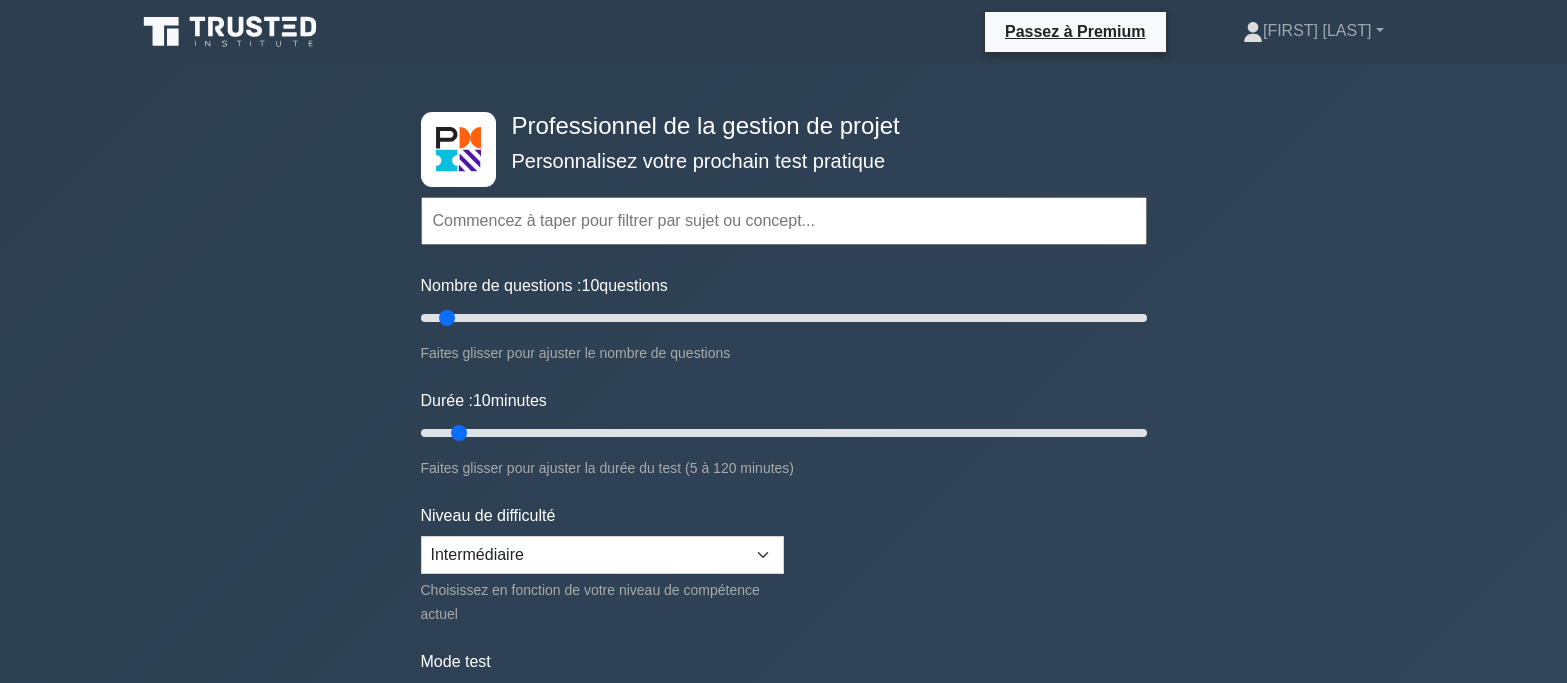 scroll, scrollTop: 0, scrollLeft: 0, axis: both 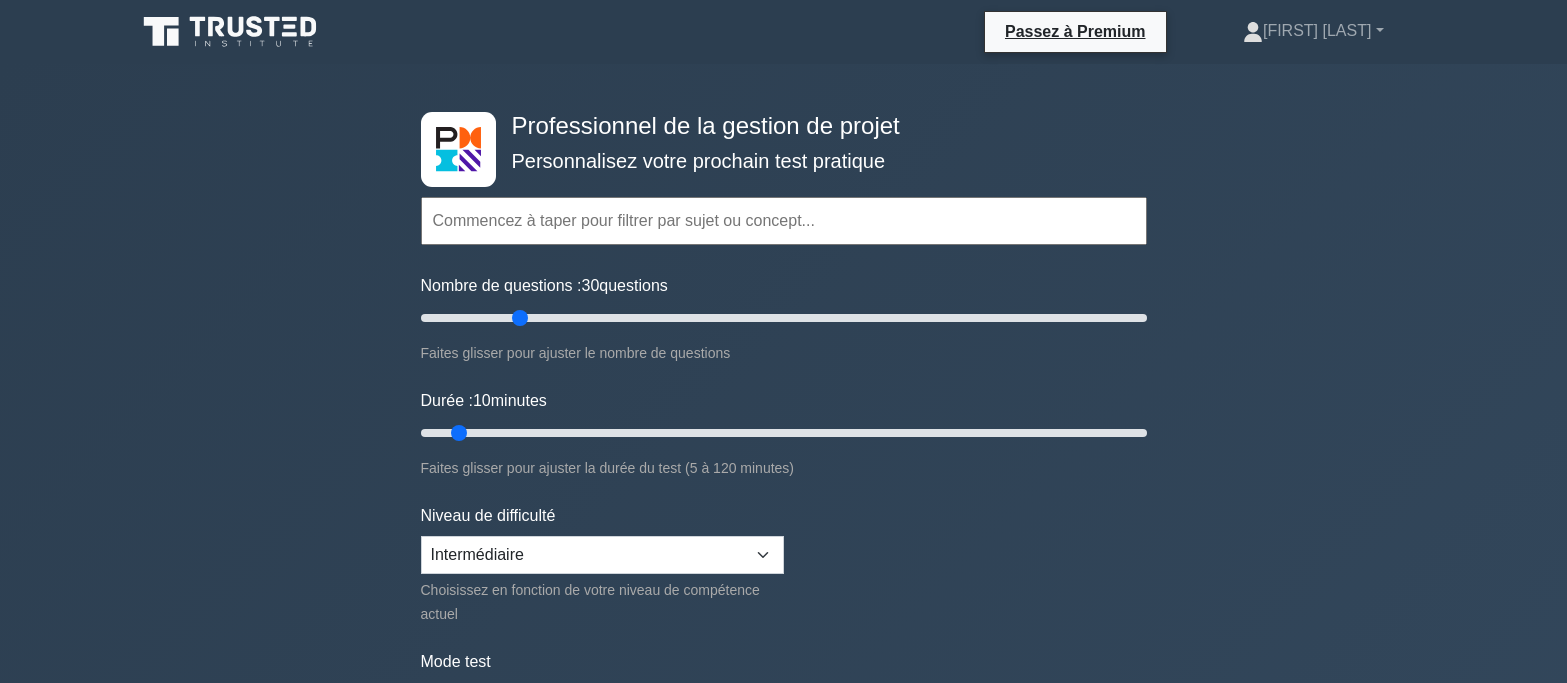 drag, startPoint x: 447, startPoint y: 314, endPoint x: 528, endPoint y: 314, distance: 81 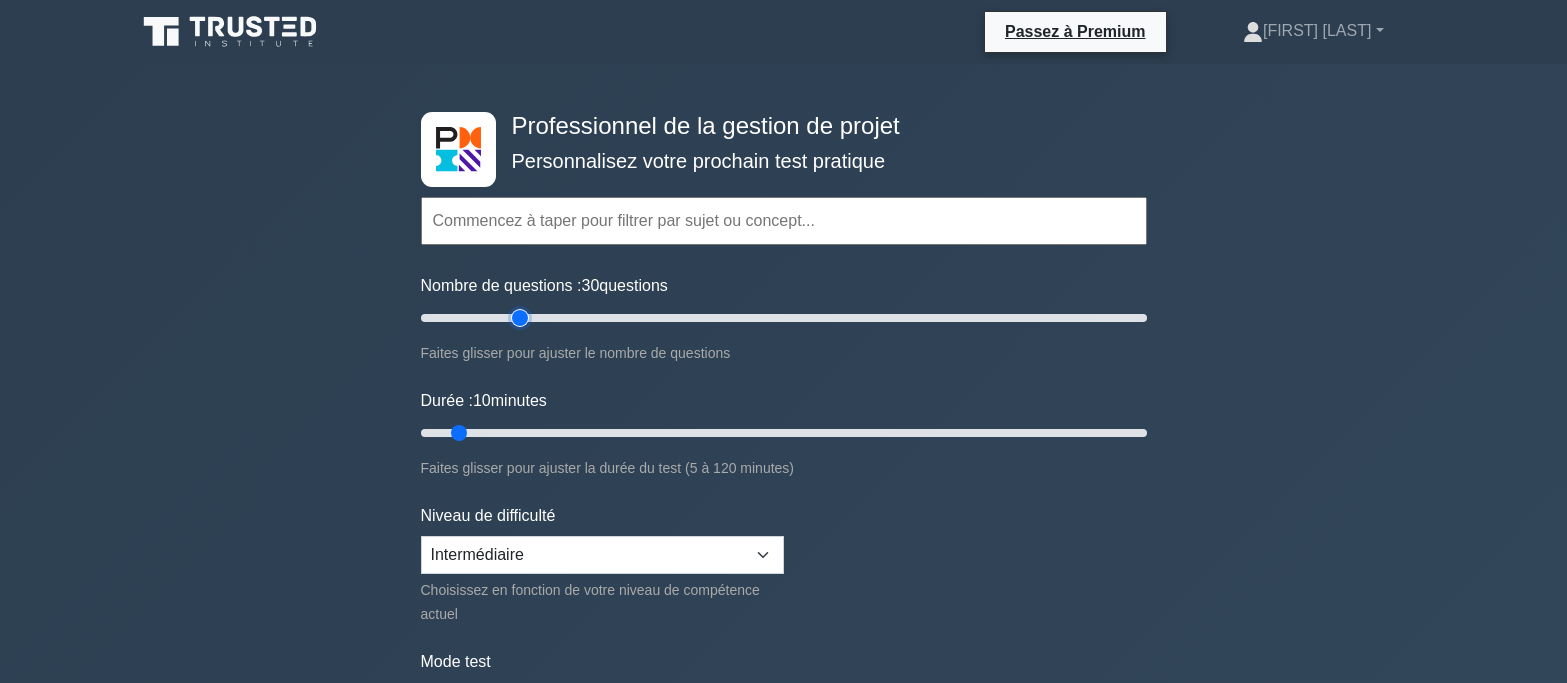 type on "30" 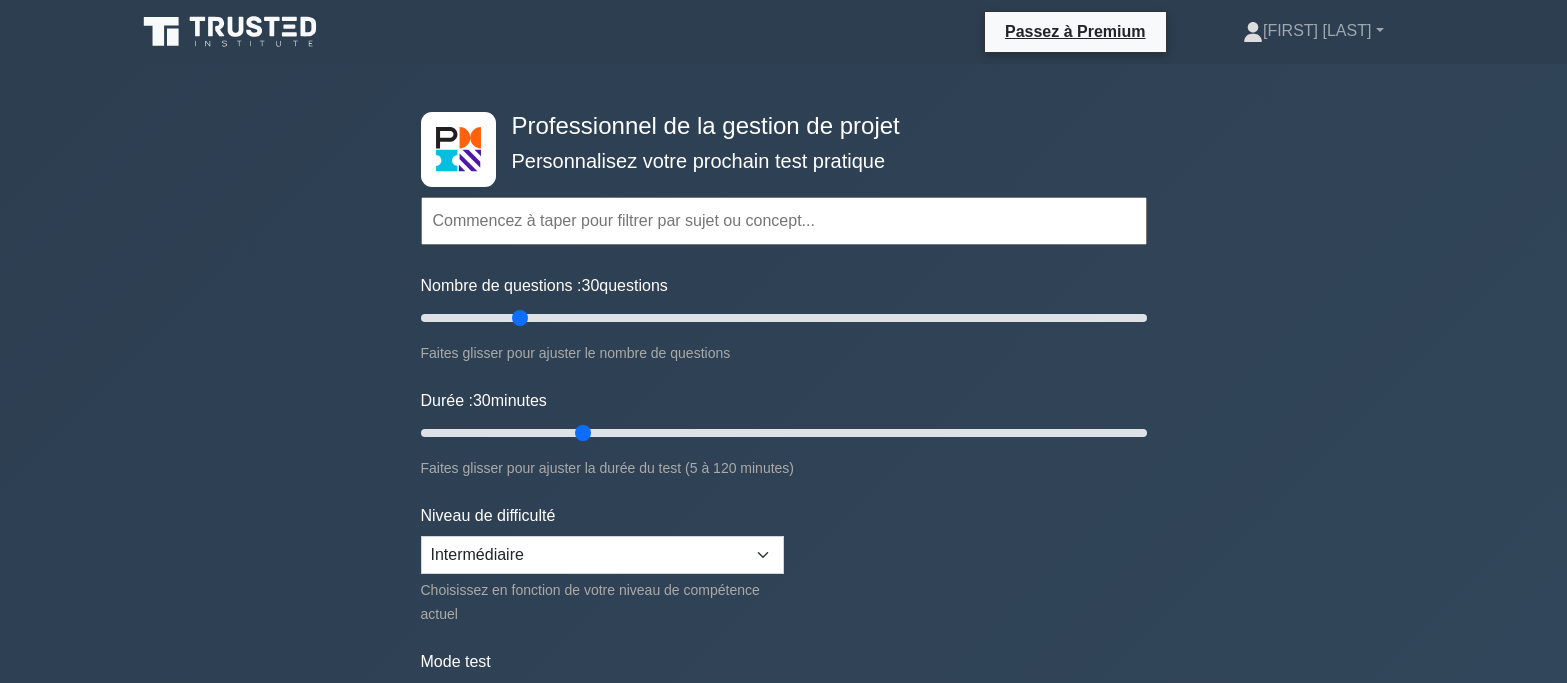drag, startPoint x: 461, startPoint y: 432, endPoint x: 570, endPoint y: 431, distance: 109.004585 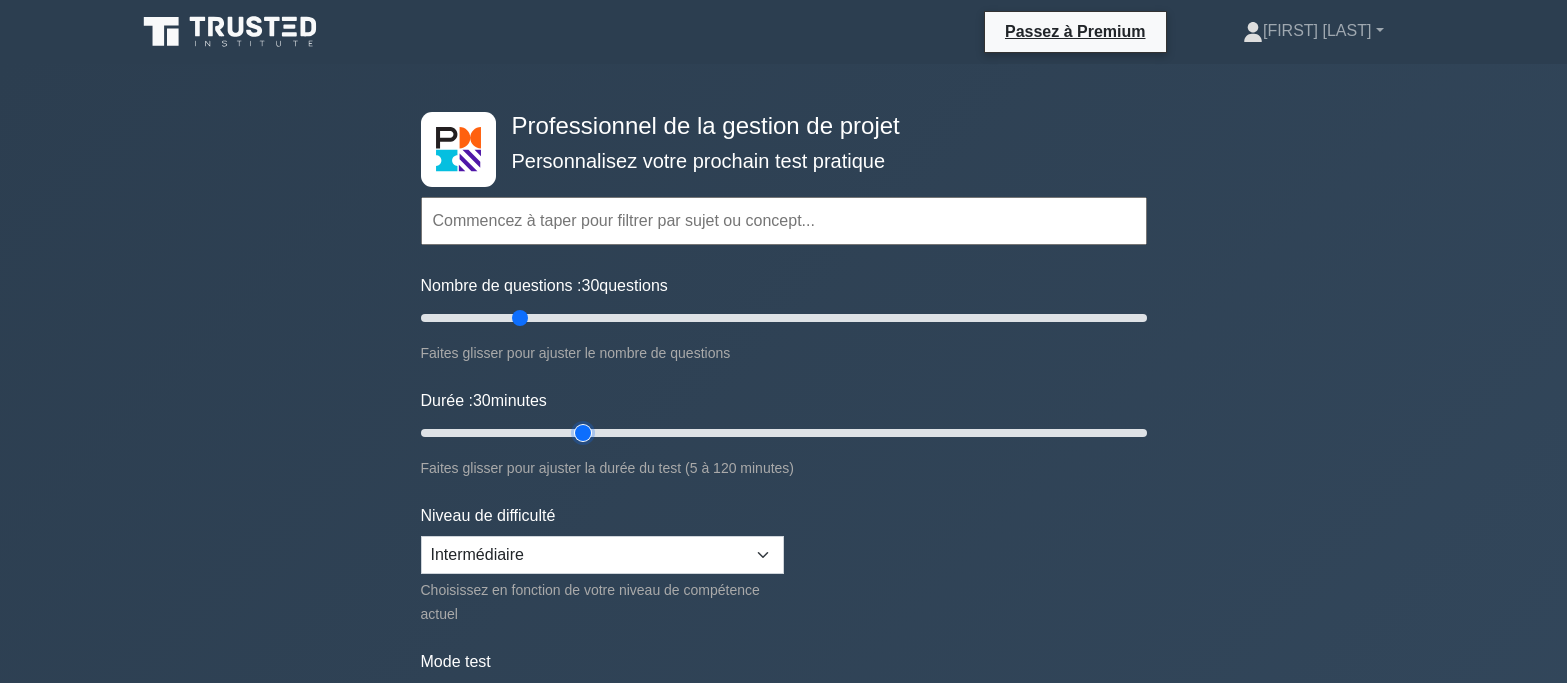 type on "30" 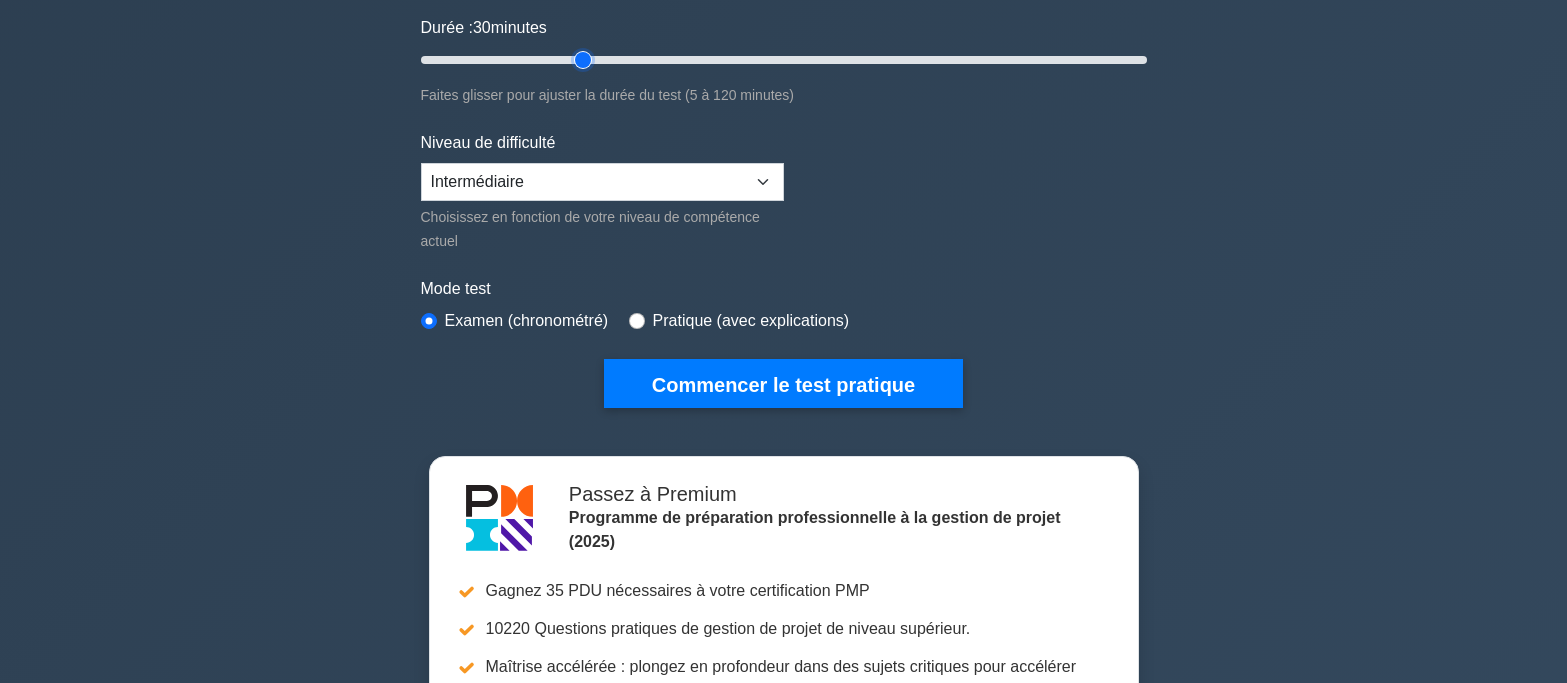 scroll, scrollTop: 400, scrollLeft: 0, axis: vertical 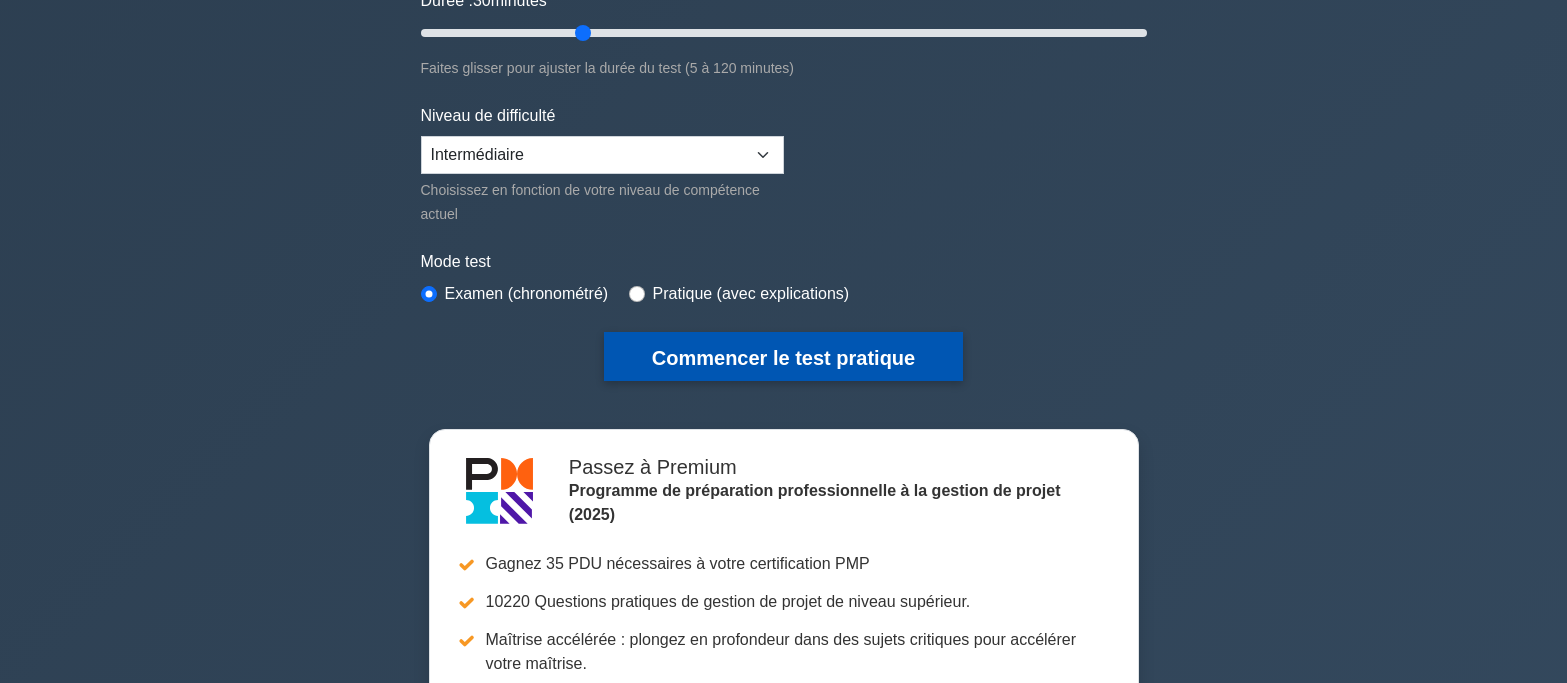 click on "Commencer le test pratique" at bounding box center (783, 358) 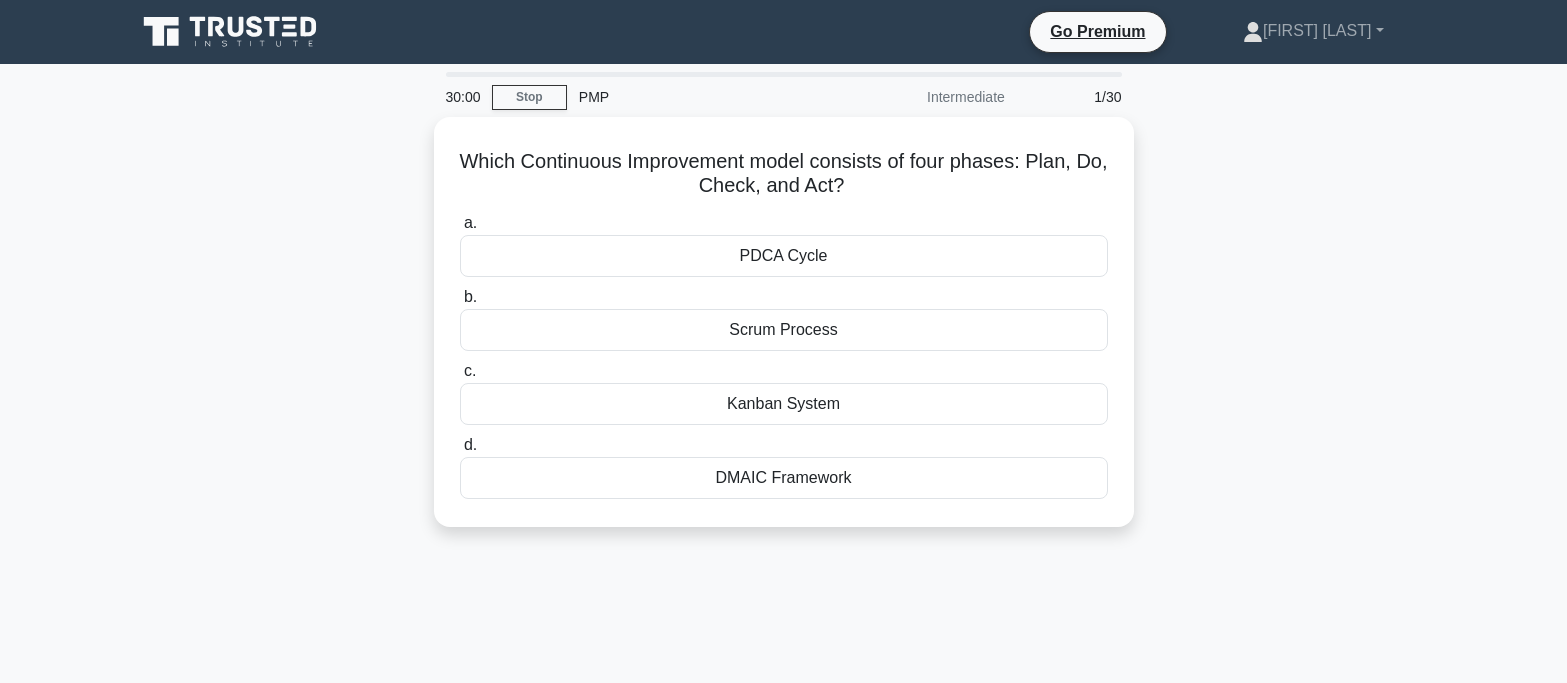 scroll, scrollTop: 0, scrollLeft: 0, axis: both 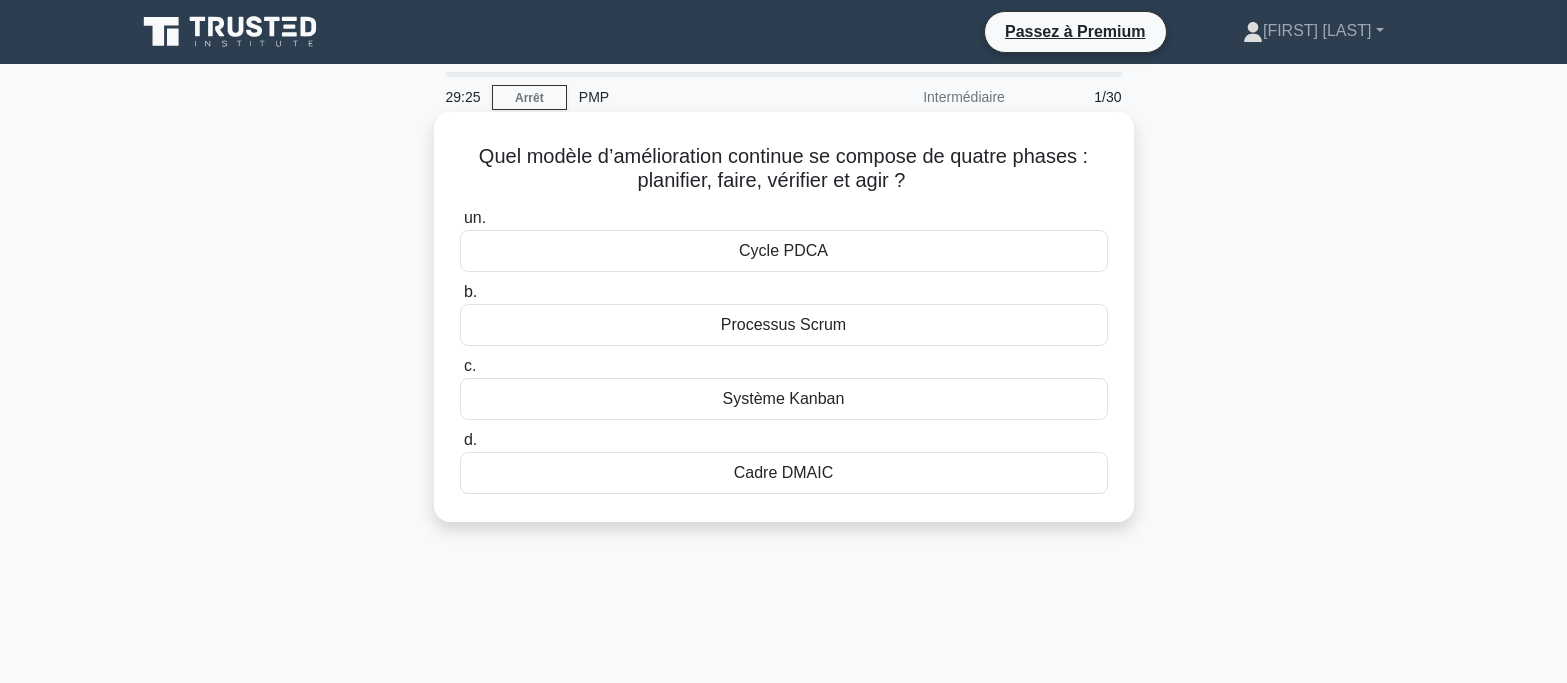 click on "Processus Scrum" at bounding box center (784, 325) 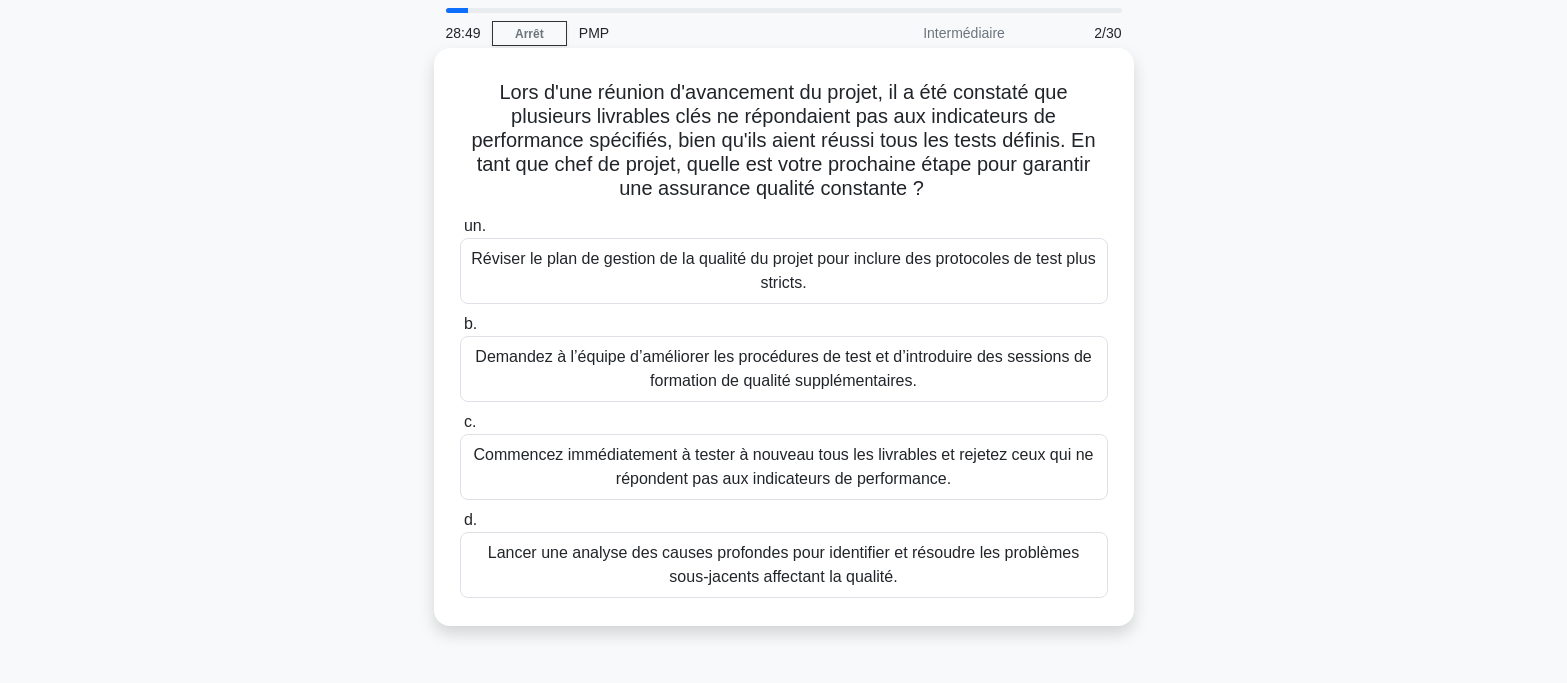 scroll, scrollTop: 100, scrollLeft: 0, axis: vertical 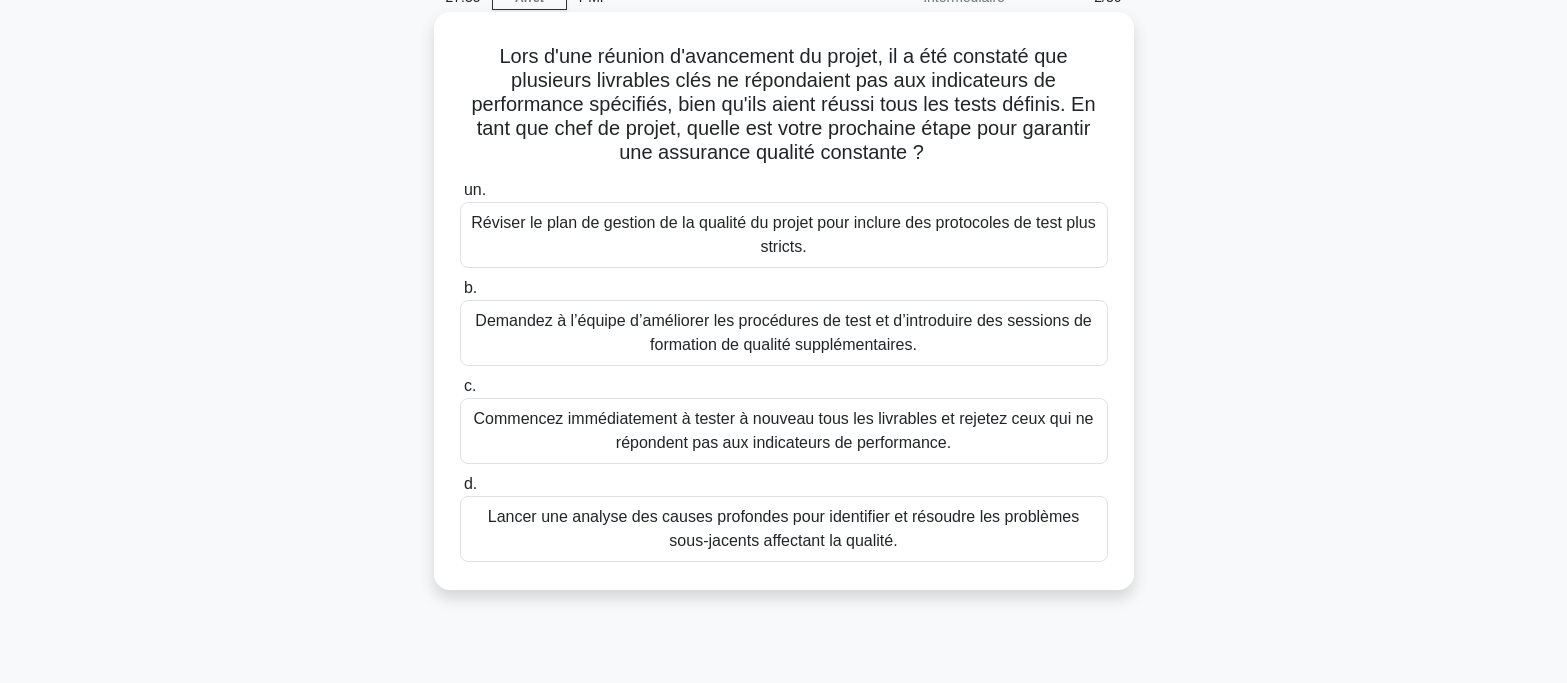 click on "Lancer une analyse des causes profondes pour identifier et résoudre les problèmes sous-jacents affectant la qualité." at bounding box center [783, 528] 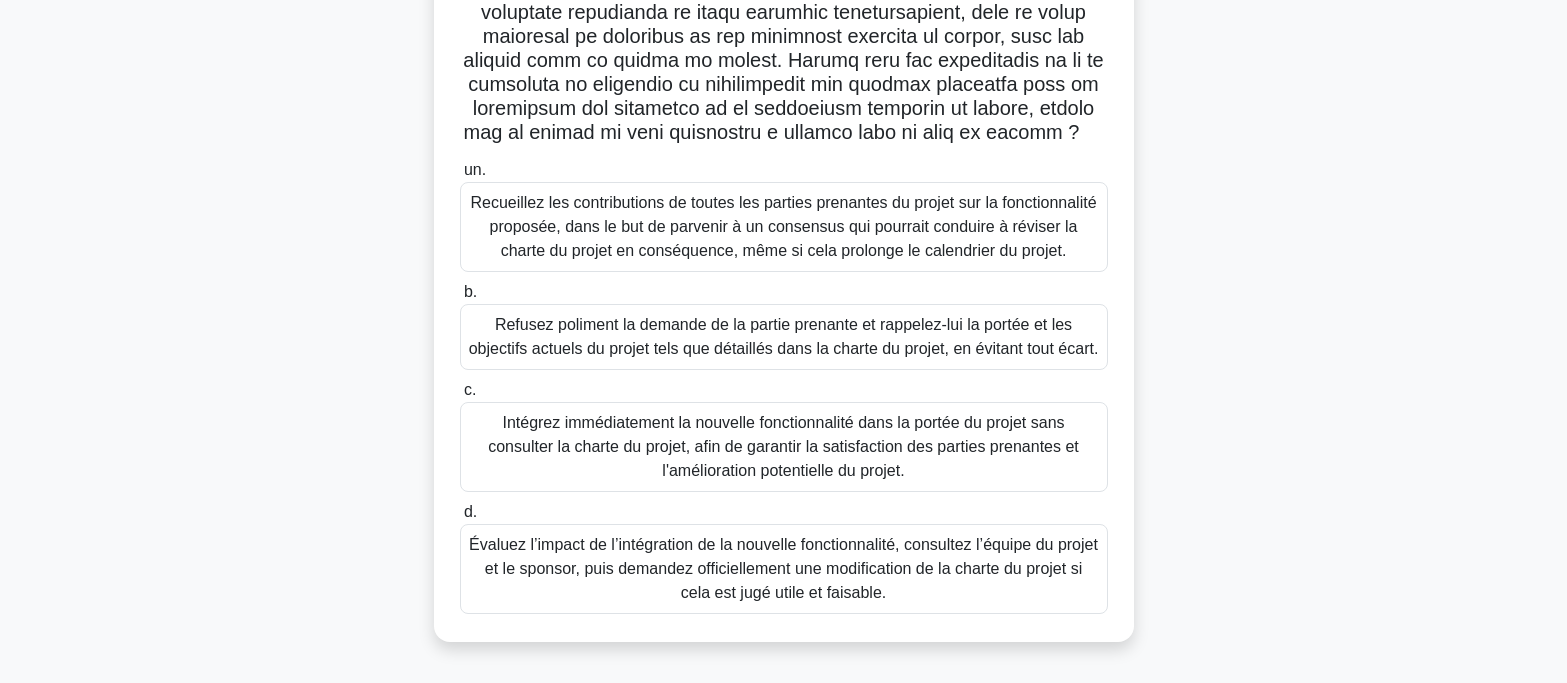 scroll, scrollTop: 397, scrollLeft: 0, axis: vertical 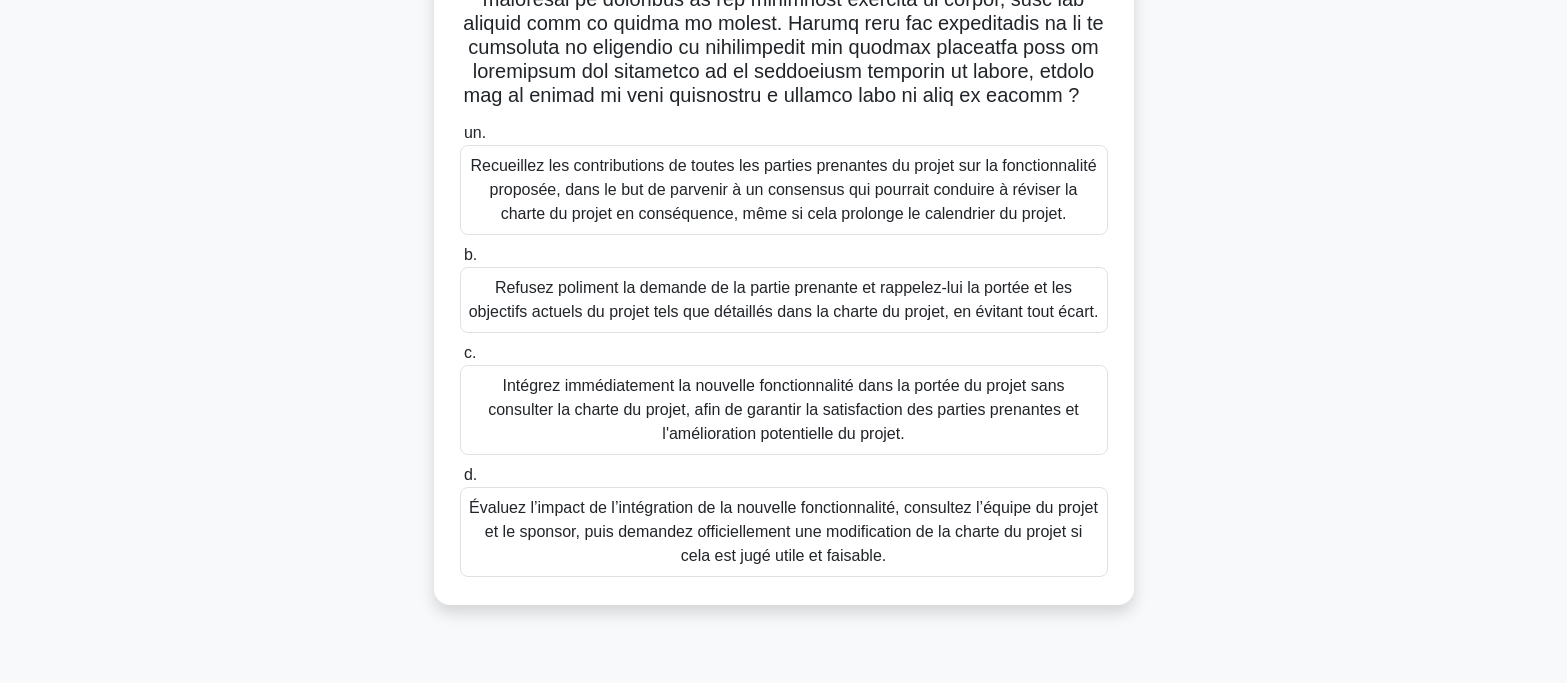 click on "Évaluez l’impact de l’intégration de la nouvelle fonctionnalité, consultez l’équipe du projet et le sponsor, puis demandez officiellement une modification de la charte du projet si cela est jugé utile et faisable." at bounding box center (784, 532) 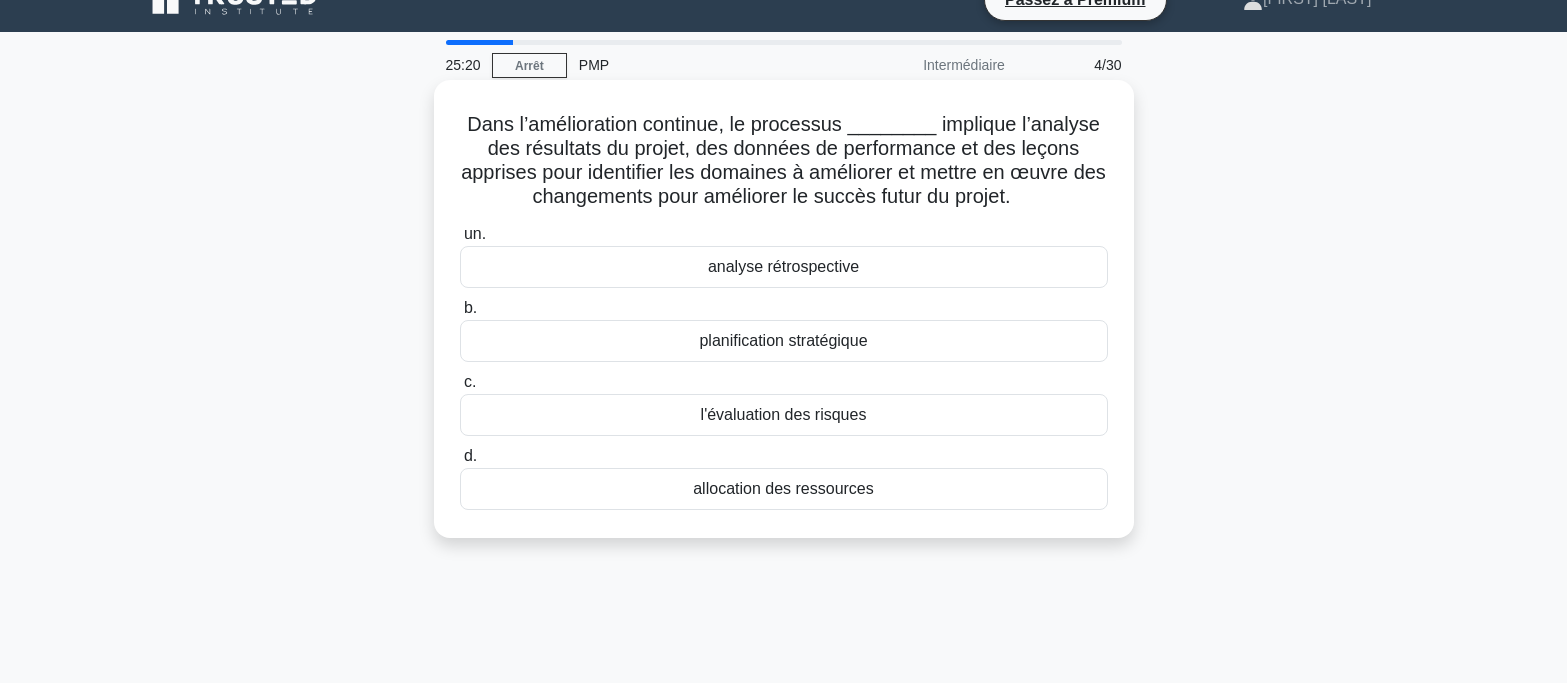 scroll, scrollTop: 0, scrollLeft: 0, axis: both 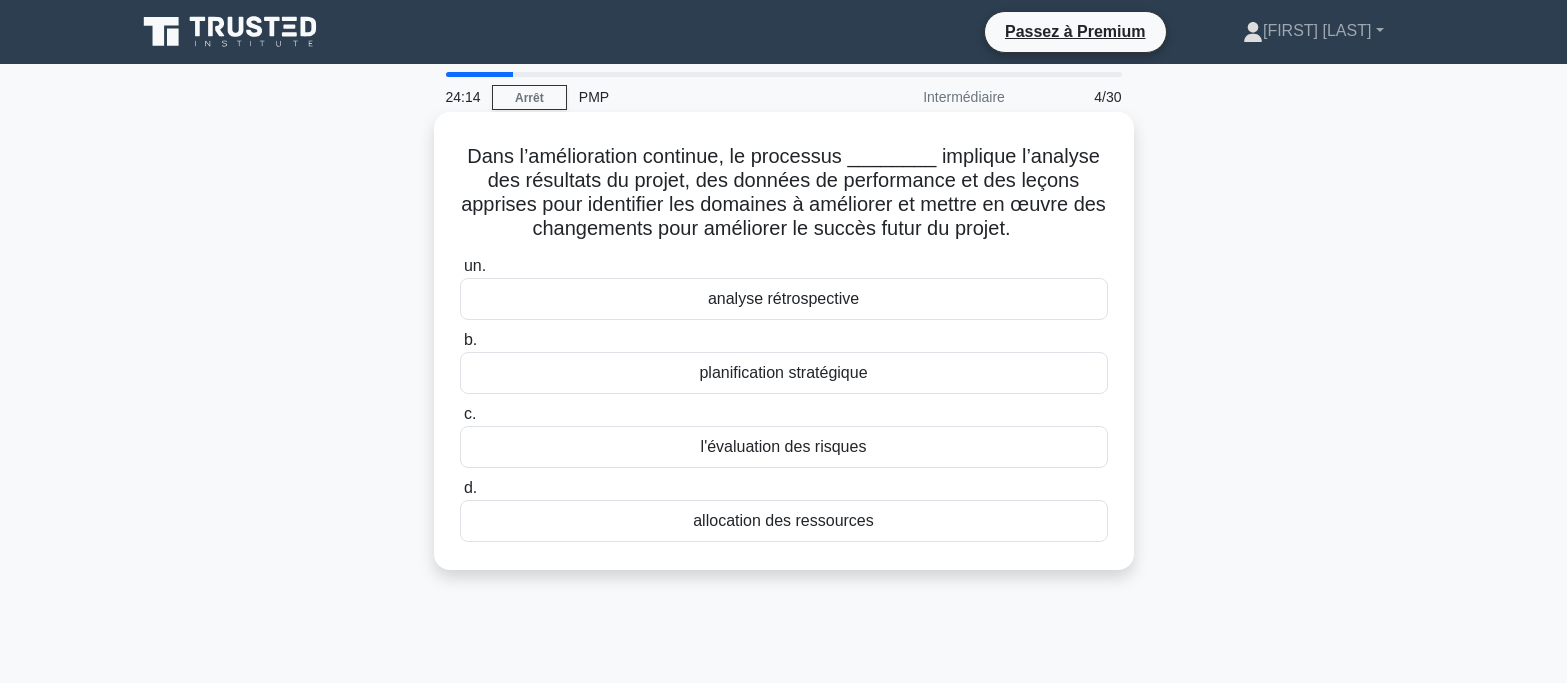 click on "analyse rétrospective" at bounding box center (784, 299) 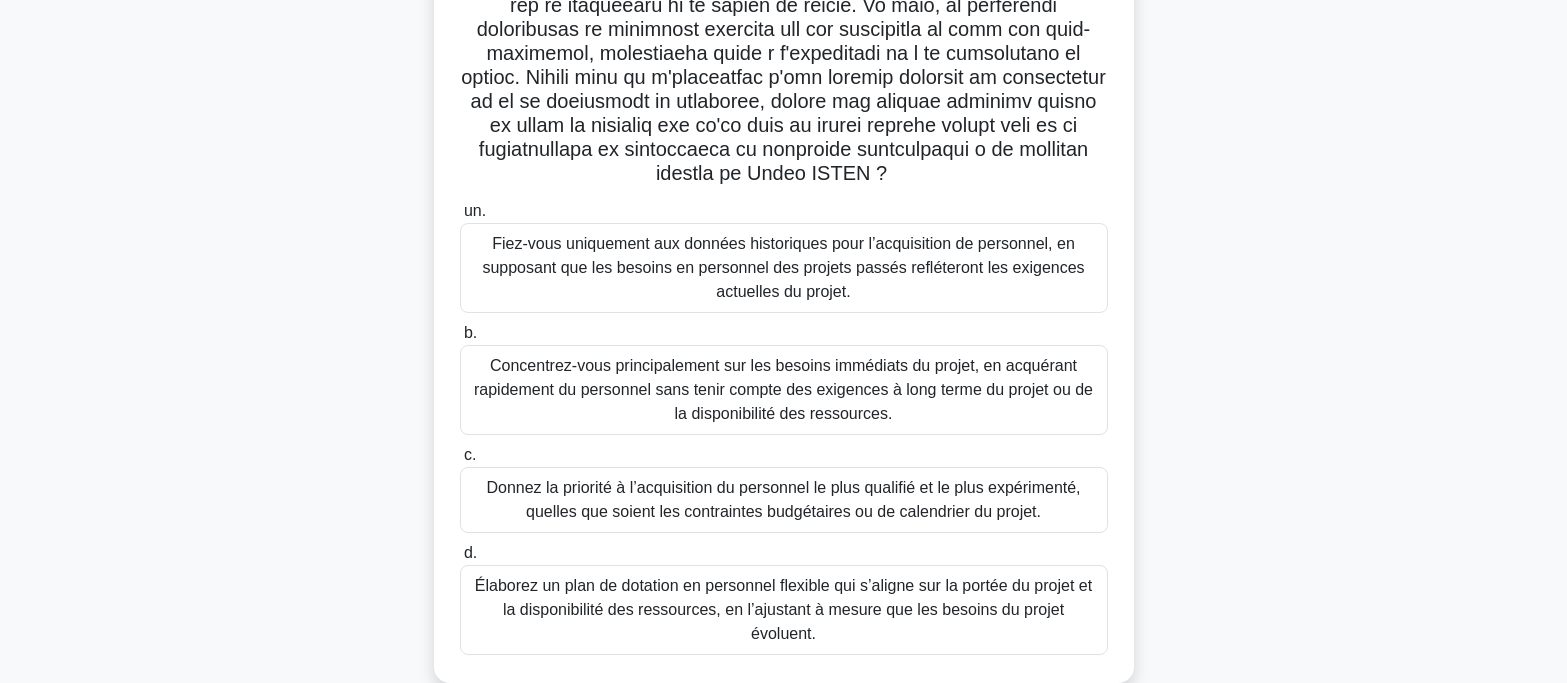 scroll, scrollTop: 397, scrollLeft: 0, axis: vertical 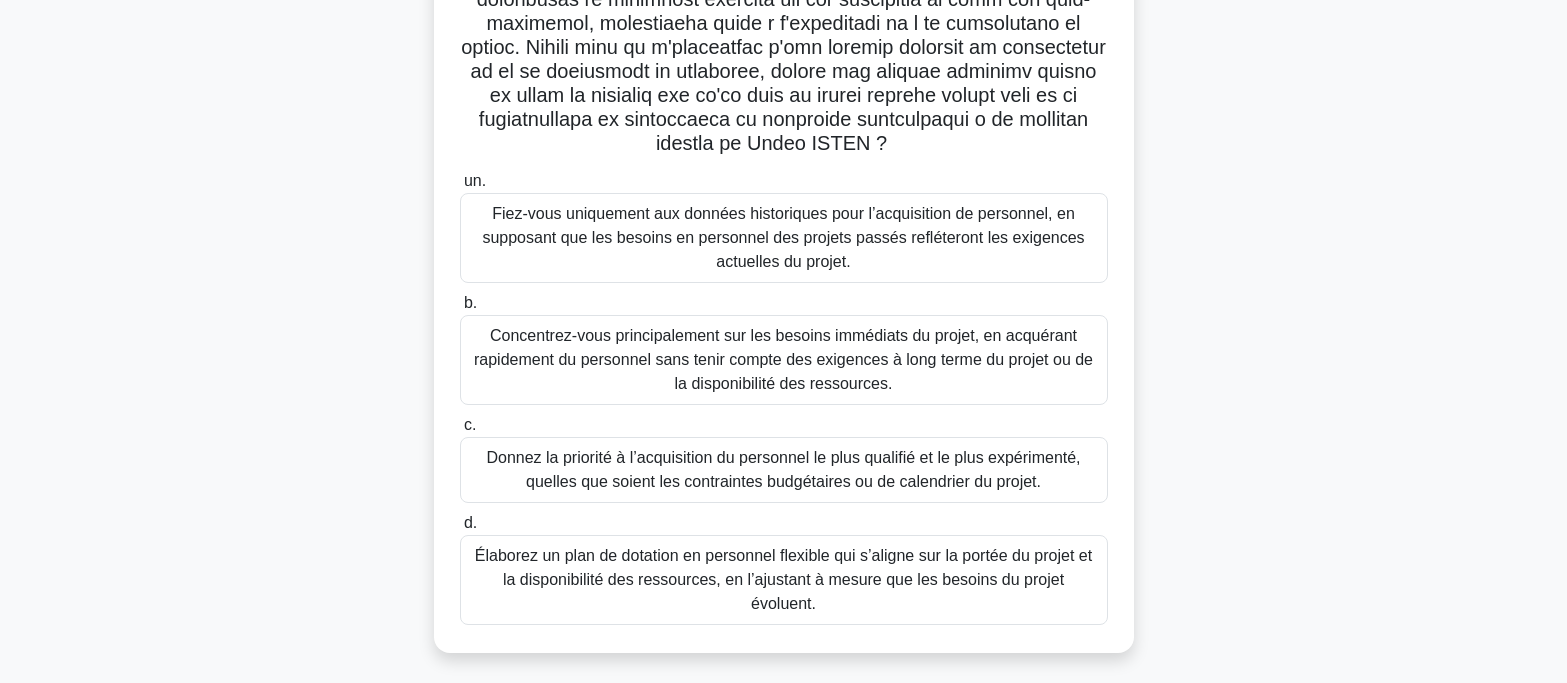 click on "Élaborez un plan de dotation en personnel flexible qui s’aligne sur la portée du projet et la disponibilité des ressources, en l’ajustant à mesure que les besoins du projet évoluent." at bounding box center [783, 579] 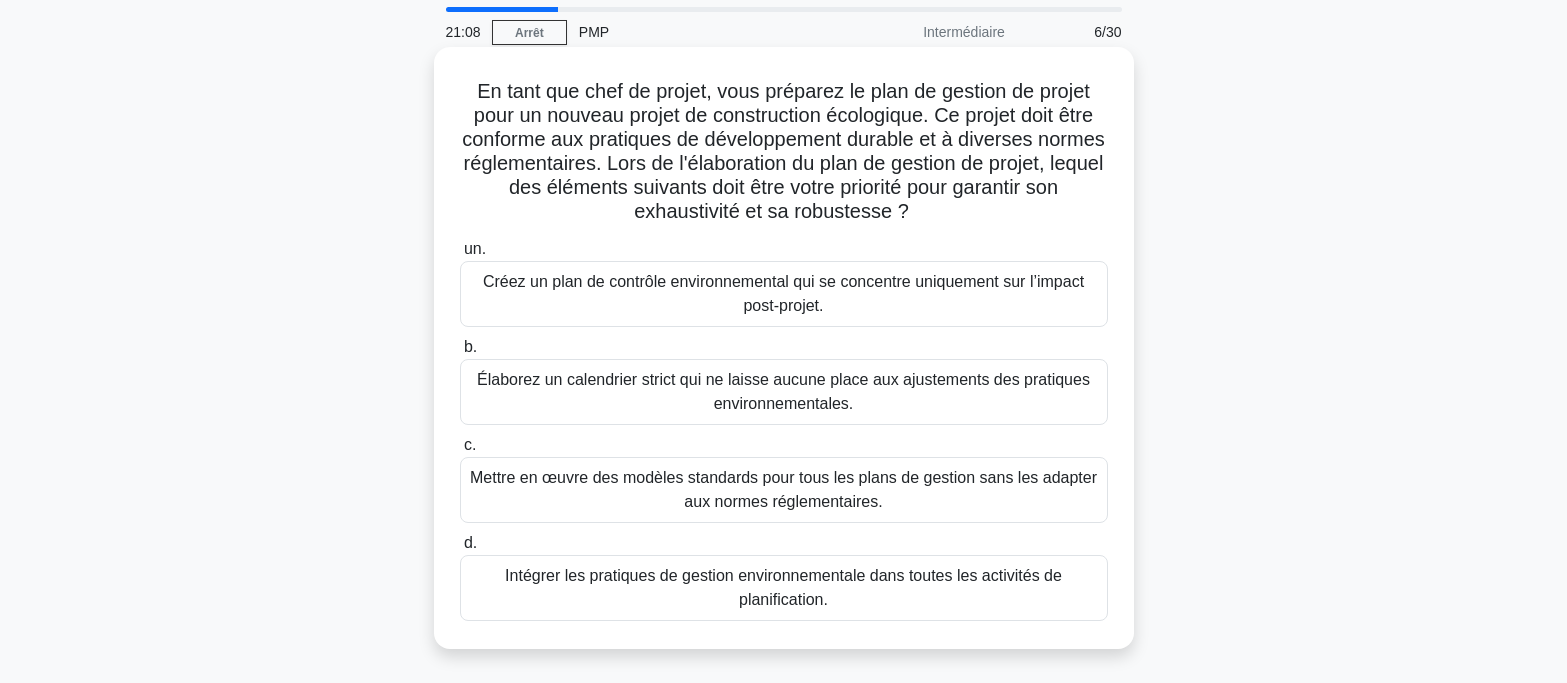scroll, scrollTop: 100, scrollLeft: 0, axis: vertical 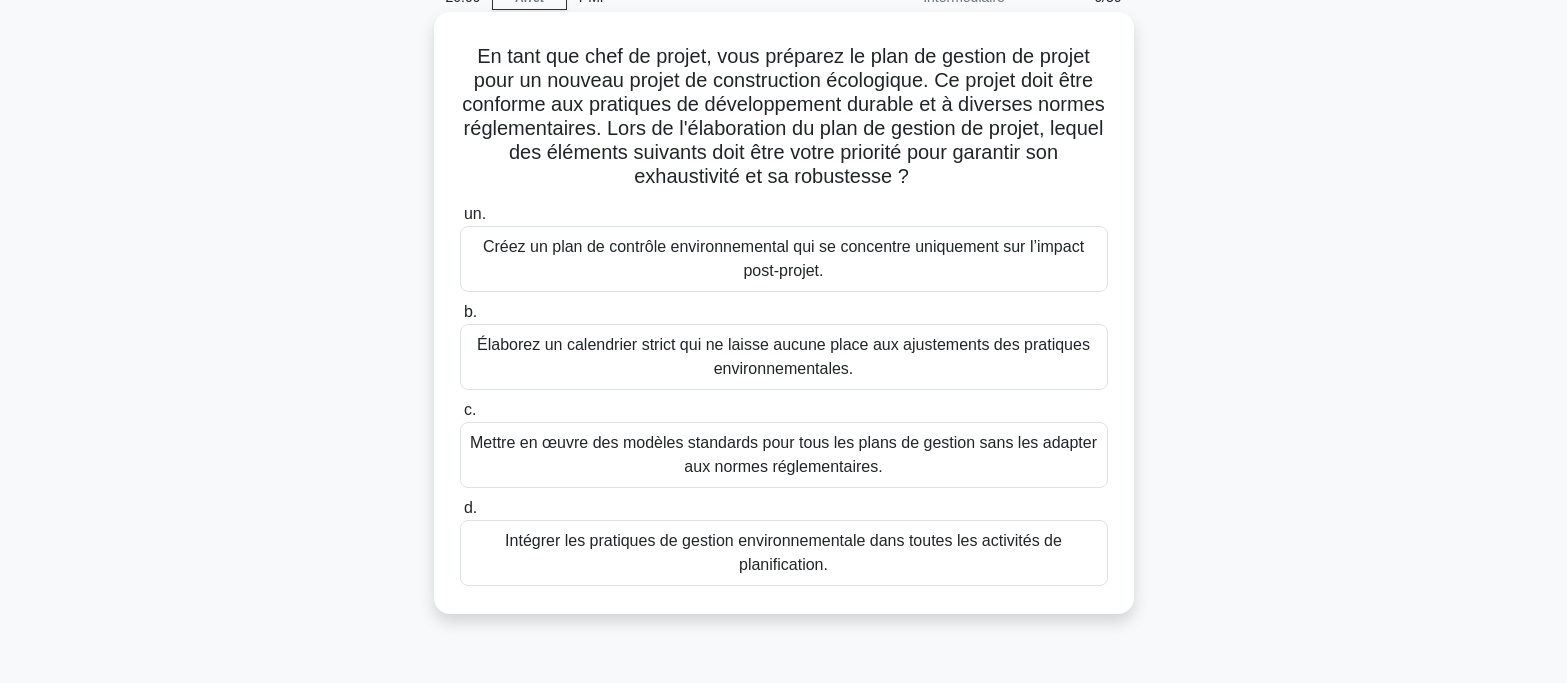 click on "Intégrer les pratiques de gestion environnementale dans toutes les activités de planification." at bounding box center (784, 553) 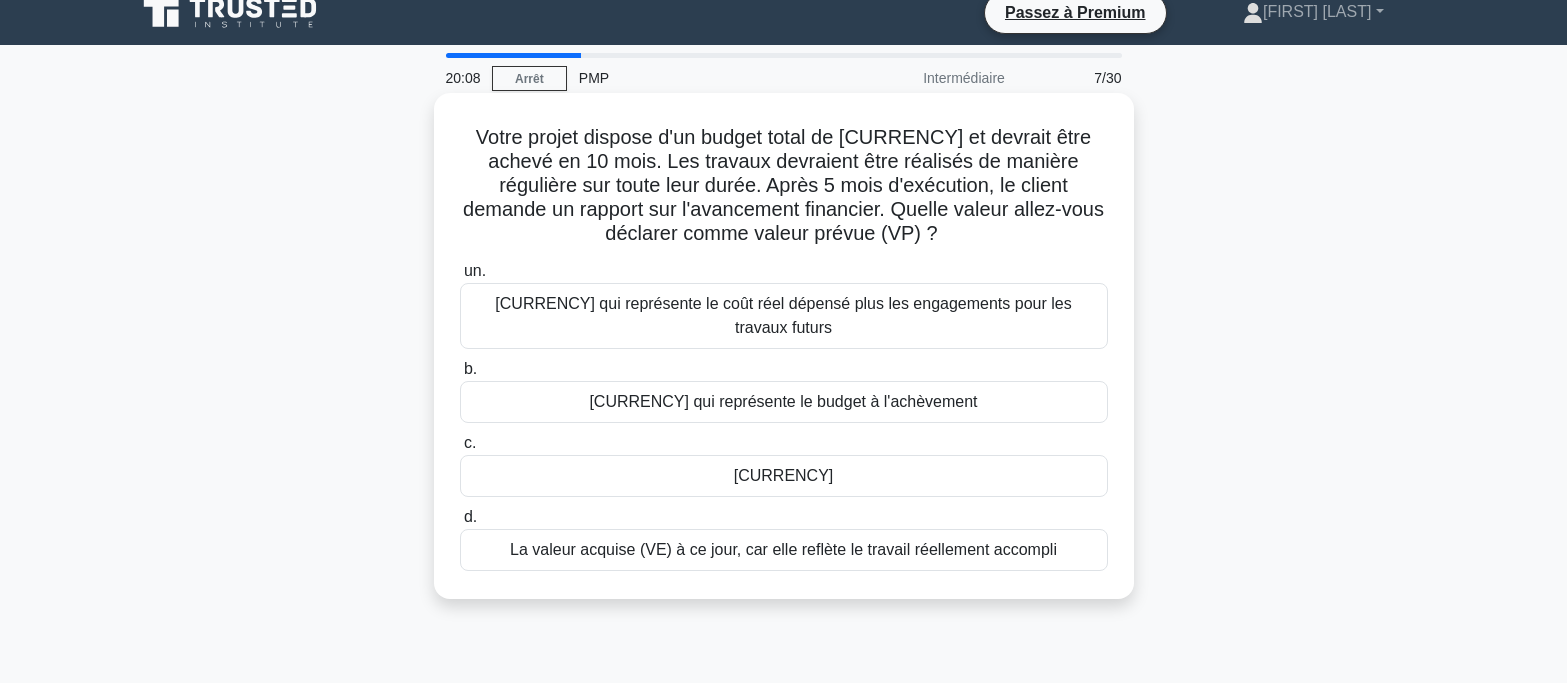 scroll, scrollTop: 0, scrollLeft: 0, axis: both 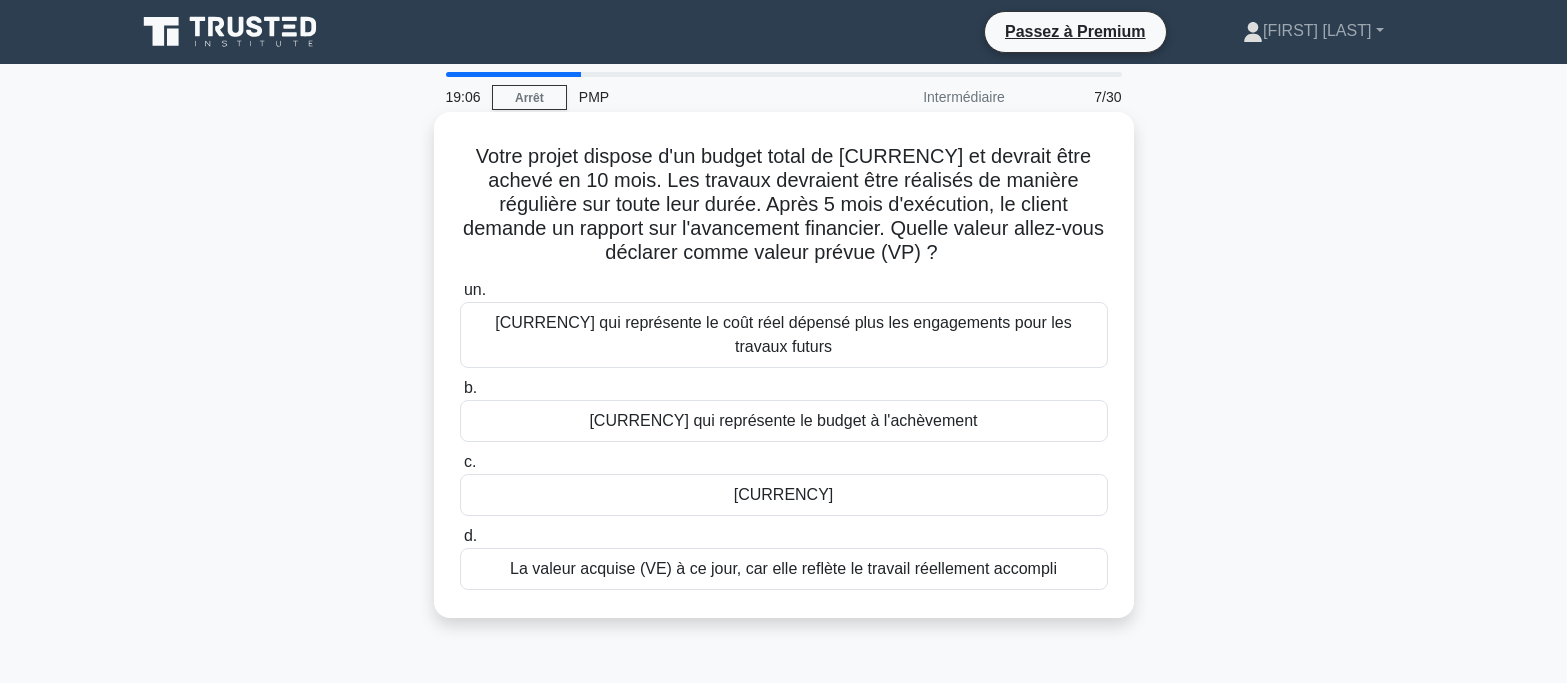 click on "150 000 $" at bounding box center [784, 495] 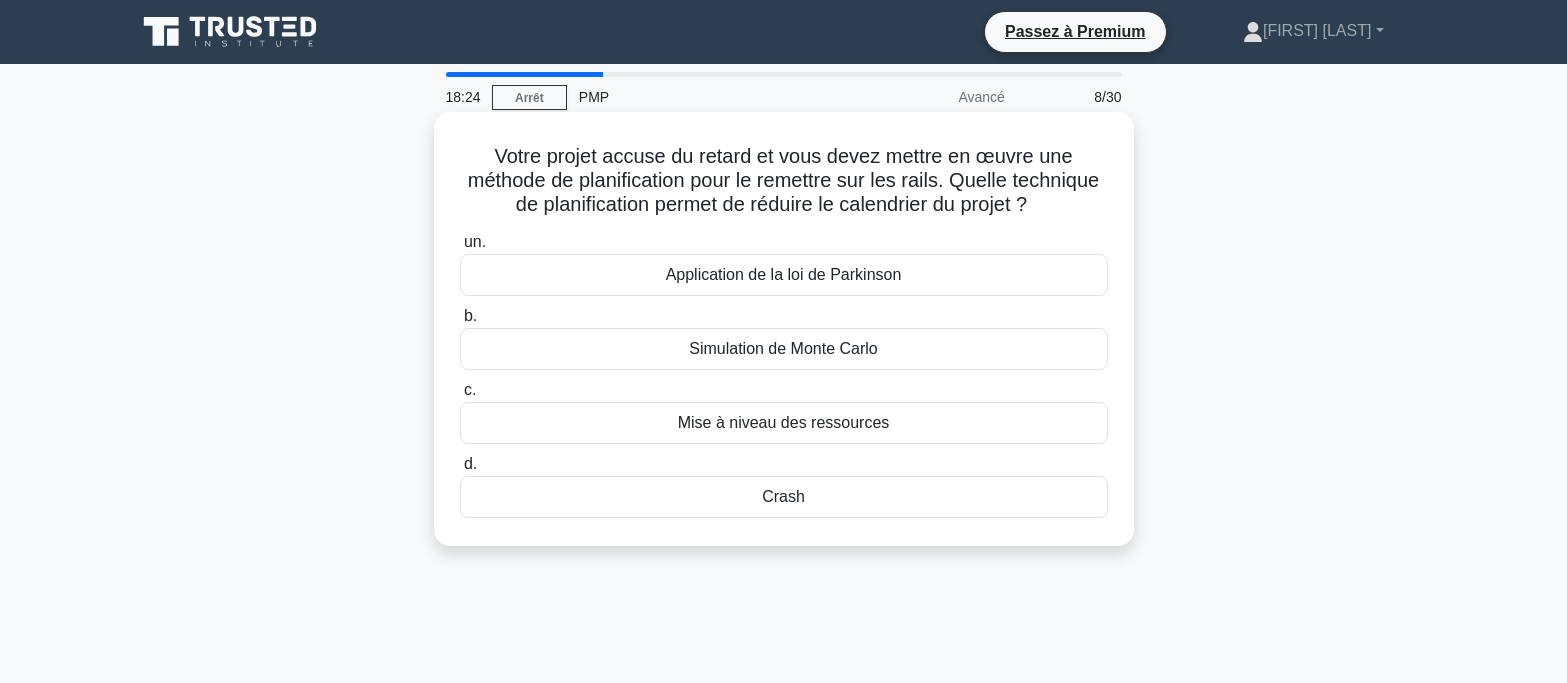 click on "Simulation de Monte Carlo" at bounding box center [784, 349] 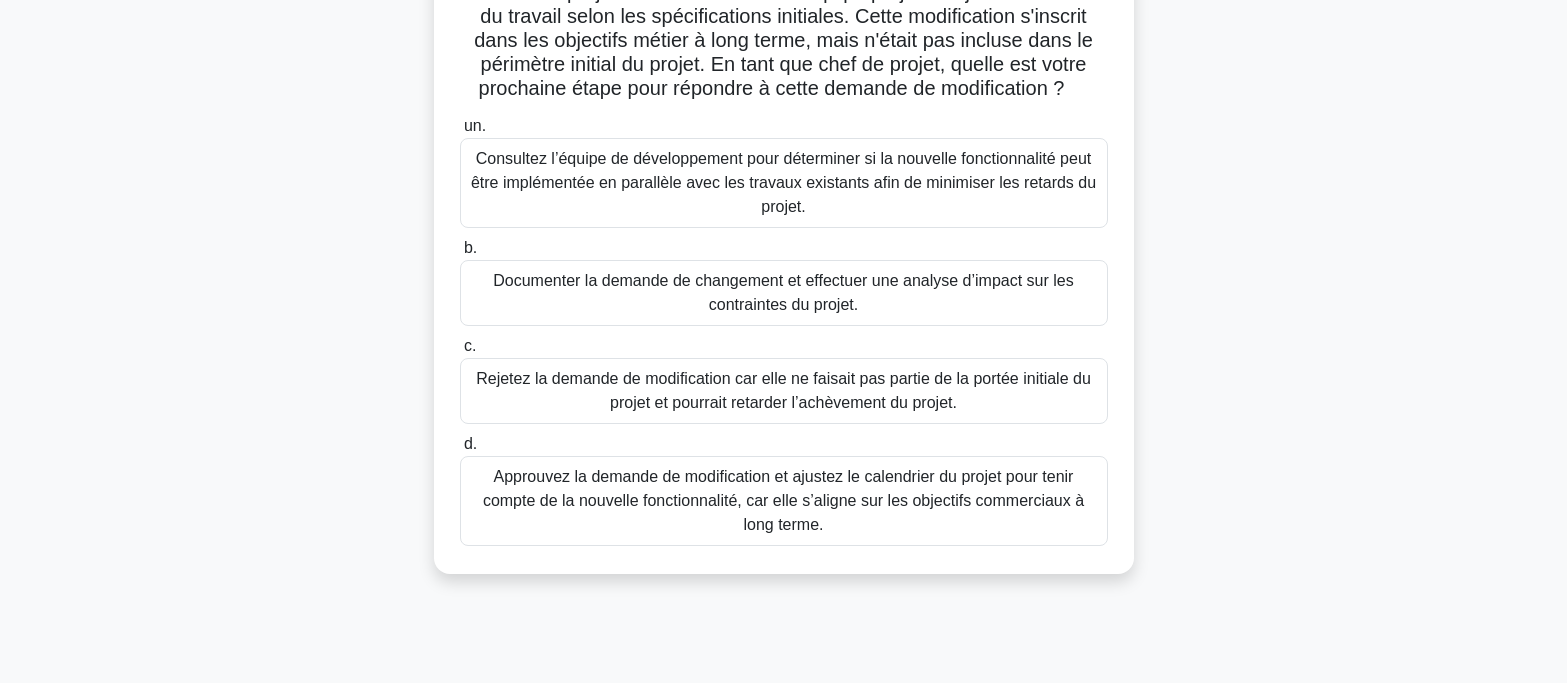 scroll, scrollTop: 300, scrollLeft: 0, axis: vertical 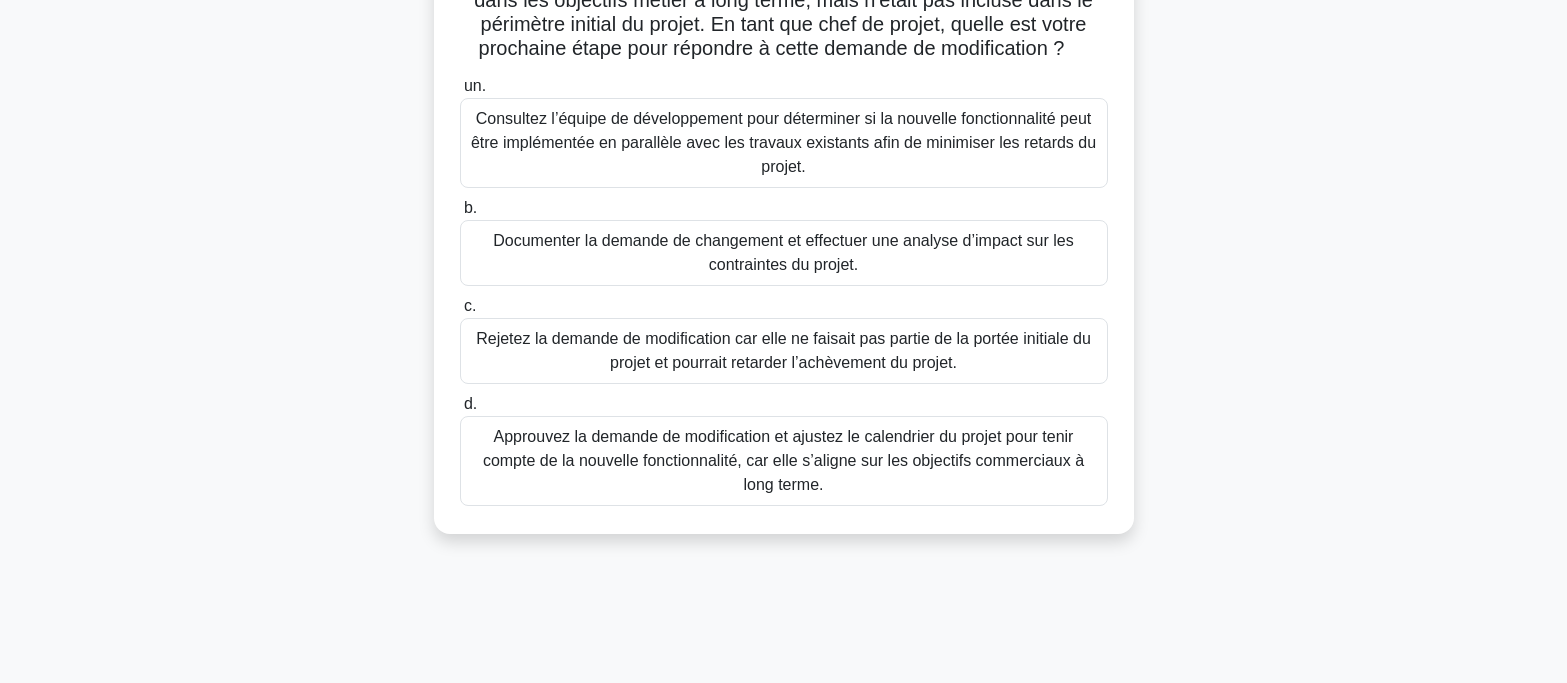 click on "Consultez l’équipe de développement pour déterminer si la nouvelle fonctionnalité peut être implémentée en parallèle avec les travaux existants afin de minimiser les retards du projet." at bounding box center [784, 143] 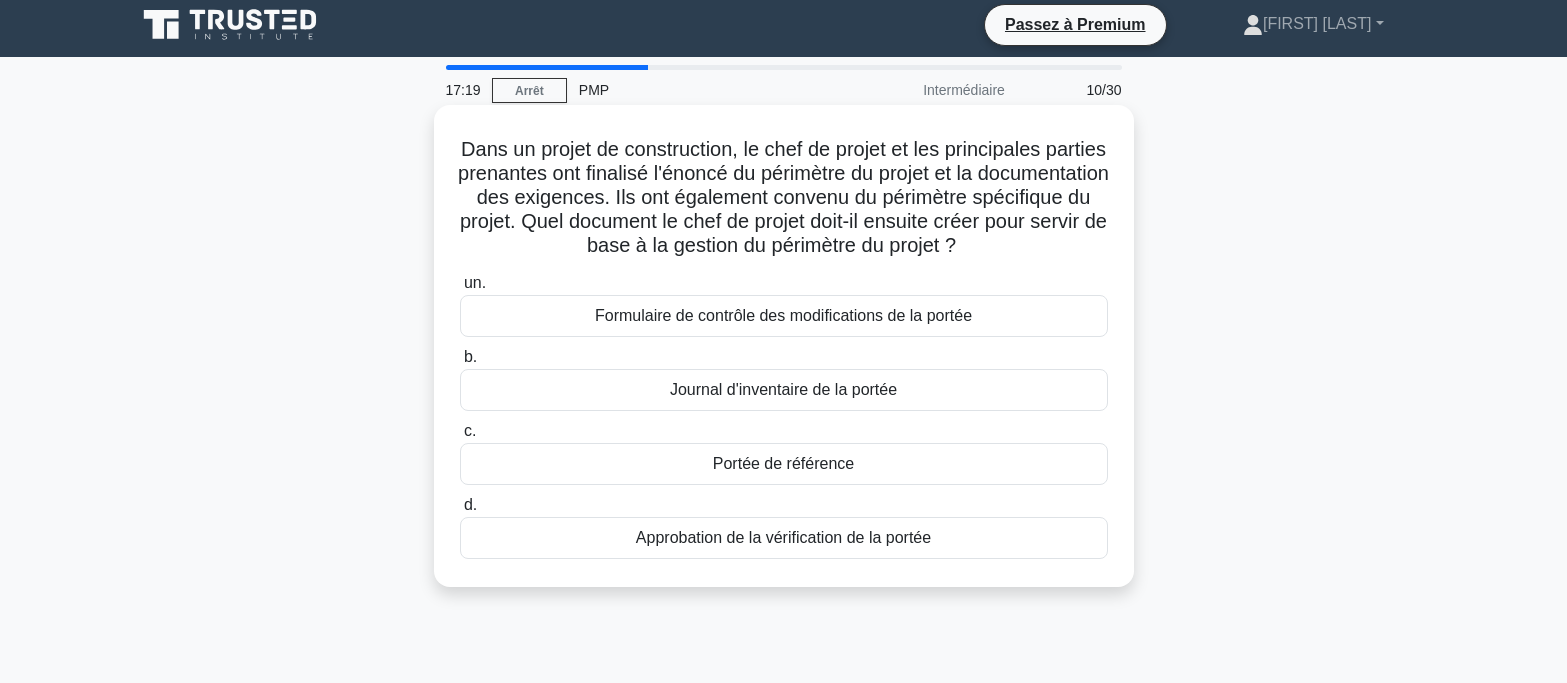 scroll, scrollTop: 0, scrollLeft: 0, axis: both 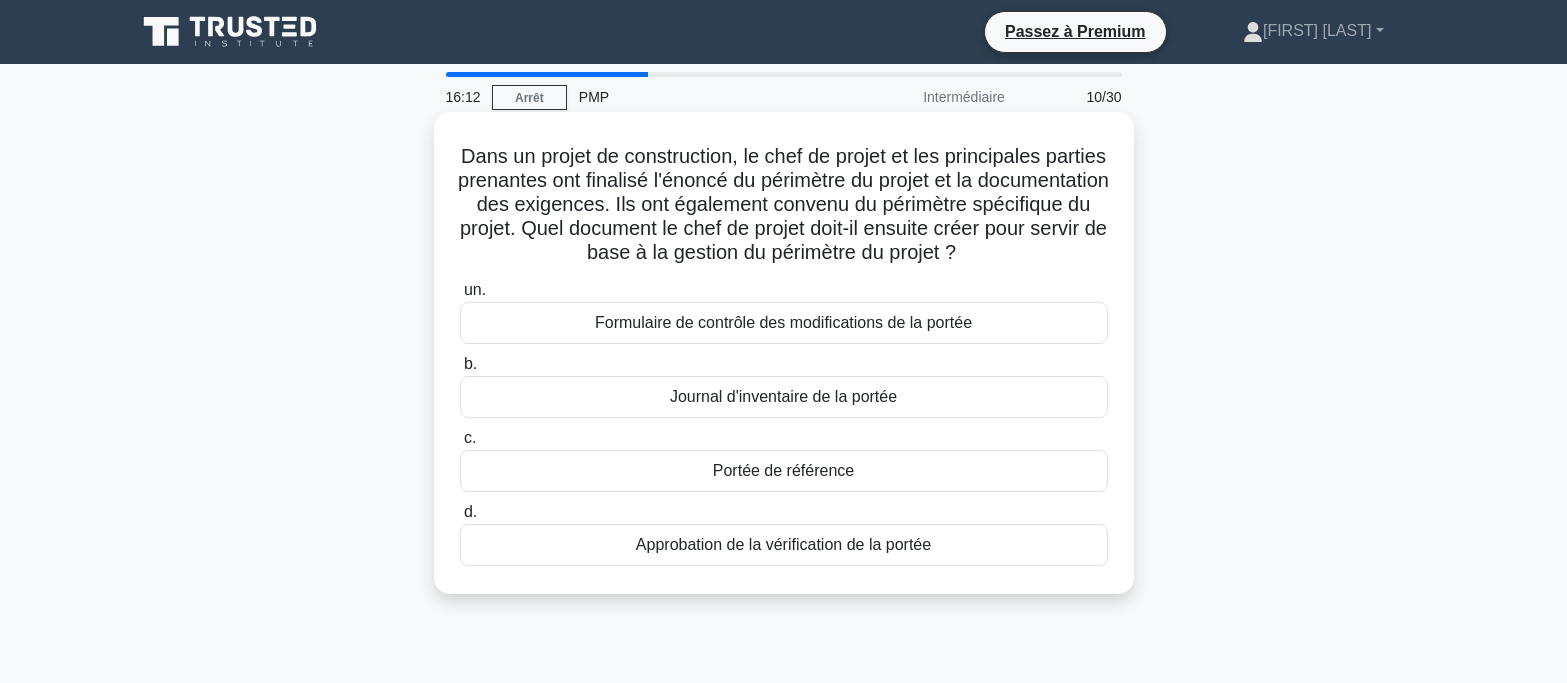 click on "Portée de référence" at bounding box center [783, 470] 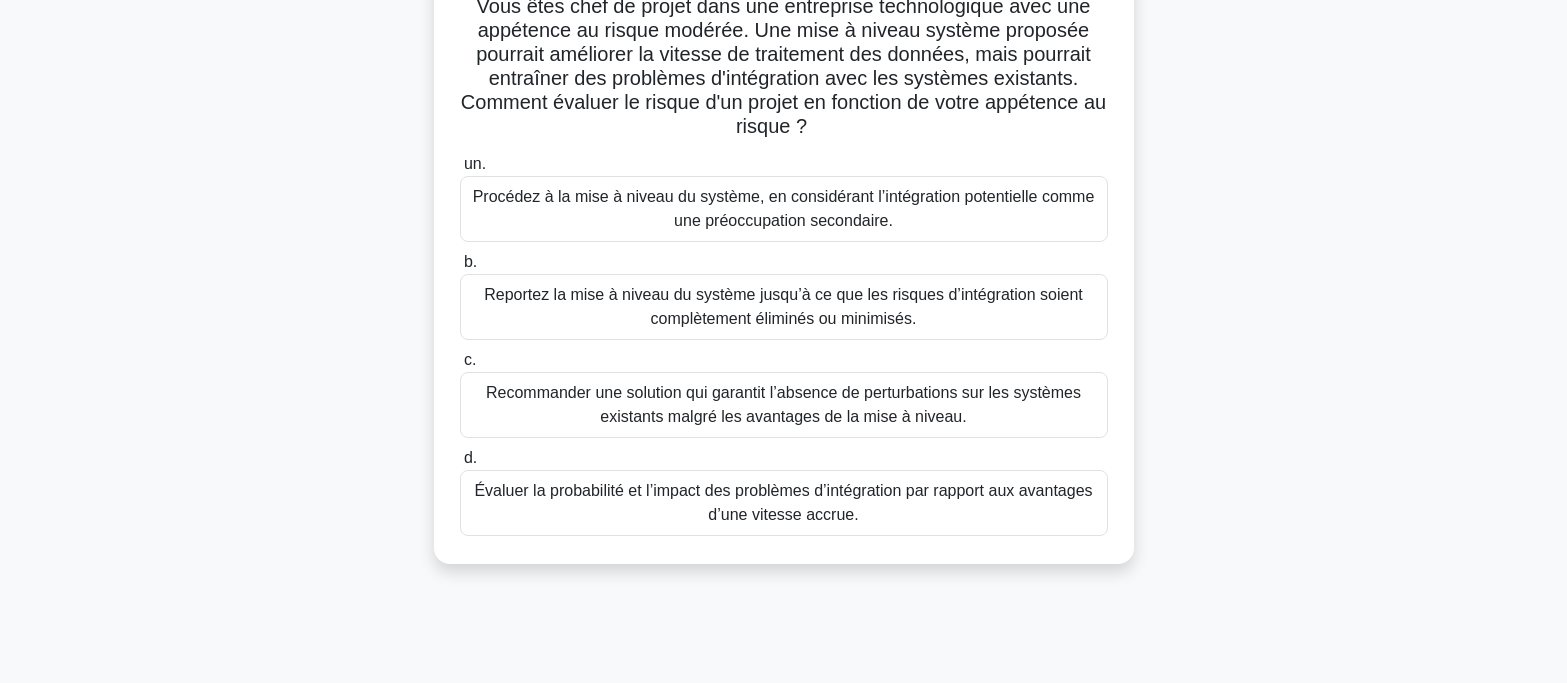 scroll, scrollTop: 200, scrollLeft: 0, axis: vertical 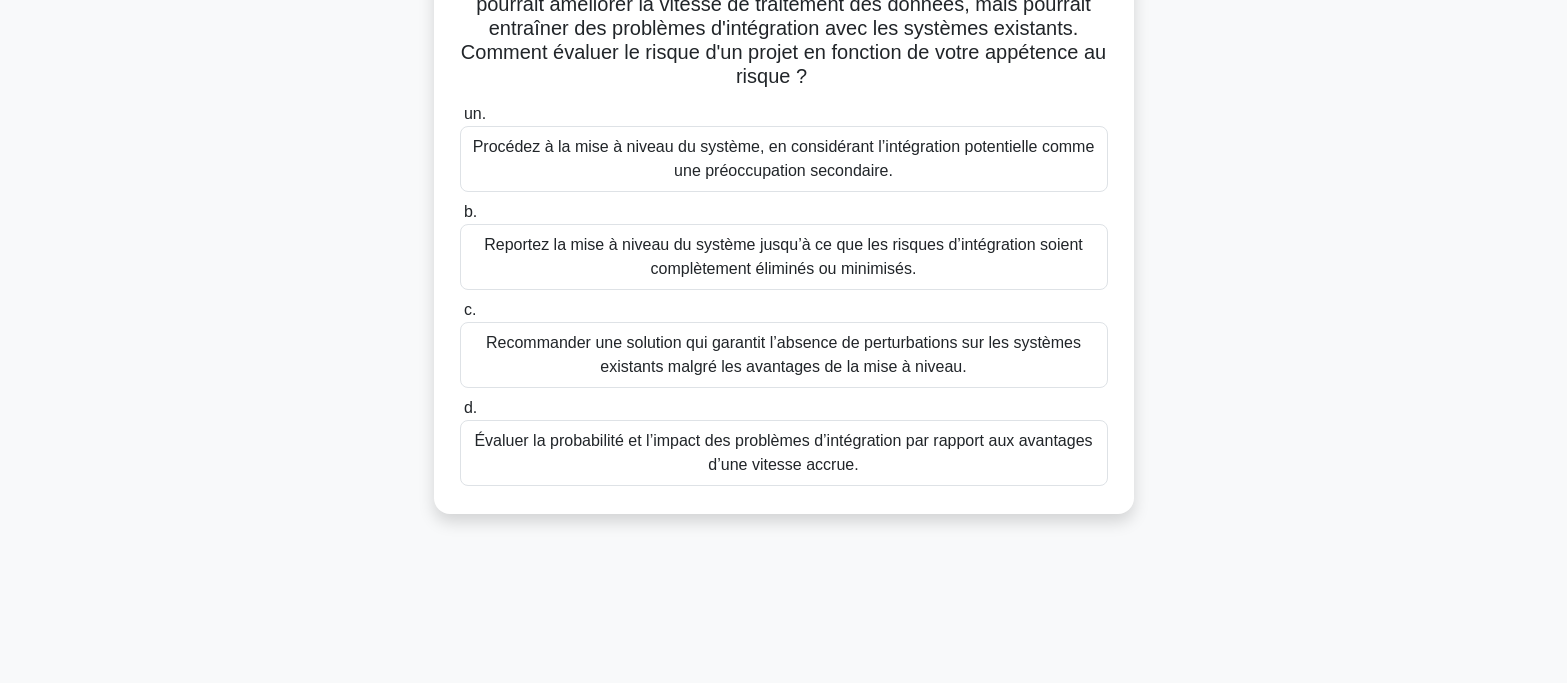 click on "Évaluer la probabilité et l’impact des problèmes d’intégration par rapport aux avantages d’une vitesse accrue." at bounding box center (784, 453) 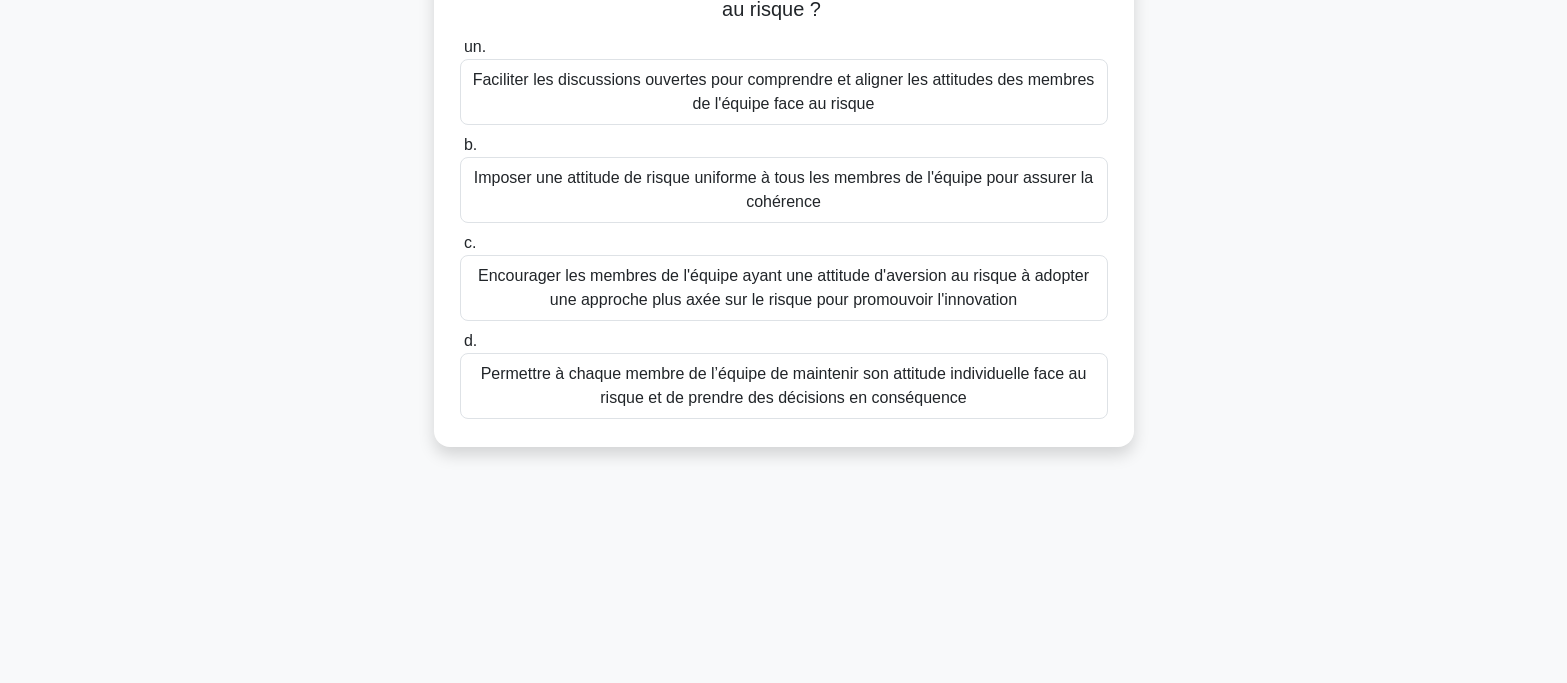 scroll, scrollTop: 0, scrollLeft: 0, axis: both 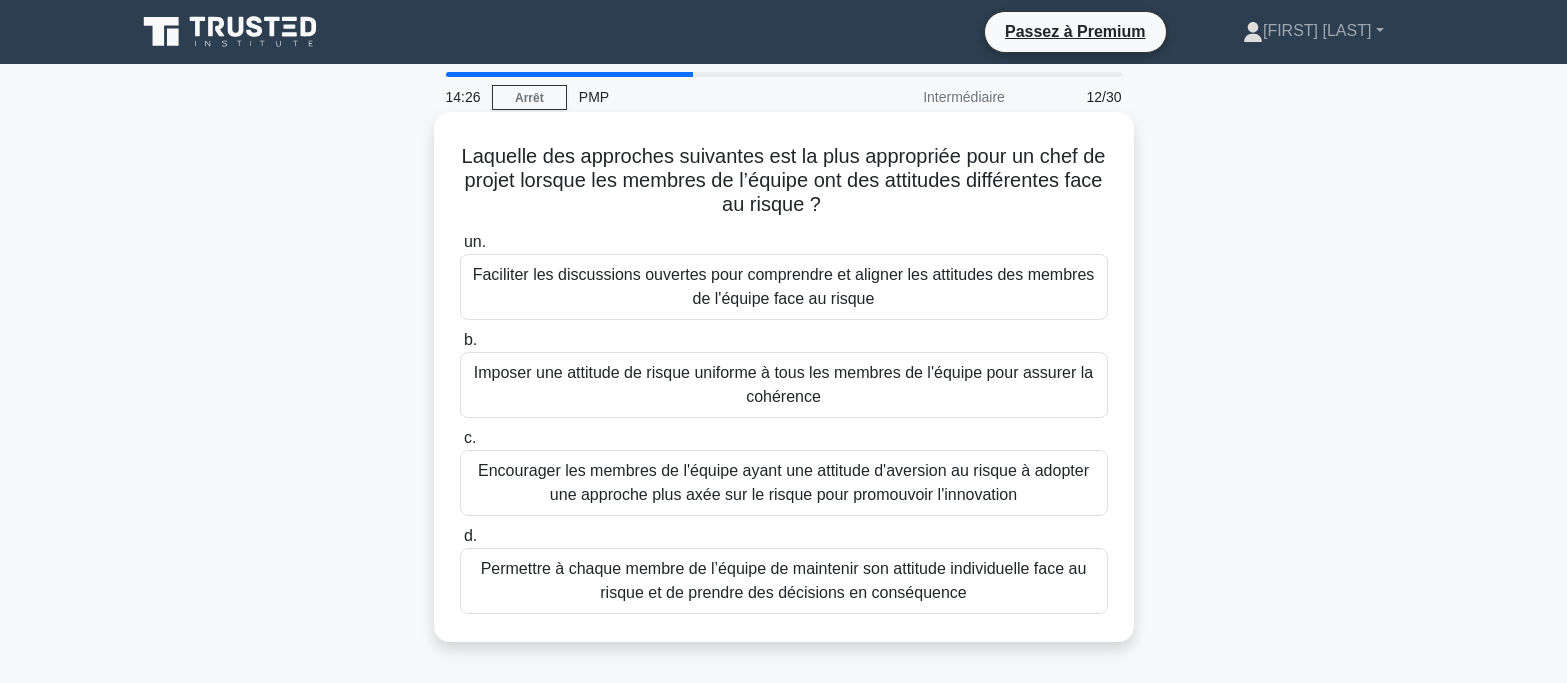 click on "Faciliter les discussions ouvertes pour comprendre et aligner les attitudes des membres de l'équipe face au risque" at bounding box center [784, 286] 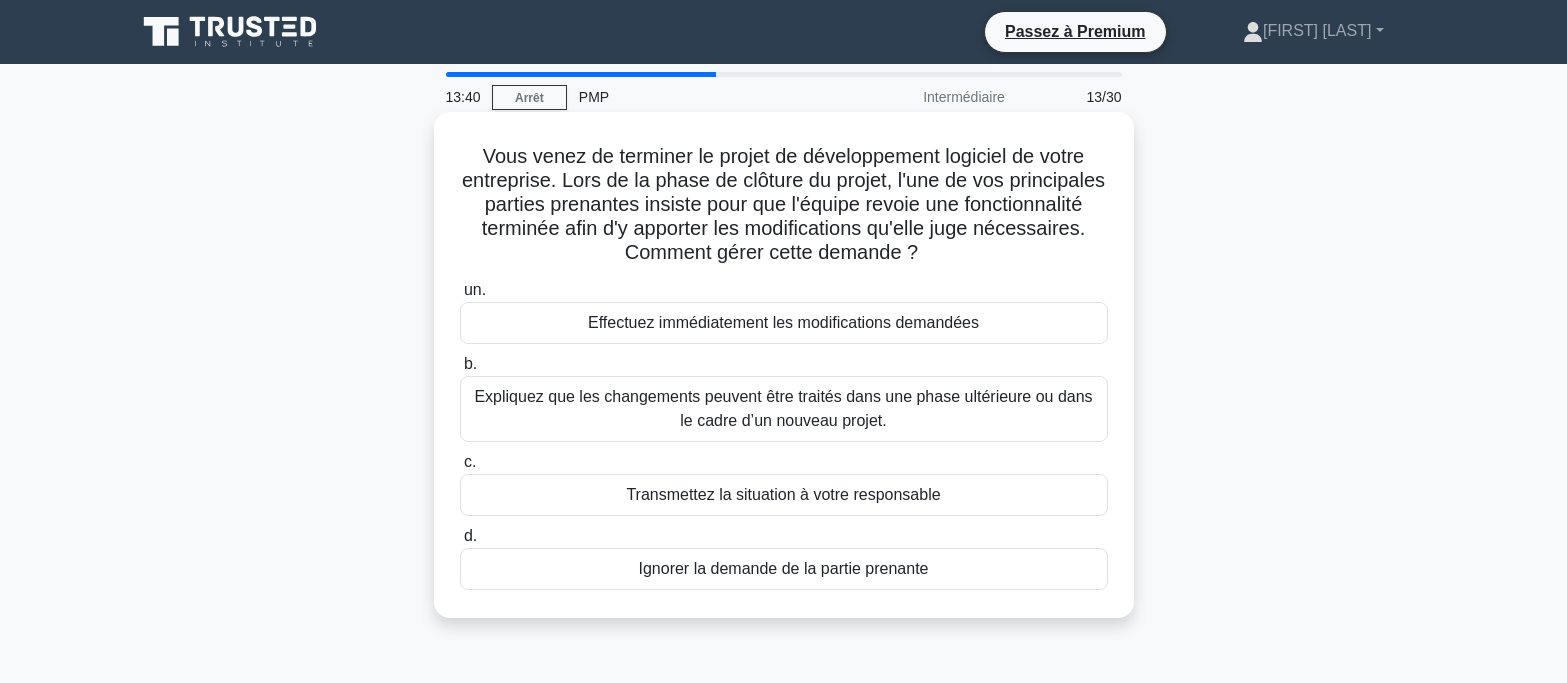 click on "Expliquez que les changements peuvent être traités dans une phase ultérieure ou dans le cadre d’un nouveau projet." at bounding box center (784, 409) 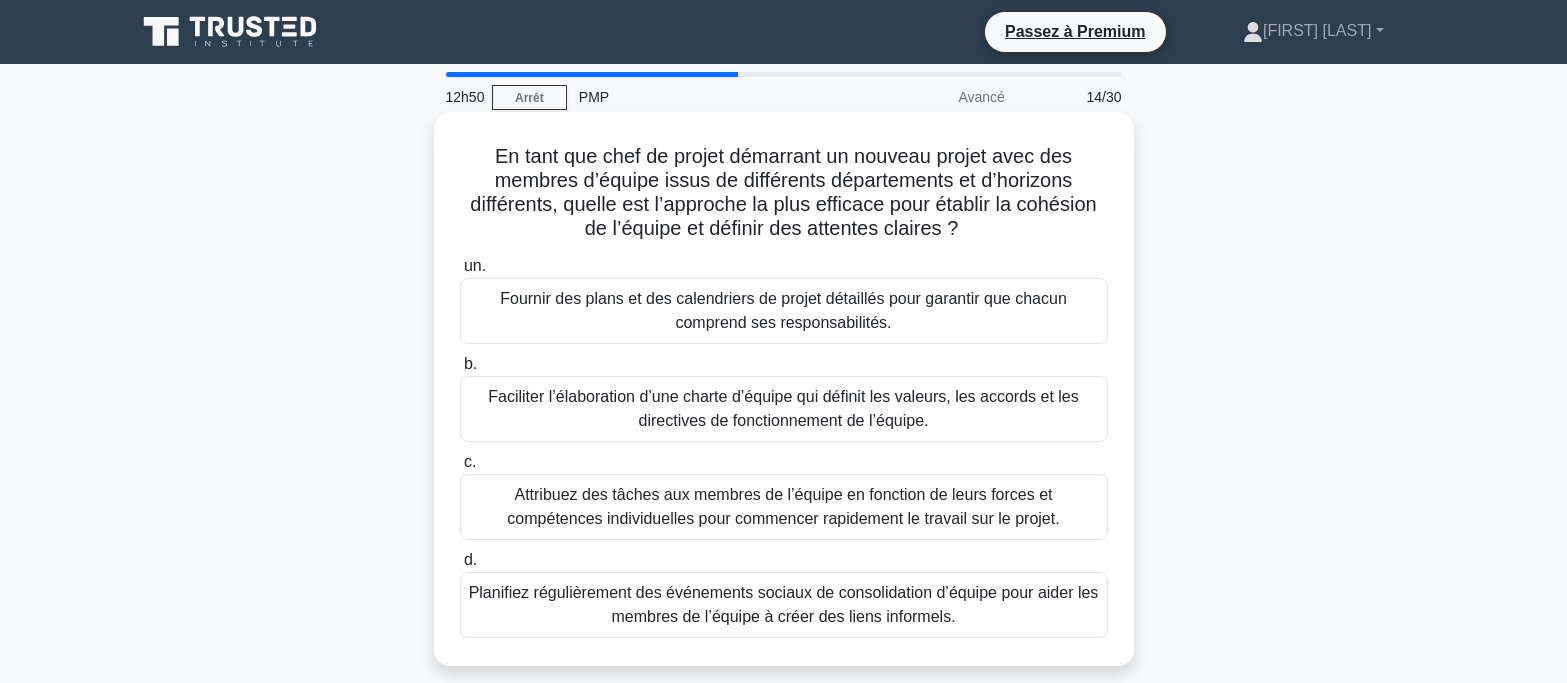 click on "Faciliter l’élaboration d’une charte d’équipe qui définit les valeurs, les accords et les directives de fonctionnement de l’équipe." at bounding box center [783, 408] 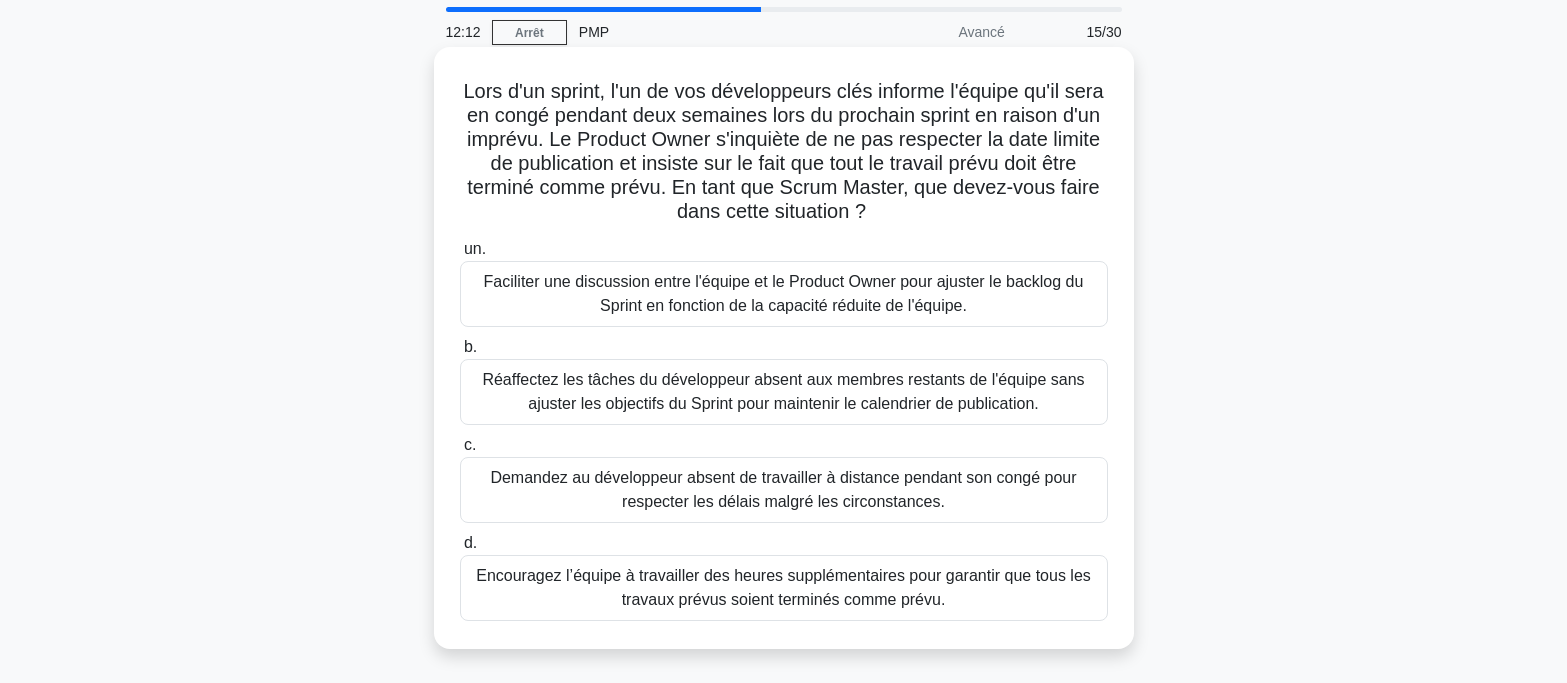 scroll, scrollTop: 100, scrollLeft: 0, axis: vertical 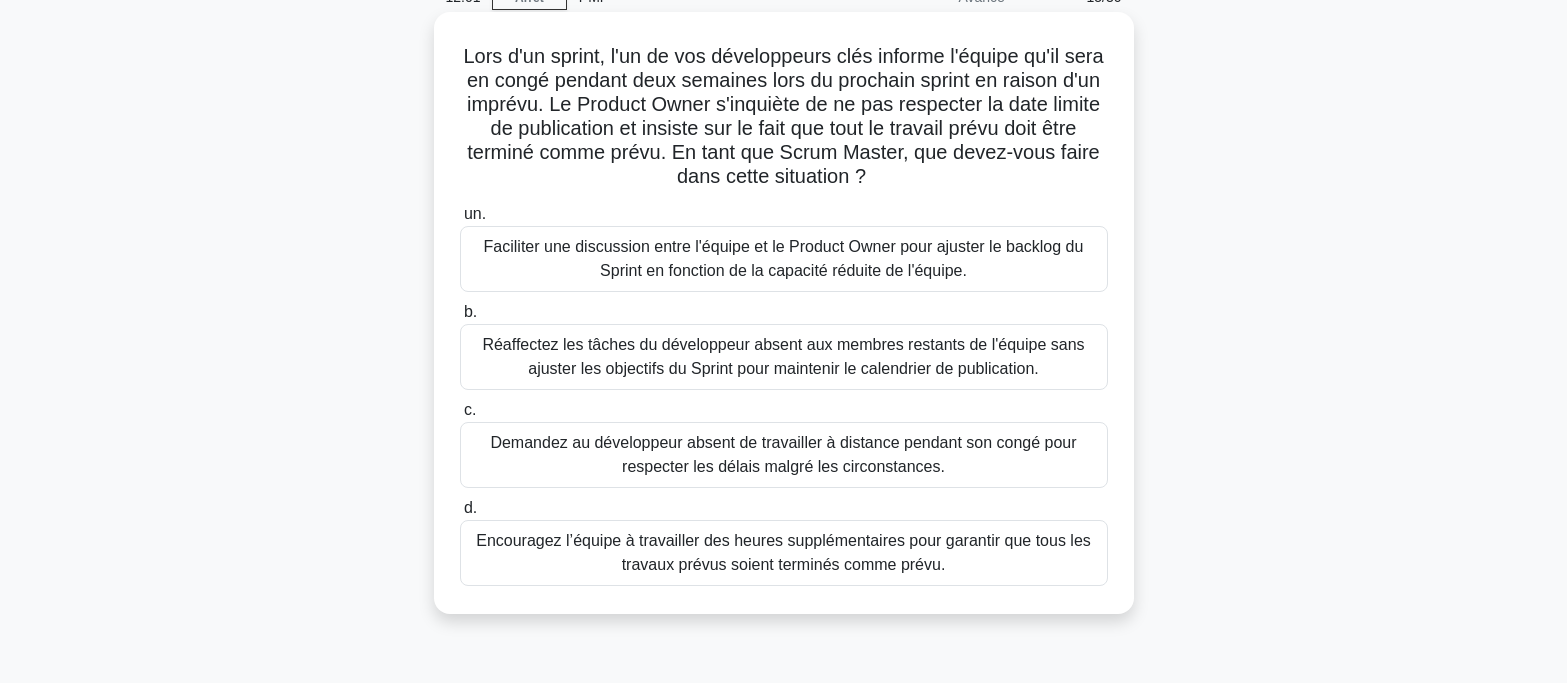click on "Faciliter une discussion entre l'équipe et le Product Owner pour ajuster le backlog du Sprint en fonction de la capacité réduite de l'équipe." at bounding box center (784, 258) 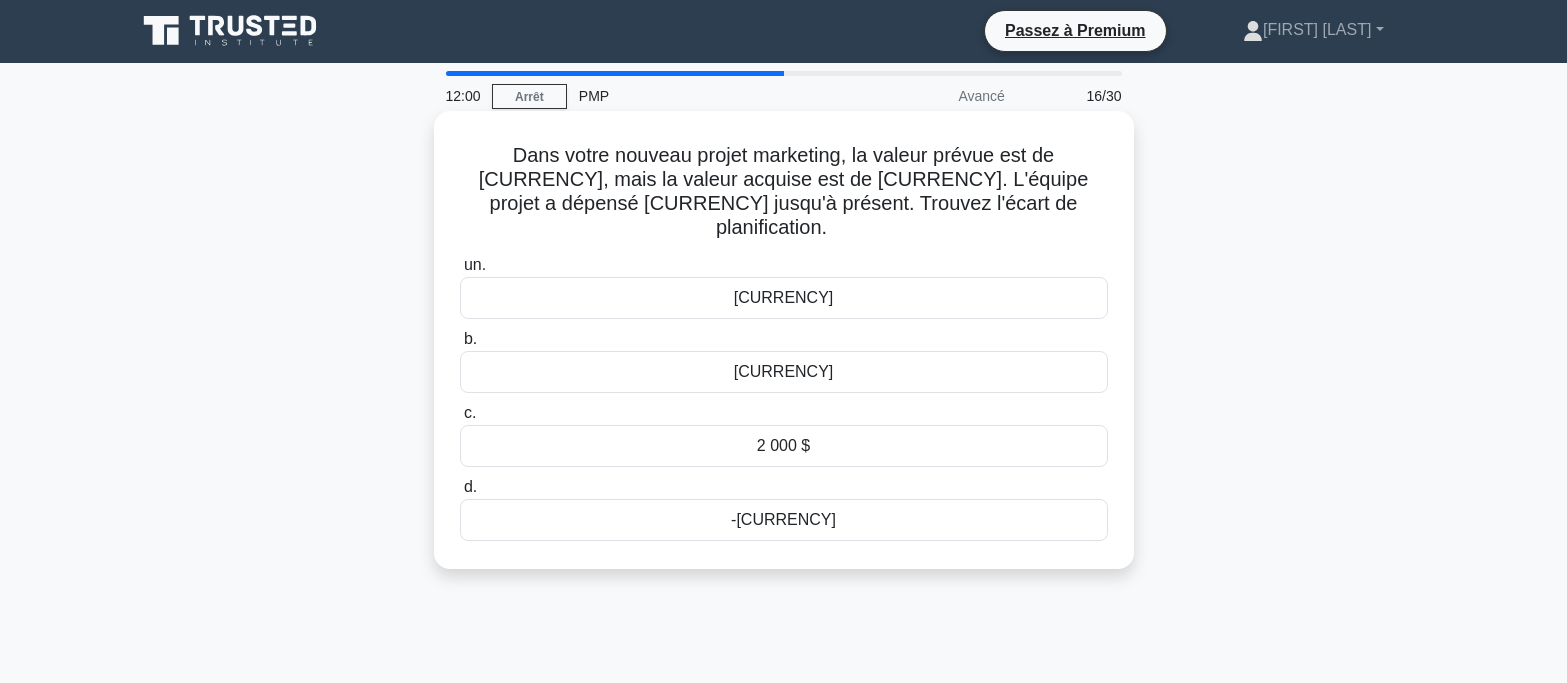 scroll, scrollTop: 0, scrollLeft: 0, axis: both 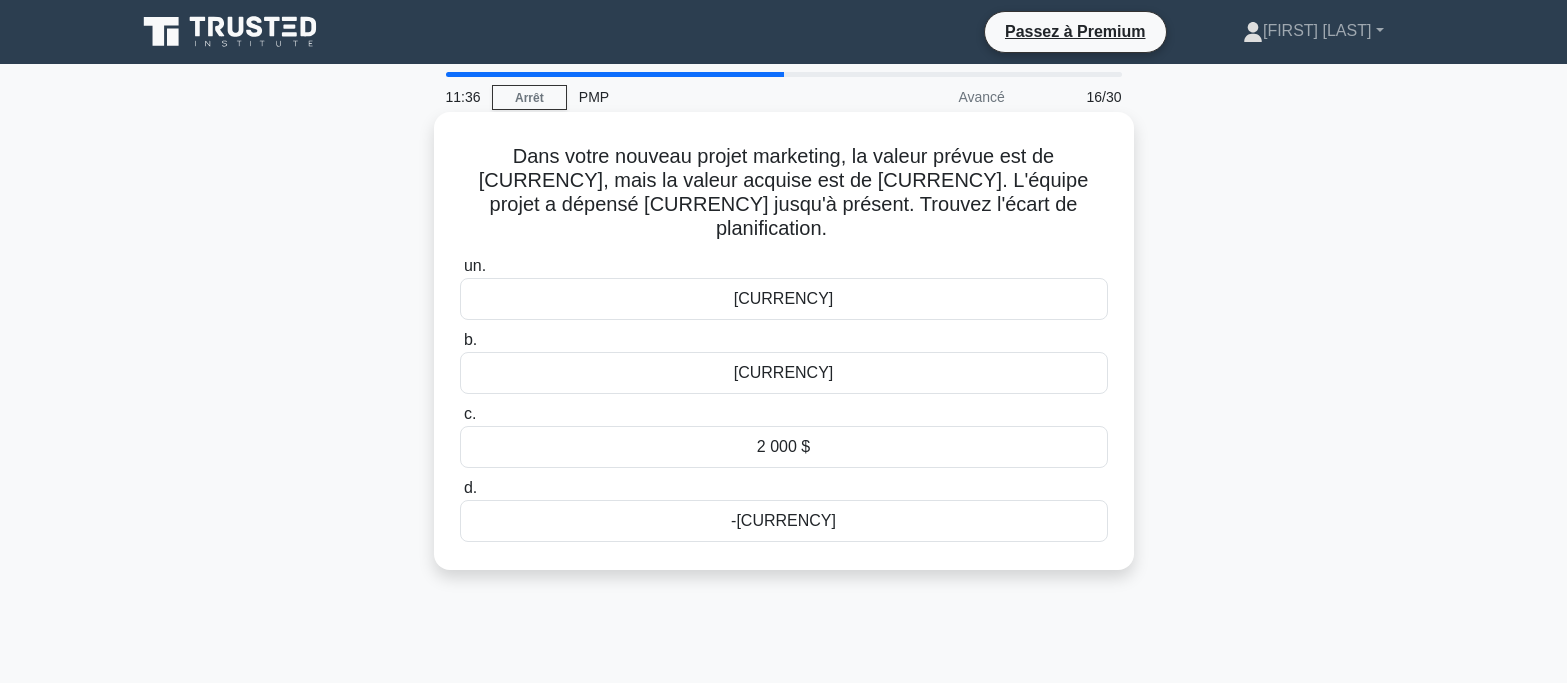 click on "-3 000 $" at bounding box center [784, 299] 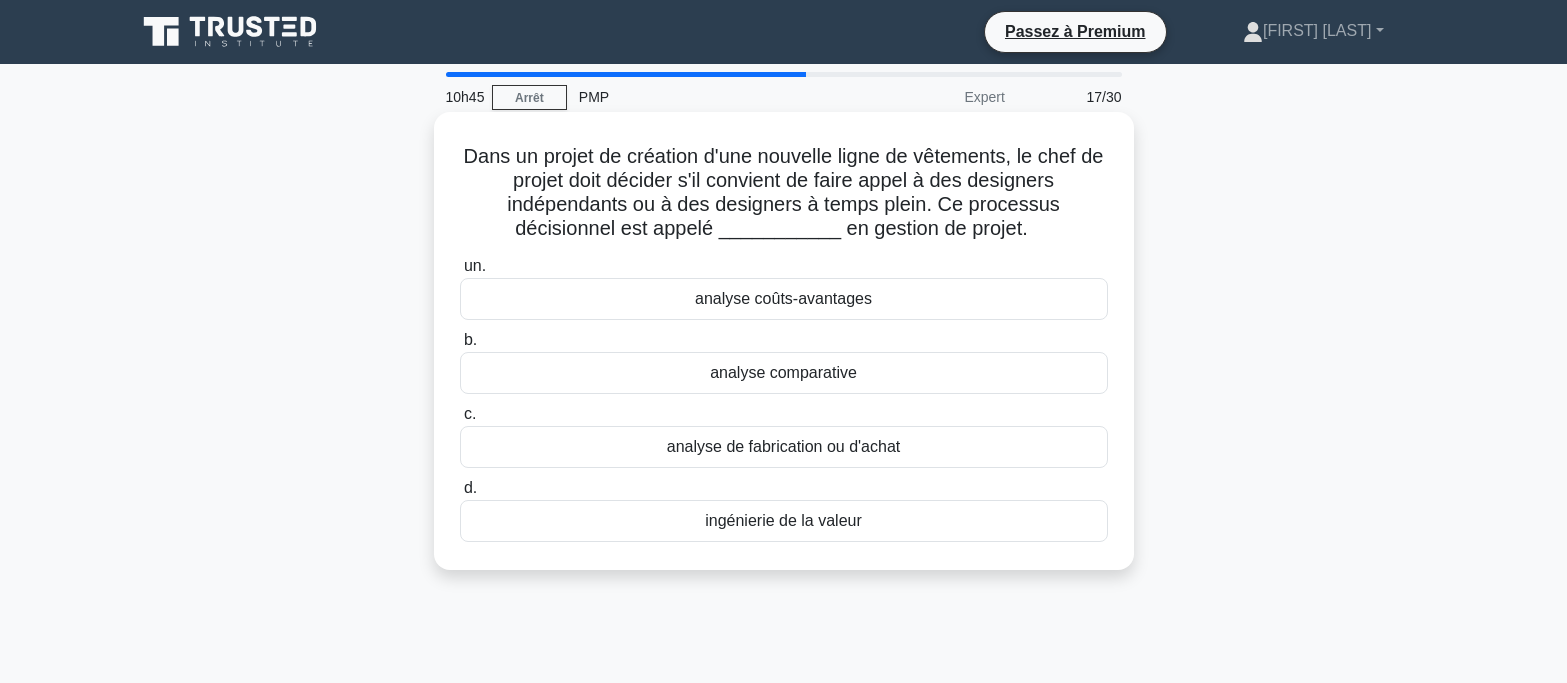 click on "analyse comparative" at bounding box center (783, 372) 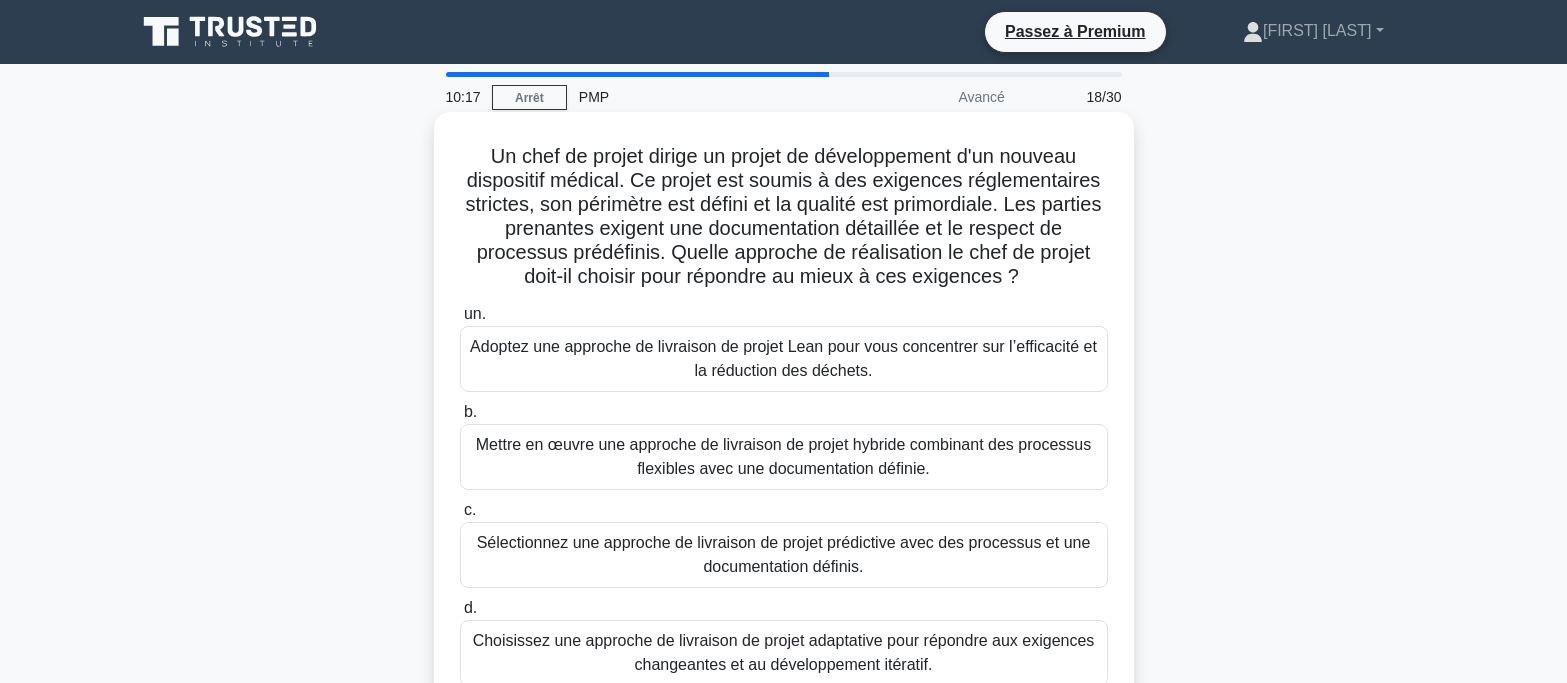 scroll, scrollTop: 100, scrollLeft: 0, axis: vertical 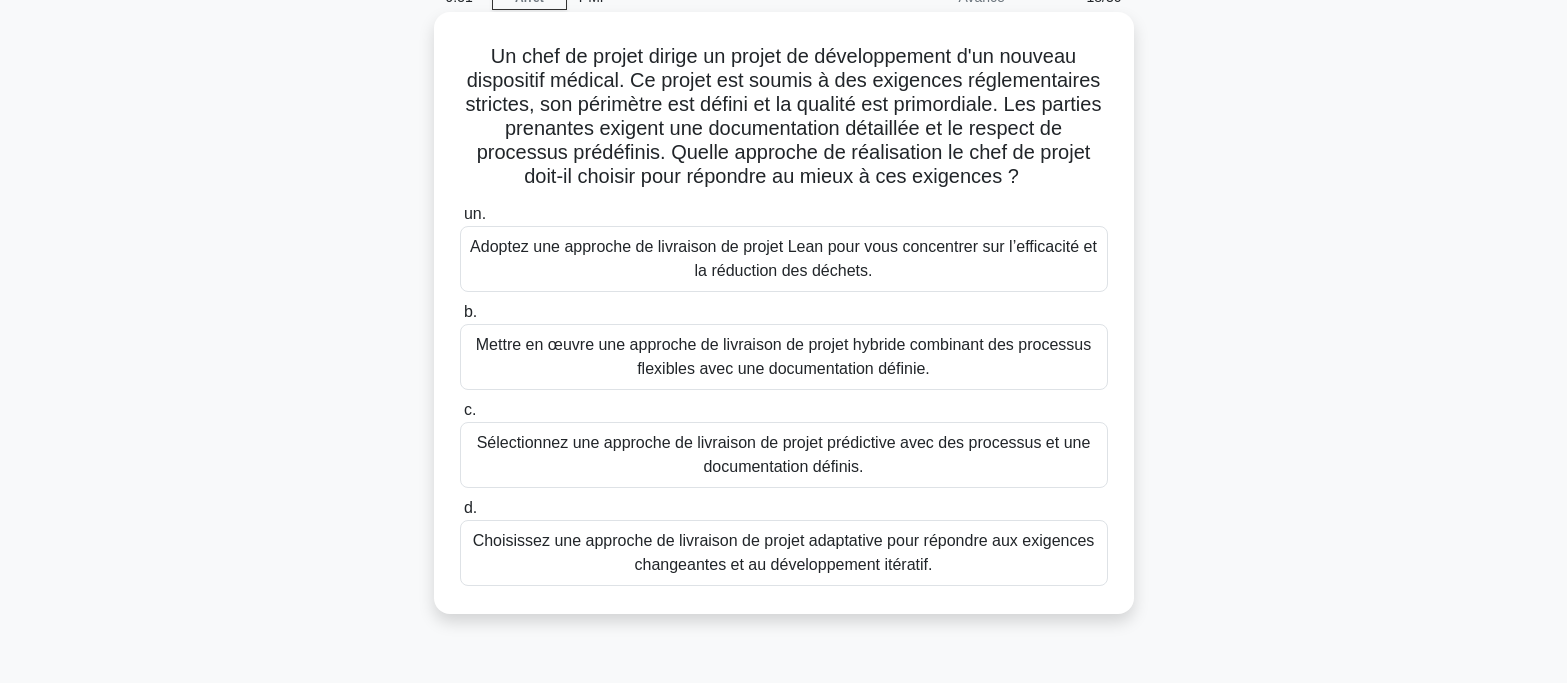 click on "Choisissez une approche de livraison de projet adaptative pour répondre aux exigences changeantes et au développement itératif." at bounding box center [784, 552] 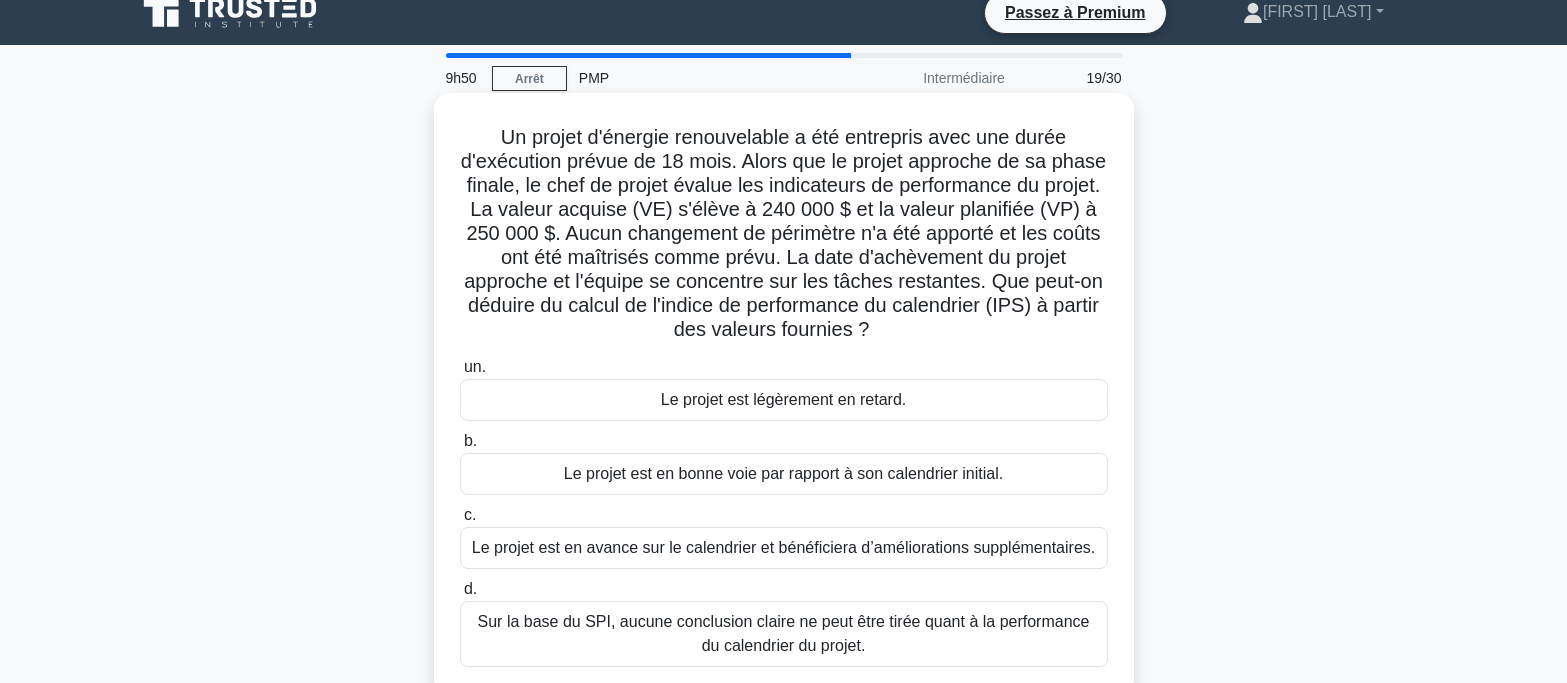 scroll, scrollTop: 0, scrollLeft: 0, axis: both 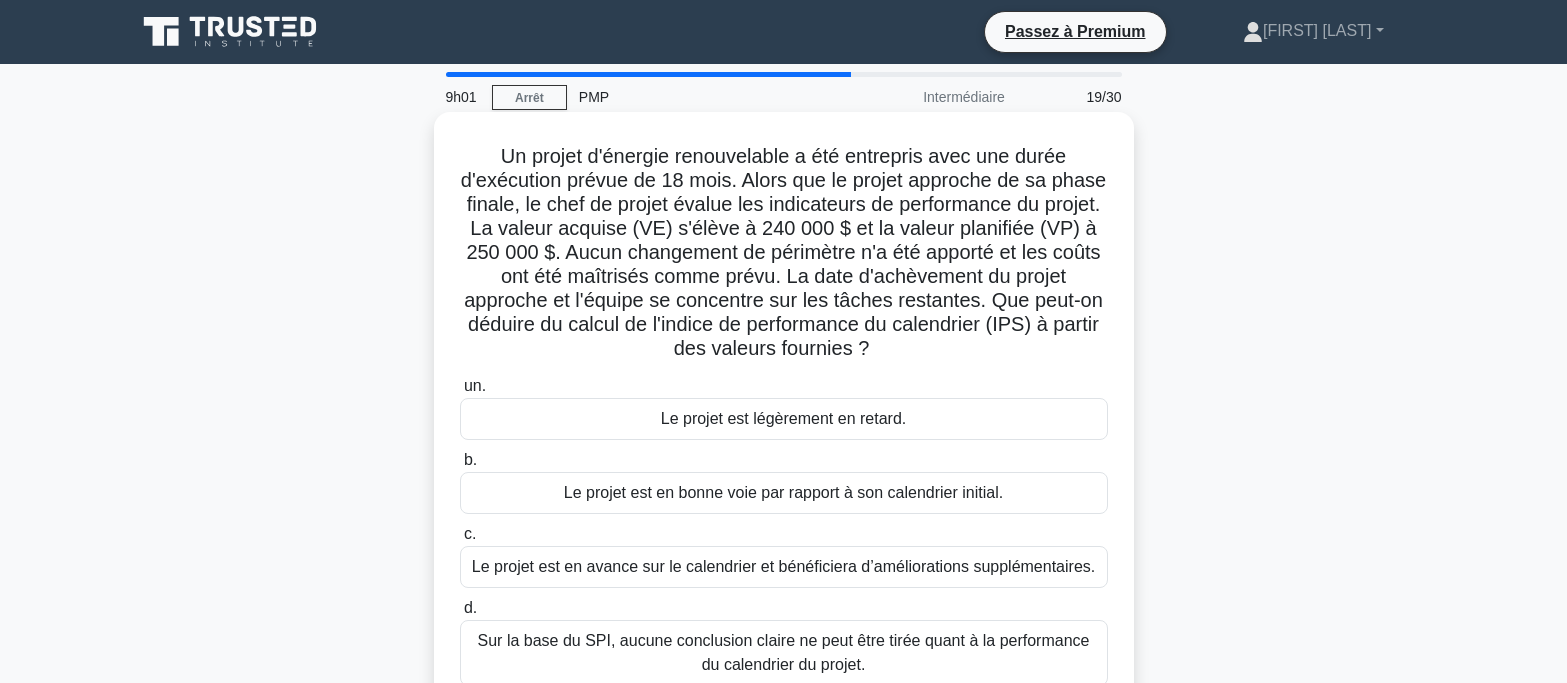click on "Le projet est légèrement en retard." at bounding box center [783, 418] 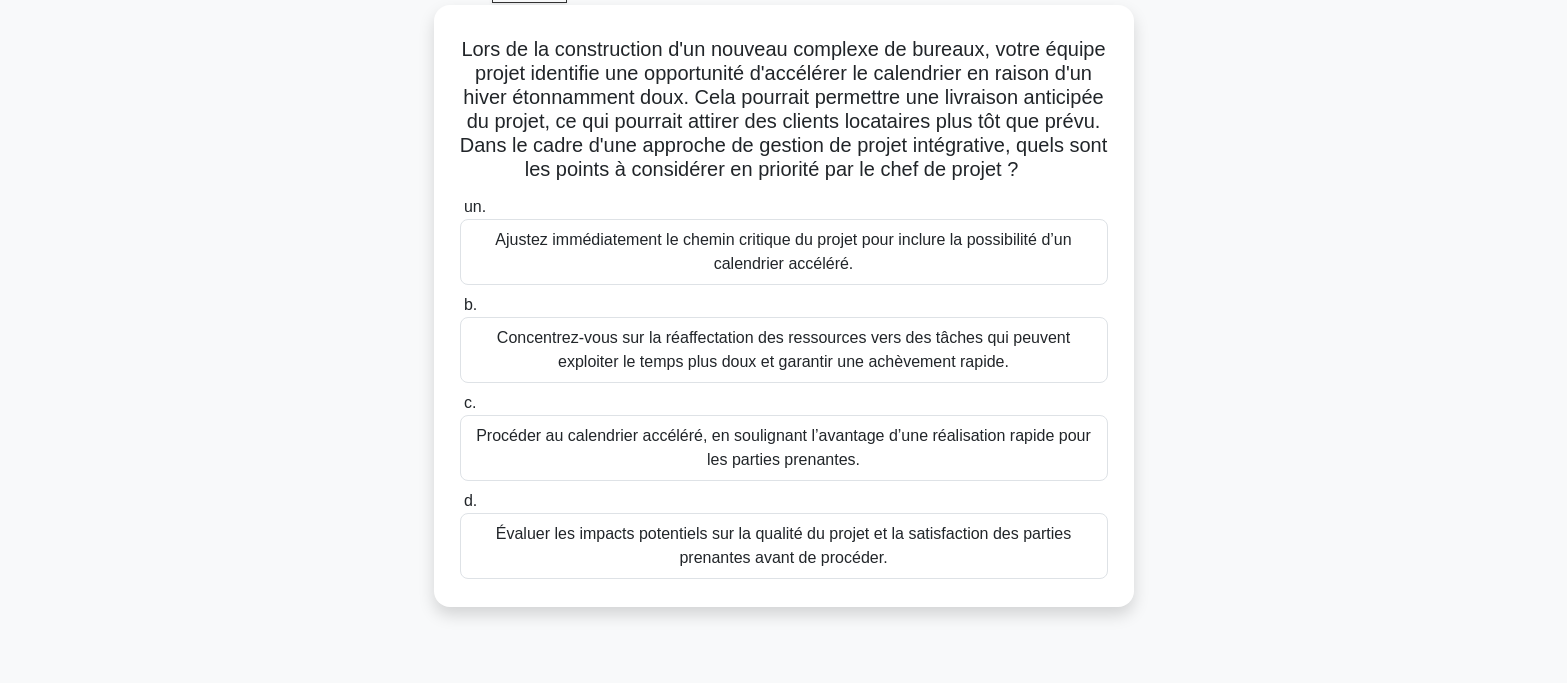scroll, scrollTop: 200, scrollLeft: 0, axis: vertical 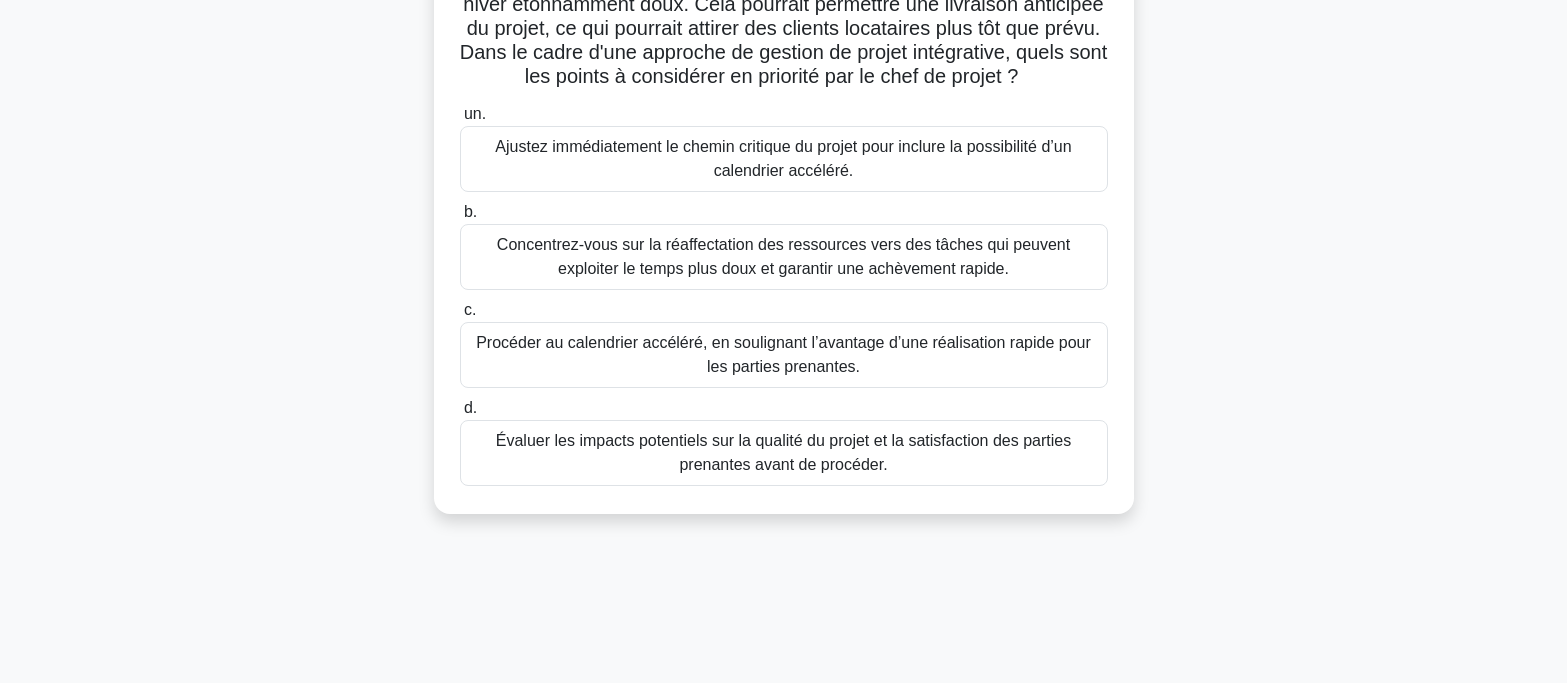 click on "Évaluer les impacts potentiels sur la qualité du projet et la satisfaction des parties prenantes avant de procéder." at bounding box center (783, 452) 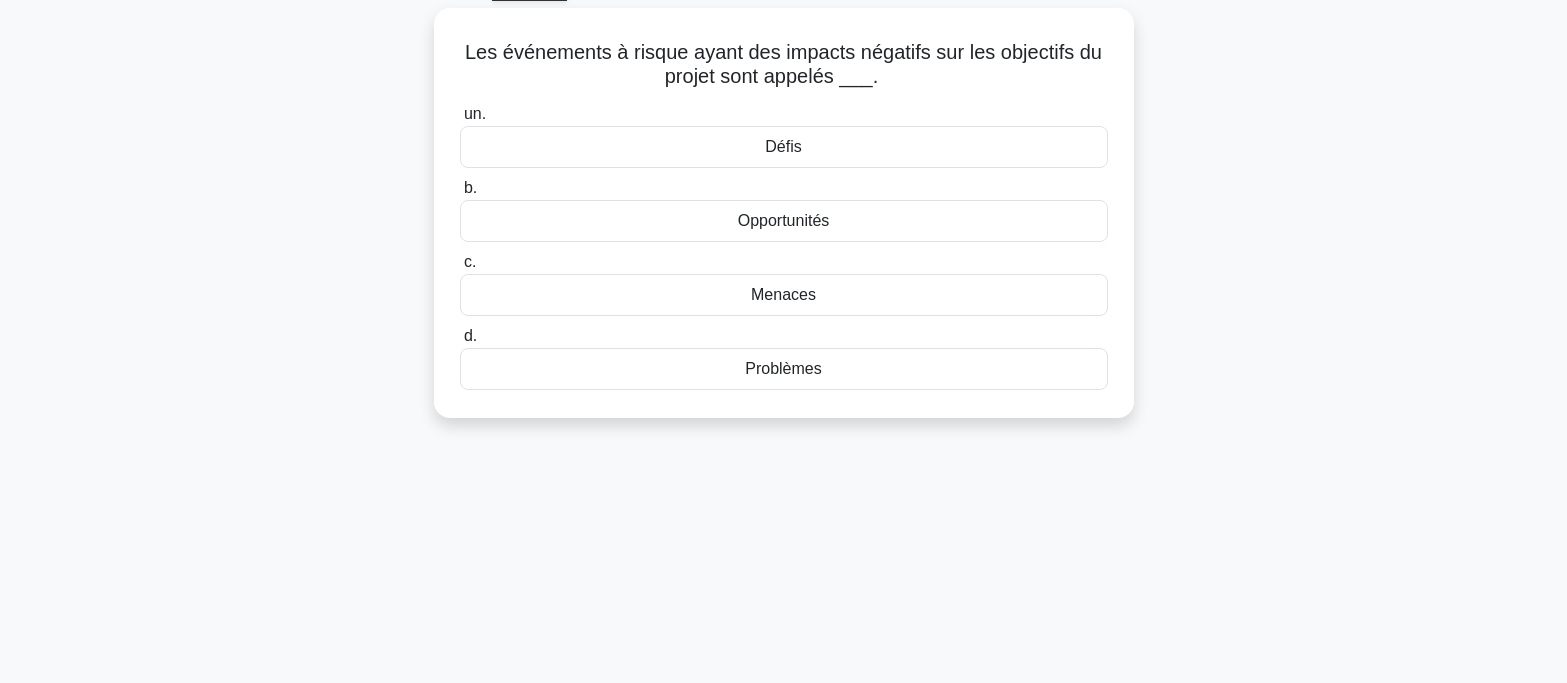 scroll, scrollTop: 0, scrollLeft: 0, axis: both 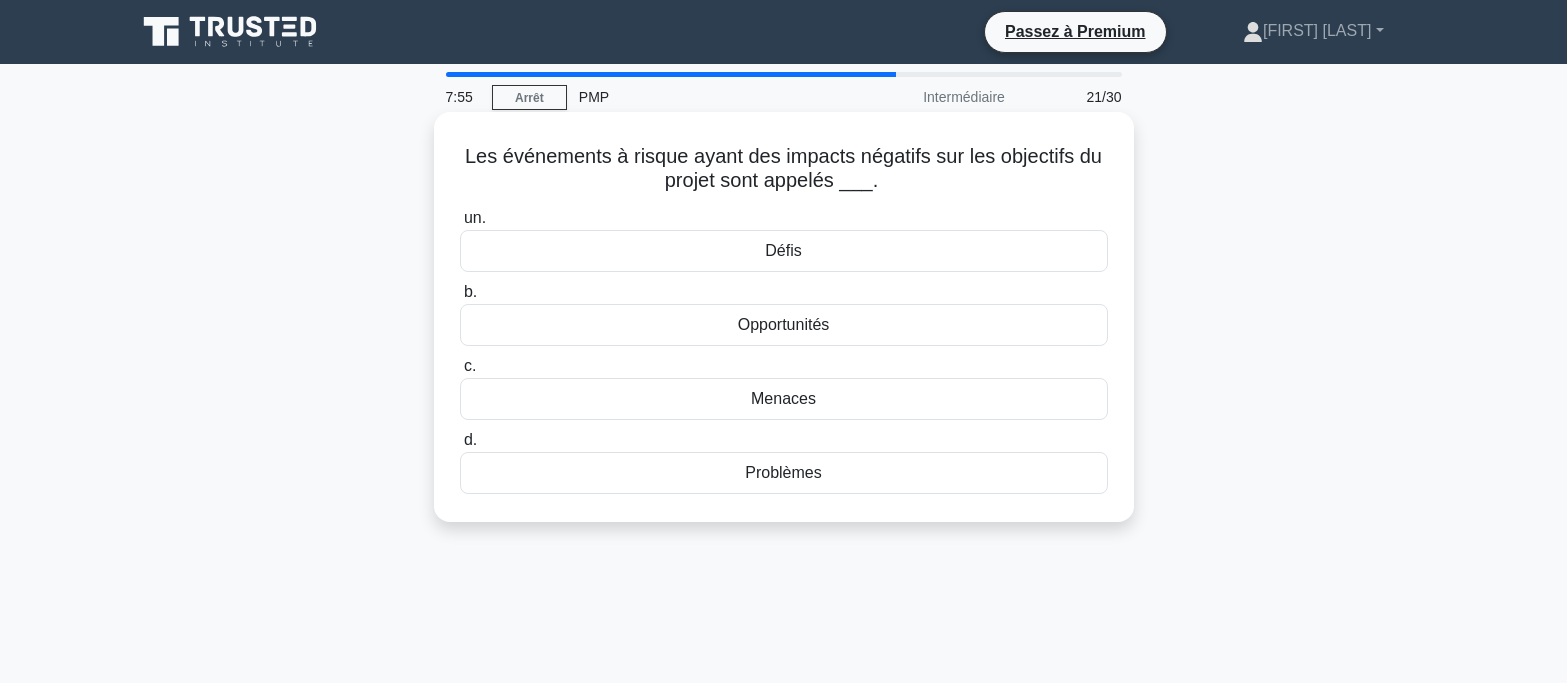 click on "Problèmes" at bounding box center [783, 472] 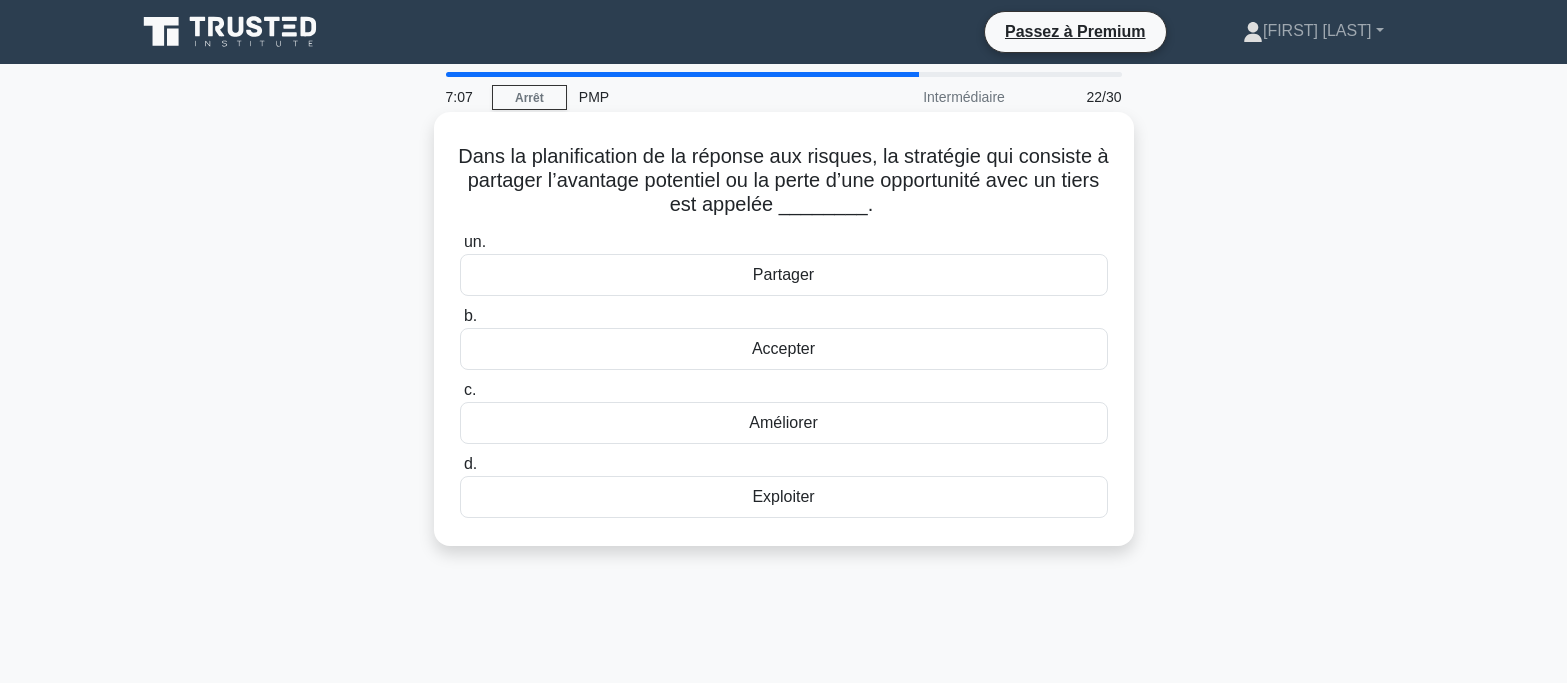 click on "Accepter" at bounding box center (783, 348) 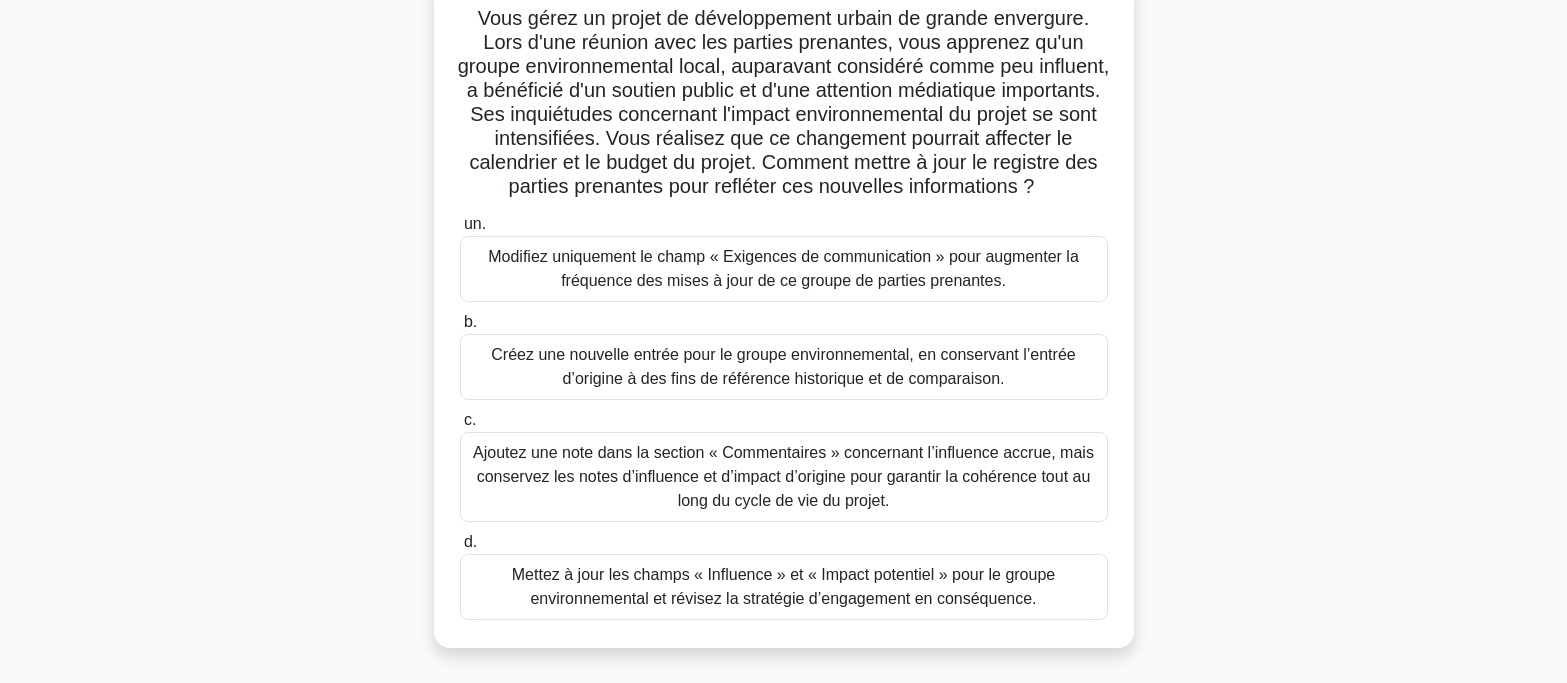 scroll, scrollTop: 200, scrollLeft: 0, axis: vertical 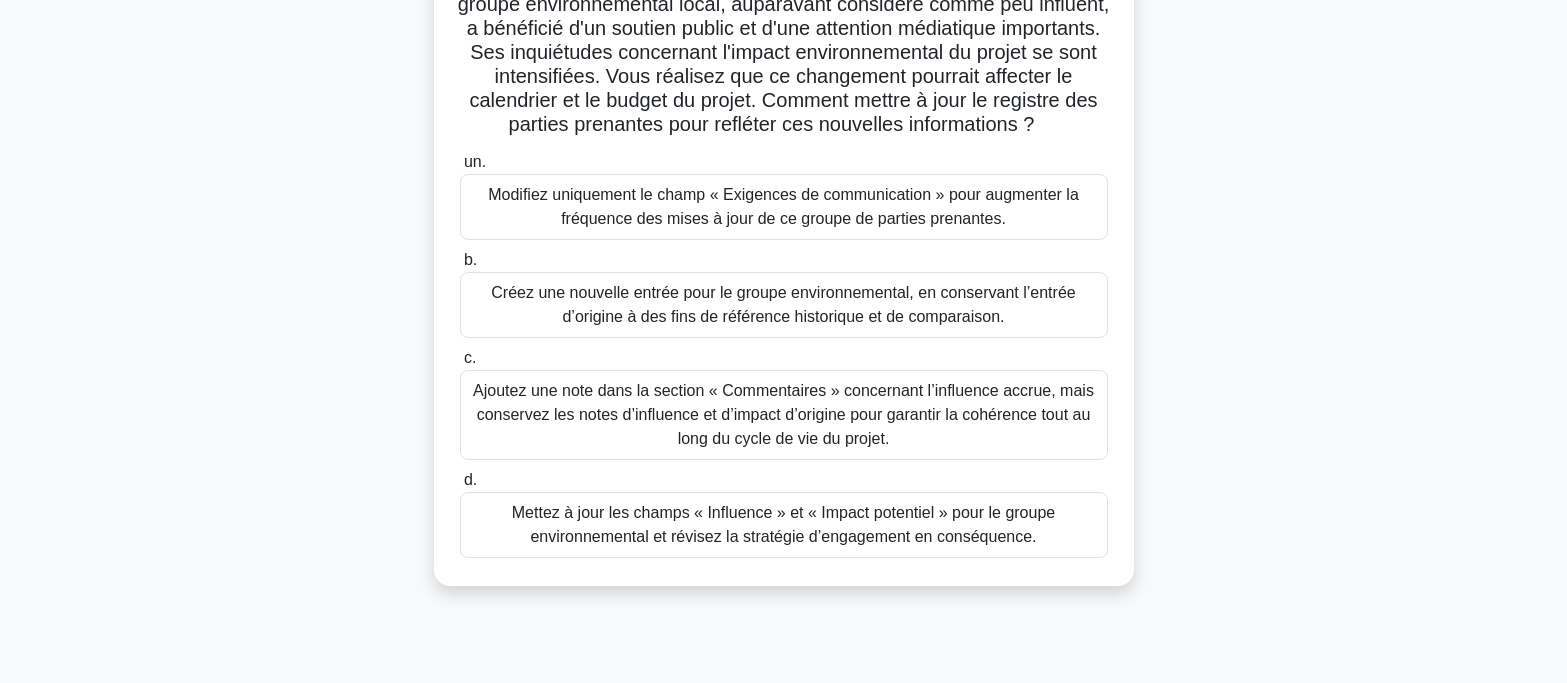 click on "Ajoutez une note dans la section « Commentaires » concernant l’influence accrue, mais conservez les notes d’influence et d’impact d’origine pour garantir la cohérence tout au long du cycle de vie du projet." at bounding box center [783, 414] 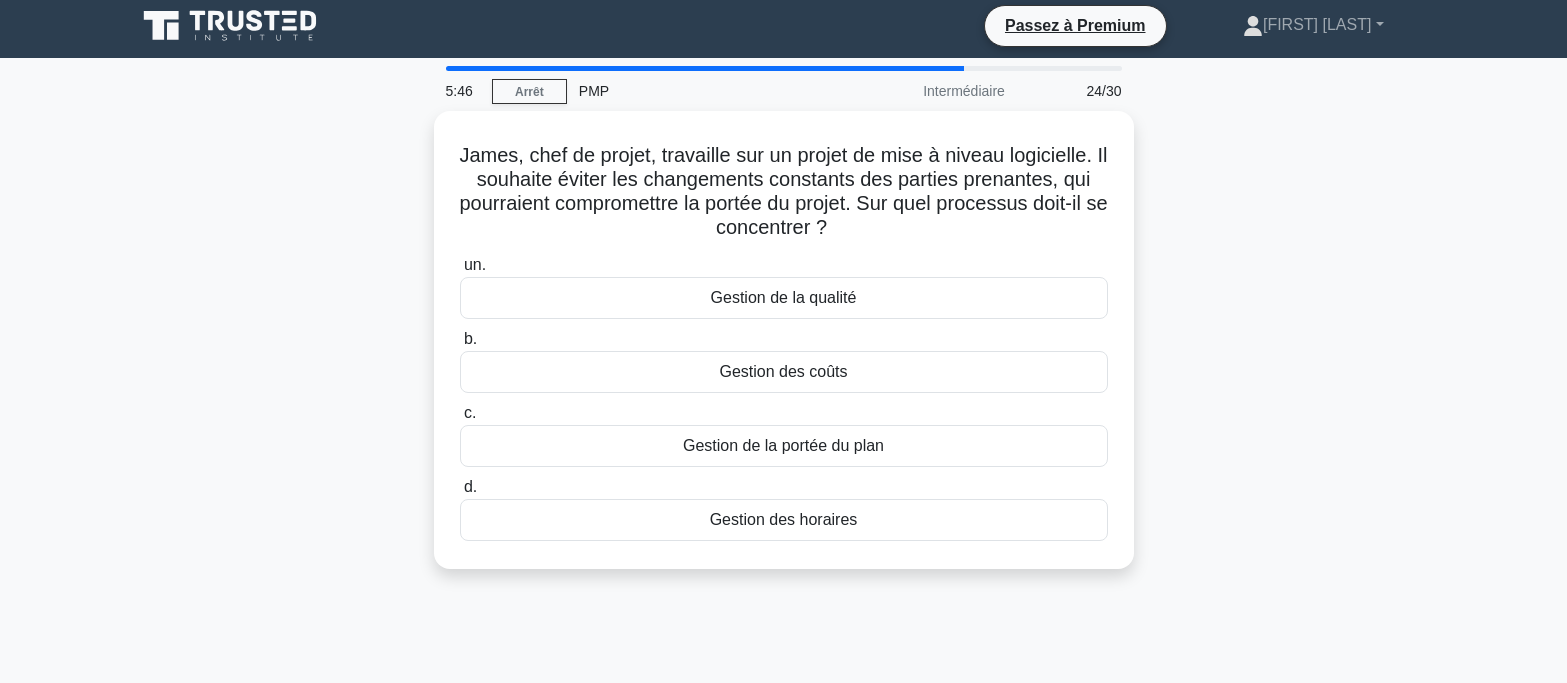 scroll, scrollTop: 0, scrollLeft: 0, axis: both 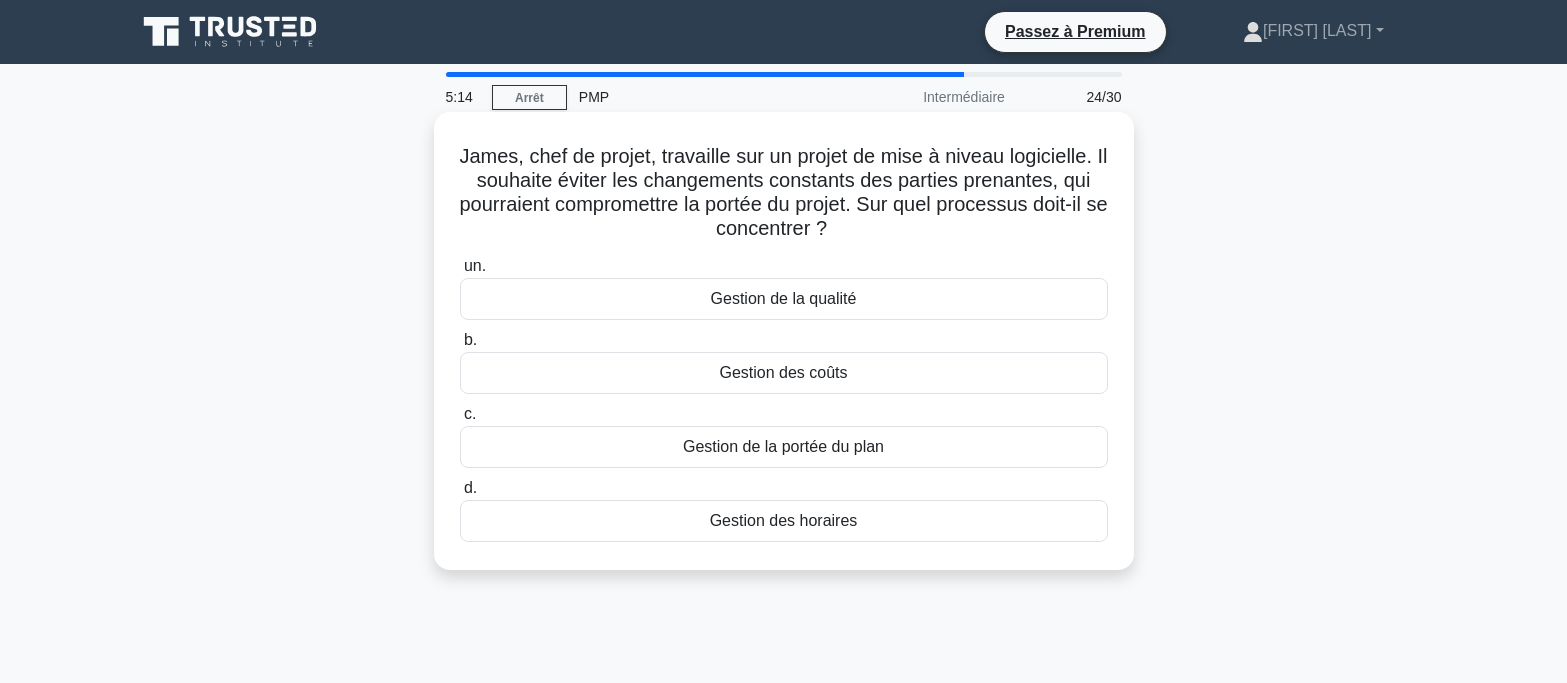 click on "Gestion de la portée du plan" at bounding box center [784, 447] 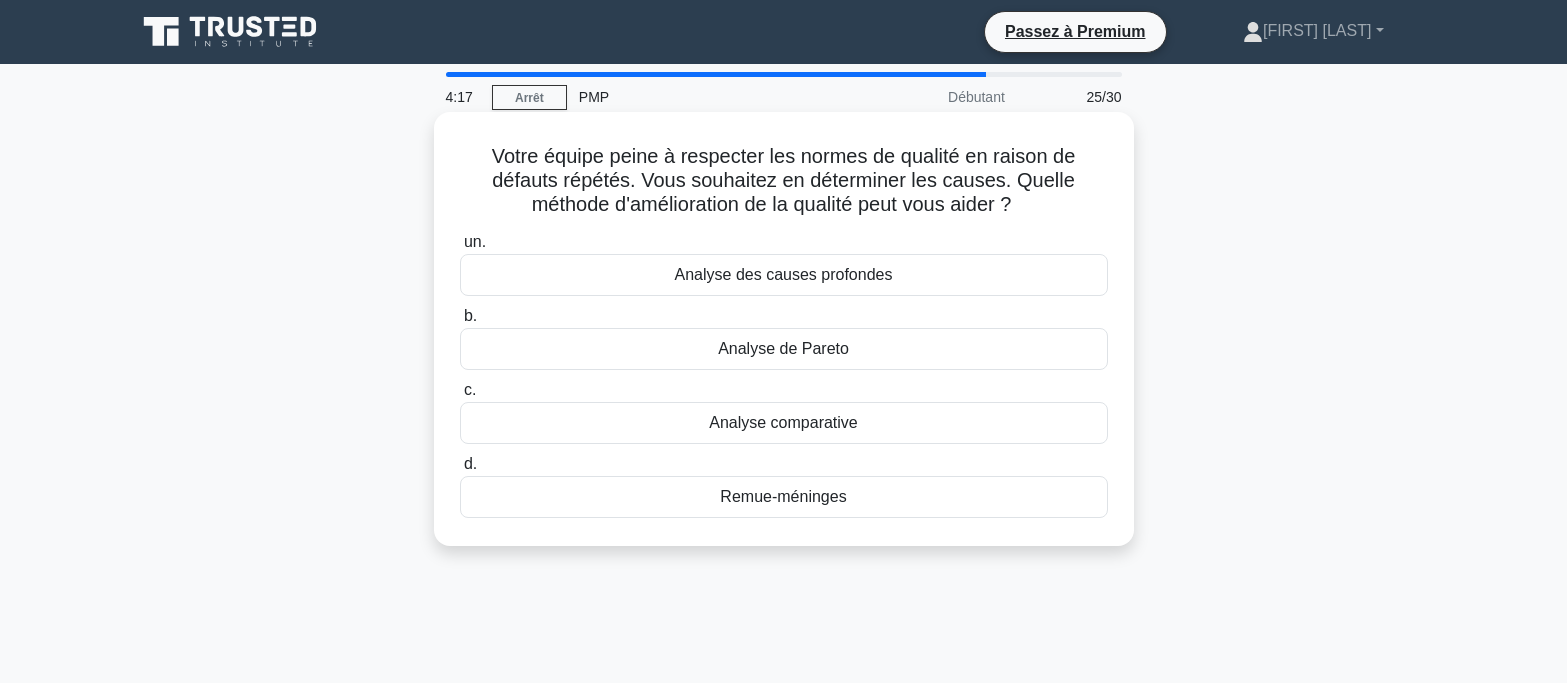 click on "Analyse de Pareto" at bounding box center (783, 348) 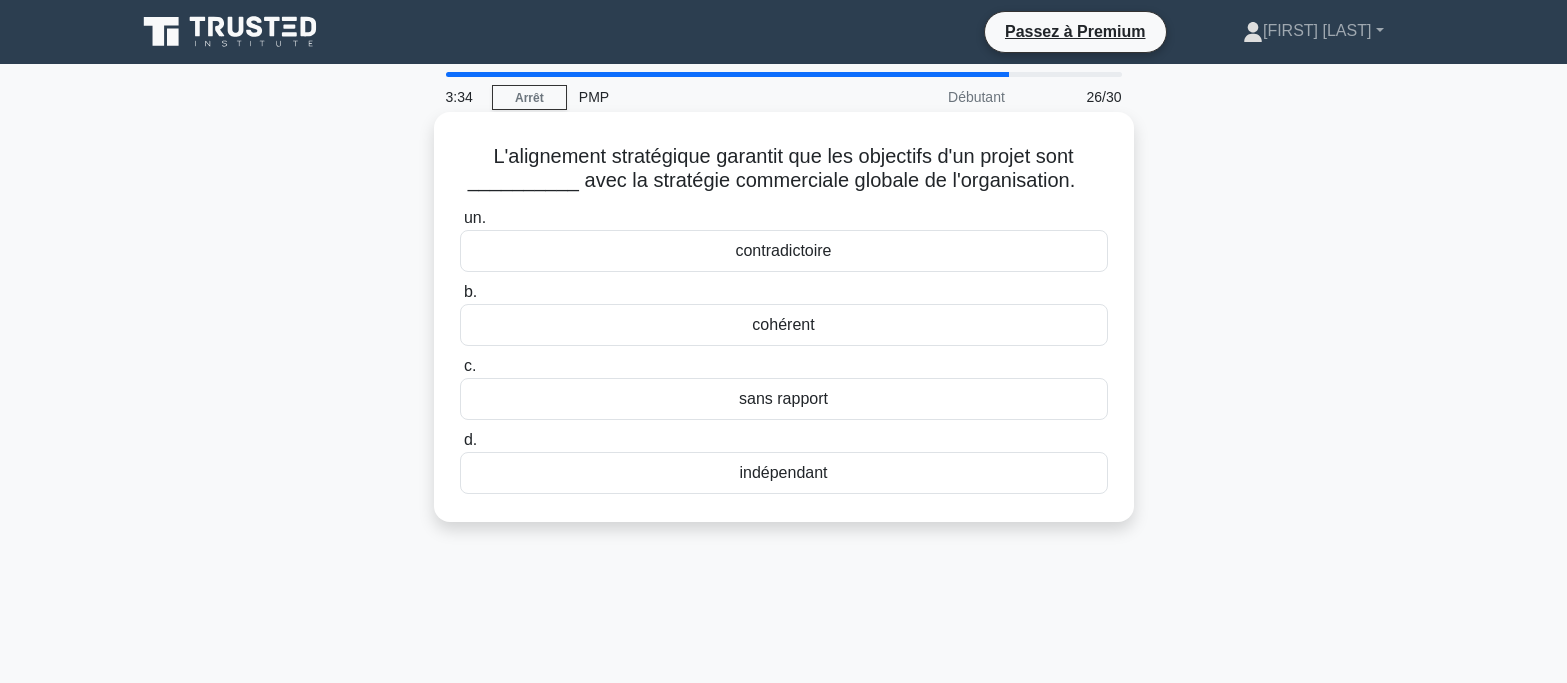 click on "cohérent" at bounding box center (783, 324) 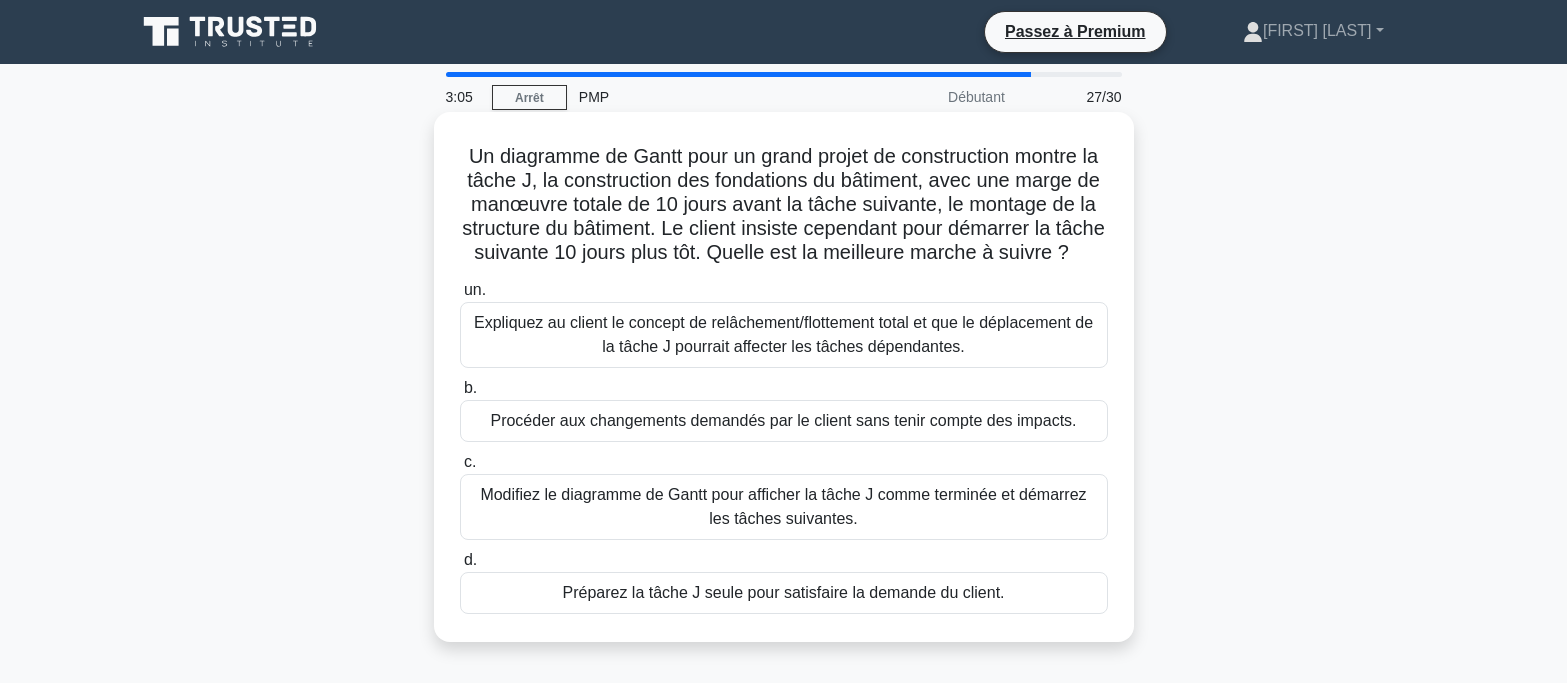 scroll, scrollTop: 100, scrollLeft: 0, axis: vertical 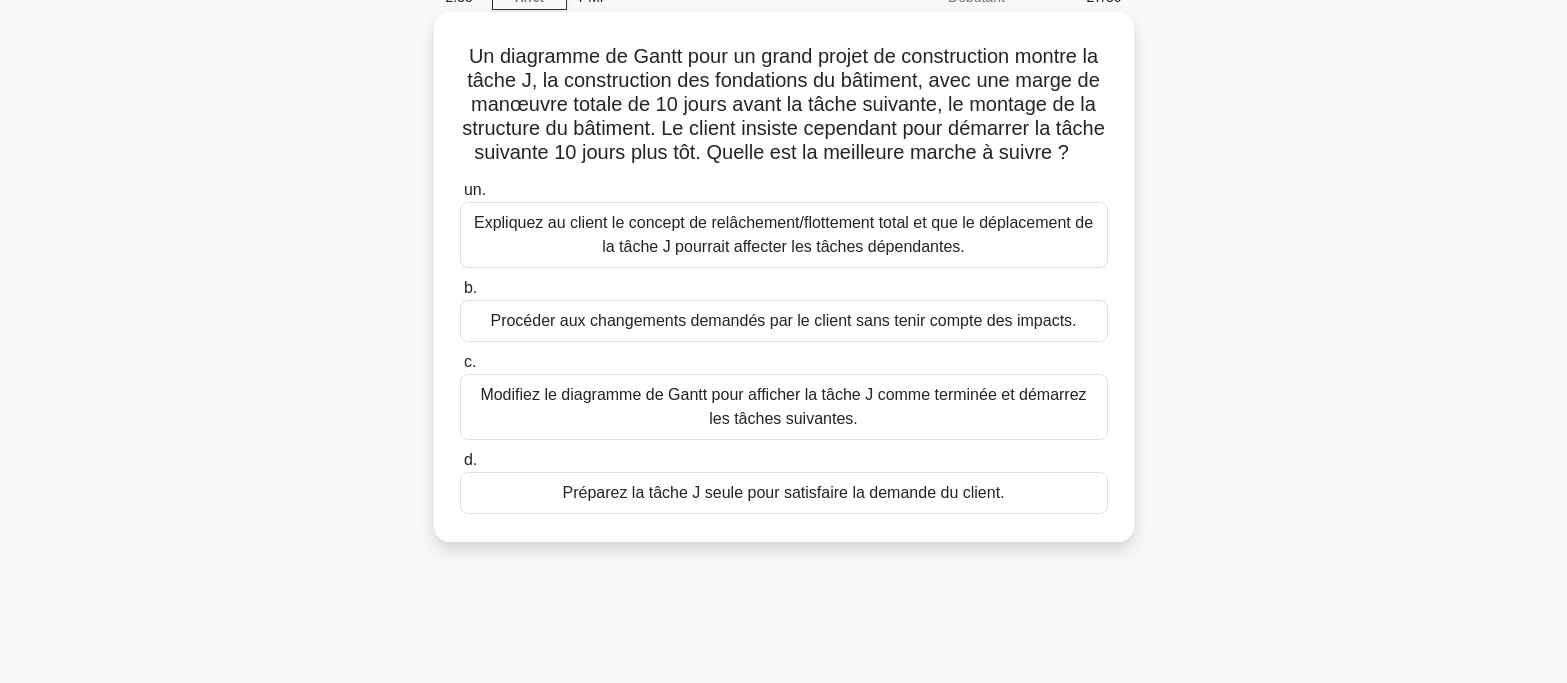 click on "Expliquez au client le concept de relâchement/flottement total et que le déplacement de la tâche J pourrait affecter les tâches dépendantes." at bounding box center (783, 234) 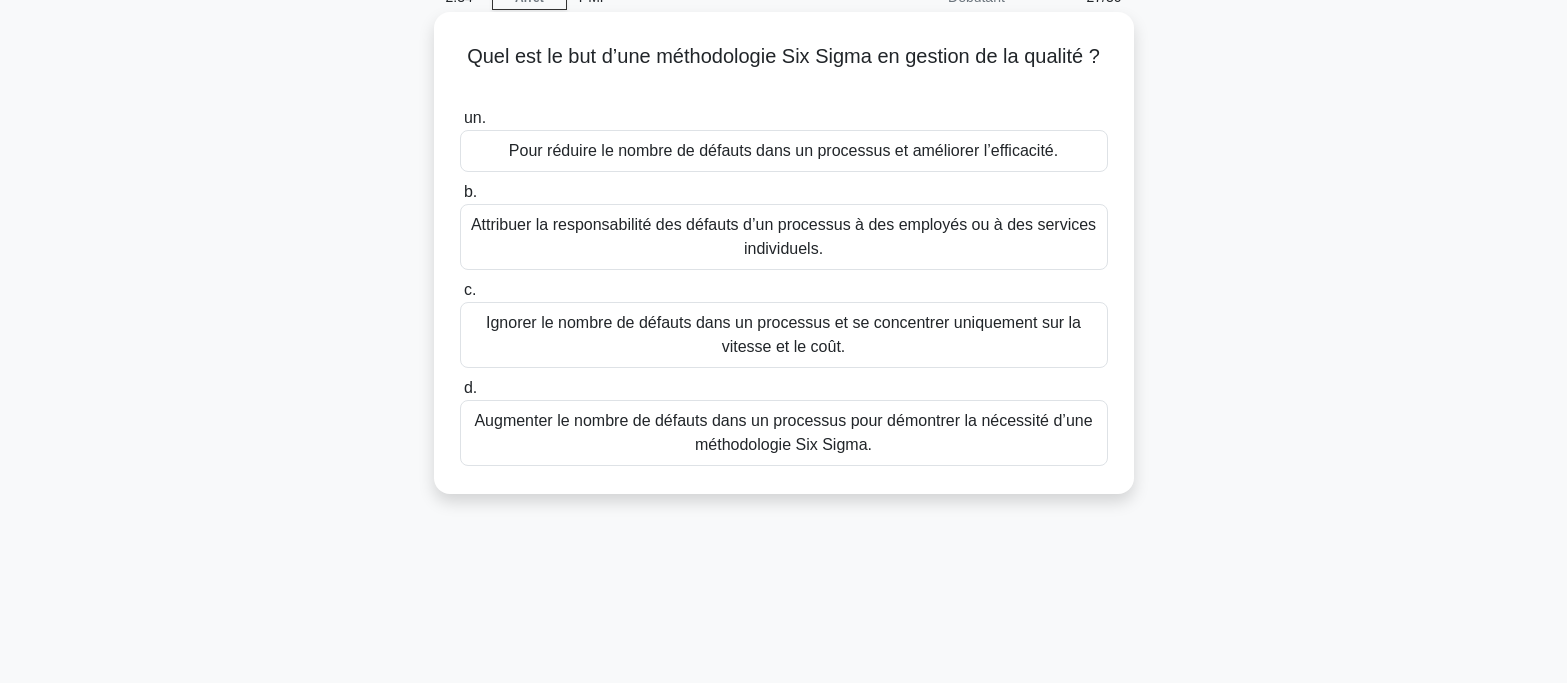 scroll, scrollTop: 0, scrollLeft: 0, axis: both 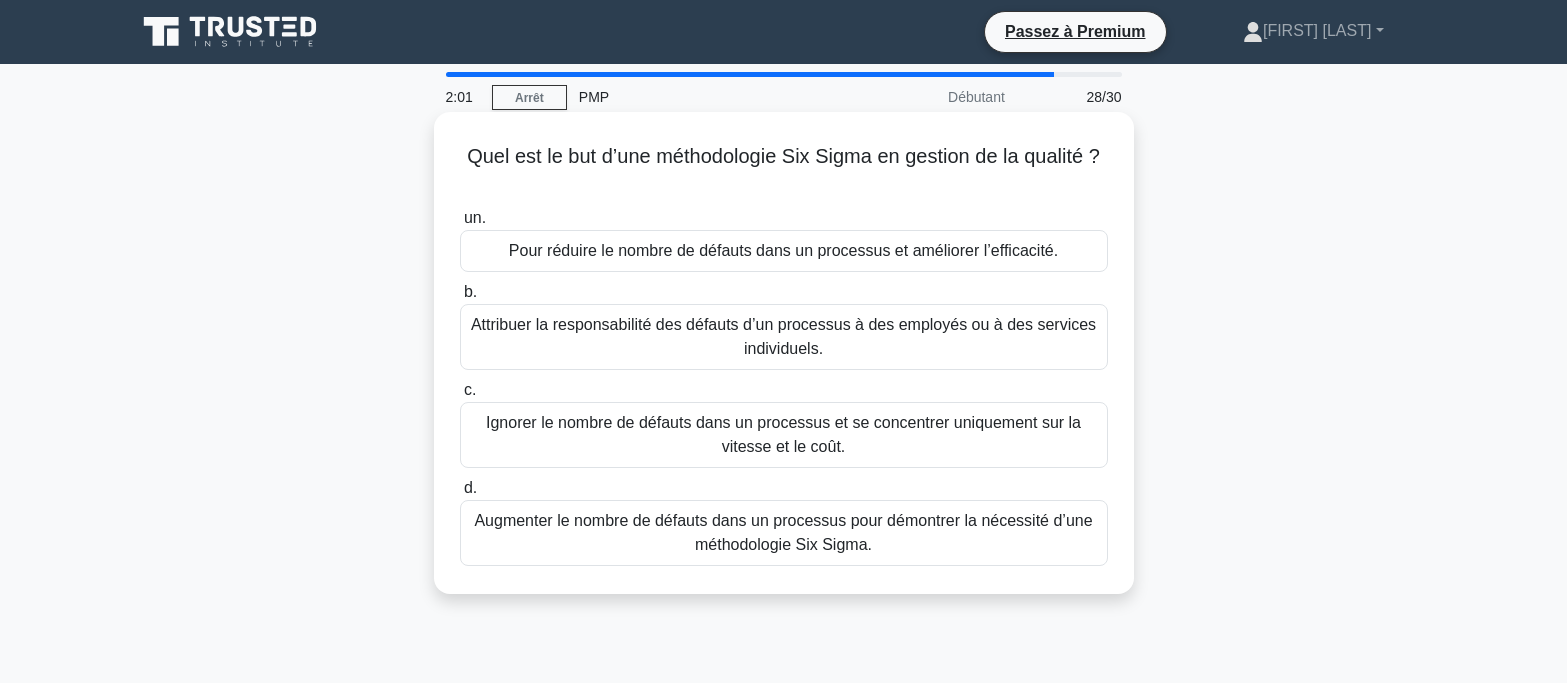 click on "Pour réduire le nombre de défauts dans un processus et améliorer l’efficacité." at bounding box center [783, 250] 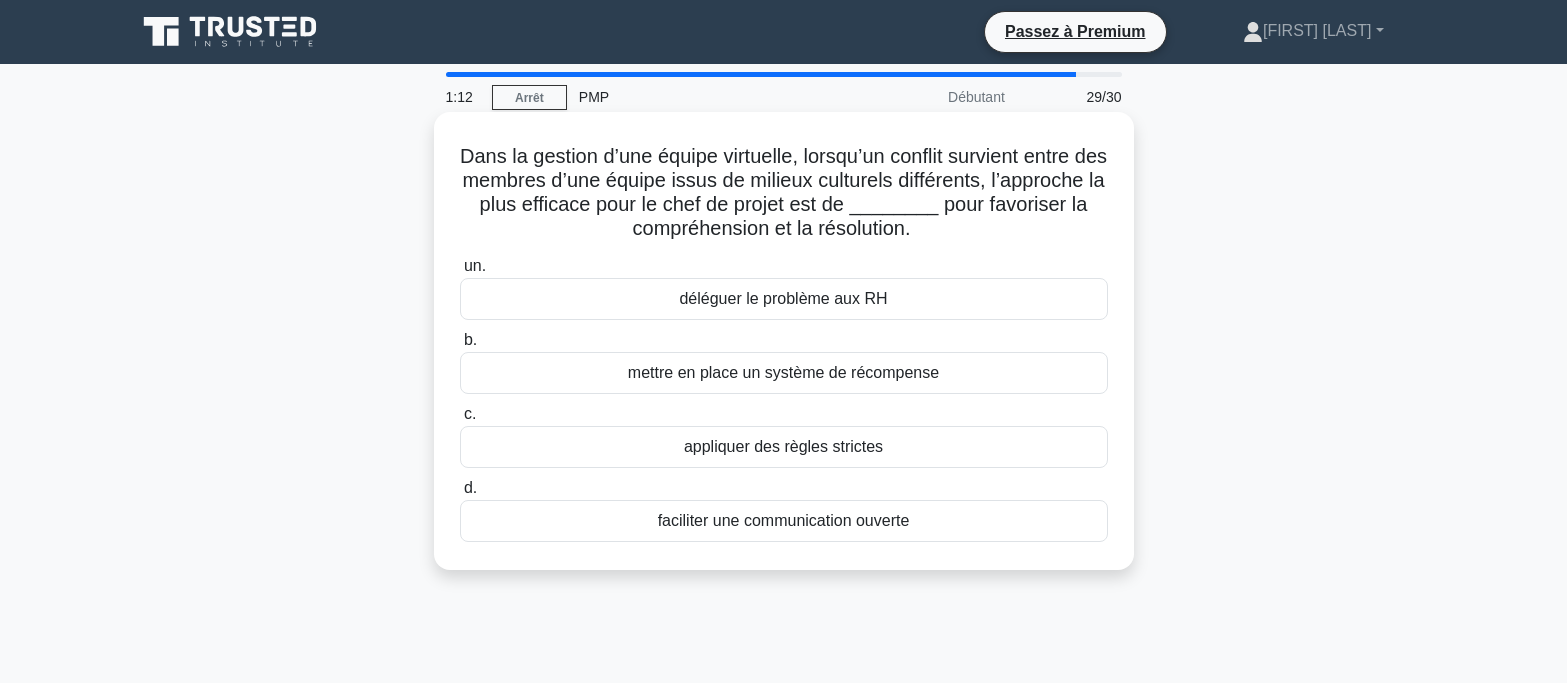 click on "faciliter une communication ouverte" at bounding box center [784, 520] 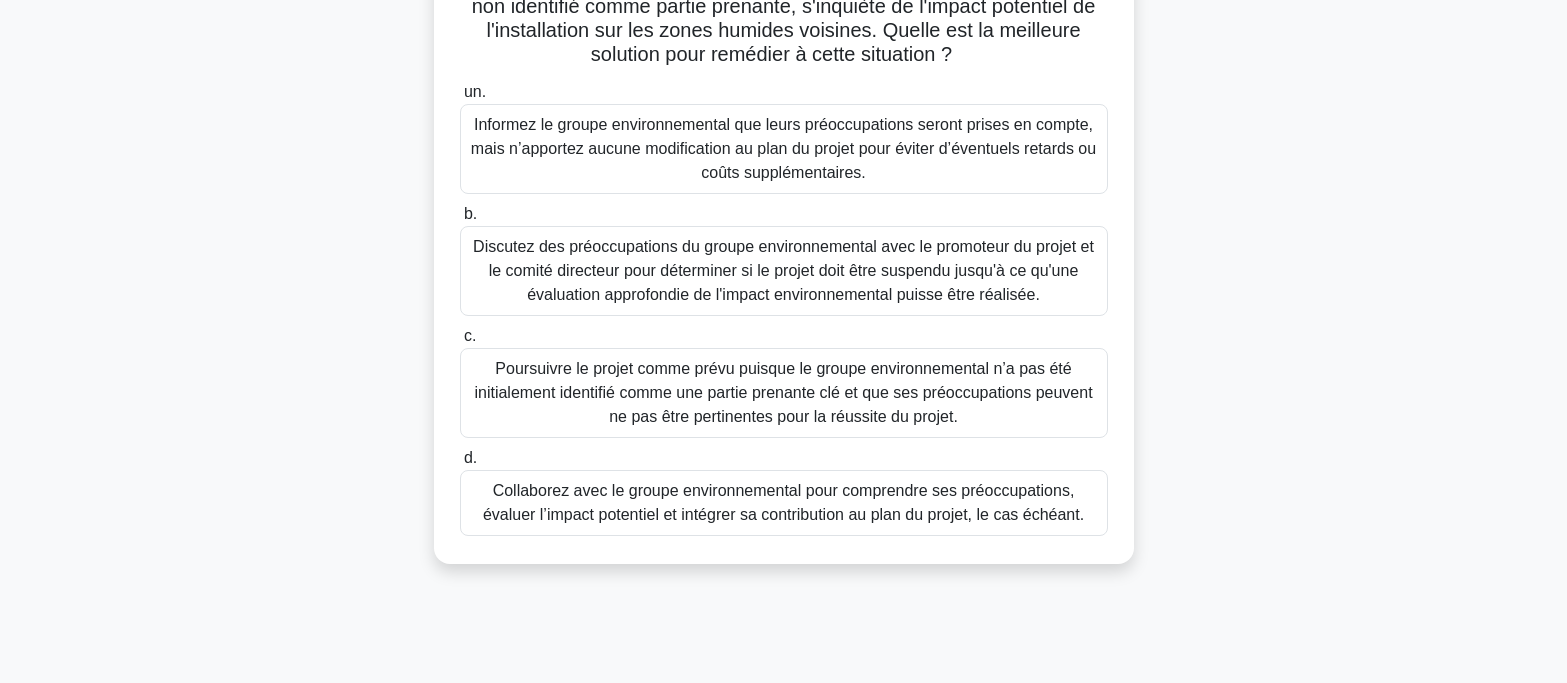 scroll, scrollTop: 200, scrollLeft: 0, axis: vertical 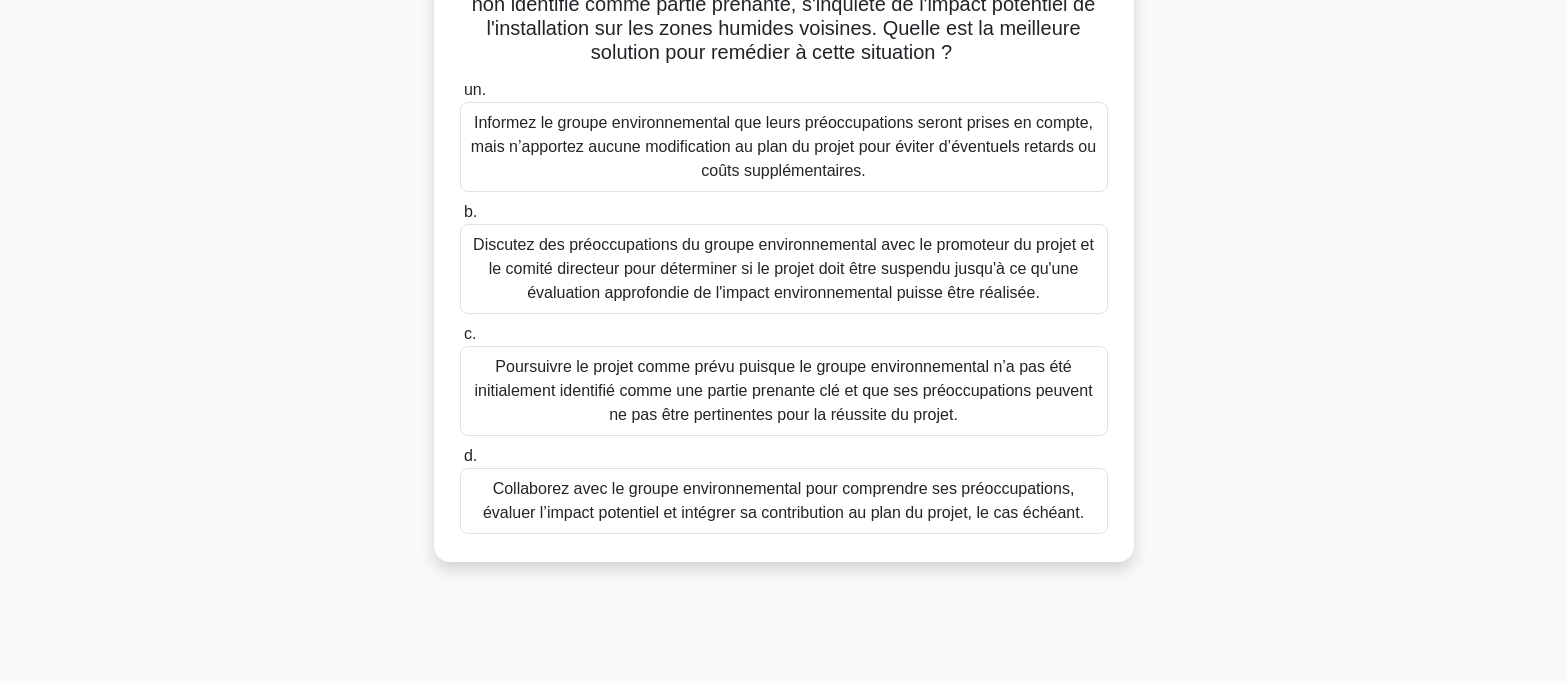 click on "Discutez des préoccupations du groupe environnemental avec le promoteur du projet et le comité directeur pour déterminer si le projet doit être suspendu jusqu'à ce qu'une évaluation approfondie de l'impact environnemental puisse être réalisée." at bounding box center (783, 268) 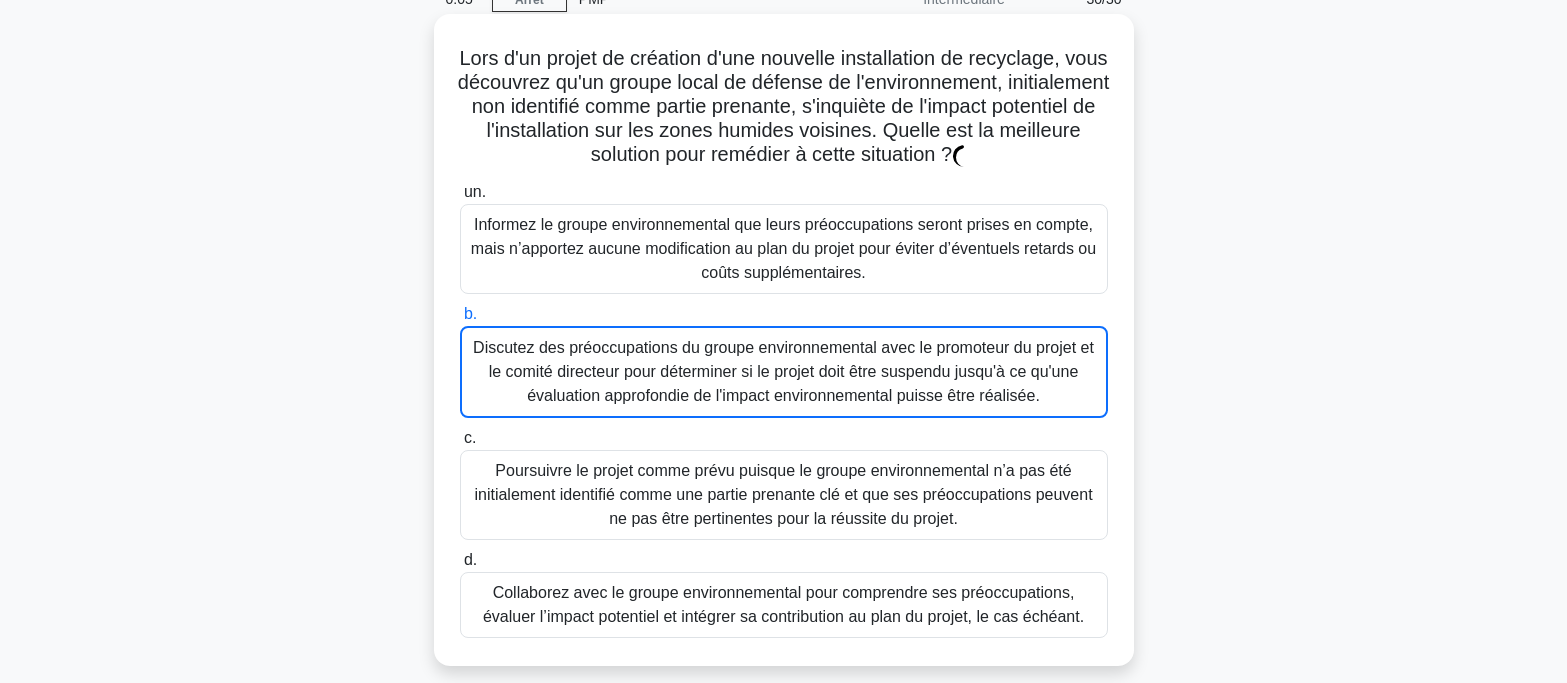scroll, scrollTop: 0, scrollLeft: 0, axis: both 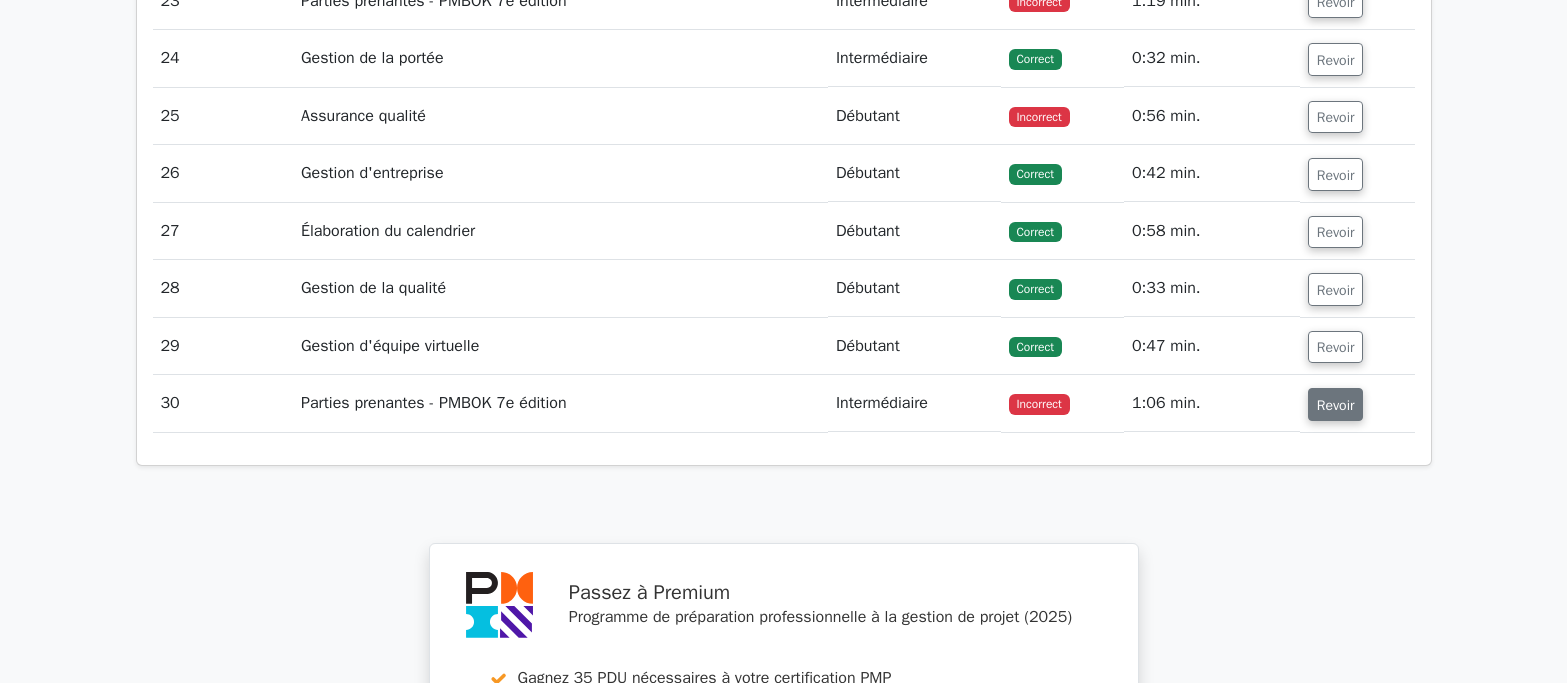 click on "Revoir" at bounding box center [1336, 405] 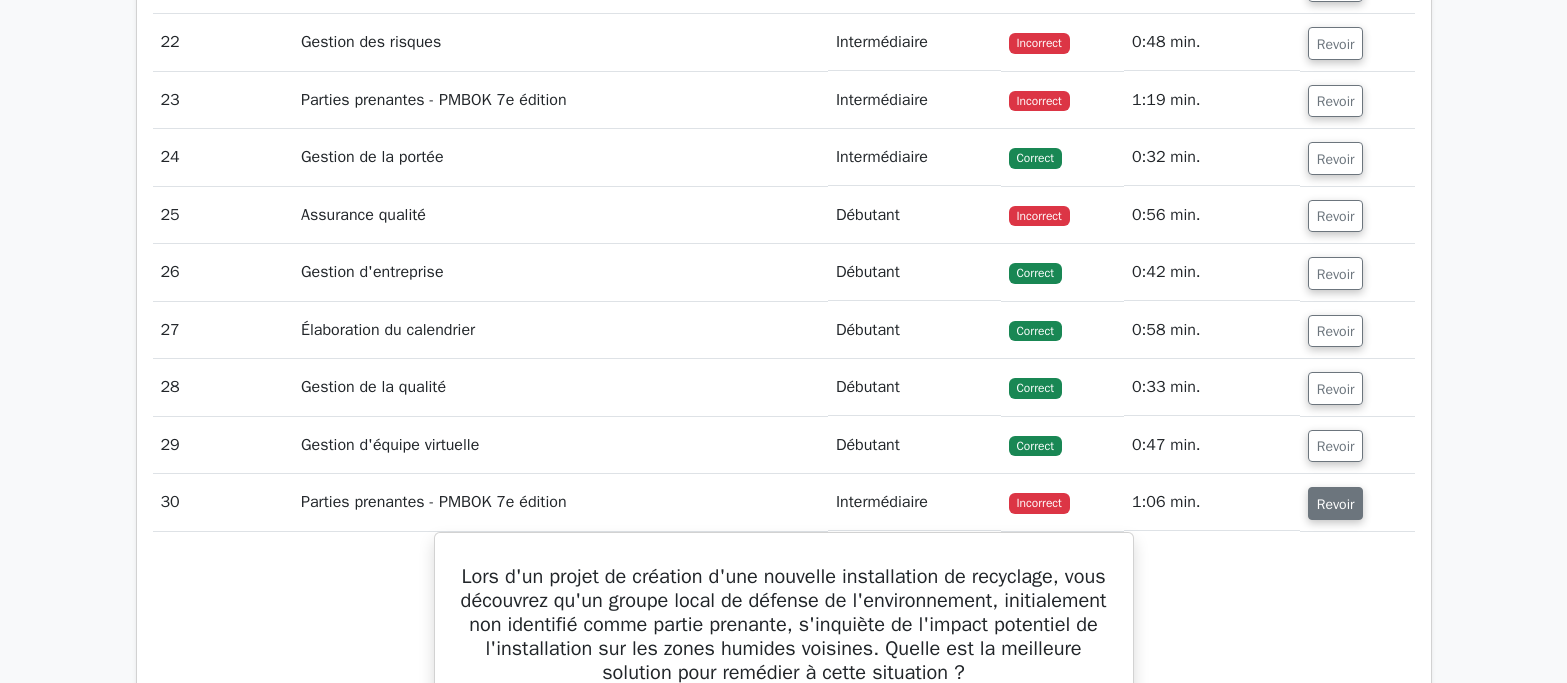 scroll, scrollTop: 4500, scrollLeft: 0, axis: vertical 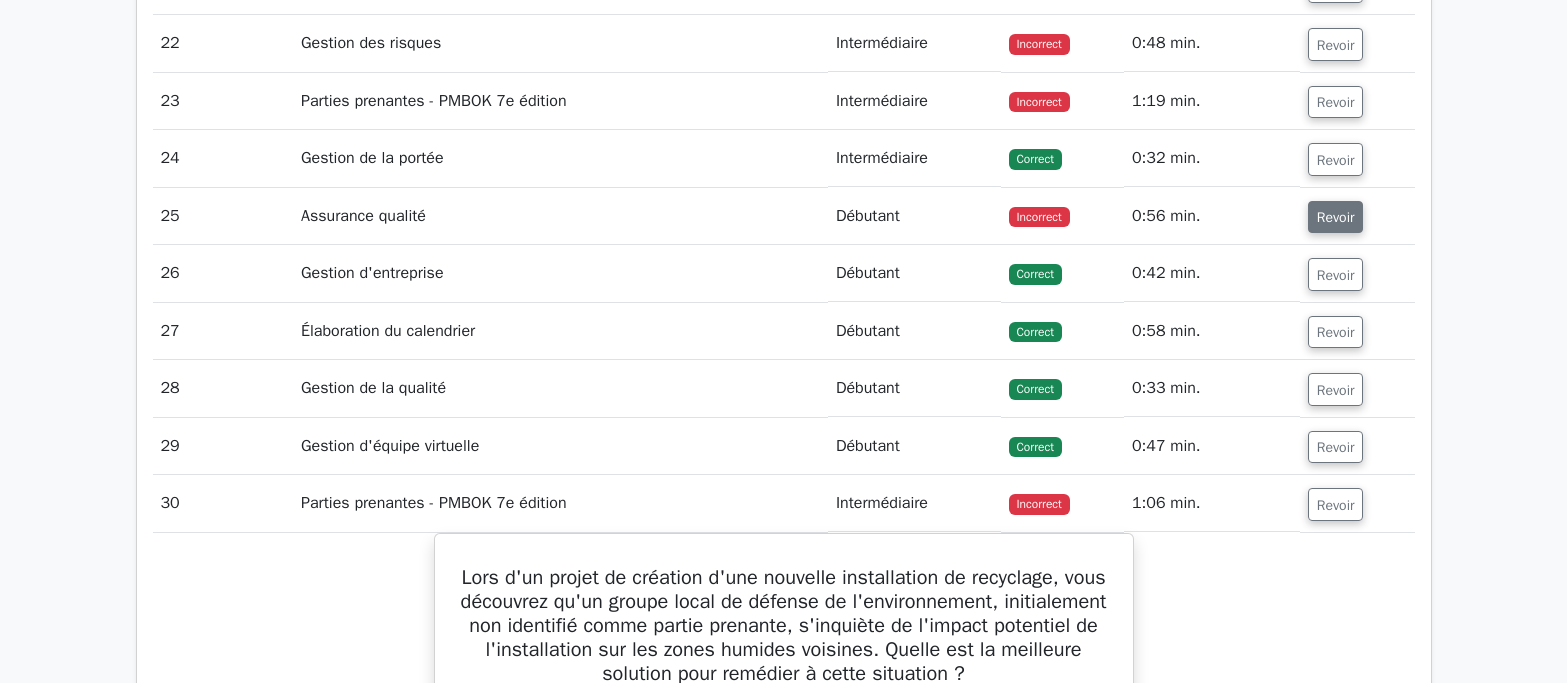 click on "Revoir" at bounding box center (1336, 217) 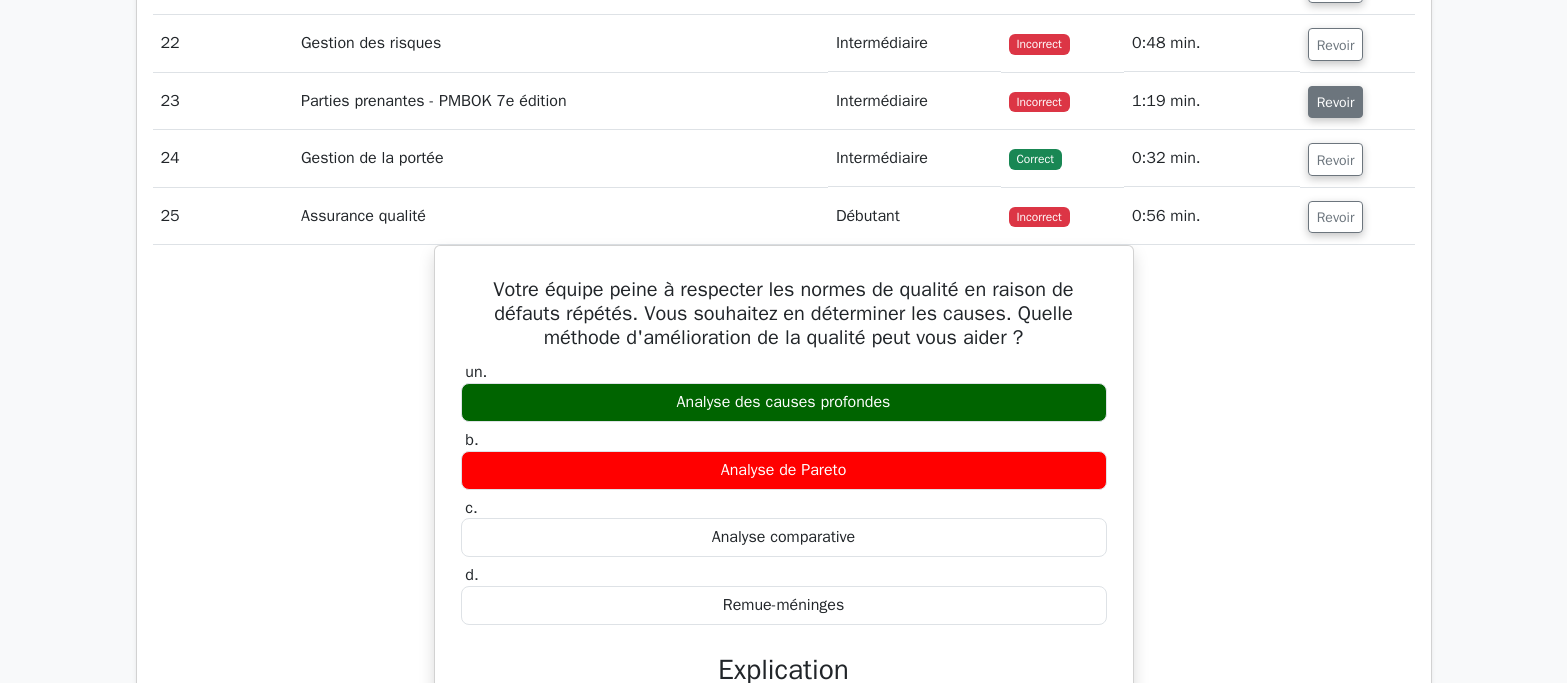 click on "Revoir" at bounding box center [1336, 102] 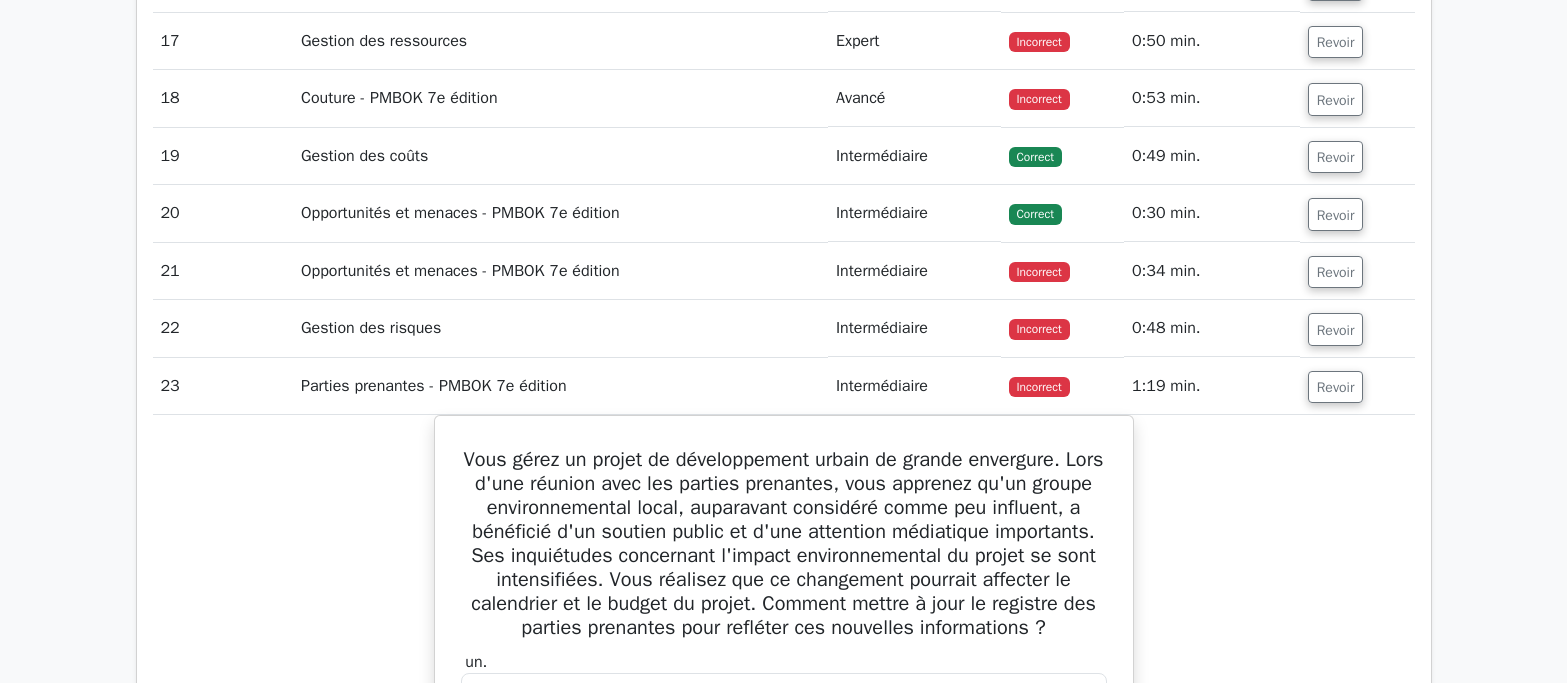 scroll, scrollTop: 4200, scrollLeft: 0, axis: vertical 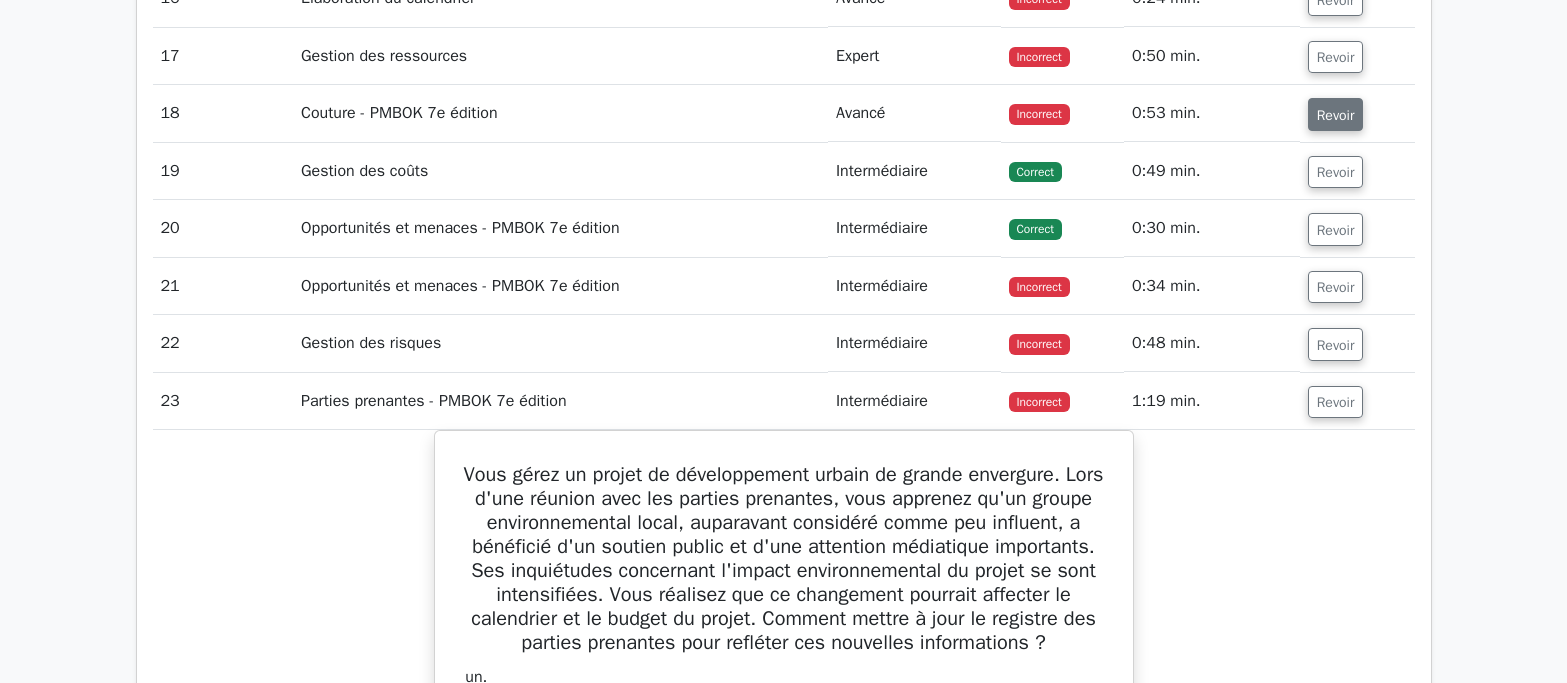 click on "Revoir" at bounding box center (1336, 115) 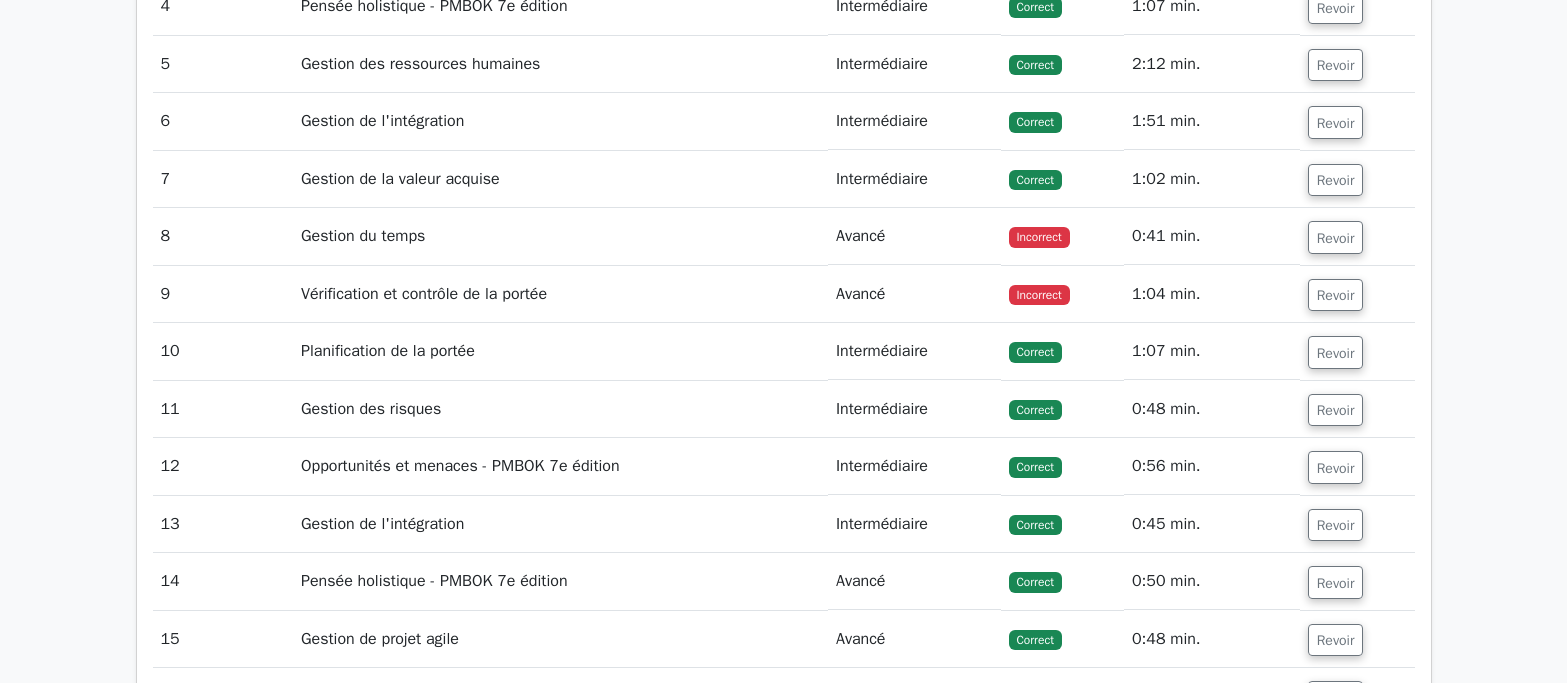 scroll, scrollTop: 3500, scrollLeft: 0, axis: vertical 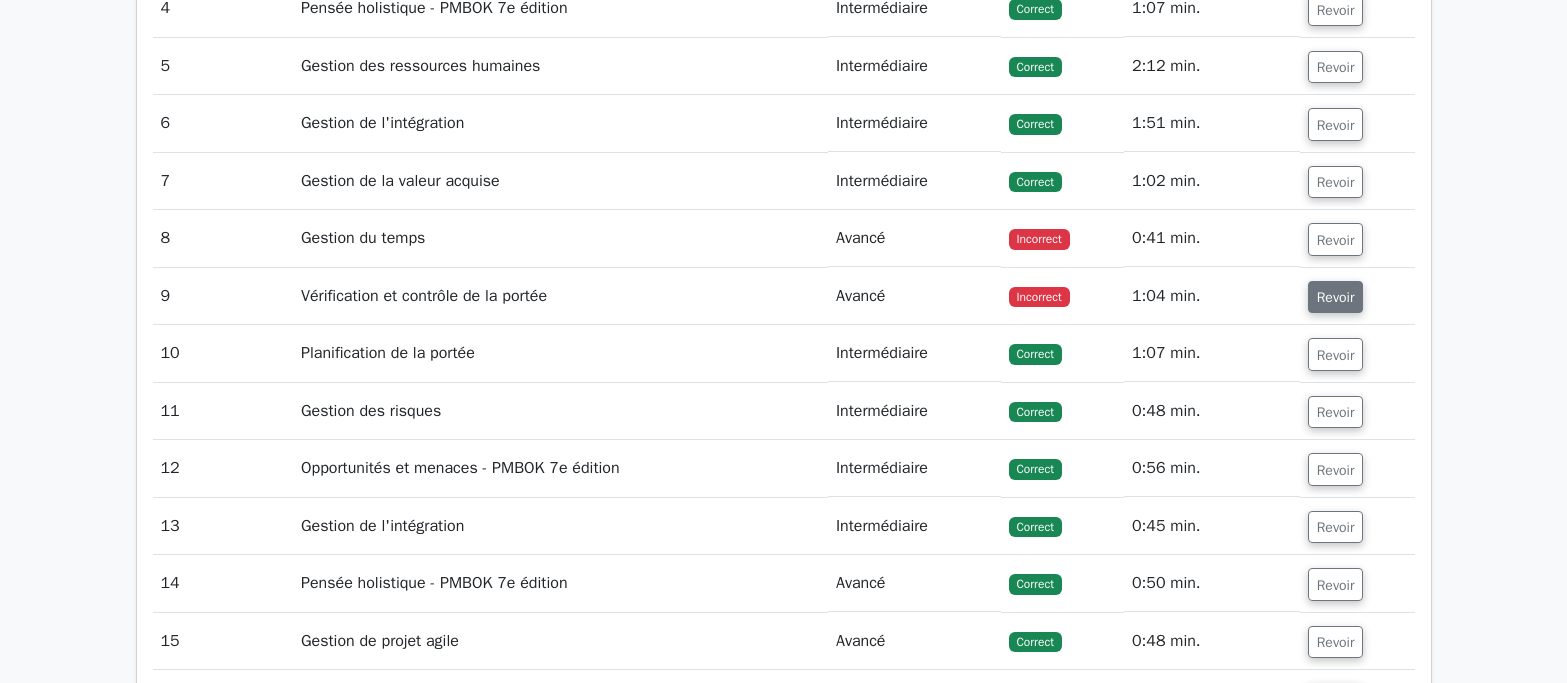 click on "Revoir" at bounding box center [1336, 297] 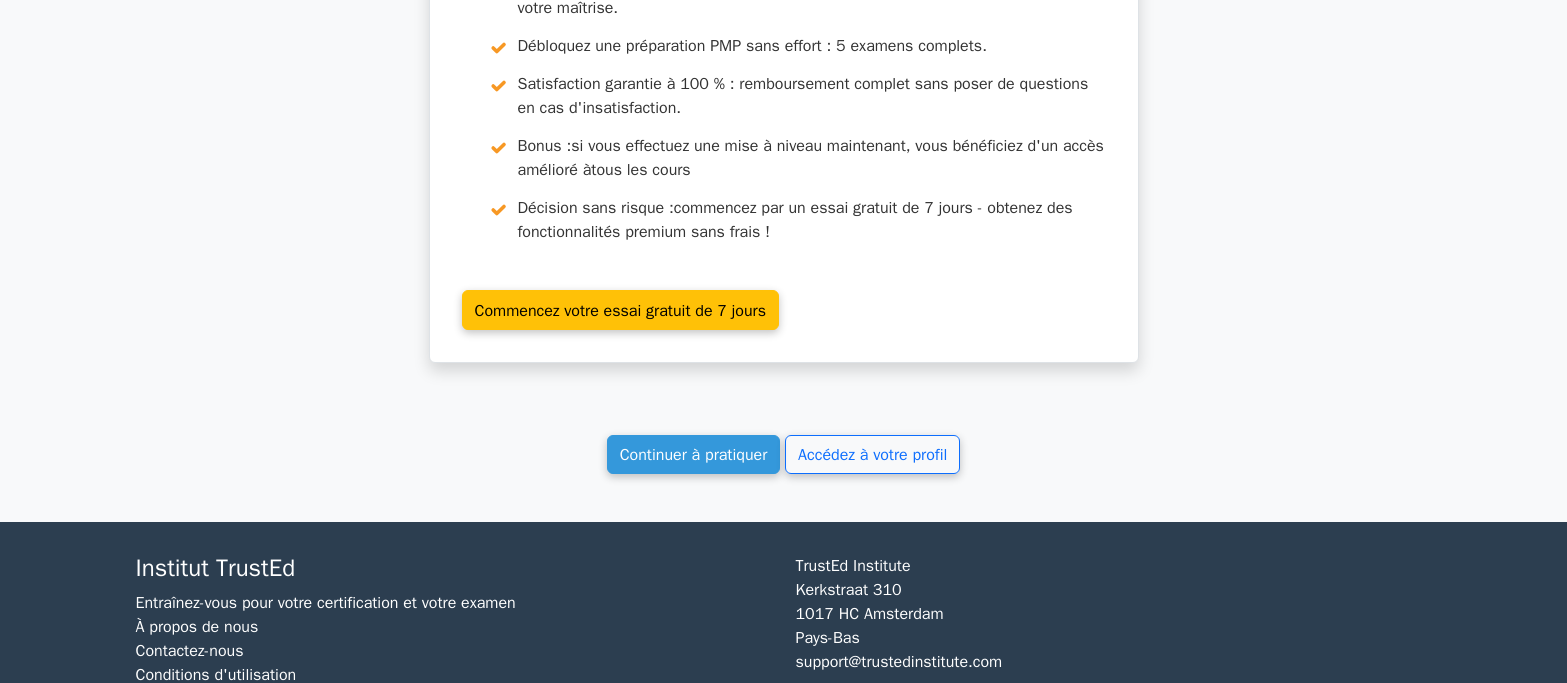 scroll, scrollTop: 11700, scrollLeft: 0, axis: vertical 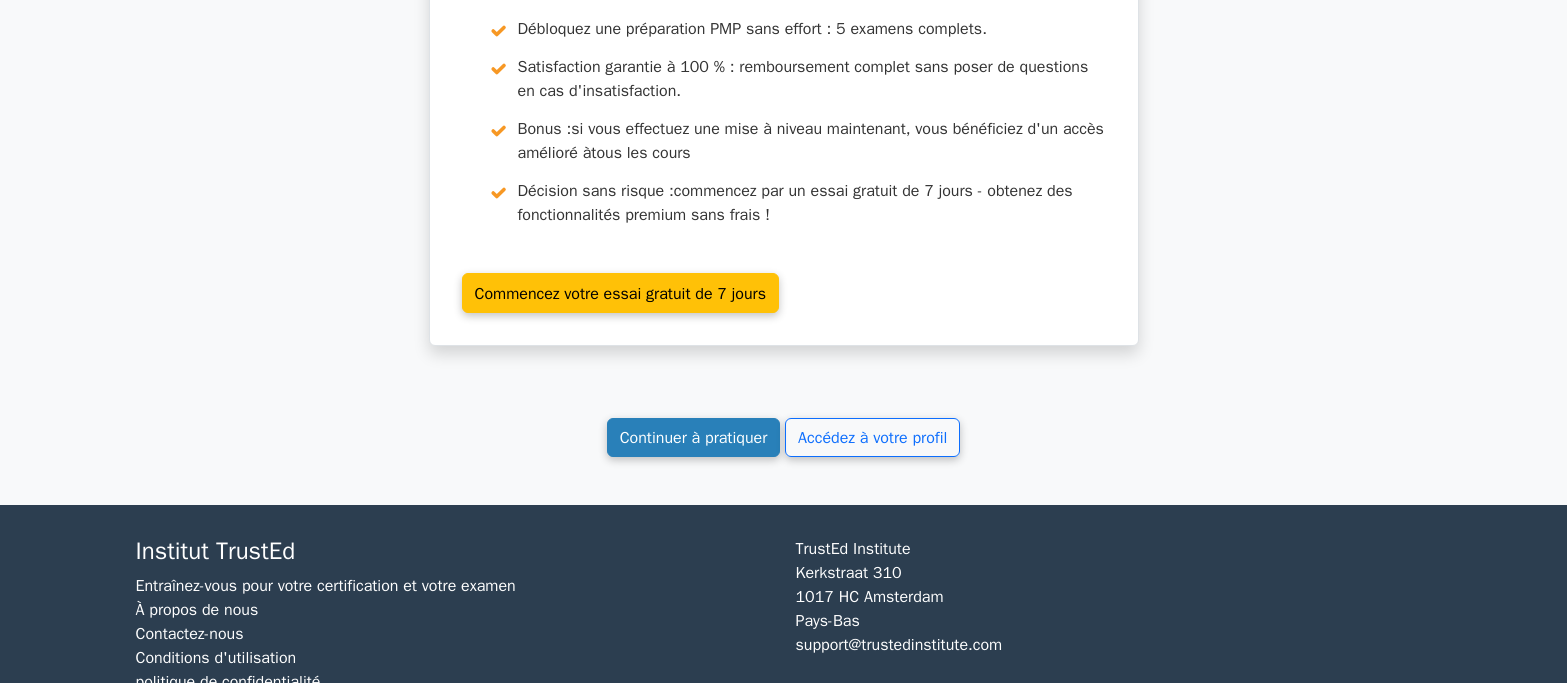 click on "Continuer à pratiquer" at bounding box center (694, 438) 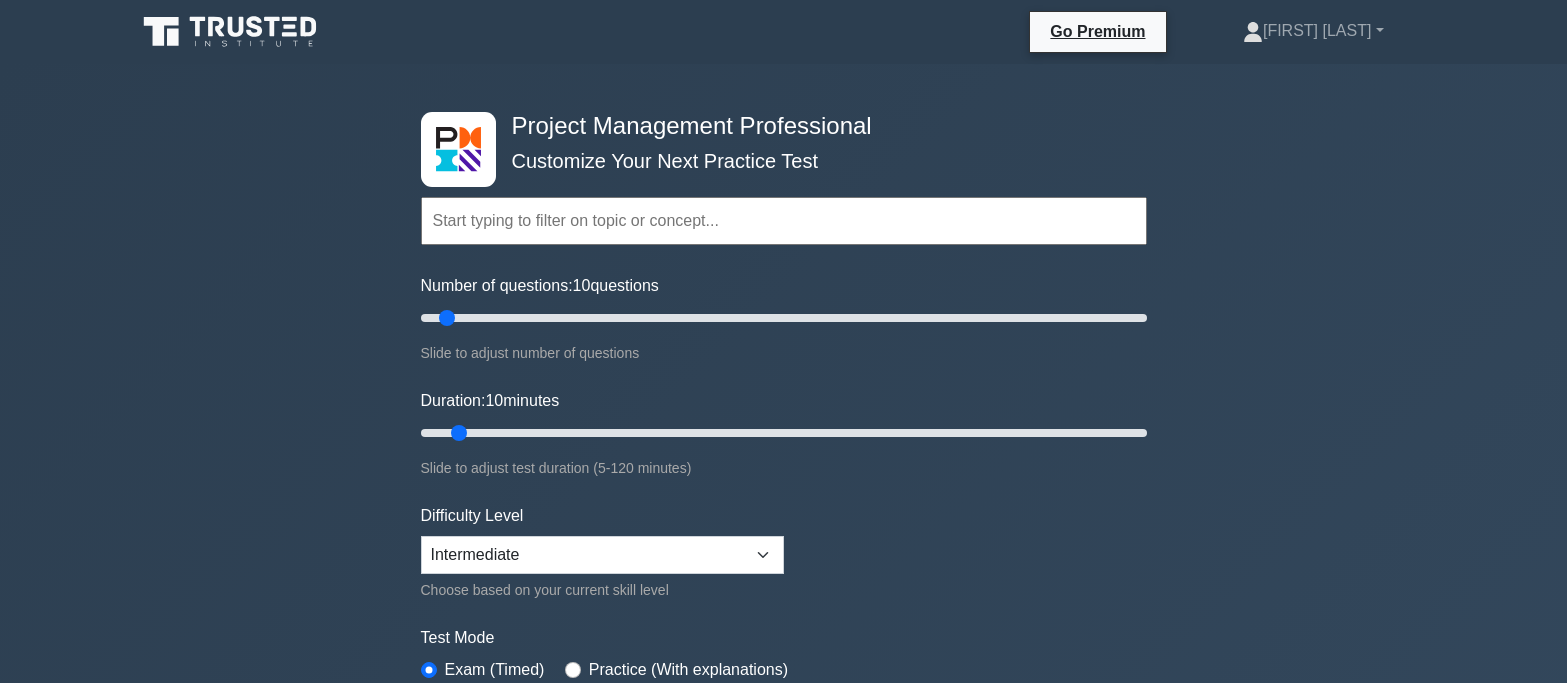 scroll, scrollTop: 0, scrollLeft: 0, axis: both 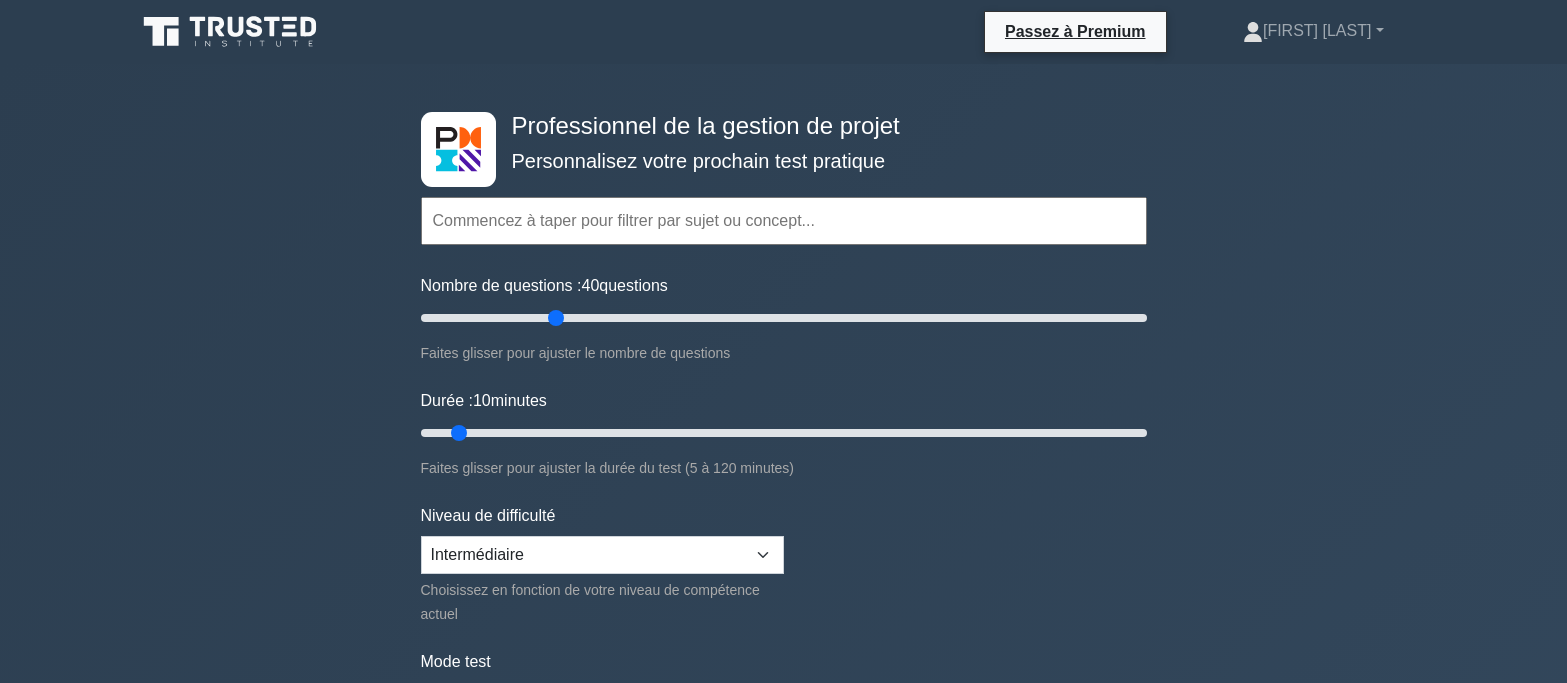 drag, startPoint x: 449, startPoint y: 317, endPoint x: 549, endPoint y: 321, distance: 100.07997 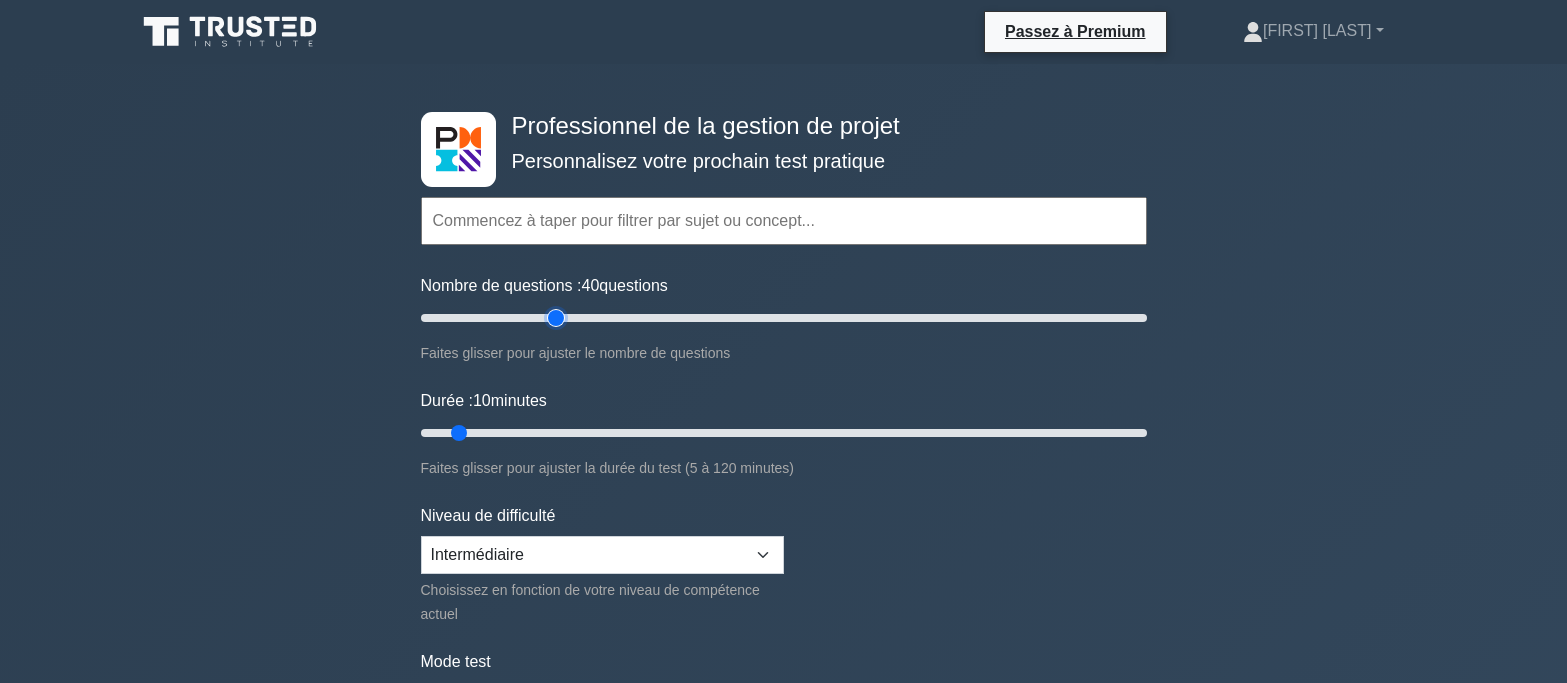 click on "Nombre de questions :  40  questions" at bounding box center [784, 318] 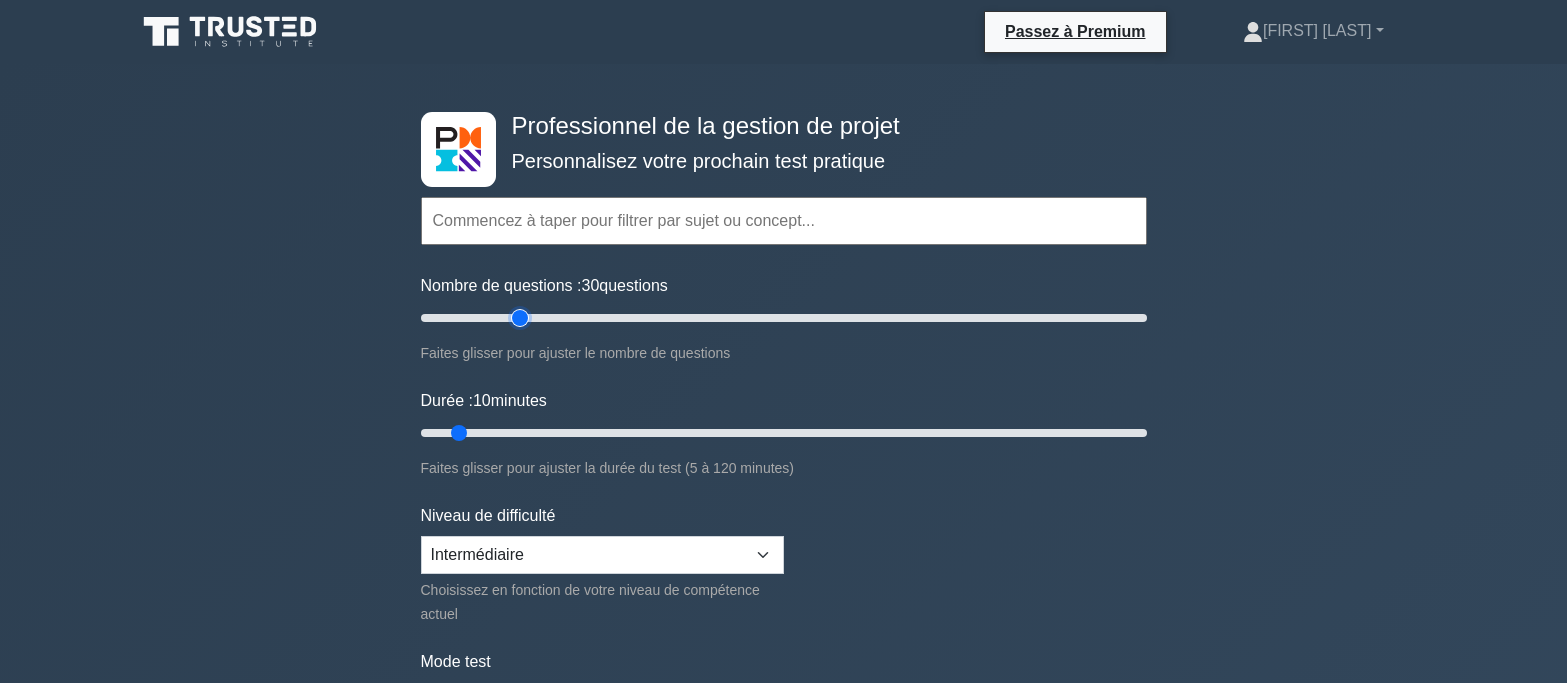 drag, startPoint x: 555, startPoint y: 319, endPoint x: 520, endPoint y: 318, distance: 35.014282 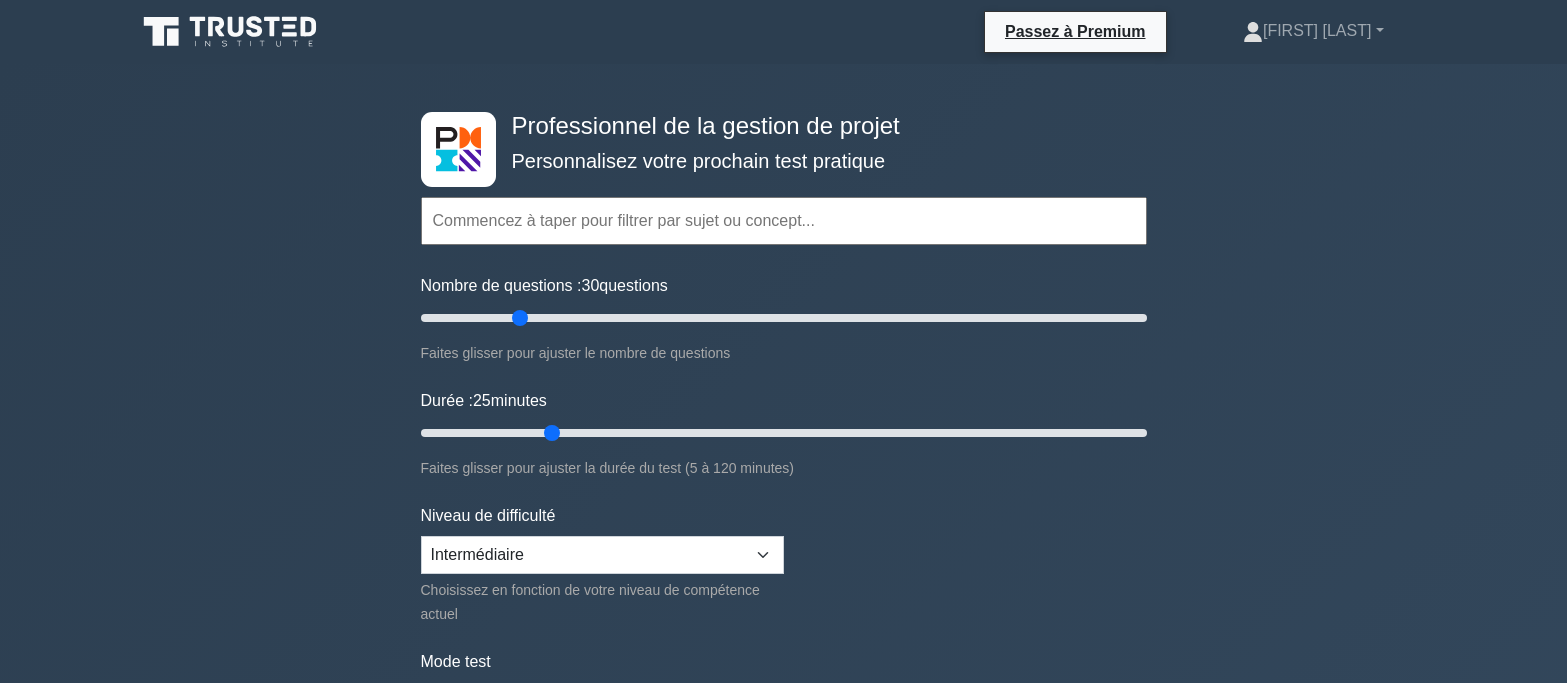 drag, startPoint x: 453, startPoint y: 434, endPoint x: 566, endPoint y: 441, distance: 113.216606 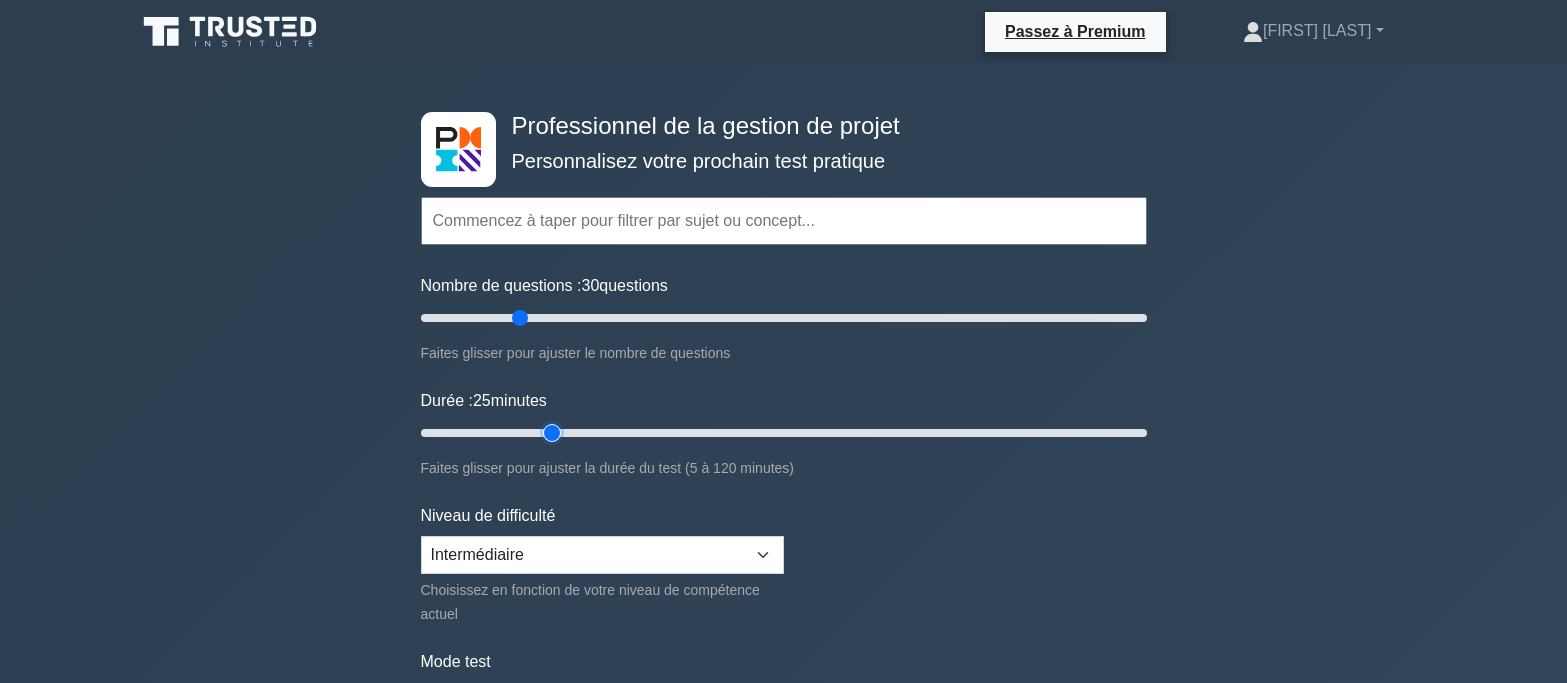 click on "Durée :  25  minutes" at bounding box center [784, 433] 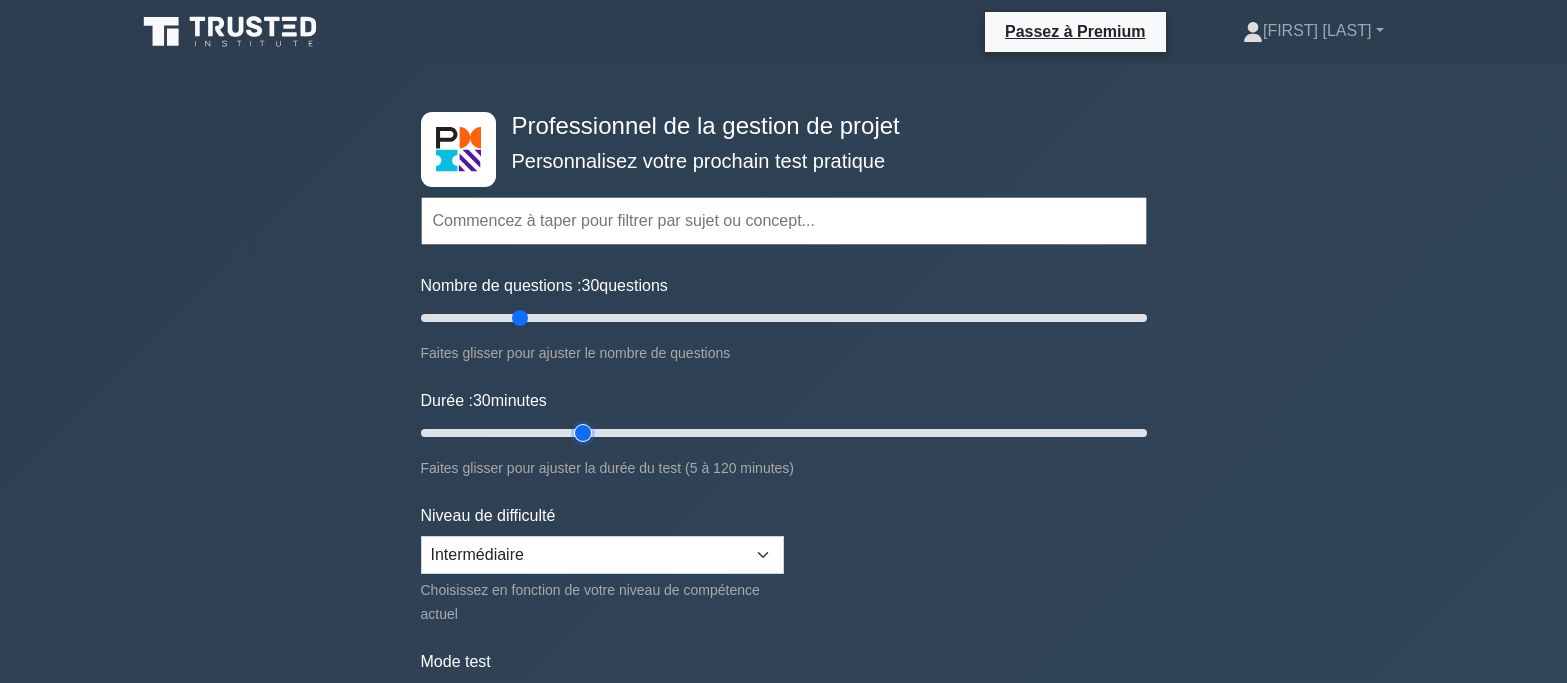 drag, startPoint x: 555, startPoint y: 431, endPoint x: 577, endPoint y: 431, distance: 22 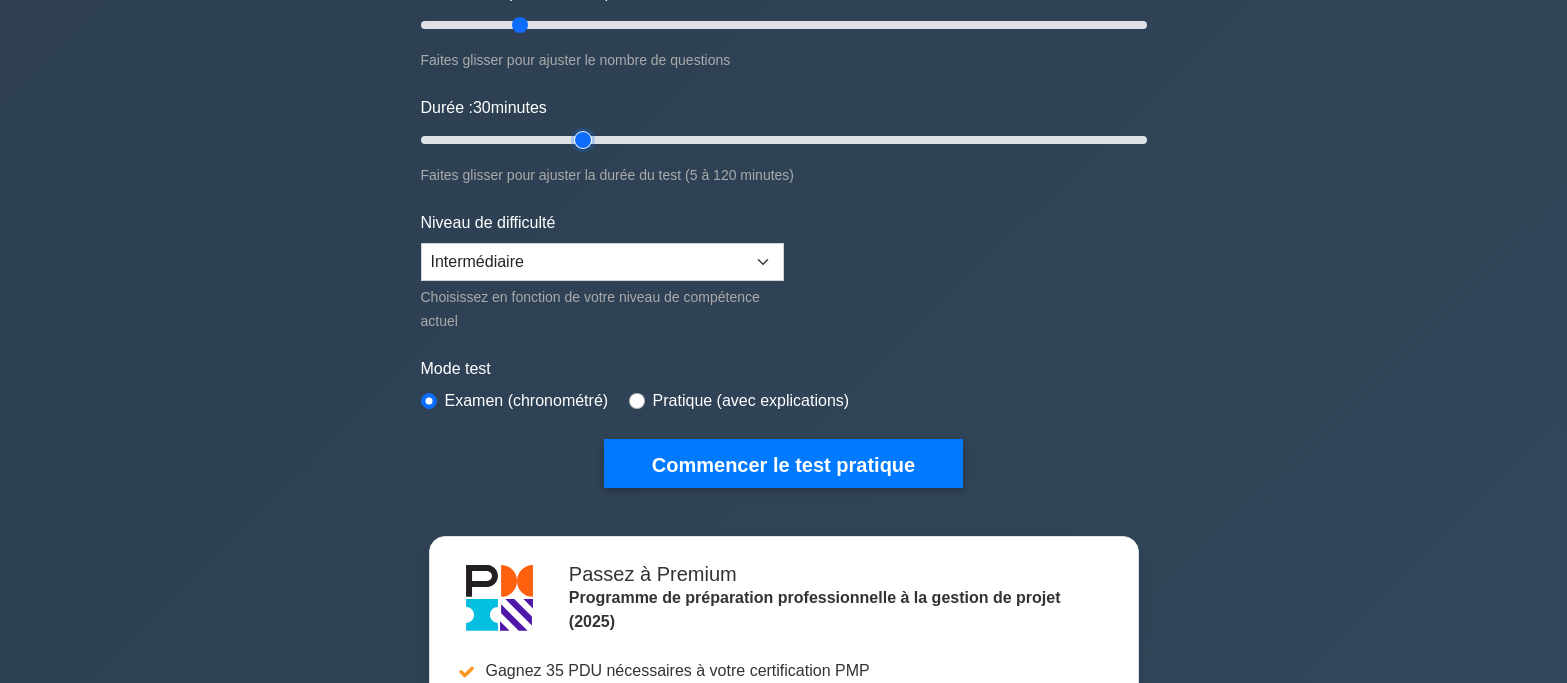scroll, scrollTop: 300, scrollLeft: 0, axis: vertical 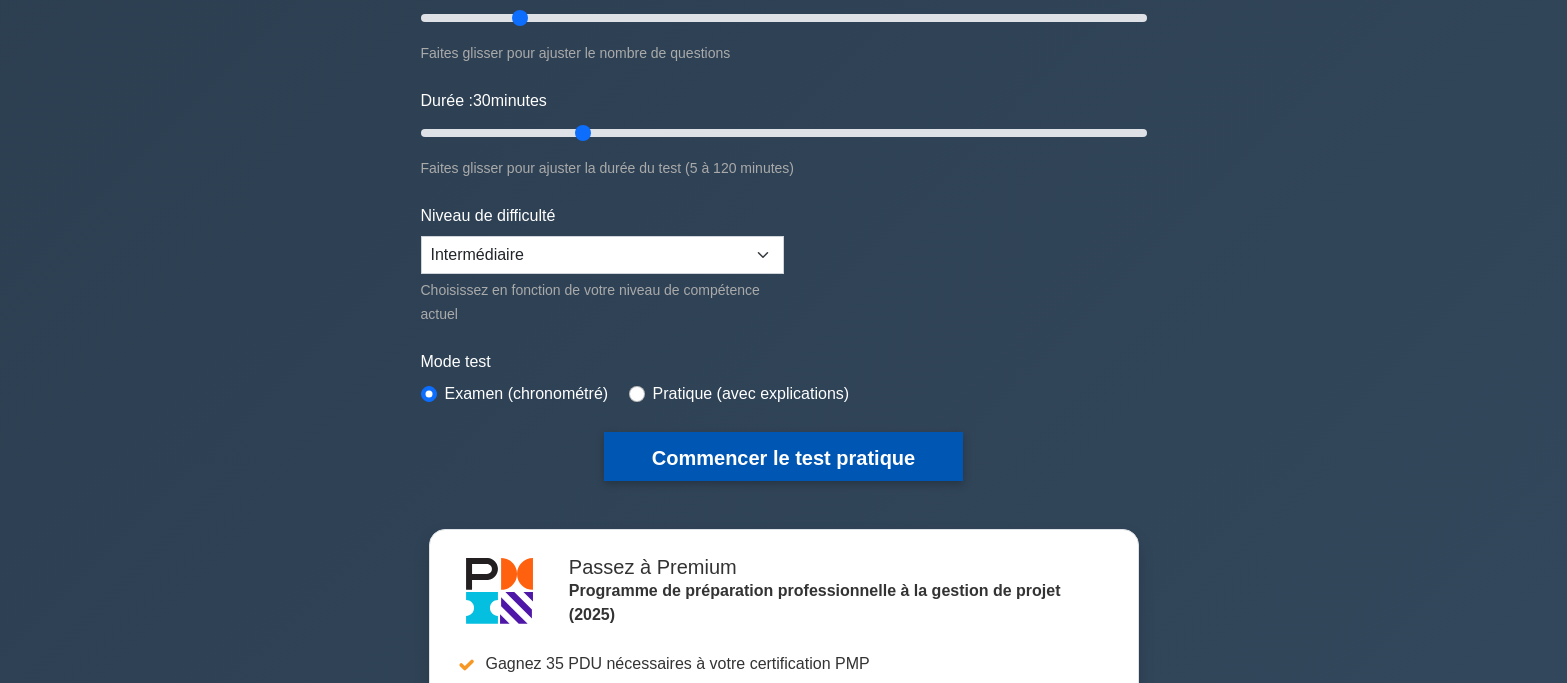 click on "Commencer le test pratique" at bounding box center [783, 458] 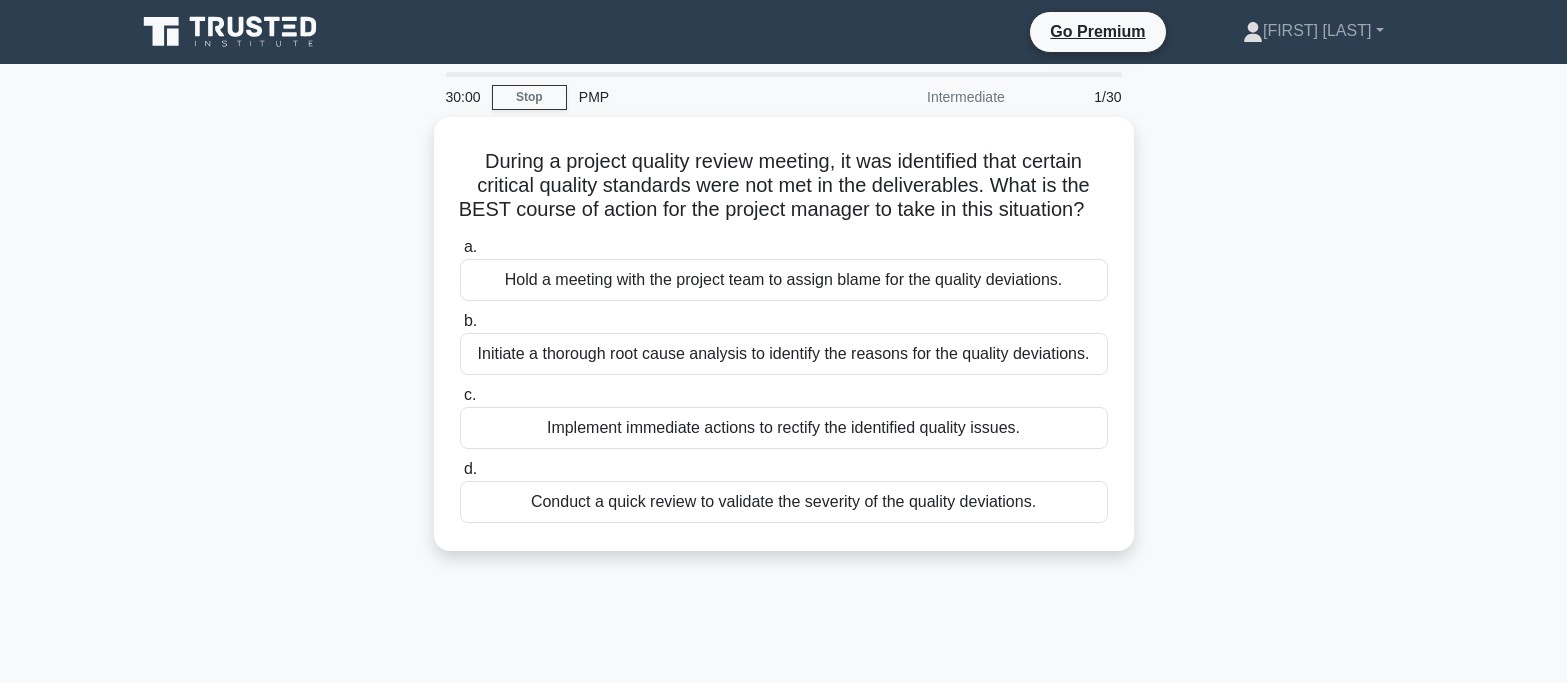 scroll, scrollTop: 0, scrollLeft: 0, axis: both 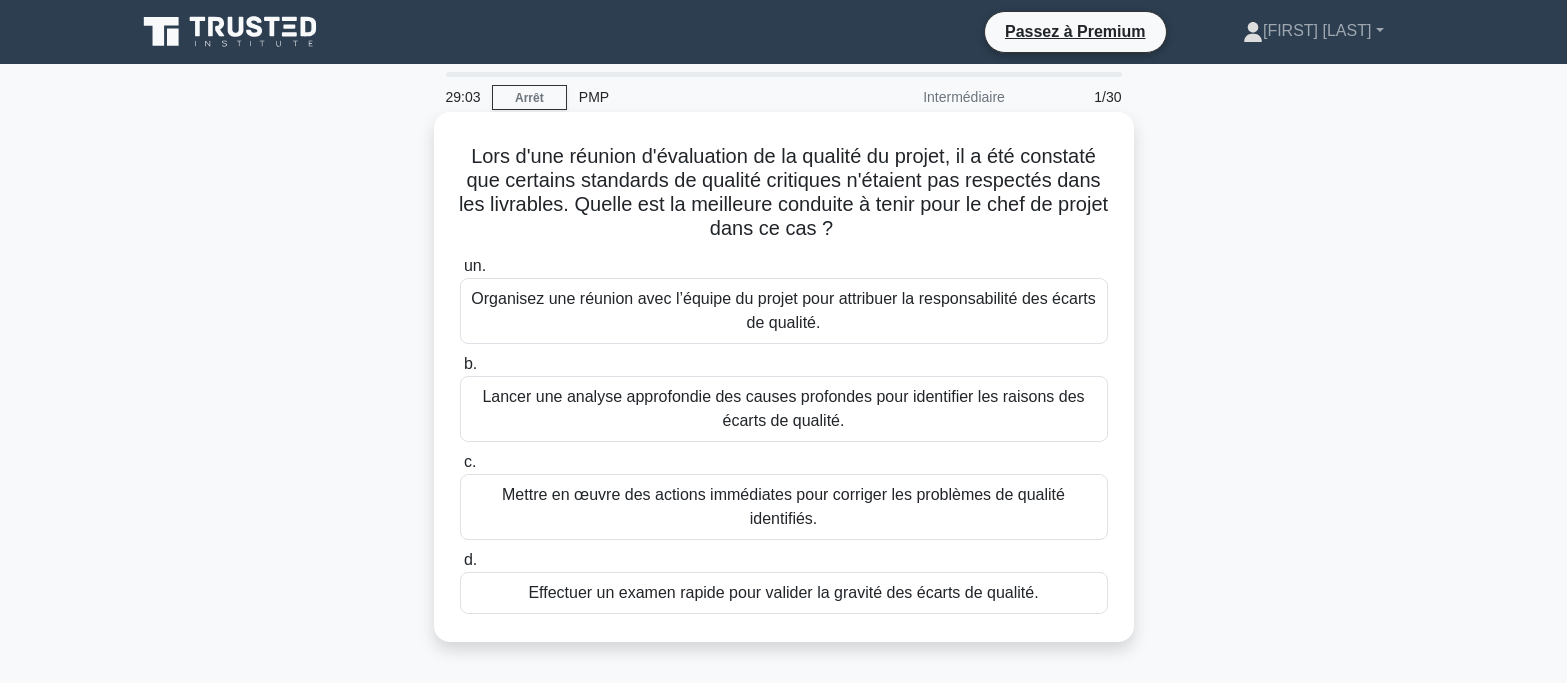 click on "Mettre en œuvre des actions immédiates pour corriger les problèmes de qualité identifiés." at bounding box center (784, 507) 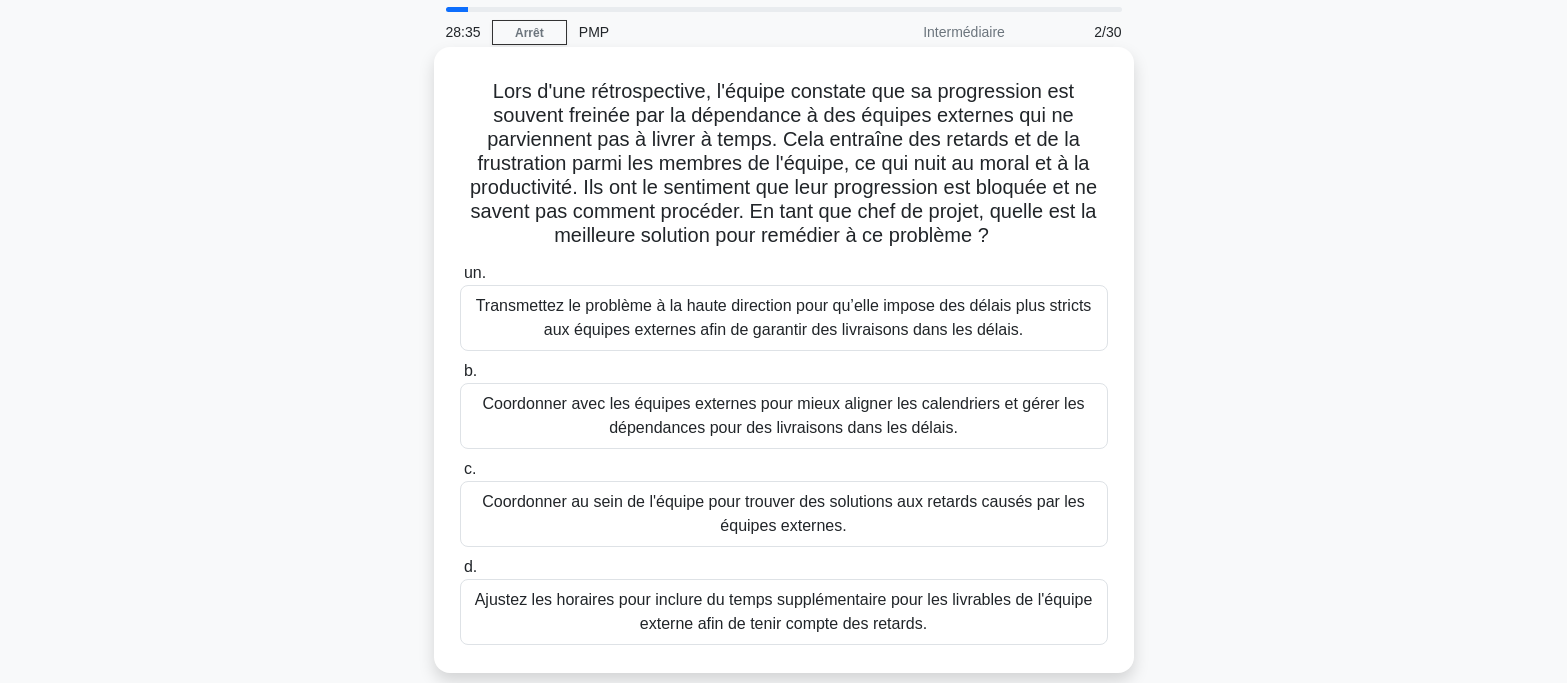 scroll, scrollTop: 100, scrollLeft: 0, axis: vertical 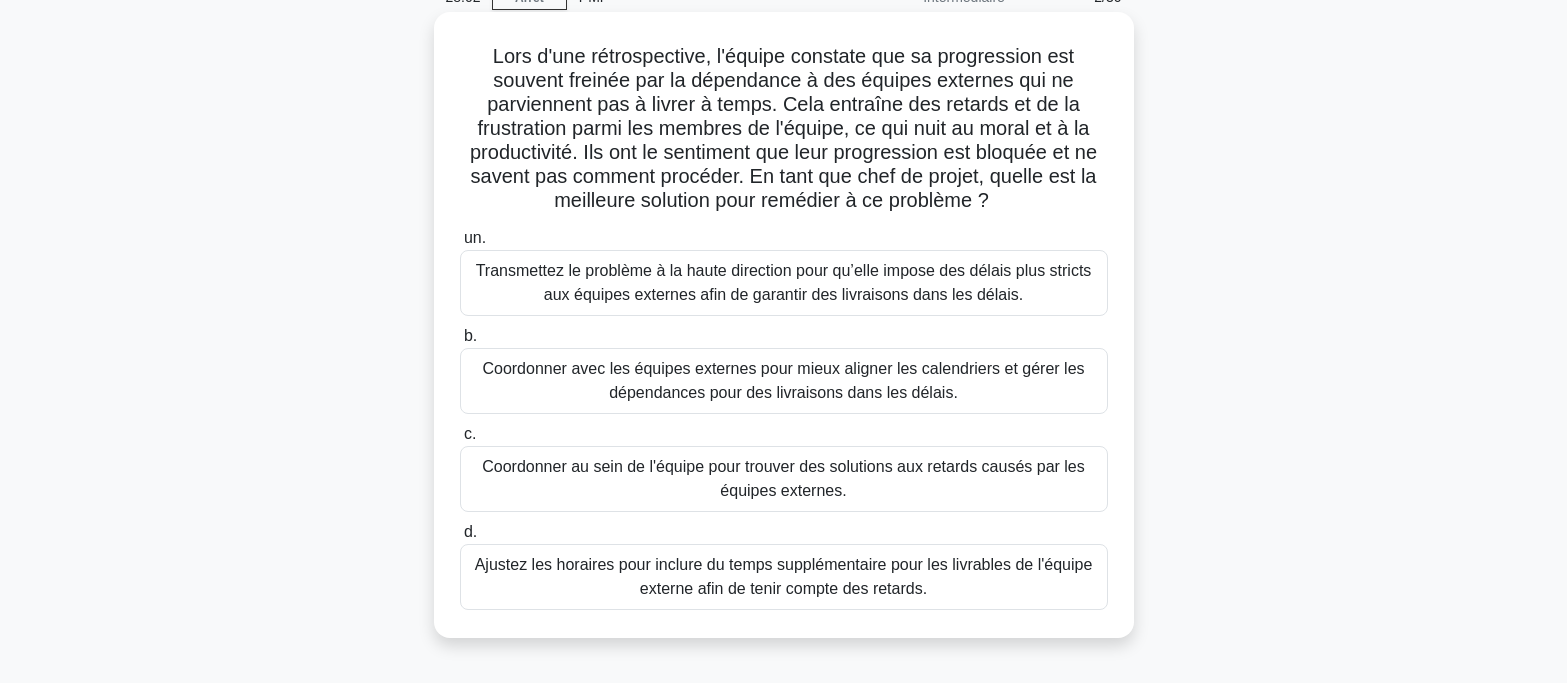 click on "Coordonner avec les équipes externes pour mieux aligner les calendriers et gérer les dépendances pour des livraisons dans les délais." at bounding box center (783, 380) 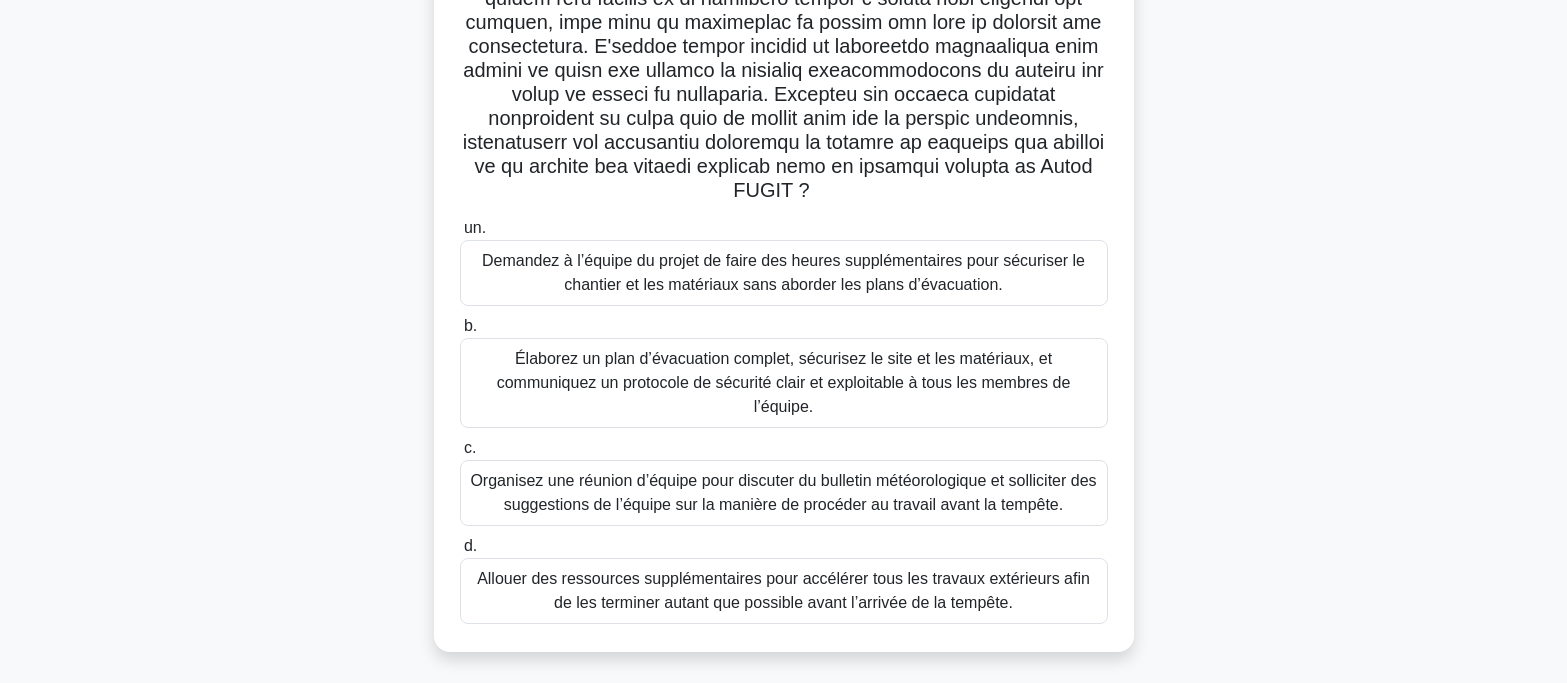 scroll, scrollTop: 429, scrollLeft: 0, axis: vertical 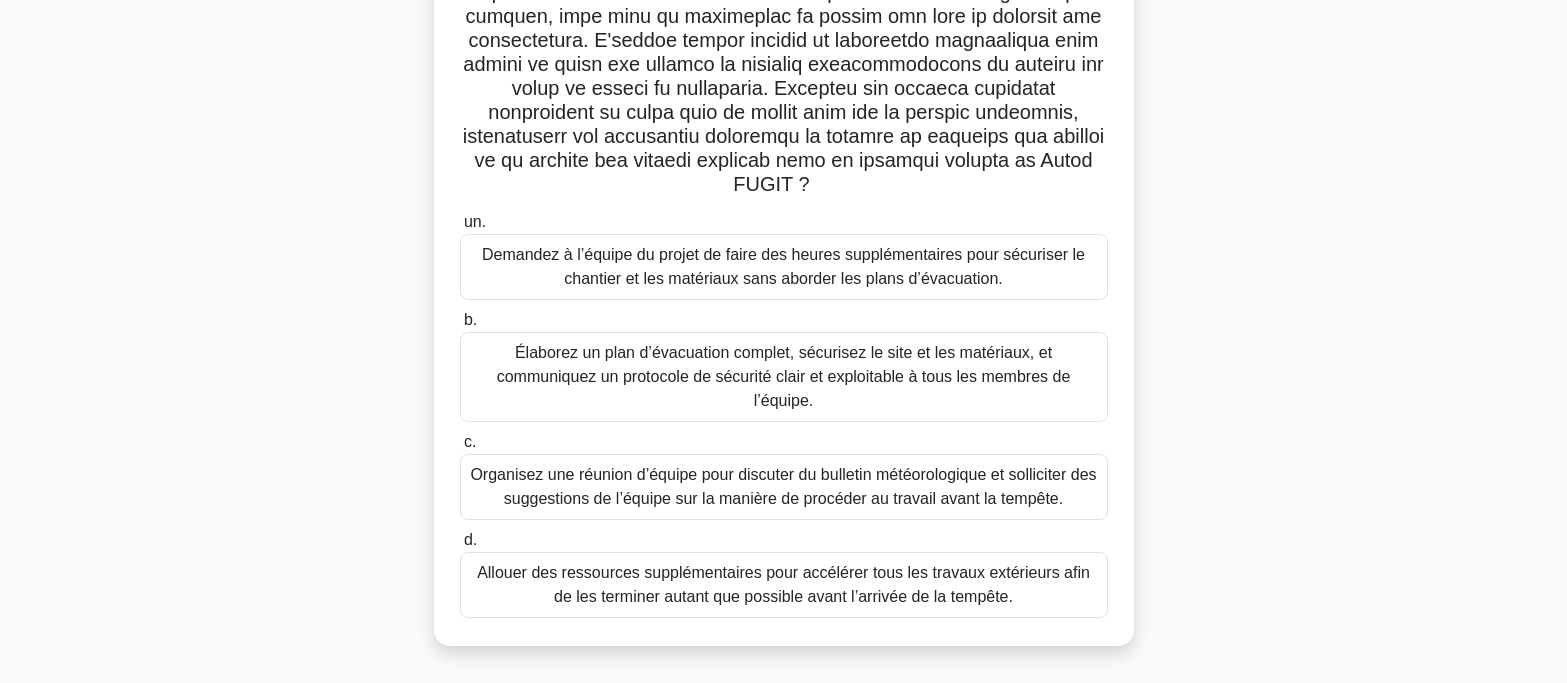click on "Organisez une réunion d’équipe pour discuter du bulletin météorologique et solliciter des suggestions de l’équipe sur la manière de procéder au travail avant la tempête." at bounding box center (783, 486) 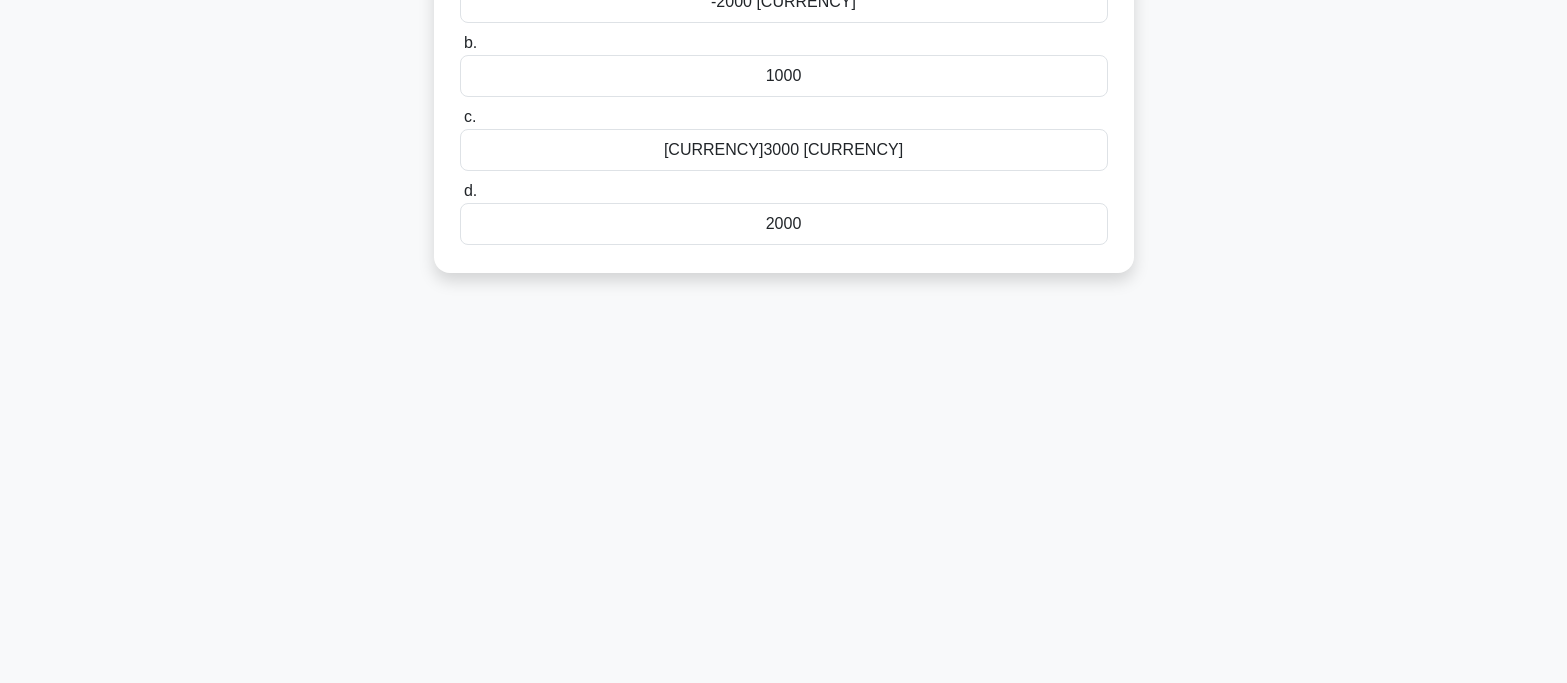 scroll, scrollTop: 0, scrollLeft: 0, axis: both 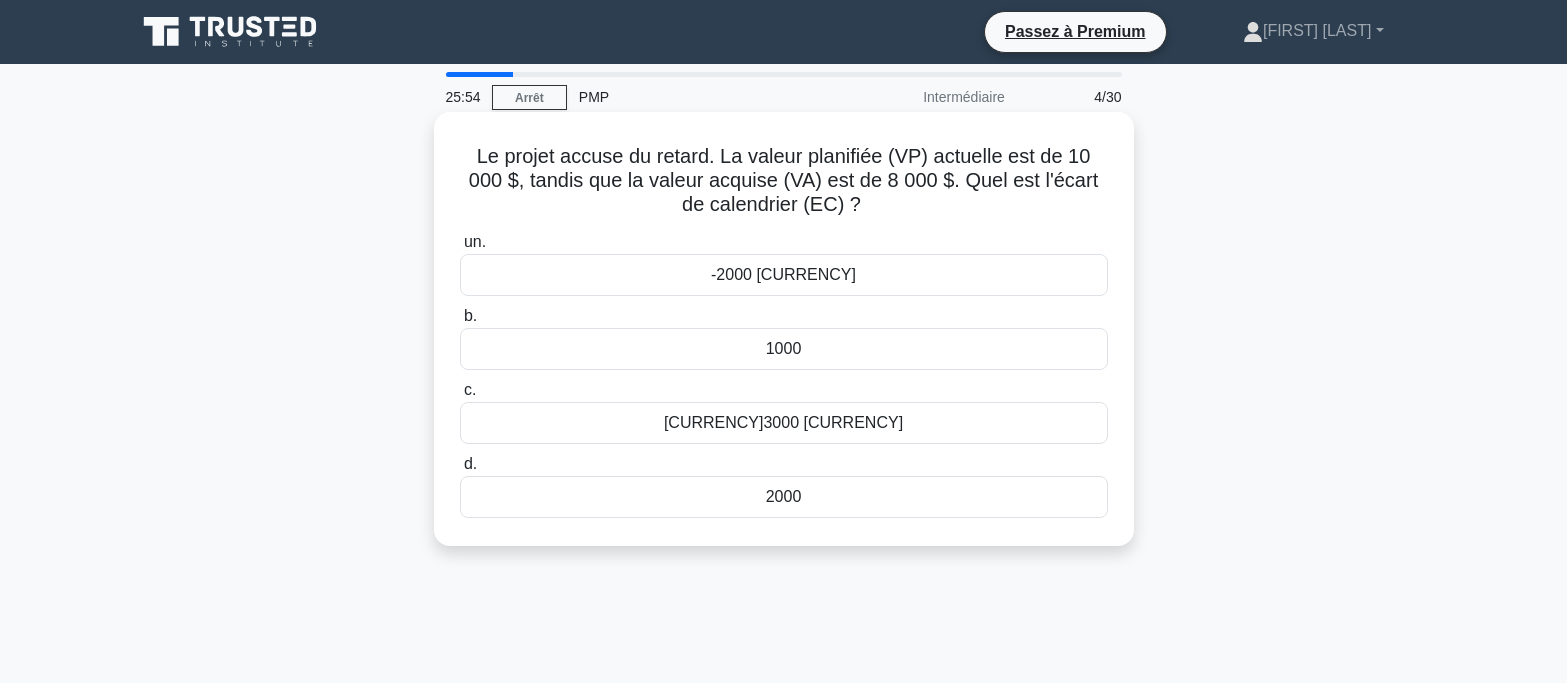 click on "-2000 $" at bounding box center [784, 275] 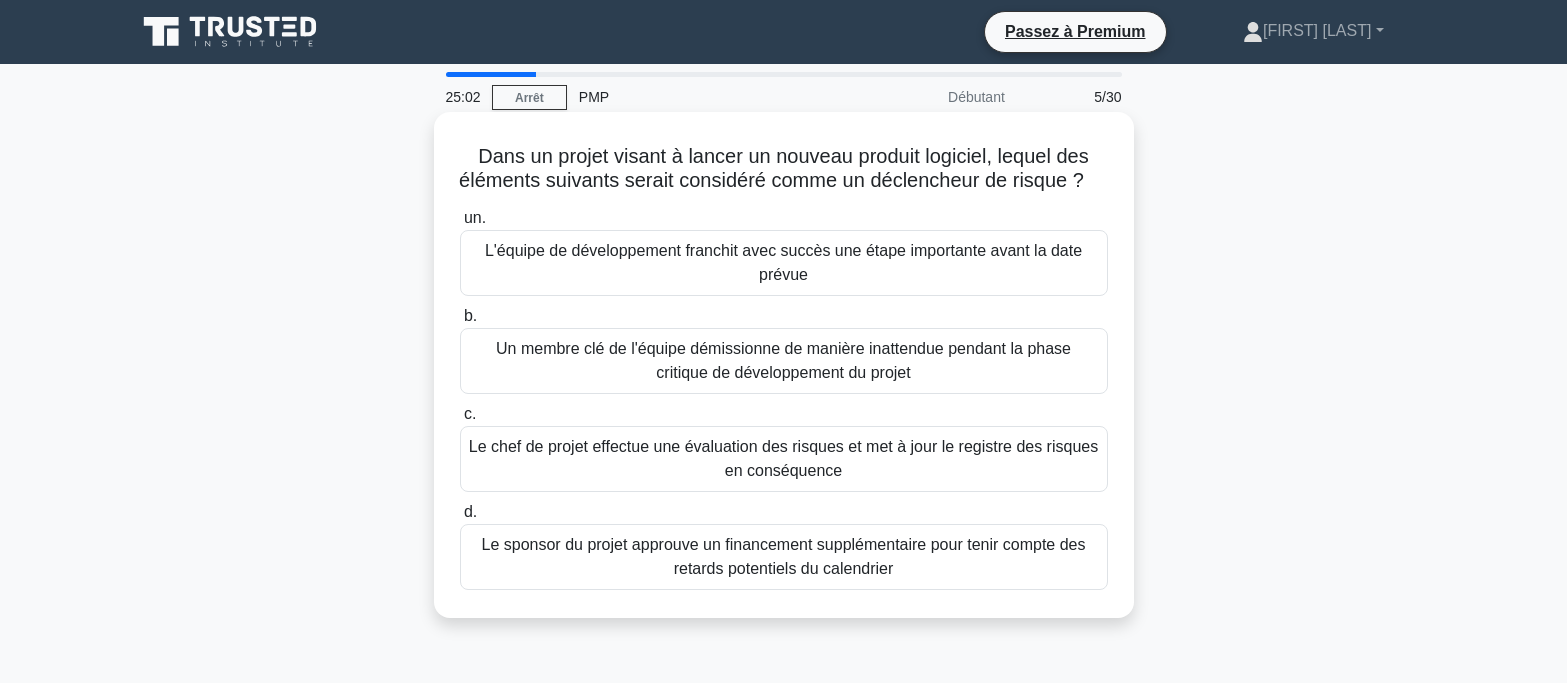 click on "Un membre clé de l'équipe démissionne de manière inattendue pendant la phase critique de développement du projet" at bounding box center (783, 360) 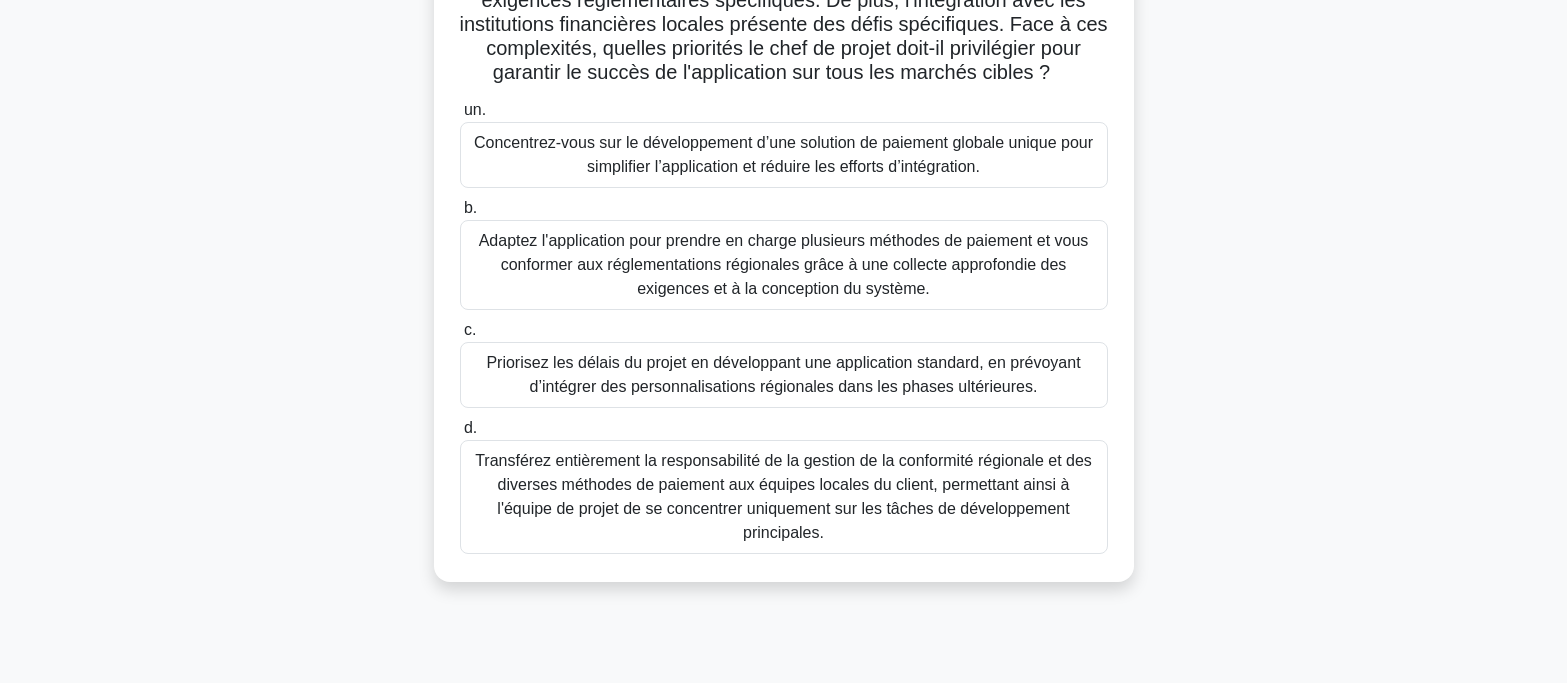 scroll, scrollTop: 300, scrollLeft: 0, axis: vertical 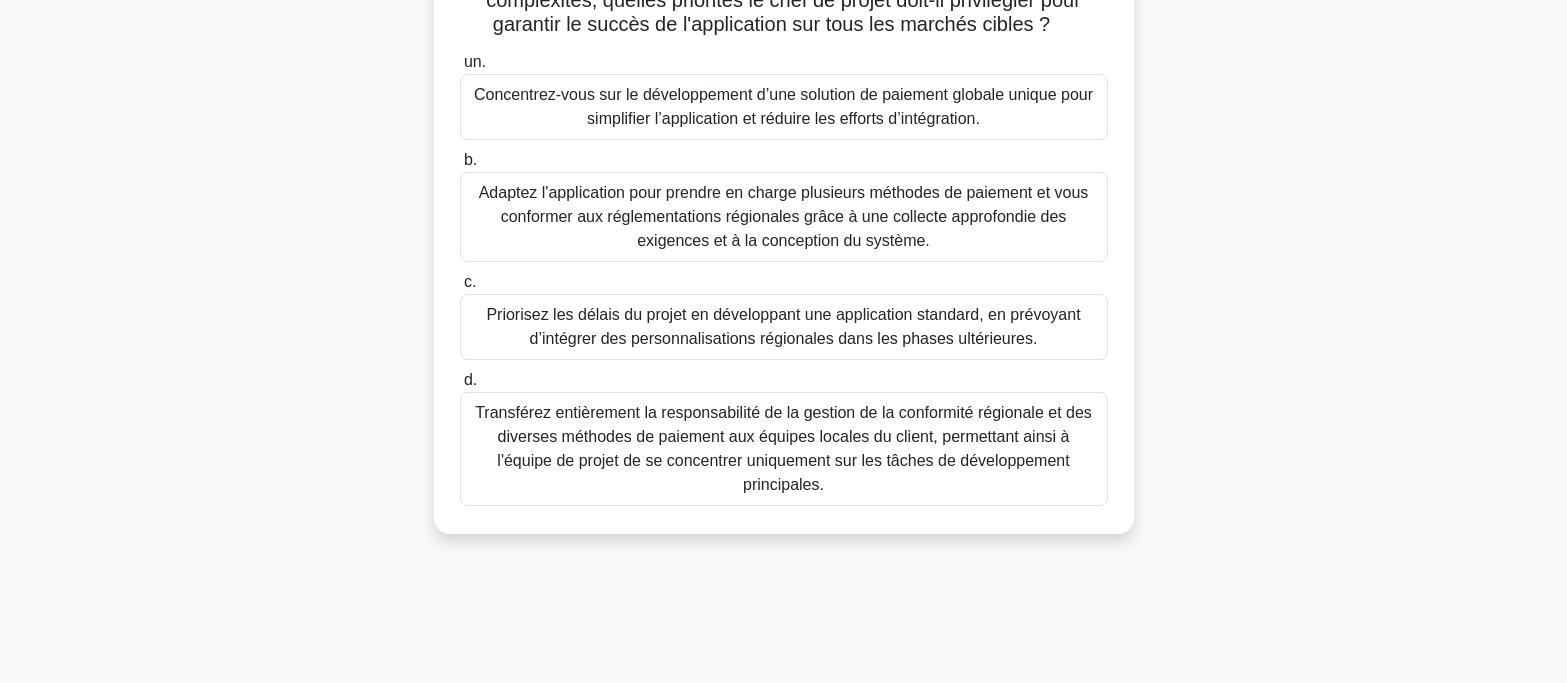 click on "Adaptez l'application pour prendre en charge plusieurs méthodes de paiement et vous conformer aux réglementations régionales grâce à une collecte approfondie des exigences et à la conception du système." at bounding box center [784, 216] 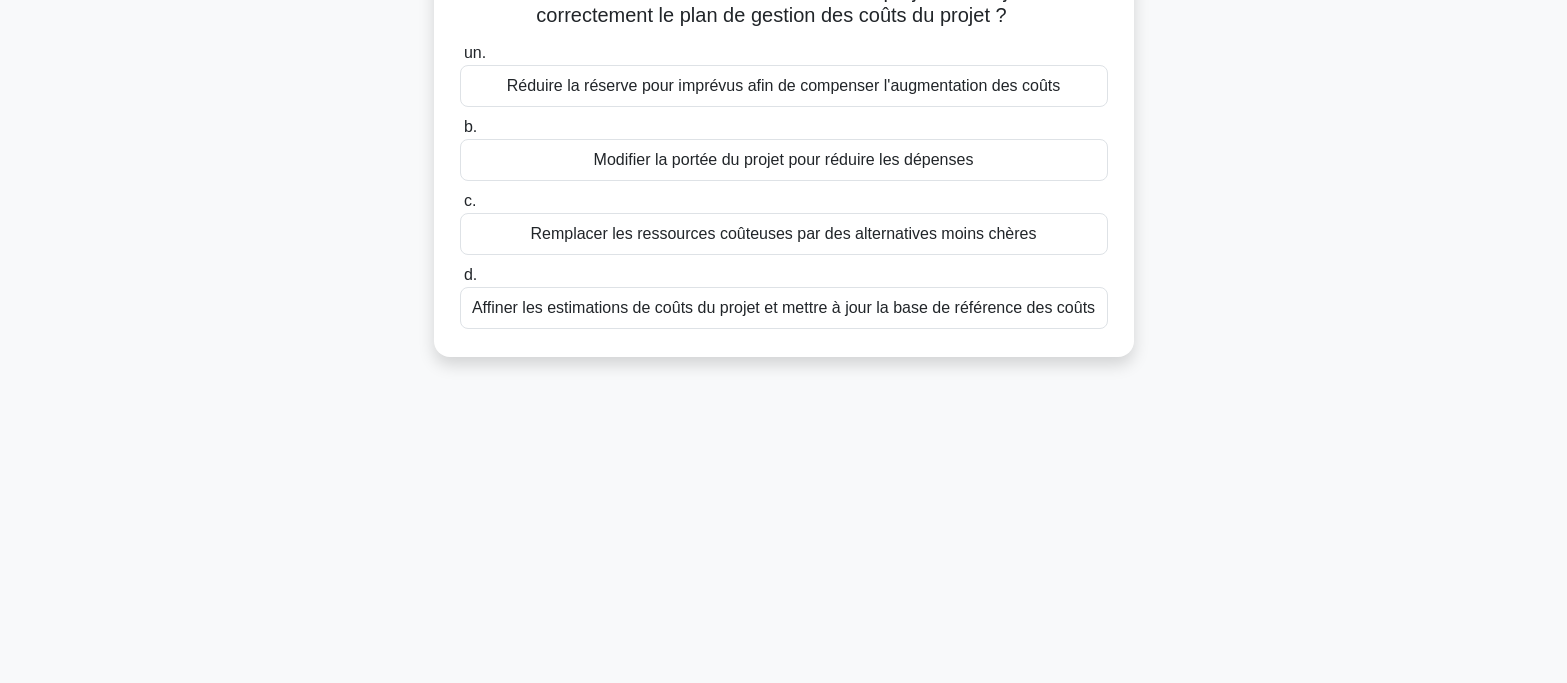 scroll, scrollTop: 0, scrollLeft: 0, axis: both 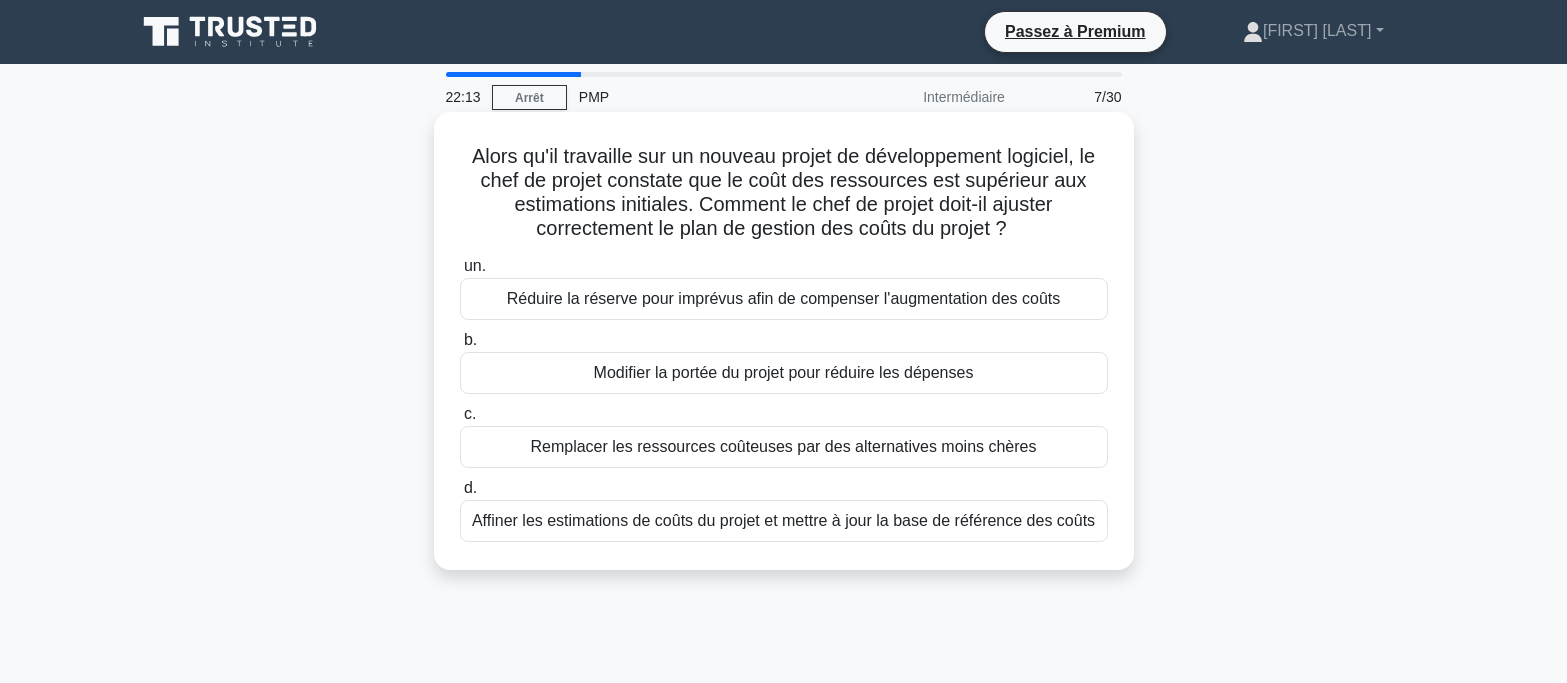 click on "Affiner les estimations de coûts du projet et mettre à jour la base de référence des coûts" at bounding box center (783, 520) 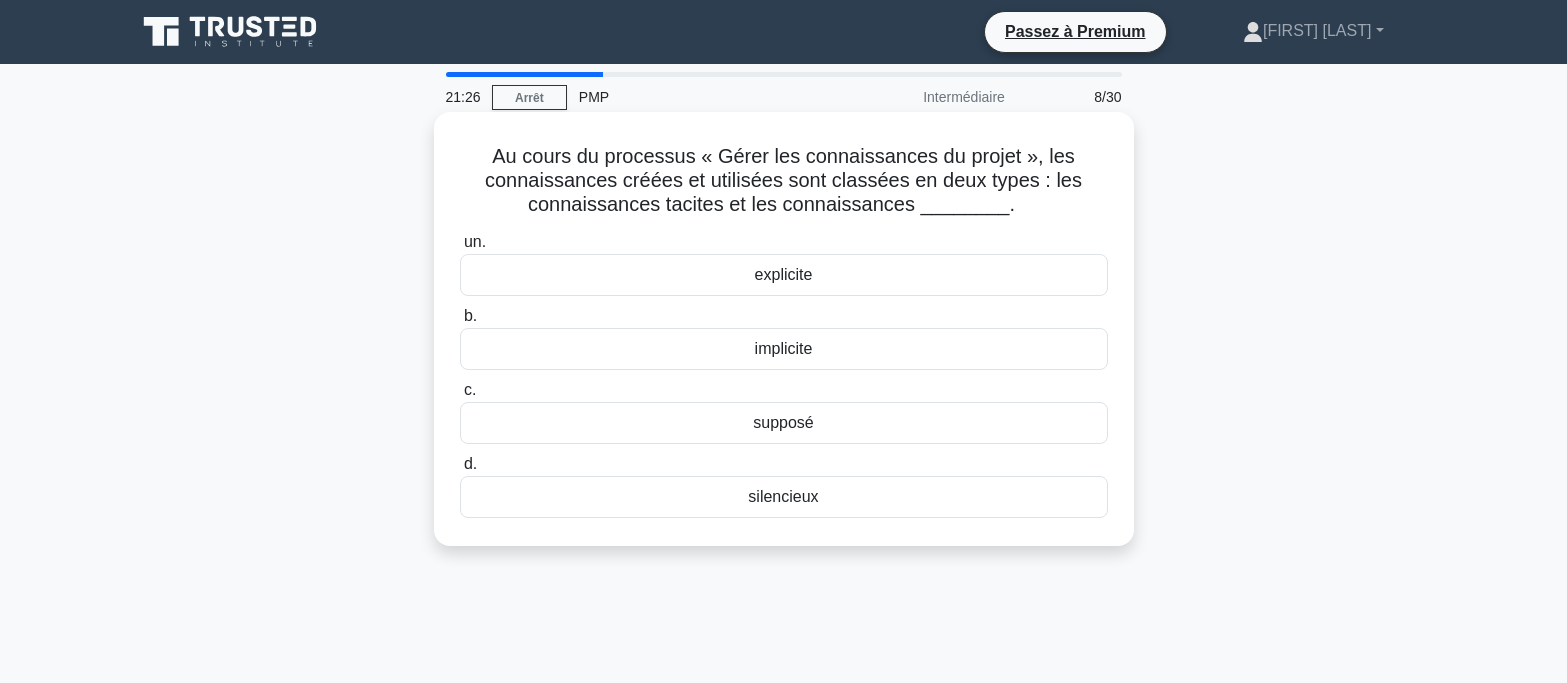 click on "explicite" at bounding box center (784, 275) 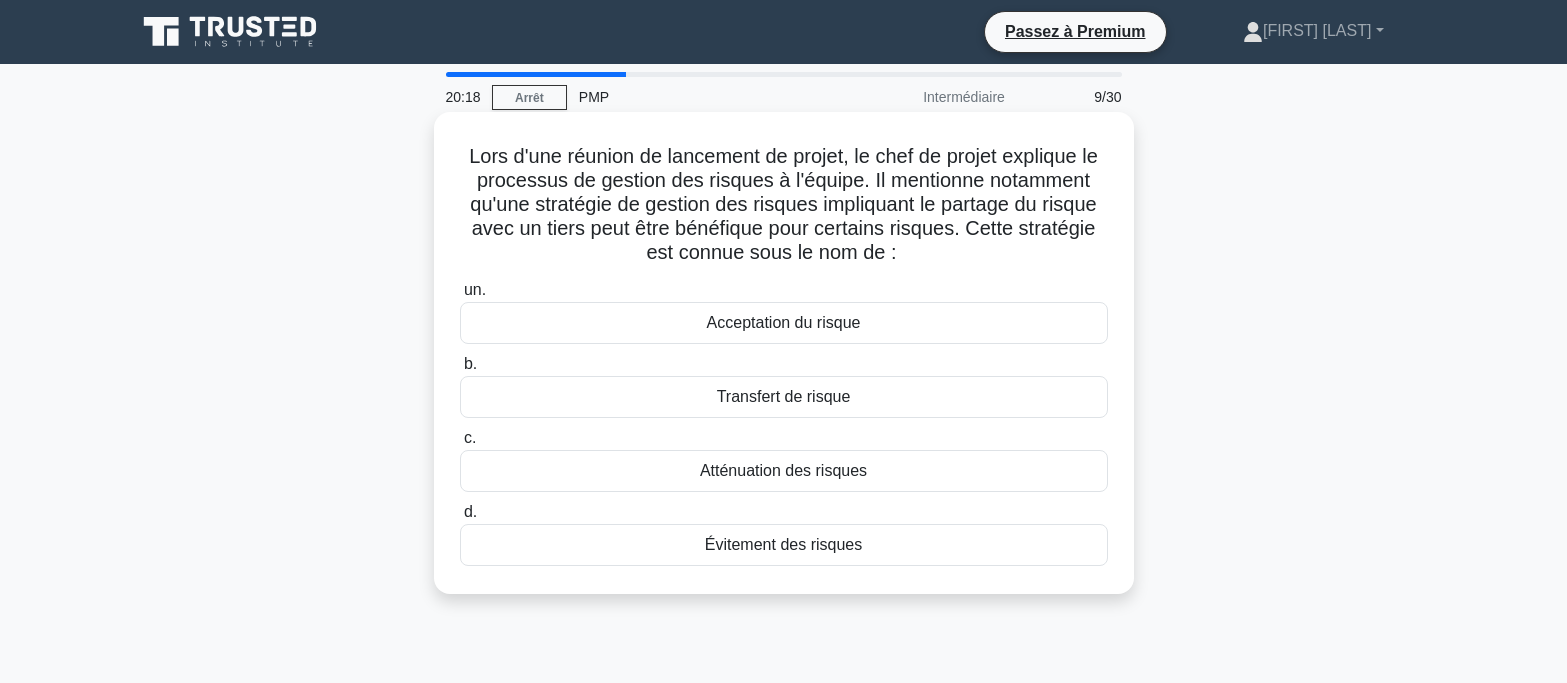 click on "Atténuation des risques" at bounding box center [783, 470] 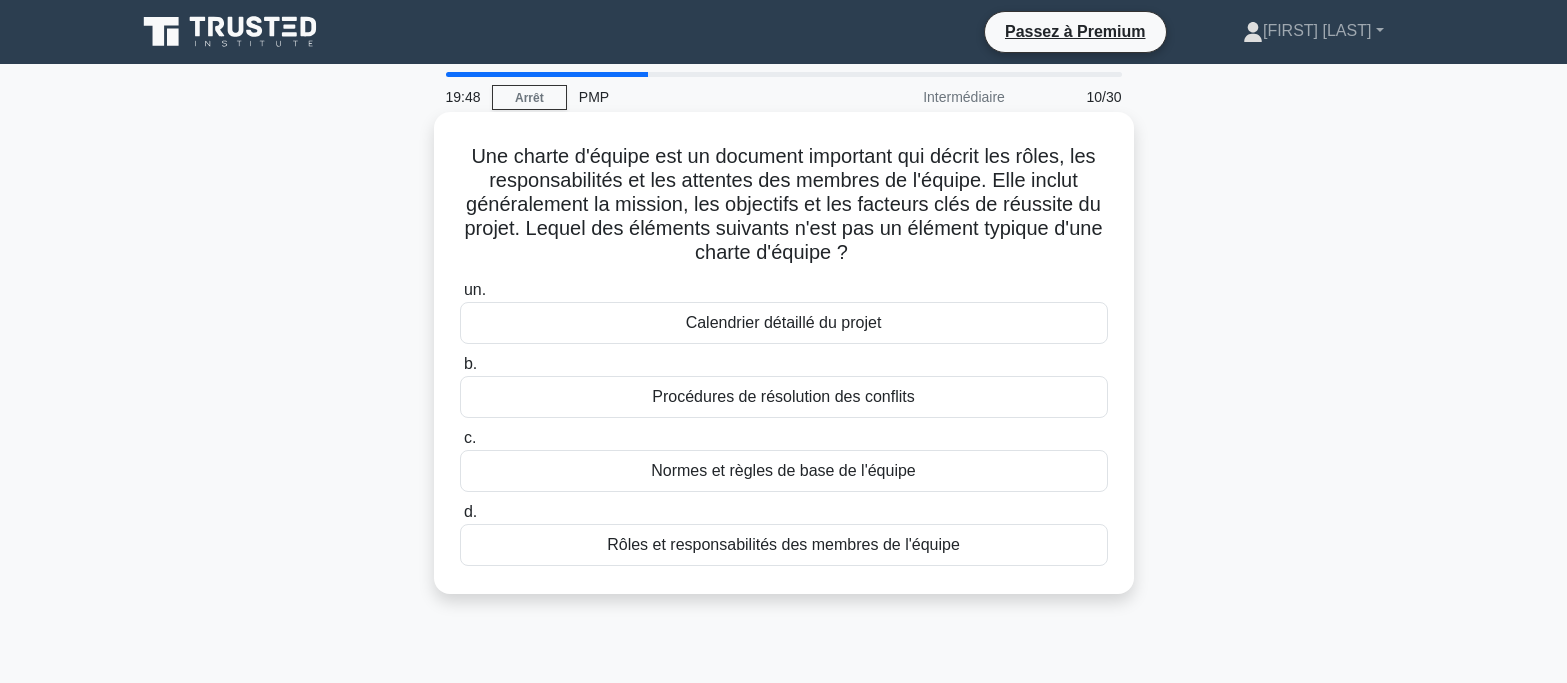 click on "Calendrier détaillé du projet" at bounding box center [784, 322] 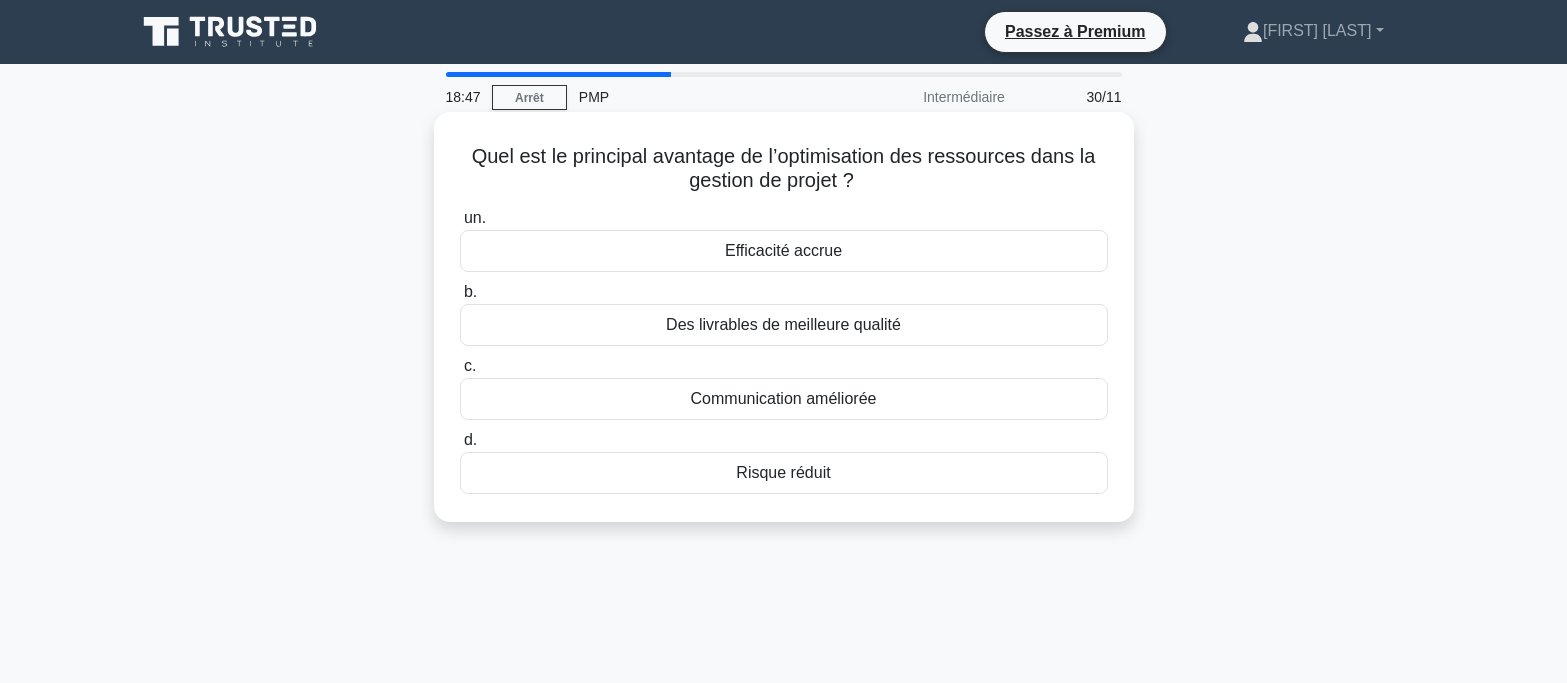 click on "Efficacité accrue" at bounding box center (783, 250) 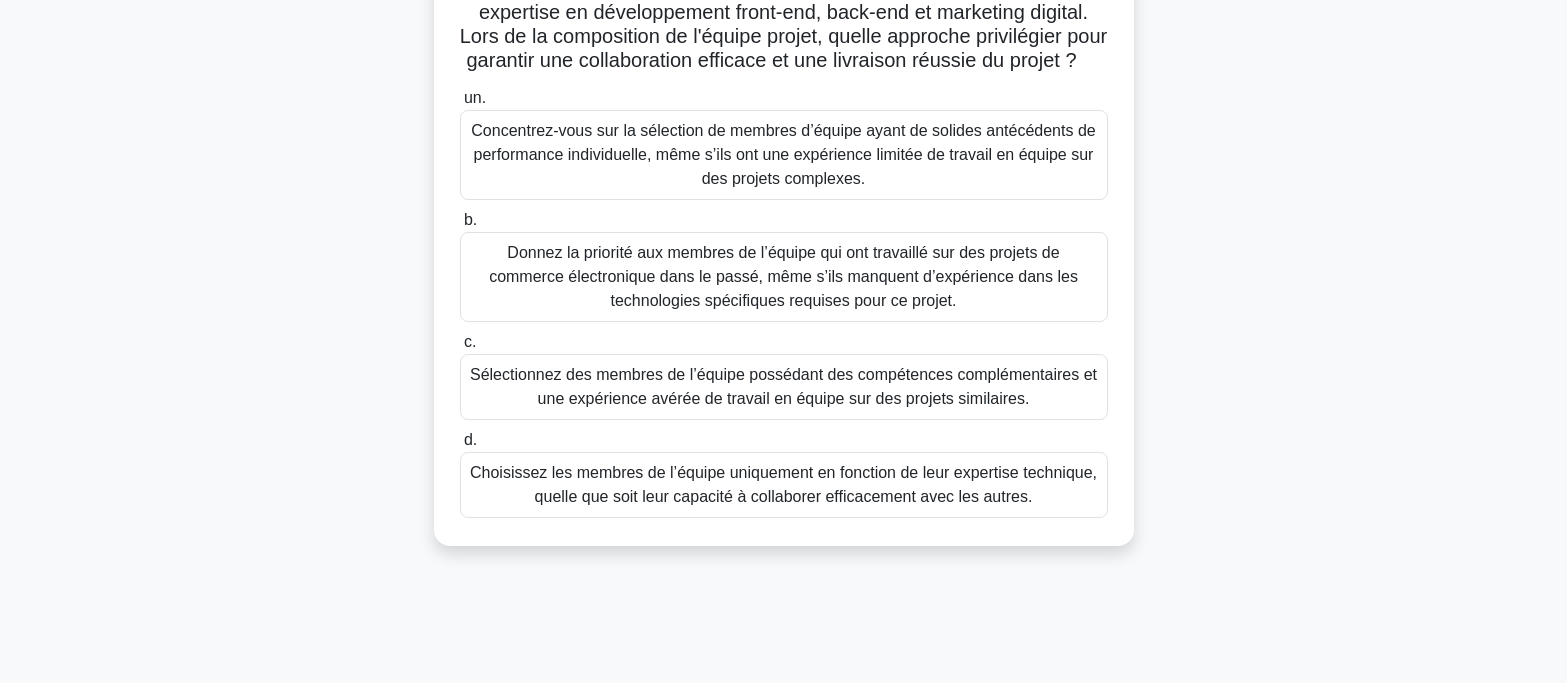scroll, scrollTop: 200, scrollLeft: 0, axis: vertical 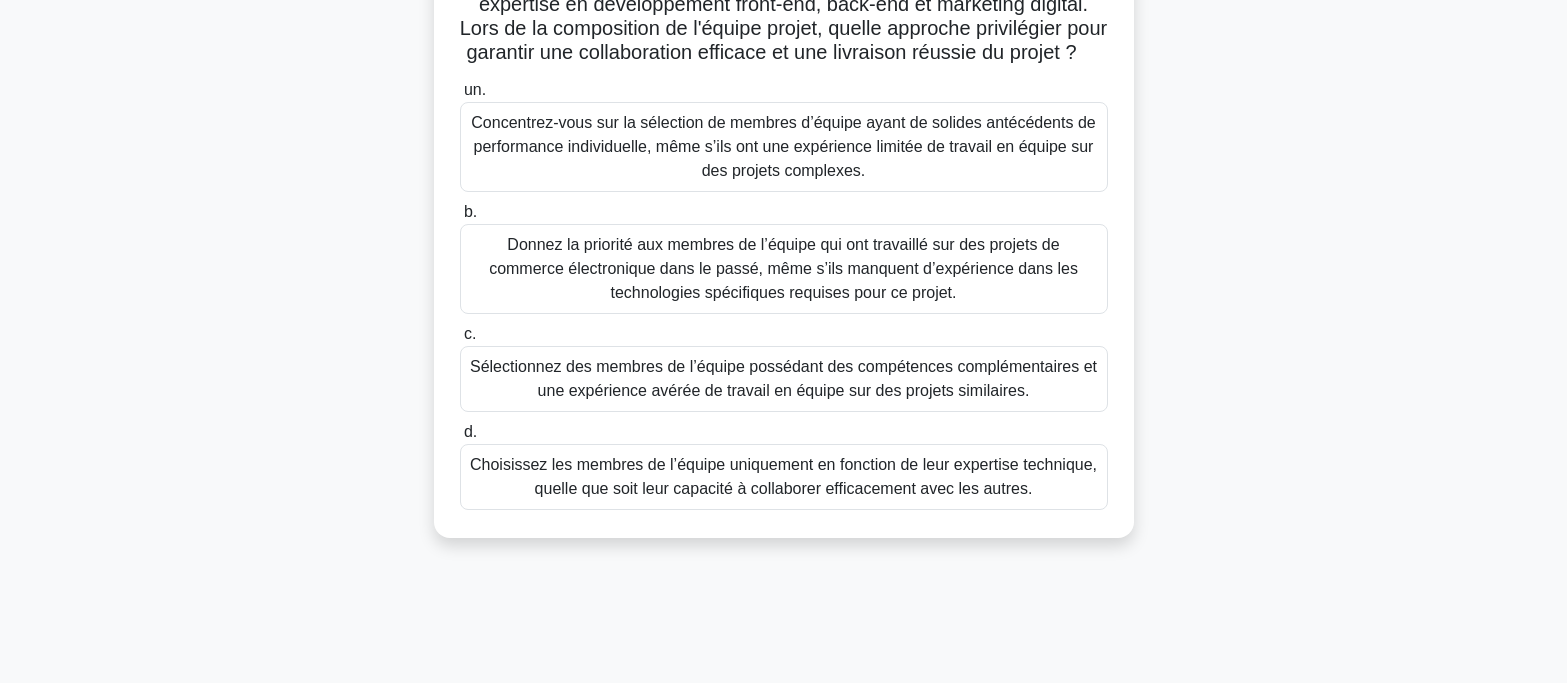 click on "Sélectionnez des membres de l’équipe possédant des compétences complémentaires et une expérience avérée de travail en équipe sur des projets similaires." at bounding box center (784, 379) 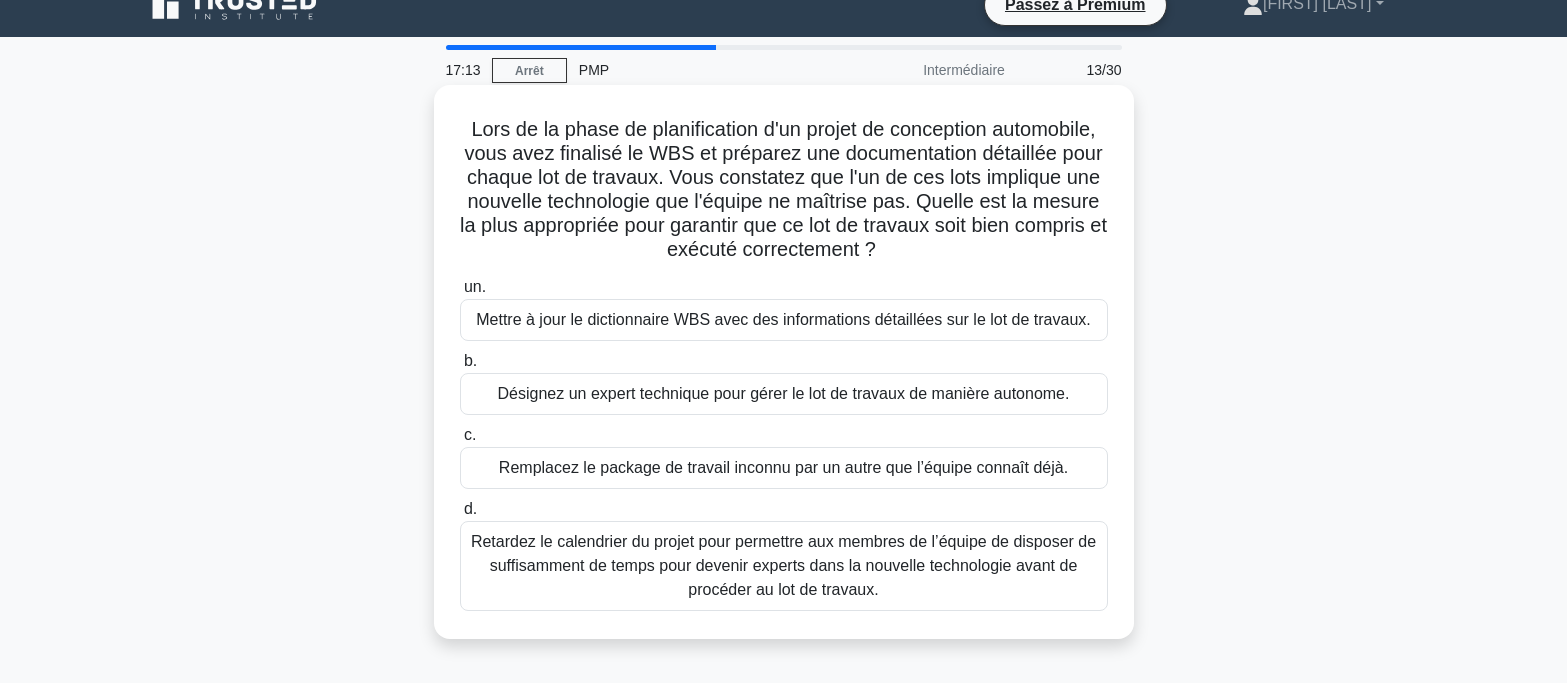 scroll, scrollTop: 0, scrollLeft: 0, axis: both 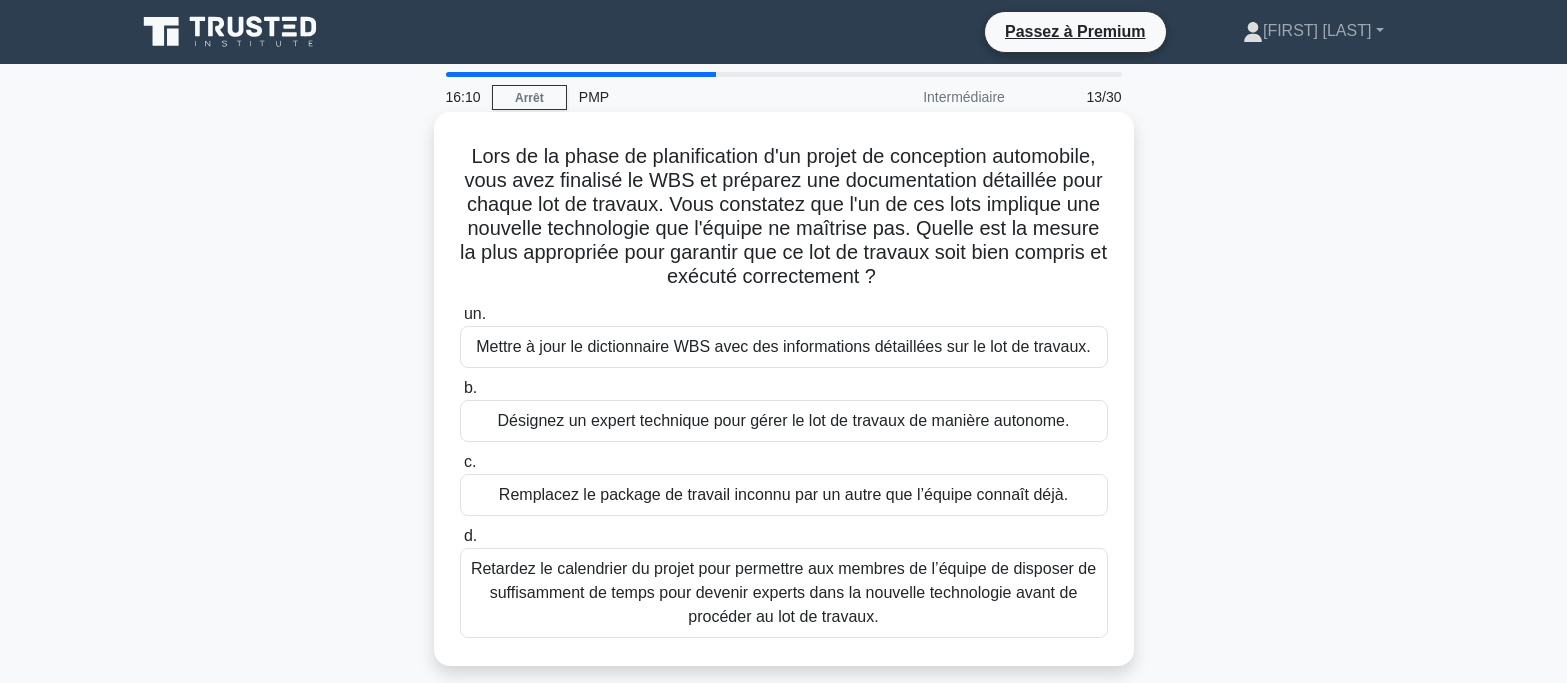 click on "Mettre à jour le dictionnaire WBS avec des informations détaillées sur le lot de travaux." at bounding box center [783, 346] 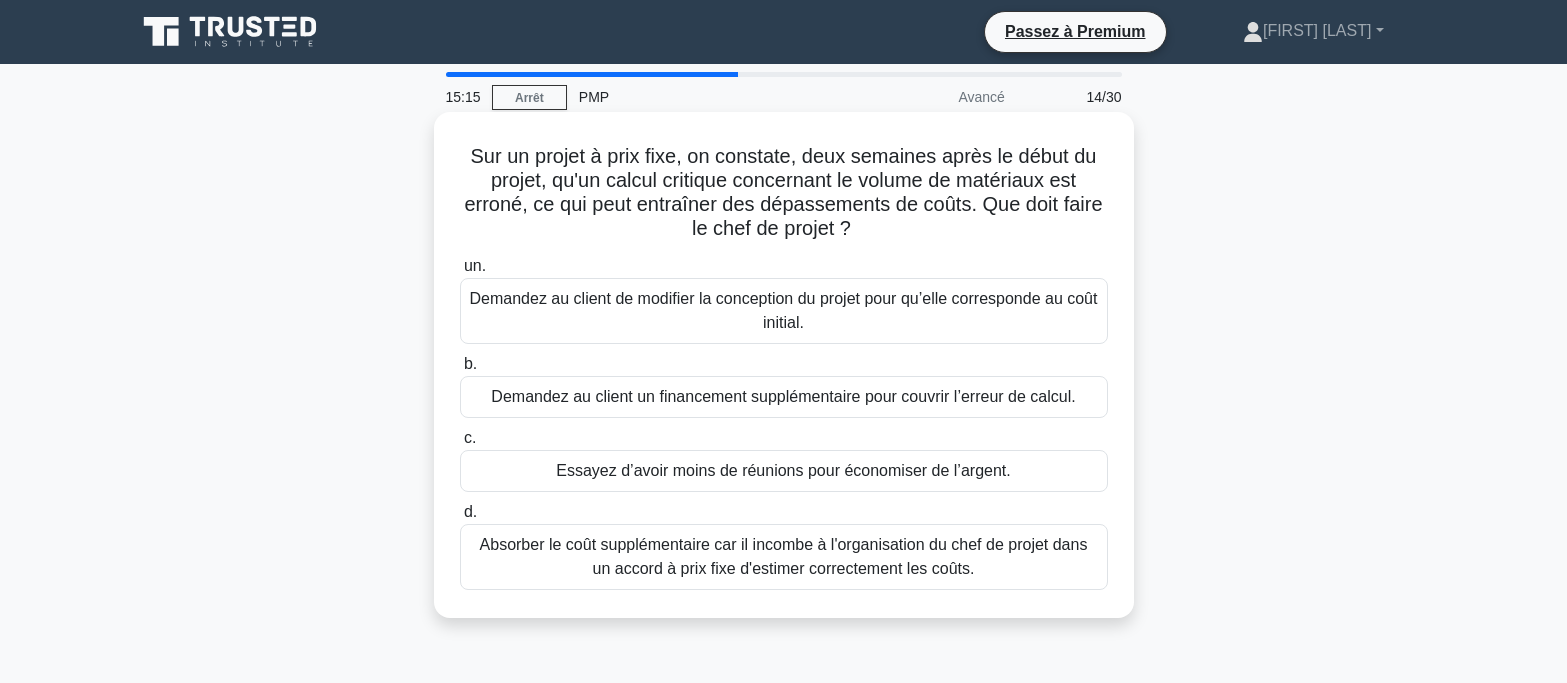 click on "Essayez d’avoir moins de réunions pour économiser de l’argent." at bounding box center [783, 470] 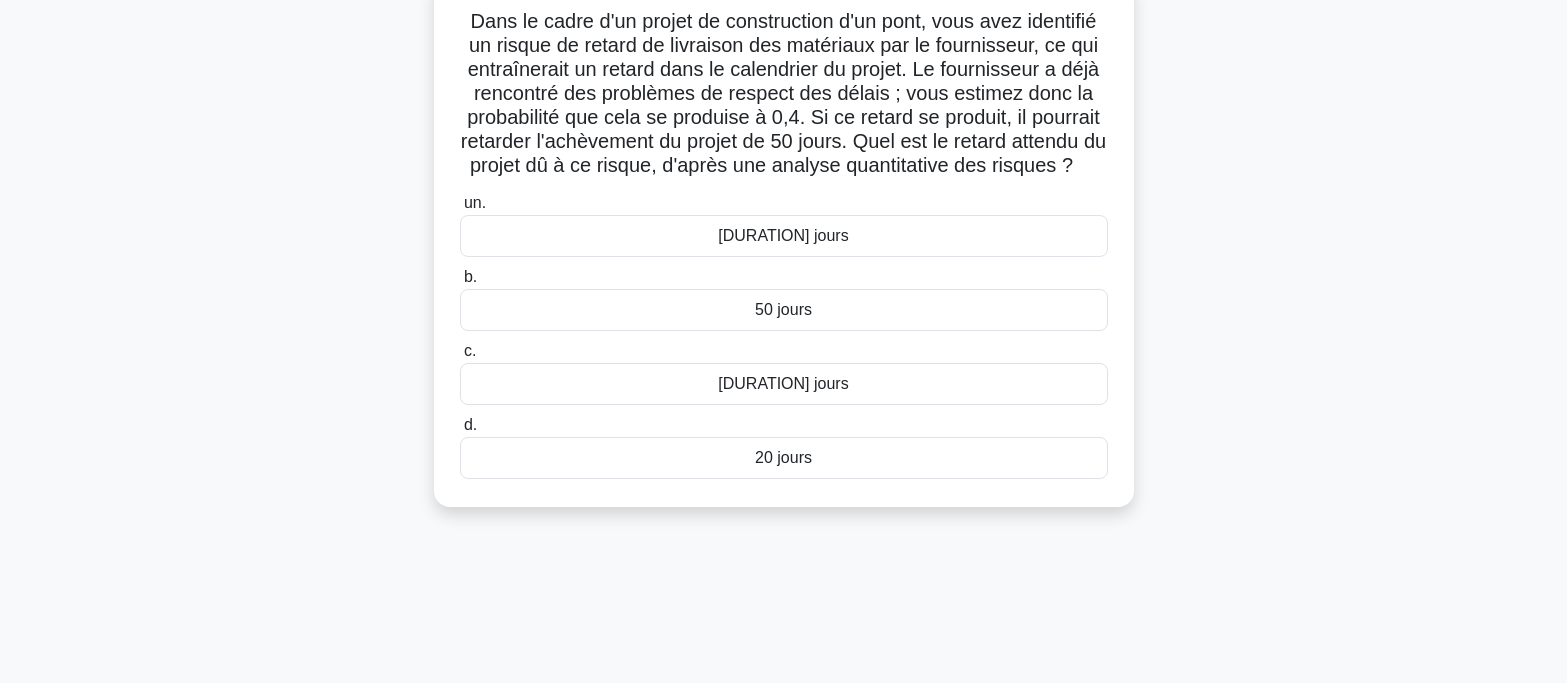 scroll, scrollTop: 100, scrollLeft: 0, axis: vertical 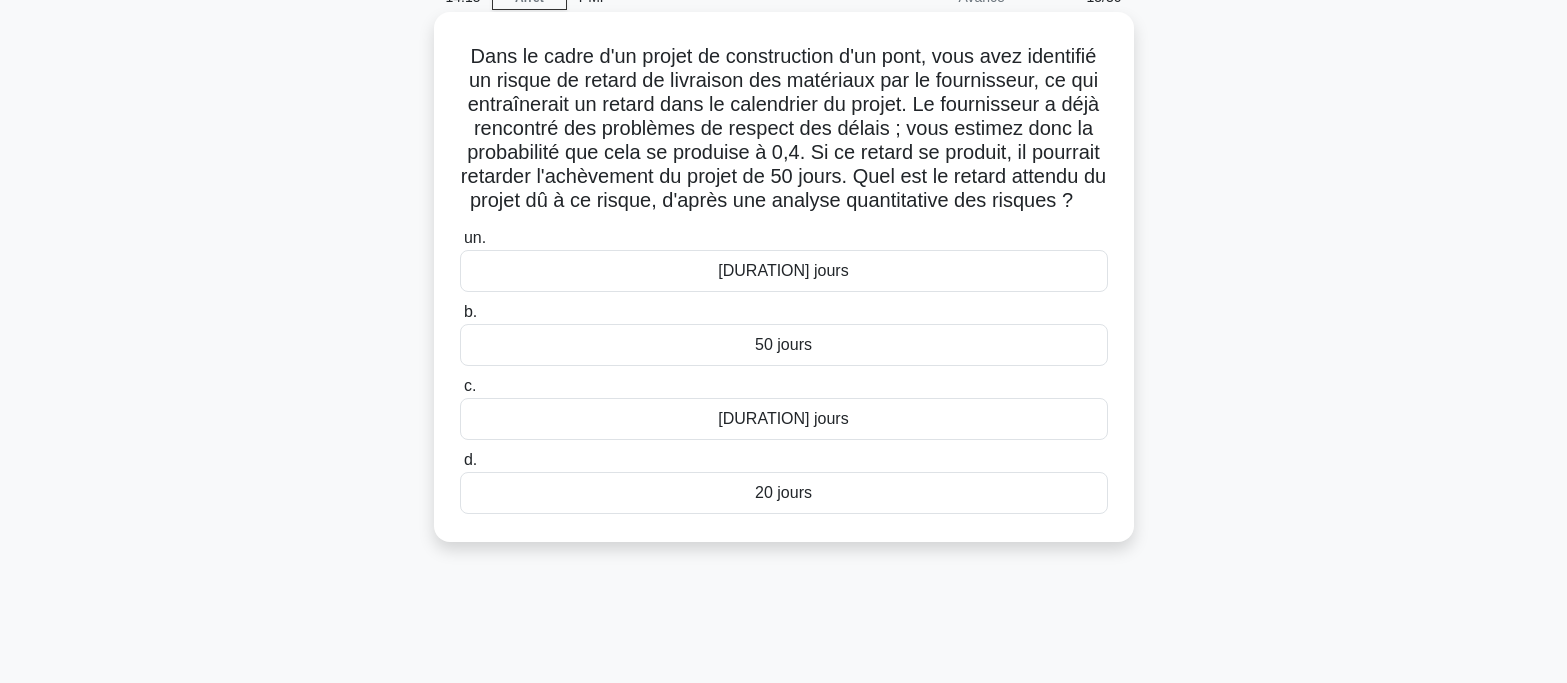 click on "30 jours" at bounding box center (784, 271) 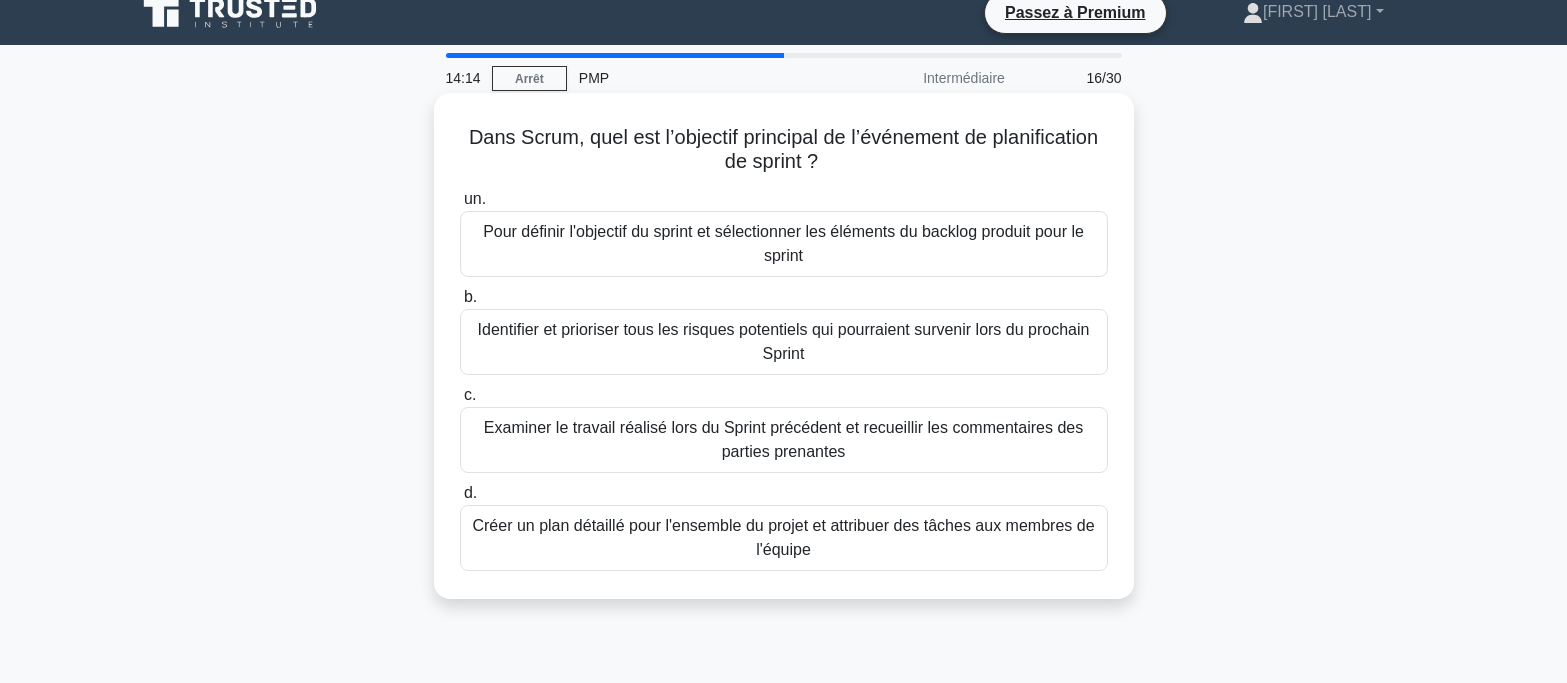 scroll, scrollTop: 0, scrollLeft: 0, axis: both 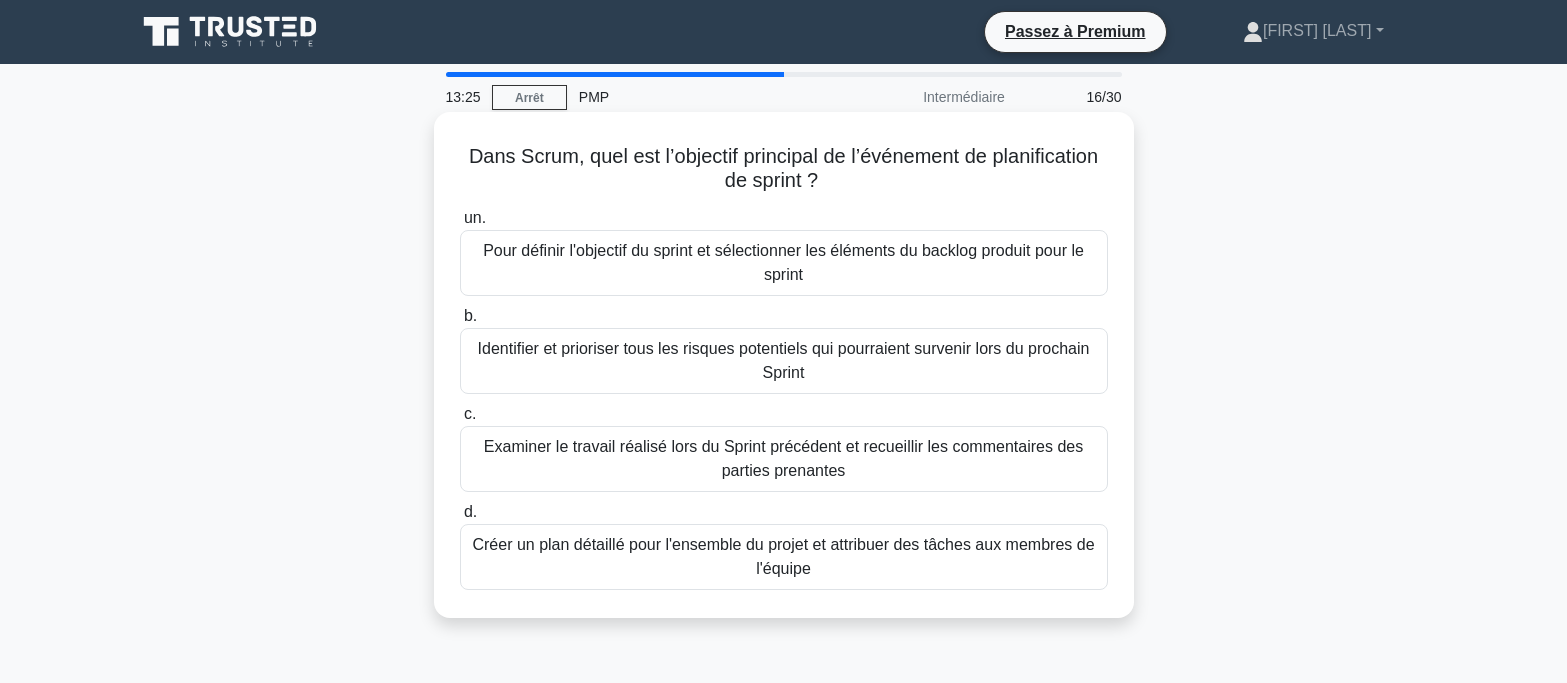 click on "Examiner le travail réalisé lors du Sprint précédent et recueillir les commentaires des parties prenantes" at bounding box center (783, 458) 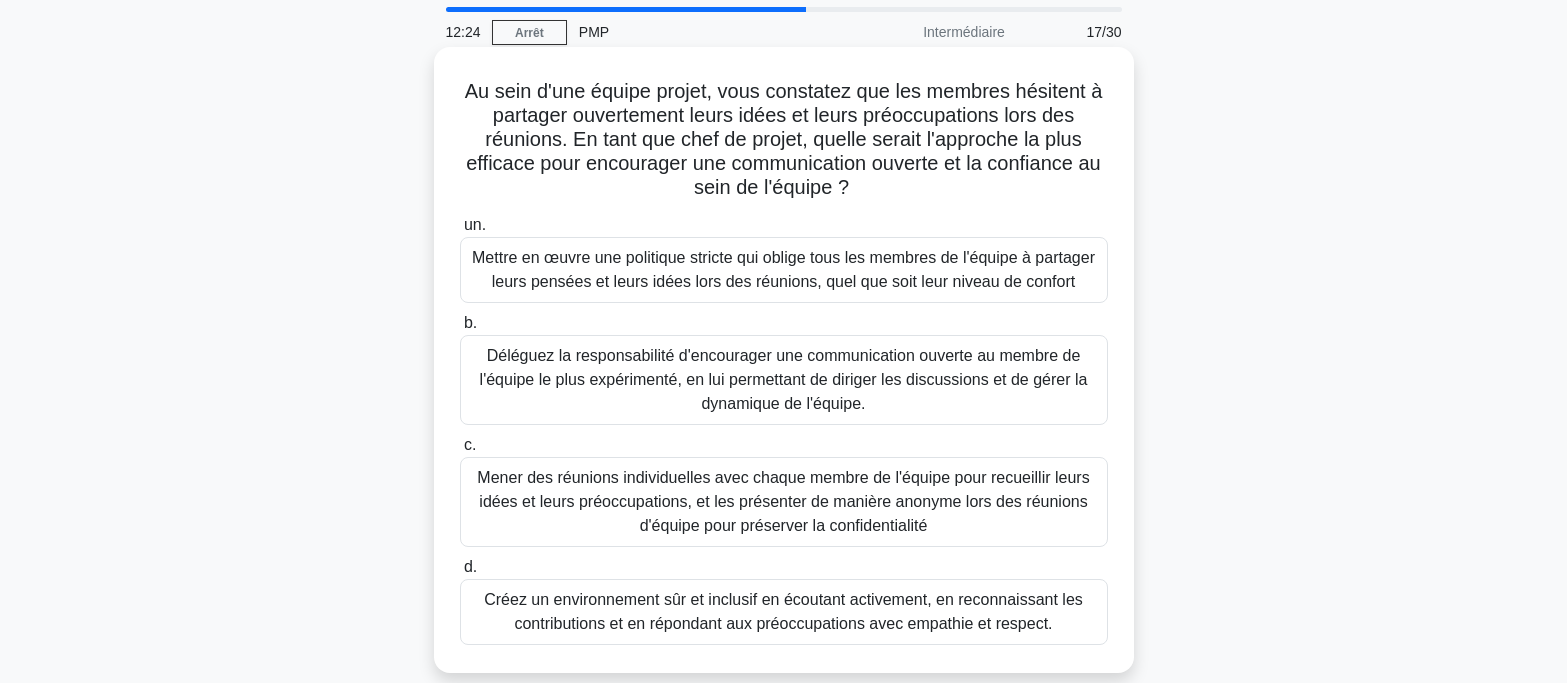 scroll, scrollTop: 100, scrollLeft: 0, axis: vertical 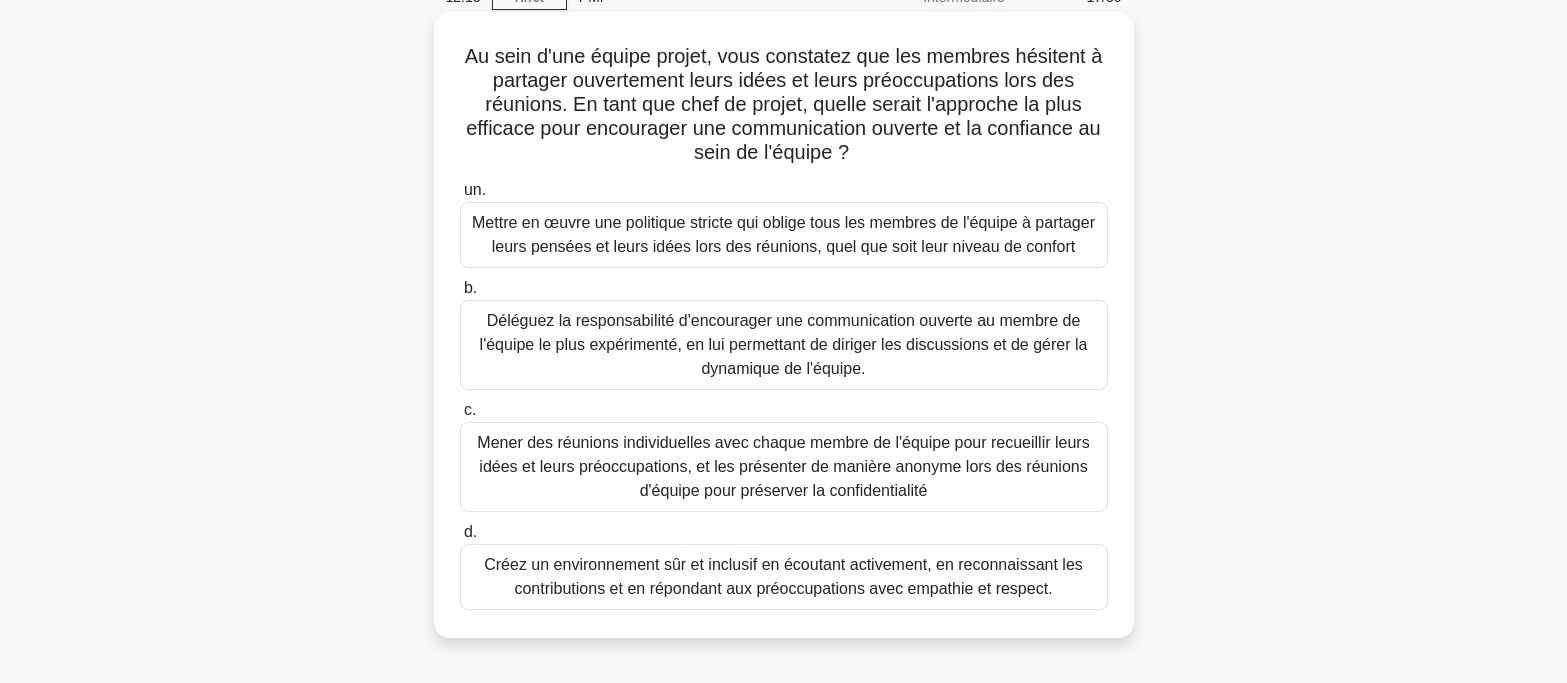click on "Mener des réunions individuelles avec chaque membre de l'équipe pour recueillir leurs idées et leurs préoccupations, et les présenter de manière anonyme lors des réunions d'équipe pour préserver la confidentialité" at bounding box center [783, 466] 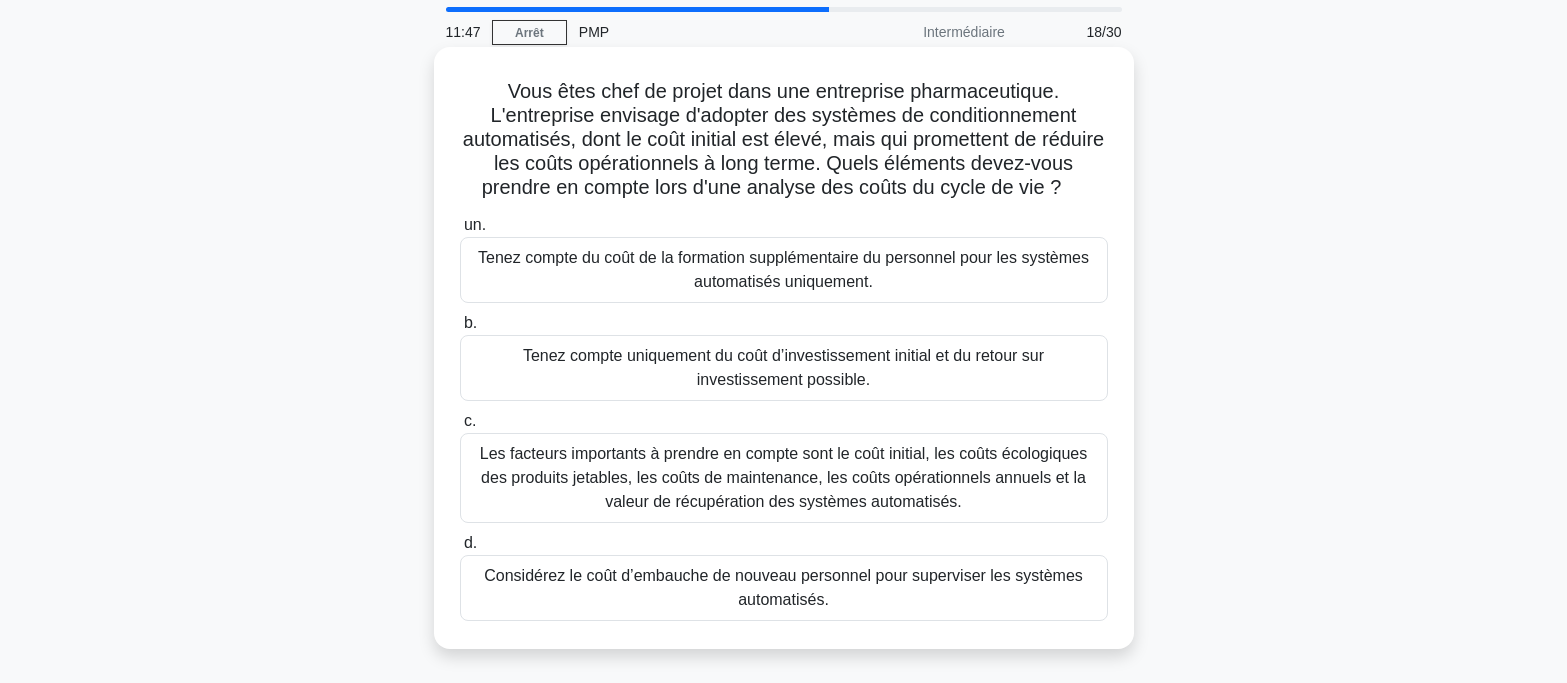 scroll, scrollTop: 100, scrollLeft: 0, axis: vertical 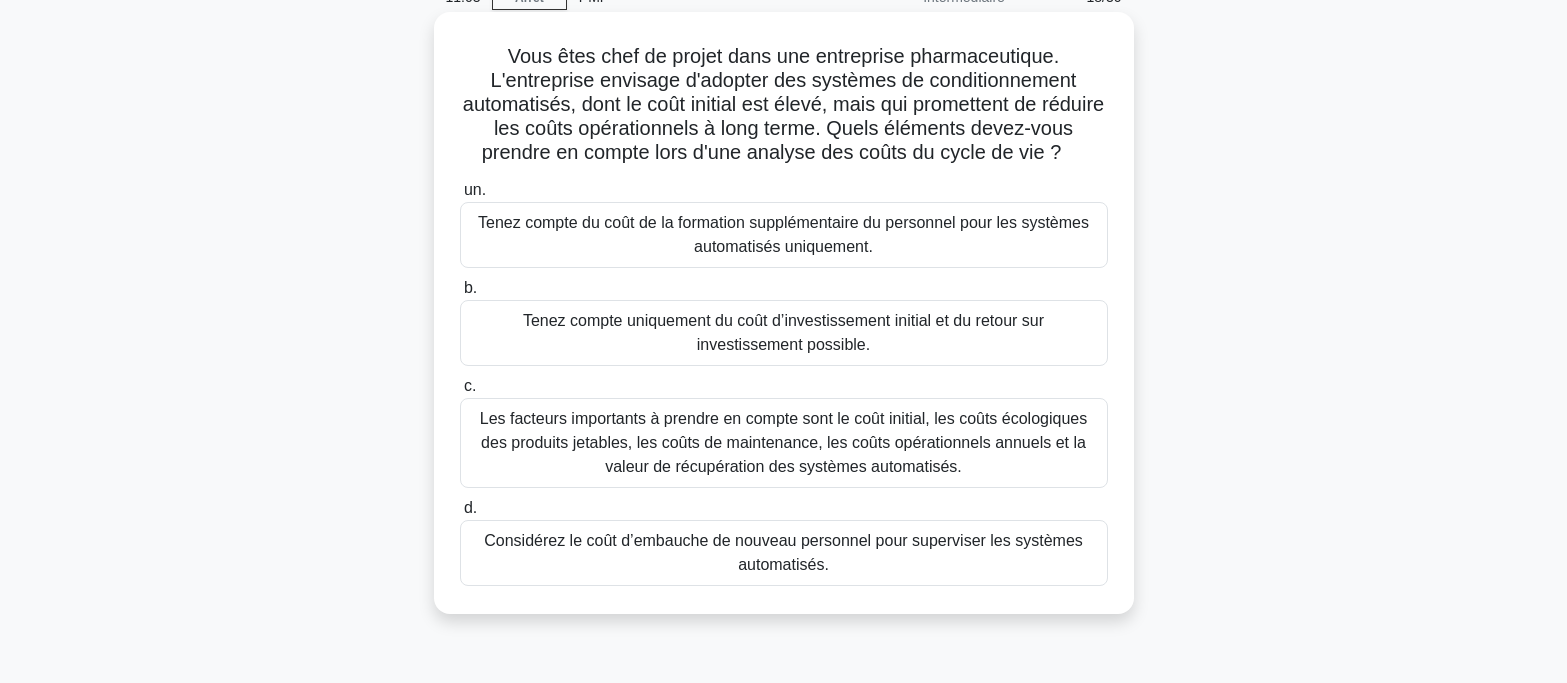 click on "Les facteurs importants à prendre en compte sont le coût initial, les coûts écologiques des produits jetables, les coûts de maintenance, les coûts opérationnels annuels et la valeur de récupération des systèmes automatisés." at bounding box center (783, 442) 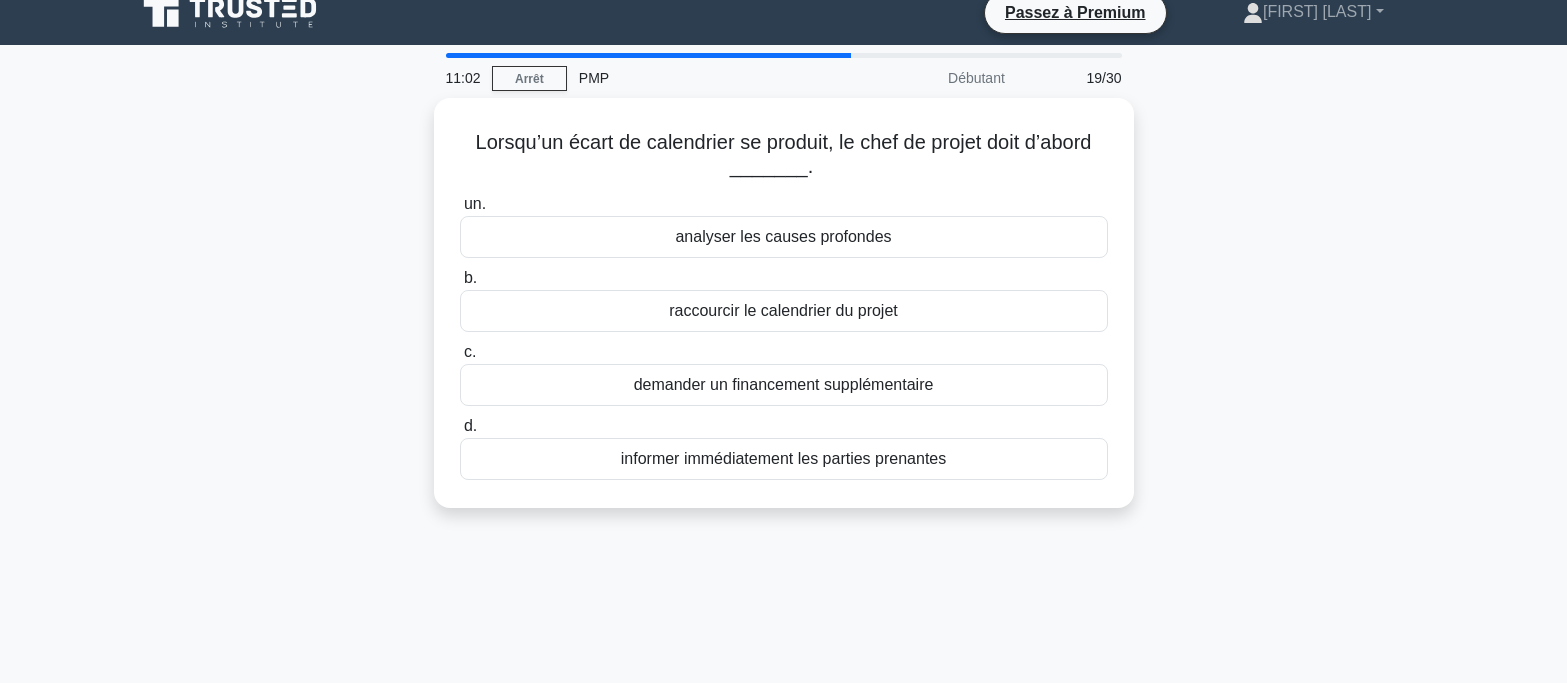 scroll, scrollTop: 0, scrollLeft: 0, axis: both 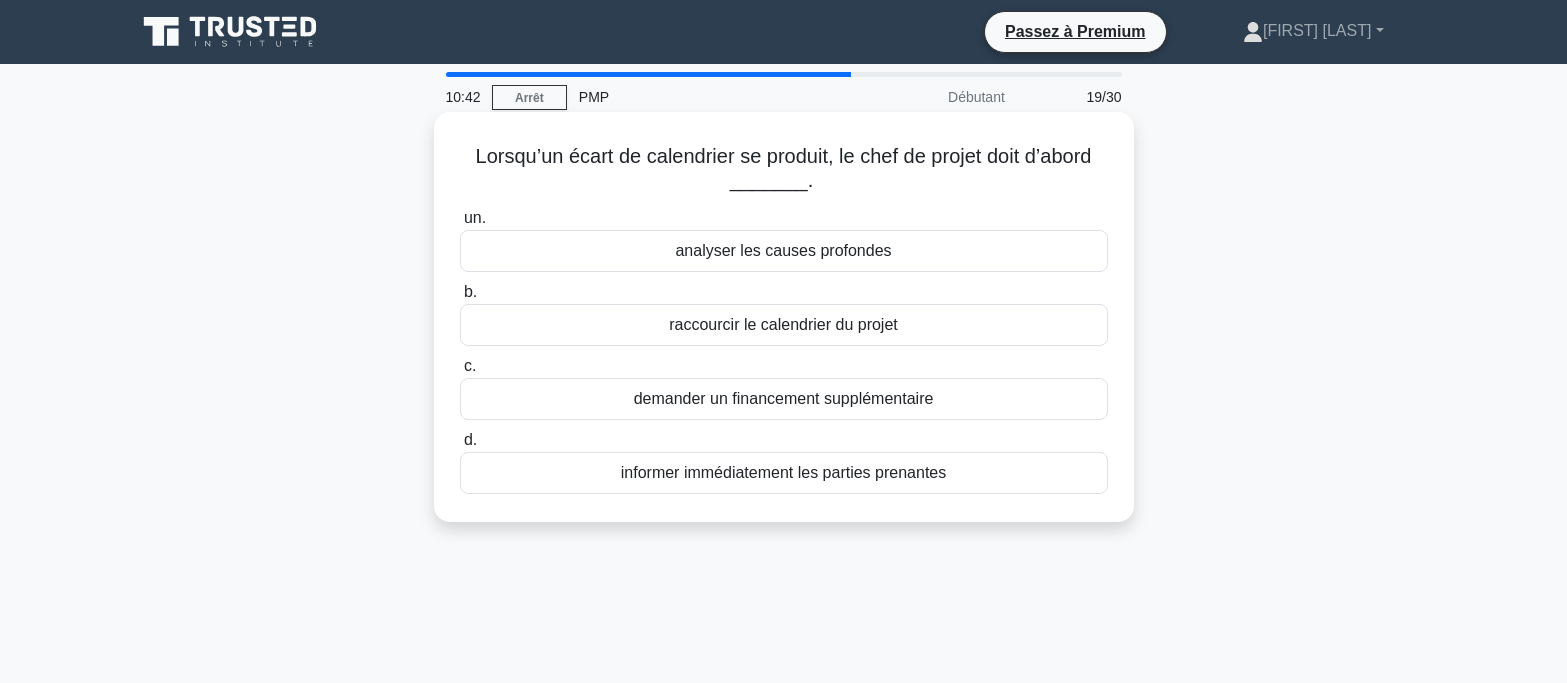 click on "analyser les causes profondes" at bounding box center [783, 250] 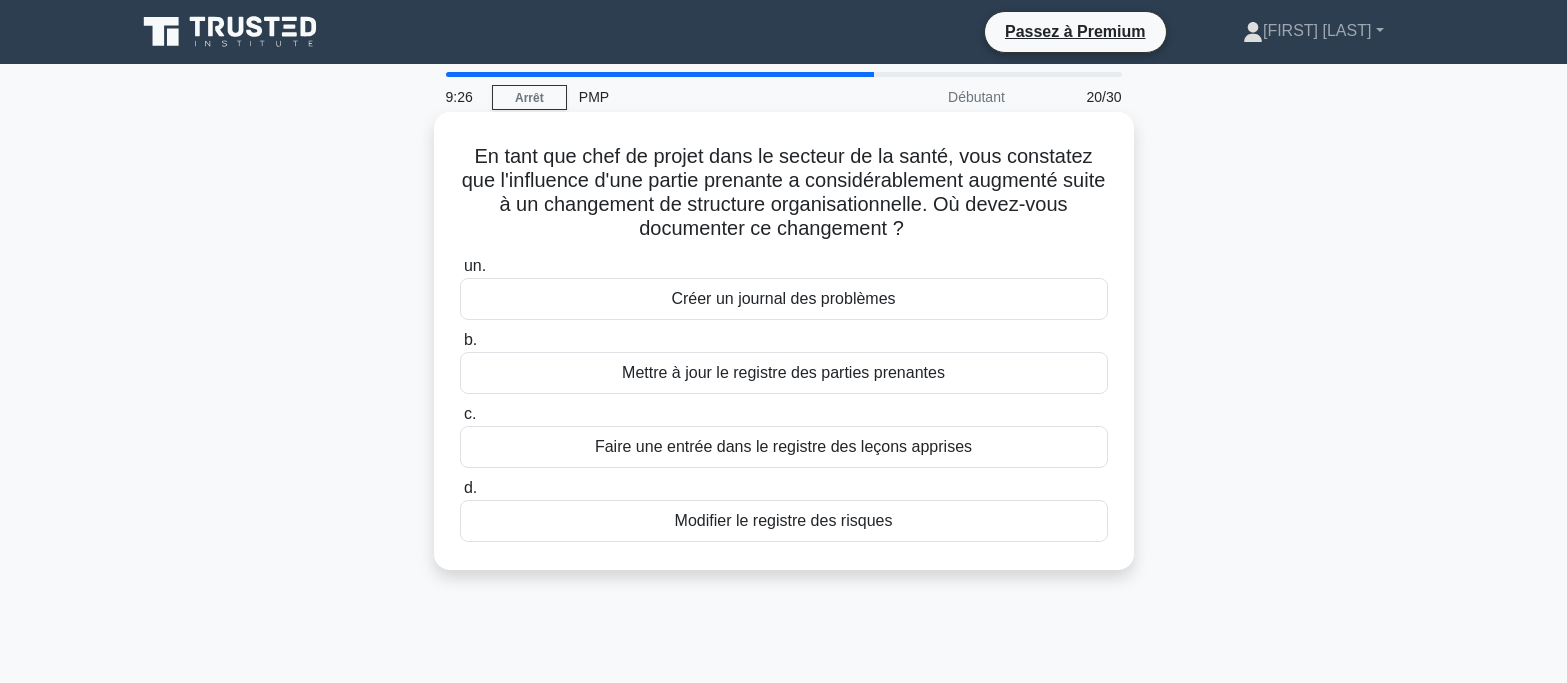 click on "Faire une entrée dans le registre des leçons apprises" at bounding box center (783, 446) 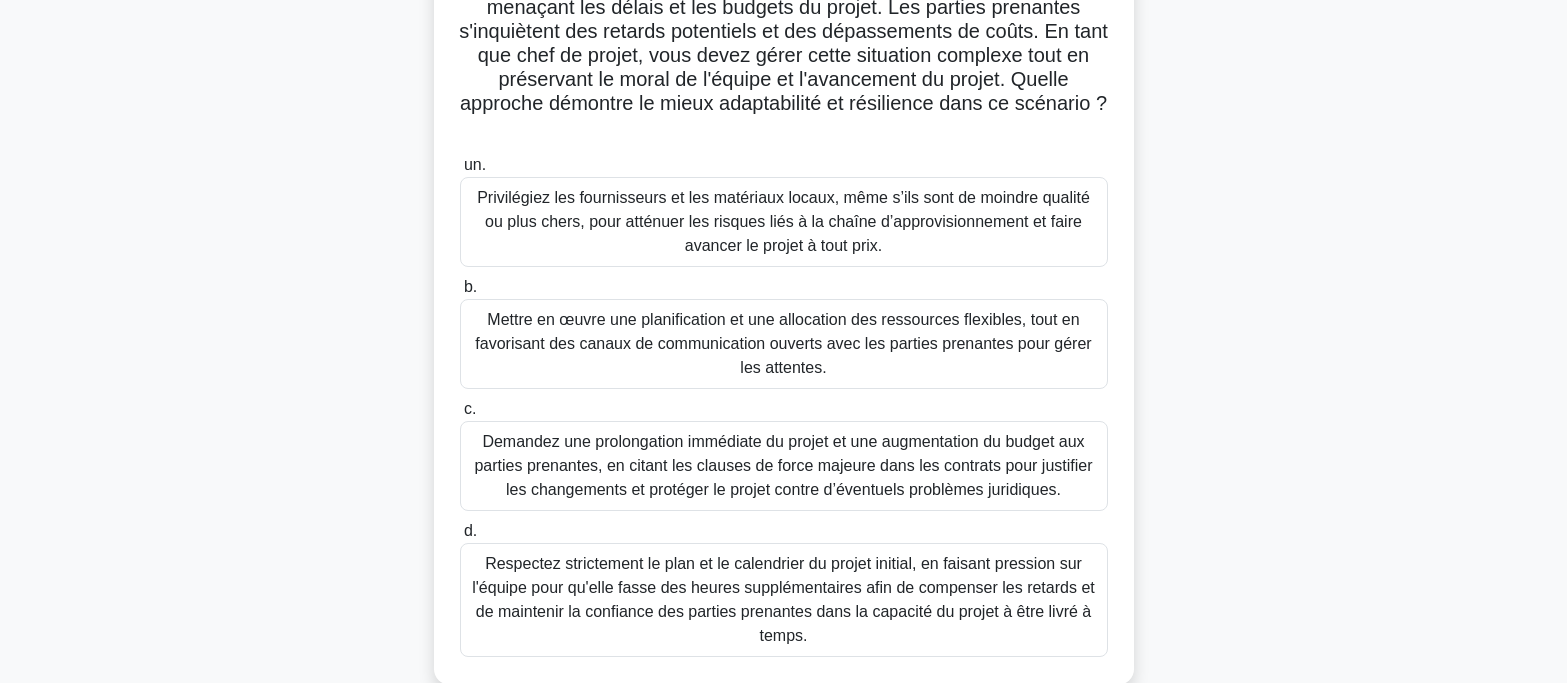 scroll, scrollTop: 200, scrollLeft: 0, axis: vertical 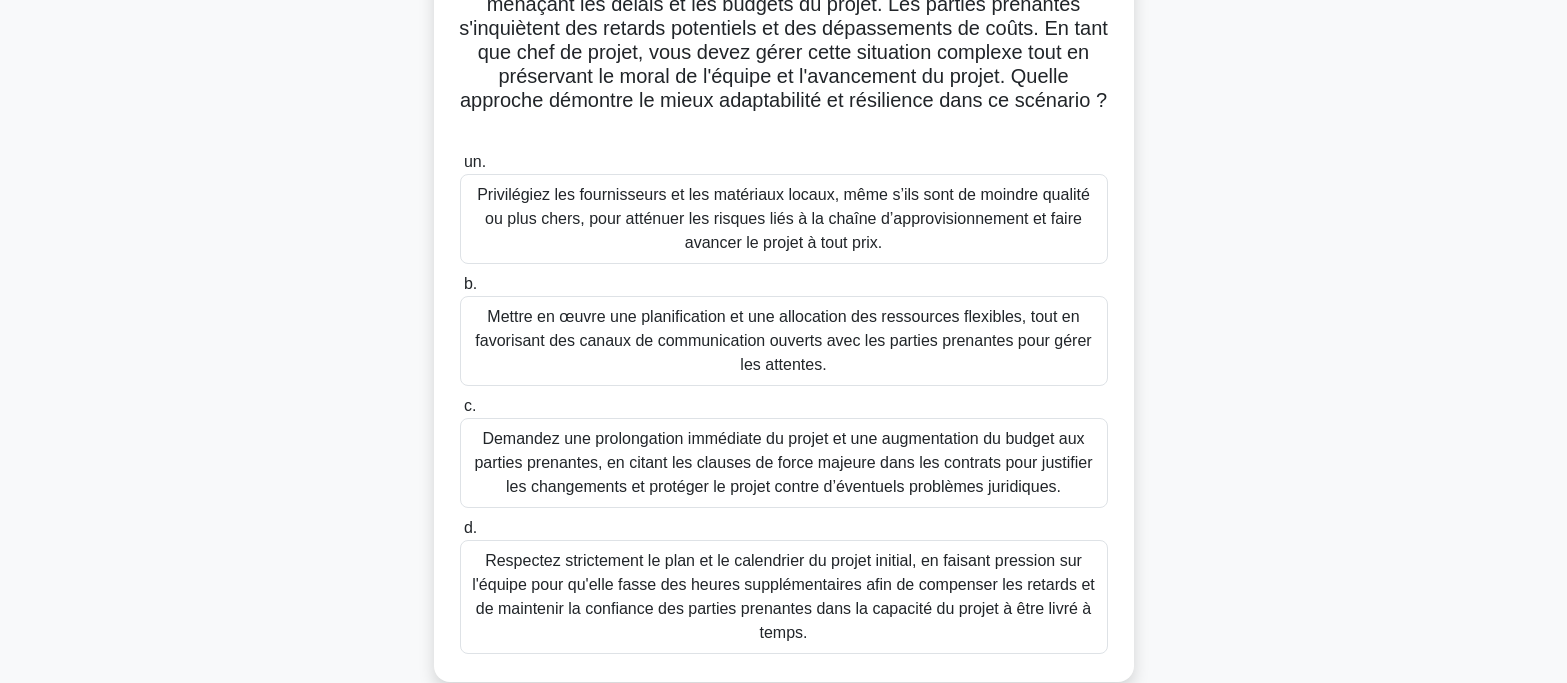 click on "Respectez strictement le plan et le calendrier du projet initial, en faisant pression sur l'équipe pour qu'elle fasse des heures supplémentaires afin de compenser les retards et de maintenir la confiance des parties prenantes dans la capacité du projet à être livré à temps." at bounding box center (783, 596) 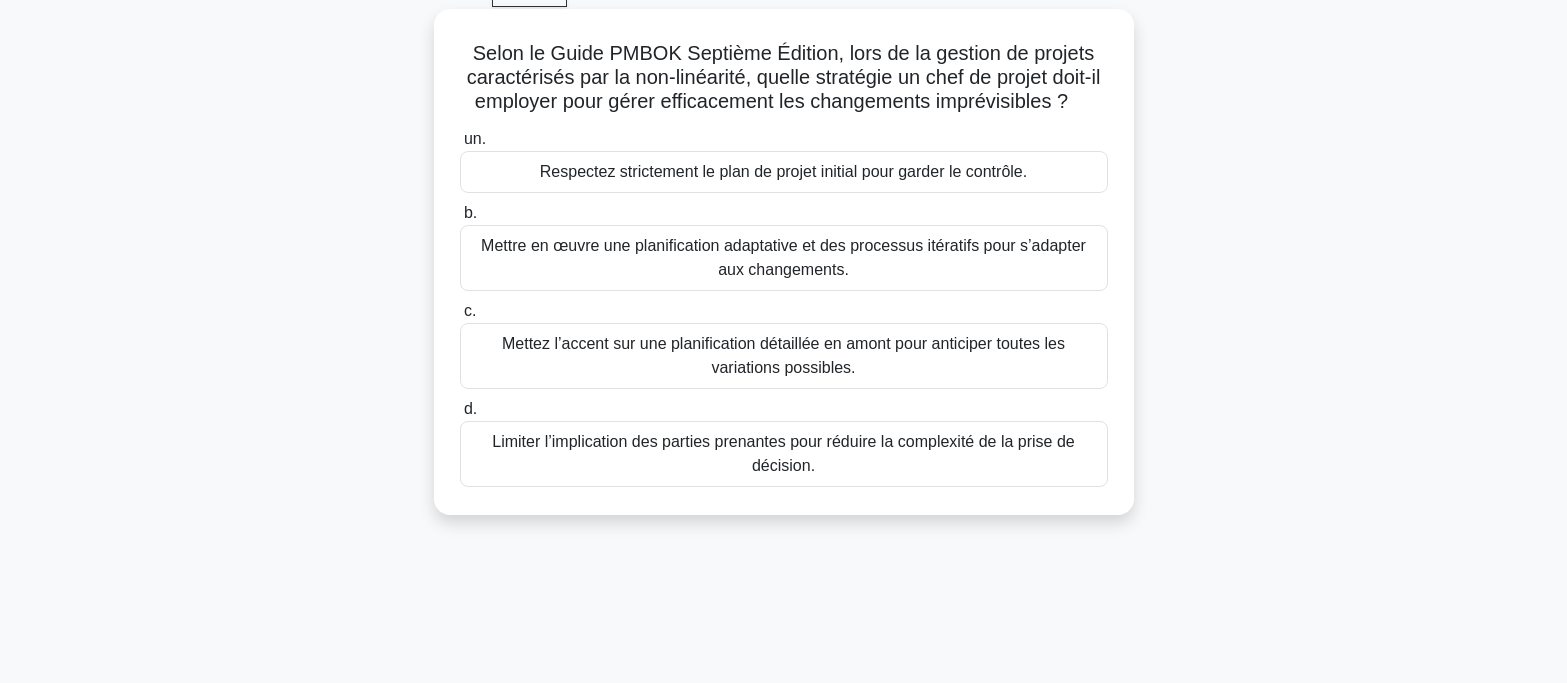 scroll, scrollTop: 0, scrollLeft: 0, axis: both 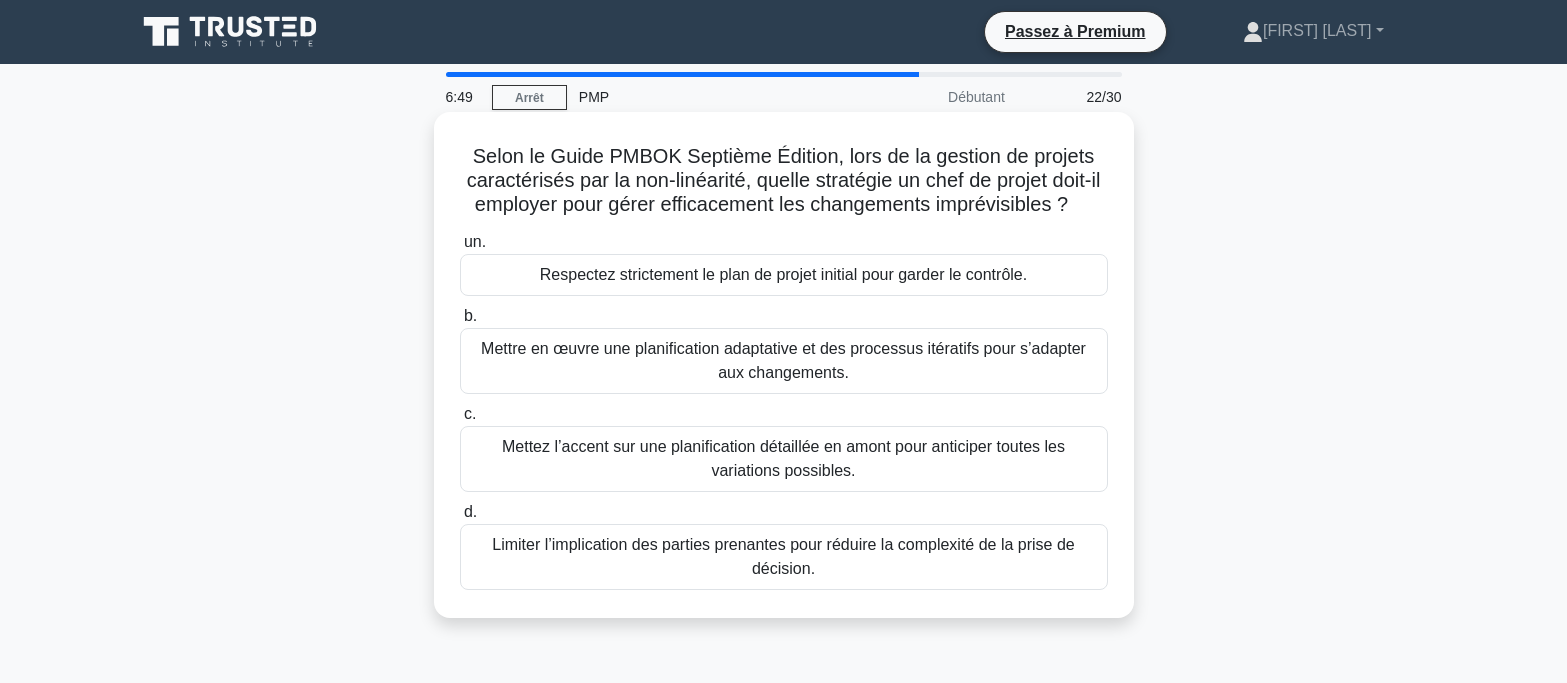 click on "Mettre en œuvre une planification adaptative et des processus itératifs pour s’adapter aux changements." at bounding box center (784, 361) 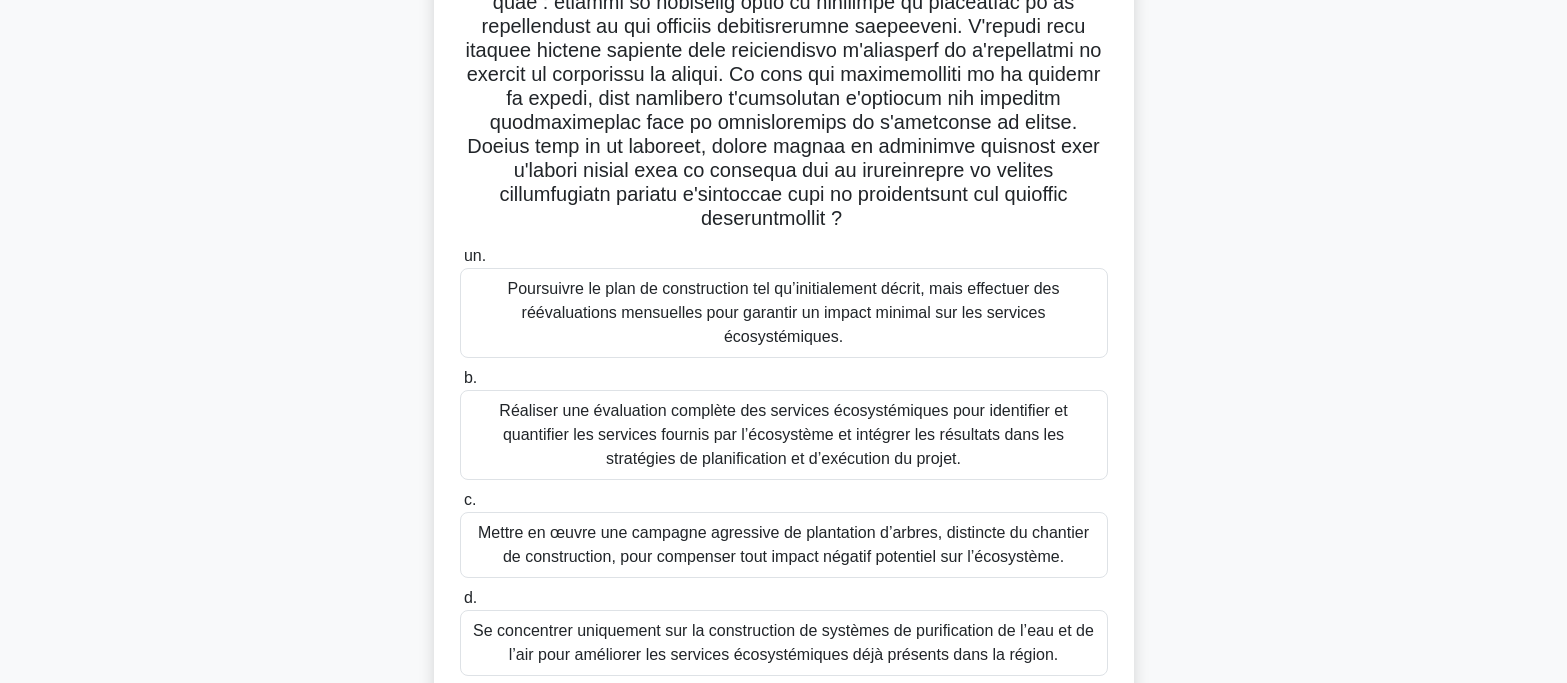 scroll, scrollTop: 397, scrollLeft: 0, axis: vertical 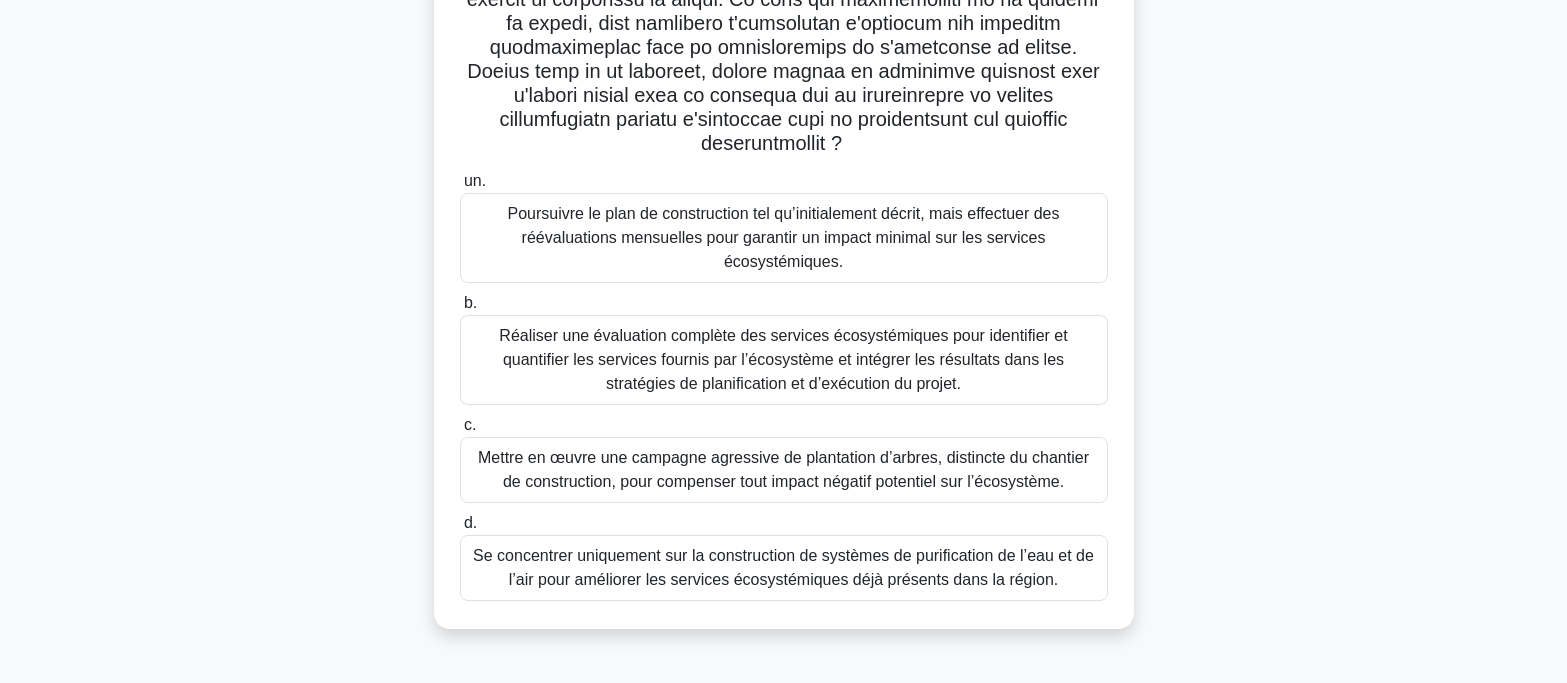 click on "Réaliser une évaluation complète des services écosystémiques pour identifier et quantifier les services fournis par l’écosystème et intégrer les résultats dans les stratégies de planification et d’exécution du projet." at bounding box center [783, 359] 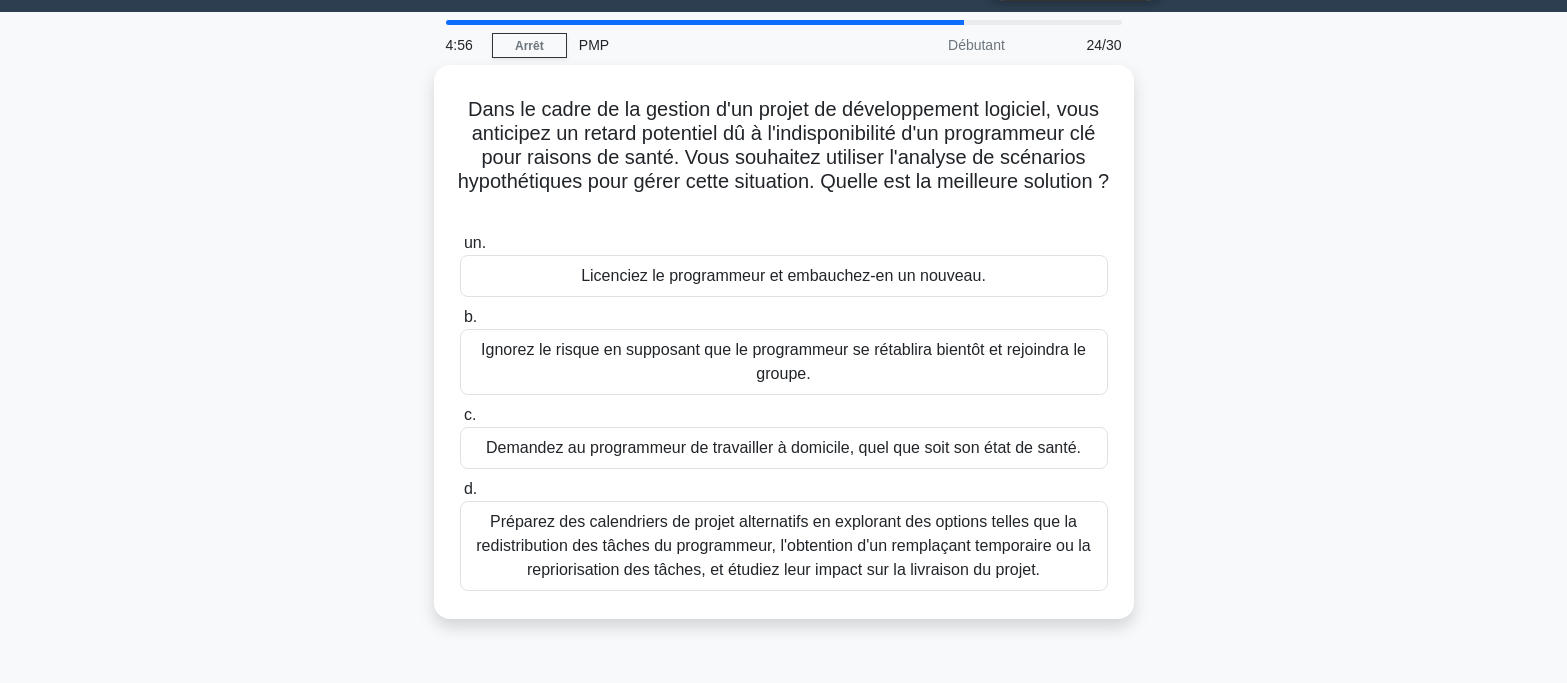 scroll, scrollTop: 0, scrollLeft: 0, axis: both 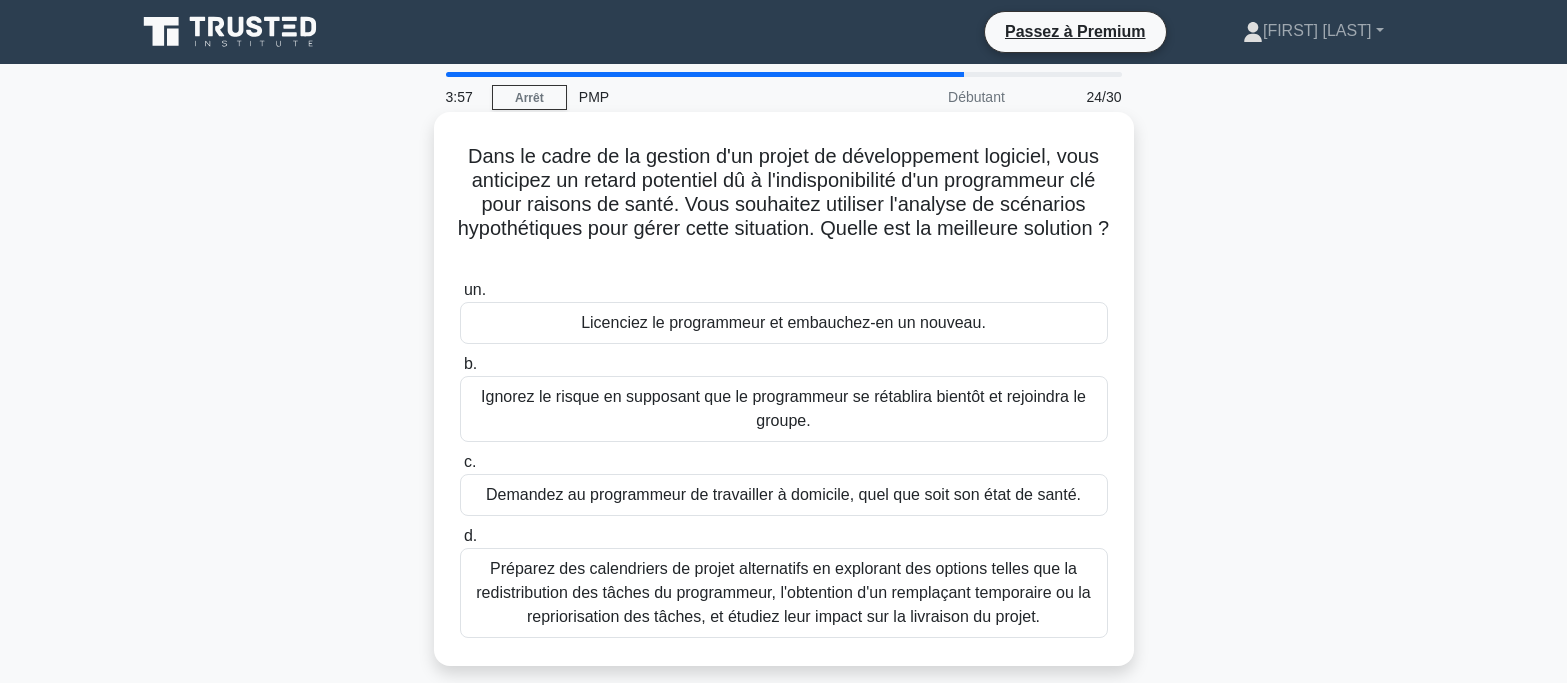click on "Préparez des calendriers de projet alternatifs en explorant des options telles que la redistribution des tâches du programmeur, l'obtention d'un remplaçant temporaire ou la repriorisation des tâches, et étudiez leur impact sur la livraison du projet." at bounding box center (783, 592) 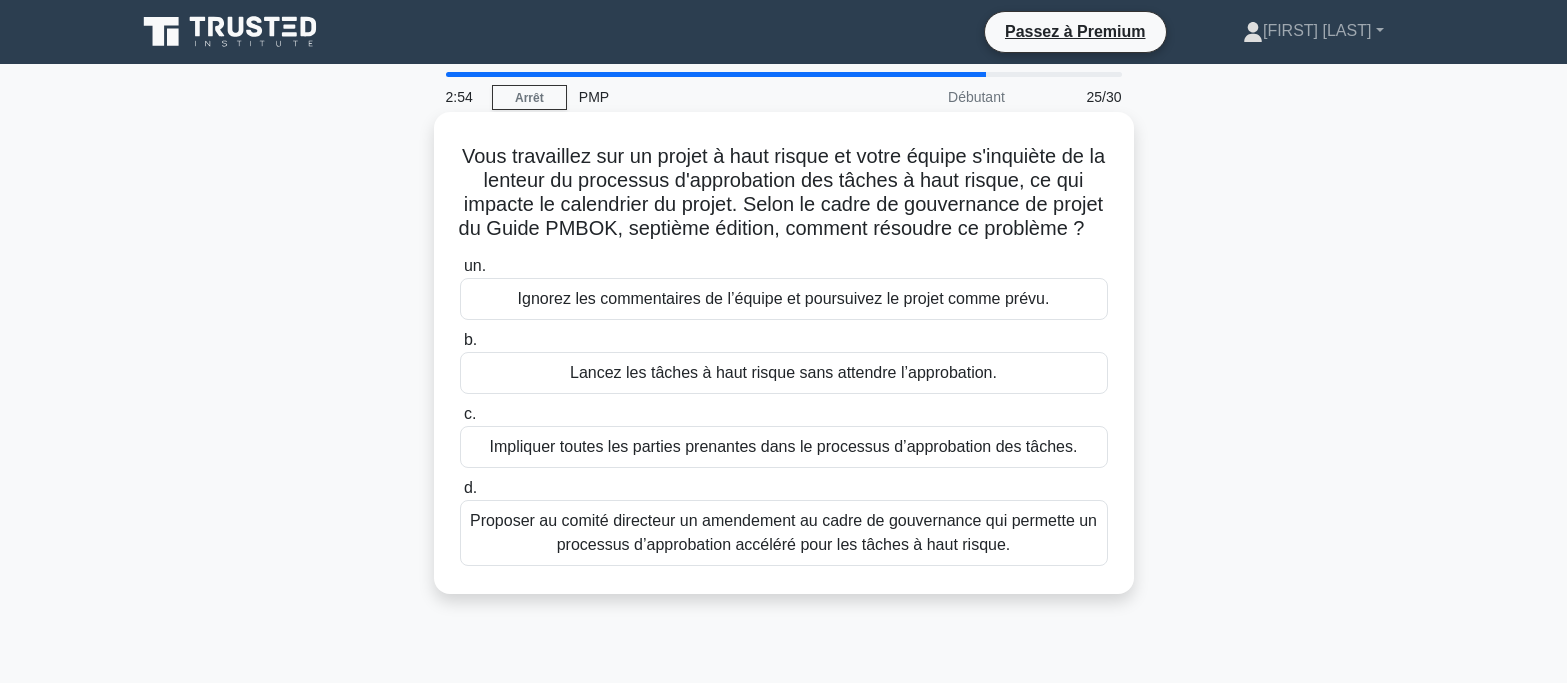 click on "Impliquer toutes les parties prenantes dans le processus d’approbation des tâches." at bounding box center (784, 446) 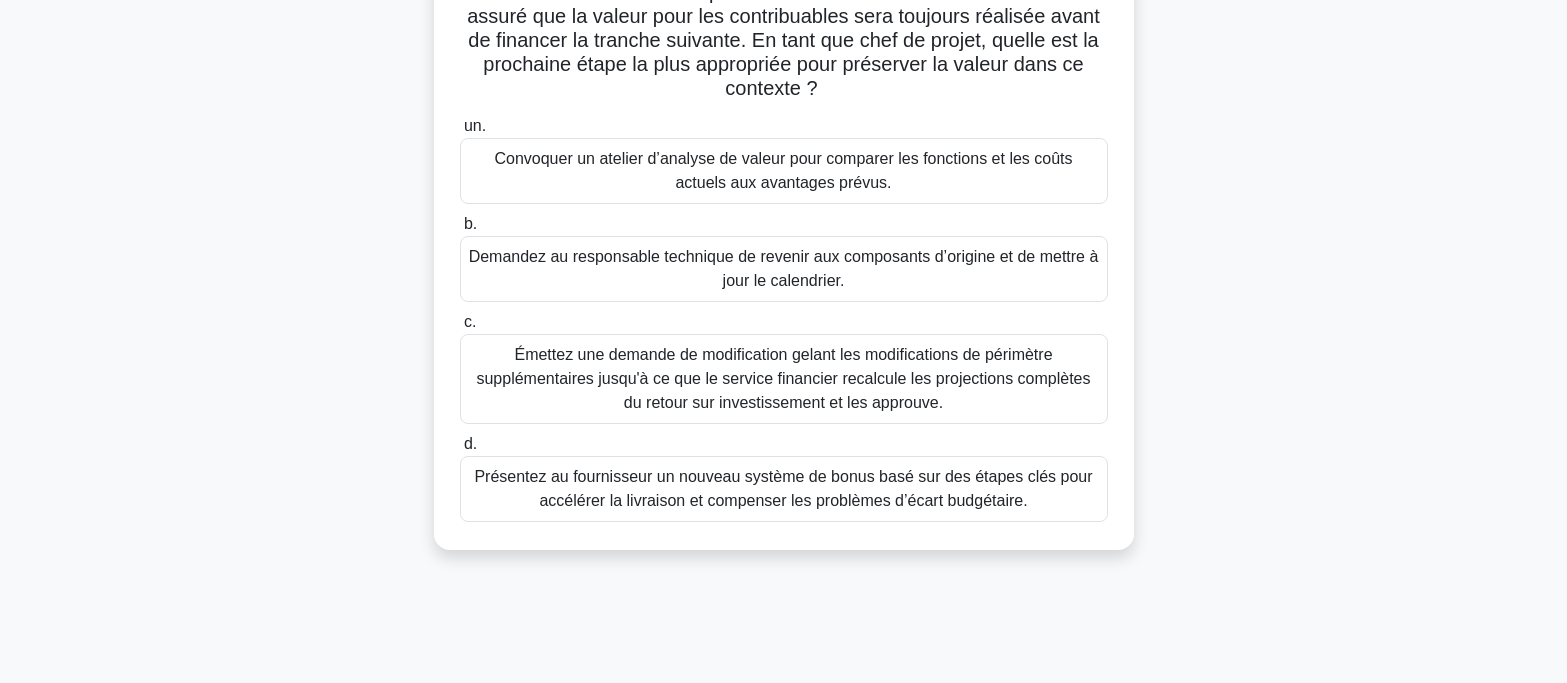 scroll, scrollTop: 300, scrollLeft: 0, axis: vertical 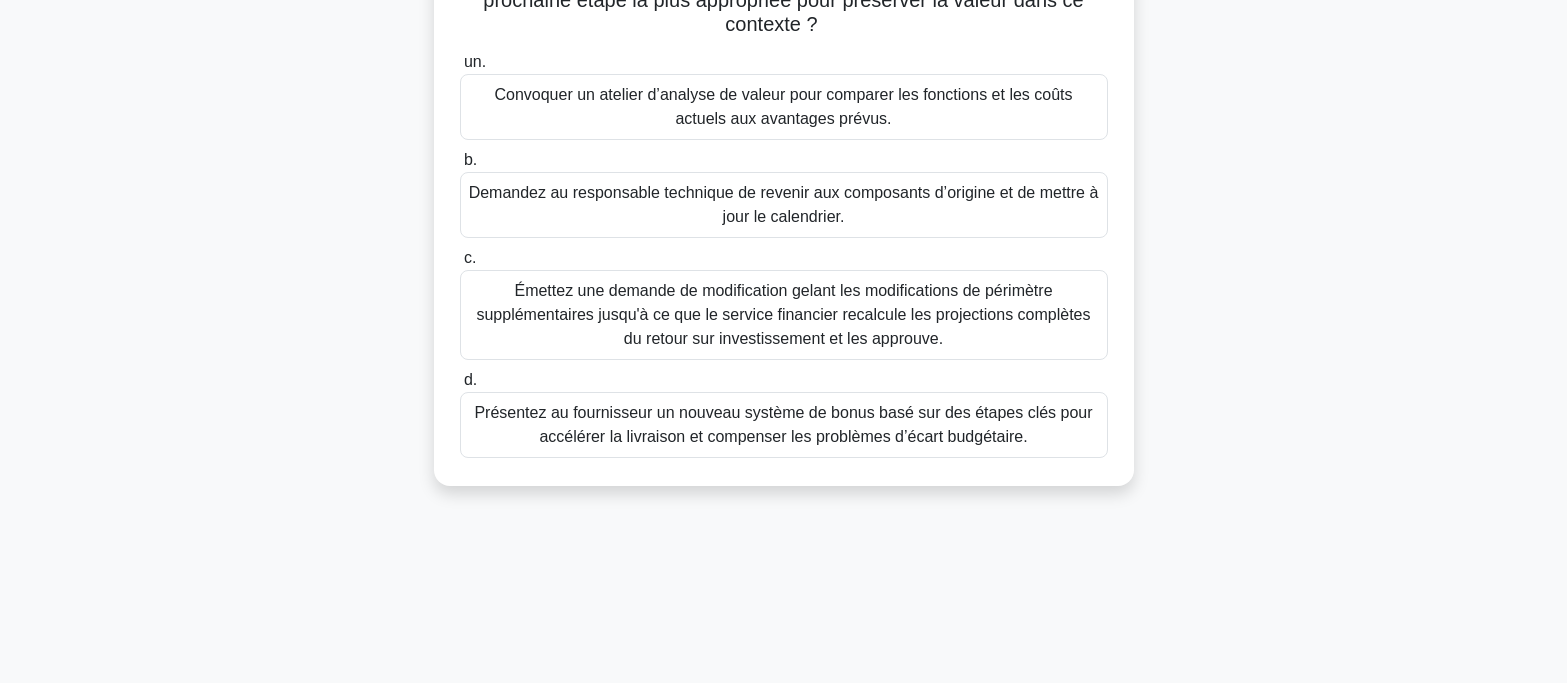 click on "Convoquer un atelier d’analyse de valeur pour comparer les fonctions et les coûts actuels aux avantages prévus." at bounding box center [783, 106] 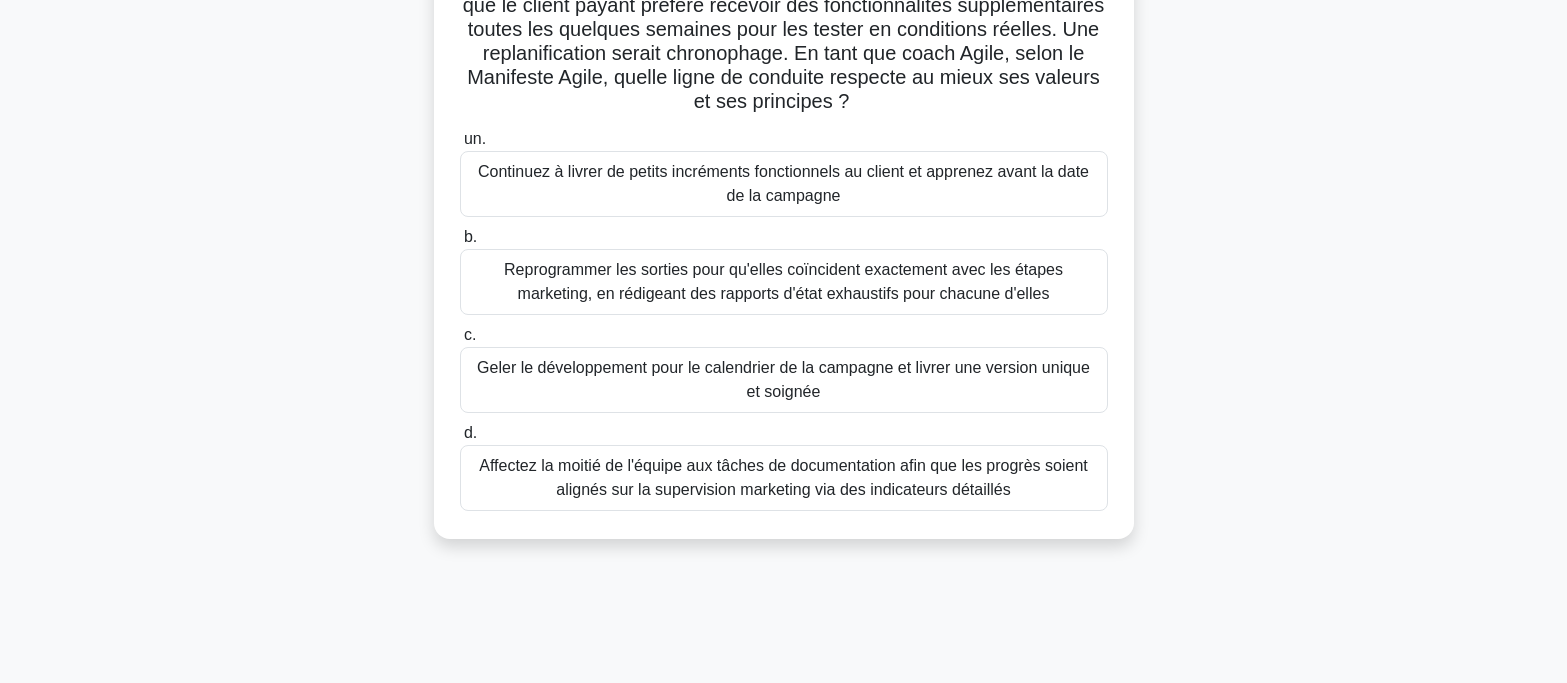 scroll, scrollTop: 200, scrollLeft: 0, axis: vertical 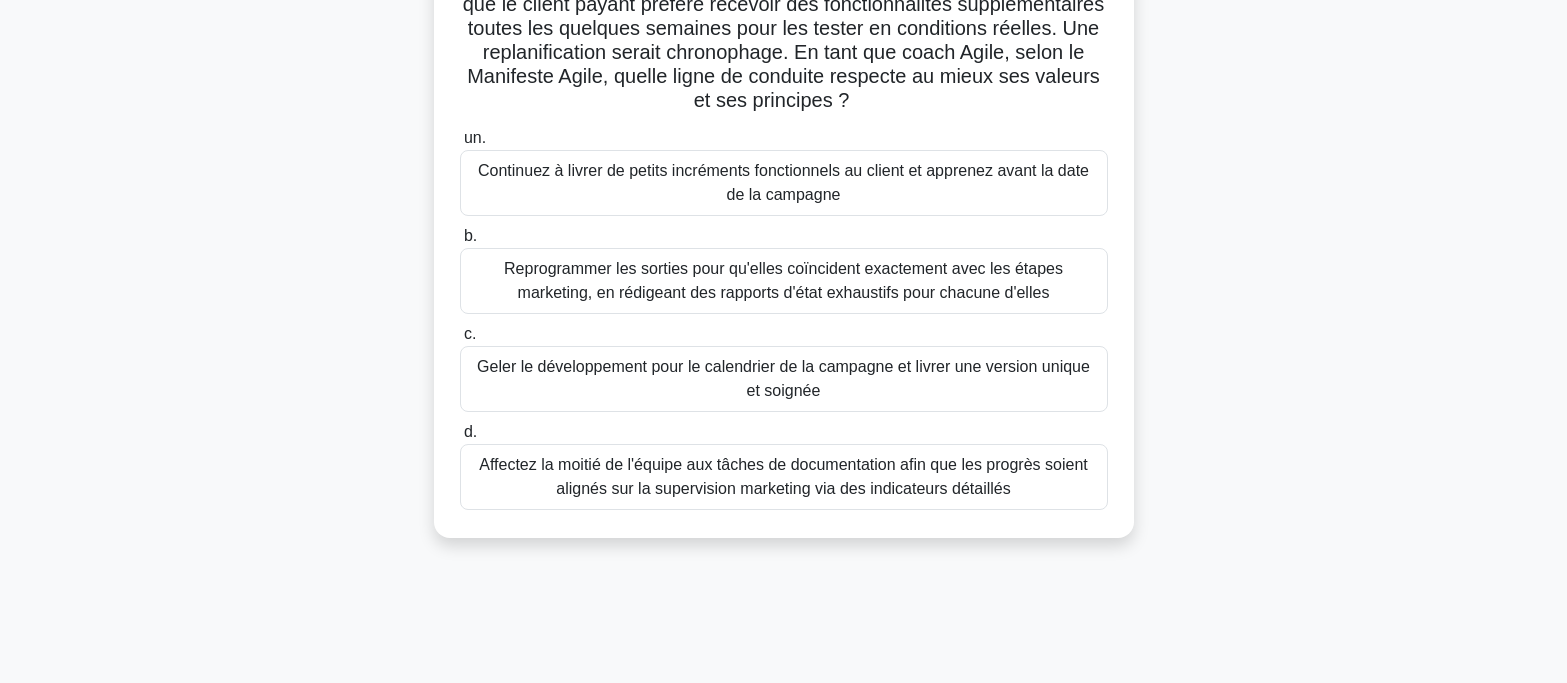 click on "Continuez à livrer de petits incréments fonctionnels au client et apprenez avant la date de la campagne" at bounding box center [784, 183] 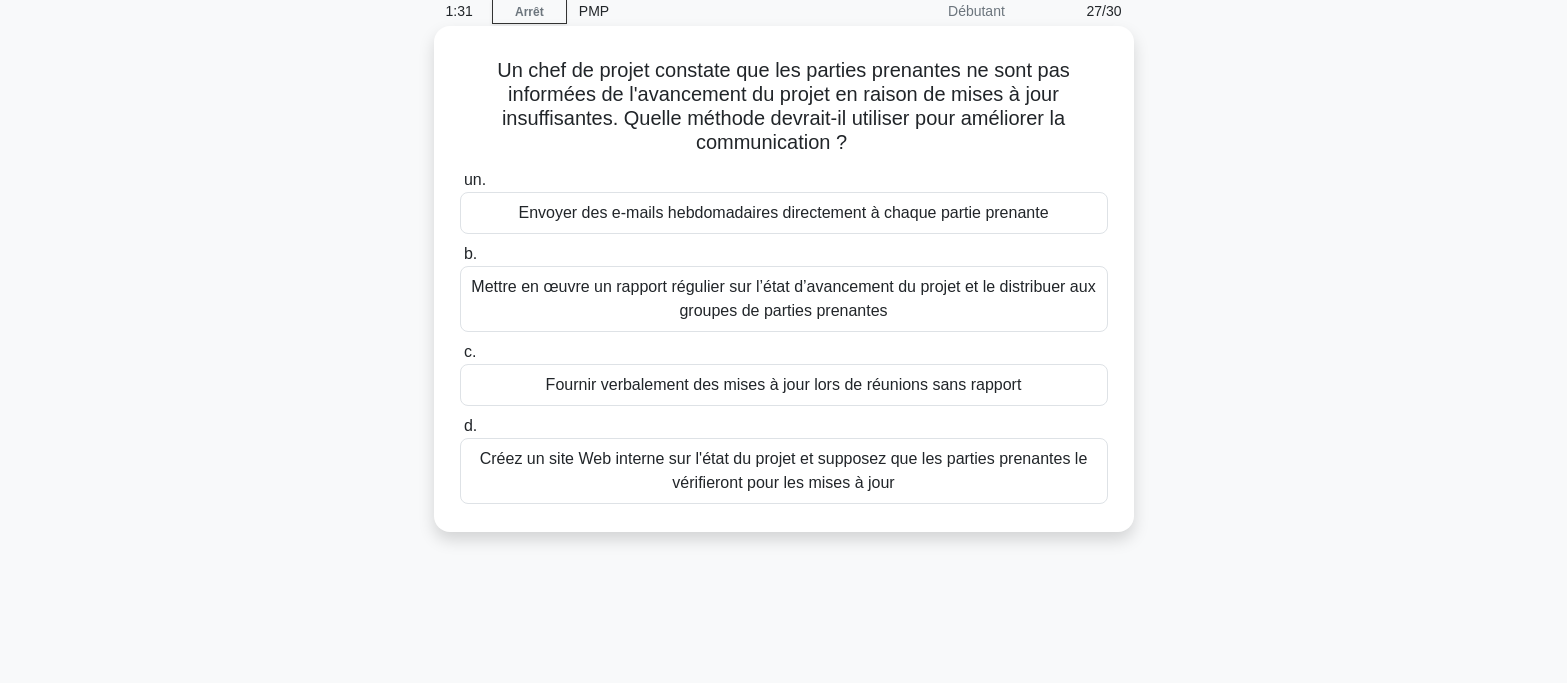 scroll, scrollTop: 0, scrollLeft: 0, axis: both 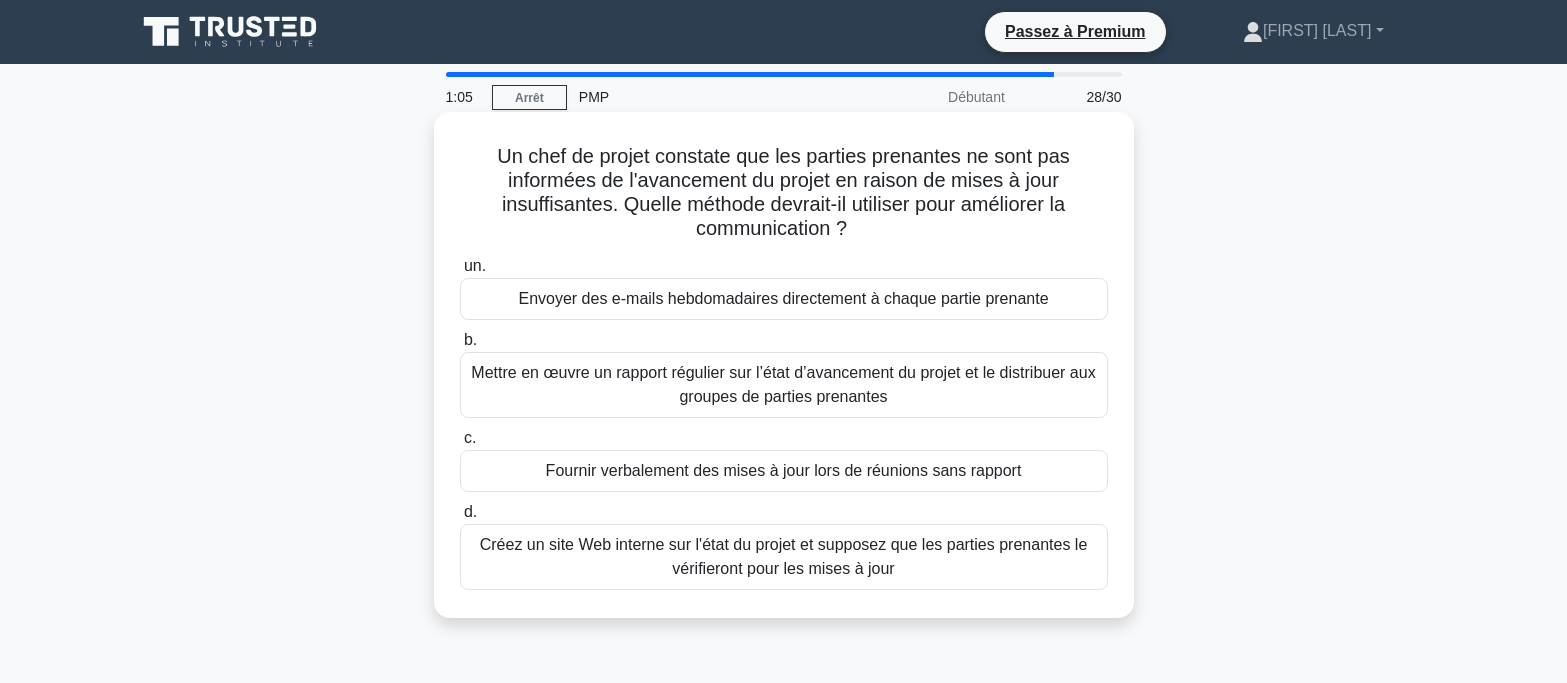 click on "Mettre en œuvre un rapport régulier sur l’état d’avancement du projet et le distribuer aux groupes de parties prenantes" at bounding box center (783, 384) 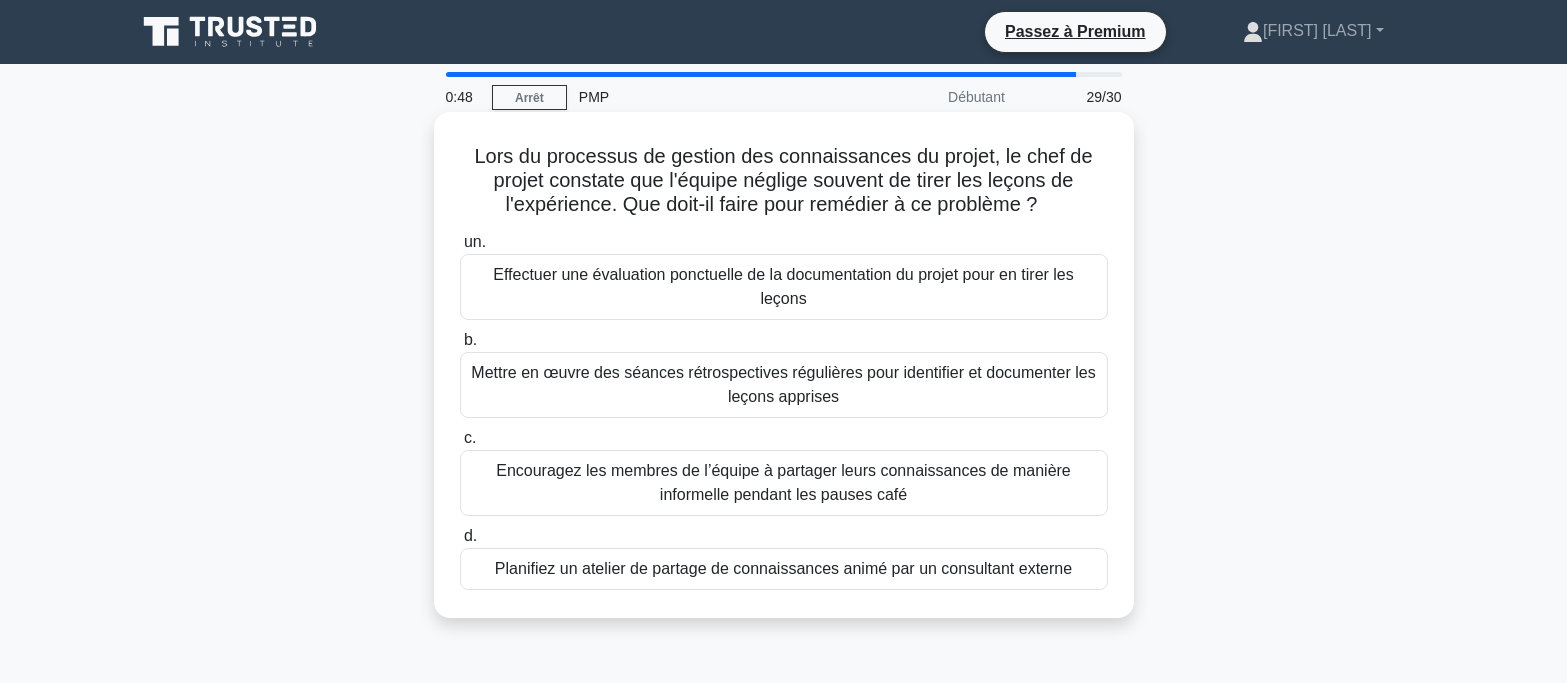 click on "Encouragez les membres de l’équipe à partager leurs connaissances de manière informelle pendant les pauses café" at bounding box center (783, 482) 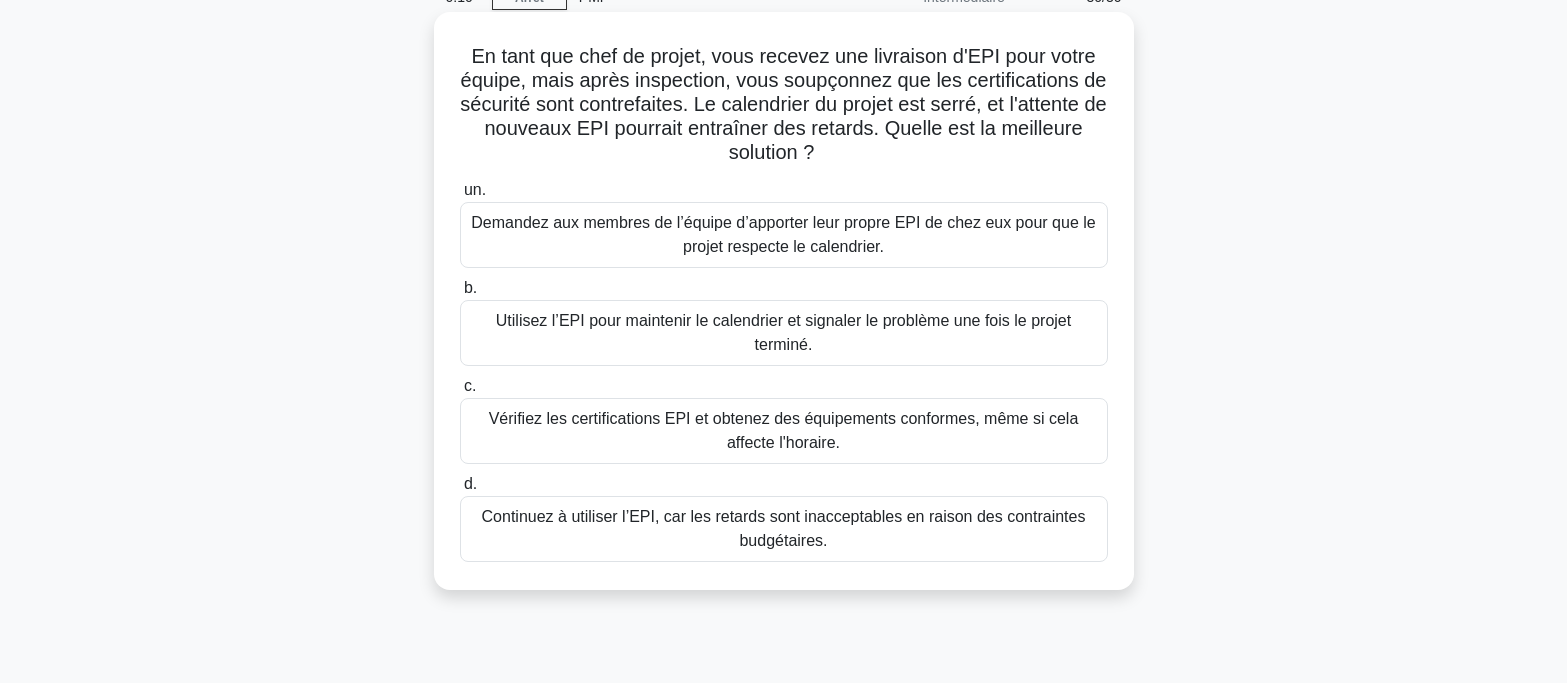scroll, scrollTop: 0, scrollLeft: 0, axis: both 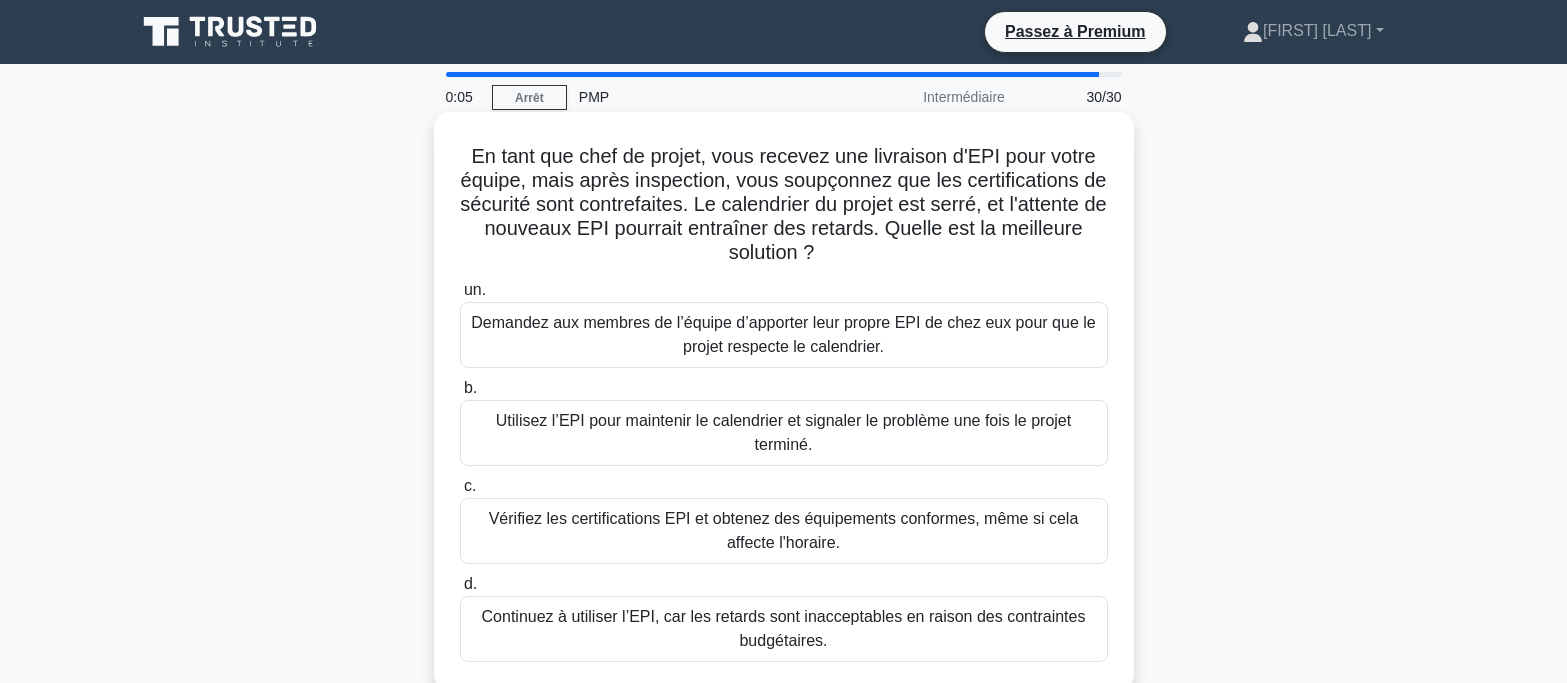 click on "Demandez aux membres de l’équipe d’apporter leur propre EPI de chez eux pour que le projet respecte le calendrier." at bounding box center [784, 335] 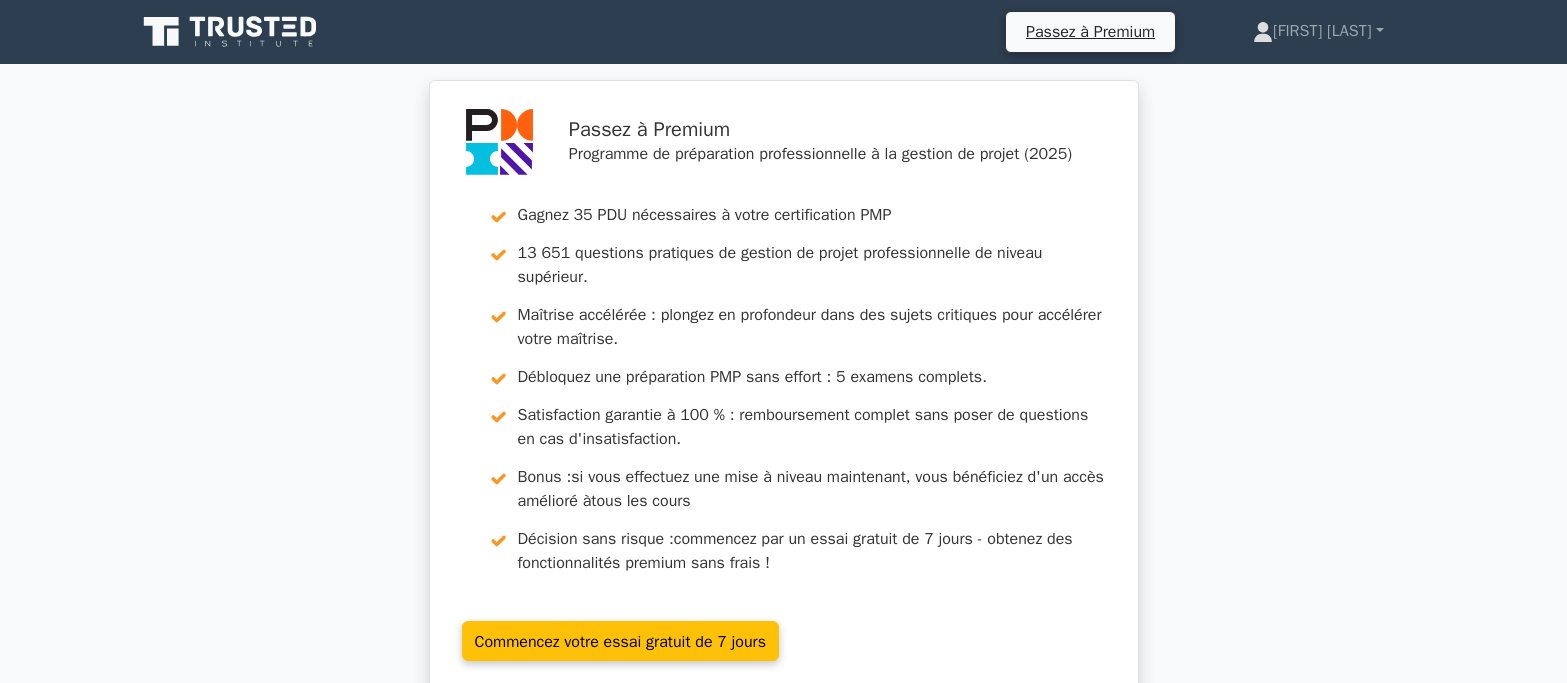 scroll, scrollTop: 0, scrollLeft: 0, axis: both 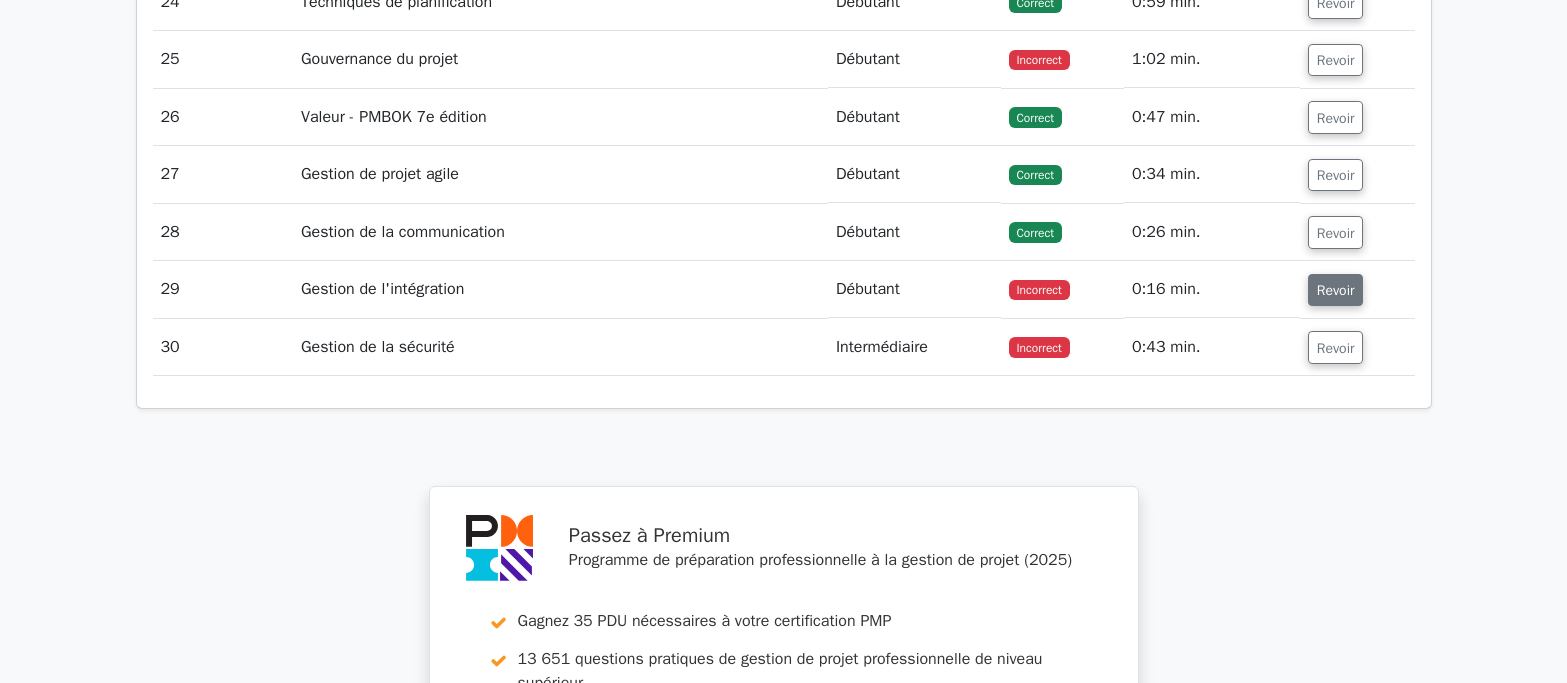 click on "Revoir" at bounding box center (1336, 290) 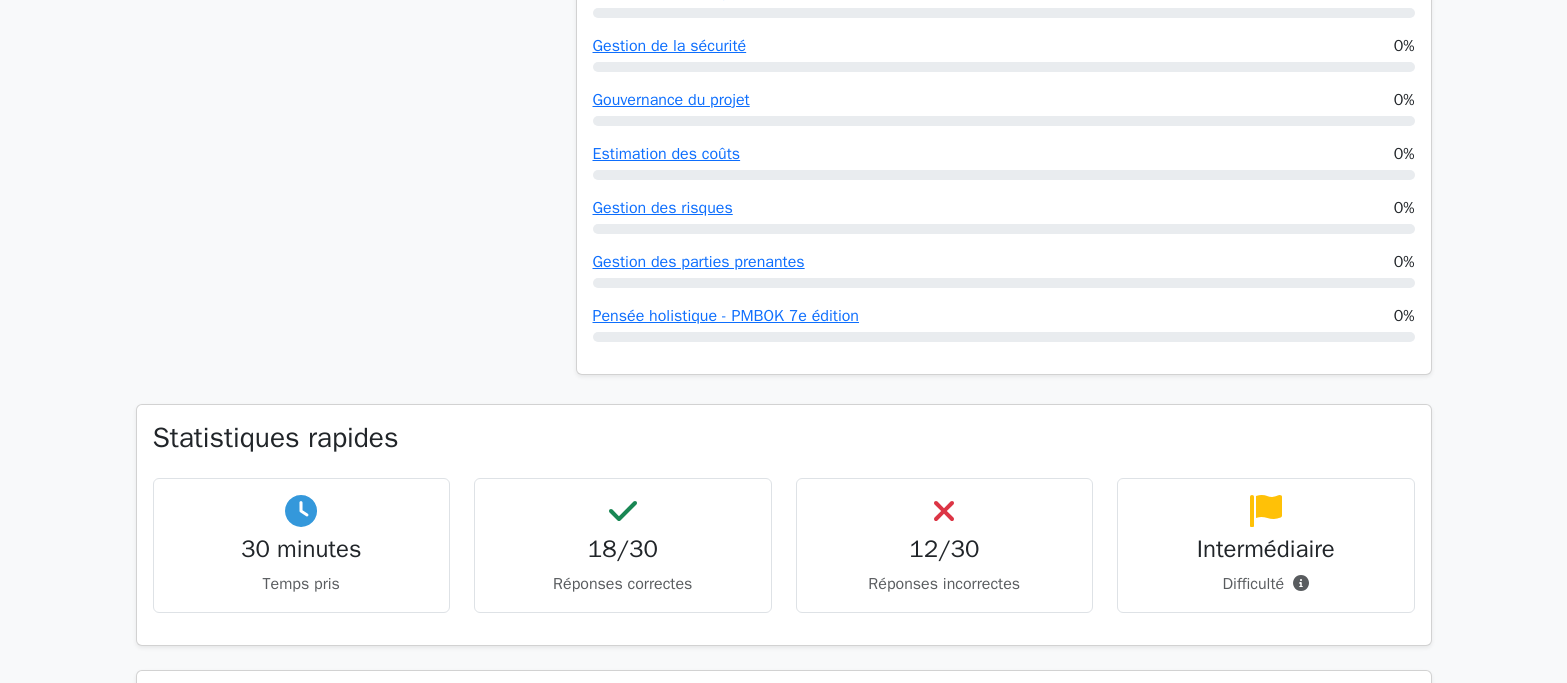 scroll, scrollTop: 1700, scrollLeft: 0, axis: vertical 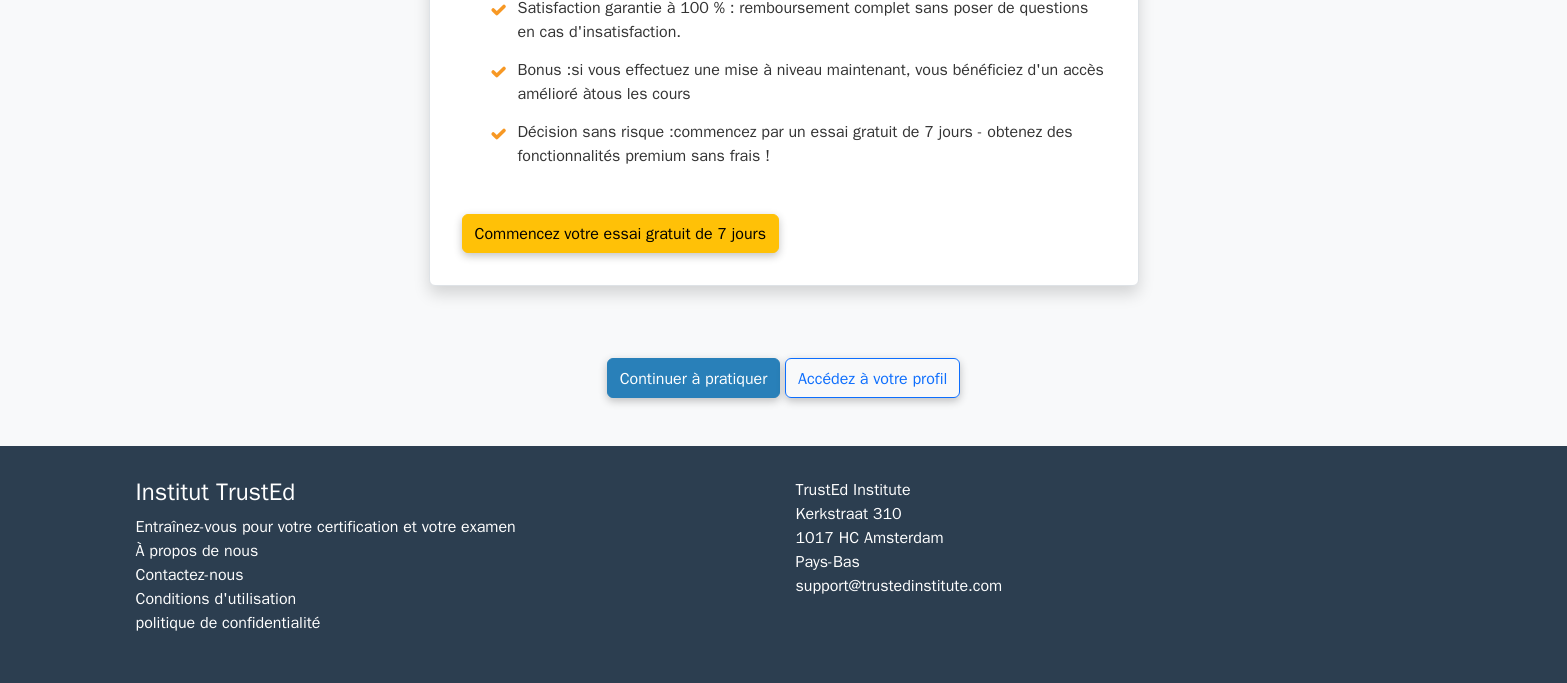 click on "Continuer à pratiquer" at bounding box center (694, 379) 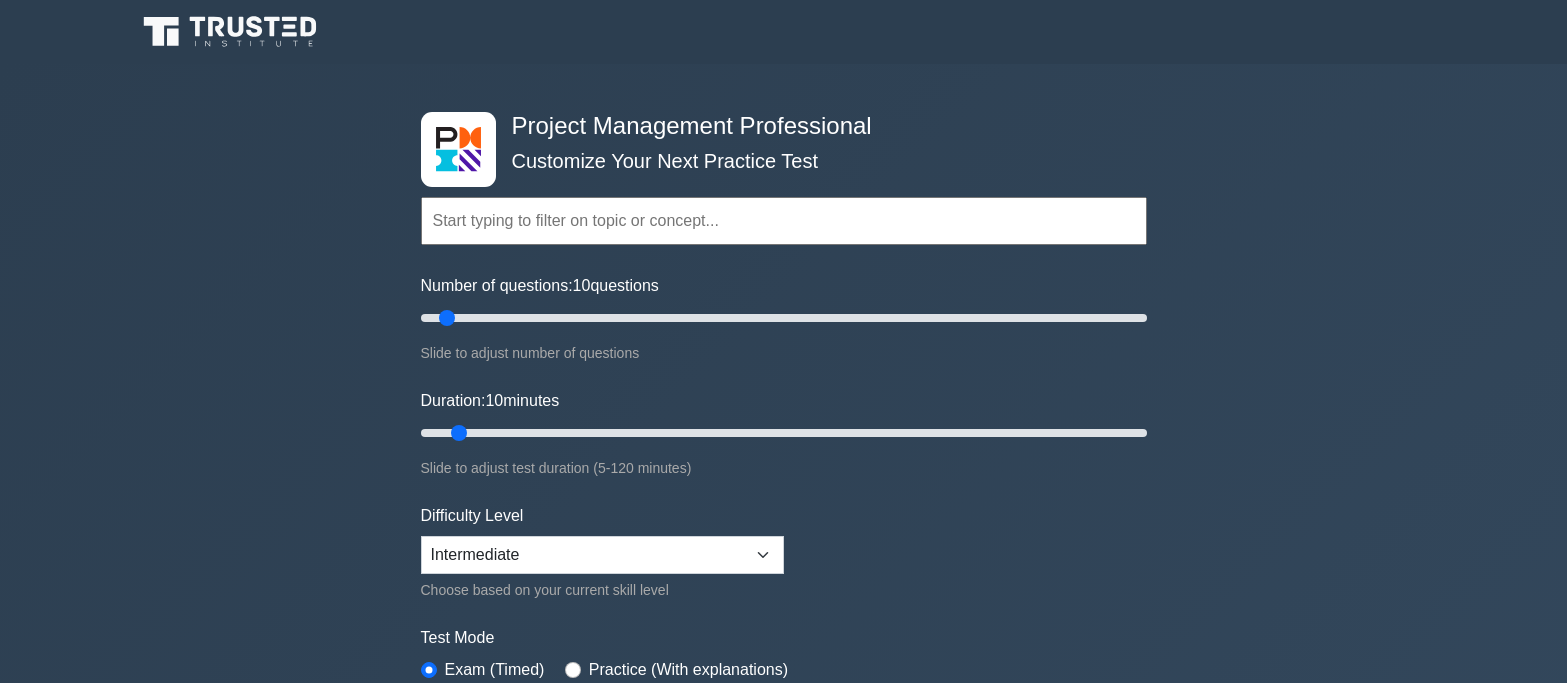 scroll, scrollTop: 0, scrollLeft: 0, axis: both 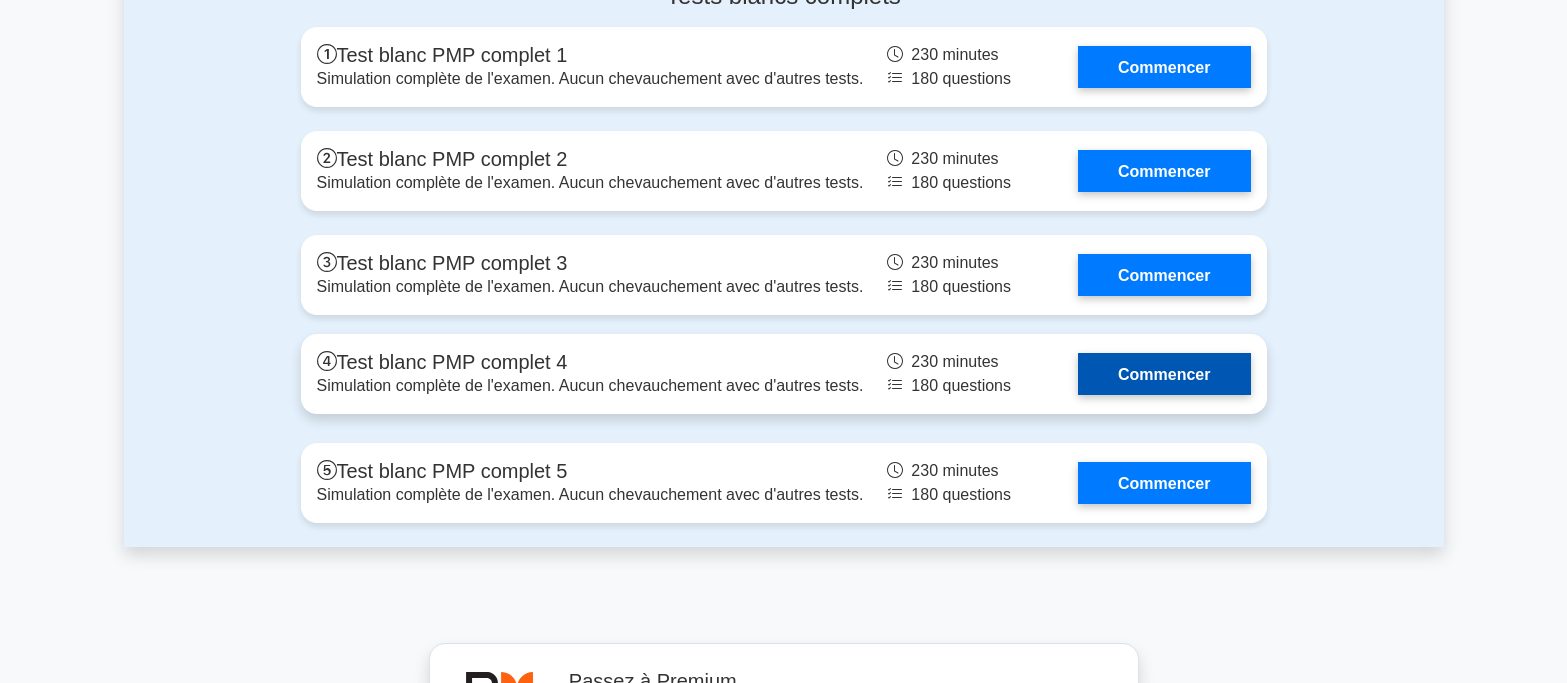 click on "Commencer" at bounding box center [1164, 373] 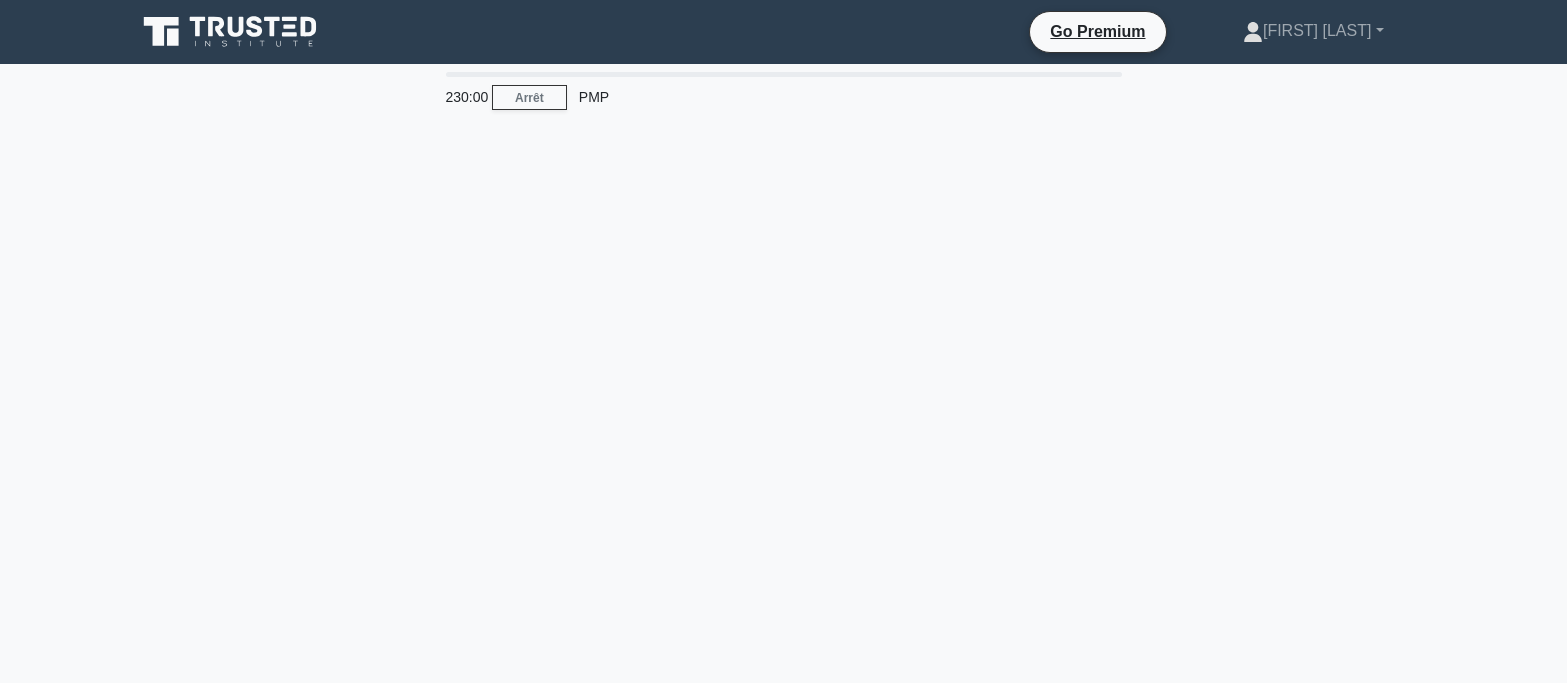 scroll, scrollTop: 0, scrollLeft: 0, axis: both 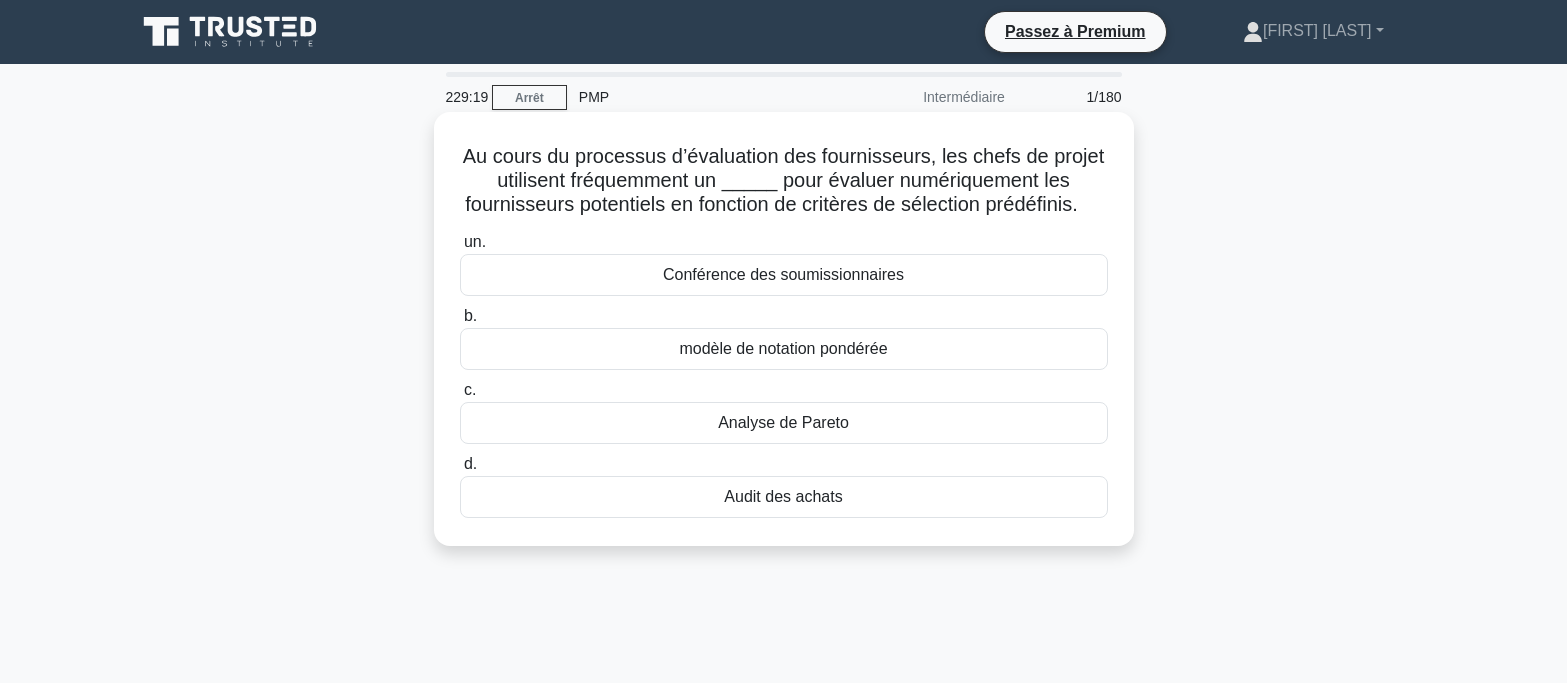 click on "Analyse de Pareto" at bounding box center (783, 422) 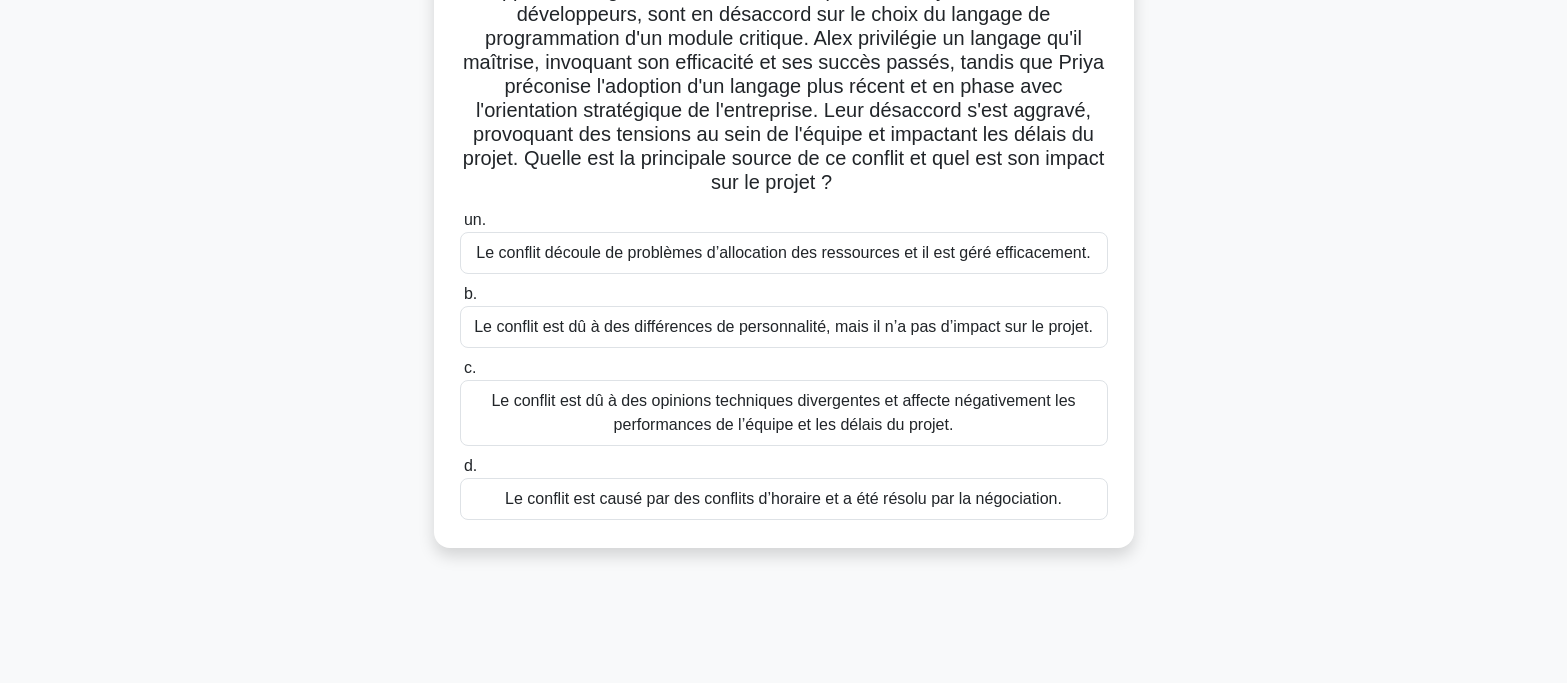 scroll, scrollTop: 200, scrollLeft: 0, axis: vertical 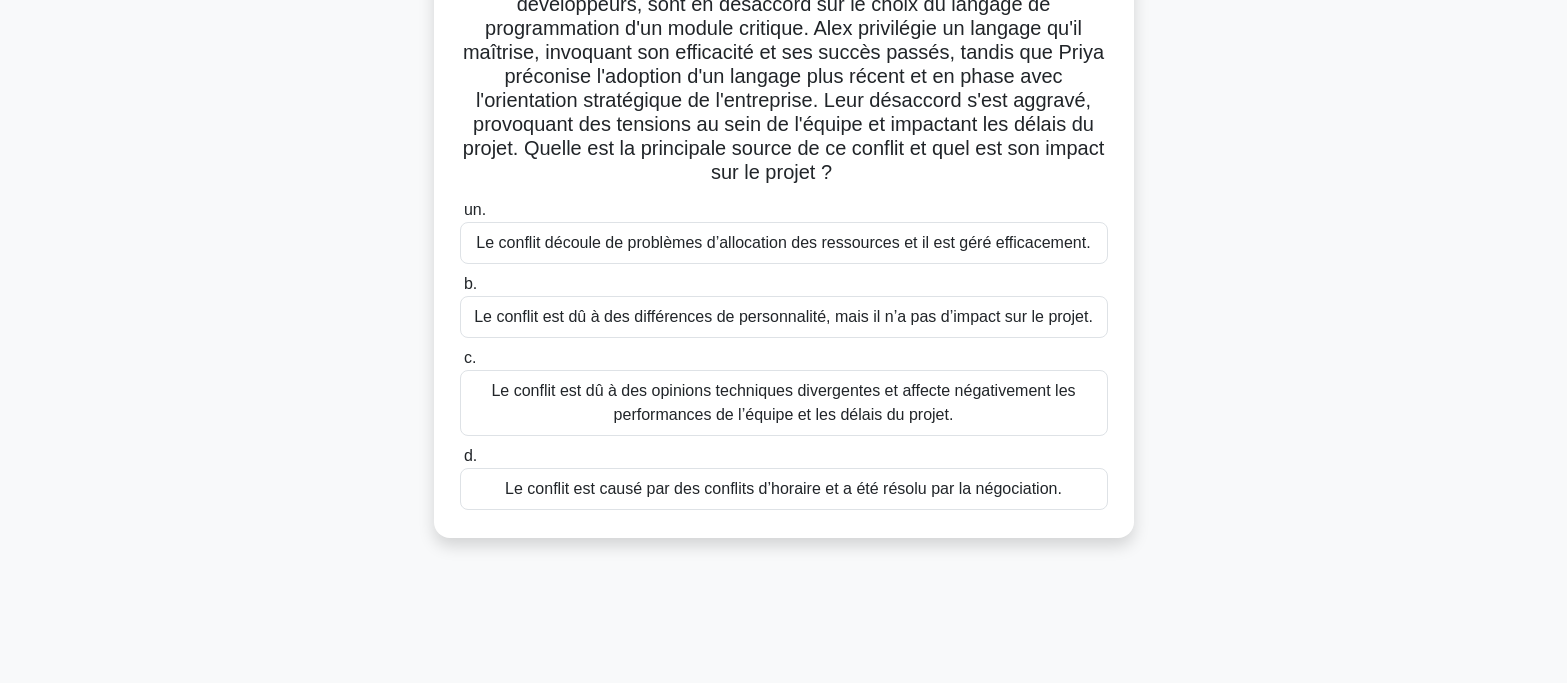 click on "Le conflit est dû à des opinions techniques divergentes et affecte négativement les performances de l’équipe et les délais du projet." at bounding box center [783, 402] 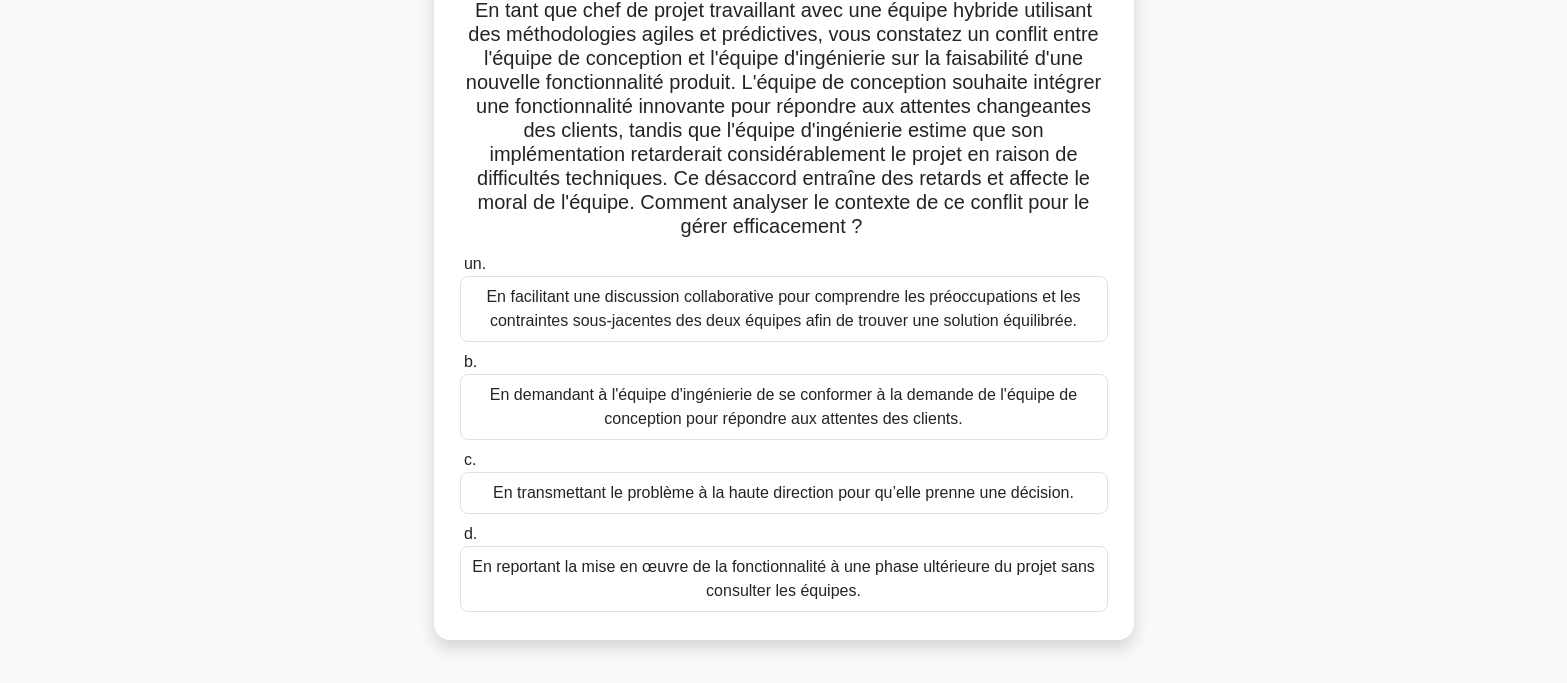 scroll, scrollTop: 200, scrollLeft: 0, axis: vertical 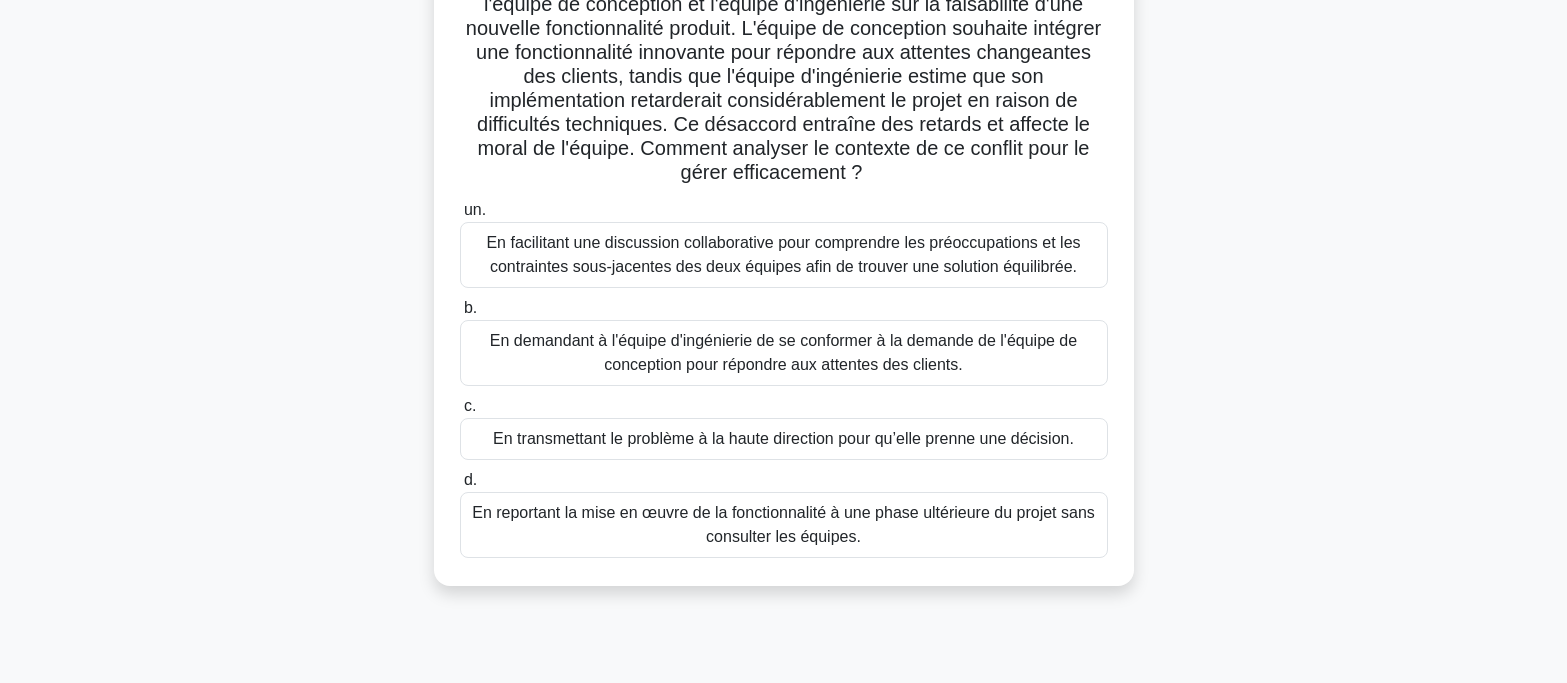 click on "En facilitant une discussion collaborative pour comprendre les préoccupations et les contraintes sous-jacentes des deux équipes afin de trouver une solution équilibrée." at bounding box center (783, 254) 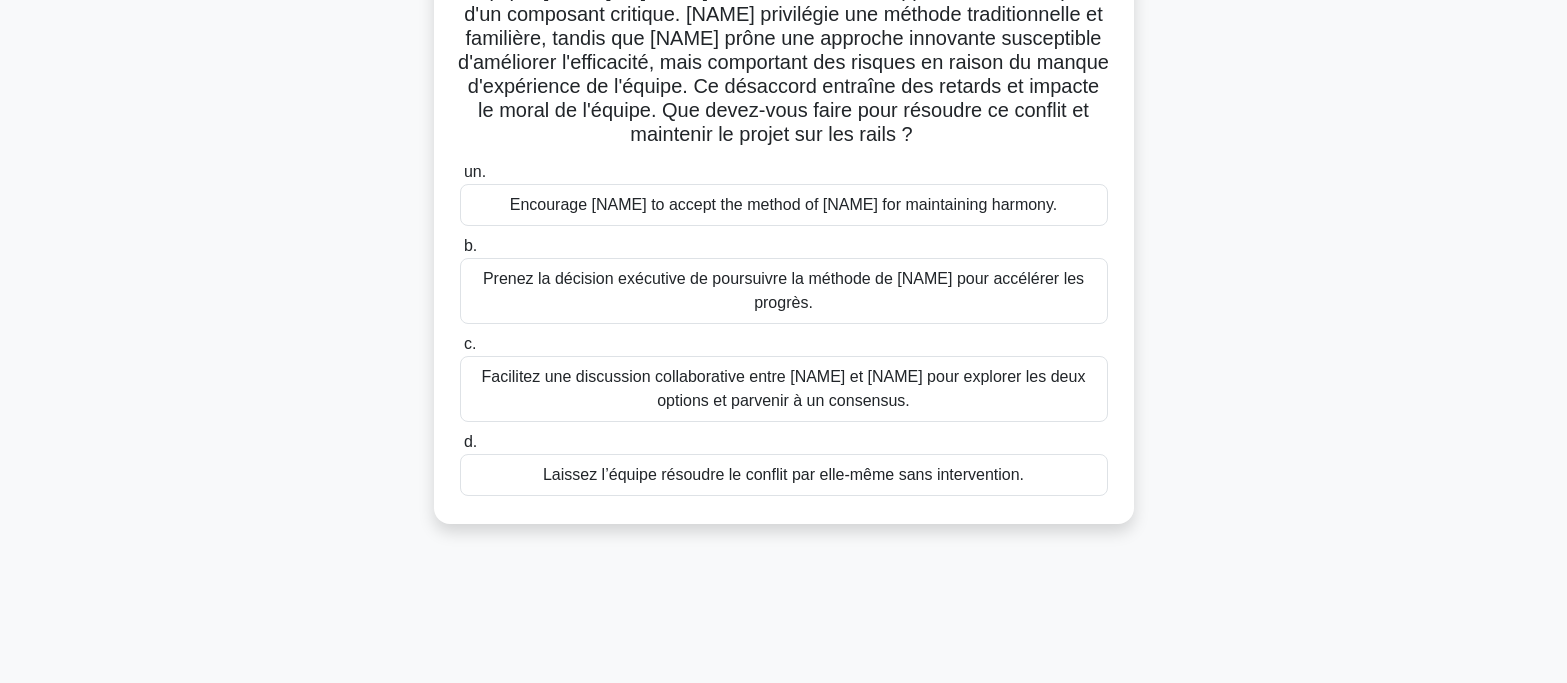 scroll, scrollTop: 200, scrollLeft: 0, axis: vertical 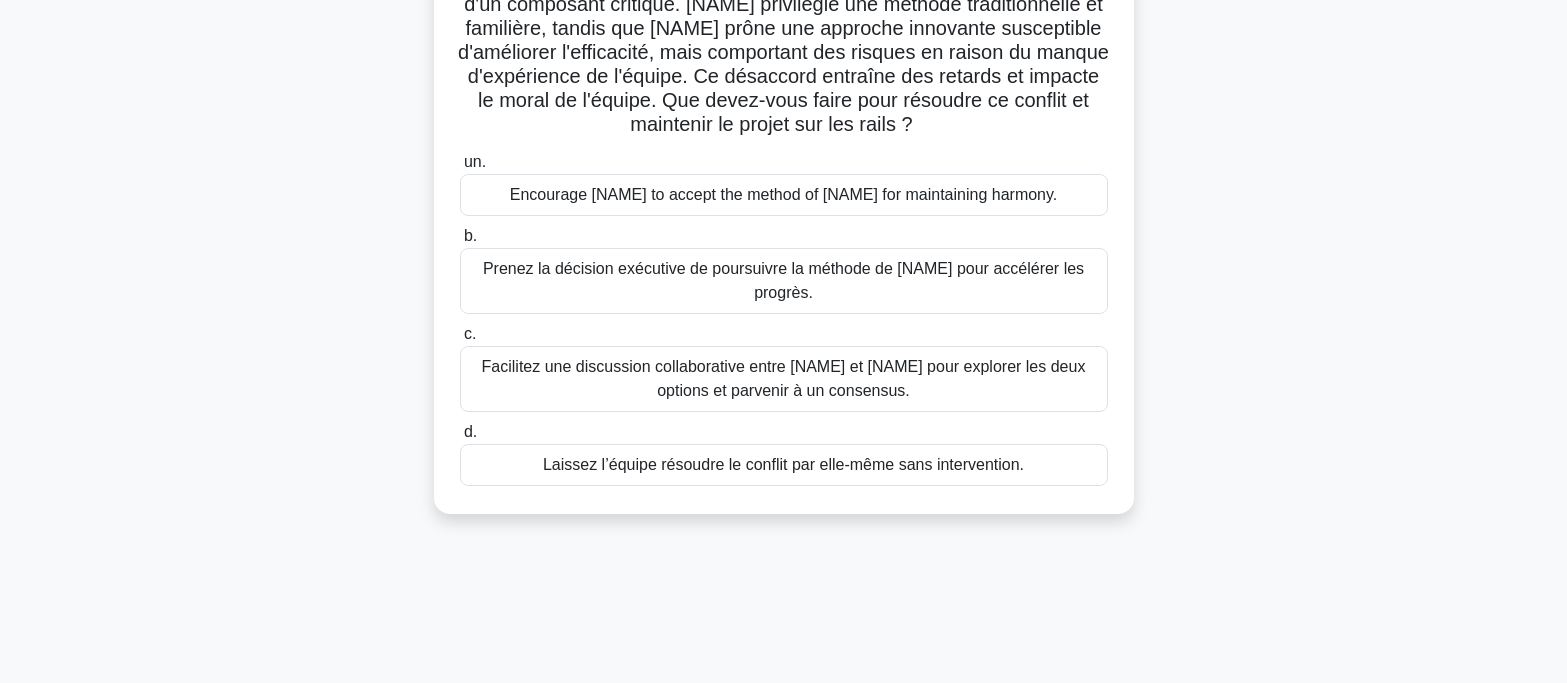 click on "Facilitez une discussion collaborative entre [NAME] et [NAME] pour explorer les deux options et parvenir à un consensus." at bounding box center [784, 378] 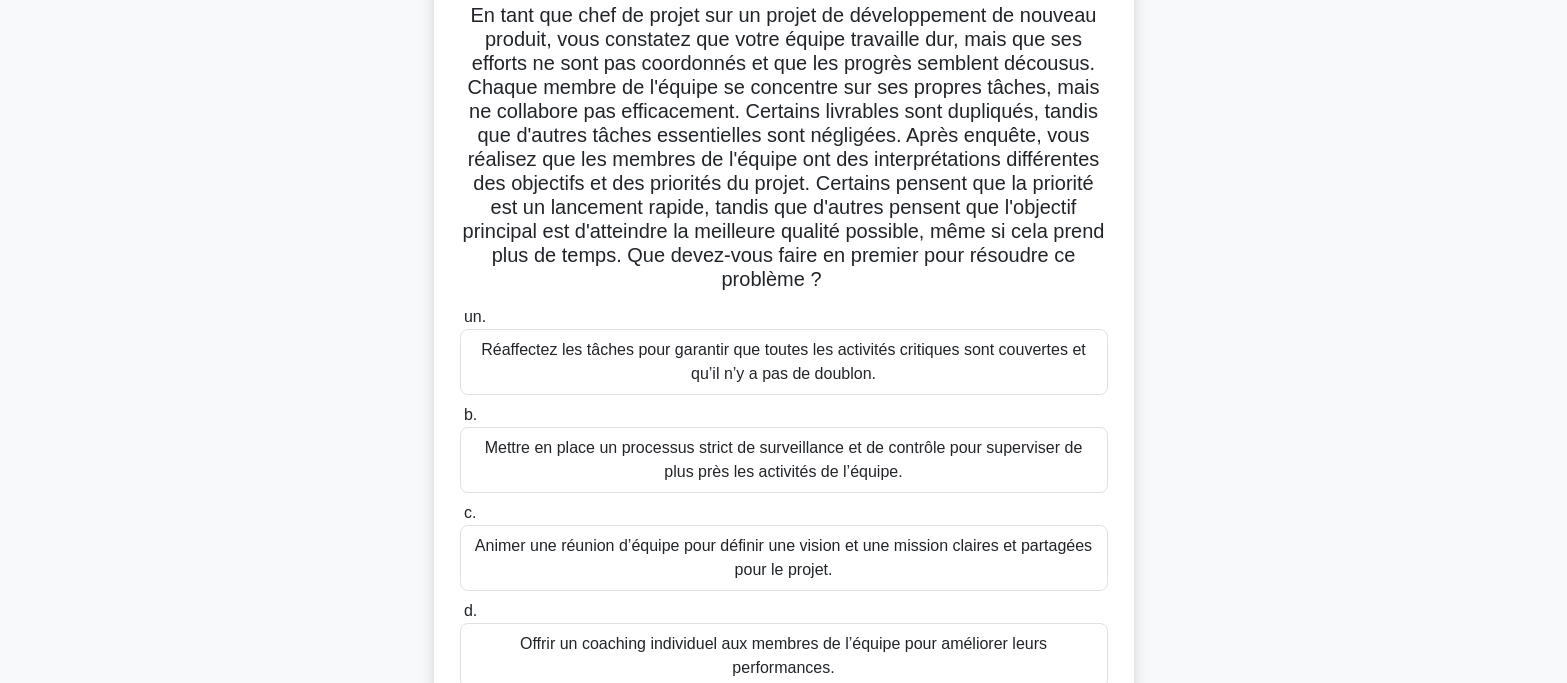 scroll, scrollTop: 200, scrollLeft: 0, axis: vertical 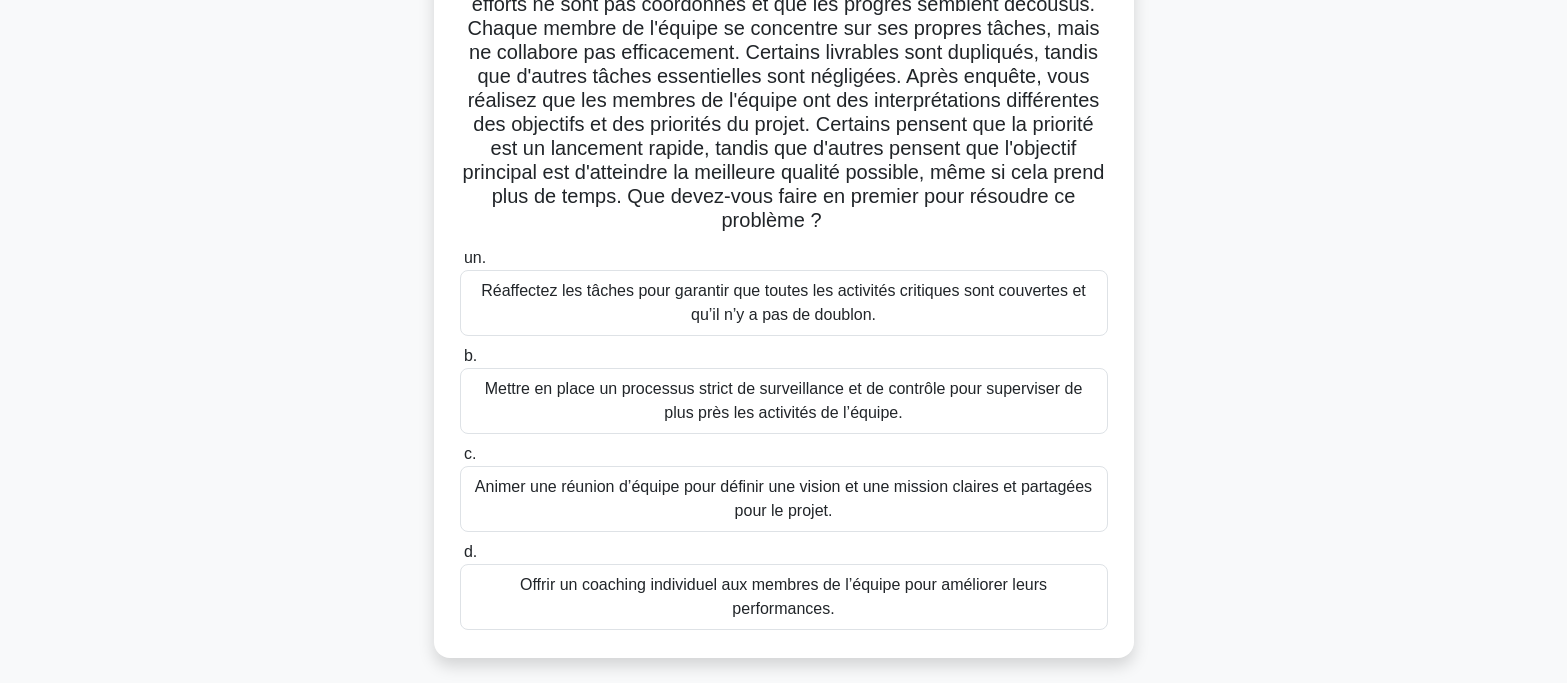 click on "Animer une réunion d’équipe pour définir une vision et une mission claires et partagées pour le projet." at bounding box center [784, 499] 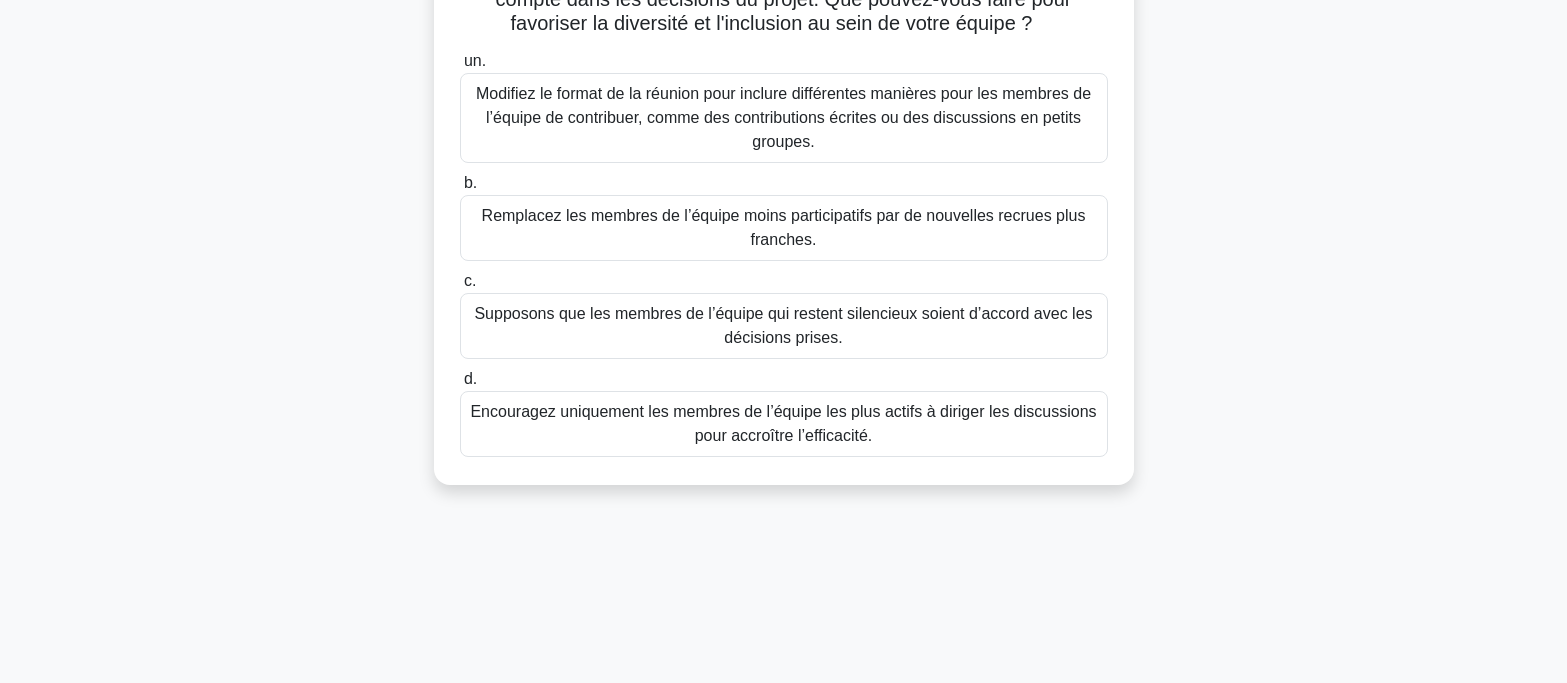 scroll, scrollTop: 300, scrollLeft: 0, axis: vertical 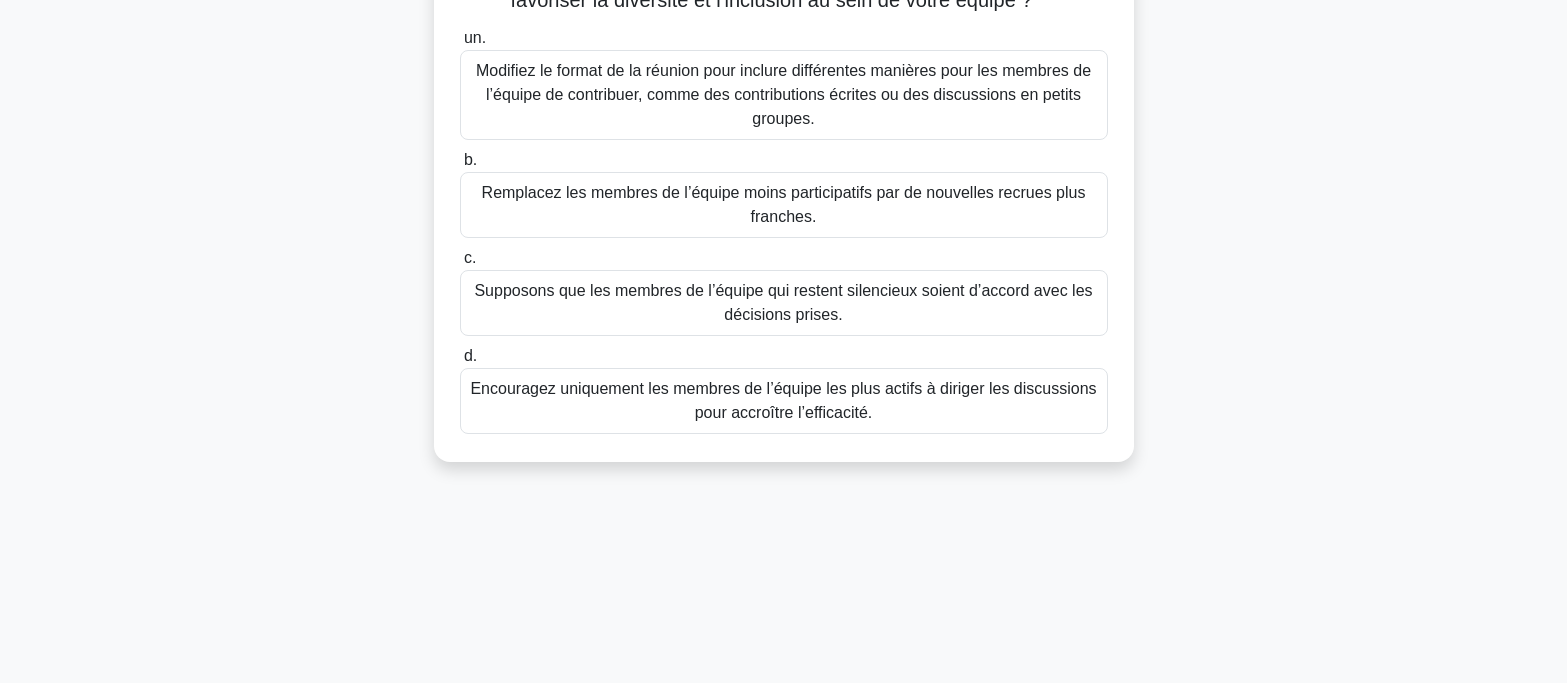 click on "Modifiez le format de la réunion pour inclure différentes manières pour les membres de l’équipe de contribuer, comme des contributions écrites ou des discussions en petits groupes." at bounding box center (783, 94) 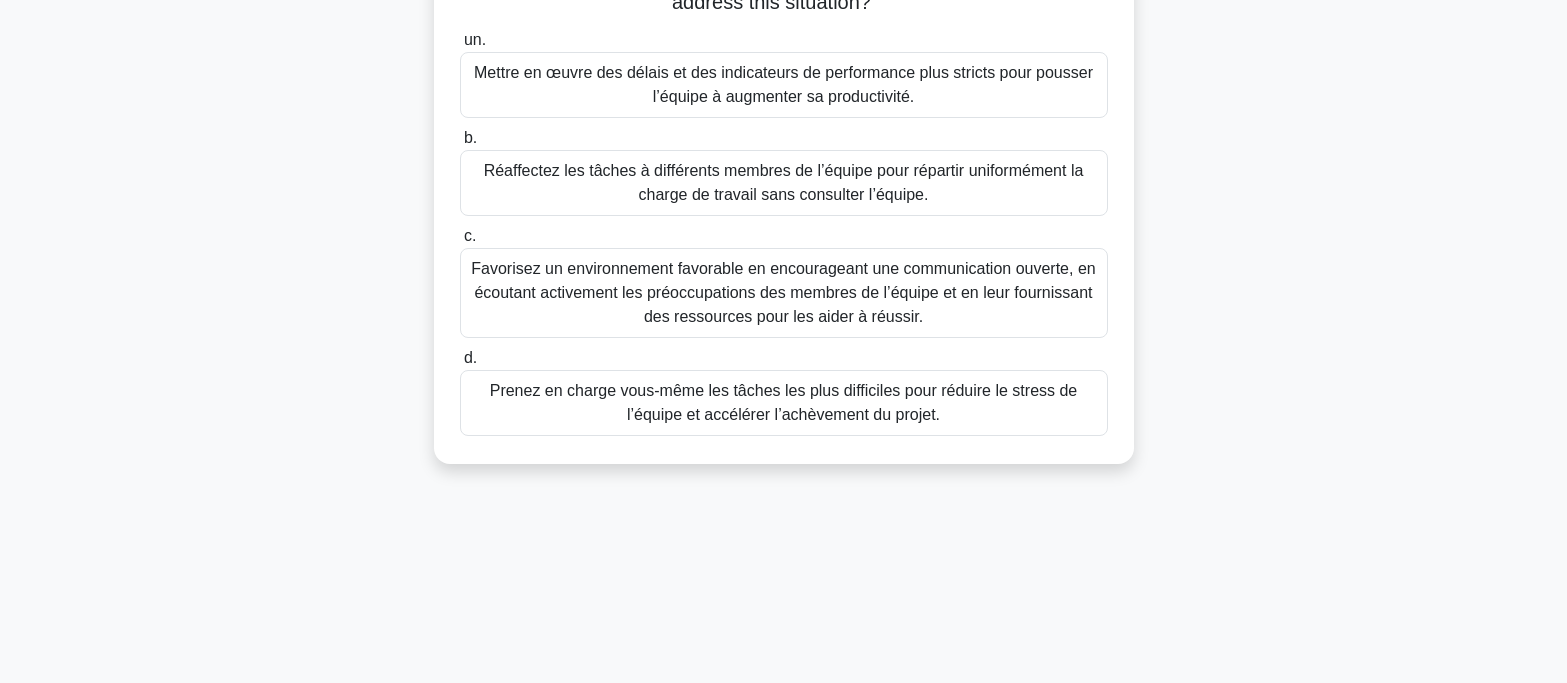 scroll, scrollTop: 300, scrollLeft: 0, axis: vertical 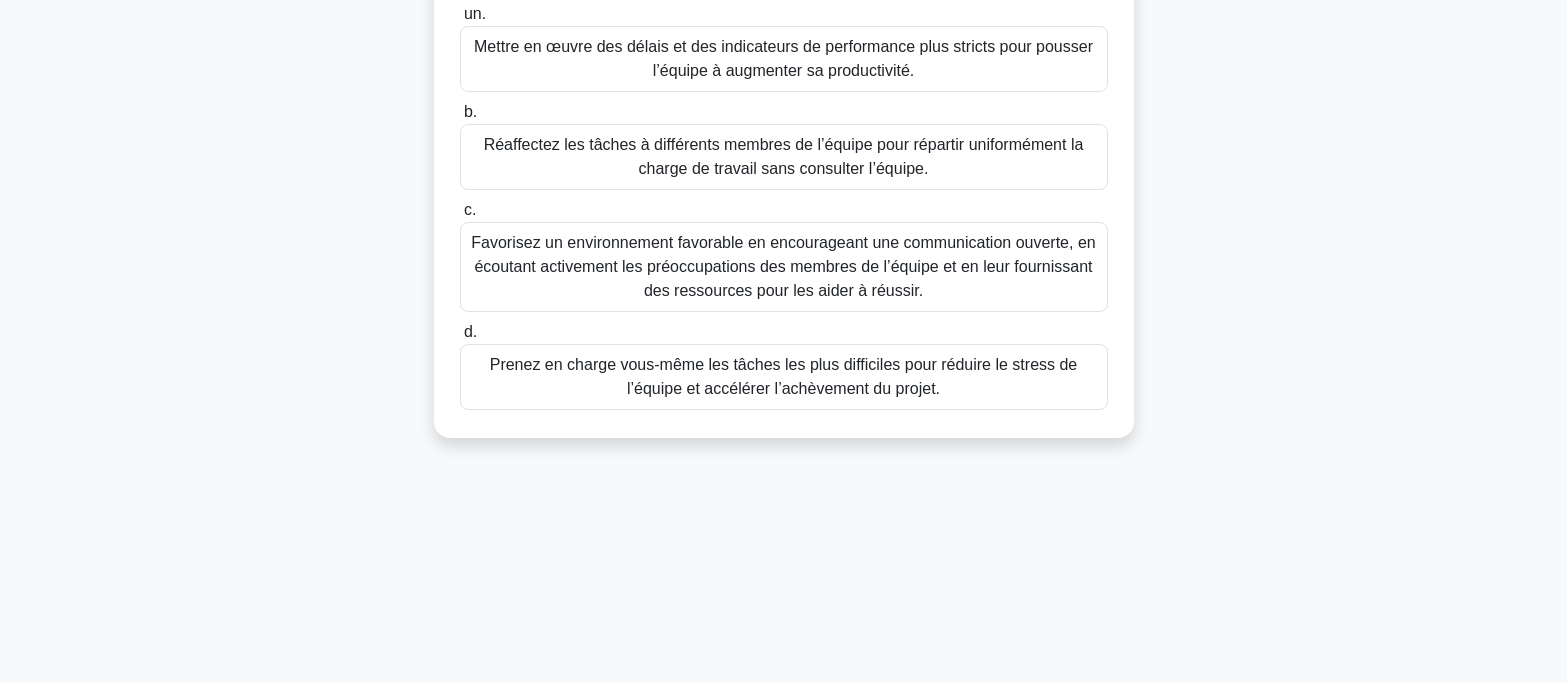 click on "Favorisez un environnement favorable en encourageant une communication ouverte, en écoutant activement les préoccupations des membres de l’équipe et en leur fournissant des ressources pour les aider à réussir." at bounding box center [783, 266] 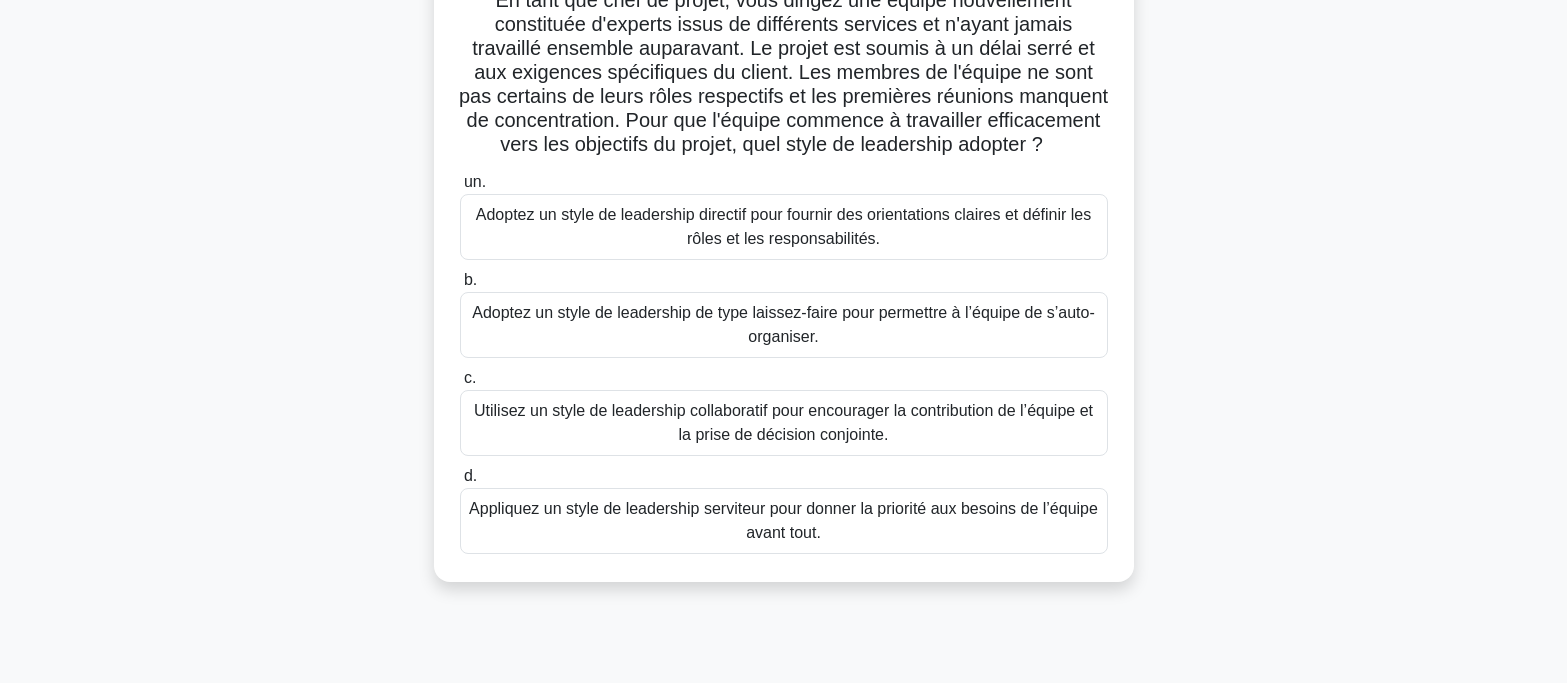 scroll, scrollTop: 200, scrollLeft: 0, axis: vertical 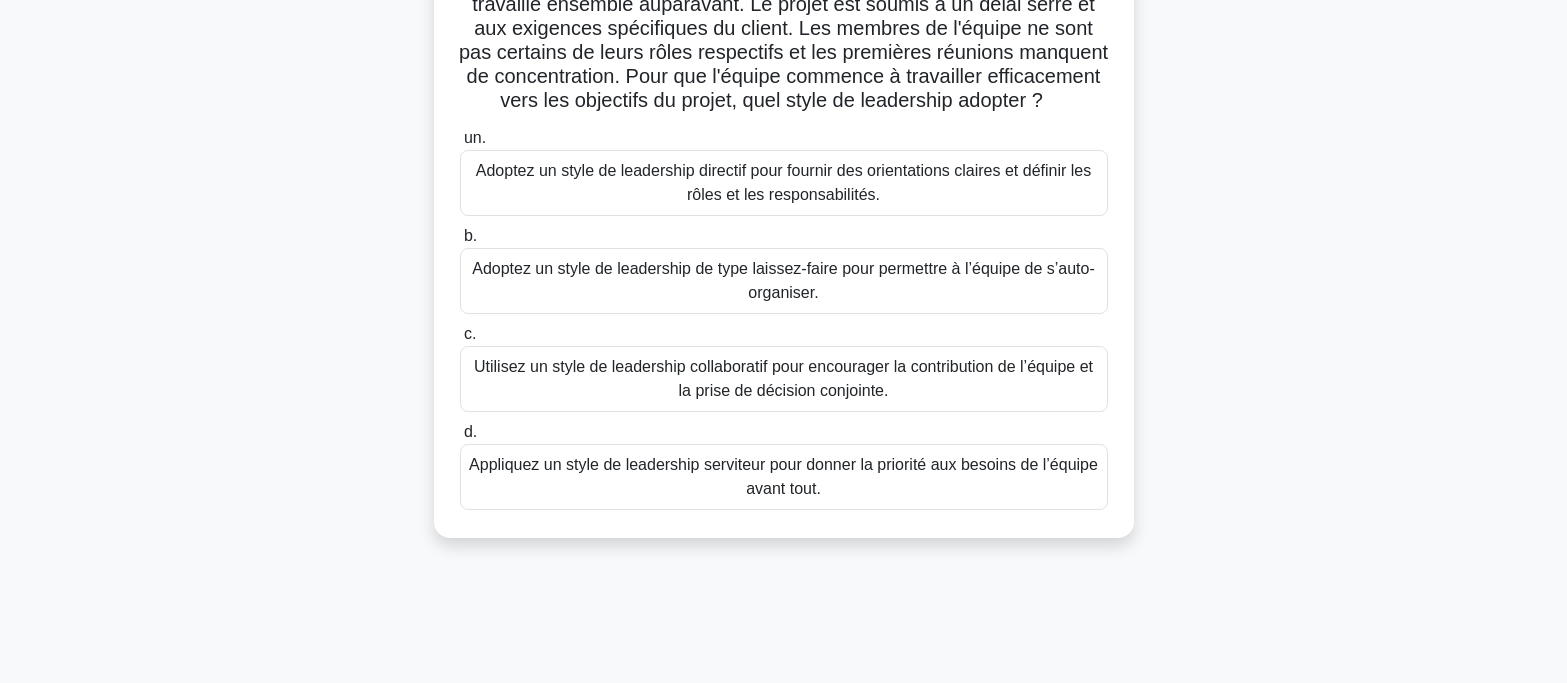 click on "Utilisez un style de leadership collaboratif pour encourager la contribution de l’équipe et la prise de décision conjointe." at bounding box center [784, 379] 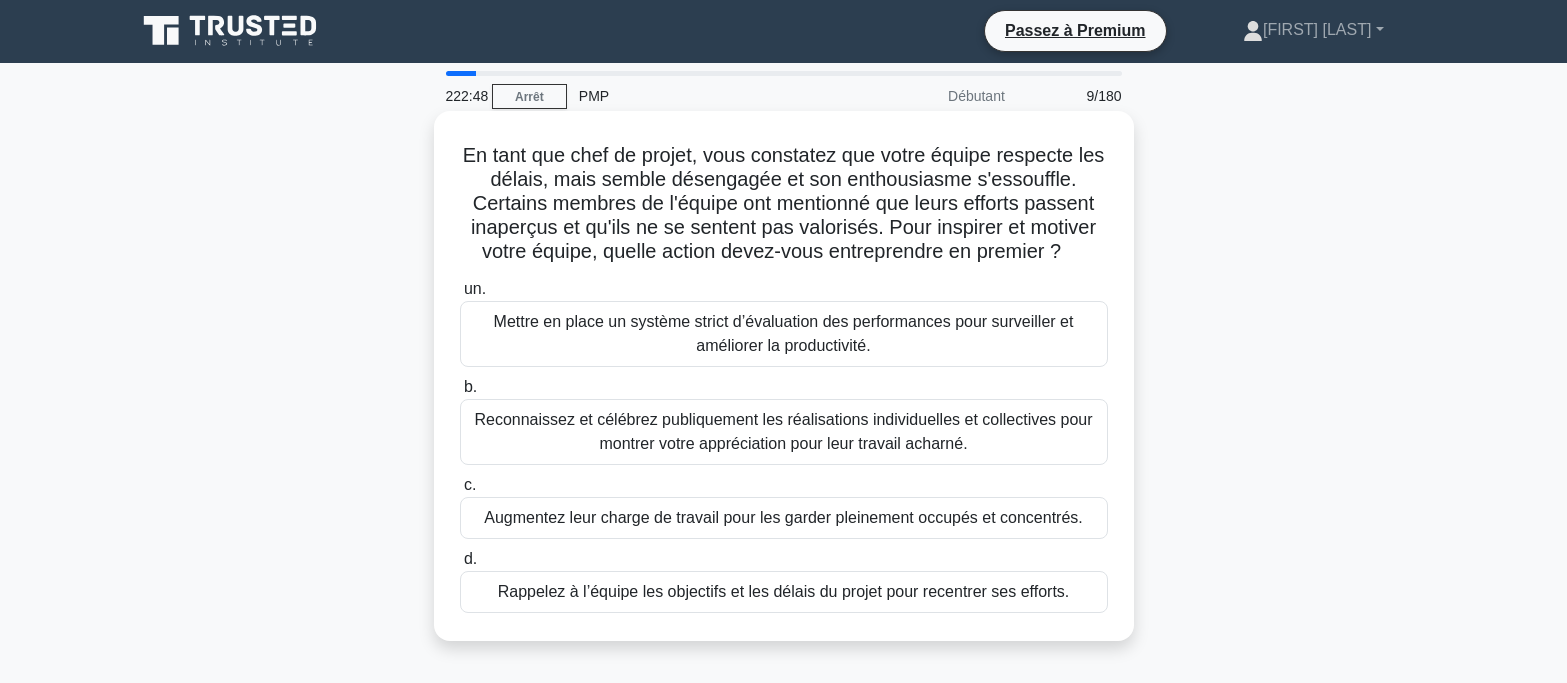 scroll, scrollTop: 0, scrollLeft: 0, axis: both 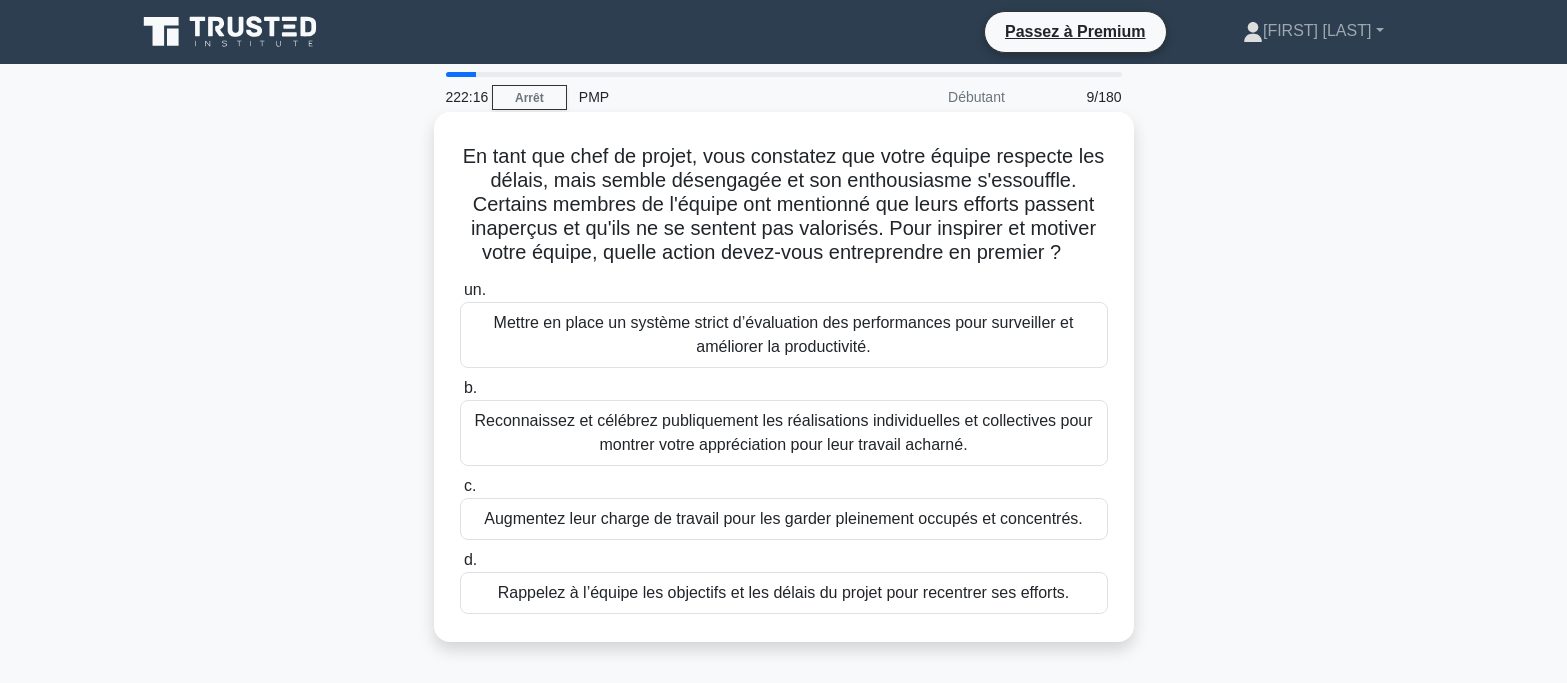 click on "Reconnaissez et célébrez publiquement les réalisations individuelles et collectives pour montrer votre appréciation pour leur travail acharné." at bounding box center [783, 432] 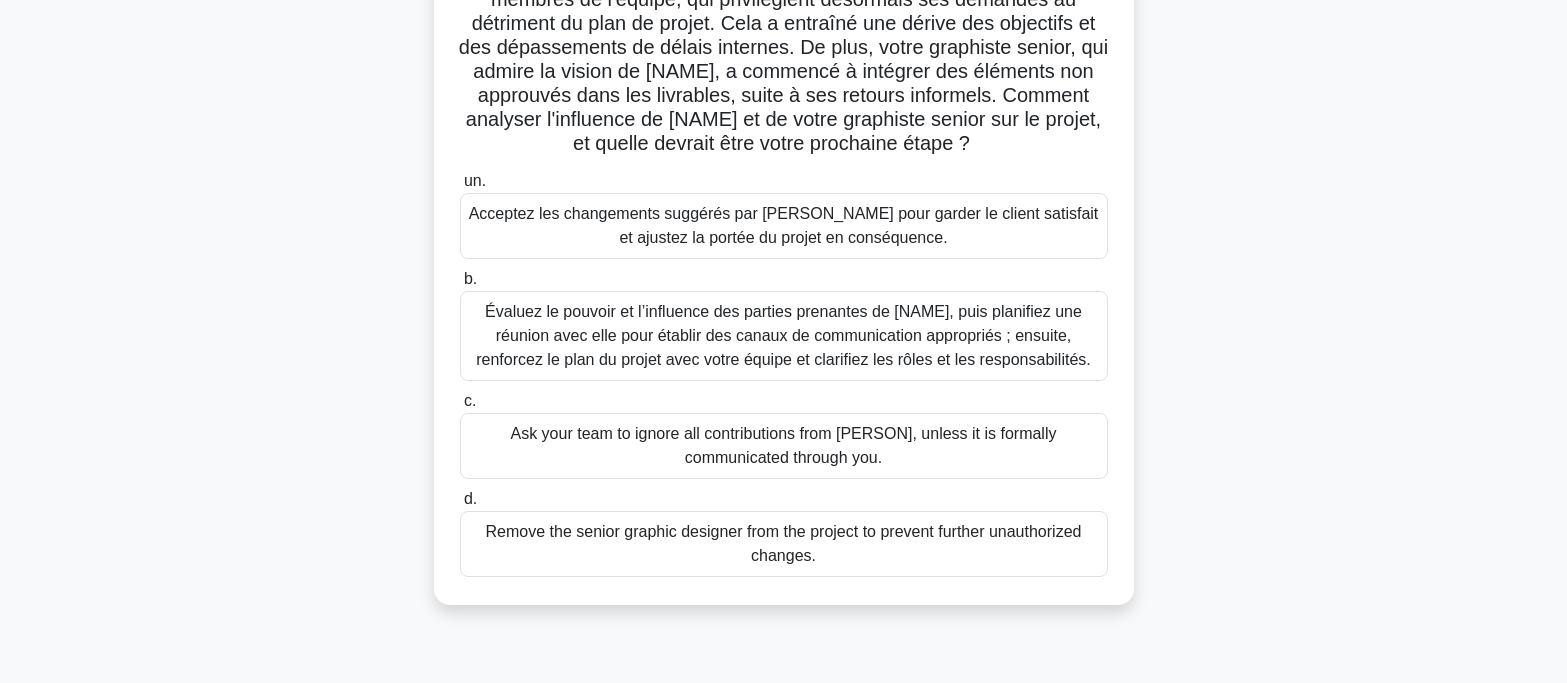 scroll, scrollTop: 300, scrollLeft: 0, axis: vertical 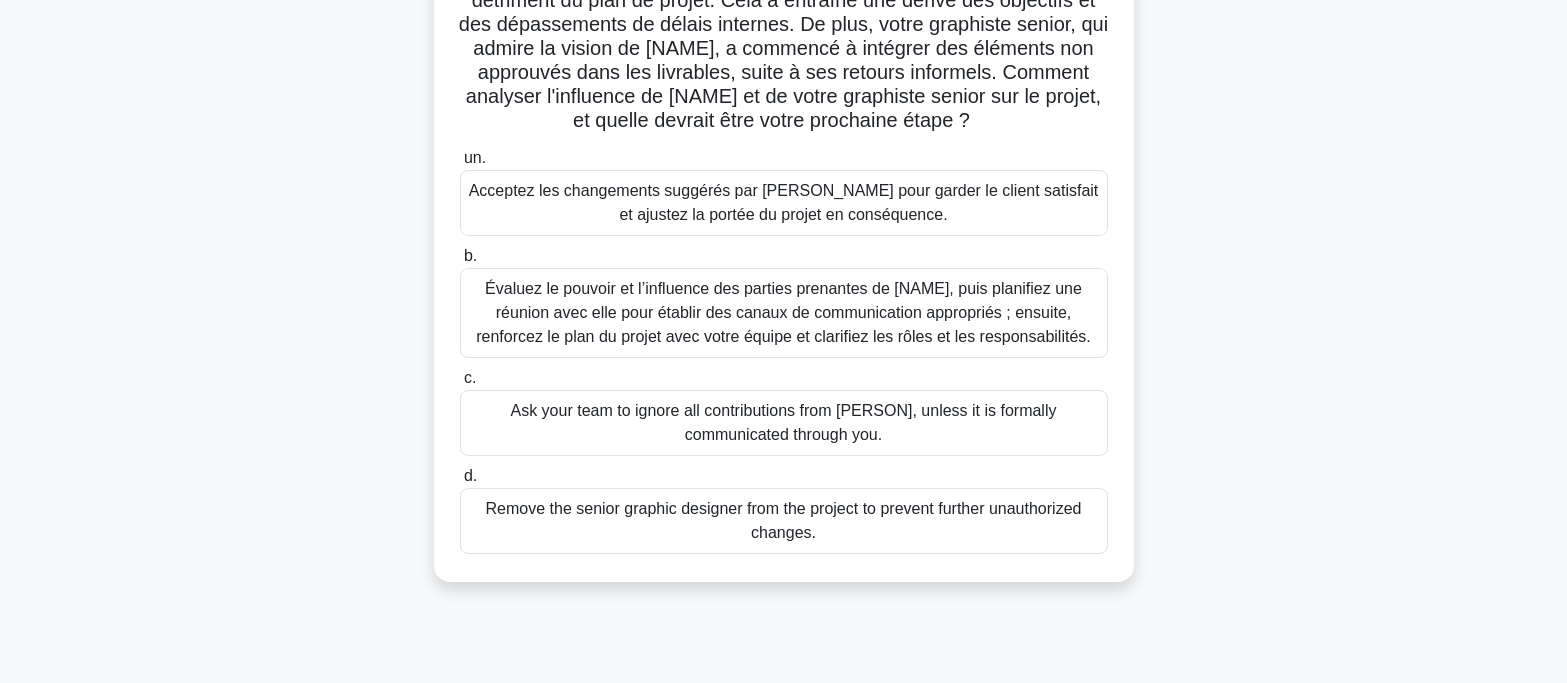 click on "Évaluez le pouvoir et l’influence des parties prenantes de [NAME], puis planifiez une réunion avec elle pour établir des canaux de communication appropriés ; ensuite, renforcez le plan du projet avec votre équipe et clarifiez les rôles et les responsabilités." at bounding box center (783, 312) 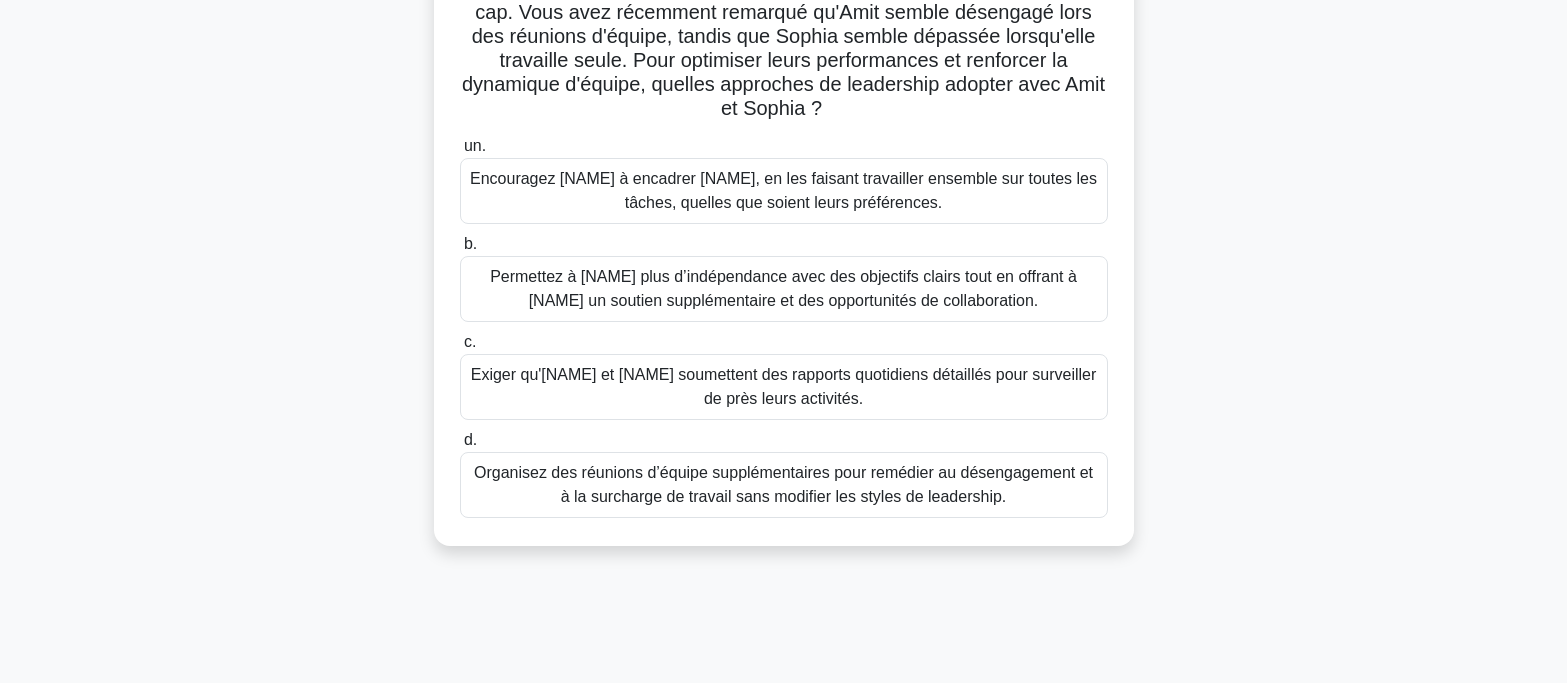 scroll, scrollTop: 300, scrollLeft: 0, axis: vertical 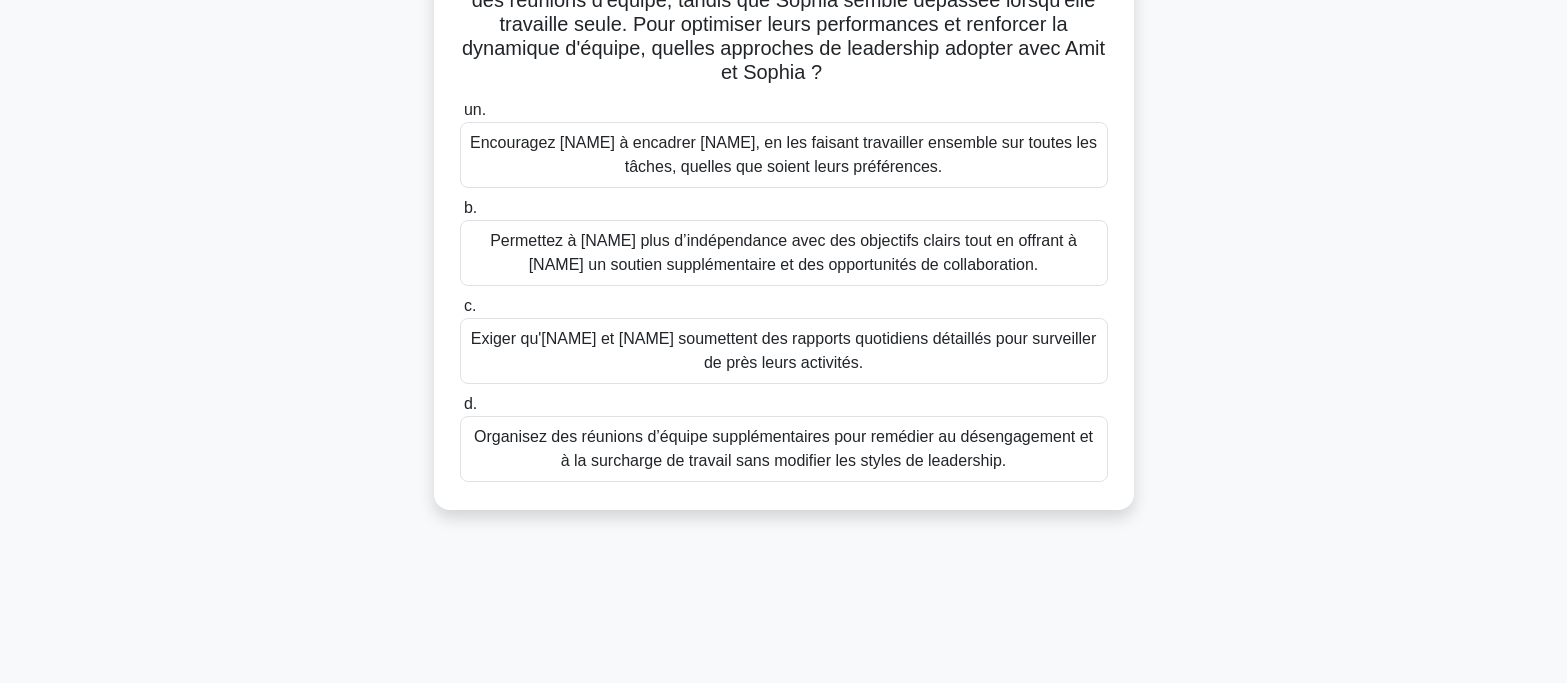 click on "Organisez des réunions d’équipe supplémentaires pour remédier au désengagement et à la surcharge de travail sans modifier les styles de leadership." at bounding box center [783, 448] 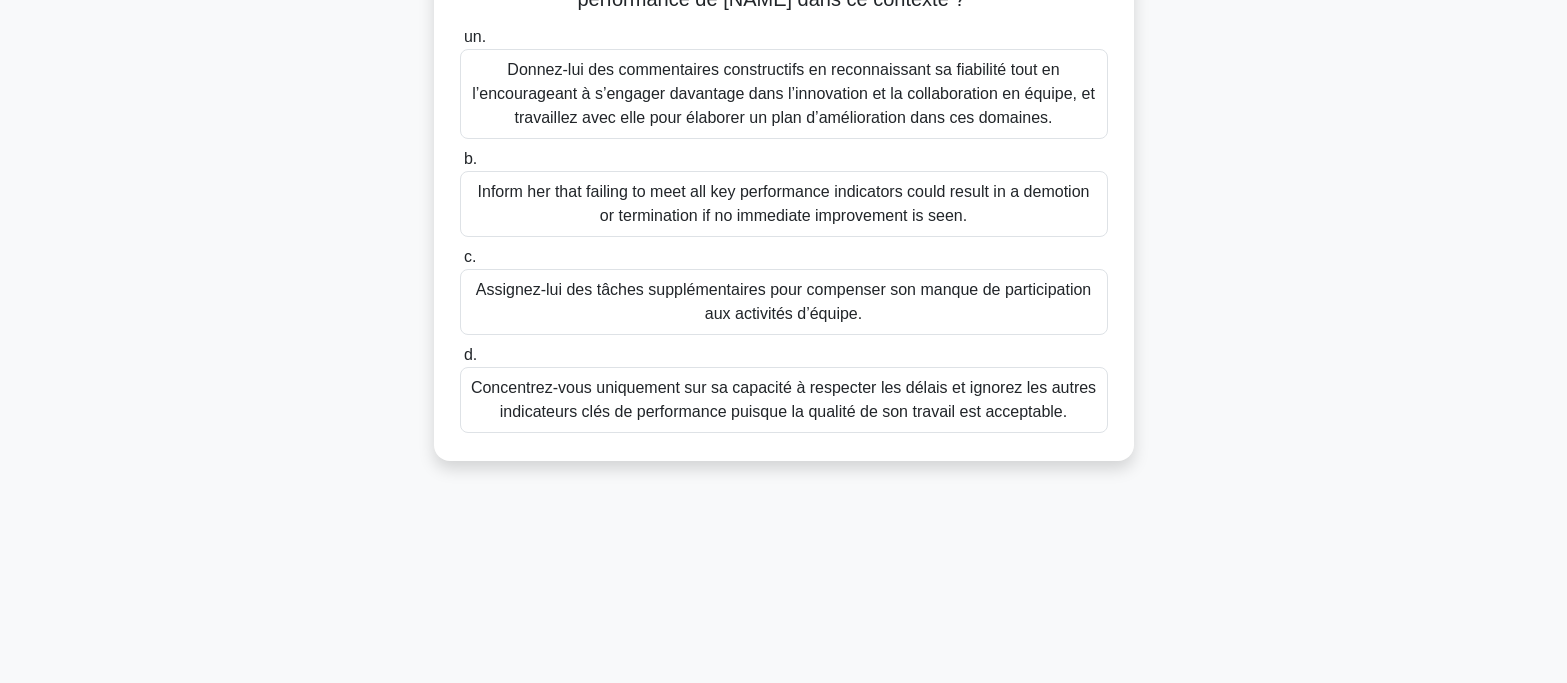 scroll, scrollTop: 397, scrollLeft: 0, axis: vertical 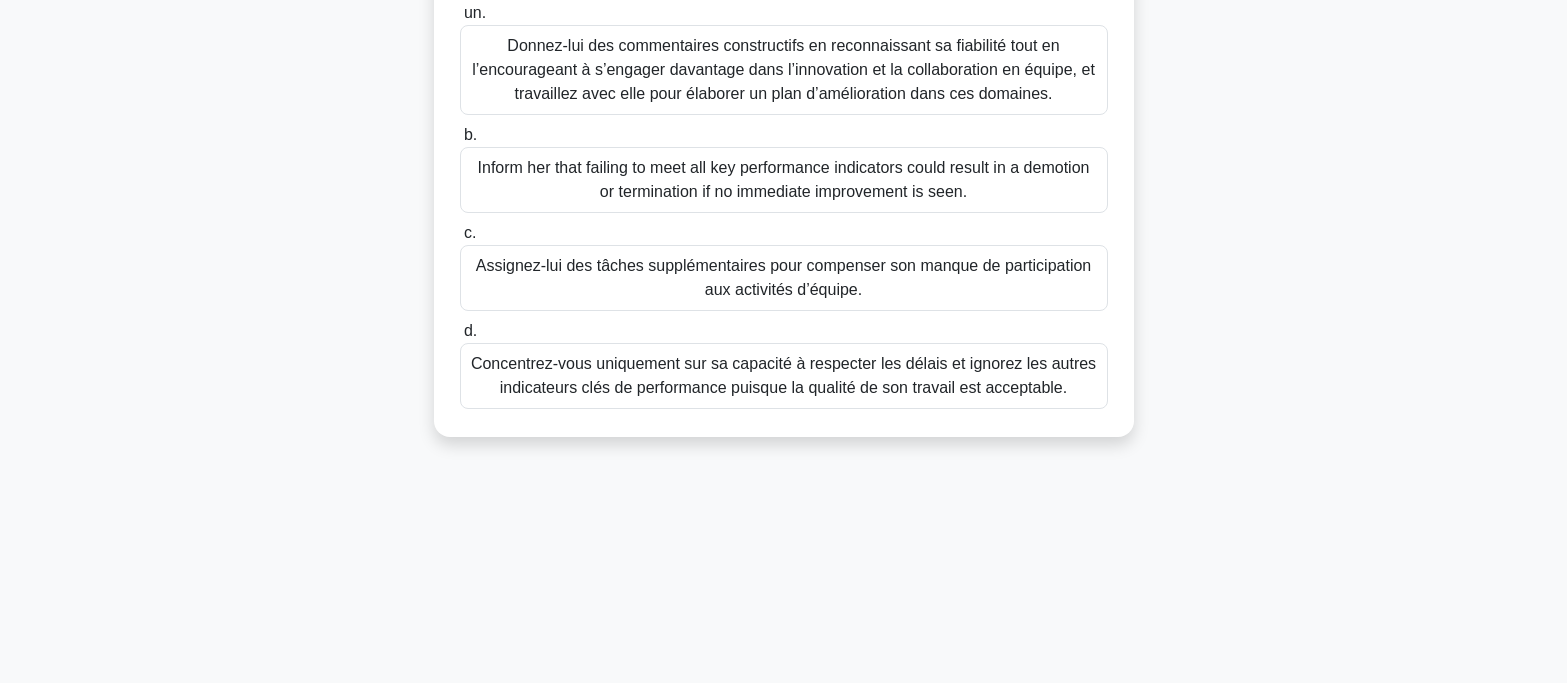 click on "Donnez-lui des commentaires constructifs en reconnaissant sa fiabilité tout en l’encourageant à s’engager davantage dans l’innovation et la collaboration en équipe, et travaillez avec elle pour élaborer un plan d’amélioration dans ces domaines." at bounding box center (783, 69) 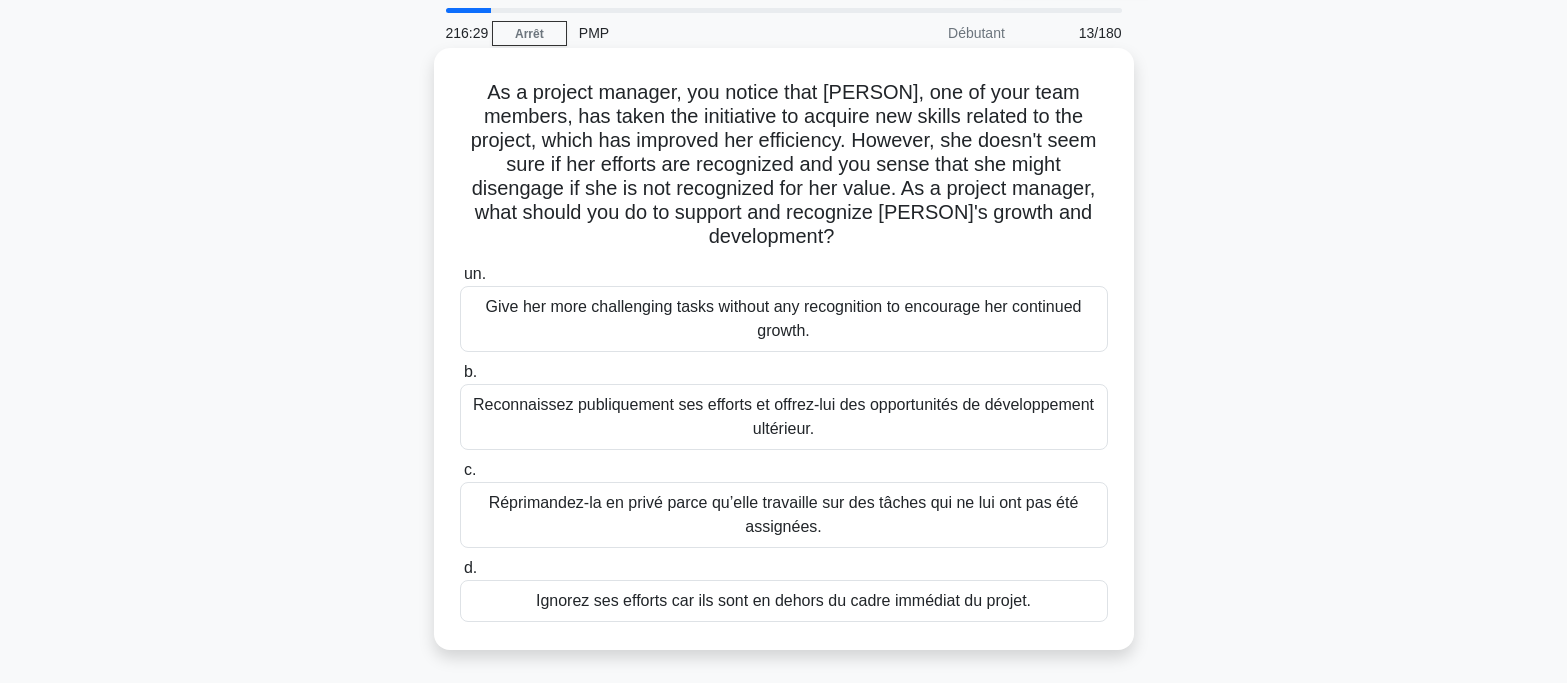 scroll, scrollTop: 100, scrollLeft: 0, axis: vertical 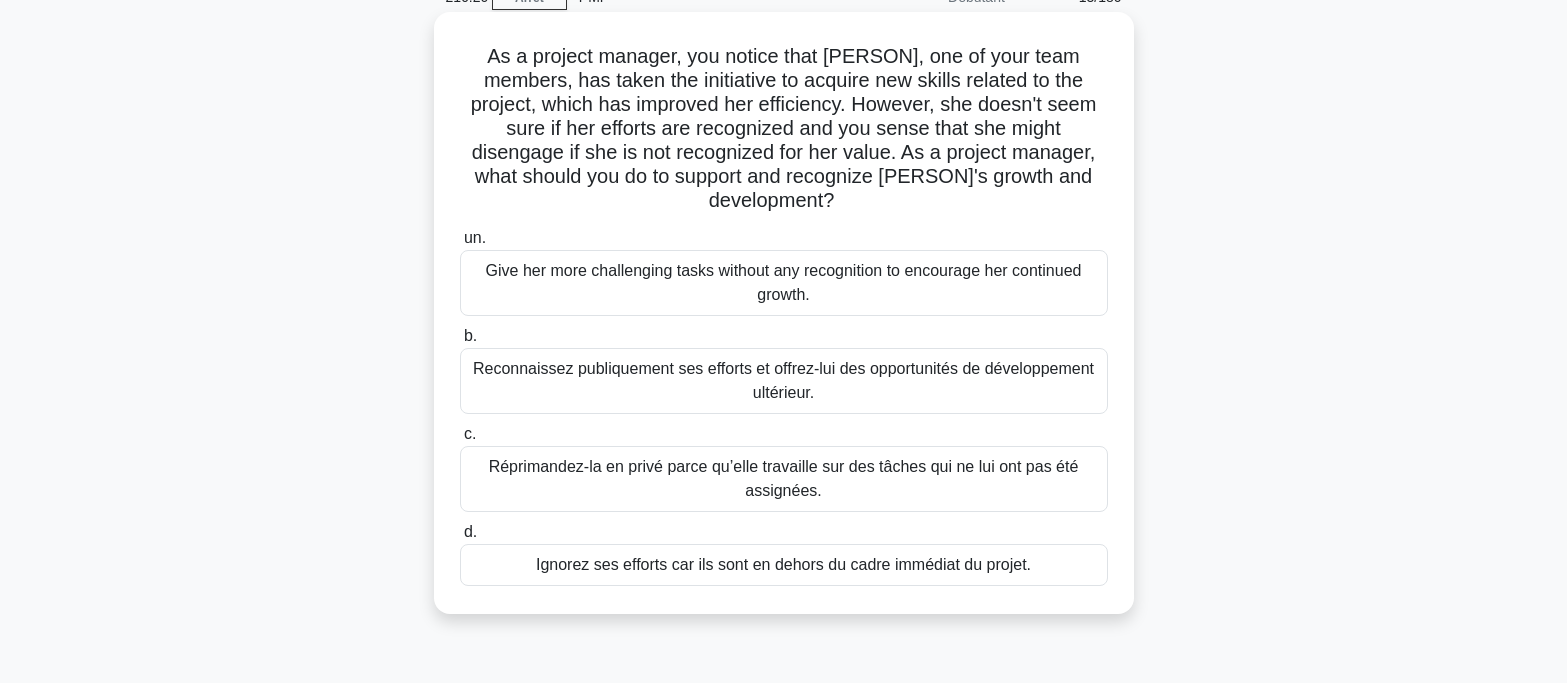 click on "Reconnaissez publiquement ses efforts et offrez-lui des opportunités de développement ultérieur." at bounding box center (783, 380) 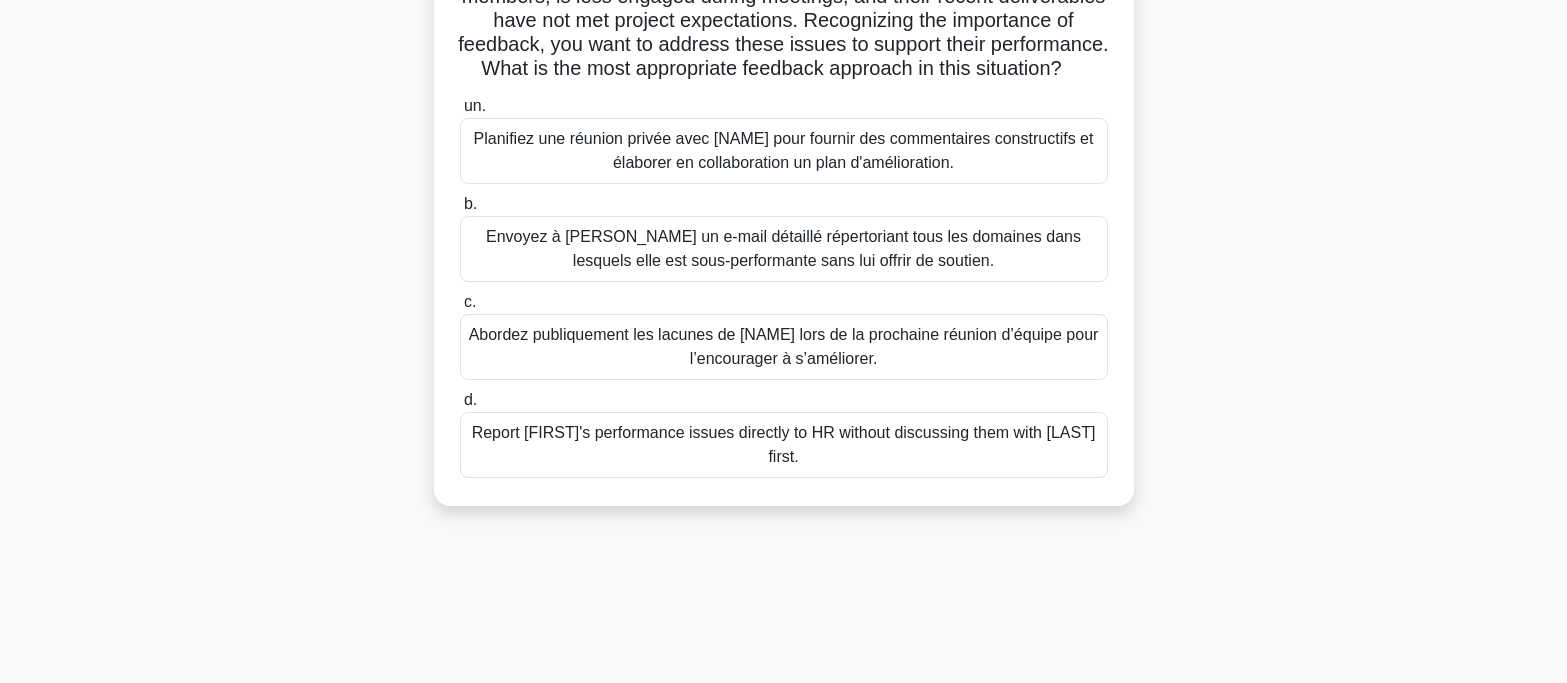 scroll, scrollTop: 200, scrollLeft: 0, axis: vertical 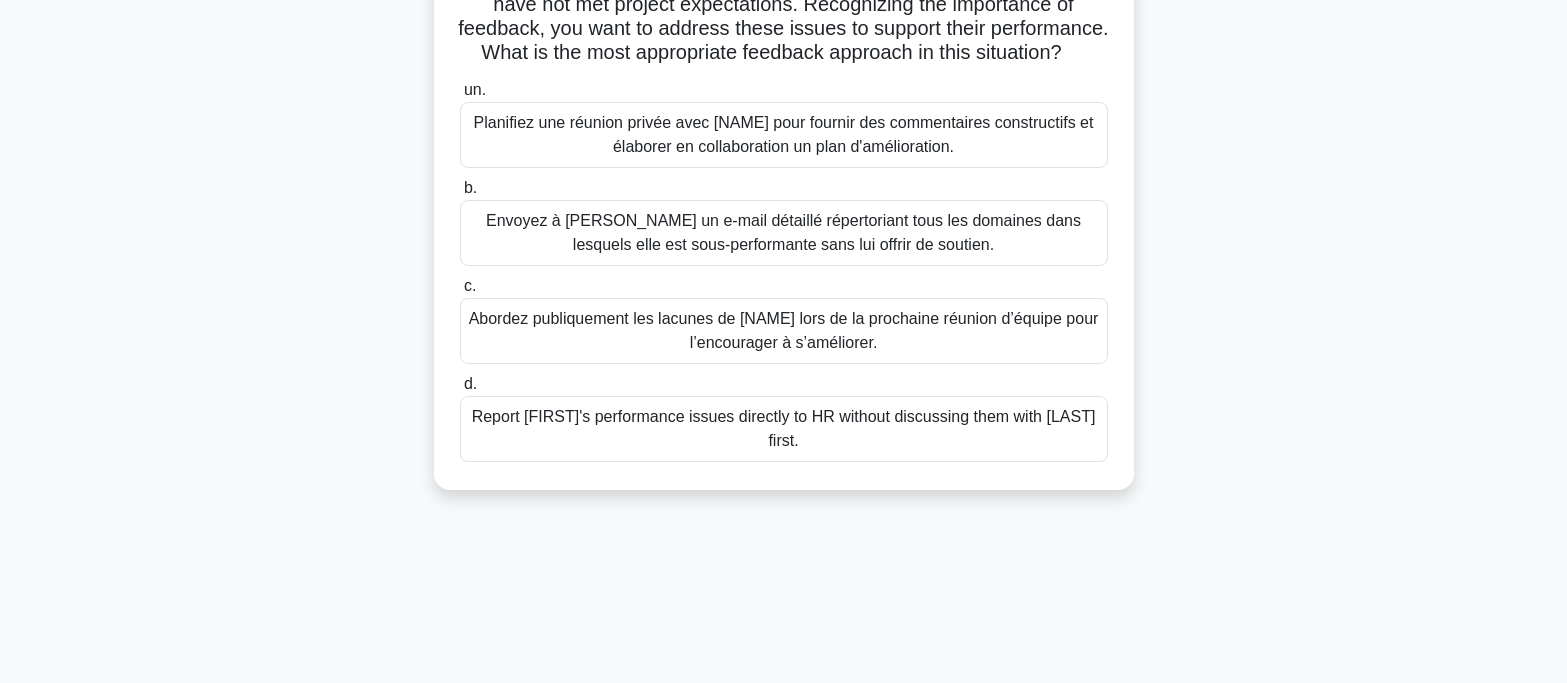 click on "Planifiez une réunion privée avec [NAME] pour fournir des commentaires constructifs et élaborer en collaboration un plan d'amélioration." at bounding box center [784, 134] 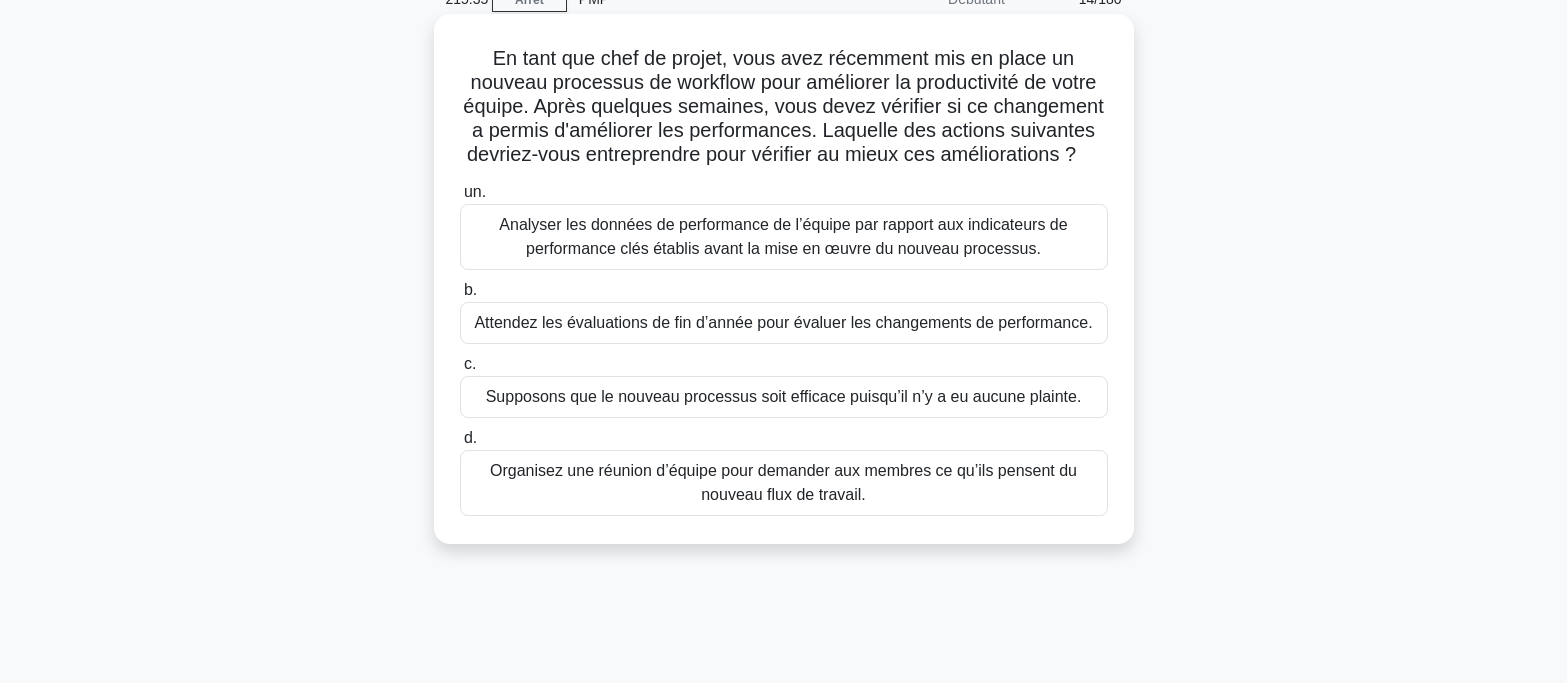scroll, scrollTop: 0, scrollLeft: 0, axis: both 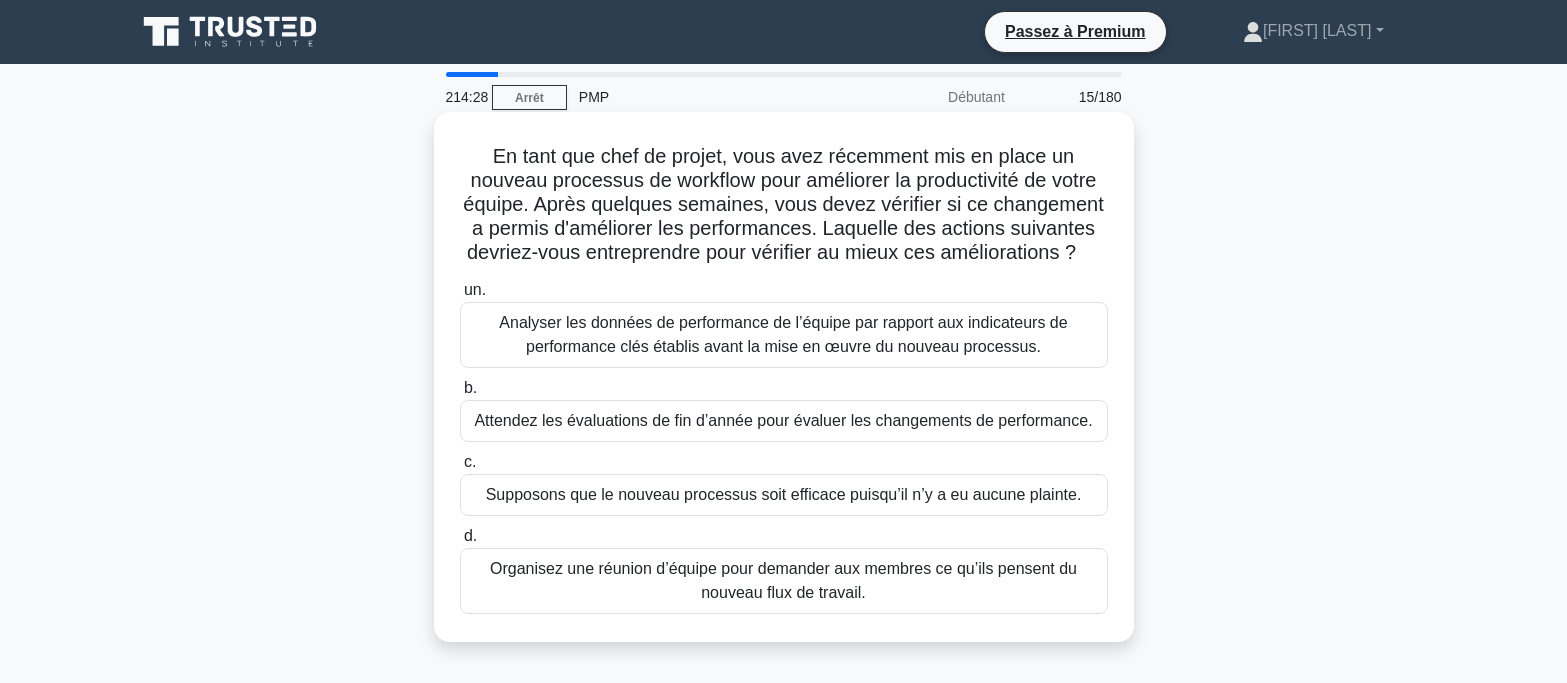 click on "Analyser les données de performance de l’équipe par rapport aux indicateurs de performance clés établis avant la mise en œuvre du nouveau processus." at bounding box center (783, 334) 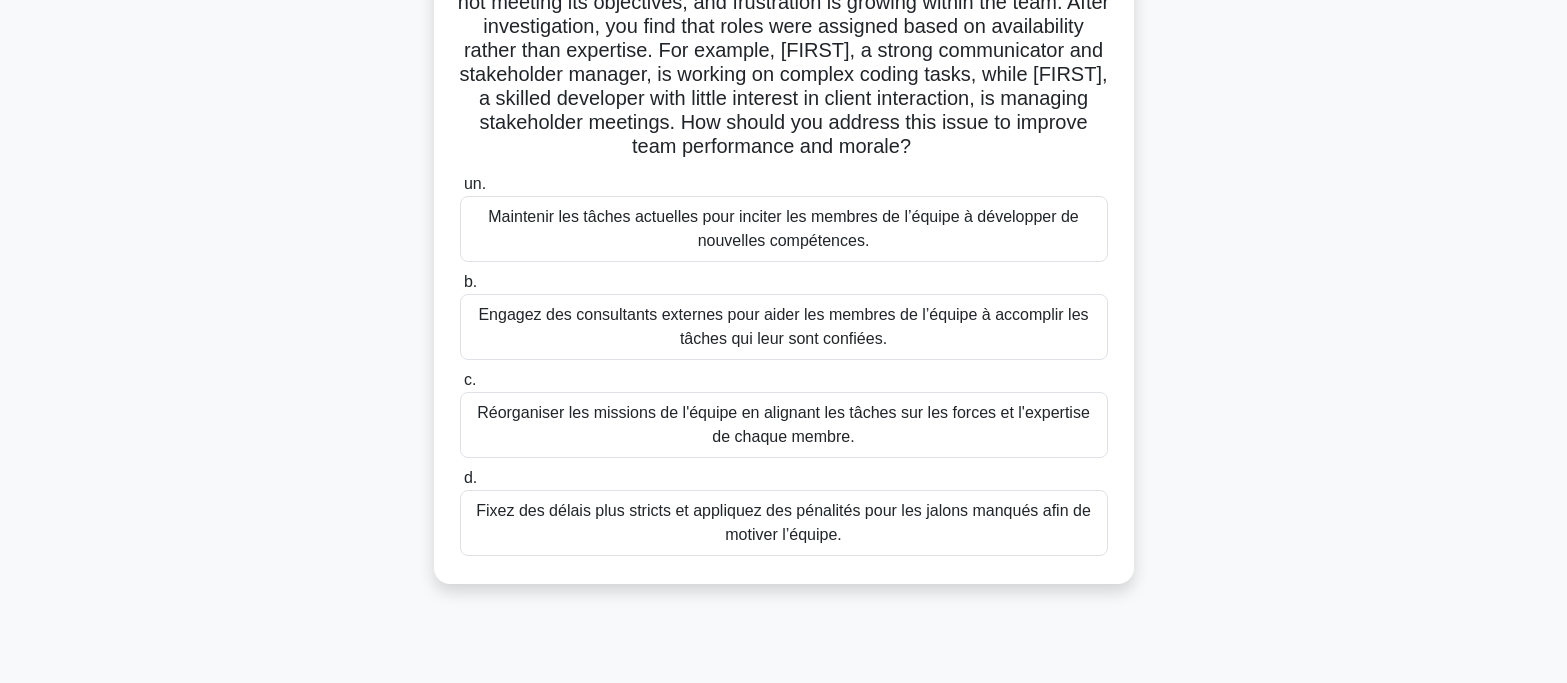 scroll, scrollTop: 200, scrollLeft: 0, axis: vertical 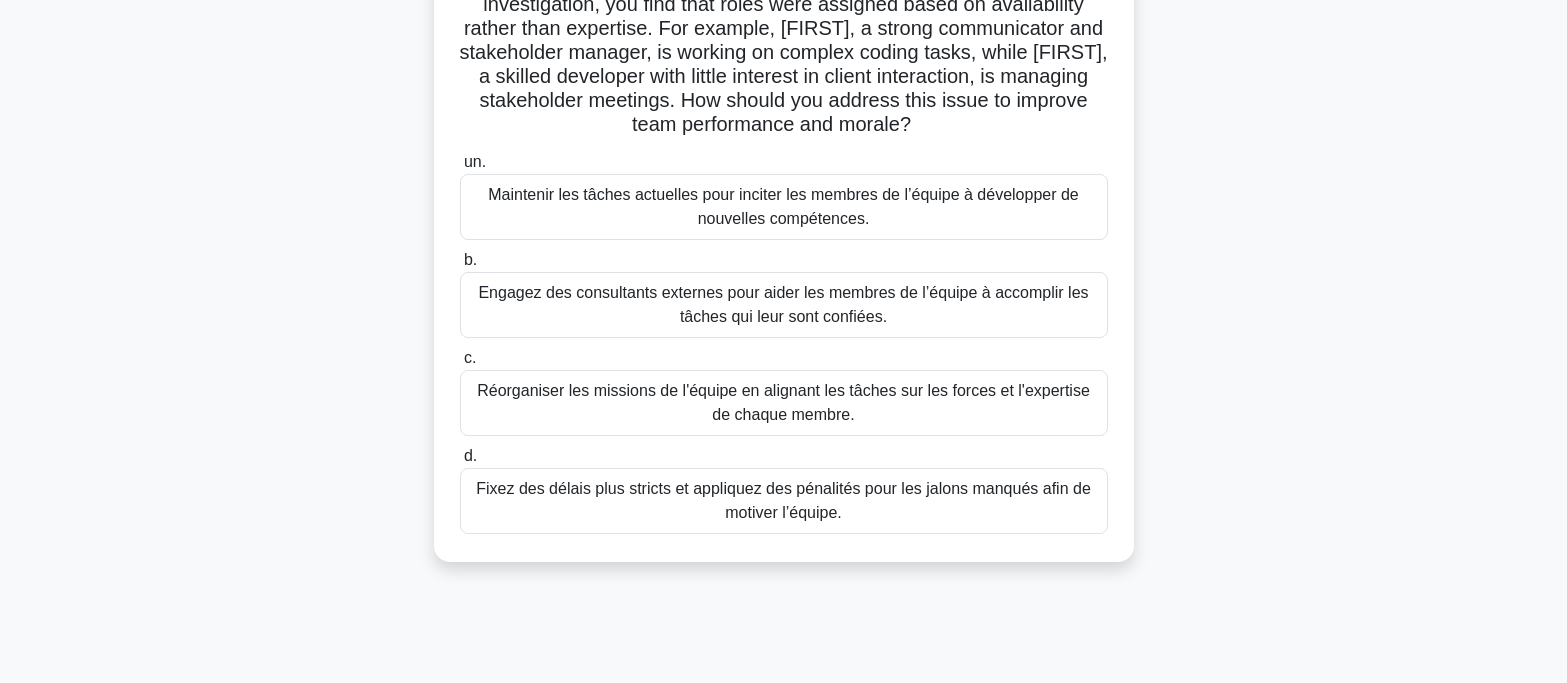 click on "Réorganiser les missions de l'équipe en alignant les tâches sur les forces et l'expertise de chaque membre." at bounding box center (783, 402) 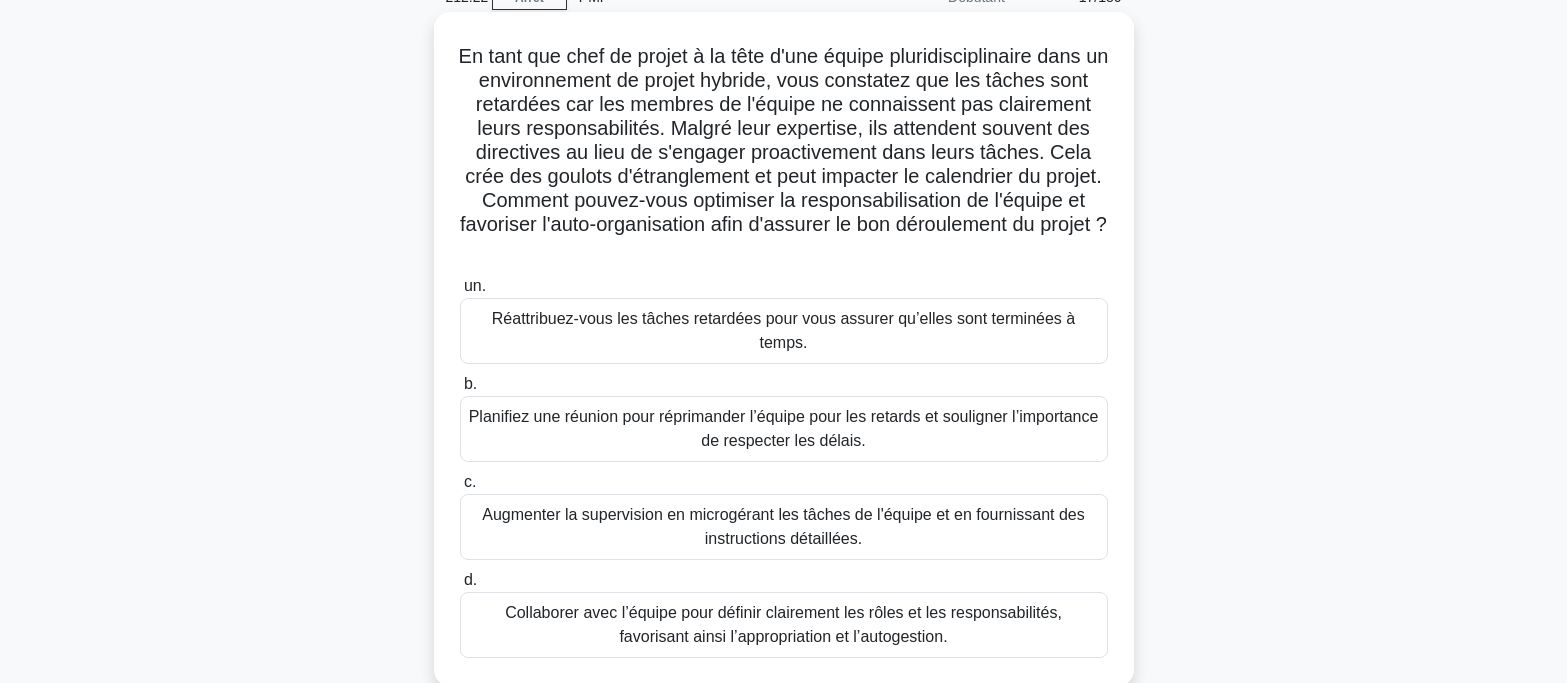 scroll, scrollTop: 200, scrollLeft: 0, axis: vertical 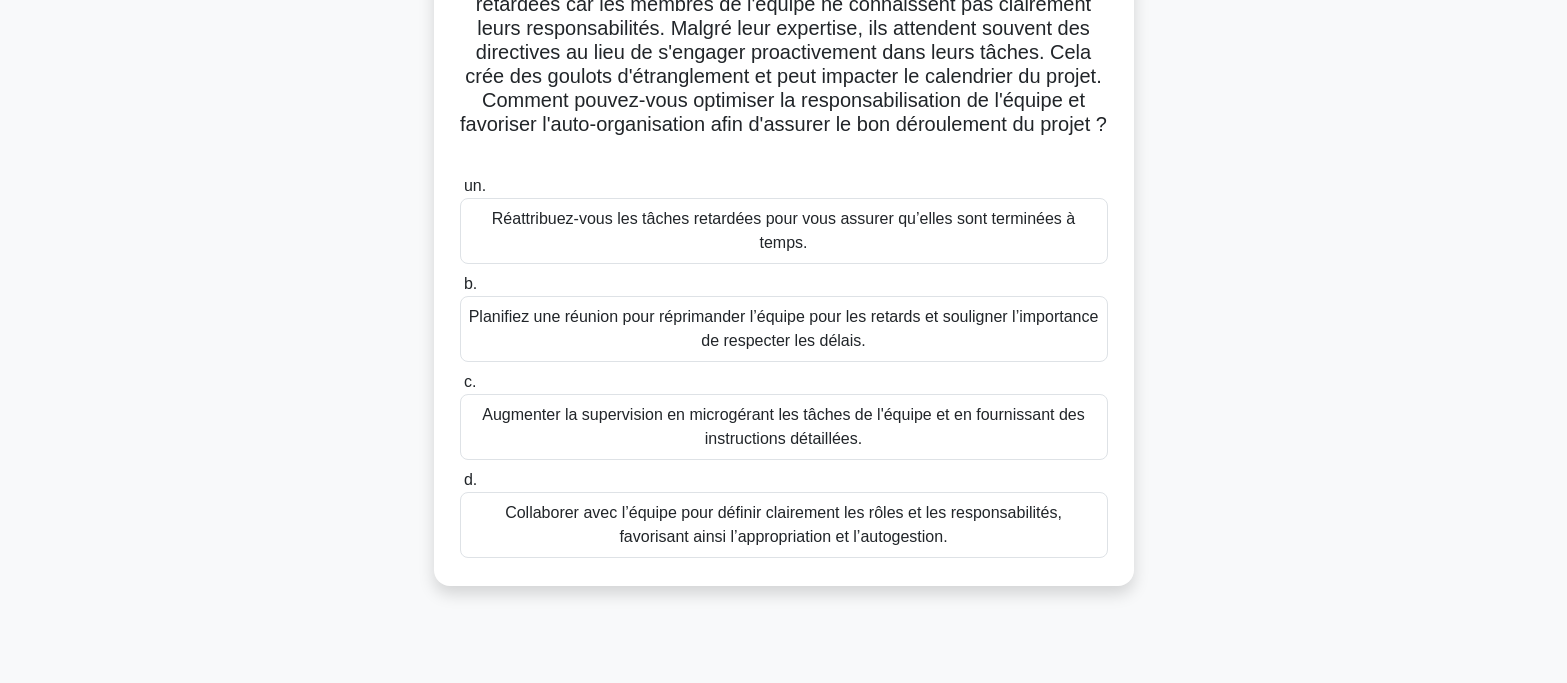 click on "Collaborer avec l’équipe pour définir clairement les rôles et les responsabilités, favorisant ainsi l’appropriation et l’autogestion." at bounding box center (783, 524) 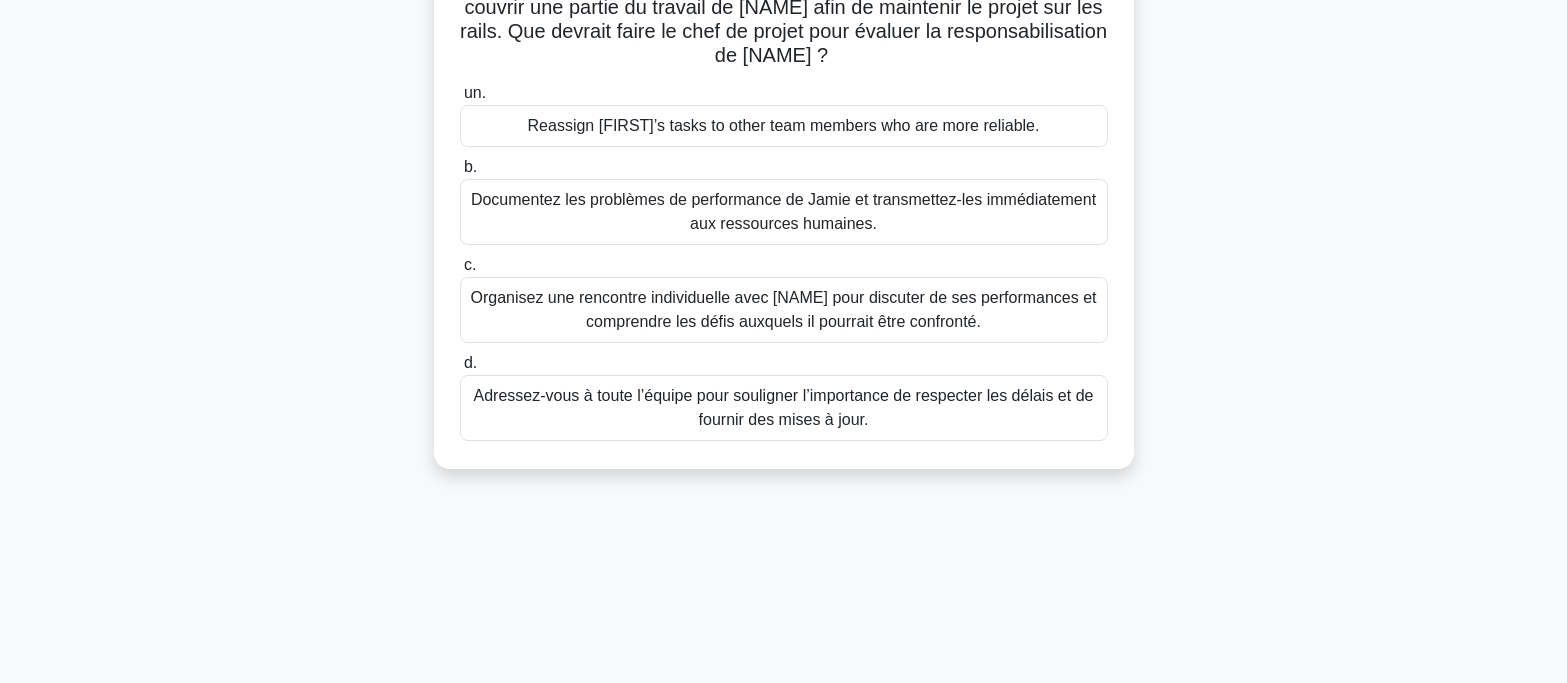 scroll, scrollTop: 397, scrollLeft: 0, axis: vertical 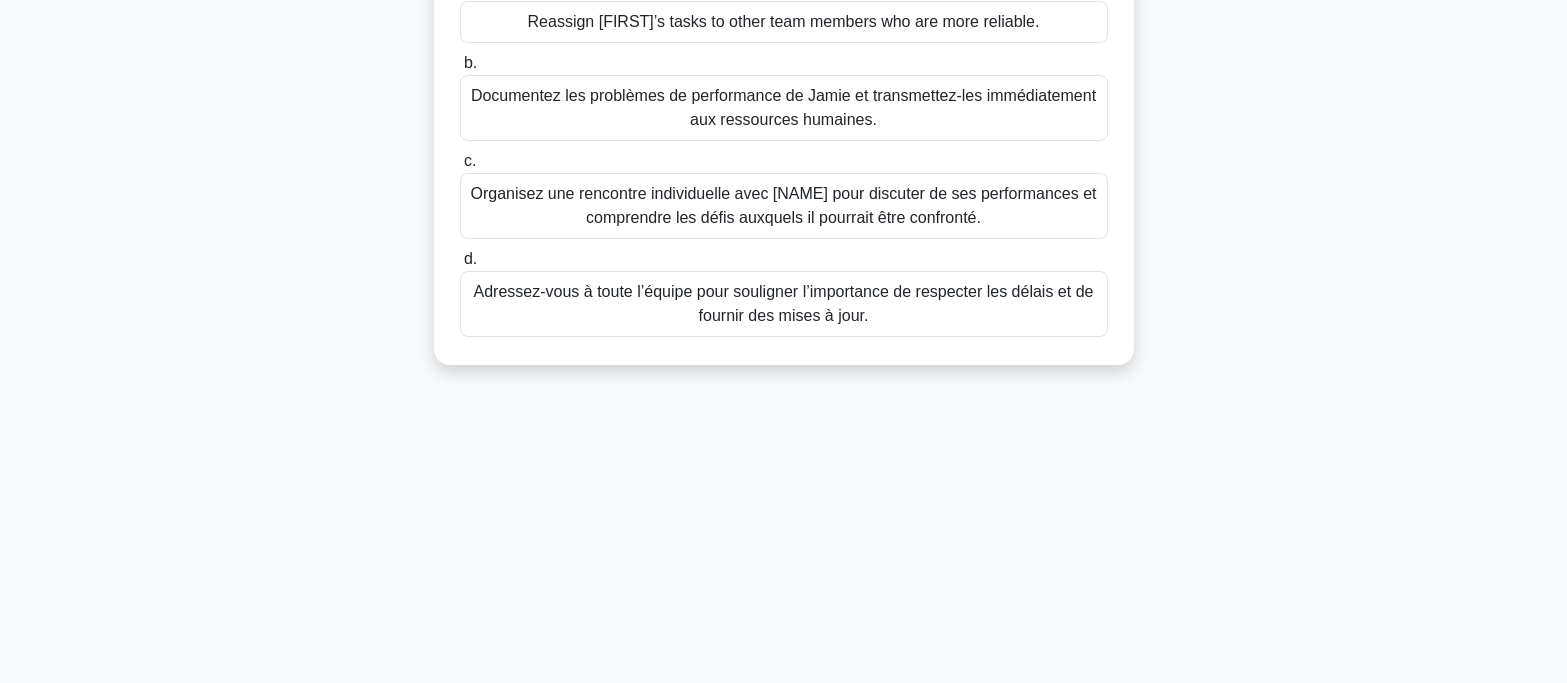 click on "Organisez une rencontre individuelle avec [NAME] pour discuter de ses performances et comprendre les défis auxquels il pourrait être confronté." at bounding box center [783, 205] 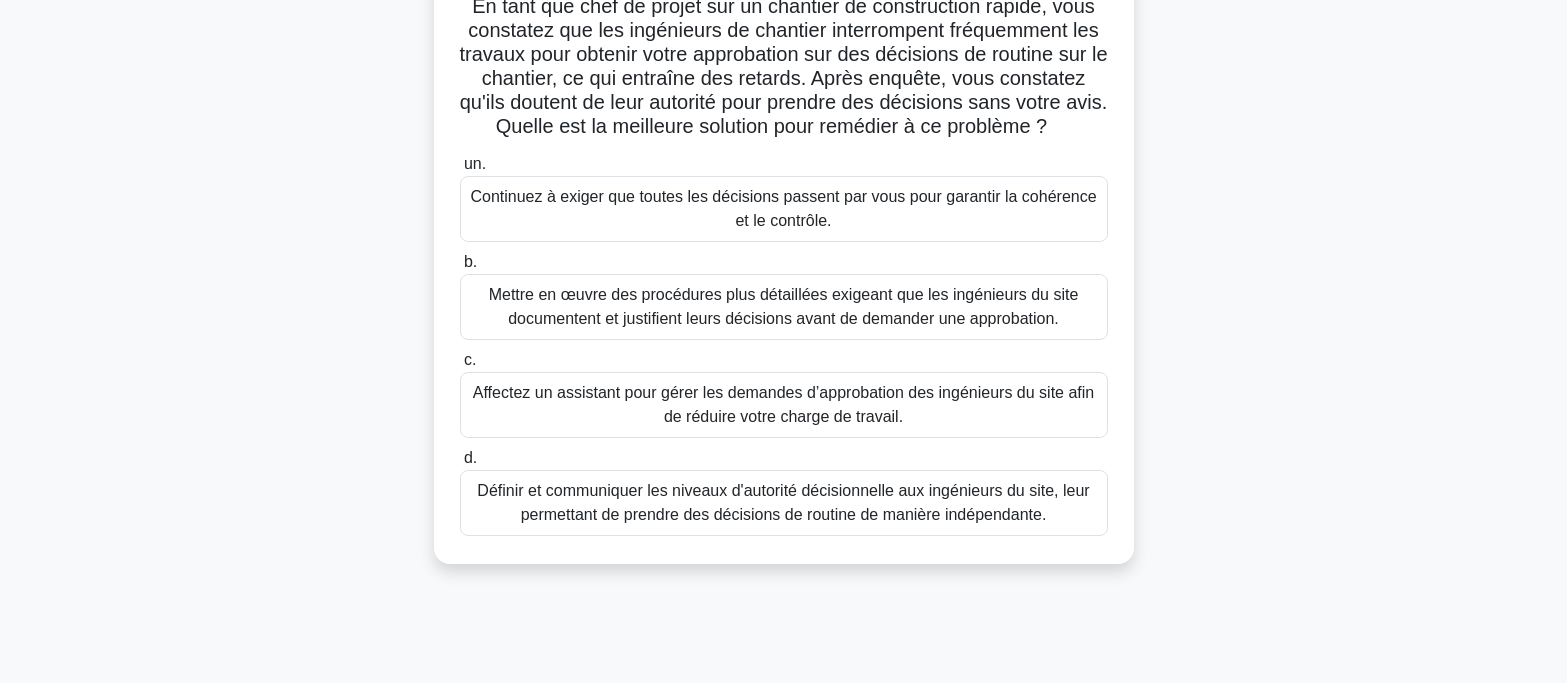 scroll, scrollTop: 200, scrollLeft: 0, axis: vertical 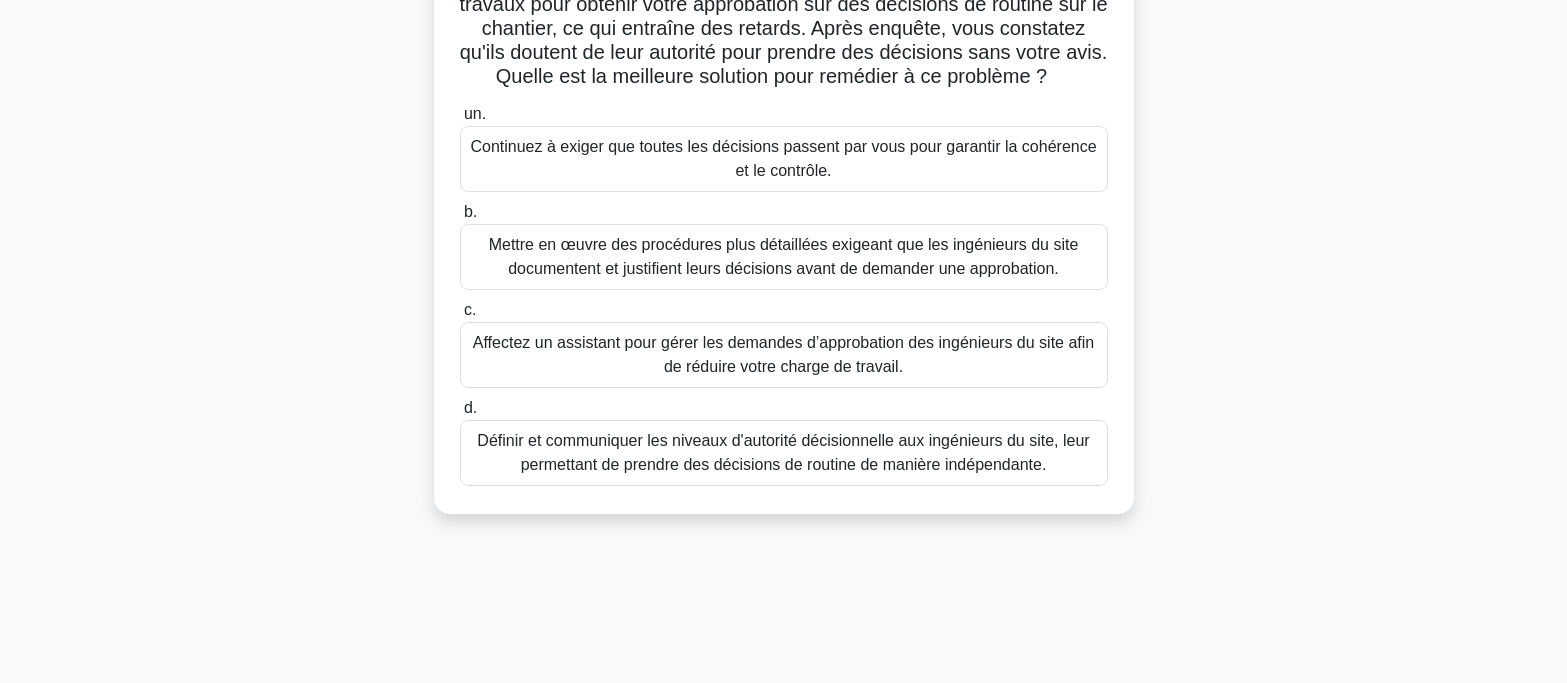click on "Définir et communiquer les niveaux d'autorité décisionnelle aux ingénieurs du site, leur permettant de prendre des décisions de routine de manière indépendante." at bounding box center (783, 452) 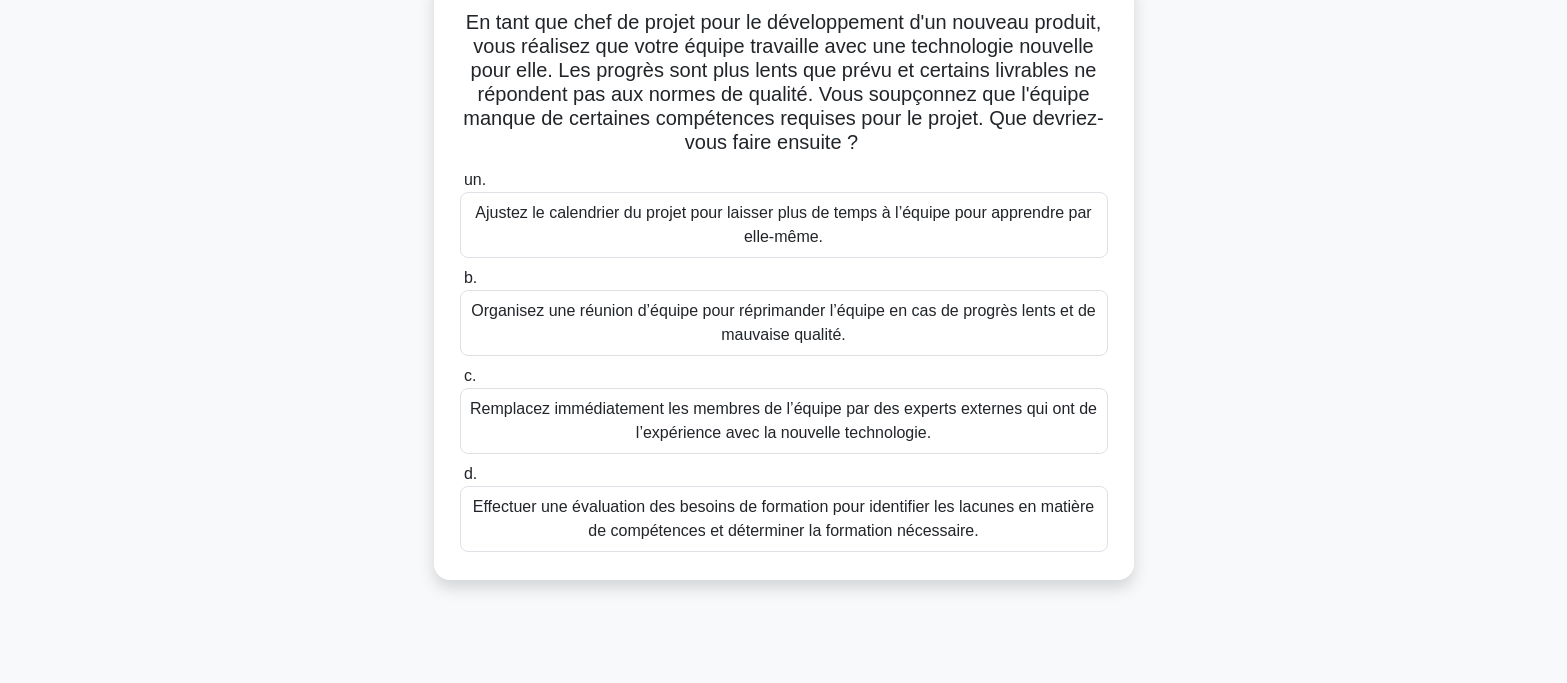 scroll, scrollTop: 200, scrollLeft: 0, axis: vertical 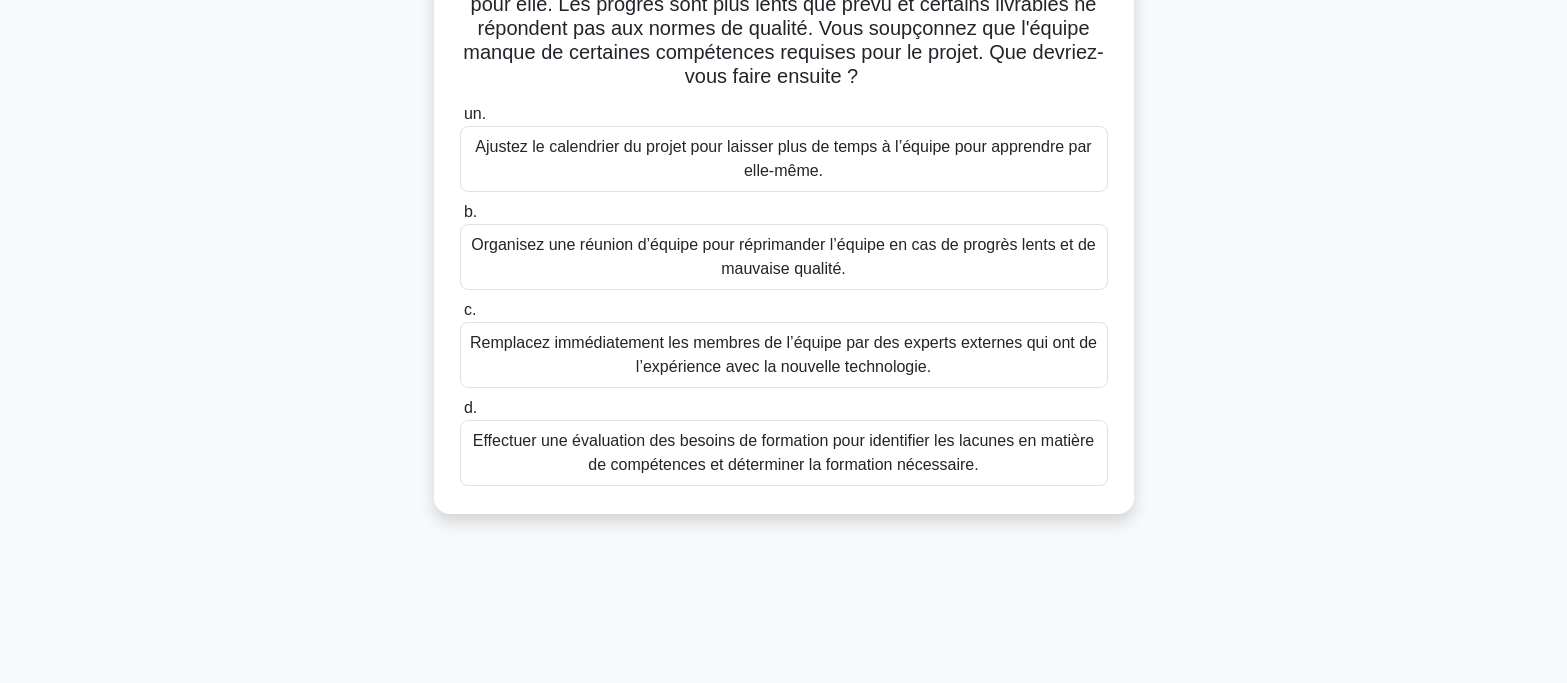 click on "Effectuer une évaluation des besoins de formation pour identifier les lacunes en matière de compétences et déterminer la formation nécessaire." at bounding box center (783, 452) 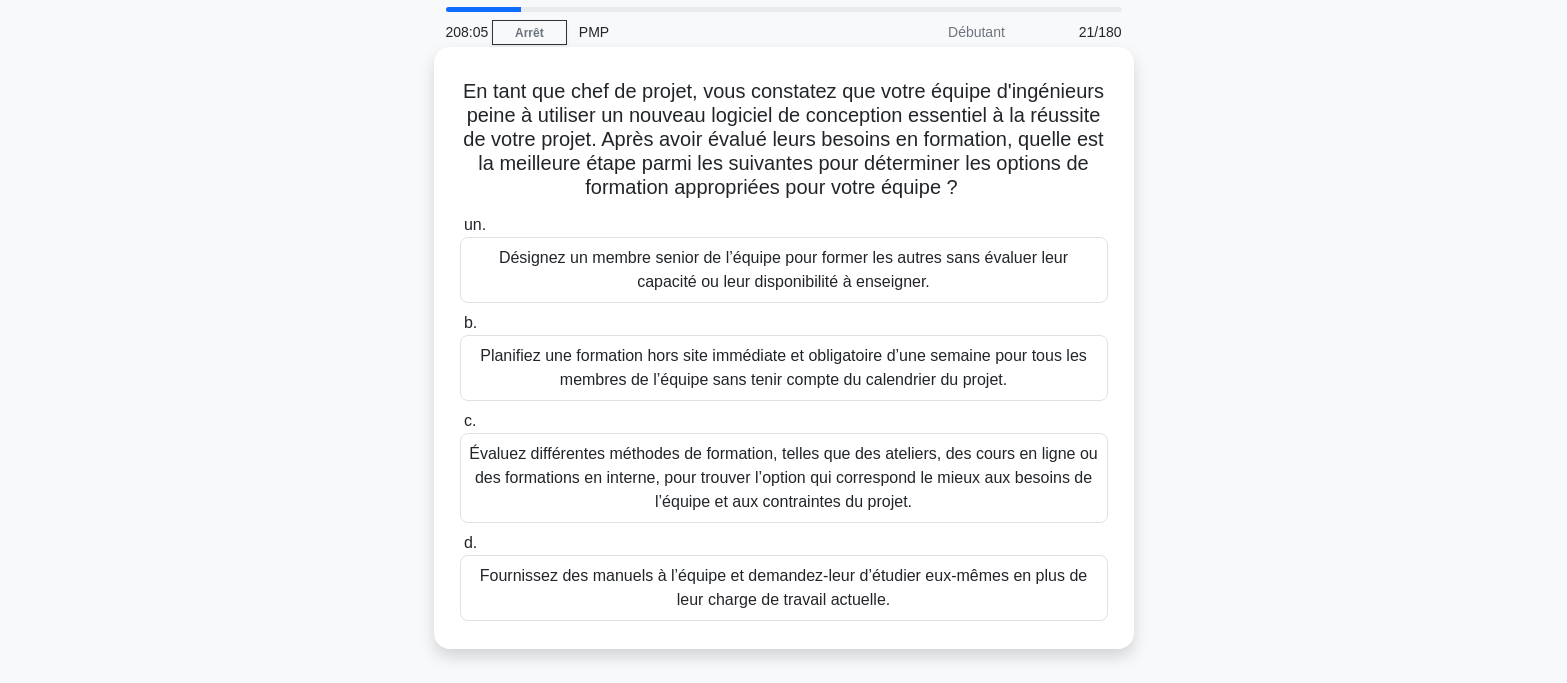 scroll, scrollTop: 200, scrollLeft: 0, axis: vertical 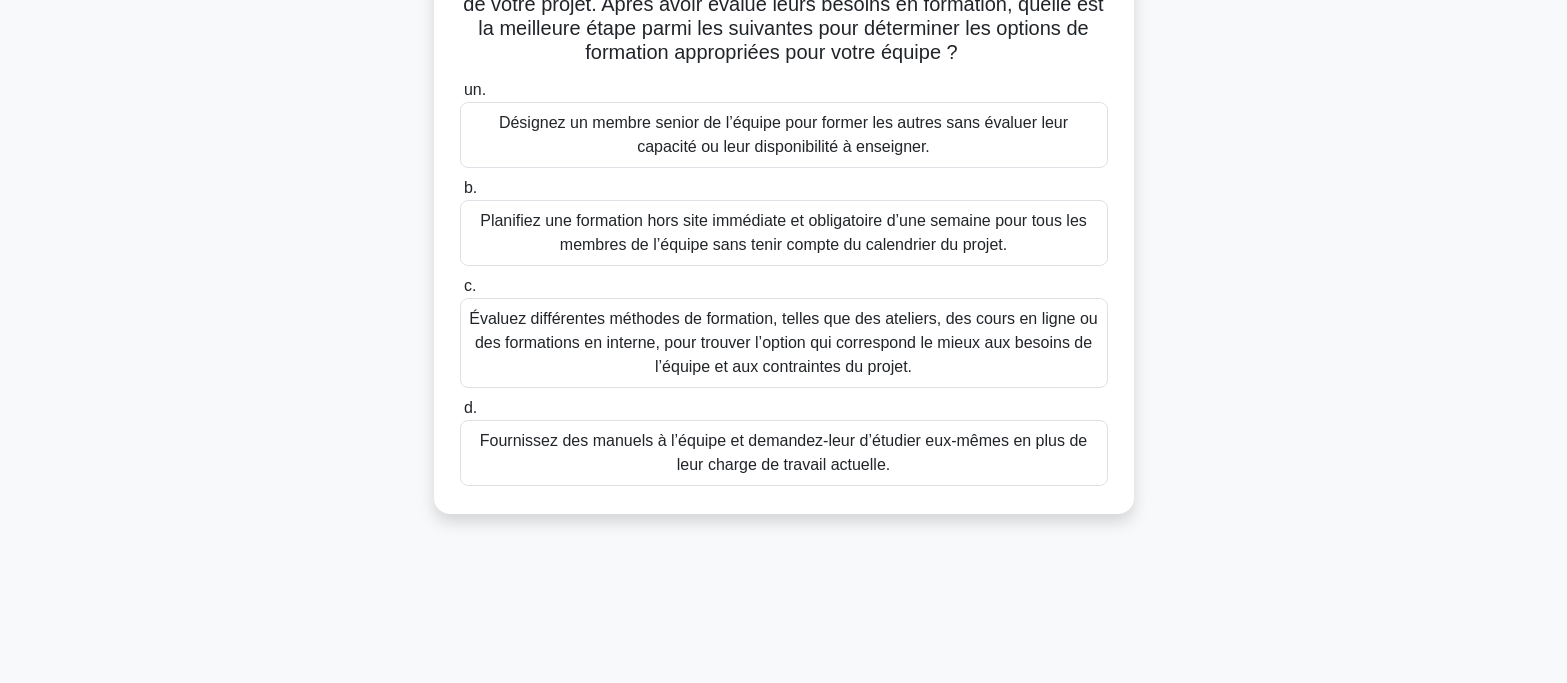 click on "Évaluez différentes méthodes de formation, telles que des ateliers, des cours en ligne ou des formations en interne, pour trouver l’option qui correspond le mieux aux besoins de l’équipe et aux contraintes du projet." at bounding box center [783, 342] 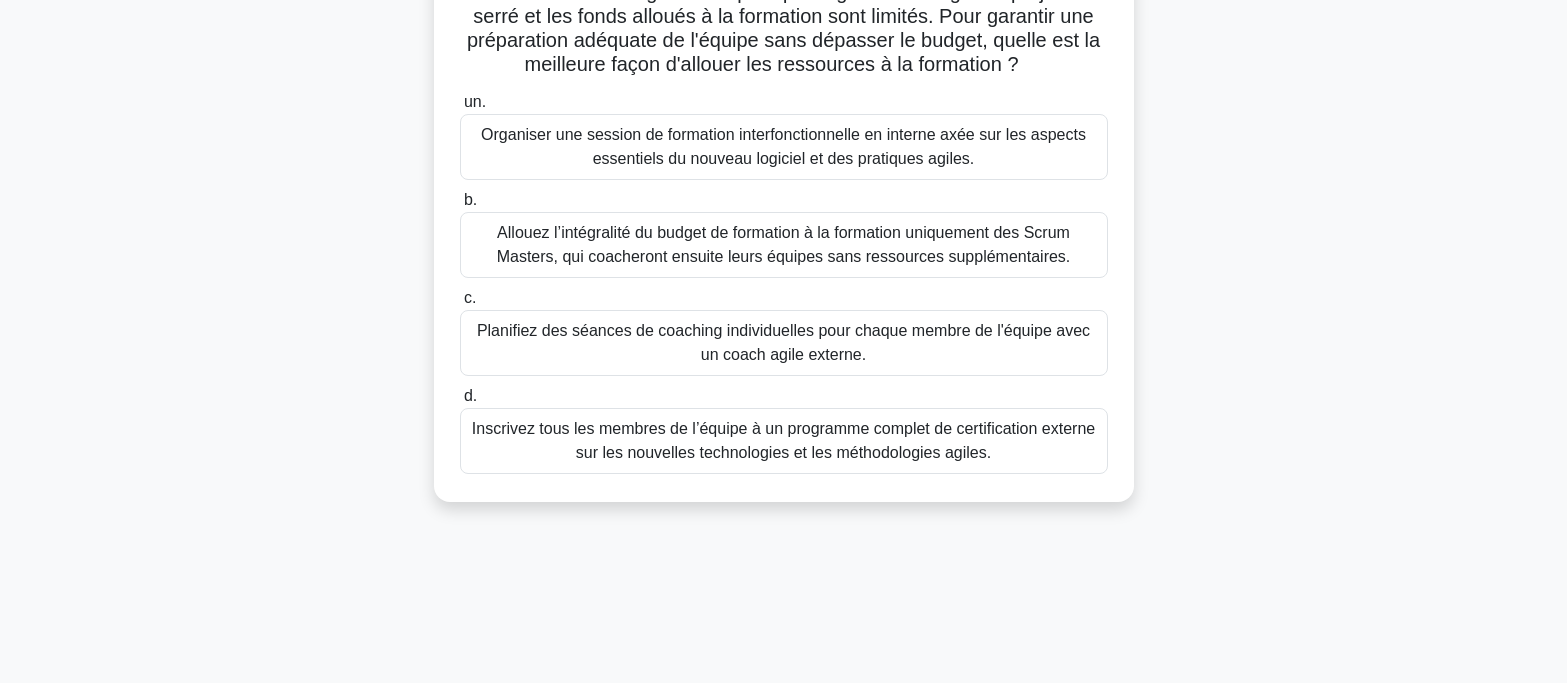 scroll, scrollTop: 300, scrollLeft: 0, axis: vertical 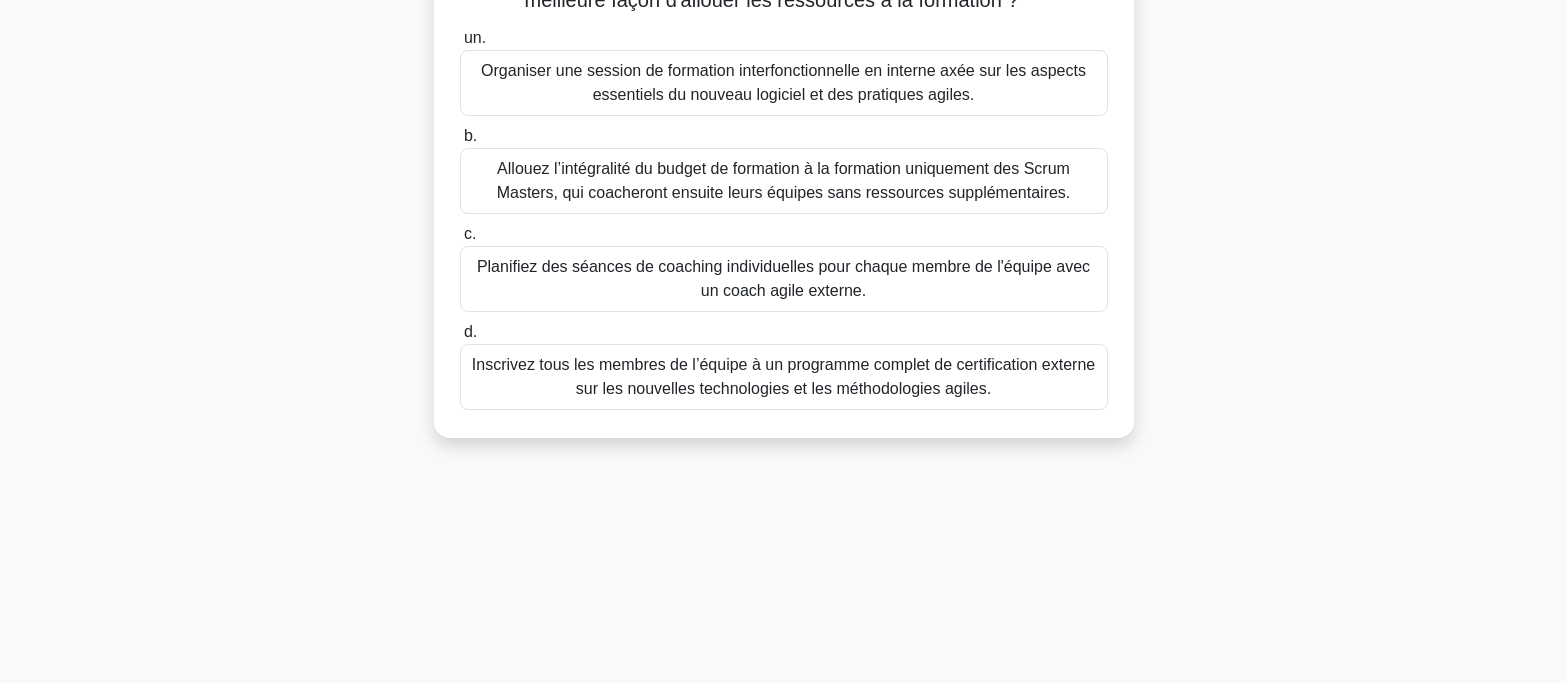click on "Organiser une session de formation interfonctionnelle en interne axée sur les aspects essentiels du nouveau logiciel et des pratiques agiles." at bounding box center [783, 82] 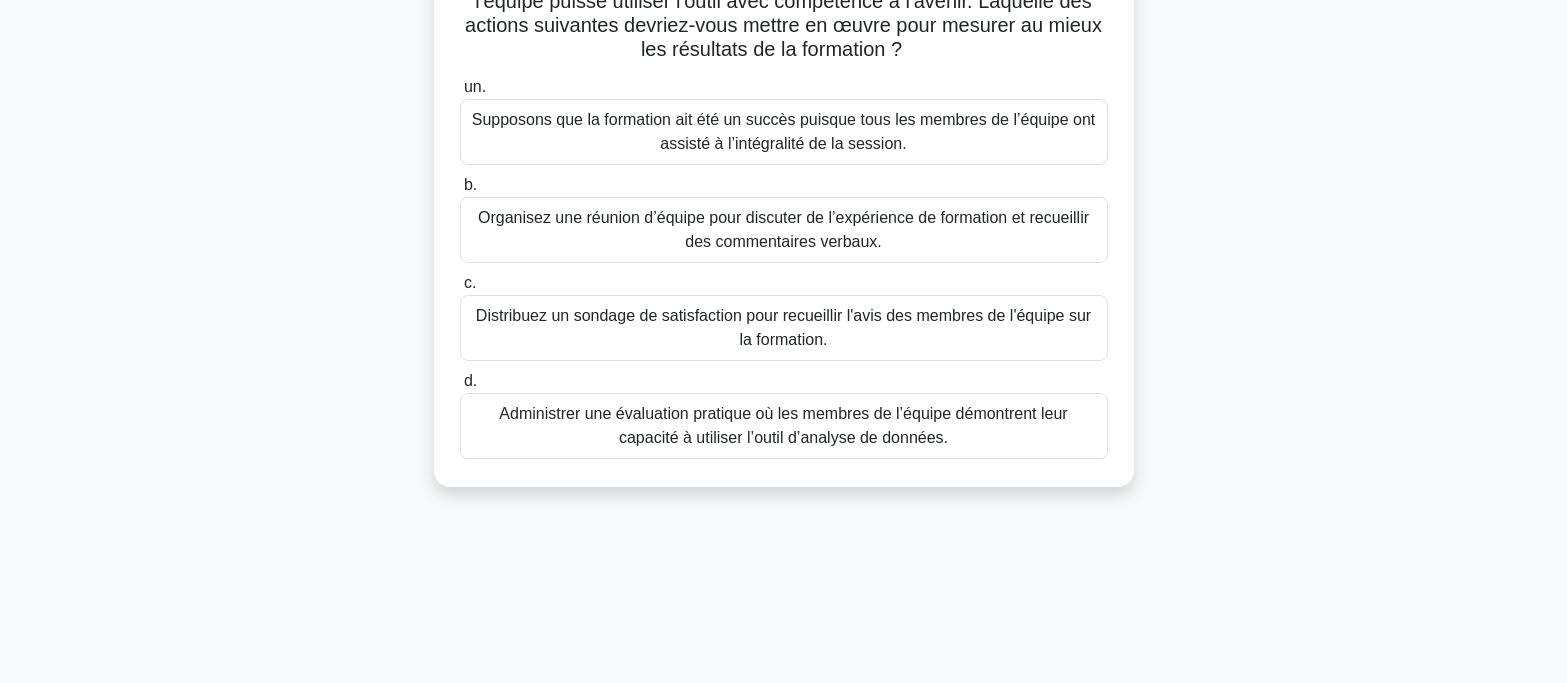 scroll, scrollTop: 300, scrollLeft: 0, axis: vertical 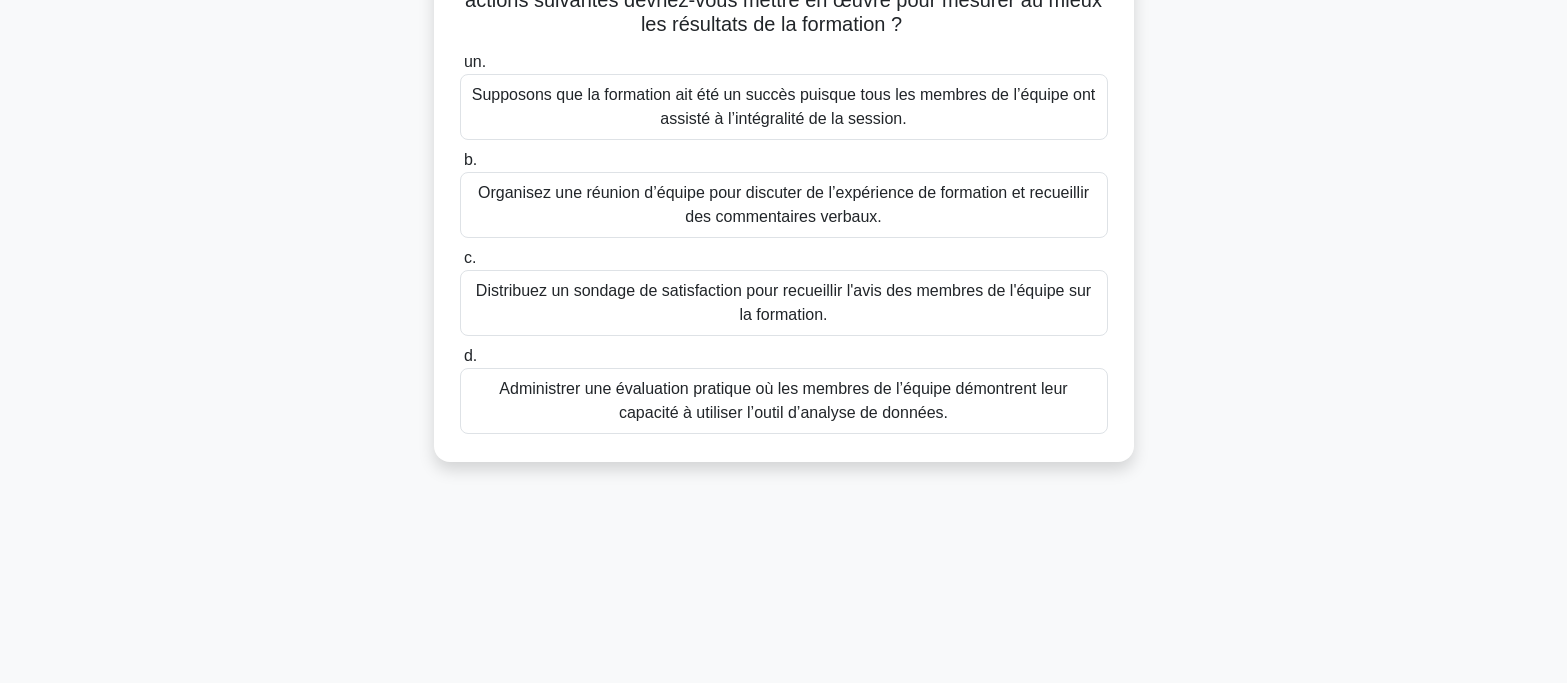 click on "Administrer une évaluation pratique où les membres de l’équipe démontrent leur capacité à utiliser l’outil d’analyse de données." at bounding box center [783, 400] 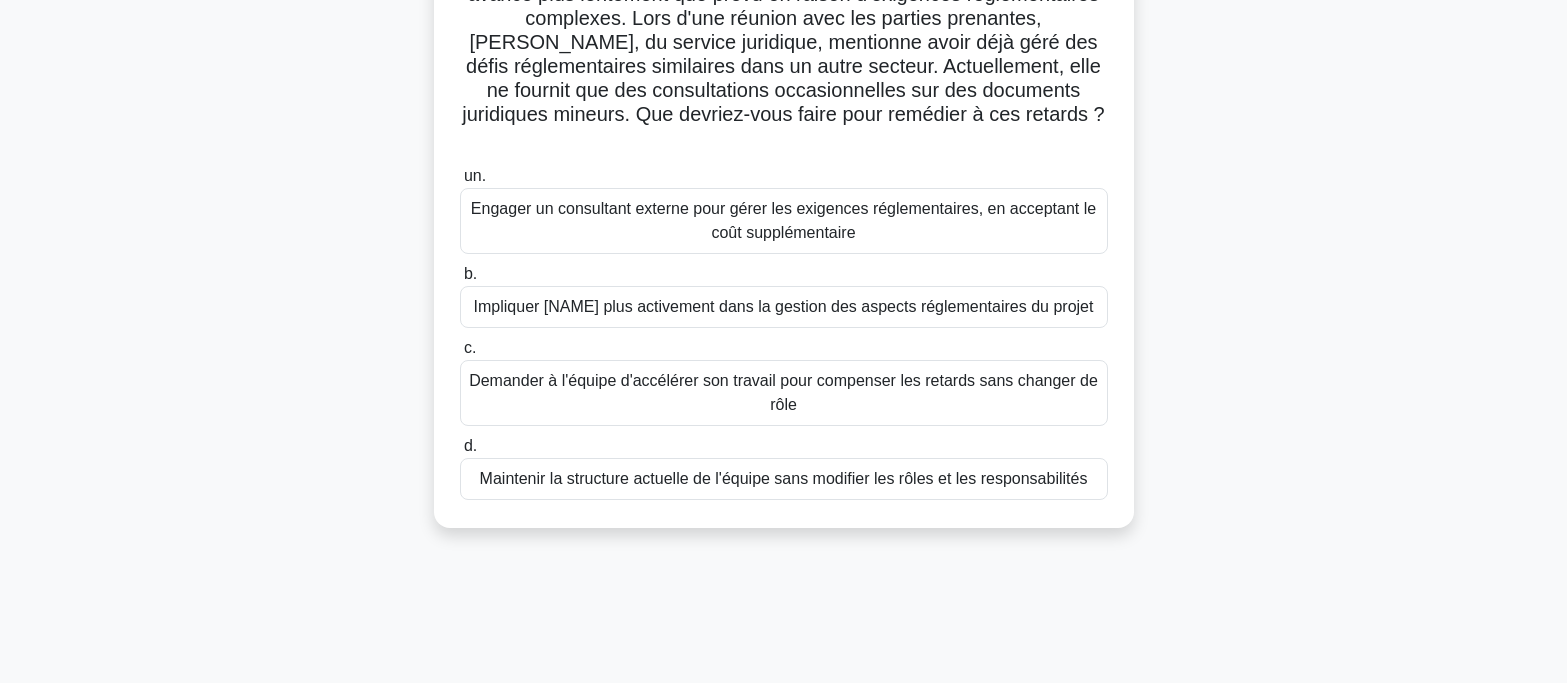 scroll, scrollTop: 200, scrollLeft: 0, axis: vertical 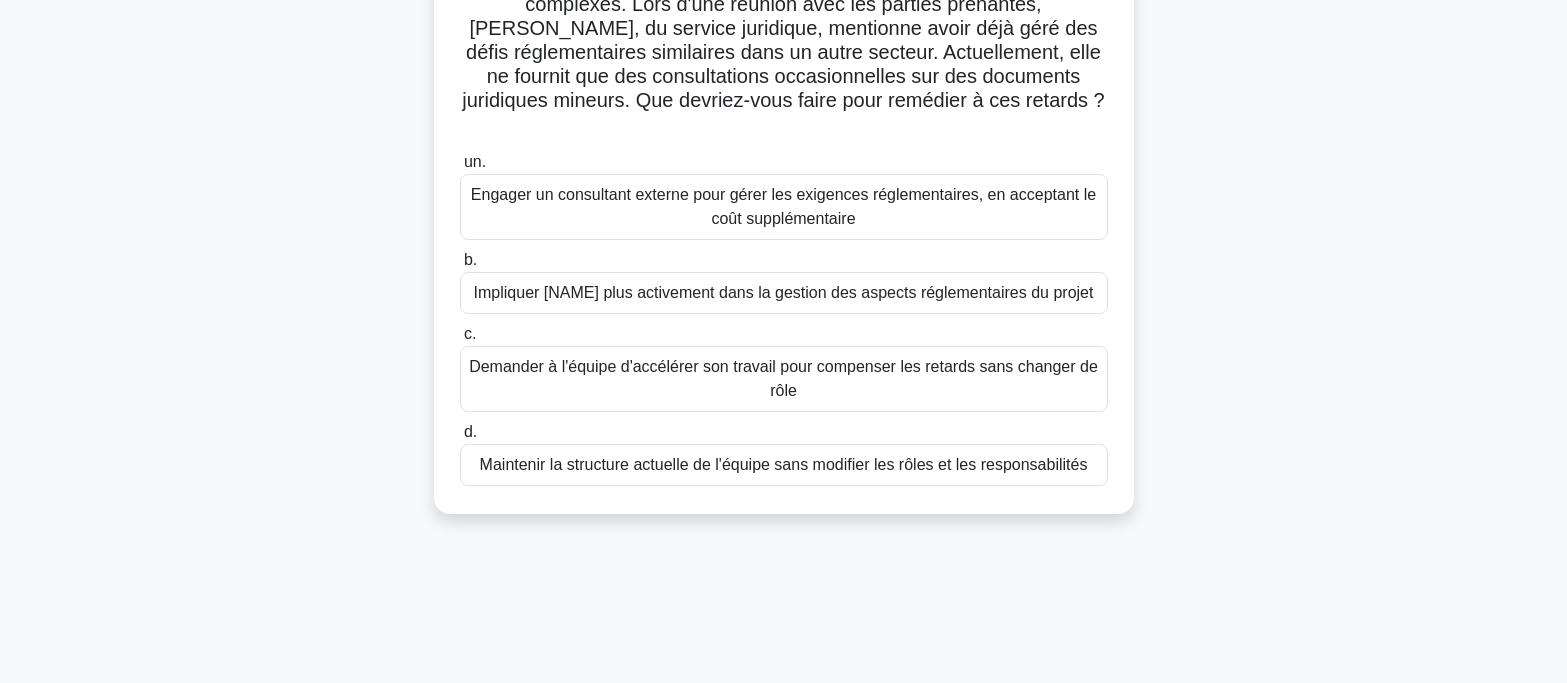 click on "Impliquer [NAME] plus activement dans la gestion des aspects réglementaires du projet" at bounding box center [784, 292] 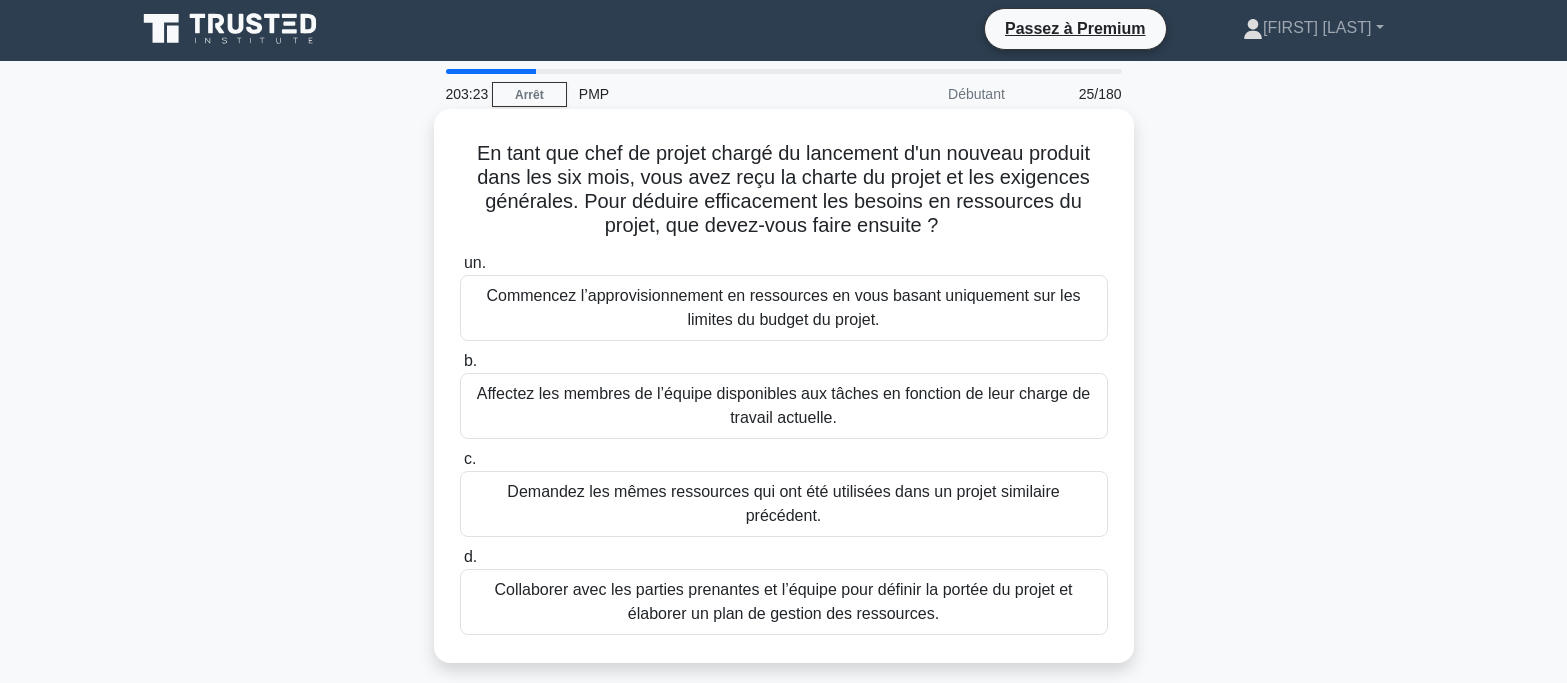 scroll, scrollTop: 0, scrollLeft: 0, axis: both 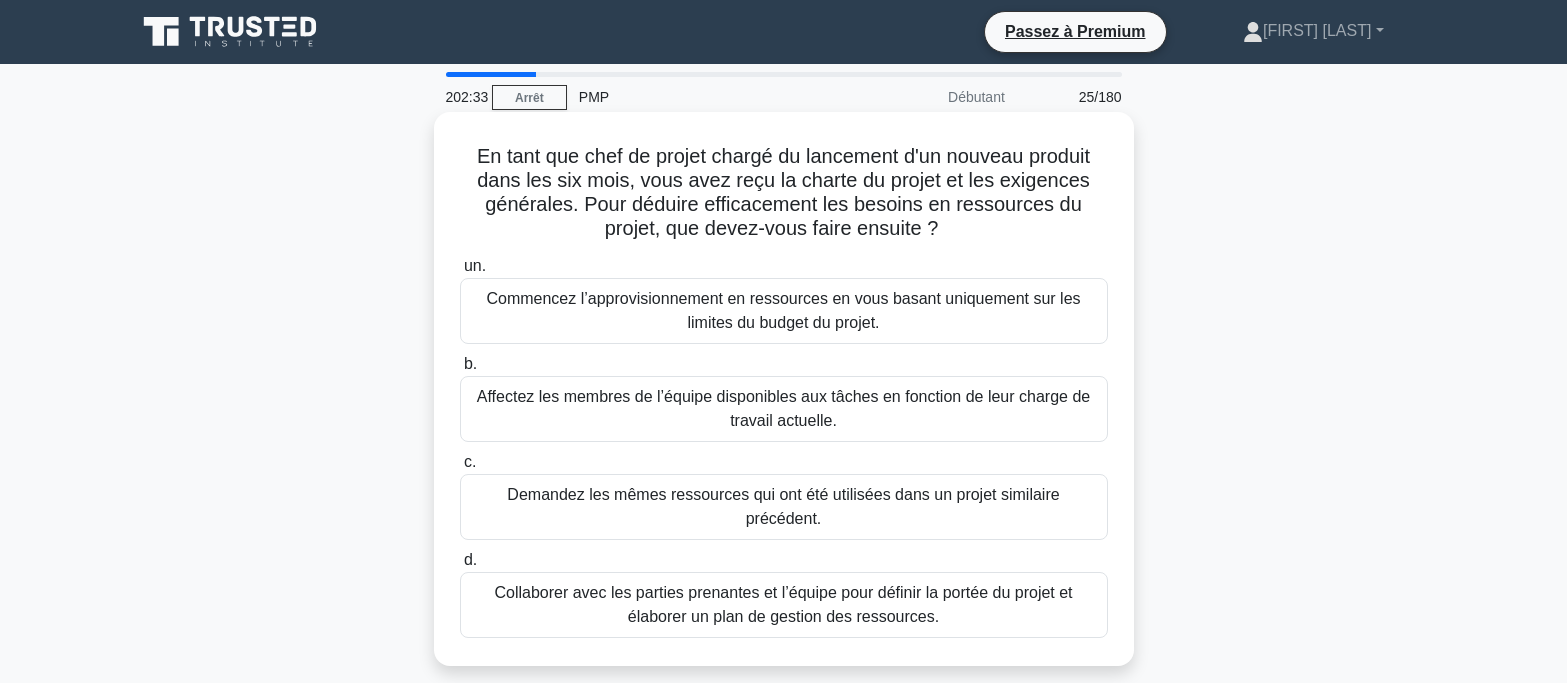 click on "Collaborer avec les parties prenantes et l’équipe pour définir la portée du projet et élaborer un plan de gestion des ressources." at bounding box center [783, 604] 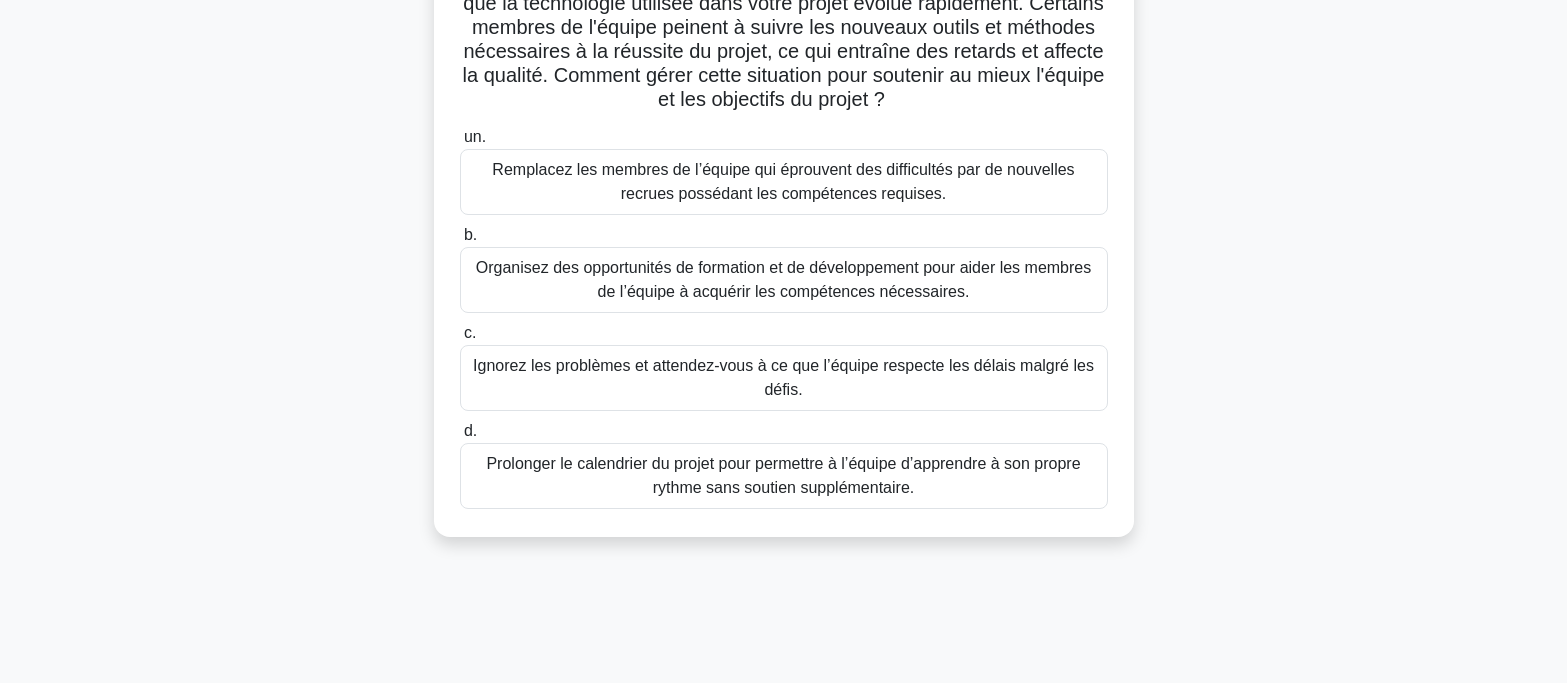 scroll, scrollTop: 200, scrollLeft: 0, axis: vertical 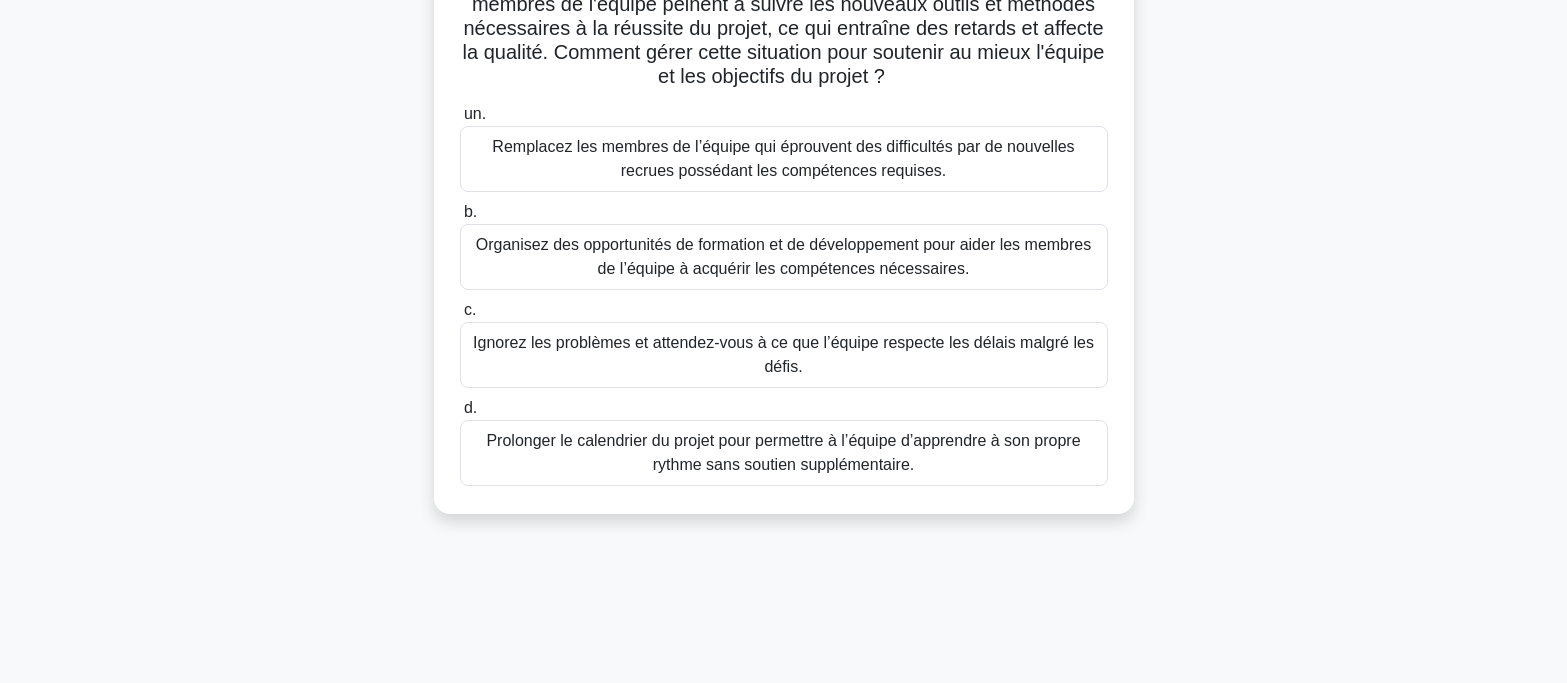 click on "Organisez des opportunités de formation et de développement pour aider les membres de l’équipe à acquérir les compétences nécessaires." at bounding box center [783, 256] 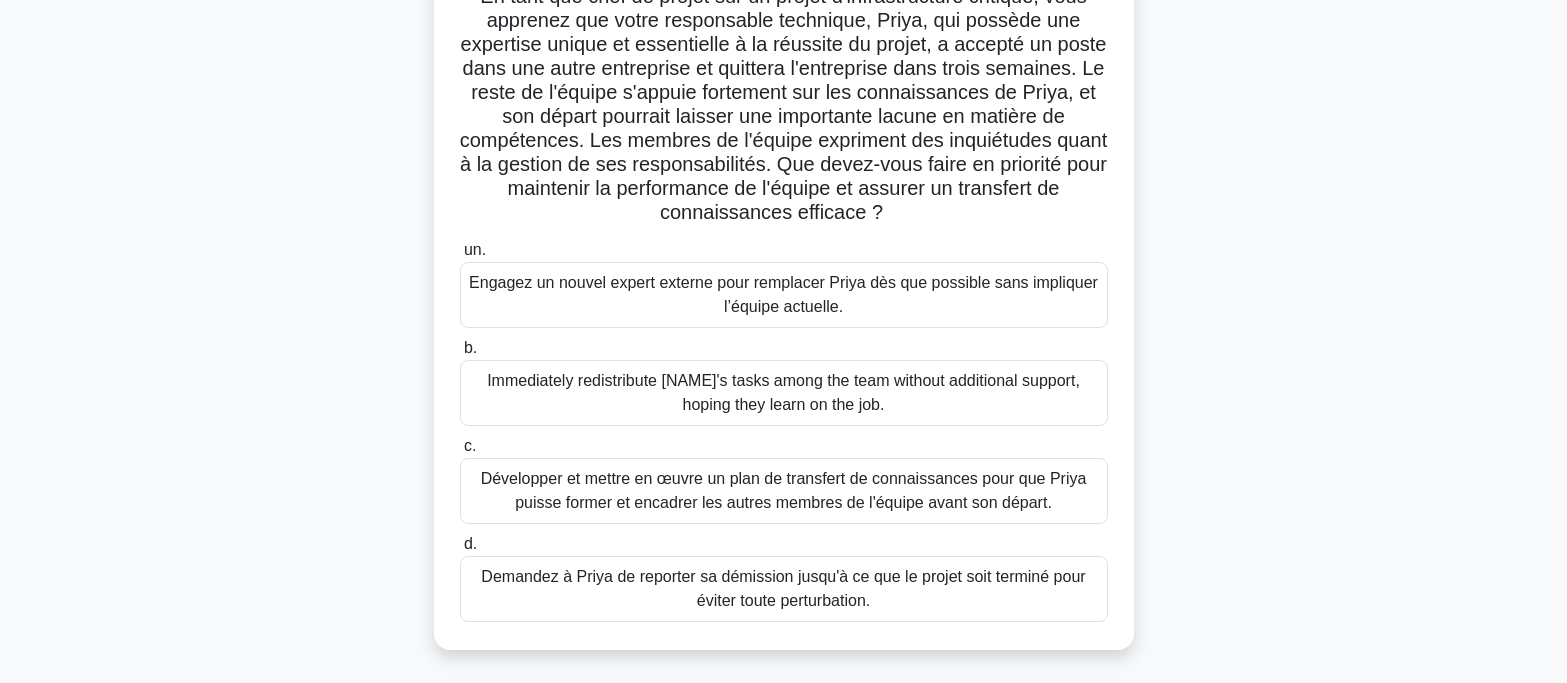 scroll, scrollTop: 200, scrollLeft: 0, axis: vertical 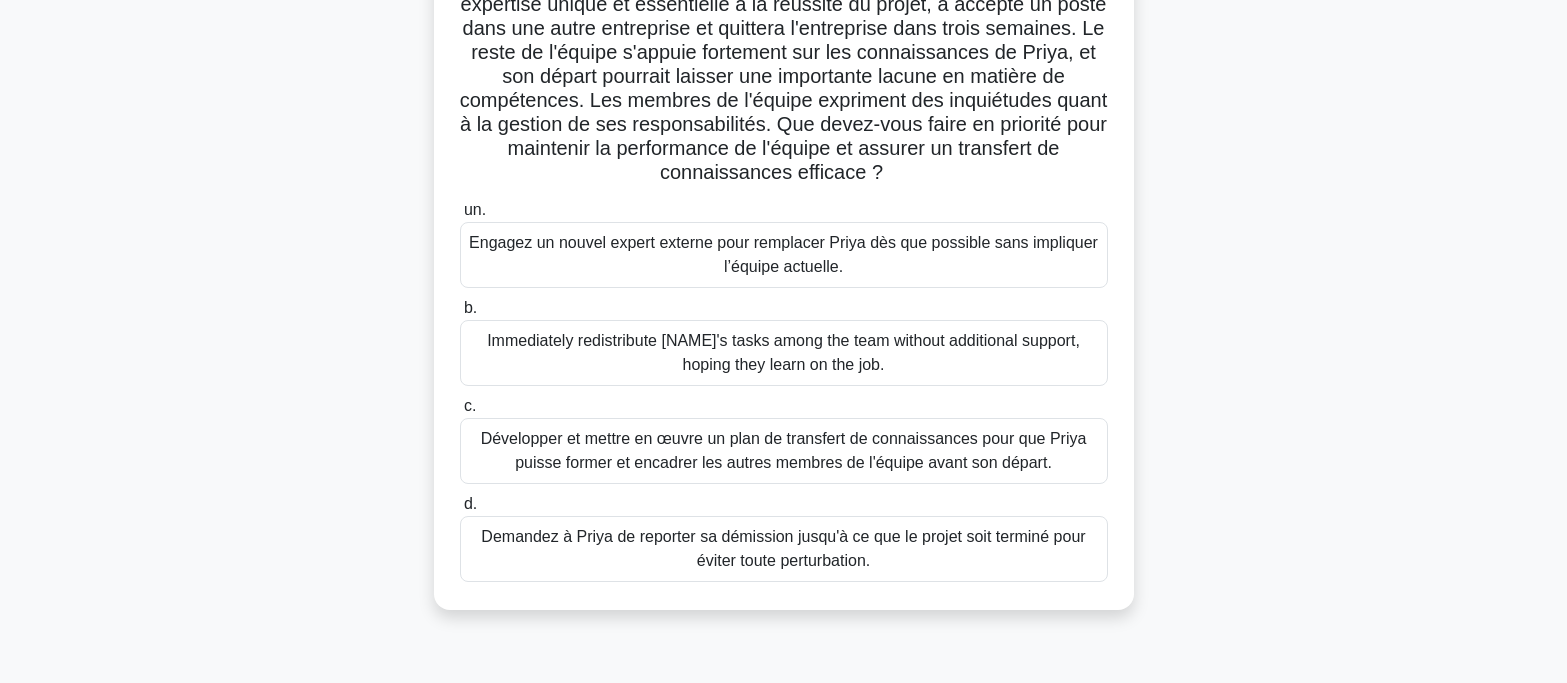 click on "Développer et mettre en œuvre un plan de transfert de connaissances pour que Priya puisse former et encadrer les autres membres de l'équipe avant son départ." at bounding box center [784, 450] 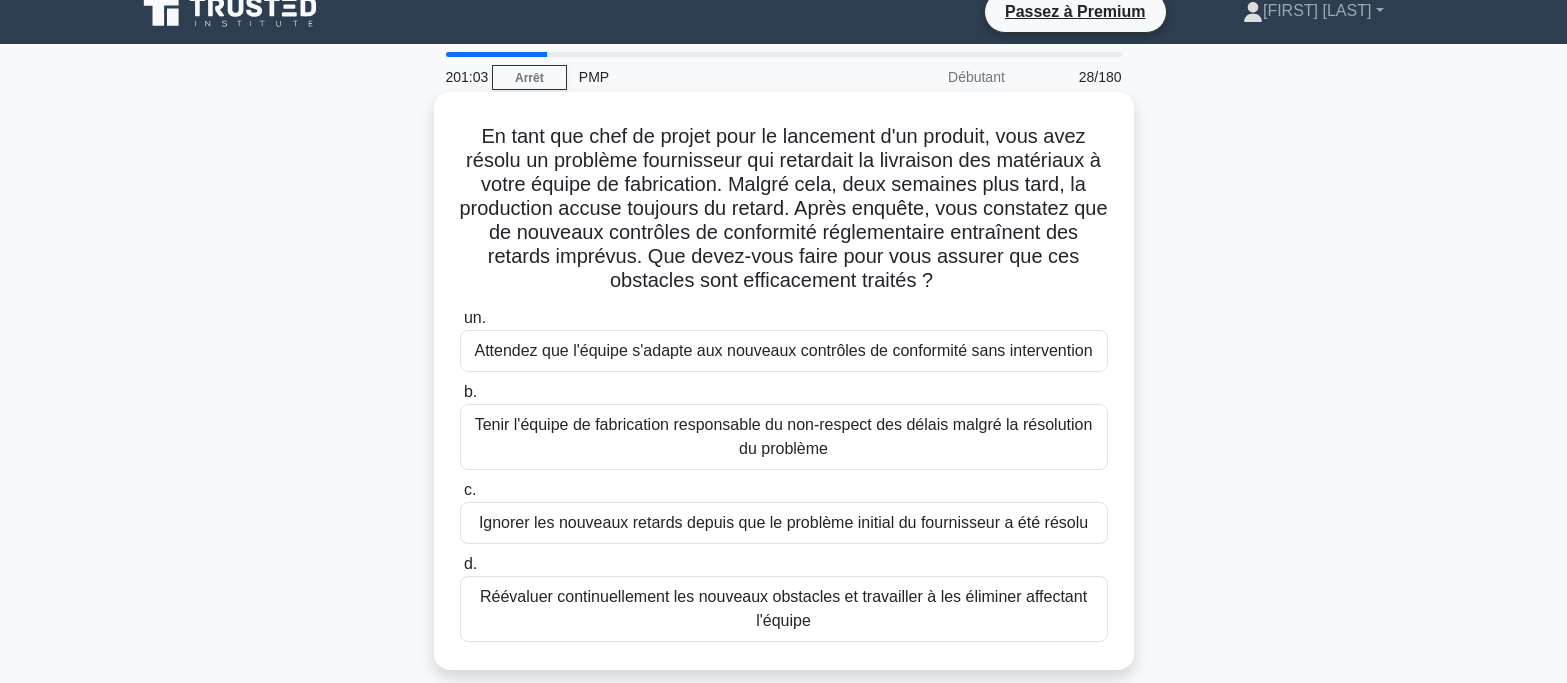 scroll, scrollTop: 0, scrollLeft: 0, axis: both 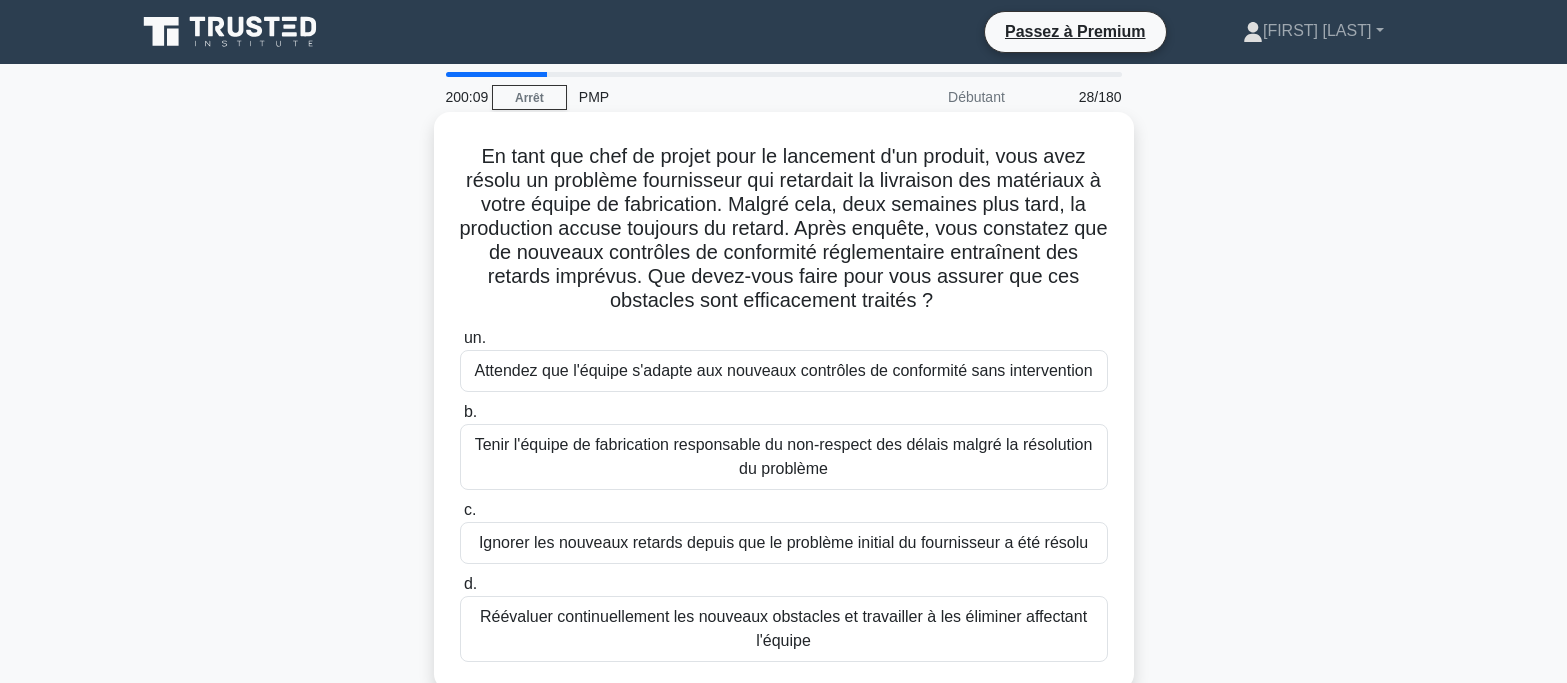 click on "Réévaluer continuellement les nouveaux obstacles et travailler à les éliminer affectant l'équipe" at bounding box center (784, 629) 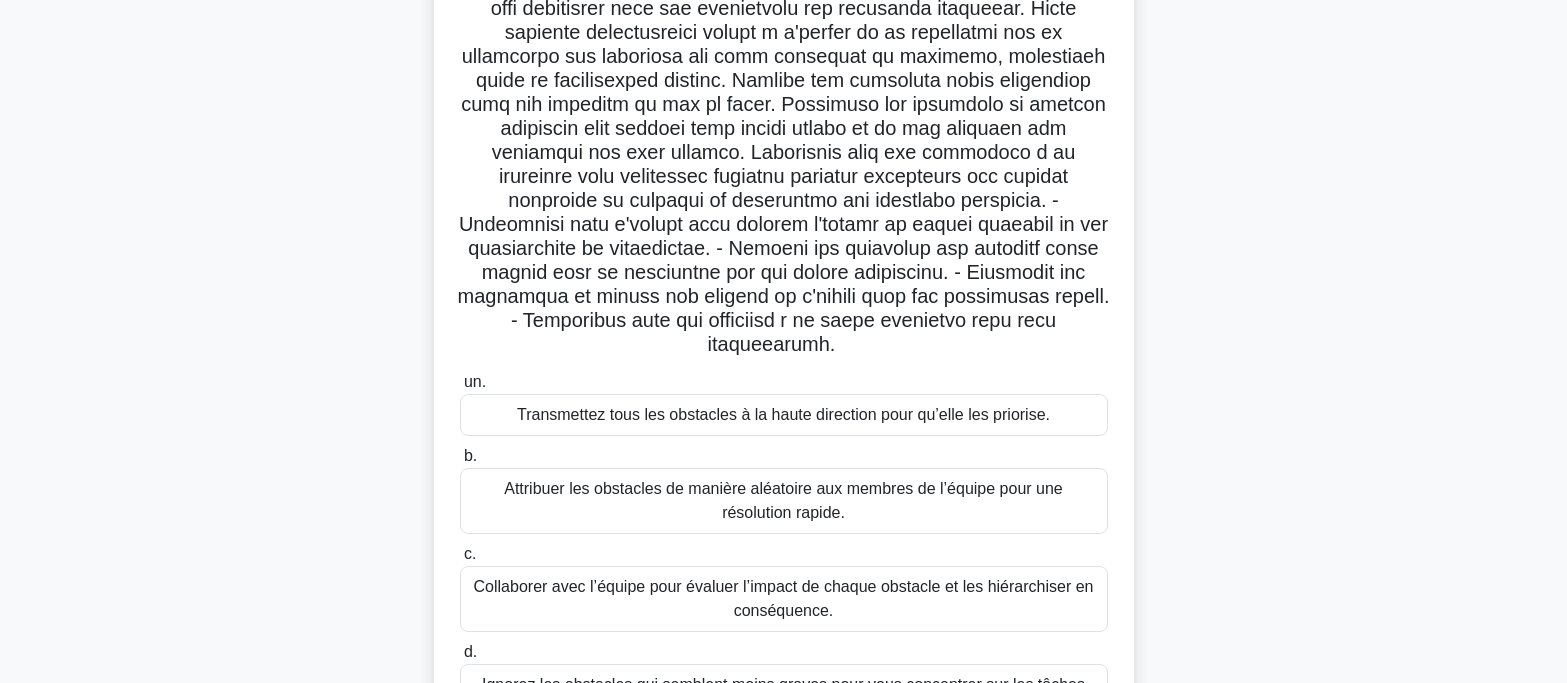 scroll, scrollTop: 429, scrollLeft: 0, axis: vertical 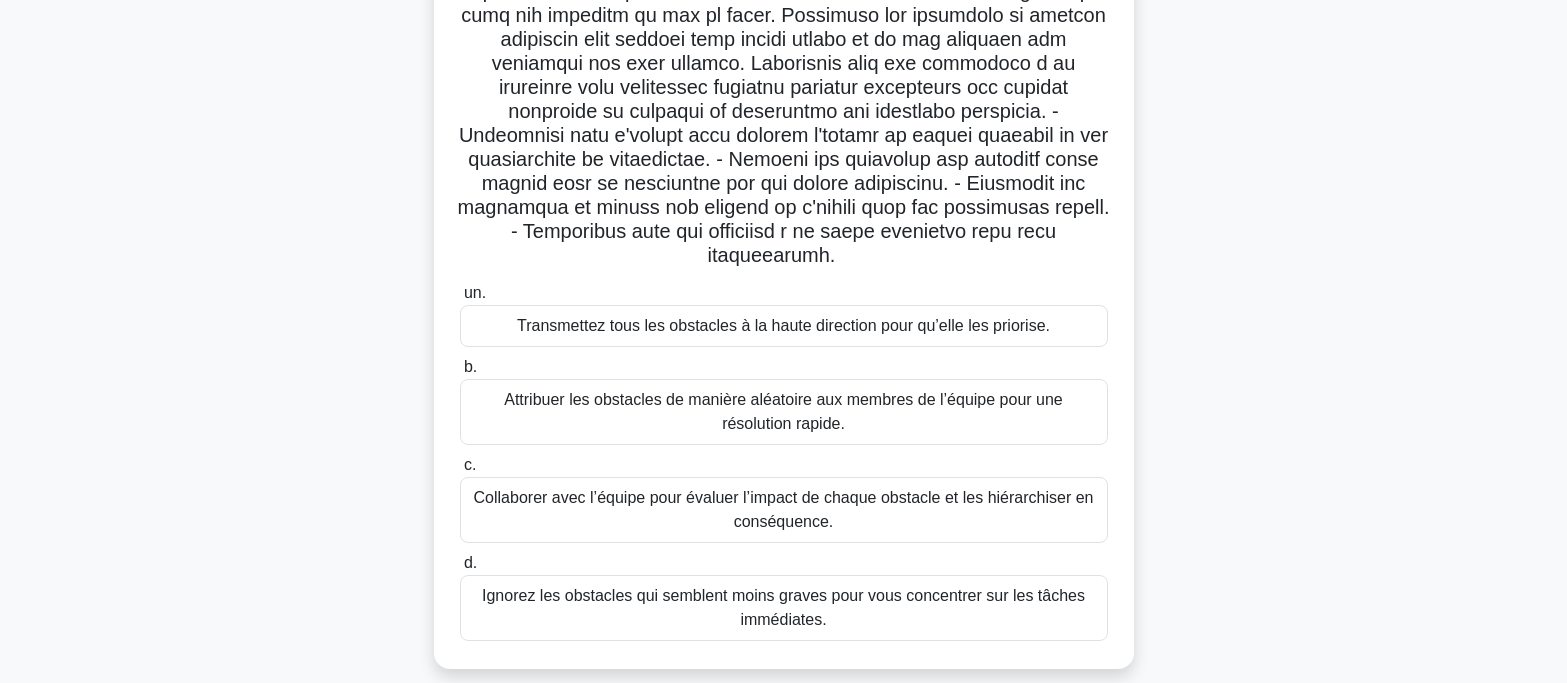 click on "Collaborer avec l’équipe pour évaluer l’impact de chaque obstacle et les hiérarchiser en conséquence." at bounding box center (784, 509) 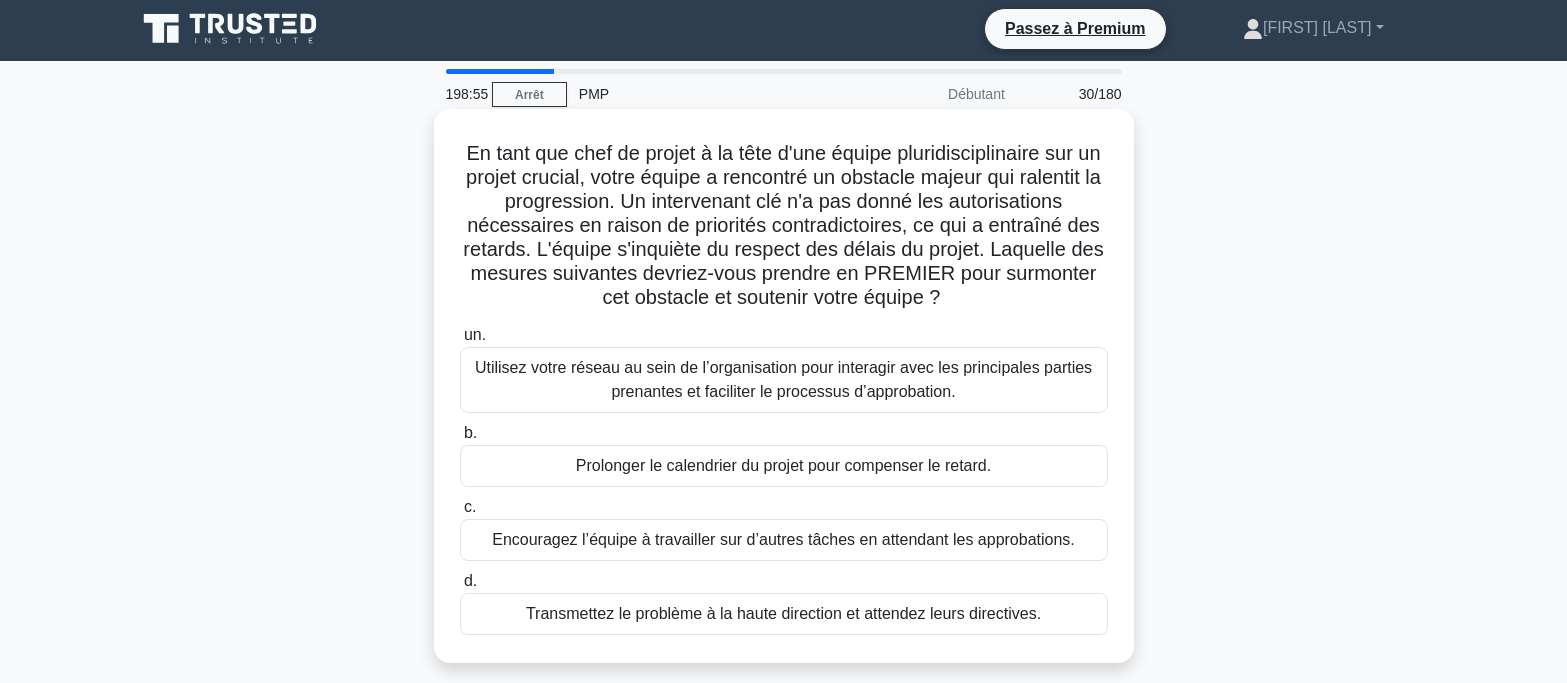 scroll, scrollTop: 0, scrollLeft: 0, axis: both 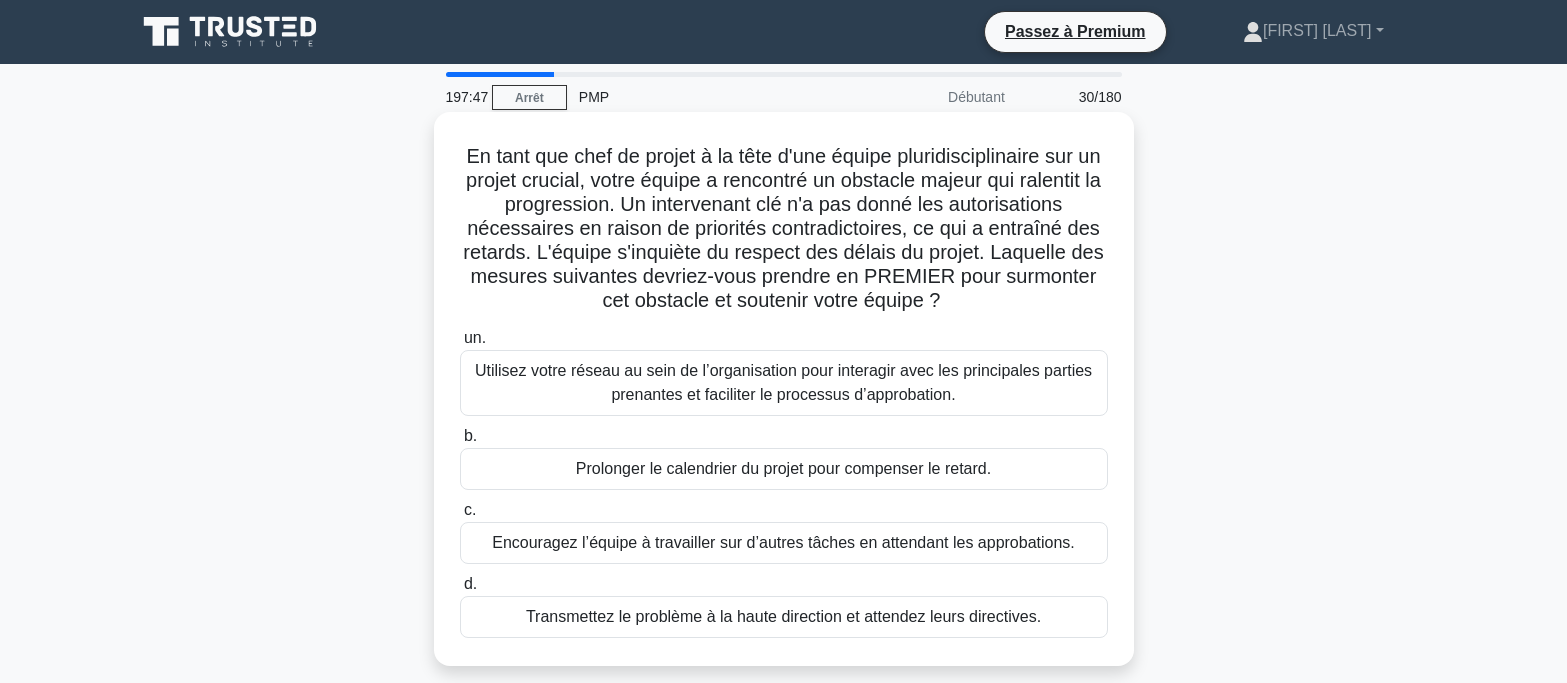 click on "Utilisez votre réseau au sein de l’organisation pour interagir avec les principales parties prenantes et faciliter le processus d’approbation." at bounding box center [783, 382] 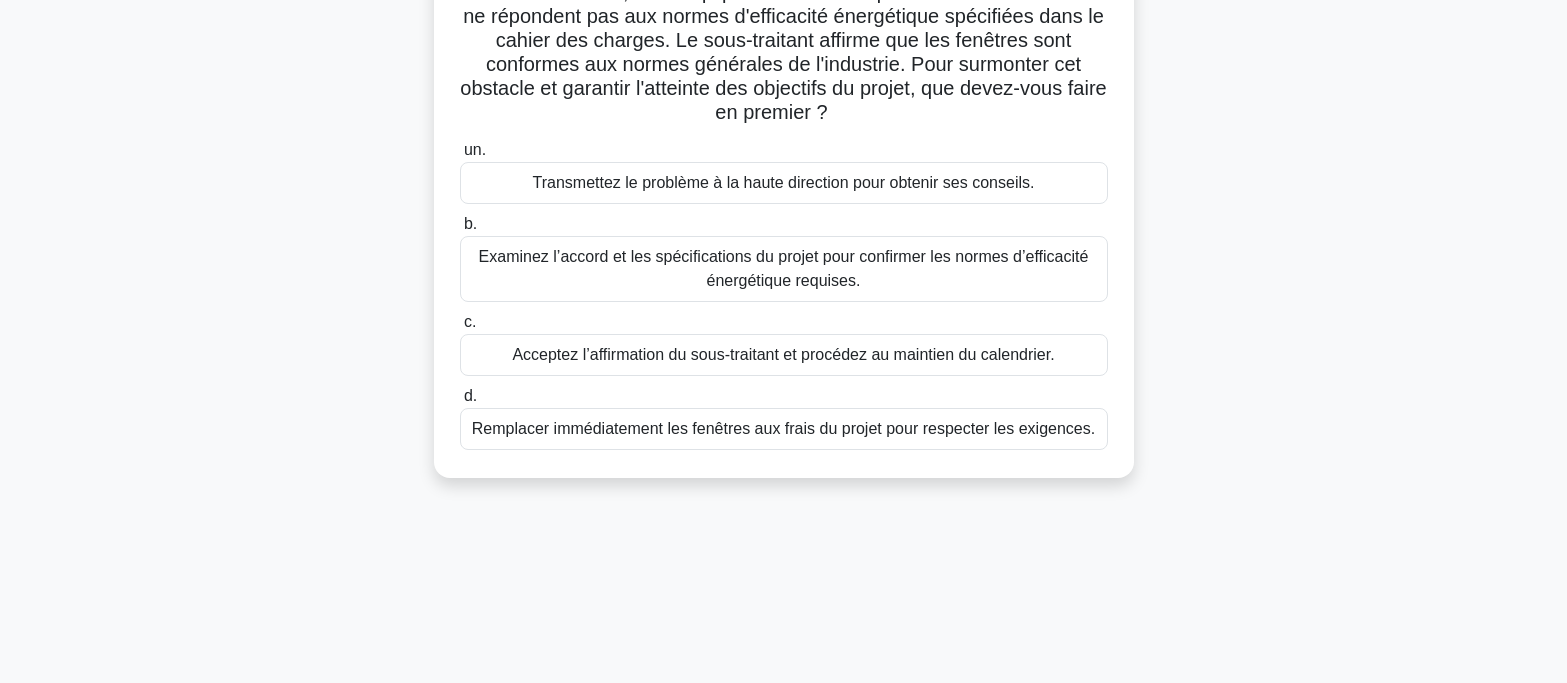 scroll, scrollTop: 200, scrollLeft: 0, axis: vertical 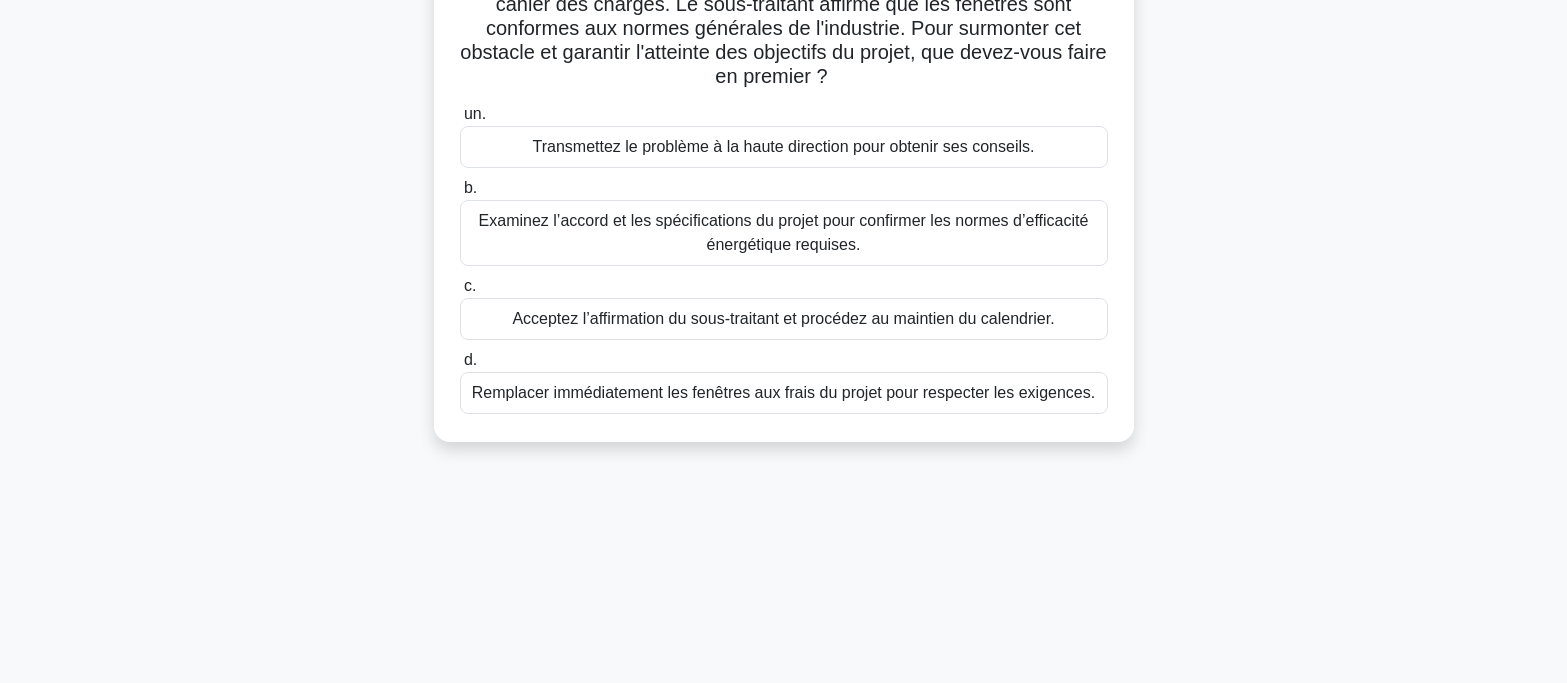 click on "Examinez l’accord et les spécifications du projet pour confirmer les normes d’efficacité énergétique requises." at bounding box center (784, 232) 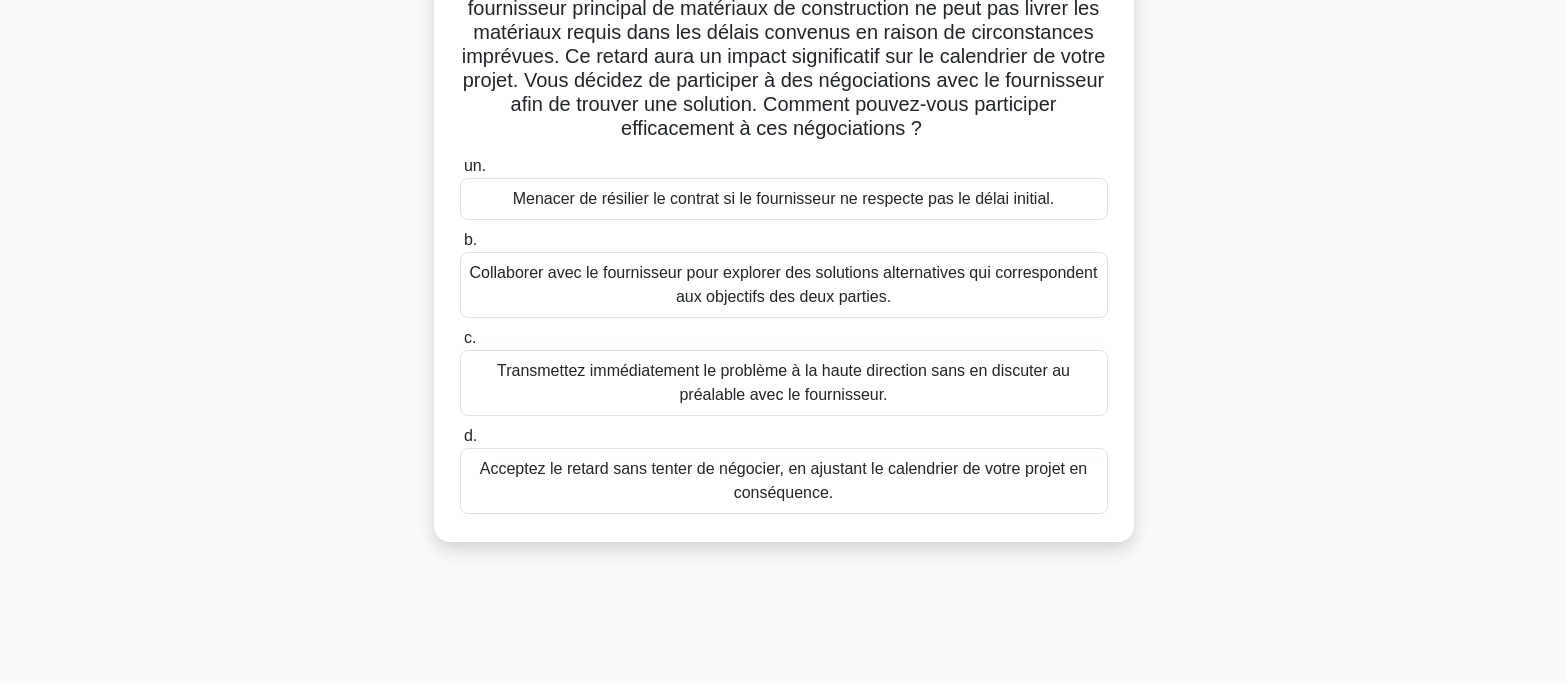scroll, scrollTop: 200, scrollLeft: 0, axis: vertical 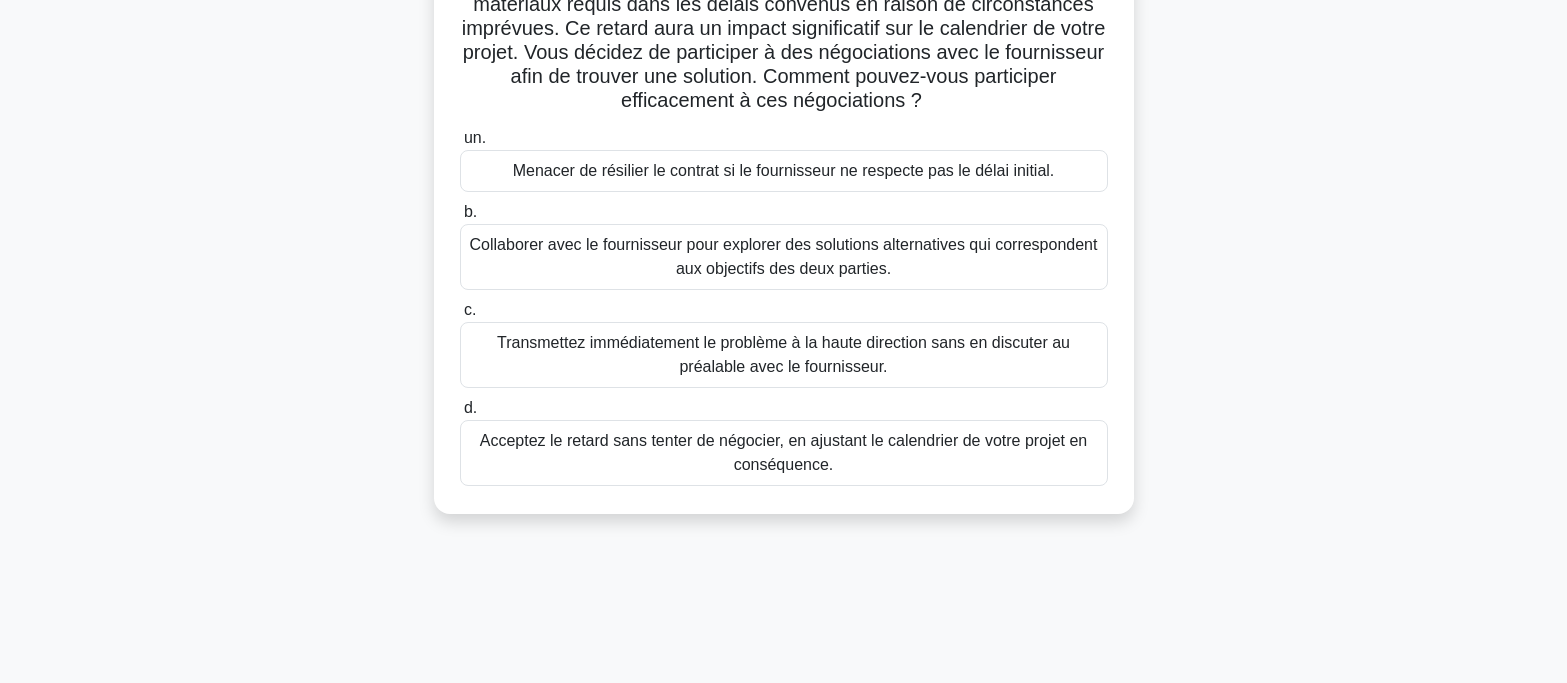 click on "Collaborer avec le fournisseur pour explorer des solutions alternatives qui correspondent aux objectifs des deux parties." at bounding box center (784, 257) 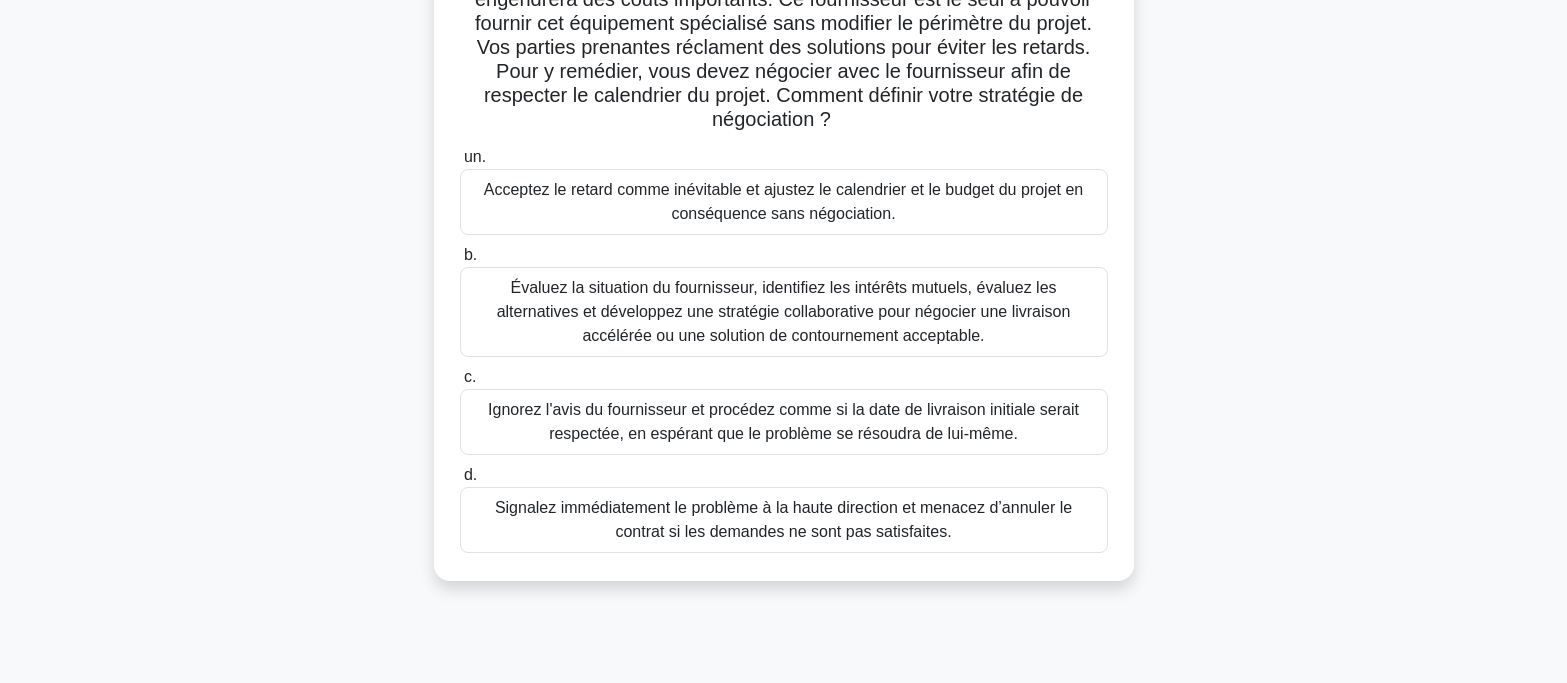 scroll, scrollTop: 300, scrollLeft: 0, axis: vertical 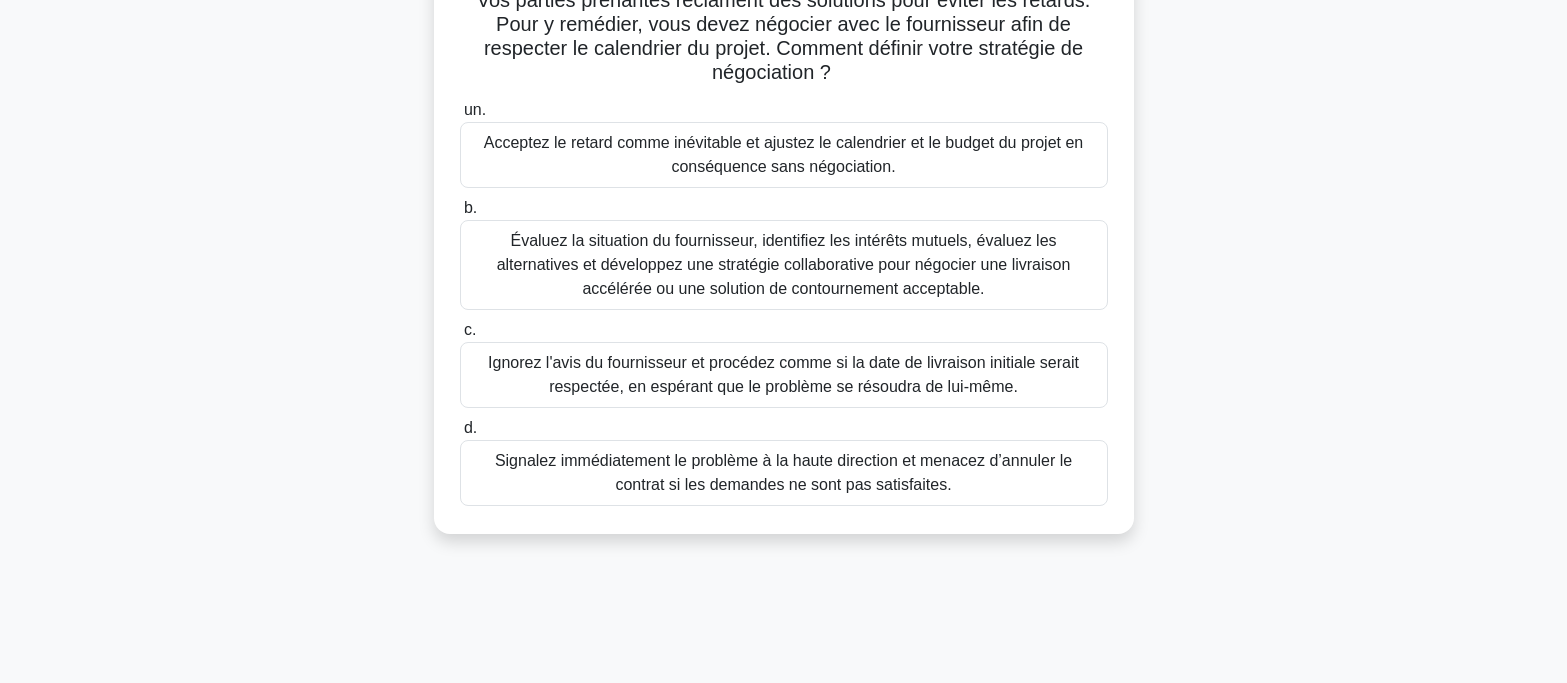 click on "Évaluez la situation du fournisseur, identifiez les intérêts mutuels, évaluez les alternatives et développez une stratégie collaborative pour négocier une livraison accélérée ou une solution de contournement acceptable." at bounding box center [784, 264] 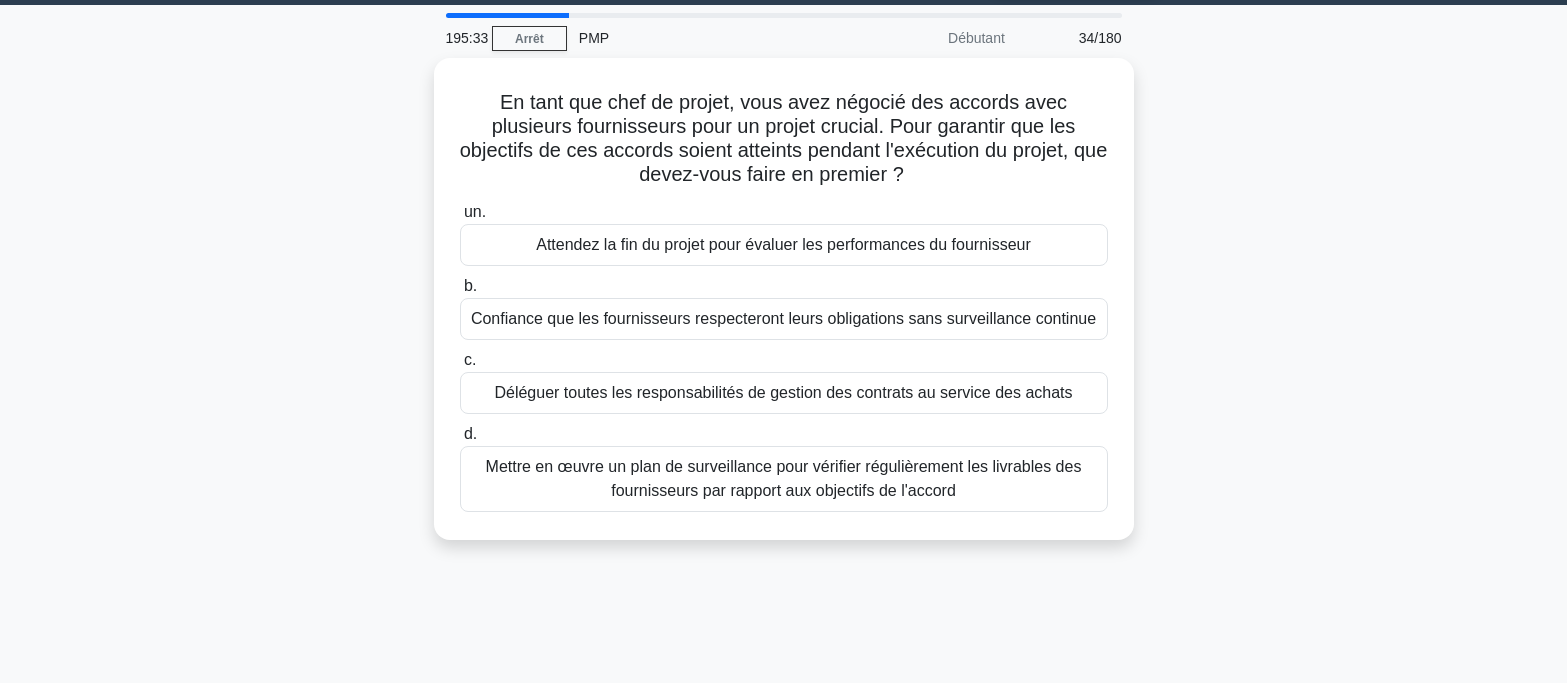 scroll, scrollTop: 0, scrollLeft: 0, axis: both 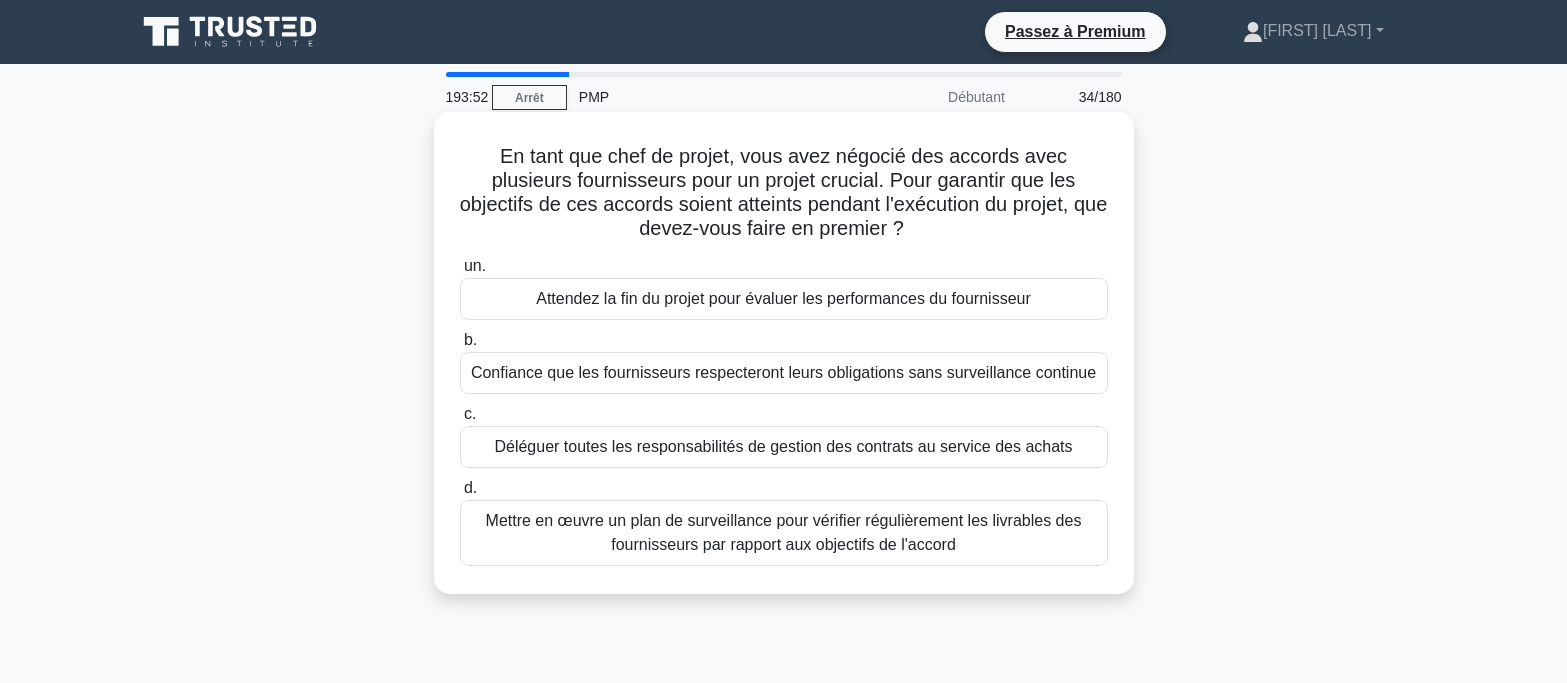click on "Mettre en œuvre un plan de surveillance pour vérifier régulièrement les livrables des fournisseurs par rapport aux objectifs de l'accord" at bounding box center [784, 532] 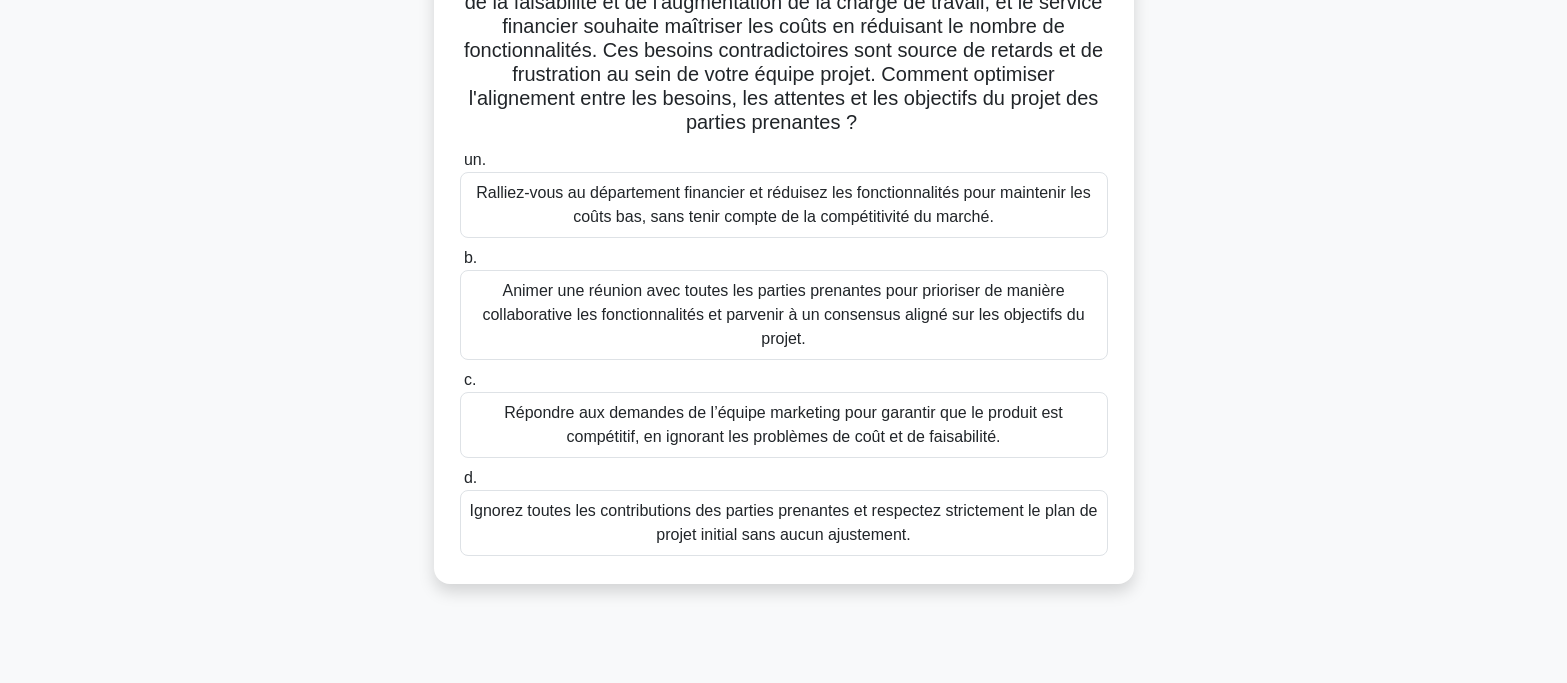 scroll, scrollTop: 300, scrollLeft: 0, axis: vertical 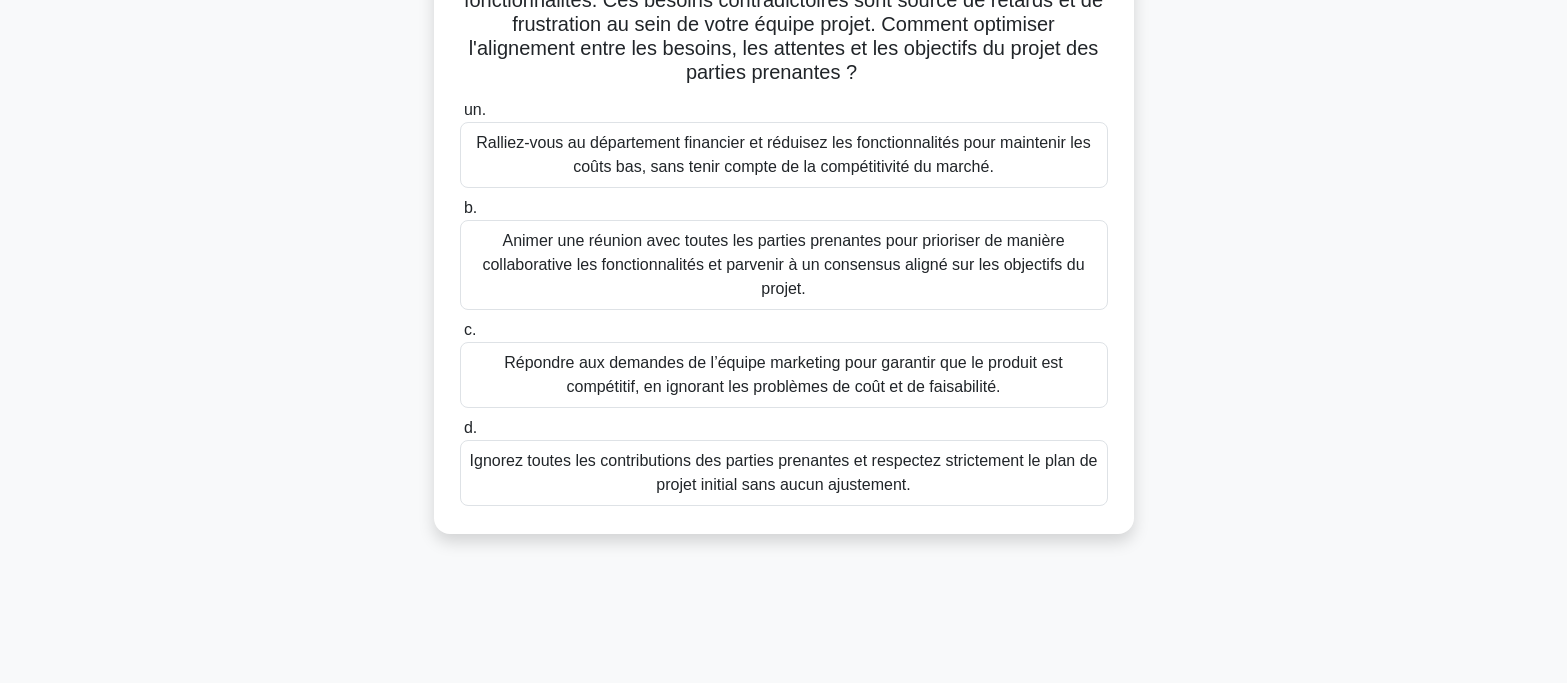 click on "Animer une réunion avec toutes les parties prenantes pour prioriser de manière collaborative les fonctionnalités et parvenir à un consensus aligné sur les objectifs du projet." at bounding box center (783, 264) 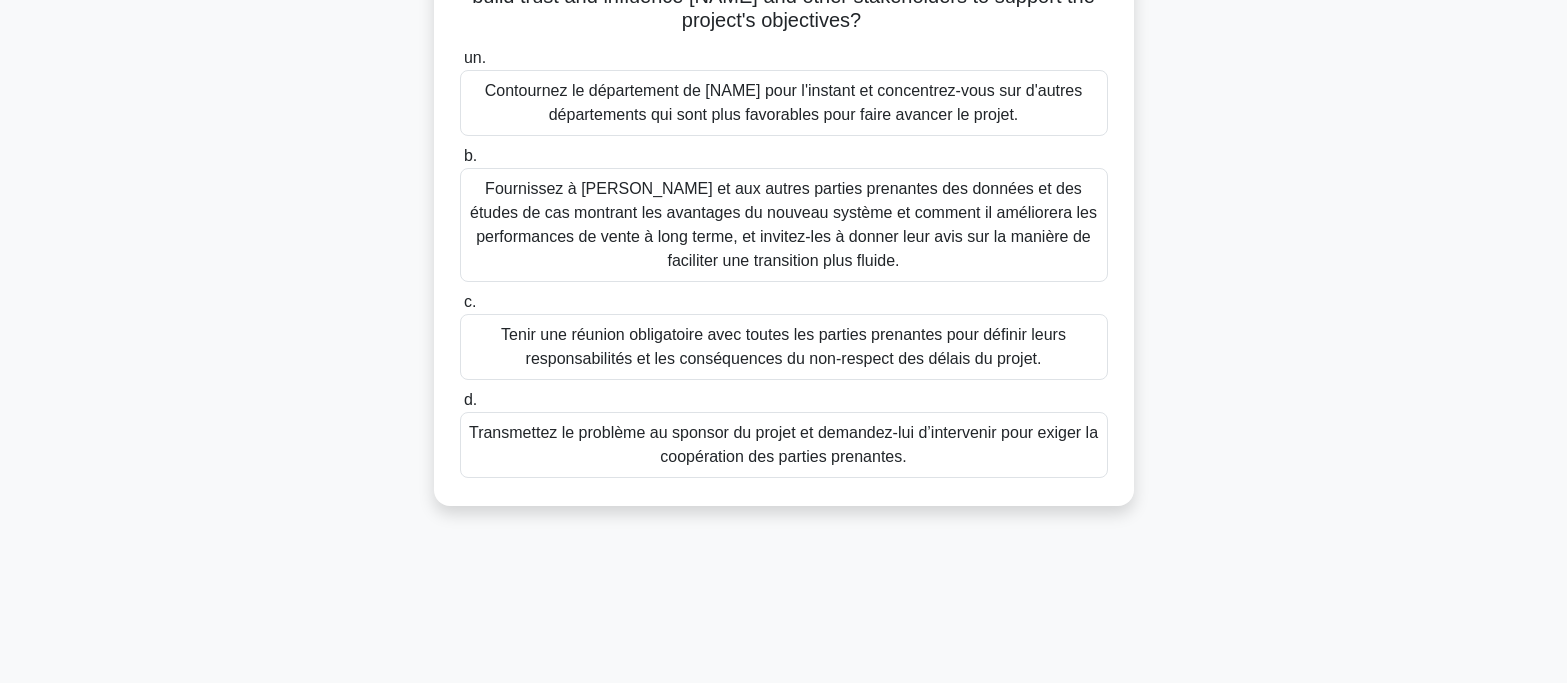 scroll, scrollTop: 397, scrollLeft: 0, axis: vertical 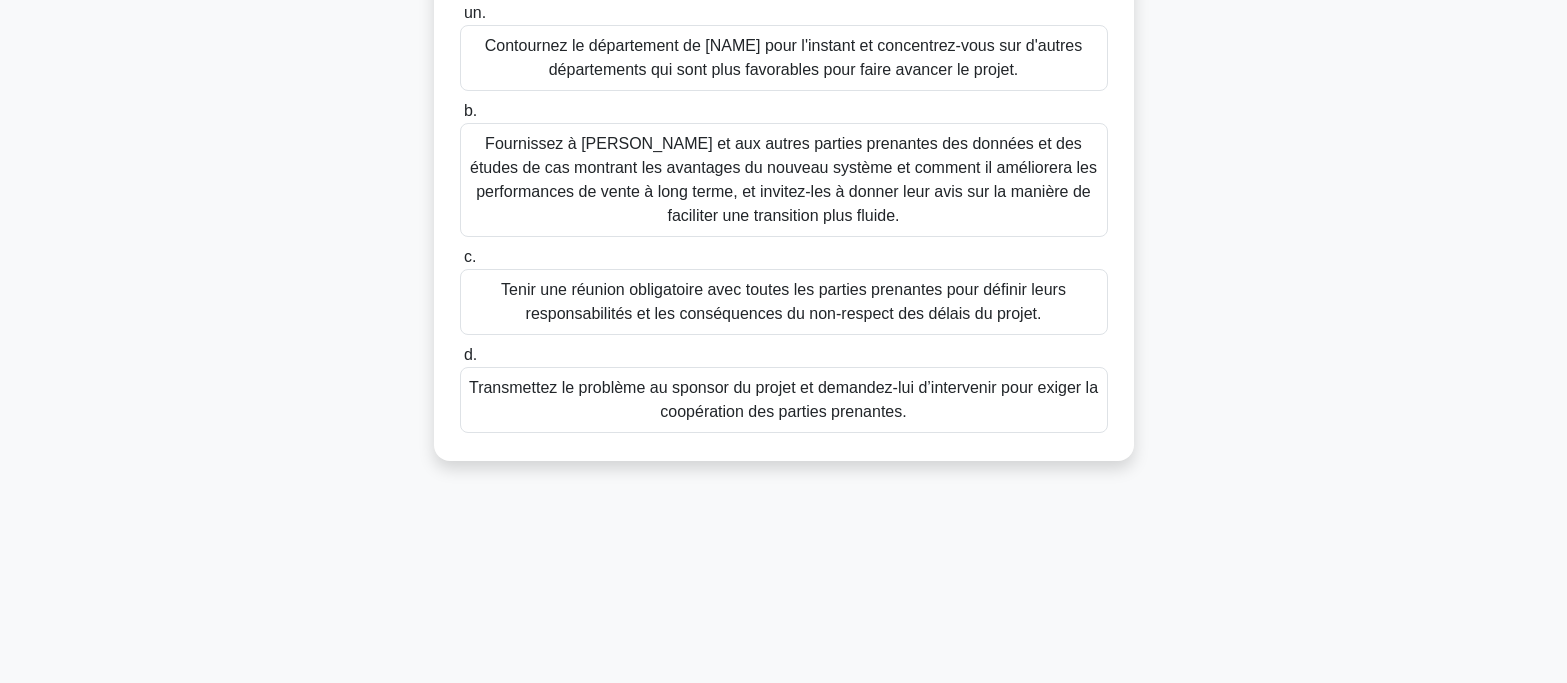 click on "Tenir une réunion obligatoire avec toutes les parties prenantes pour définir leurs responsabilités et les conséquences du non-respect des délais du projet." at bounding box center (783, 301) 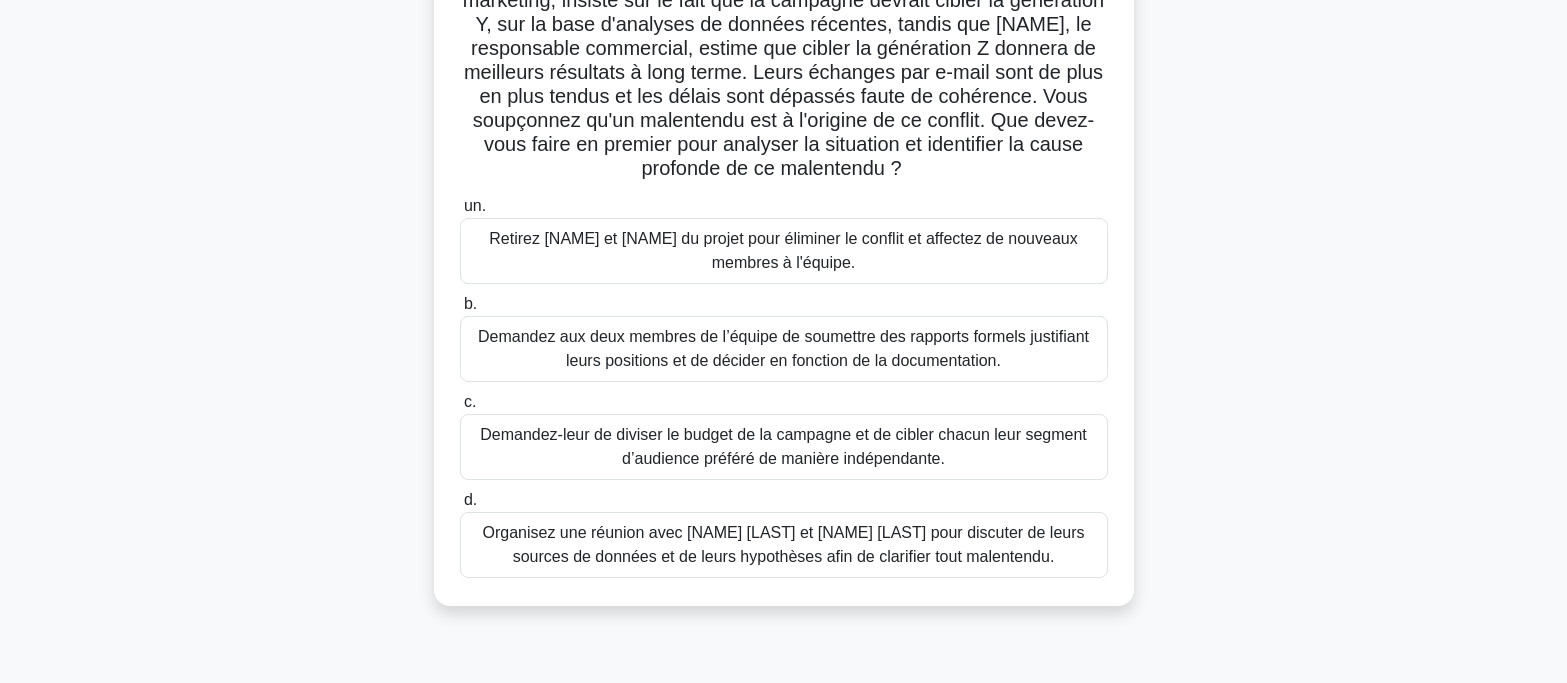 scroll, scrollTop: 300, scrollLeft: 0, axis: vertical 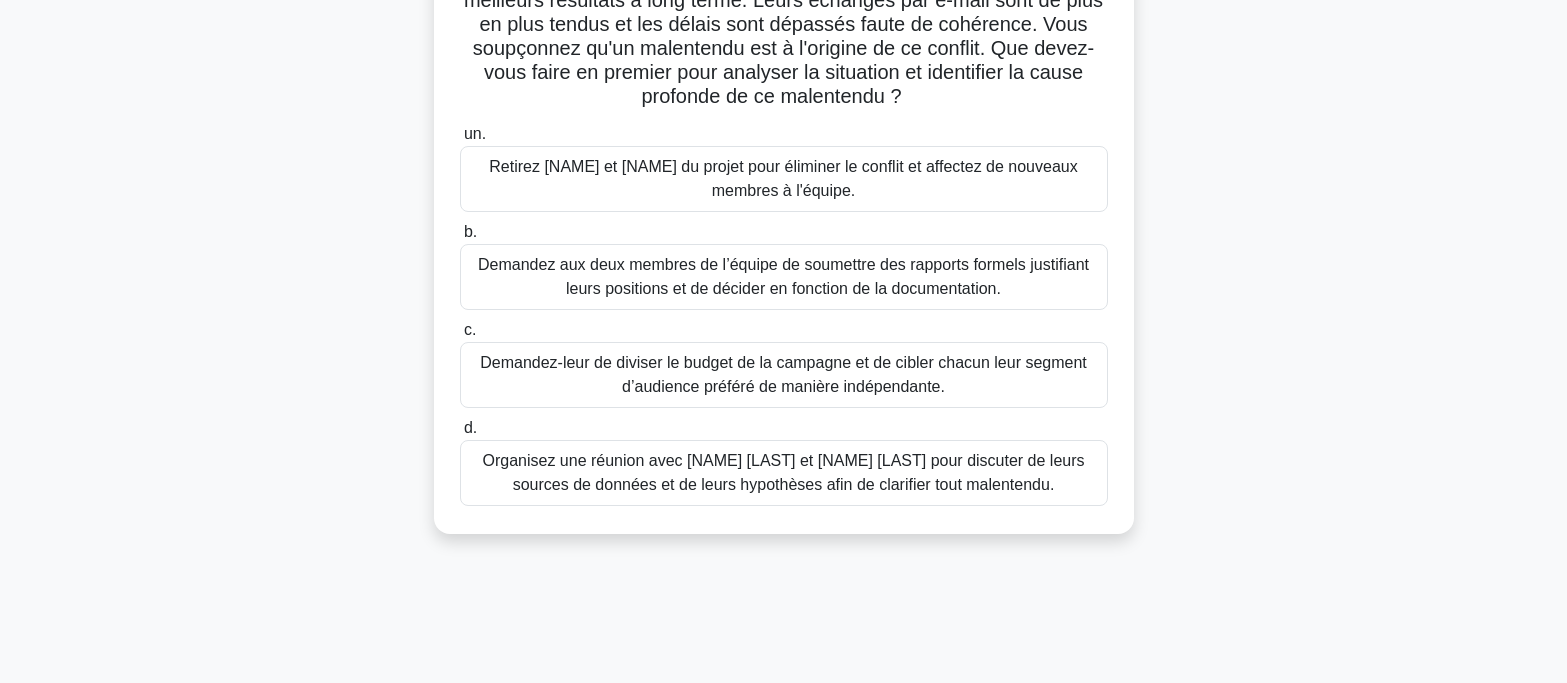 click on "Organisez une réunion avec [NAME] [LAST] et [NAME] [LAST] pour discuter de leurs sources de données et de leurs hypothèses afin de clarifier tout malentendu." at bounding box center [783, 472] 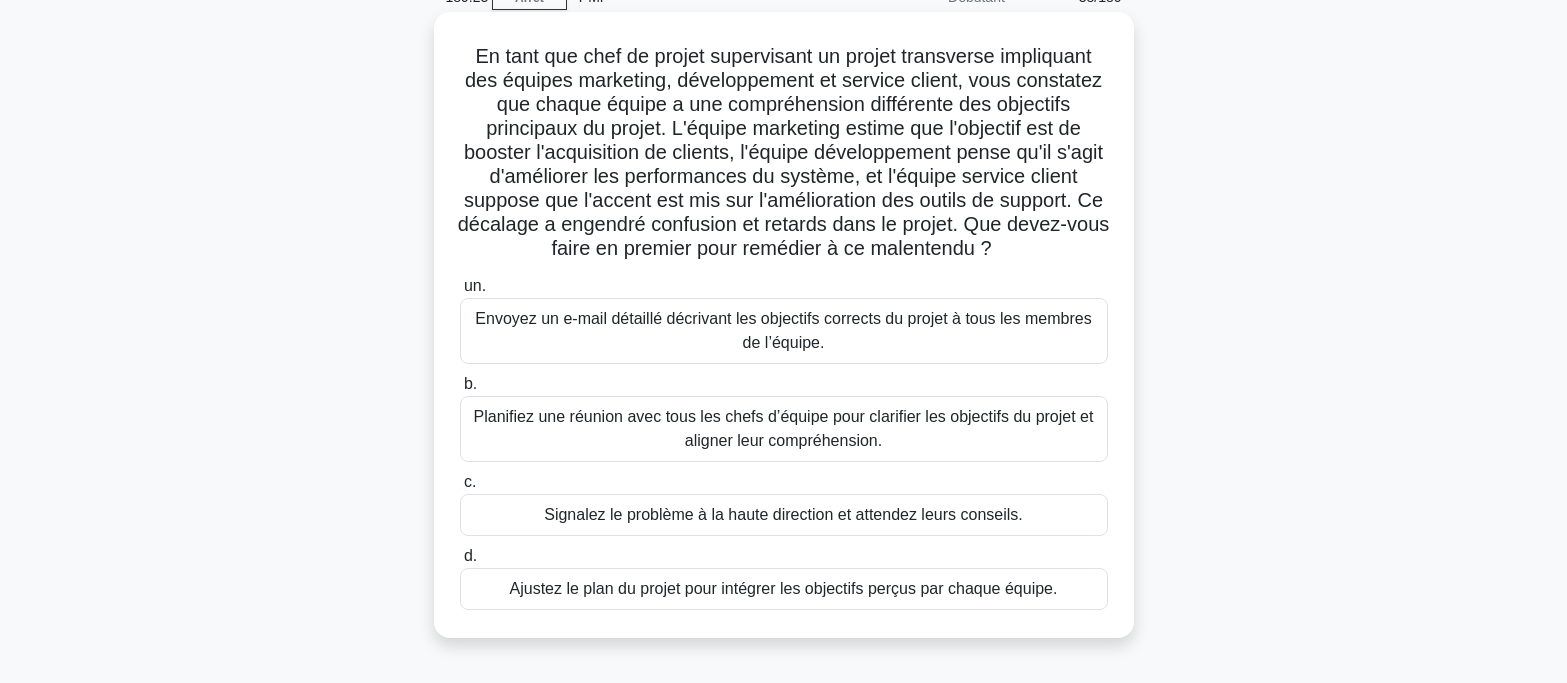 scroll, scrollTop: 200, scrollLeft: 0, axis: vertical 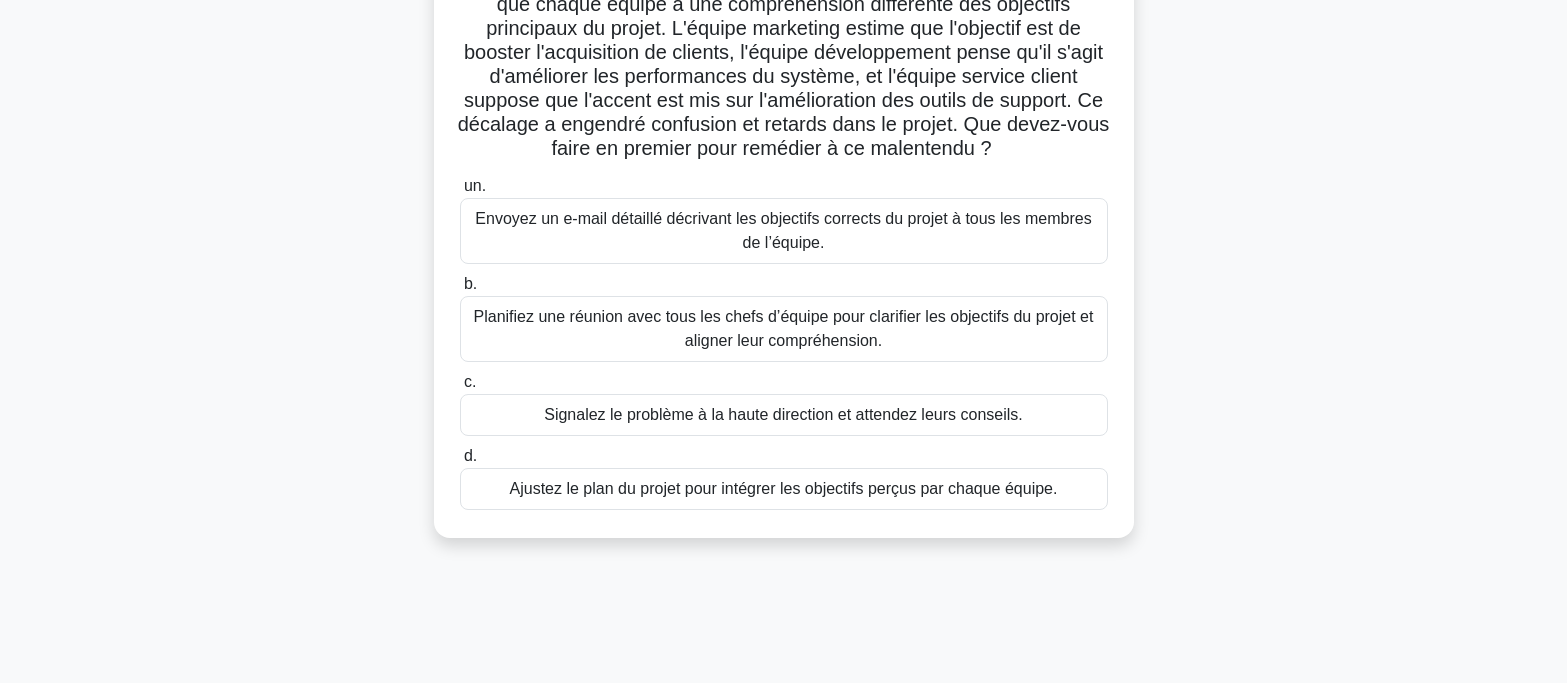 click on "Planifiez une réunion avec tous les chefs d’équipe pour clarifier les objectifs du projet et aligner leur compréhension." at bounding box center [784, 328] 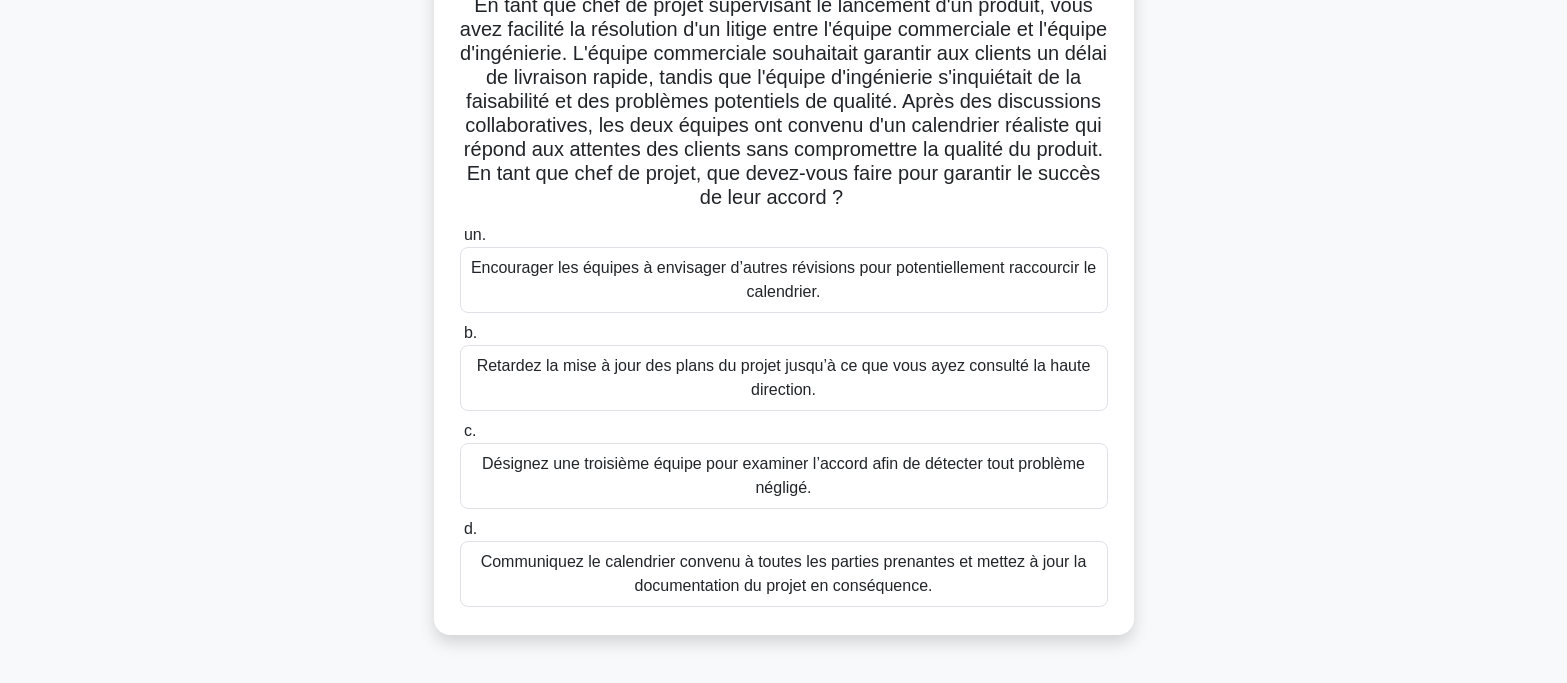 scroll, scrollTop: 200, scrollLeft: 0, axis: vertical 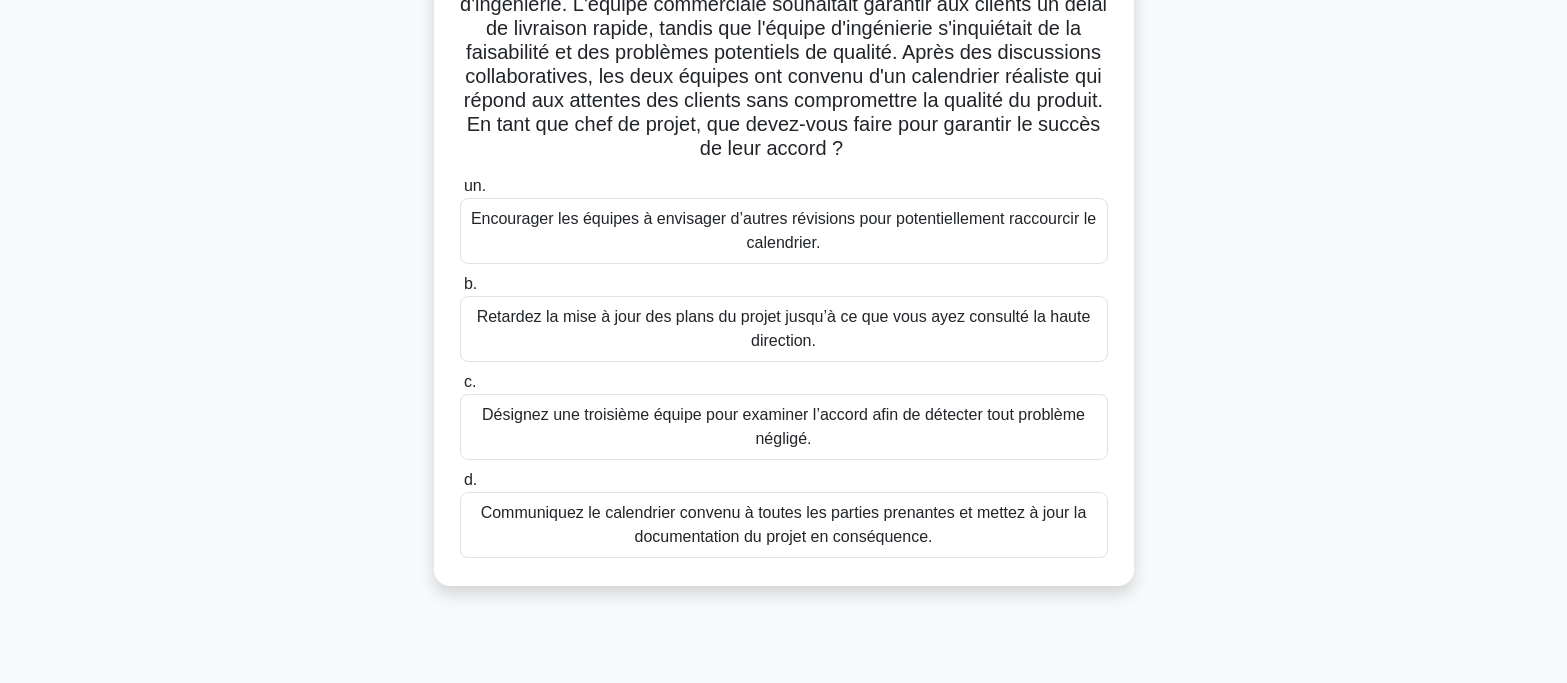 click on "Communiquez le calendrier convenu à toutes les parties prenantes et mettez à jour la documentation du projet en conséquence." at bounding box center [784, 524] 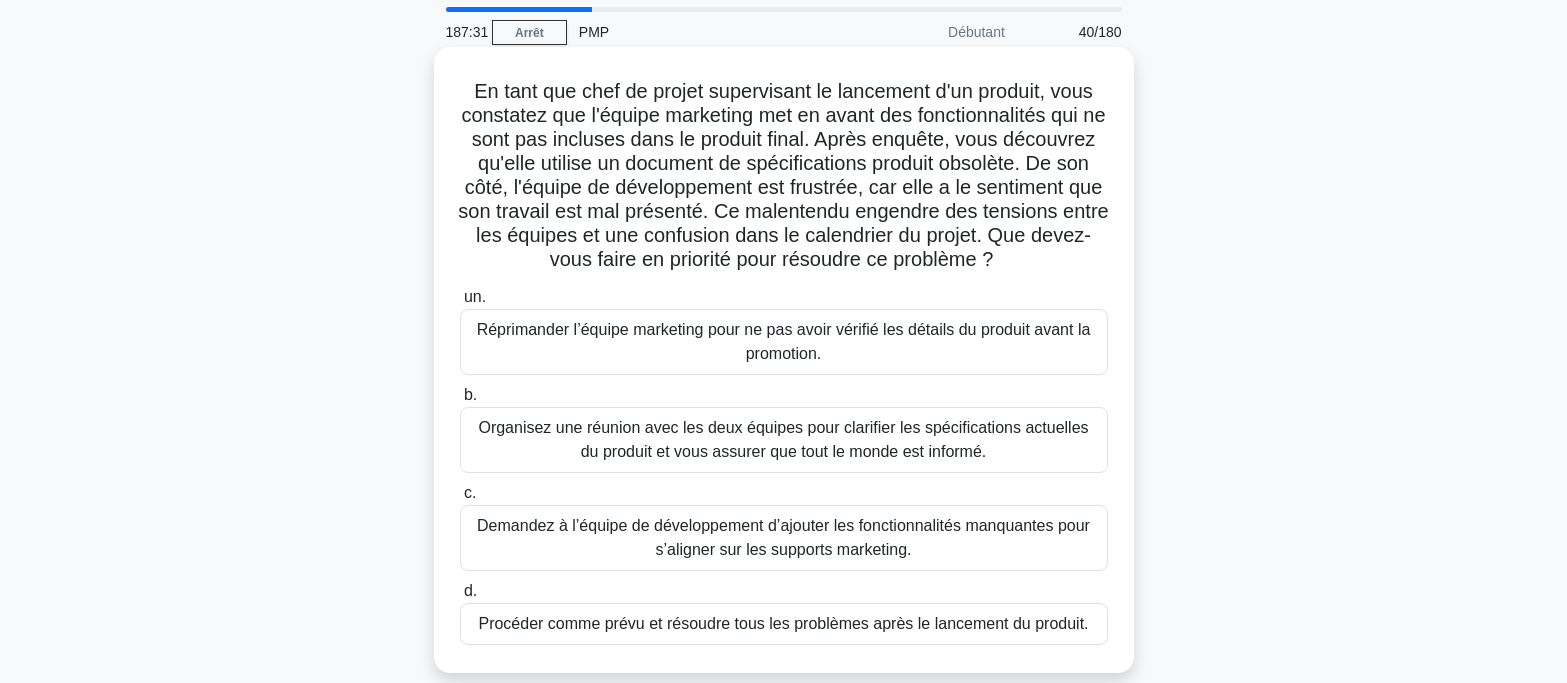 scroll, scrollTop: 100, scrollLeft: 0, axis: vertical 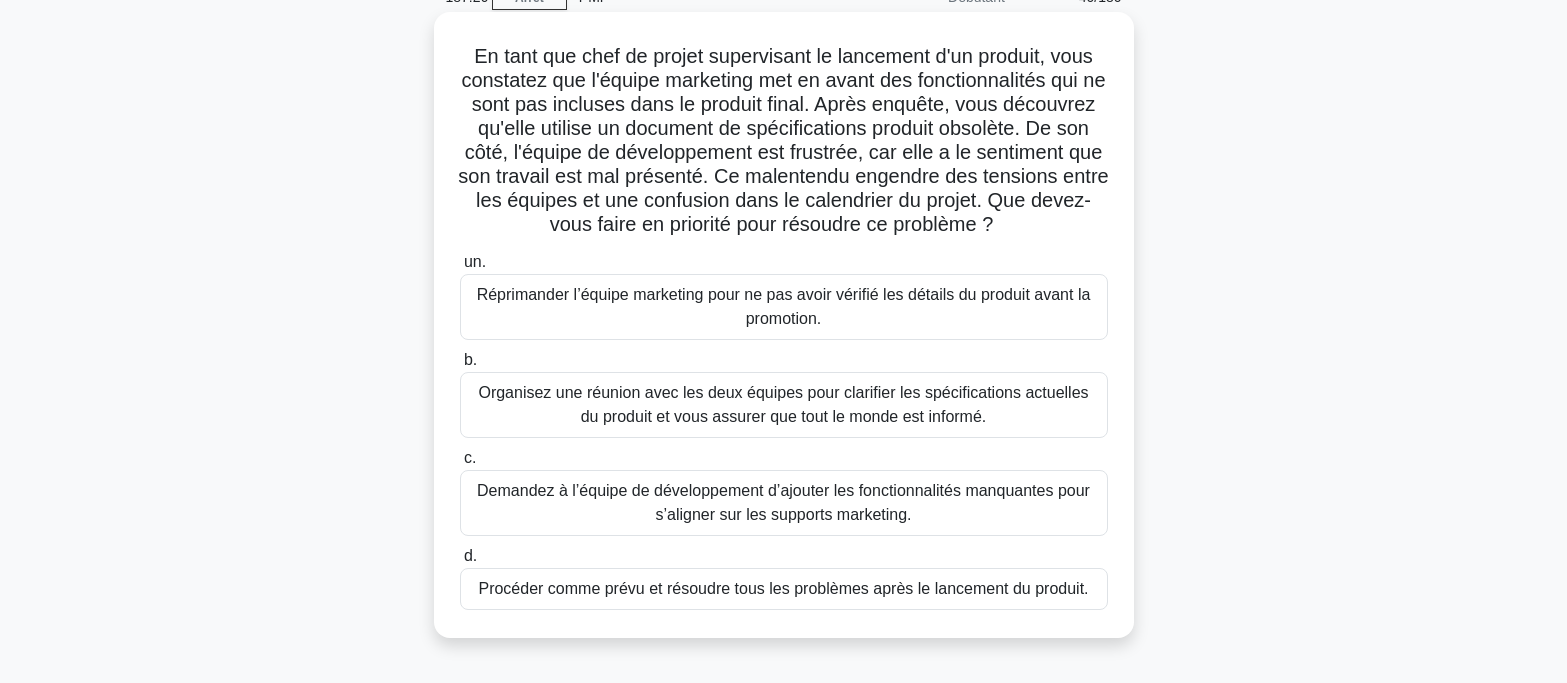 click on "Organisez une réunion avec les deux équipes pour clarifier les spécifications actuelles du produit et vous assurer que tout le monde est informé." at bounding box center [783, 404] 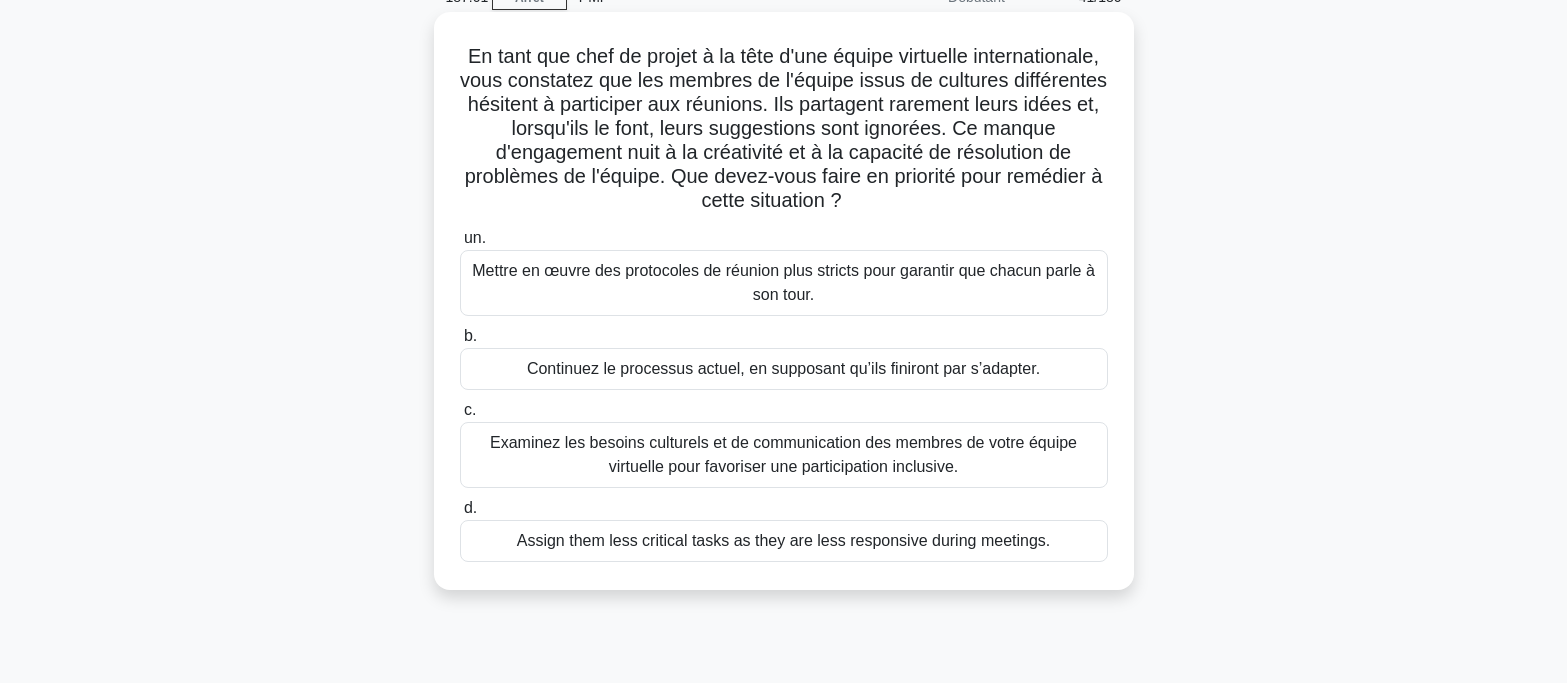 scroll, scrollTop: 200, scrollLeft: 0, axis: vertical 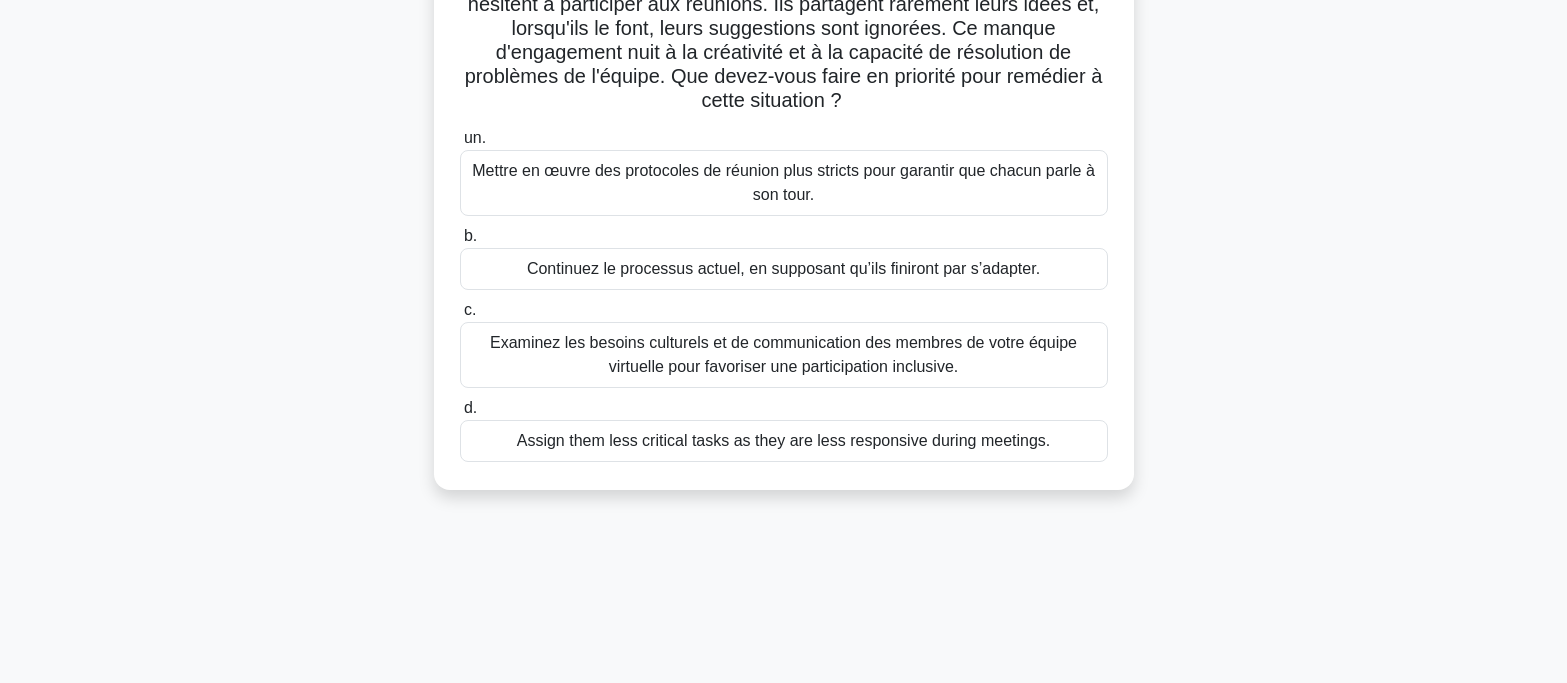 click on "Examinez les besoins culturels et de communication des membres de votre équipe virtuelle pour favoriser une participation inclusive." at bounding box center (783, 354) 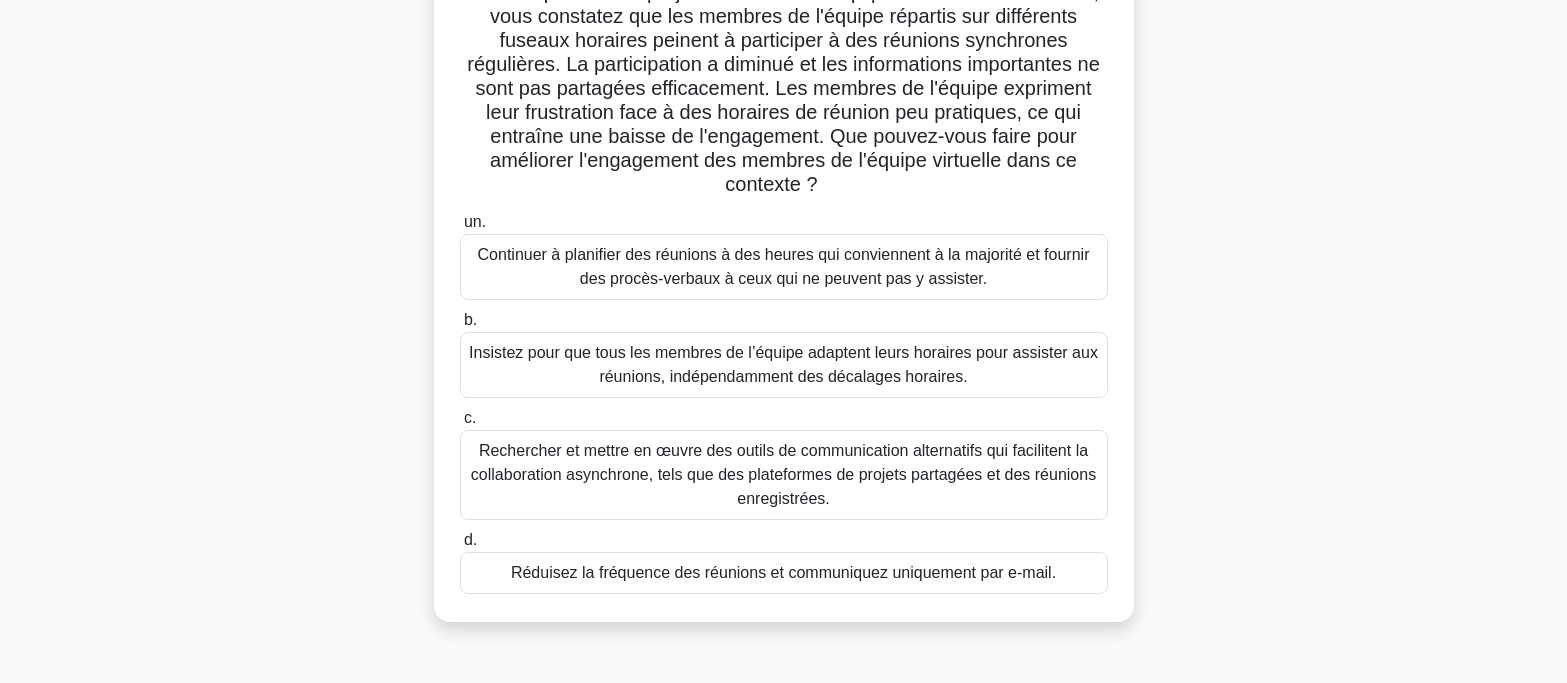 scroll, scrollTop: 200, scrollLeft: 0, axis: vertical 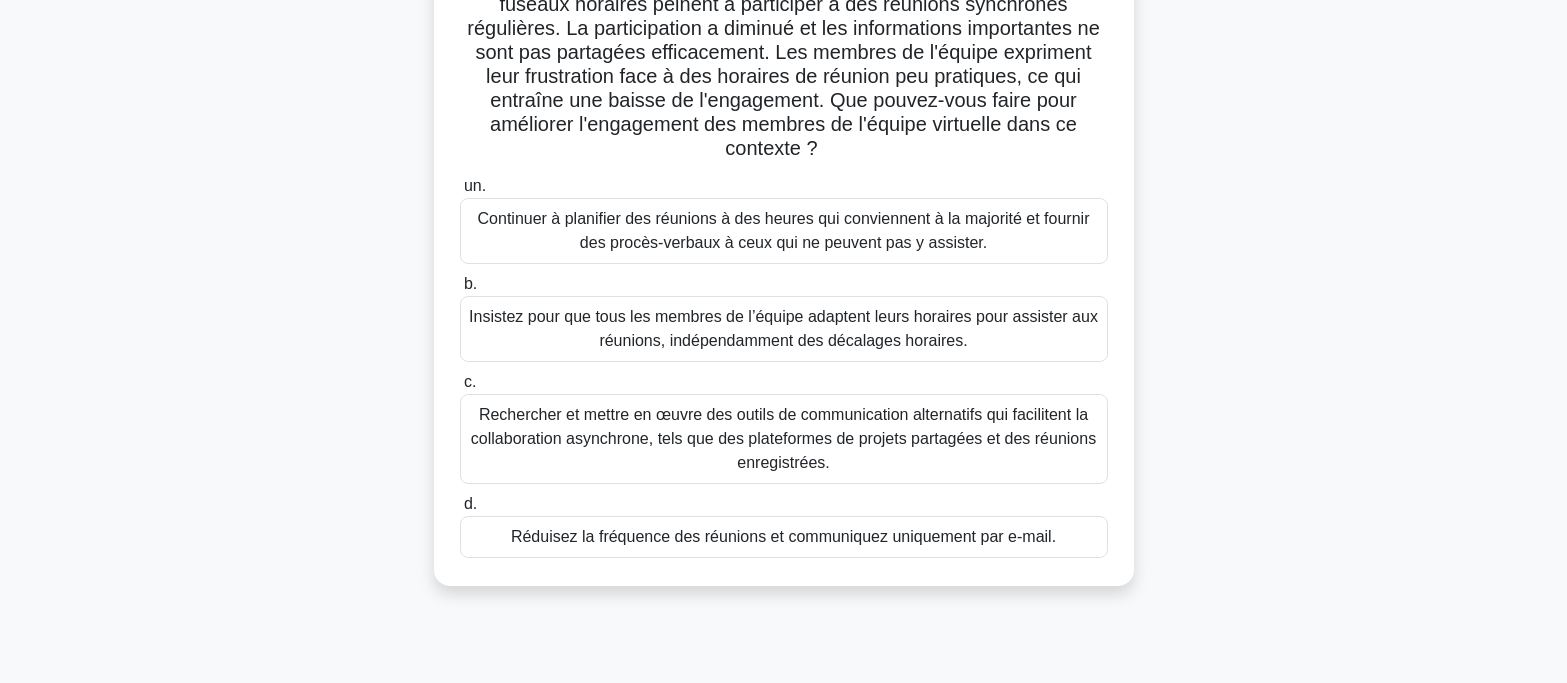 click on "Rechercher et mettre en œuvre des outils de communication alternatifs qui facilitent la collaboration asynchrone, tels que des plateformes de projets partagées et des réunions enregistrées." at bounding box center [783, 438] 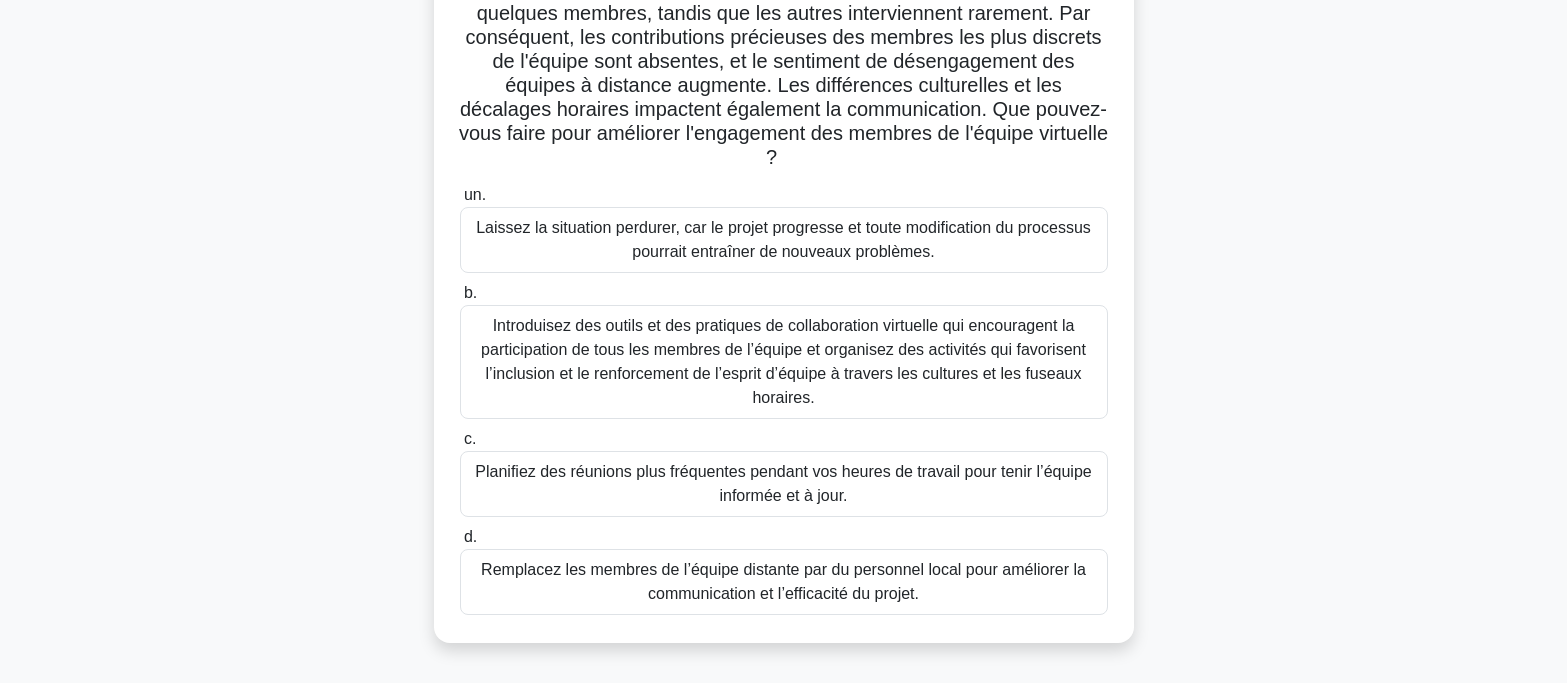 scroll, scrollTop: 200, scrollLeft: 0, axis: vertical 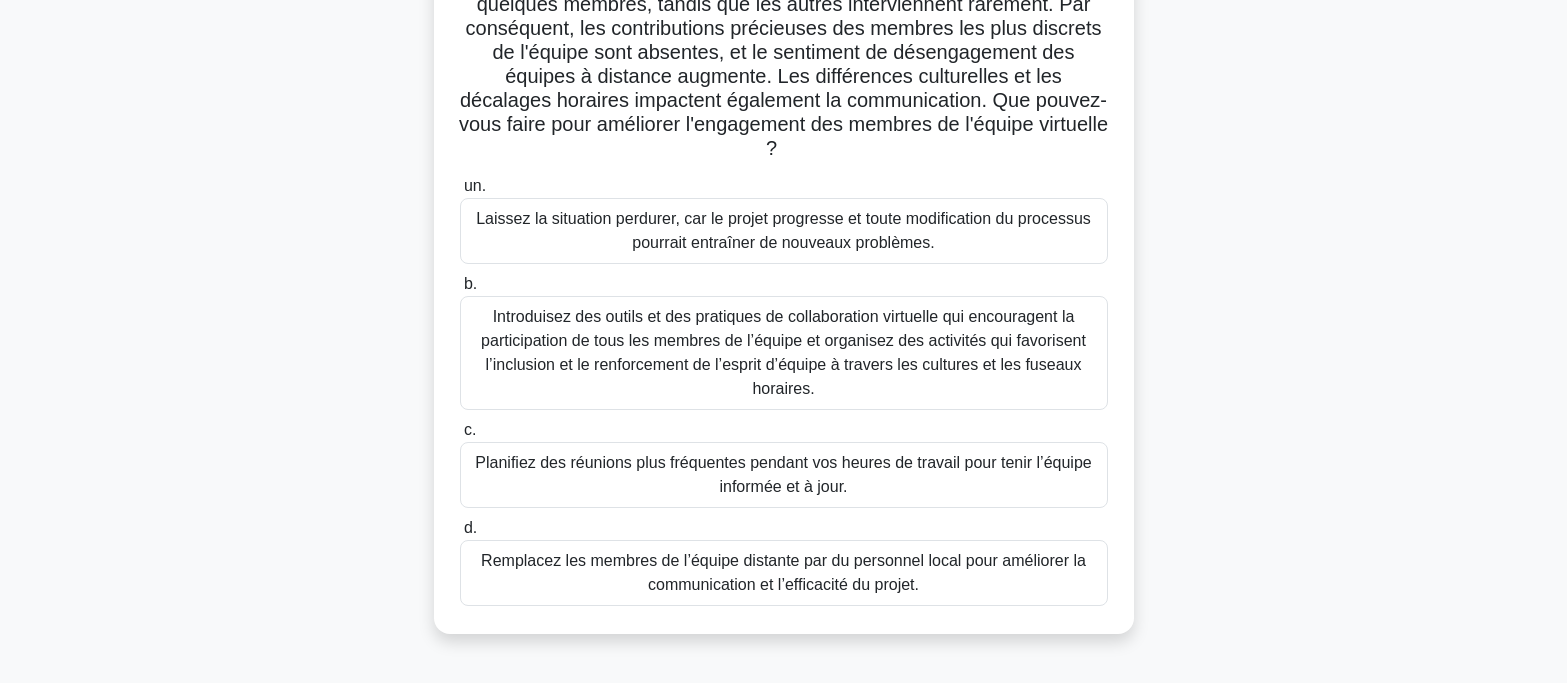 click on "Introduisez des outils et des pratiques de collaboration virtuelle qui encouragent la participation de tous les membres de l’équipe et organisez des activités qui favorisent l’inclusion et le renforcement de l’esprit d’équipe à travers les cultures et les fuseaux horaires." at bounding box center [783, 352] 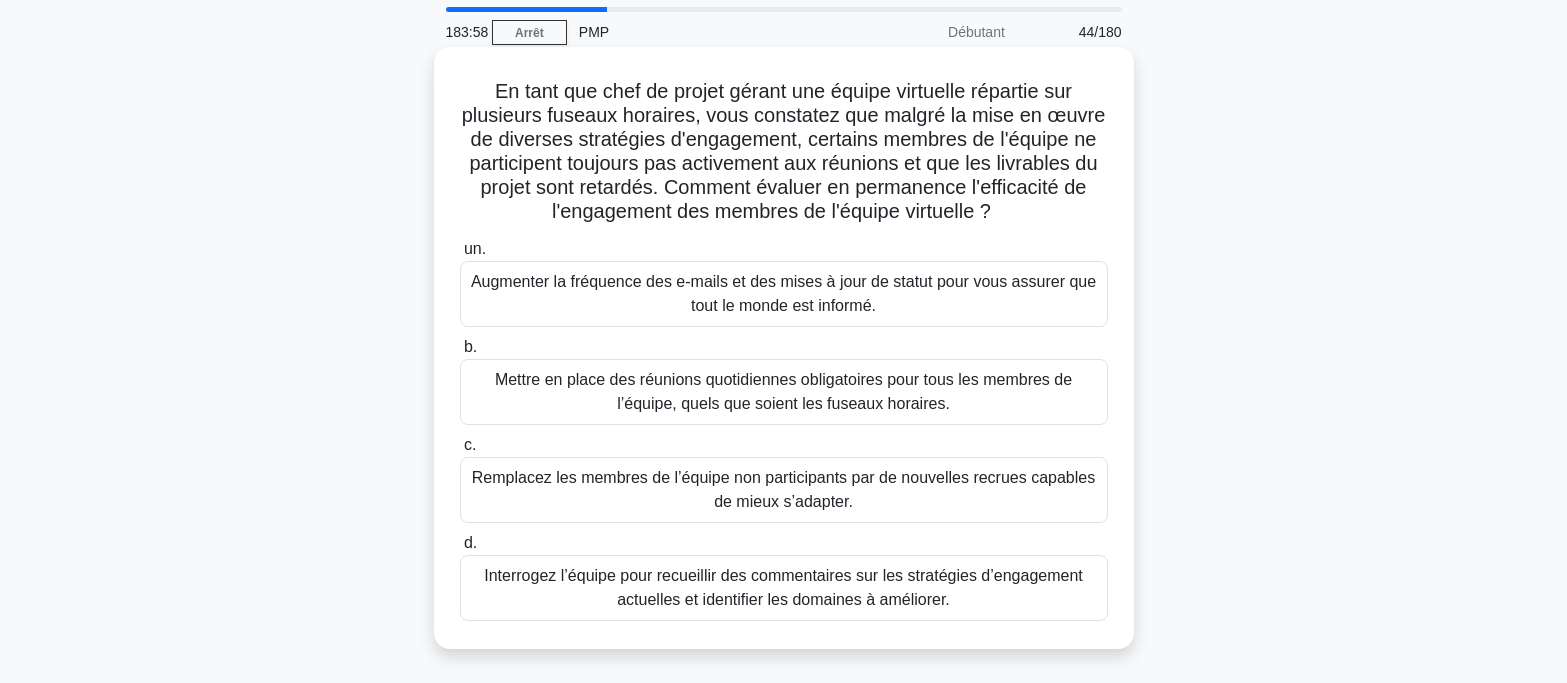 scroll, scrollTop: 100, scrollLeft: 0, axis: vertical 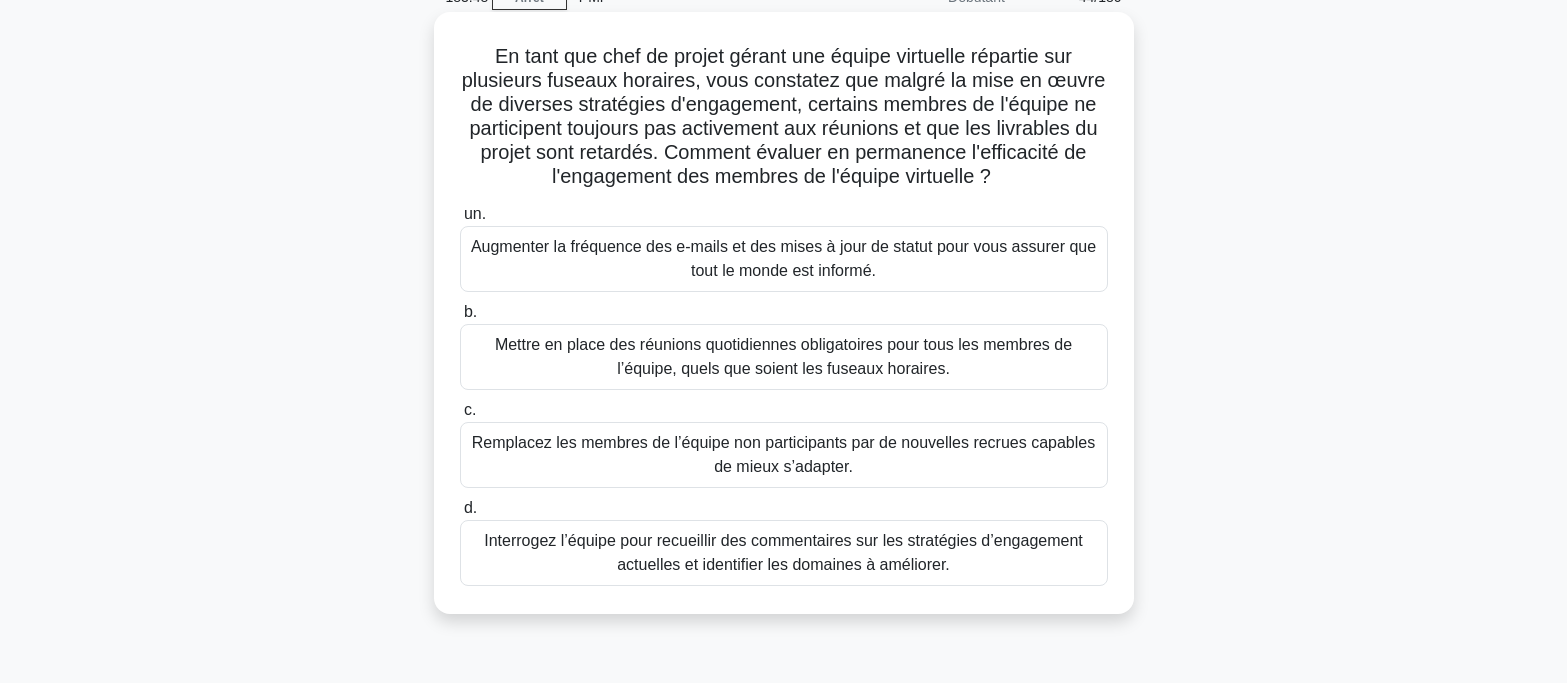 click on "Mettre en place des réunions quotidiennes obligatoires pour tous les membres de l’équipe, quels que soient les fuseaux horaires." at bounding box center (783, 356) 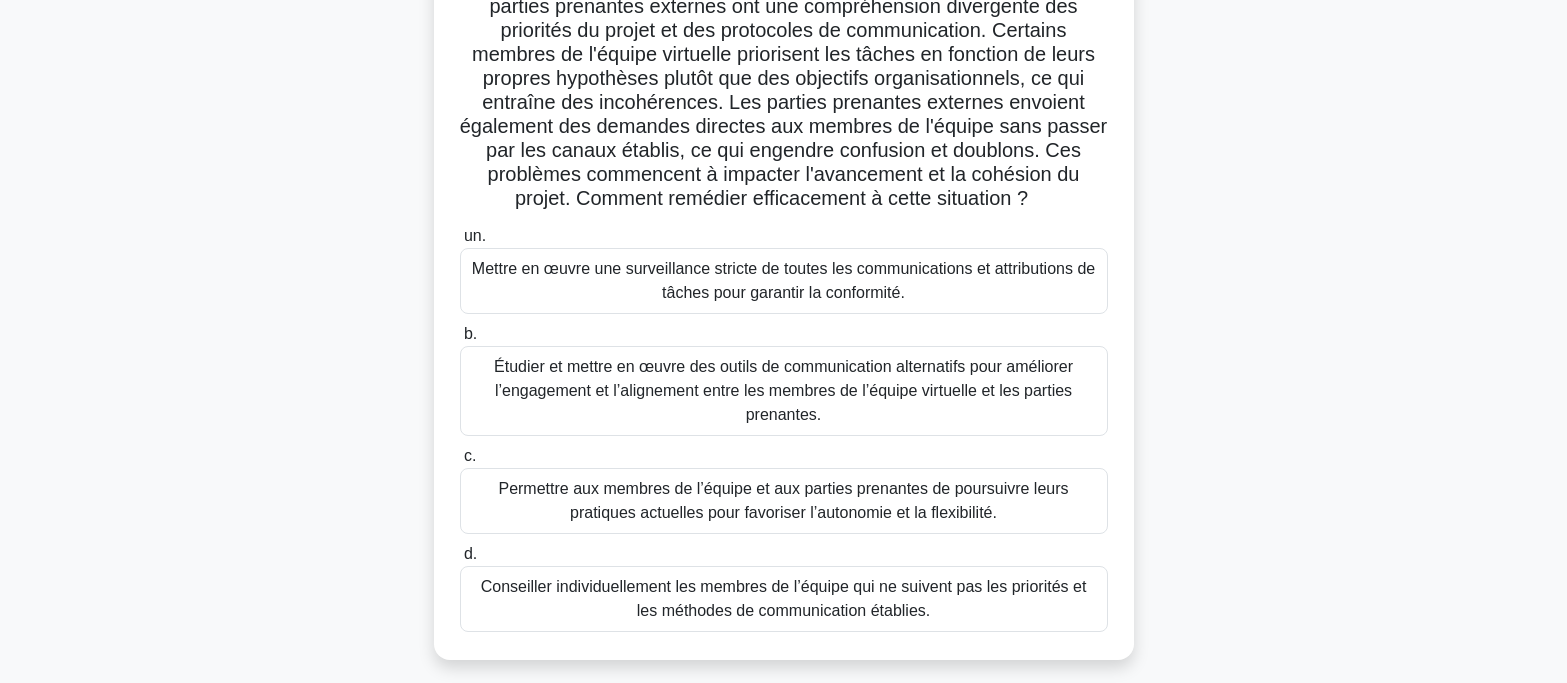 scroll, scrollTop: 200, scrollLeft: 0, axis: vertical 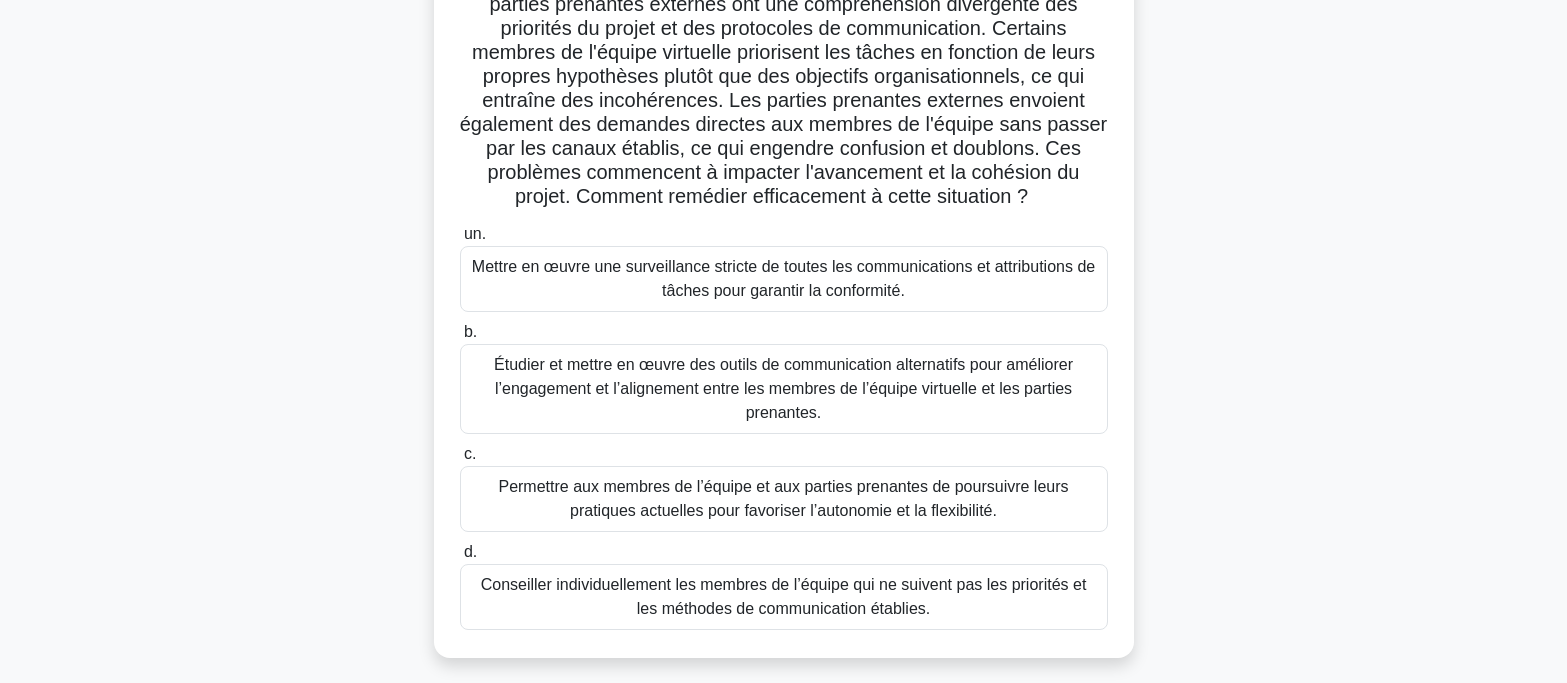 click on "Conseiller individuellement les membres de l’équipe qui ne suivent pas les priorités et les méthodes de communication établies." at bounding box center (784, 597) 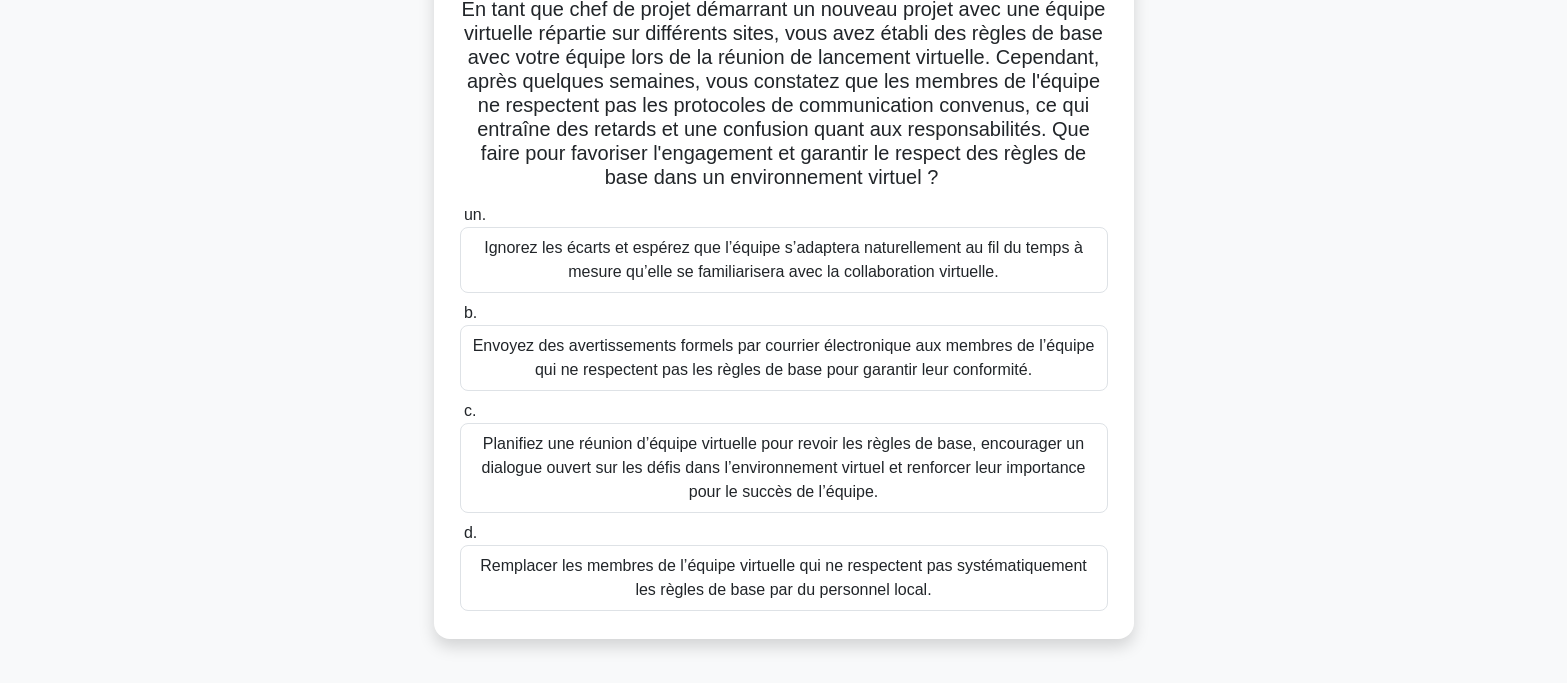 scroll, scrollTop: 200, scrollLeft: 0, axis: vertical 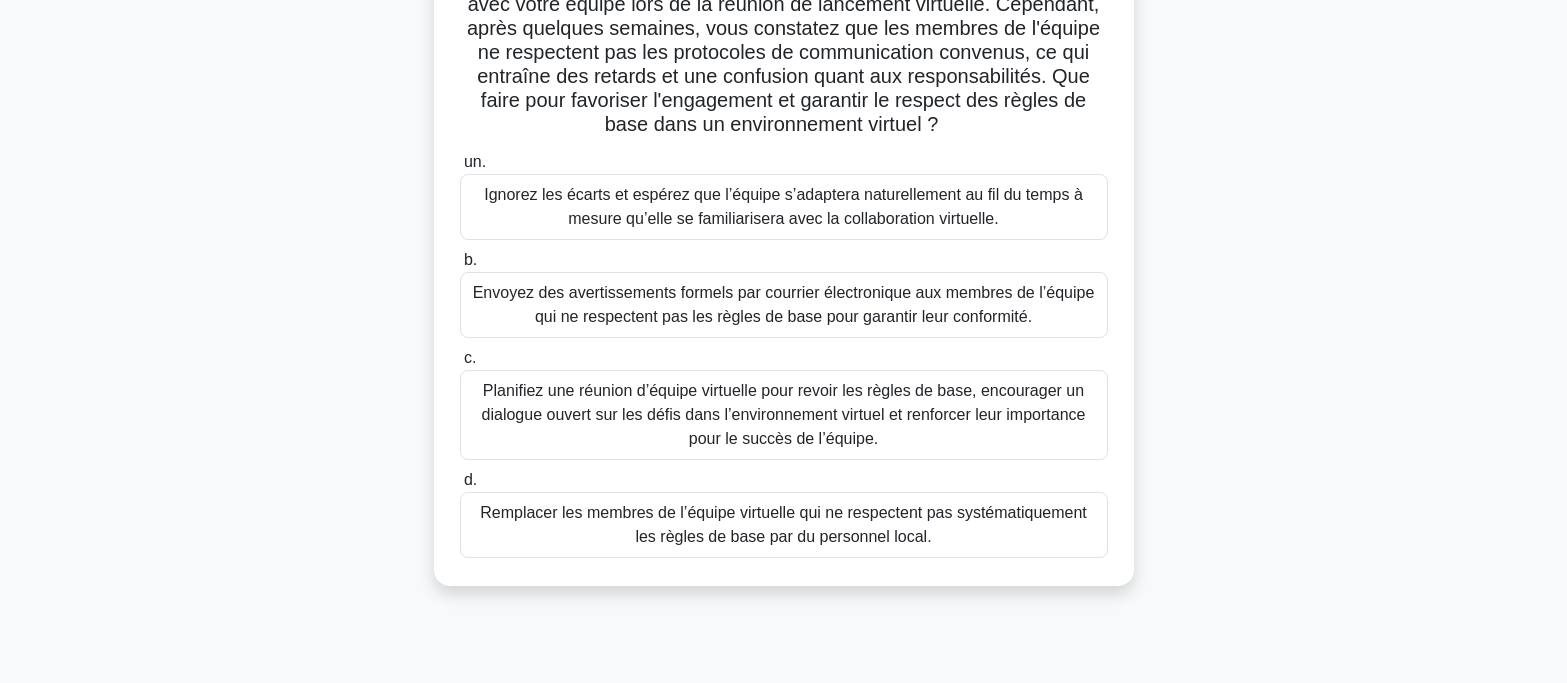 click on "Planifiez une réunion d’équipe virtuelle pour revoir les règles de base, encourager un dialogue ouvert sur les défis dans l’environnement virtuel et renforcer leur importance pour le succès de l’équipe." at bounding box center (784, 414) 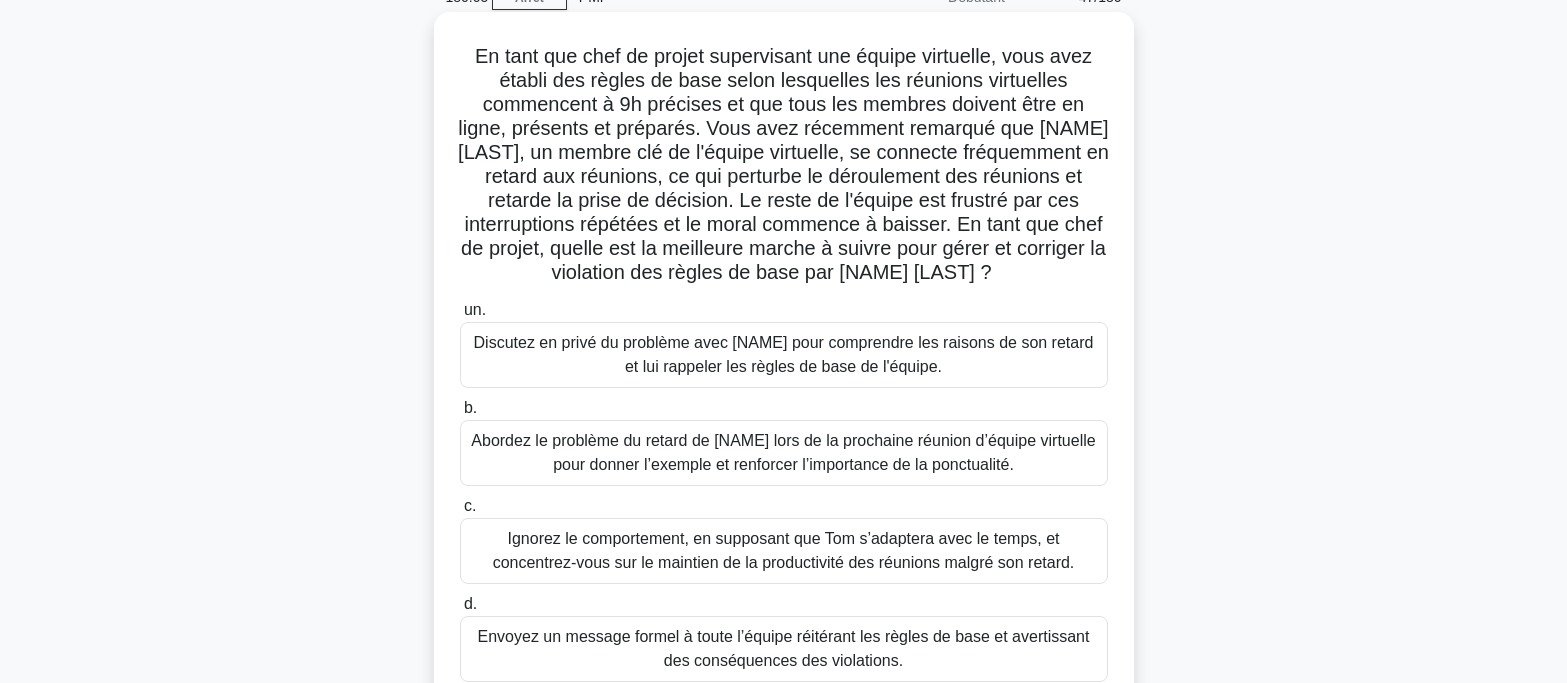 scroll, scrollTop: 200, scrollLeft: 0, axis: vertical 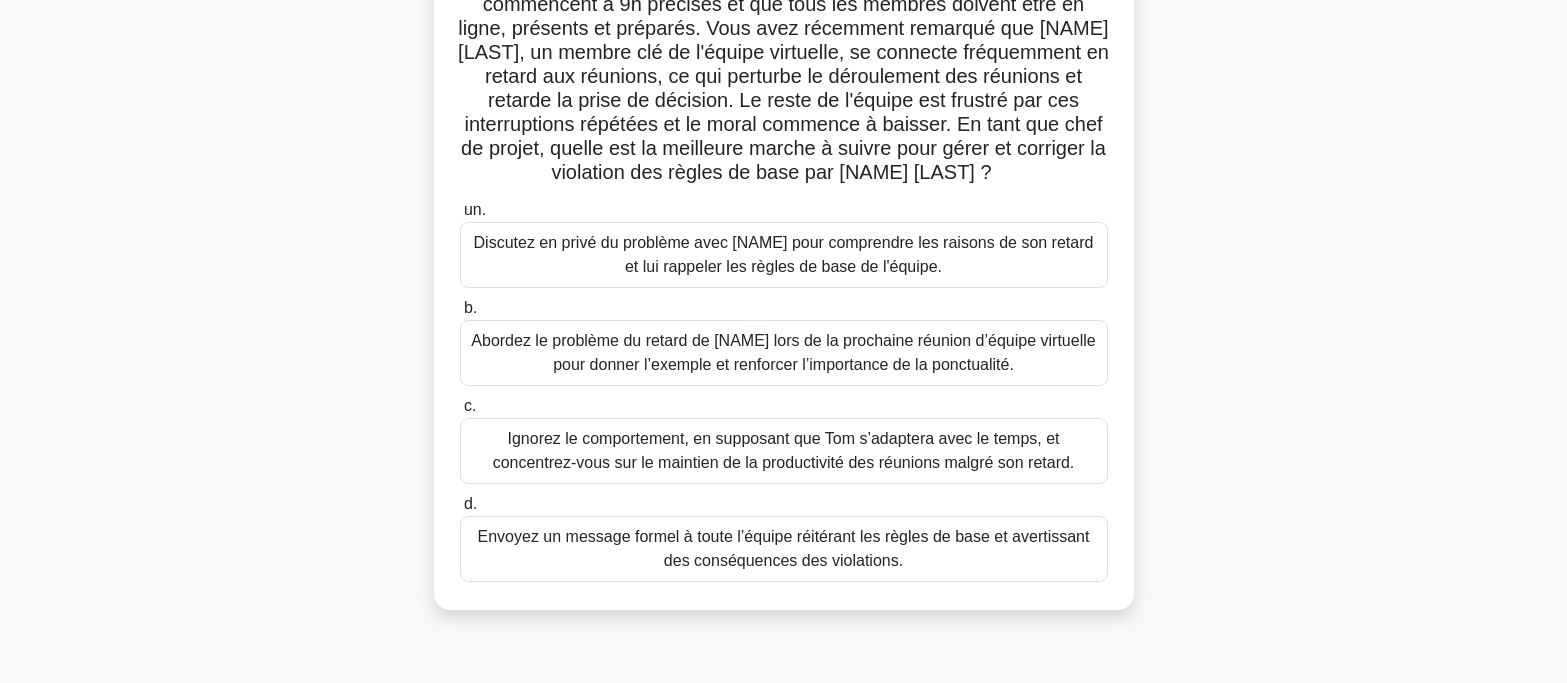click on "Discutez en privé du problème avec [NAME] pour comprendre les raisons de son retard et lui rappeler les règles de base de l'équipe." at bounding box center [784, 254] 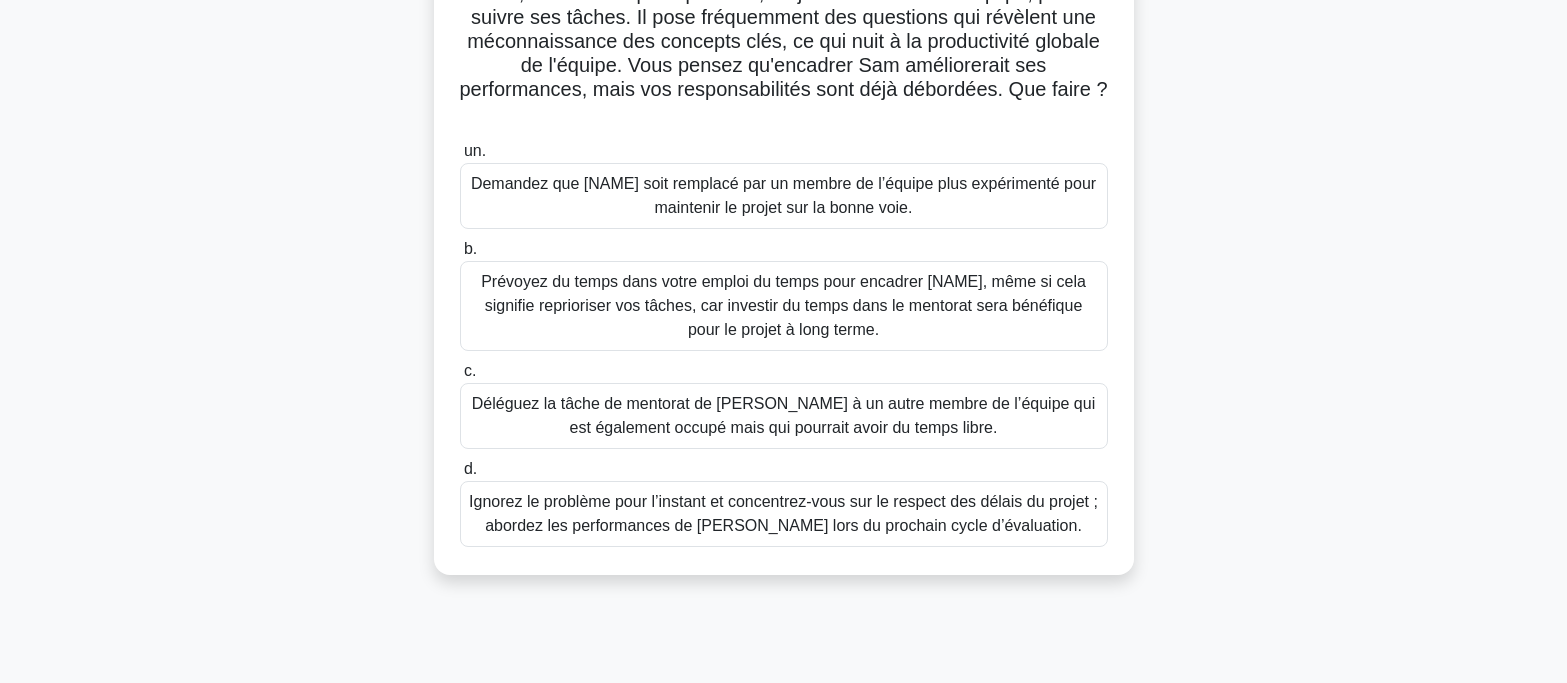 scroll, scrollTop: 200, scrollLeft: 0, axis: vertical 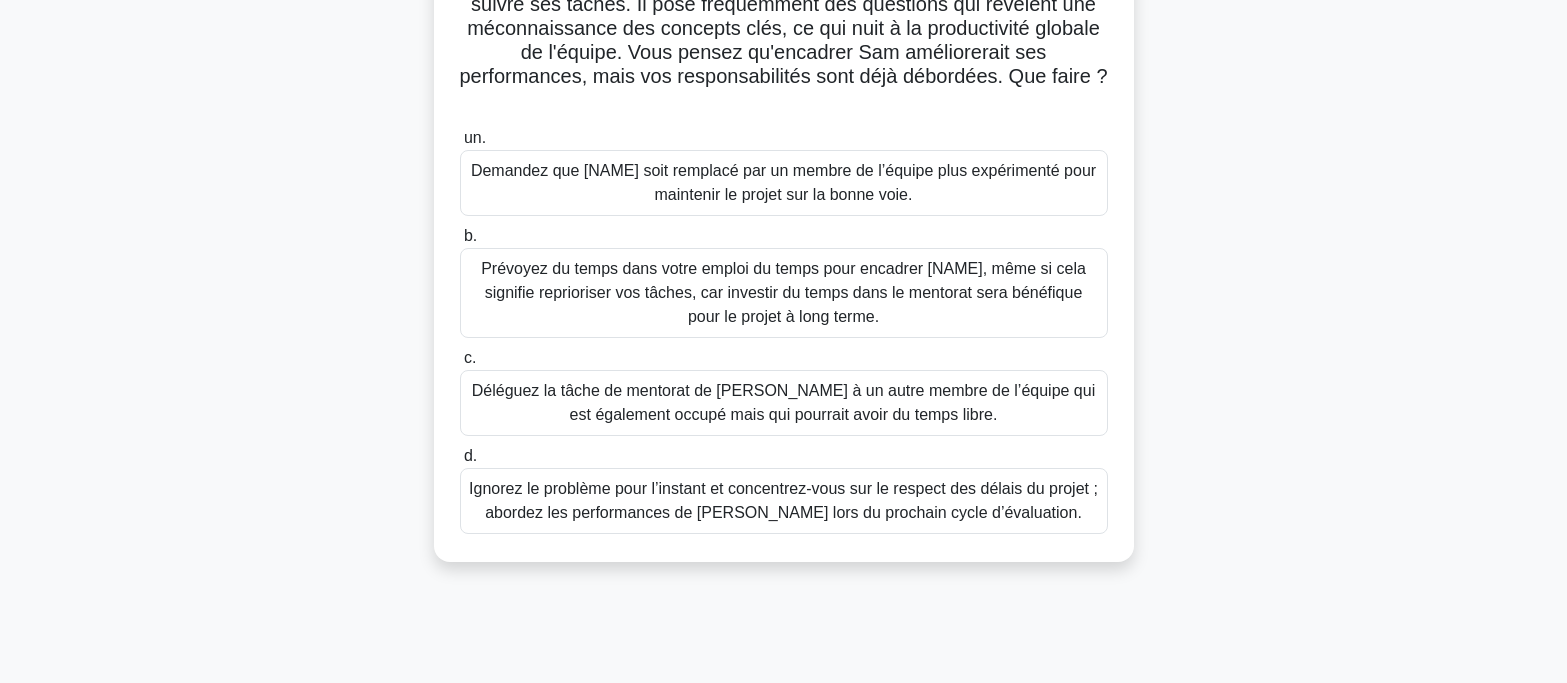 click on "Prévoyez du temps dans votre emploi du temps pour encadrer [NAME], même si cela signifie reprioriser vos tâches, car investir du temps dans le mentorat sera bénéfique pour le projet à long terme." at bounding box center [783, 292] 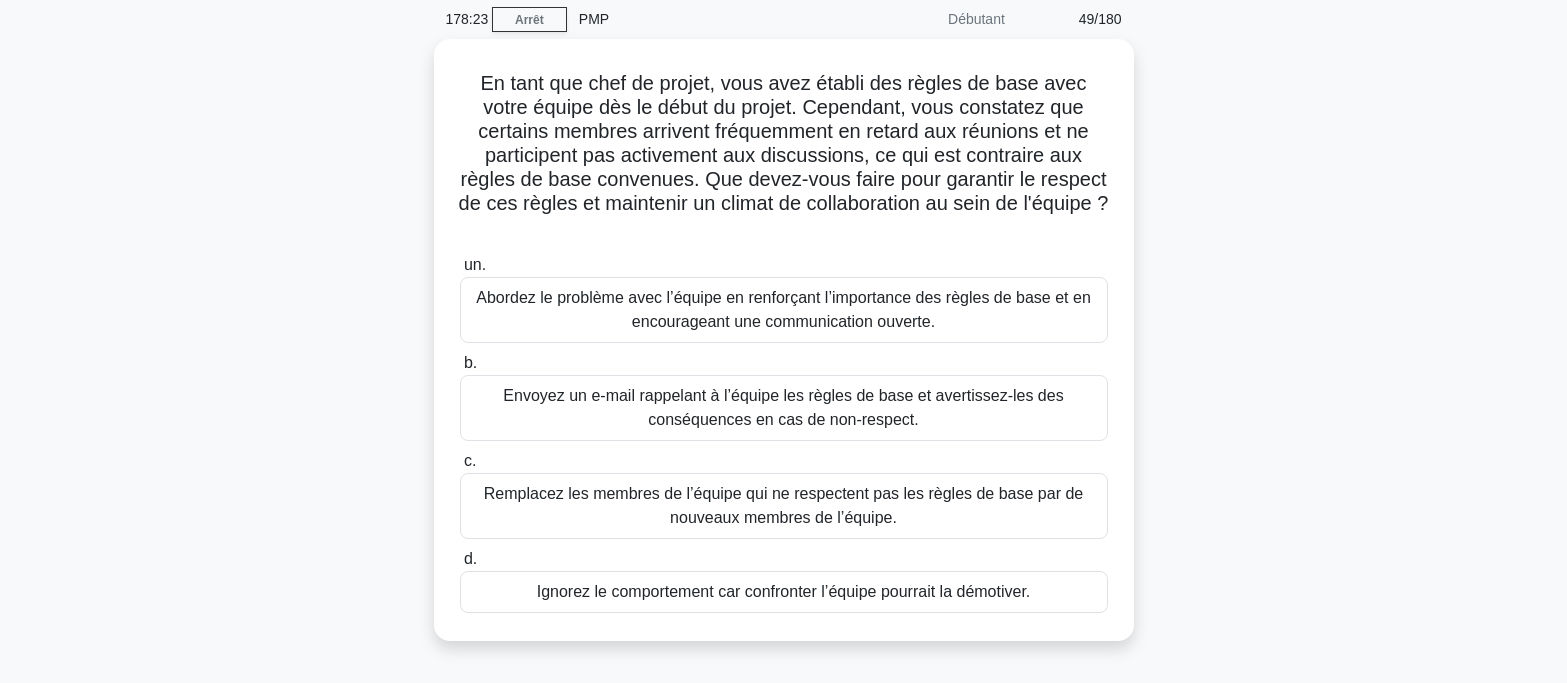 scroll, scrollTop: 0, scrollLeft: 0, axis: both 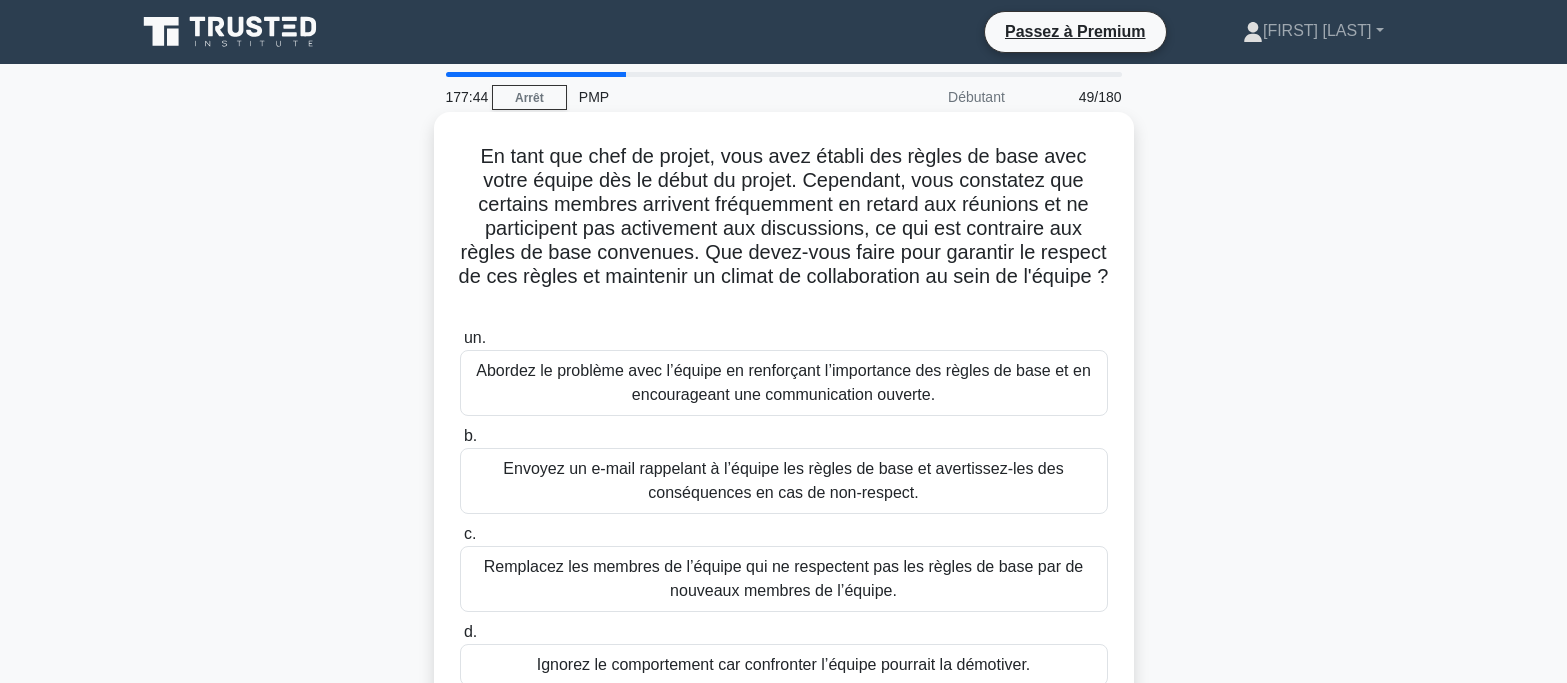 click on "Abordez le problème avec l’équipe en renforçant l’importance des règles de base et en encourageant une communication ouverte." at bounding box center [783, 382] 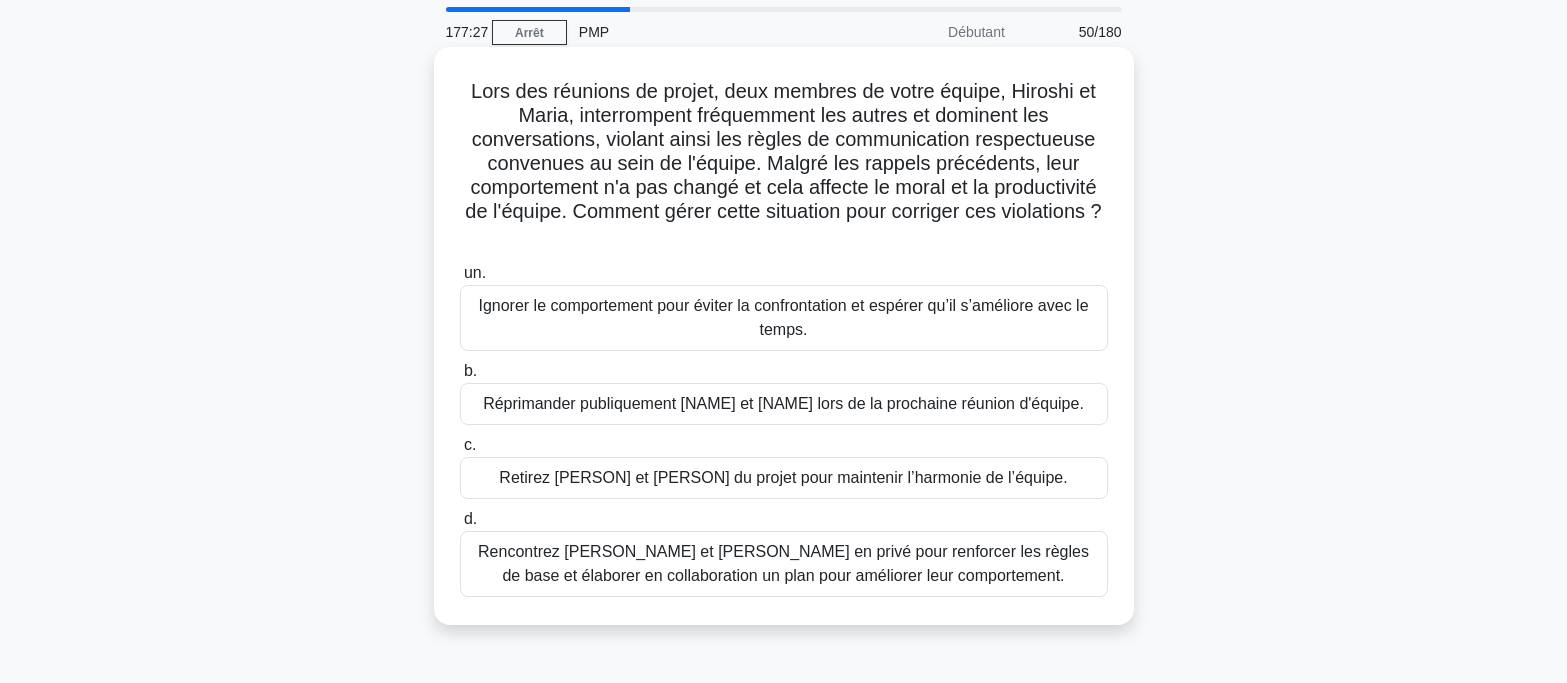 scroll, scrollTop: 100, scrollLeft: 0, axis: vertical 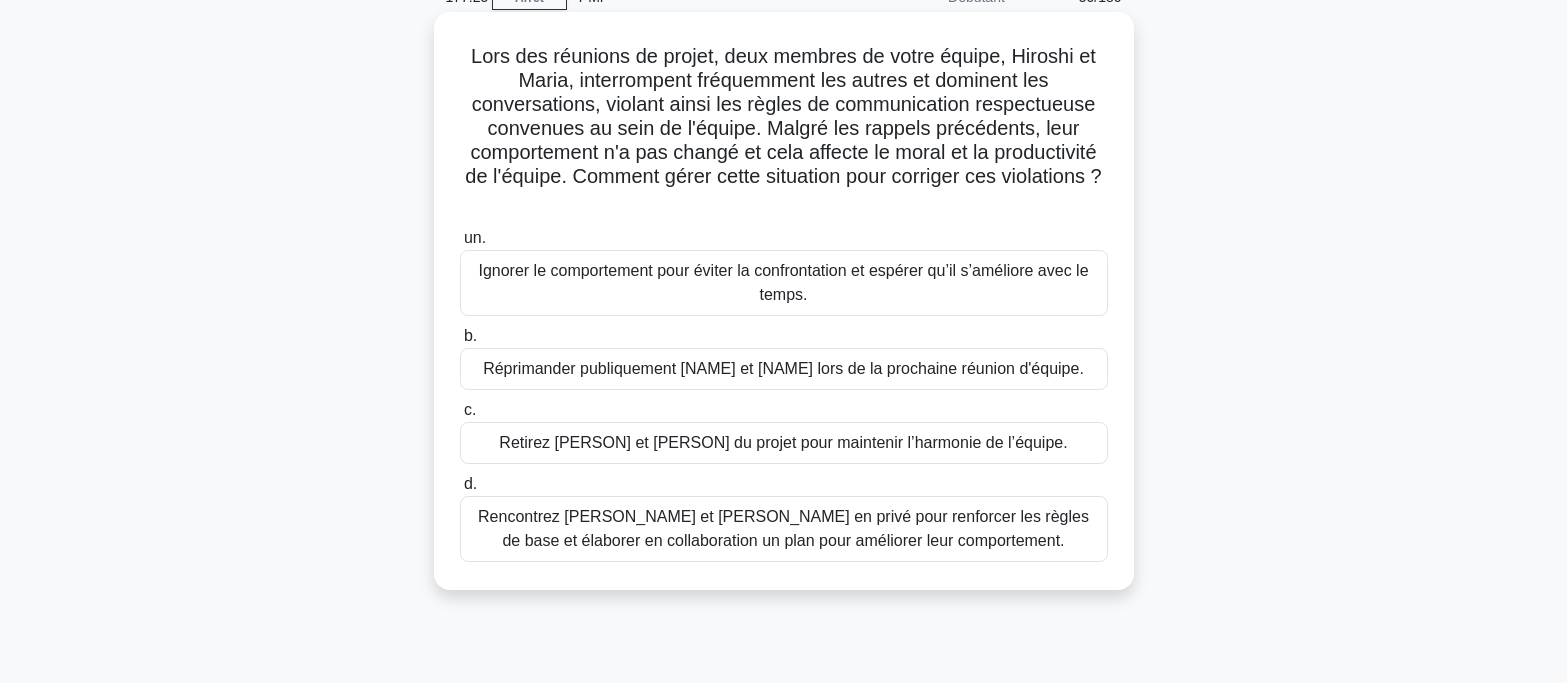 click on "Rencontrez [PERSON_NAME] et [PERSON_NAME] en privé pour renforcer les règles de base et élaborer en collaboration un plan pour améliorer leur comportement." at bounding box center (783, 528) 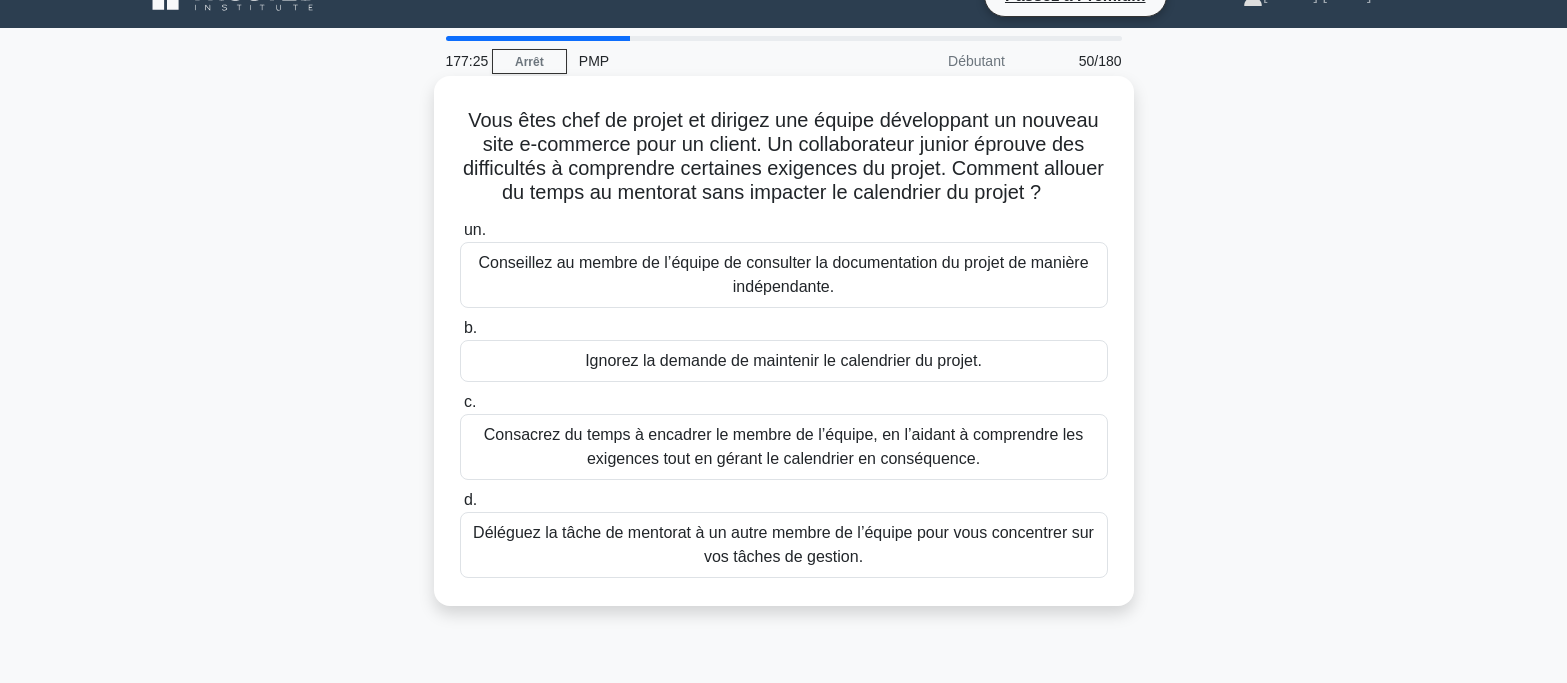 scroll, scrollTop: 0, scrollLeft: 0, axis: both 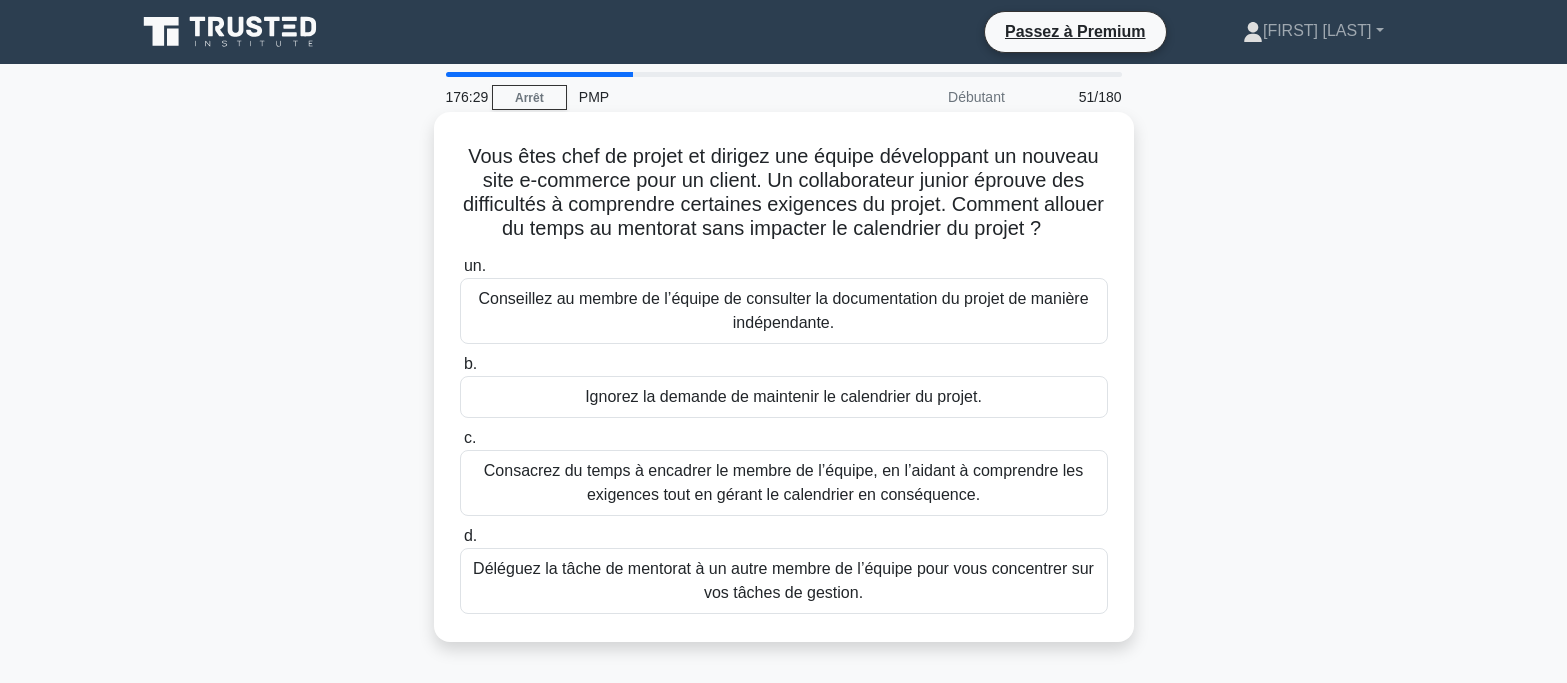 click on "Consacrez du temps à encadrer le membre de l’équipe, en l’aidant à comprendre les exigences tout en gérant le calendrier en conséquence." at bounding box center [783, 482] 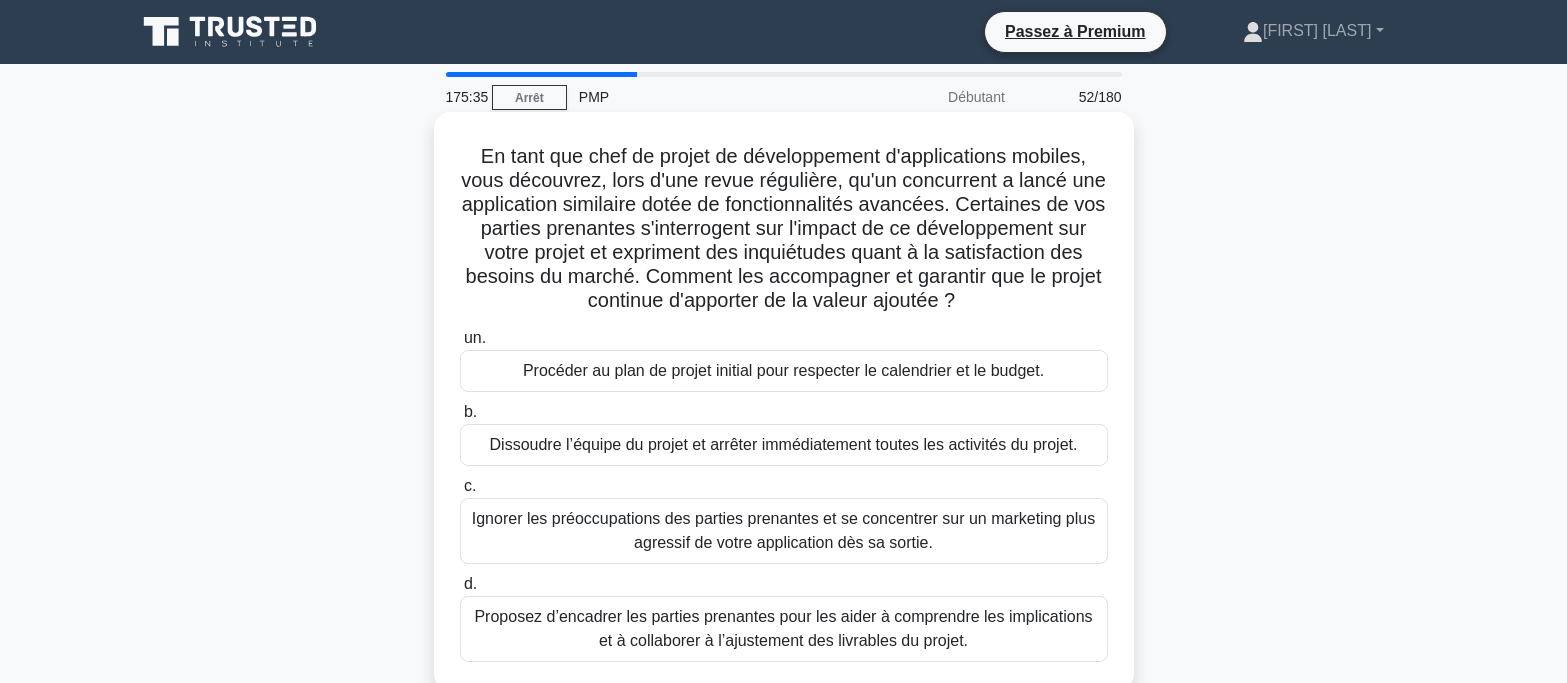 click on "Proposez d’encadrer les parties prenantes pour les aider à comprendre les implications et à collaborer à l’ajustement des livrables du projet." at bounding box center [783, 628] 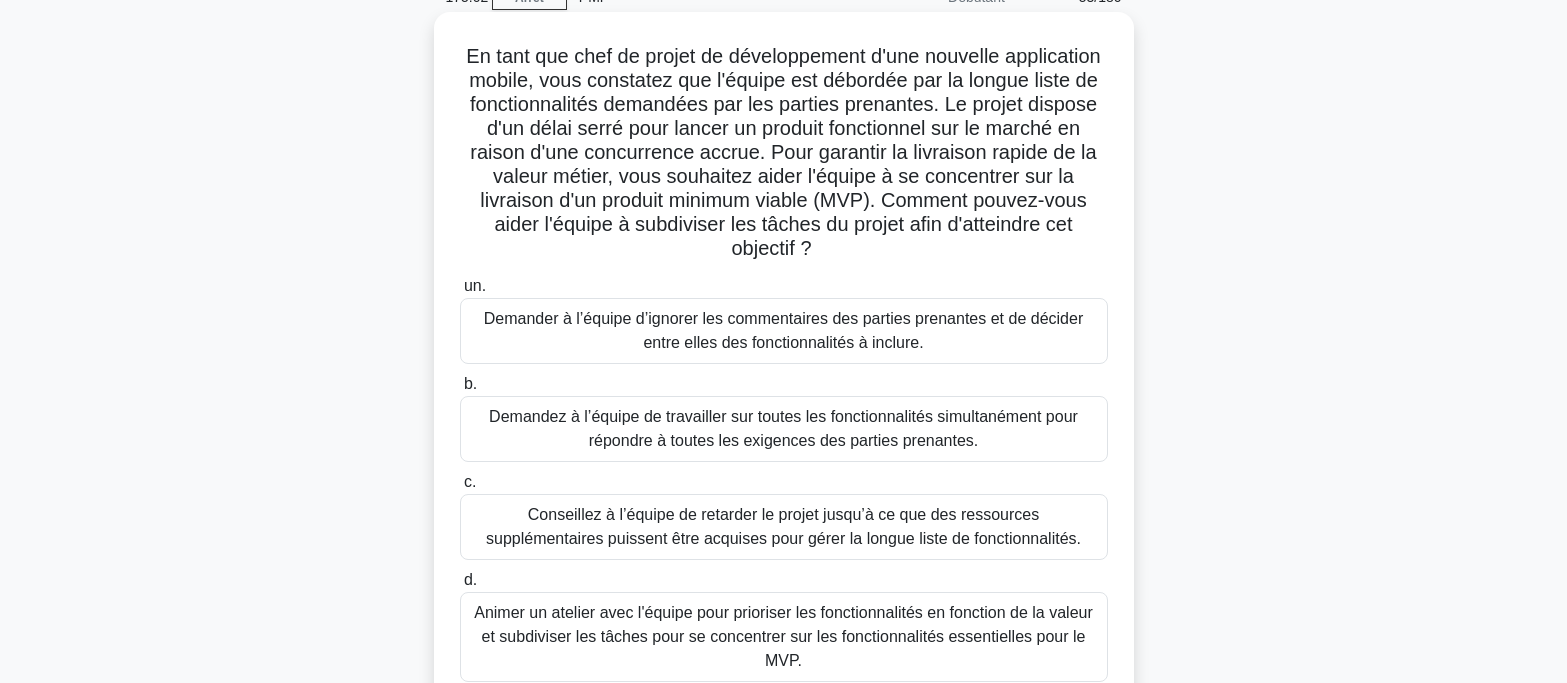 scroll, scrollTop: 200, scrollLeft: 0, axis: vertical 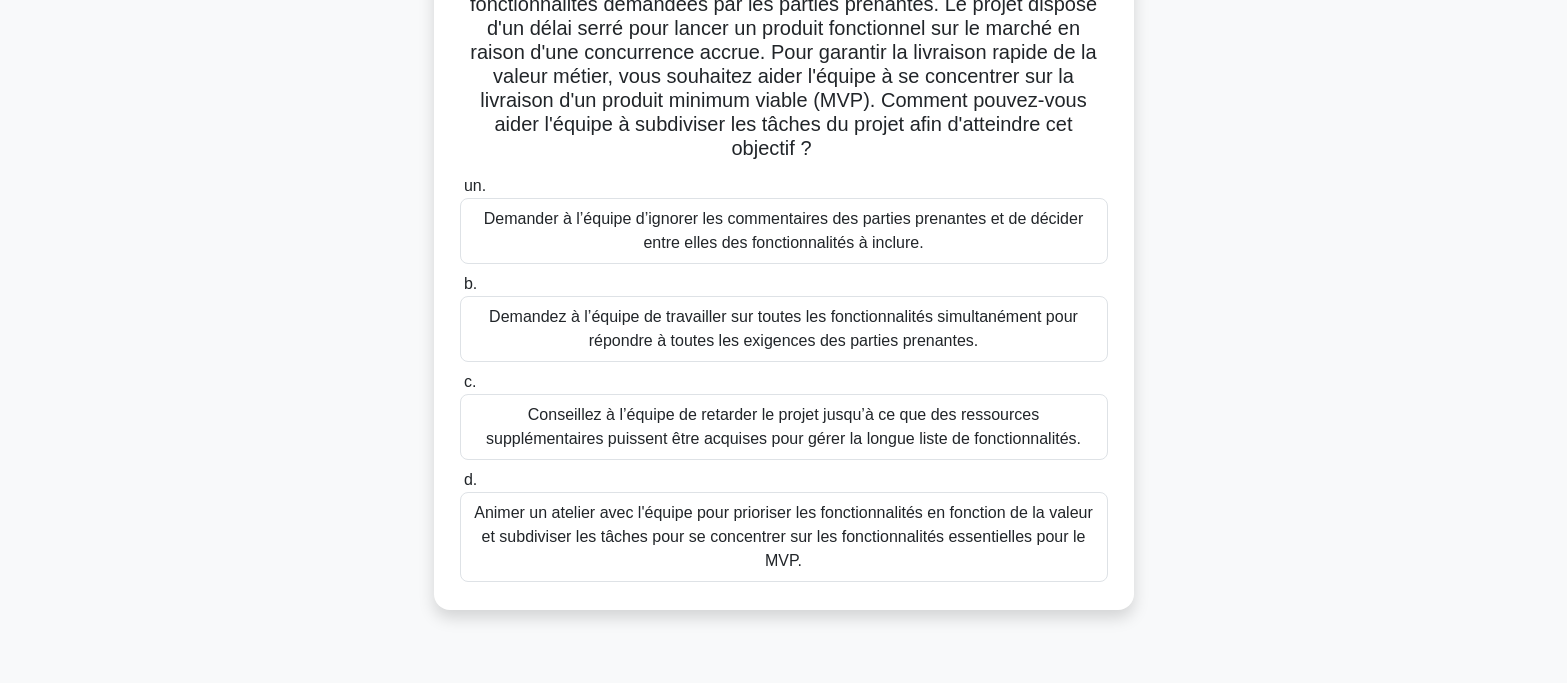 click on "Demandez à l’équipe de travailler sur toutes les fonctionnalités simultanément pour répondre à toutes les exigences des parties prenantes." at bounding box center [783, 328] 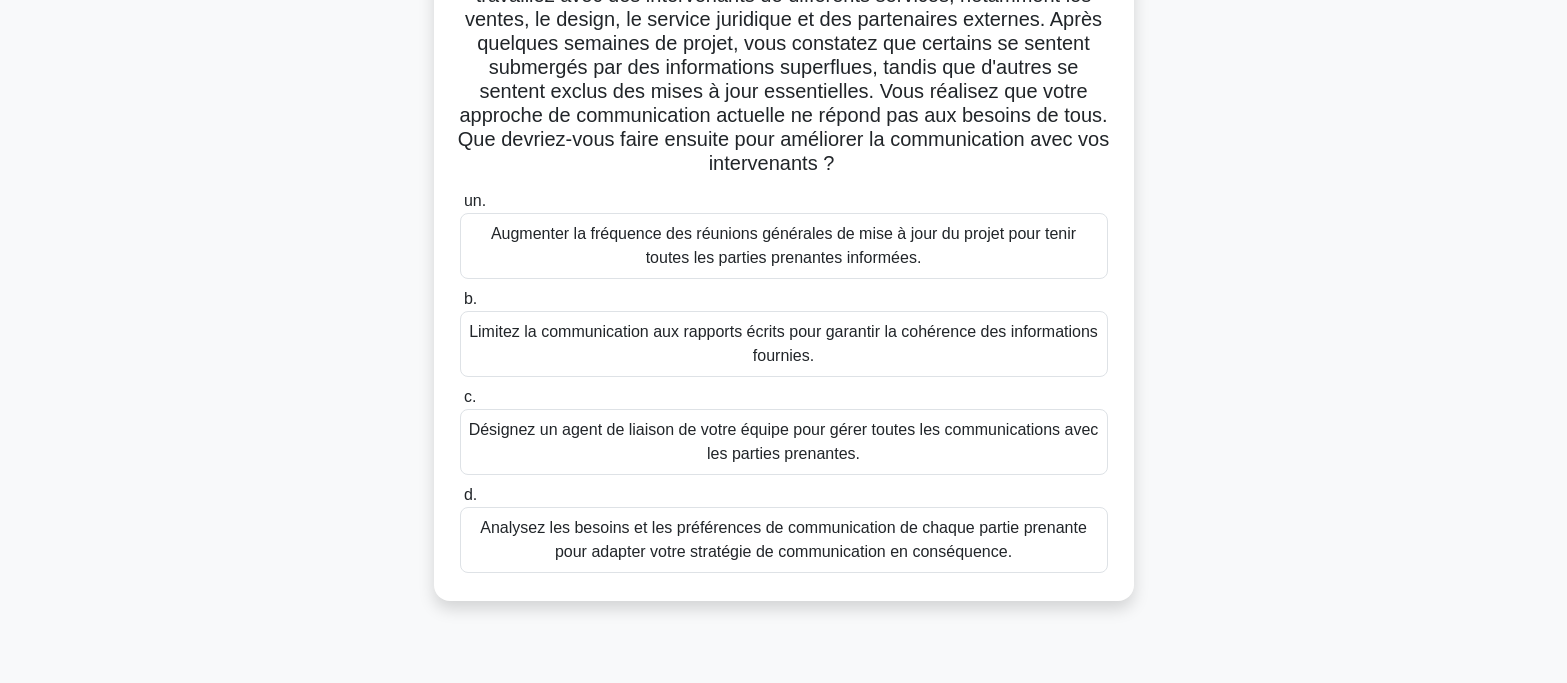 scroll, scrollTop: 200, scrollLeft: 0, axis: vertical 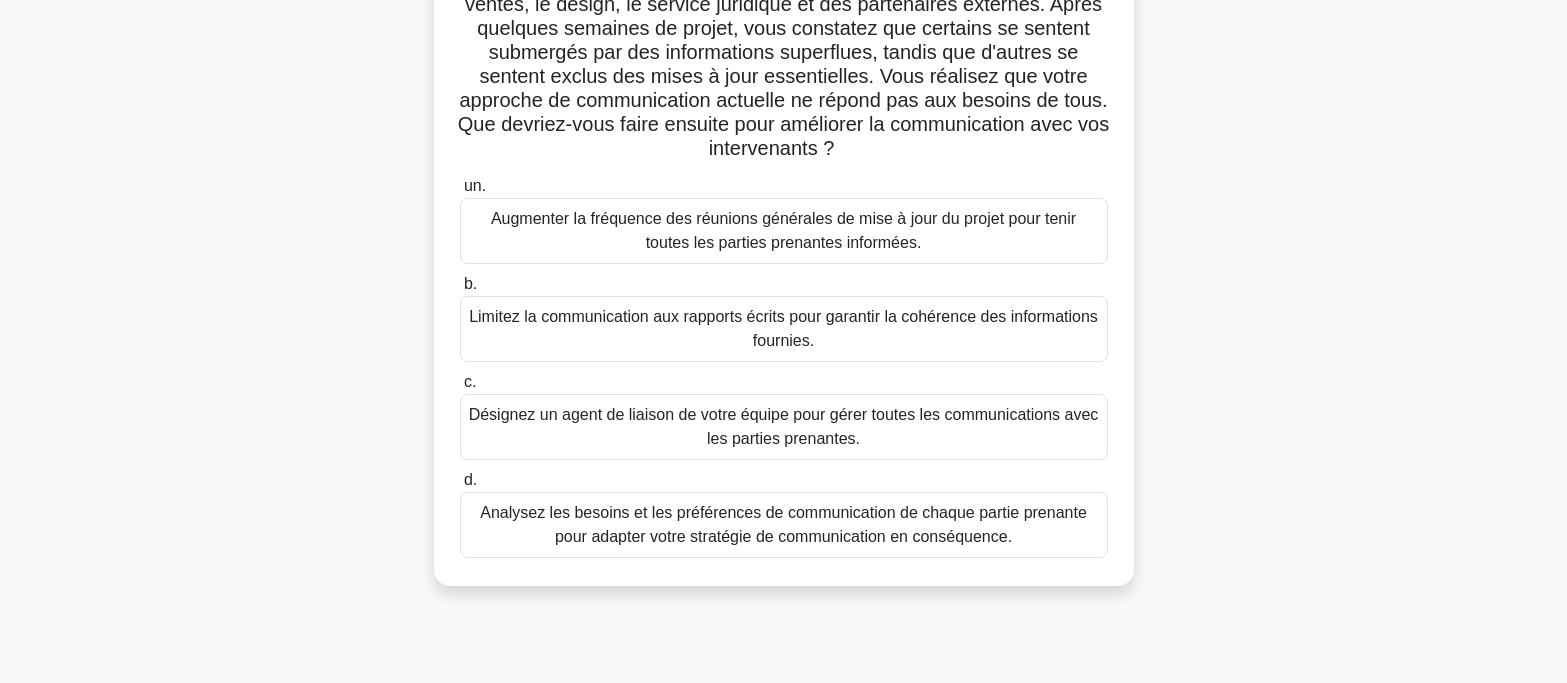 click on "Analysez les besoins et les préférences de communication de chaque partie prenante pour adapter votre stratégie de communication en conséquence." at bounding box center (783, 524) 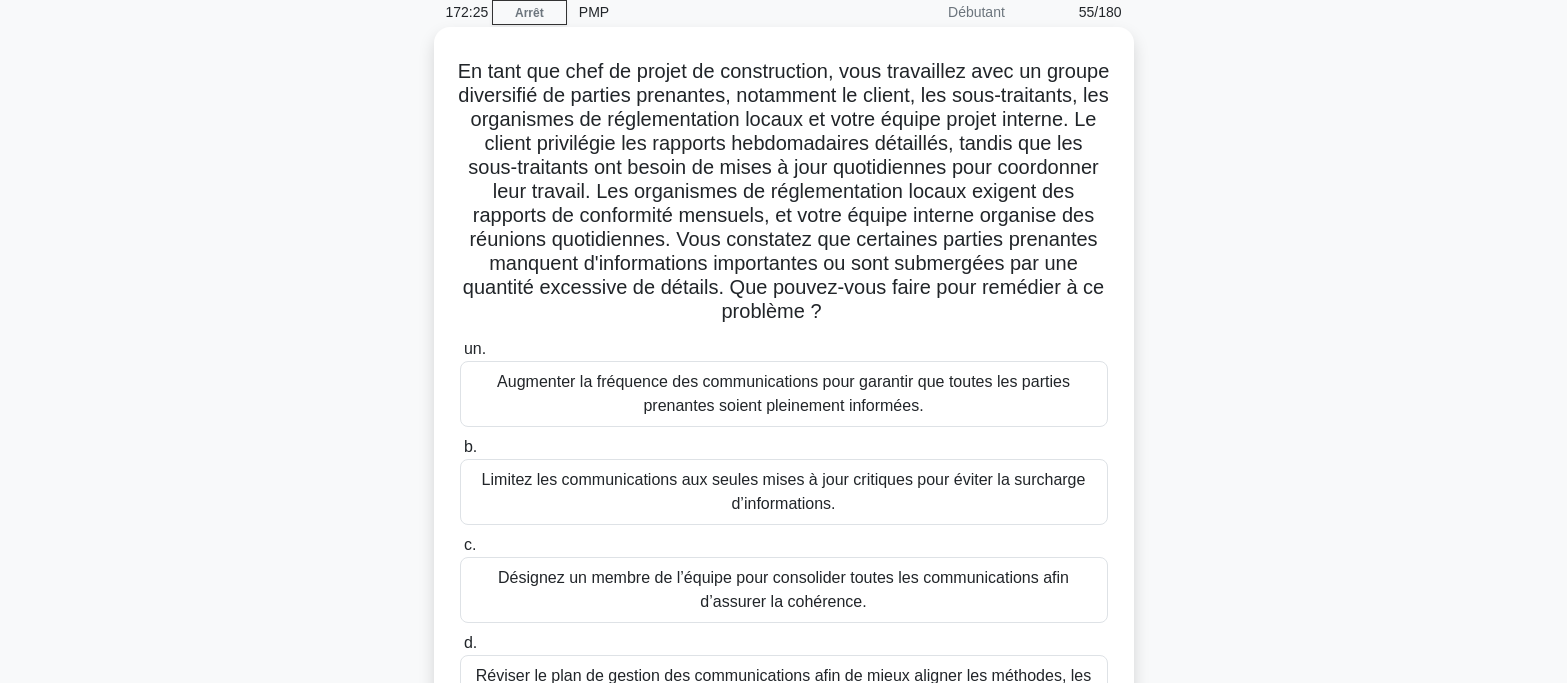 scroll, scrollTop: 300, scrollLeft: 0, axis: vertical 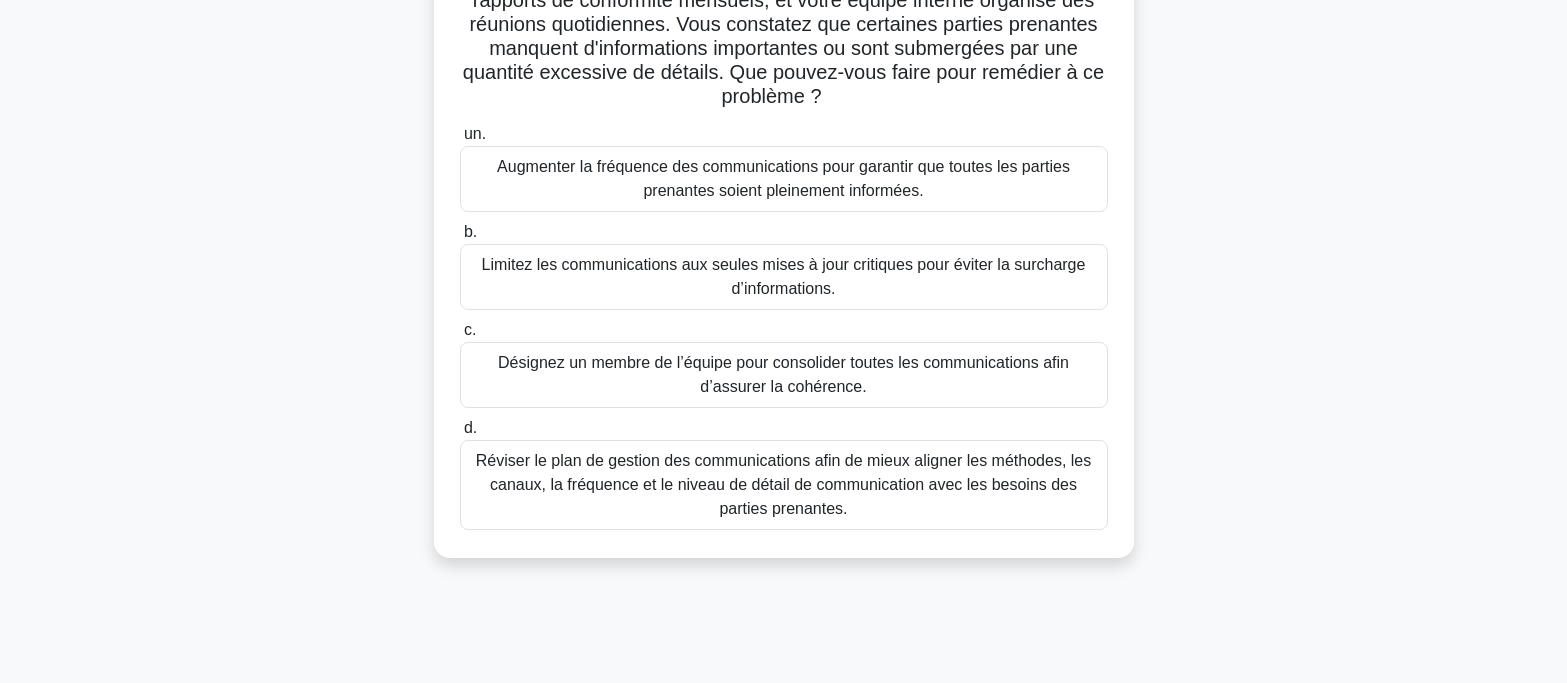 click on "Réviser le plan de gestion des communications afin de mieux aligner les méthodes, les canaux, la fréquence et le niveau de détail de communication avec les besoins des parties prenantes." at bounding box center (784, 485) 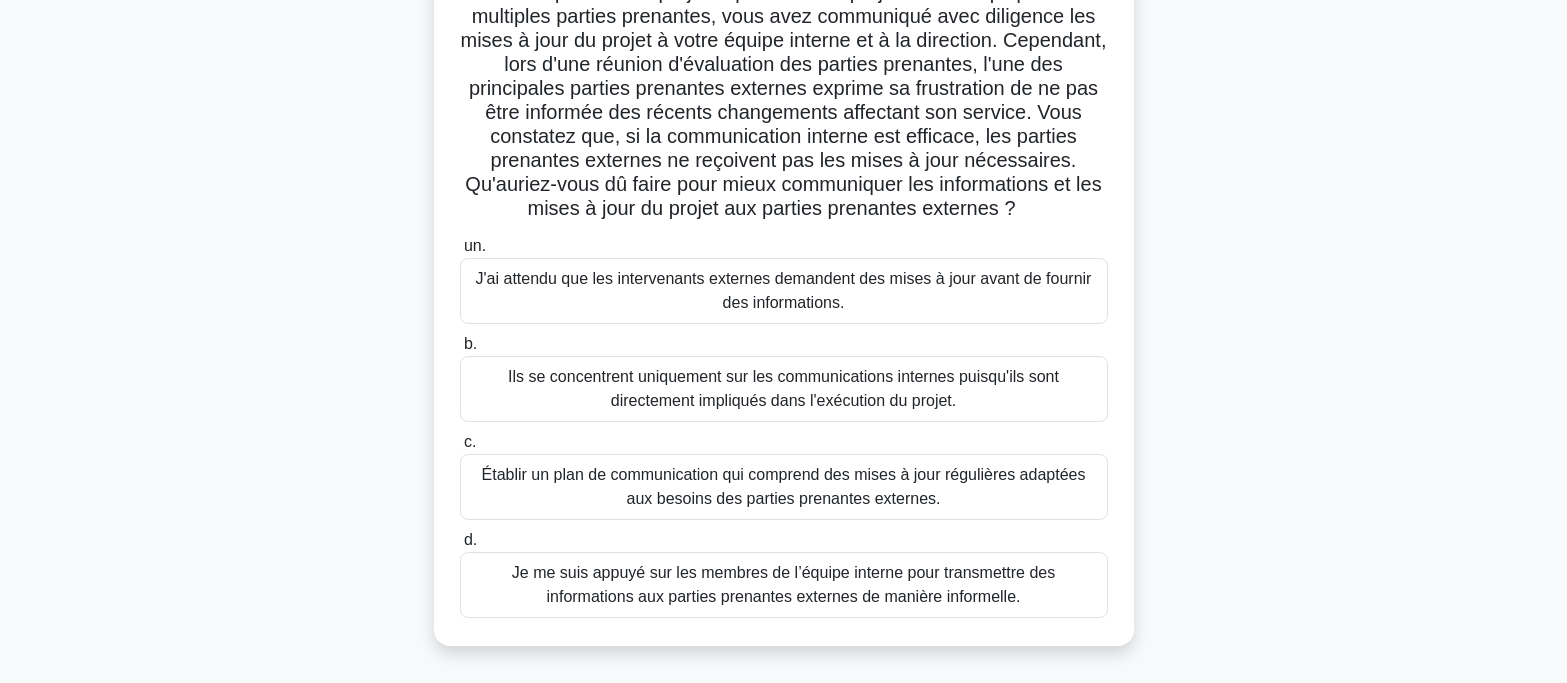 scroll, scrollTop: 200, scrollLeft: 0, axis: vertical 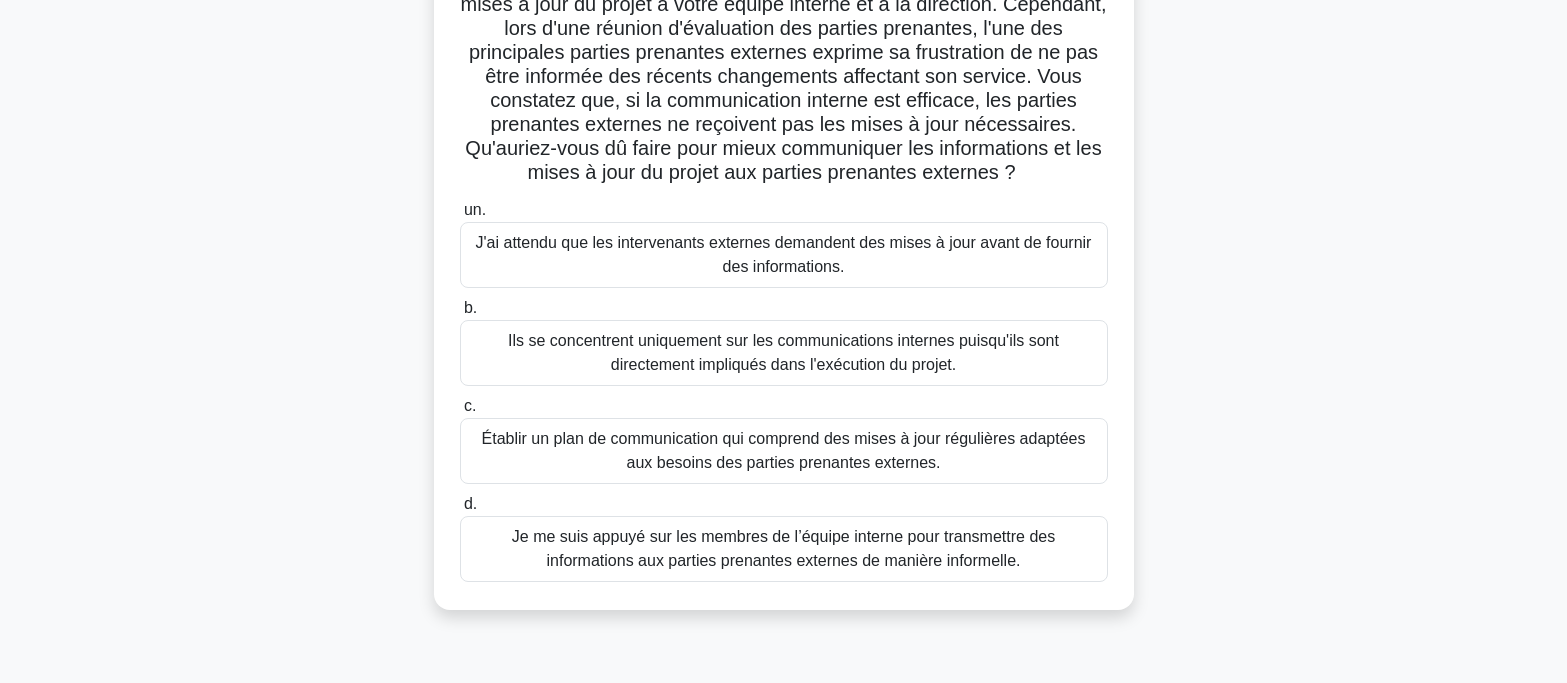 click on "Établir un plan de communication qui comprend des mises à jour régulières adaptées aux besoins des parties prenantes externes." at bounding box center (784, 450) 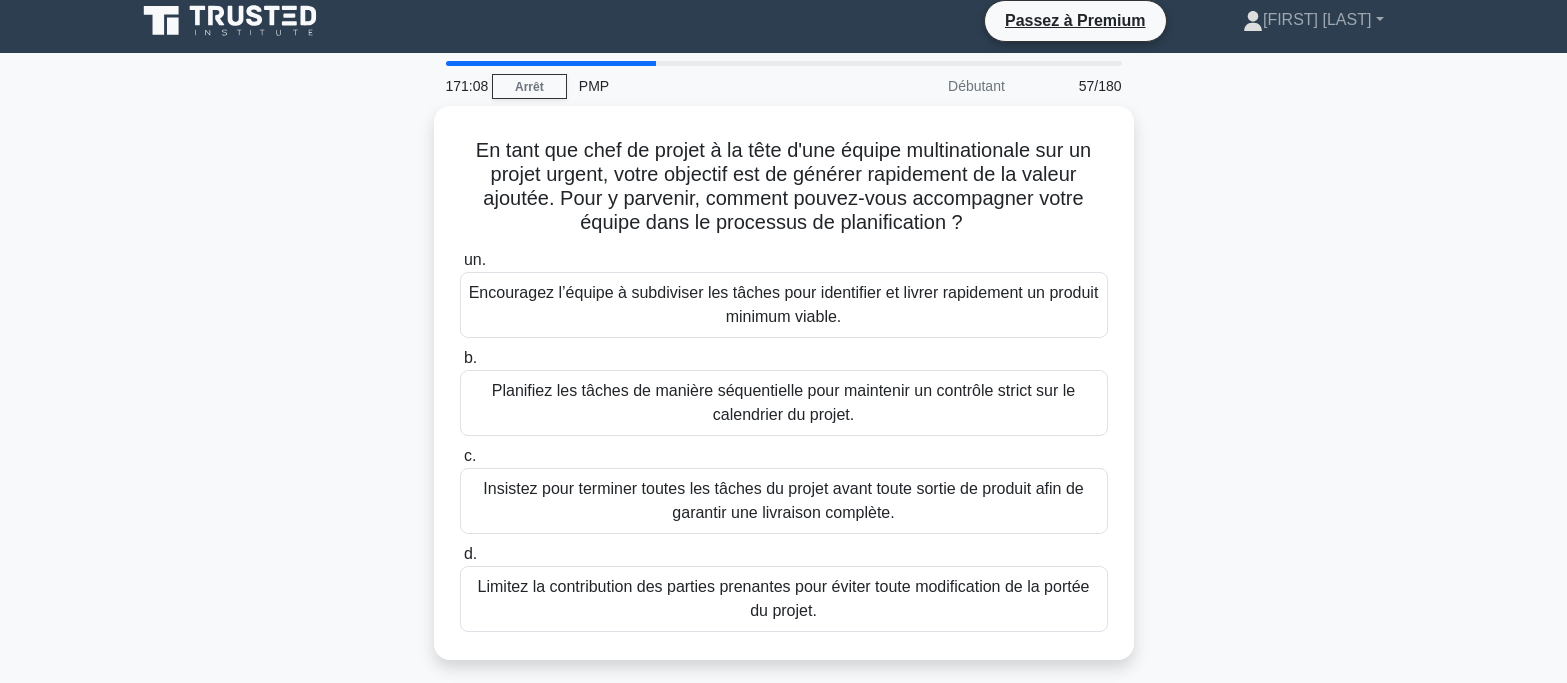 scroll, scrollTop: 0, scrollLeft: 0, axis: both 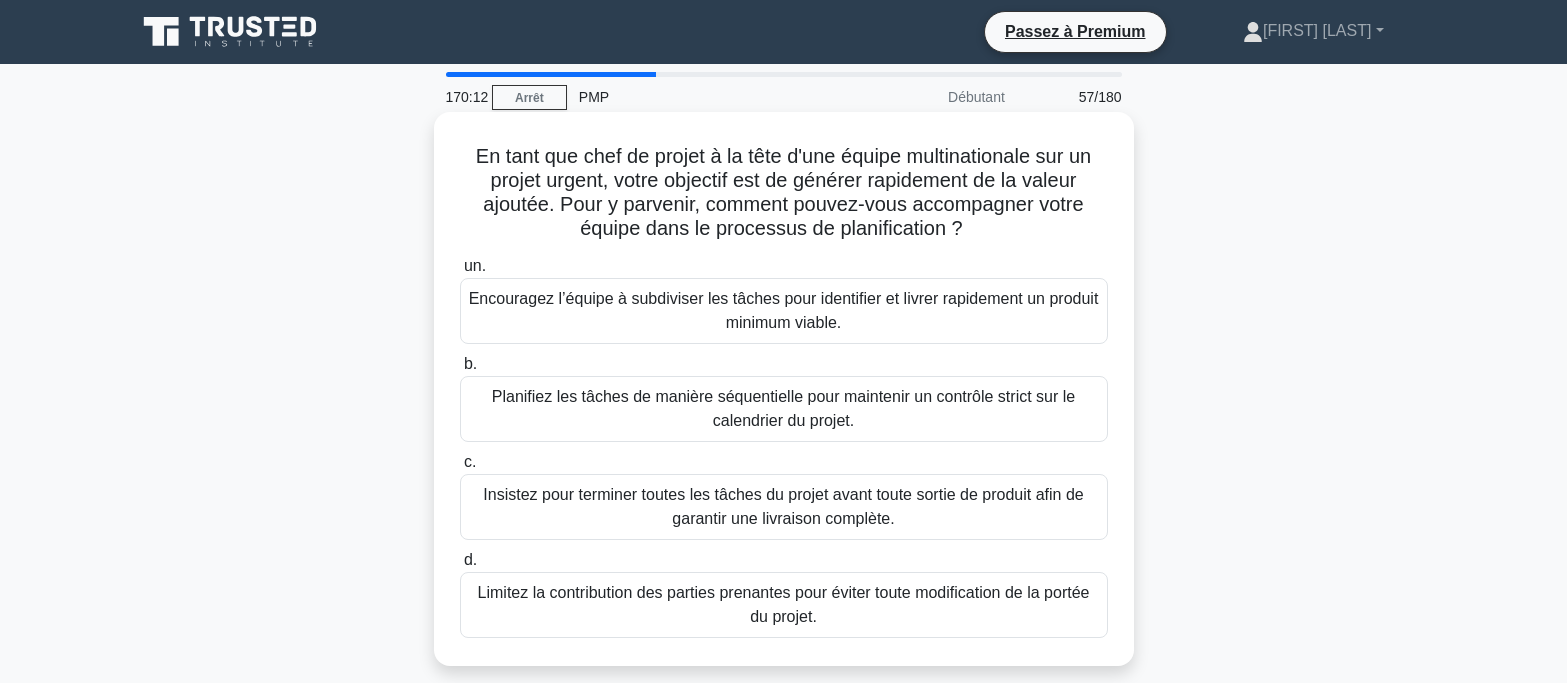 click on "Encouragez l’équipe à subdiviser les tâches pour identifier et livrer rapidement un produit minimum viable." at bounding box center (784, 311) 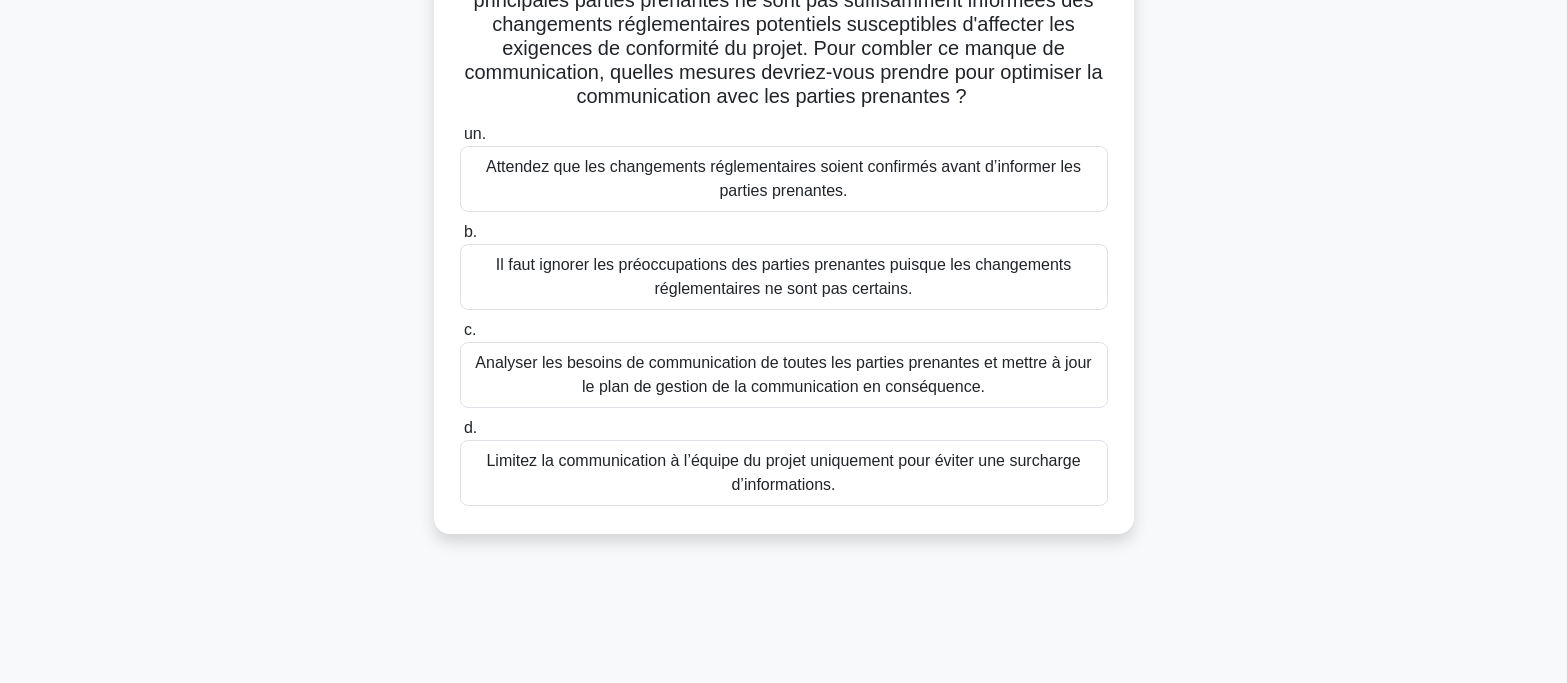 scroll, scrollTop: 200, scrollLeft: 0, axis: vertical 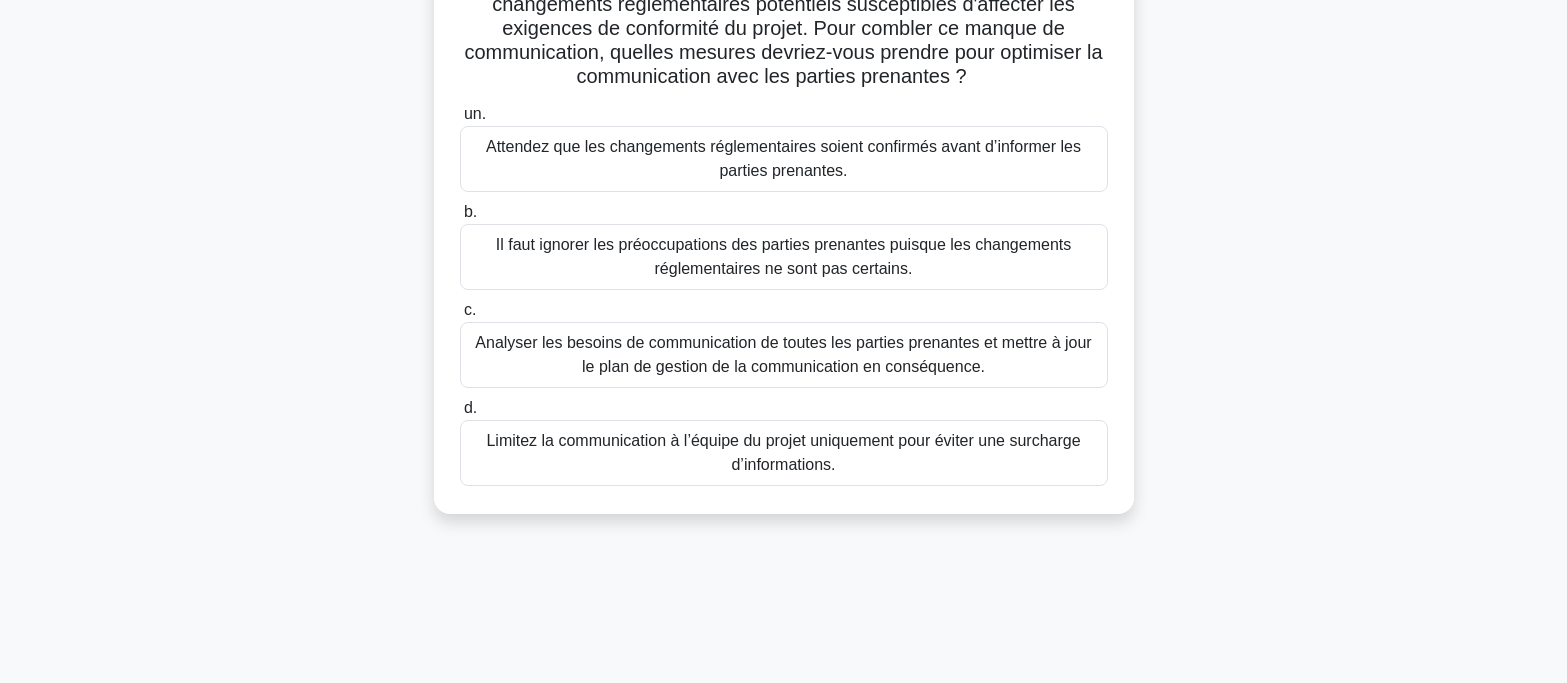 click on "Analyser les besoins de communication de toutes les parties prenantes et mettre à jour le plan de gestion de la communication en conséquence." at bounding box center (783, 354) 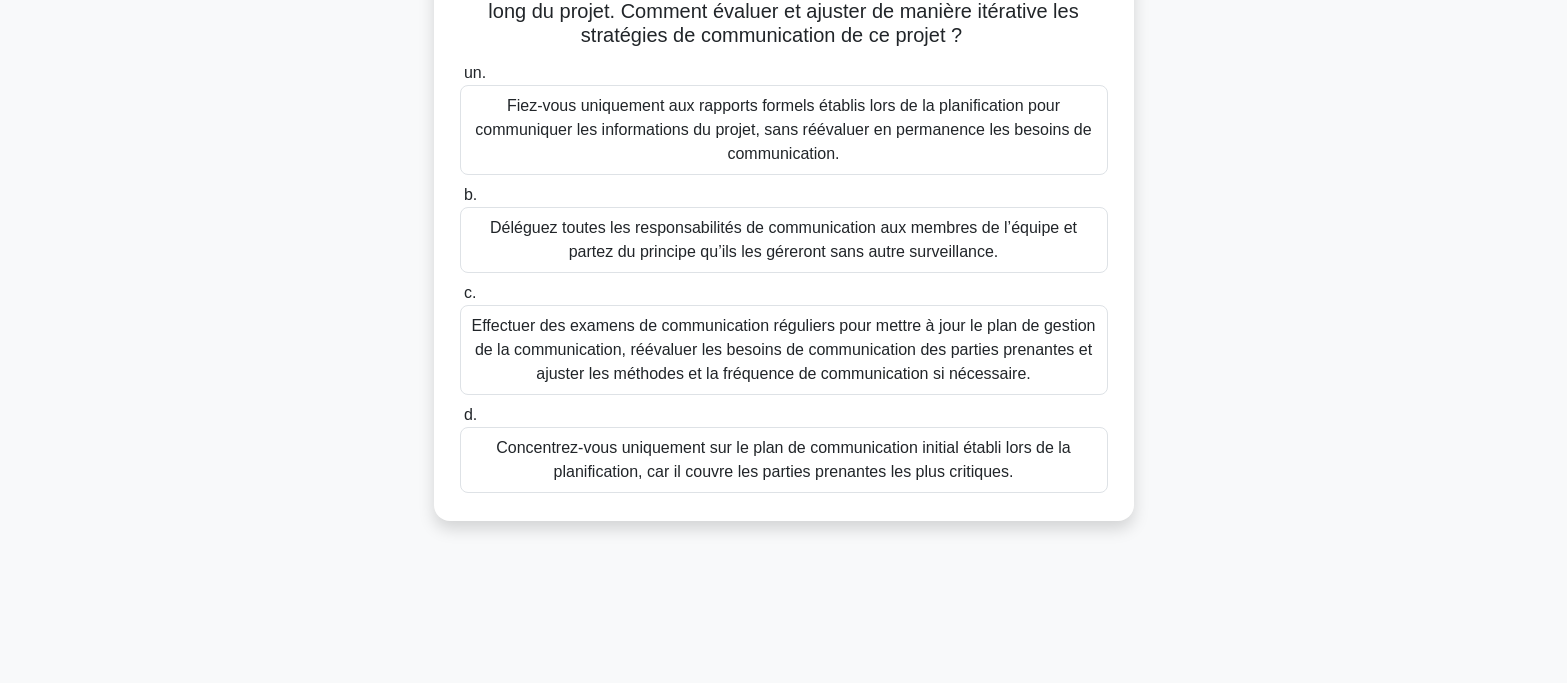 scroll, scrollTop: 397, scrollLeft: 0, axis: vertical 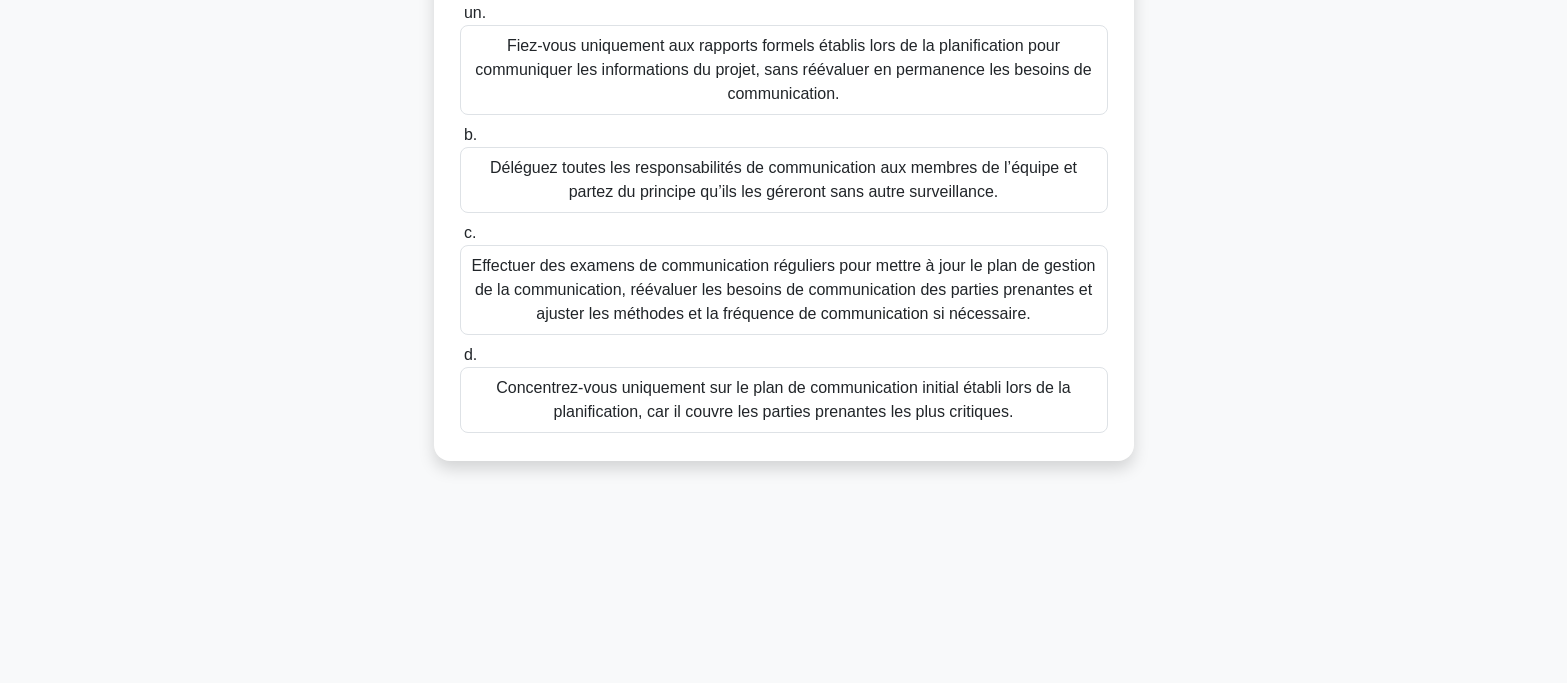 click on "Effectuer des examens de communication réguliers pour mettre à jour le plan de gestion de la communication, réévaluer les besoins de communication des parties prenantes et ajuster les méthodes et la fréquence de communication si nécessaire." at bounding box center (783, 289) 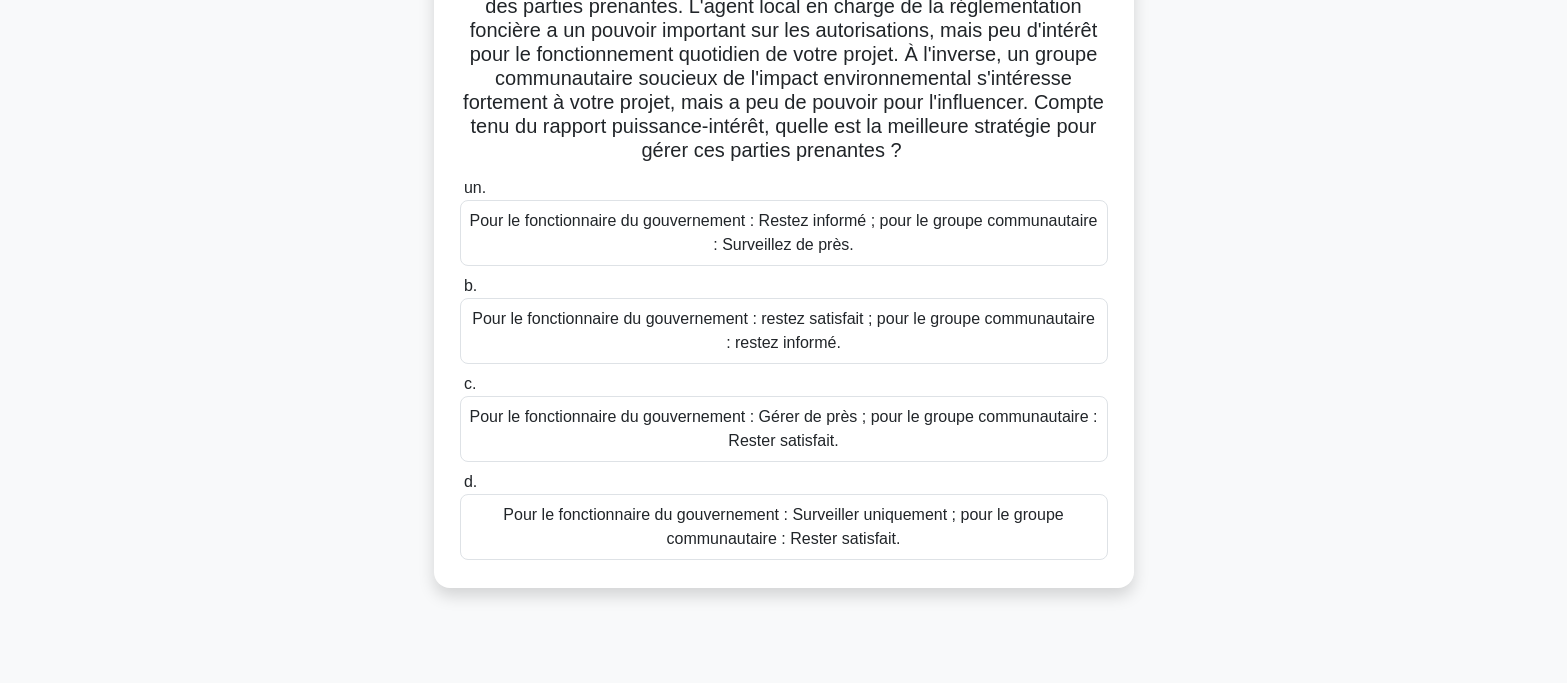 scroll, scrollTop: 200, scrollLeft: 0, axis: vertical 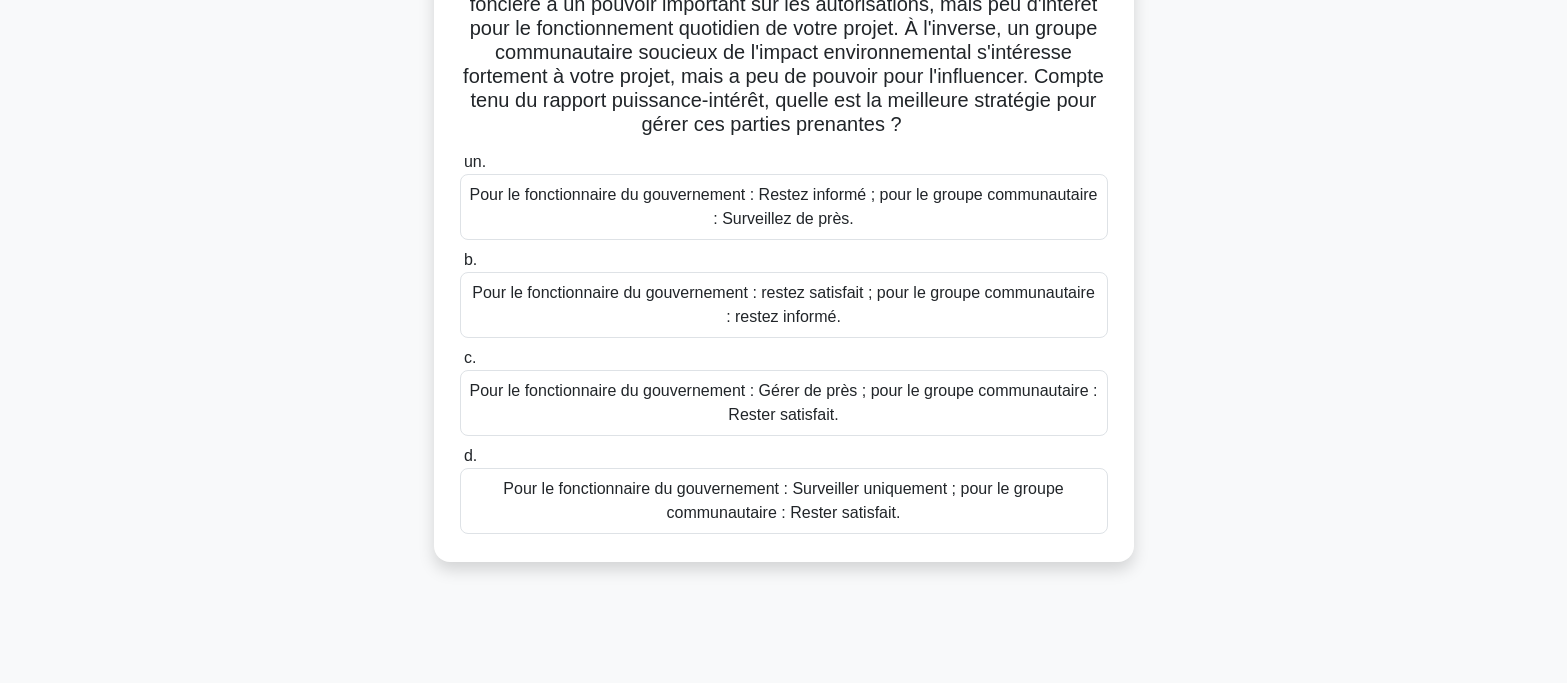click on "Pour le fonctionnaire du gouvernement : Restez informé ; pour le groupe communautaire : Surveillez de près." at bounding box center [784, 207] 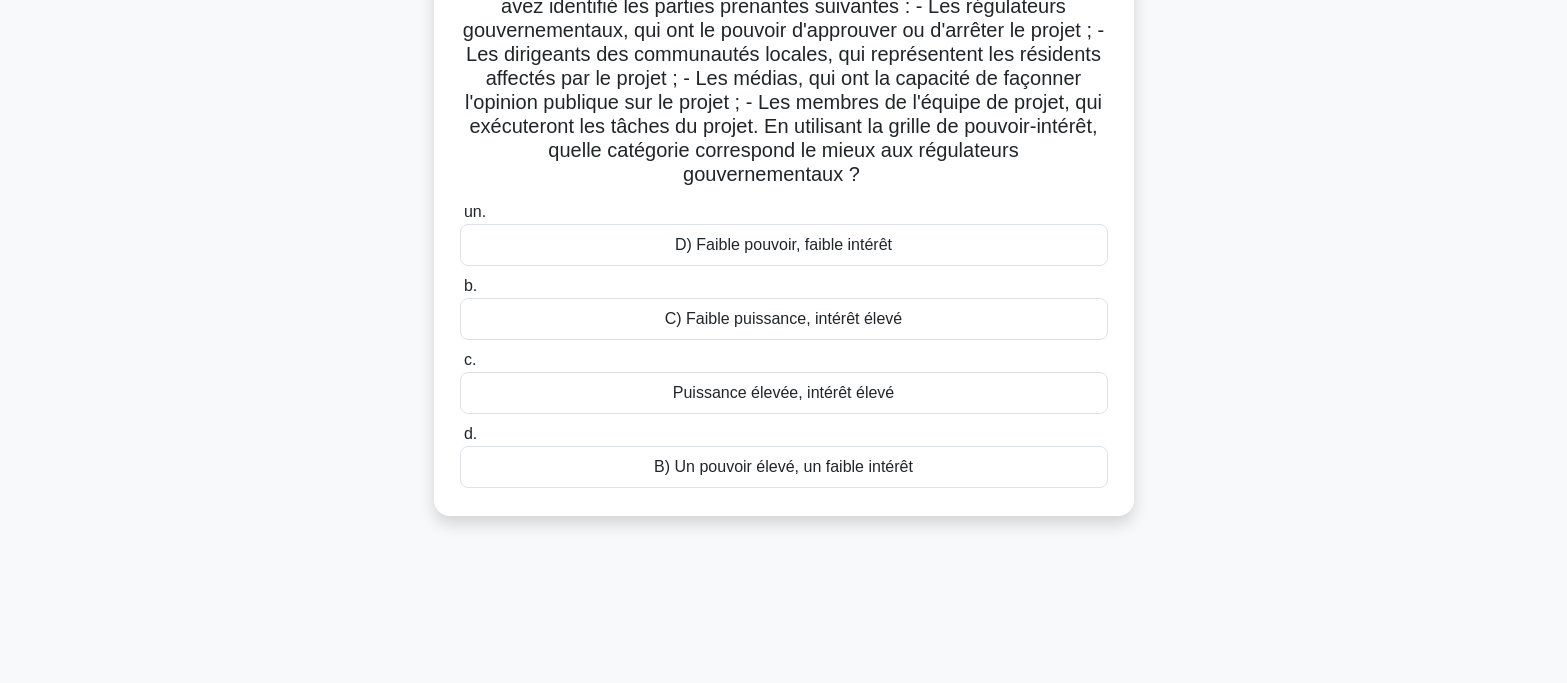 scroll, scrollTop: 200, scrollLeft: 0, axis: vertical 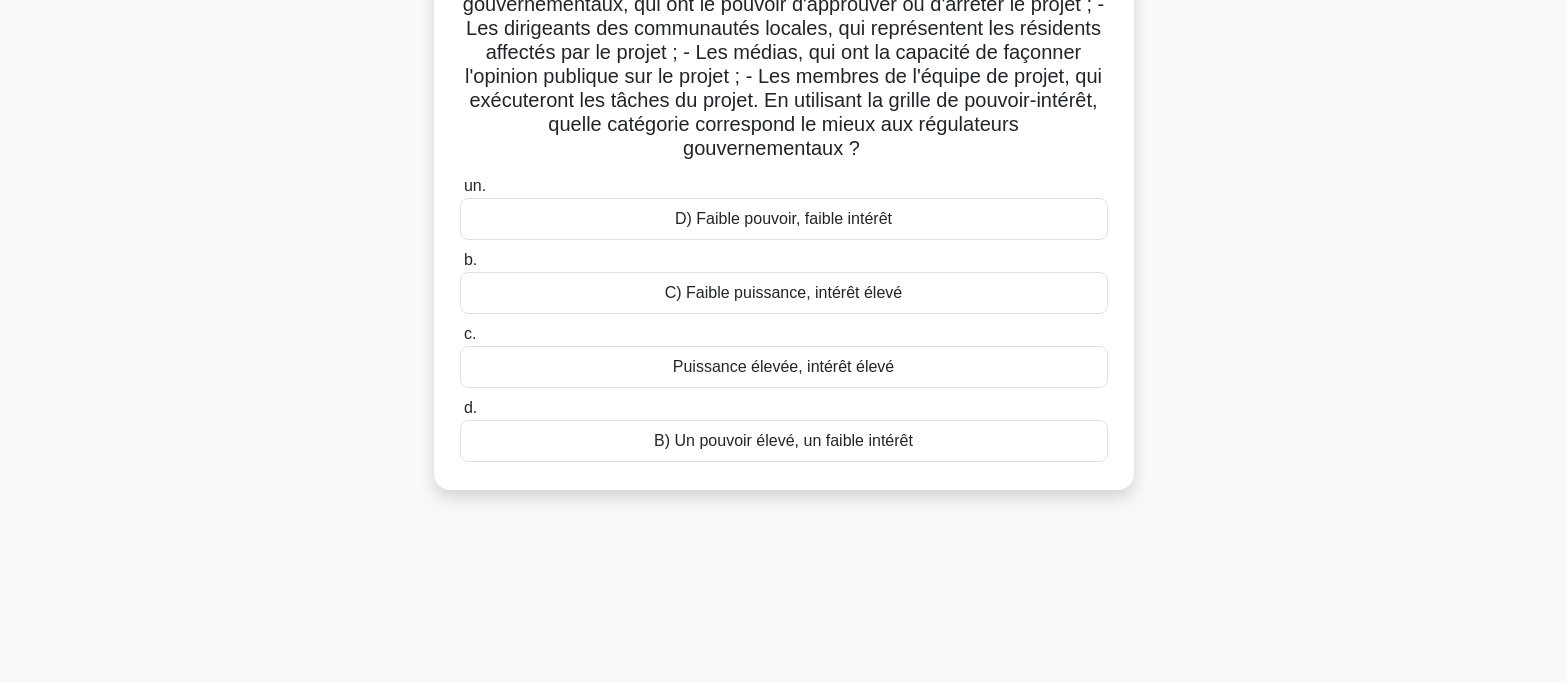 click on "Puissance élevée, intérêt élevé" at bounding box center (783, 366) 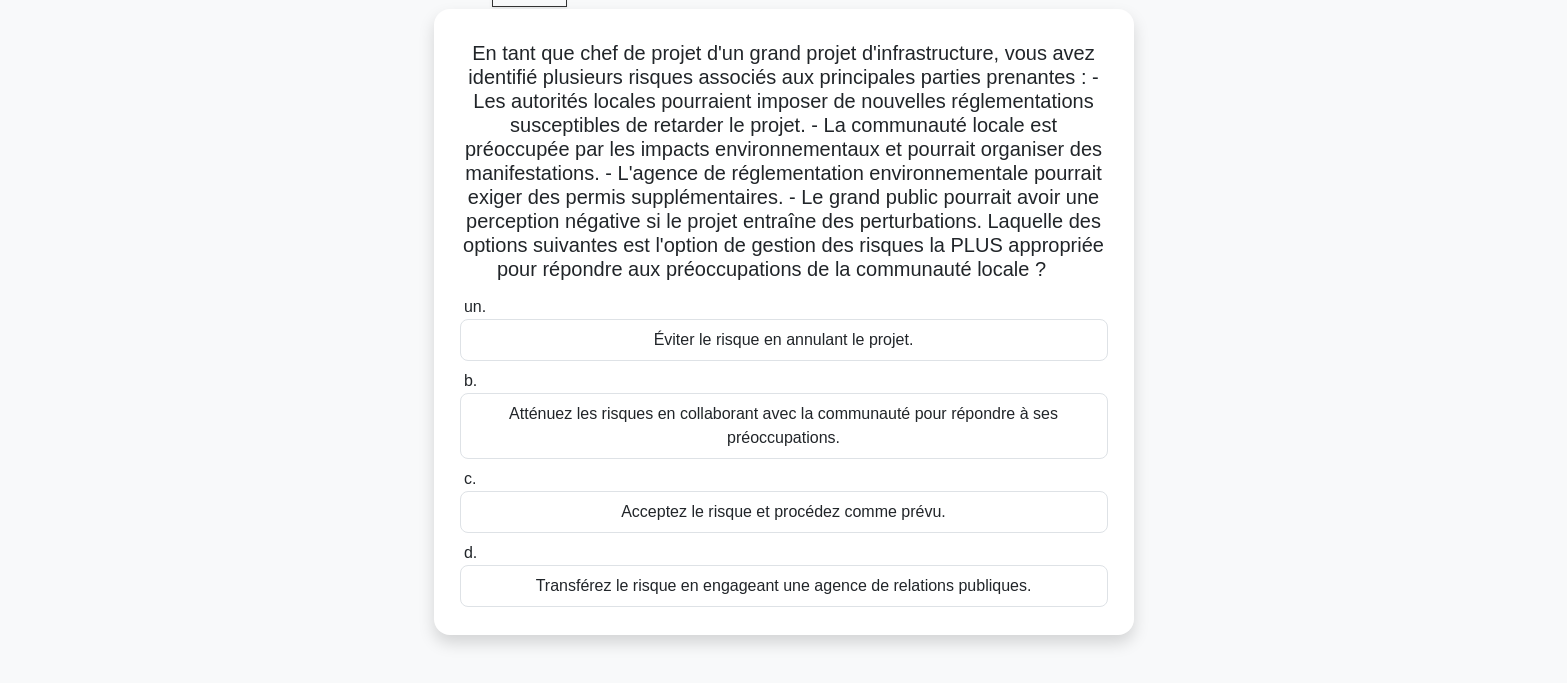 scroll, scrollTop: 0, scrollLeft: 0, axis: both 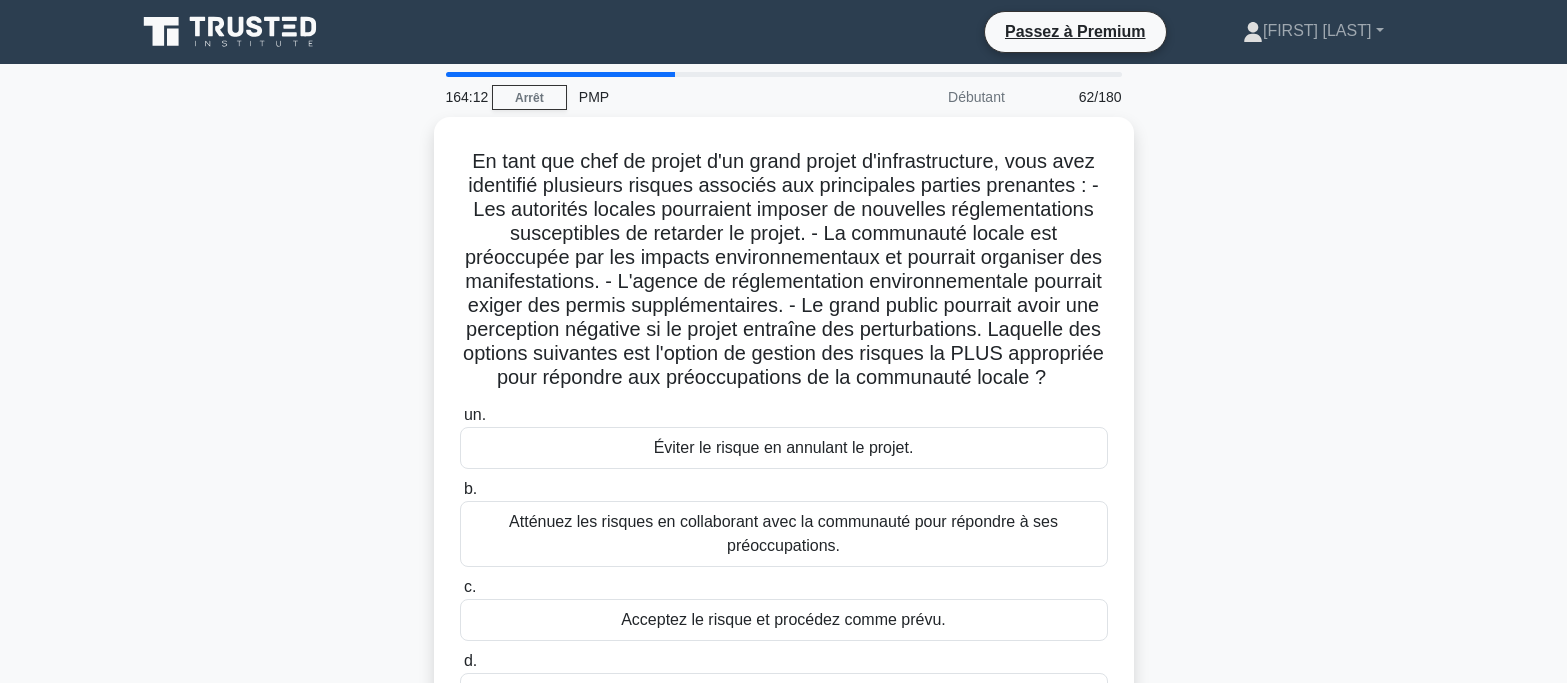 drag, startPoint x: 993, startPoint y: 408, endPoint x: 1369, endPoint y: 576, distance: 411.8252 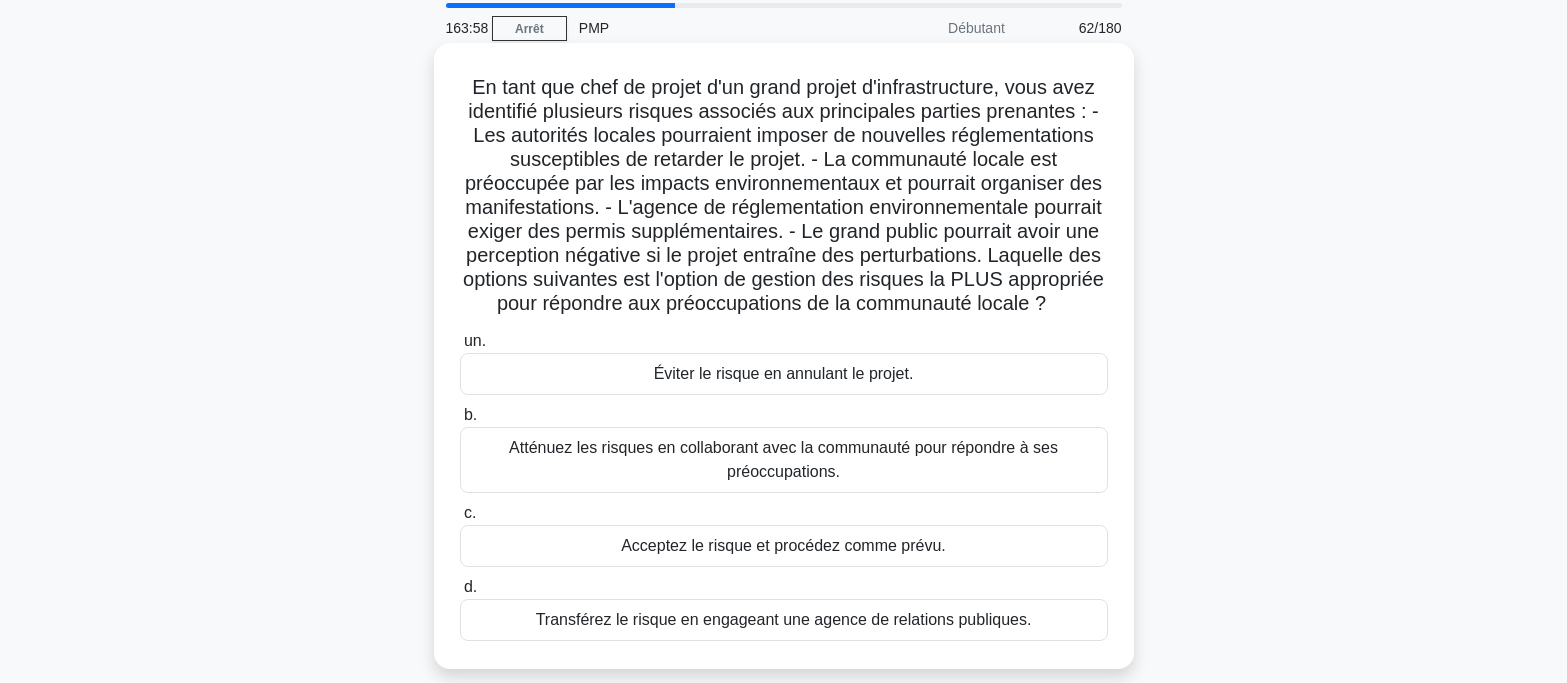 scroll, scrollTop: 200, scrollLeft: 0, axis: vertical 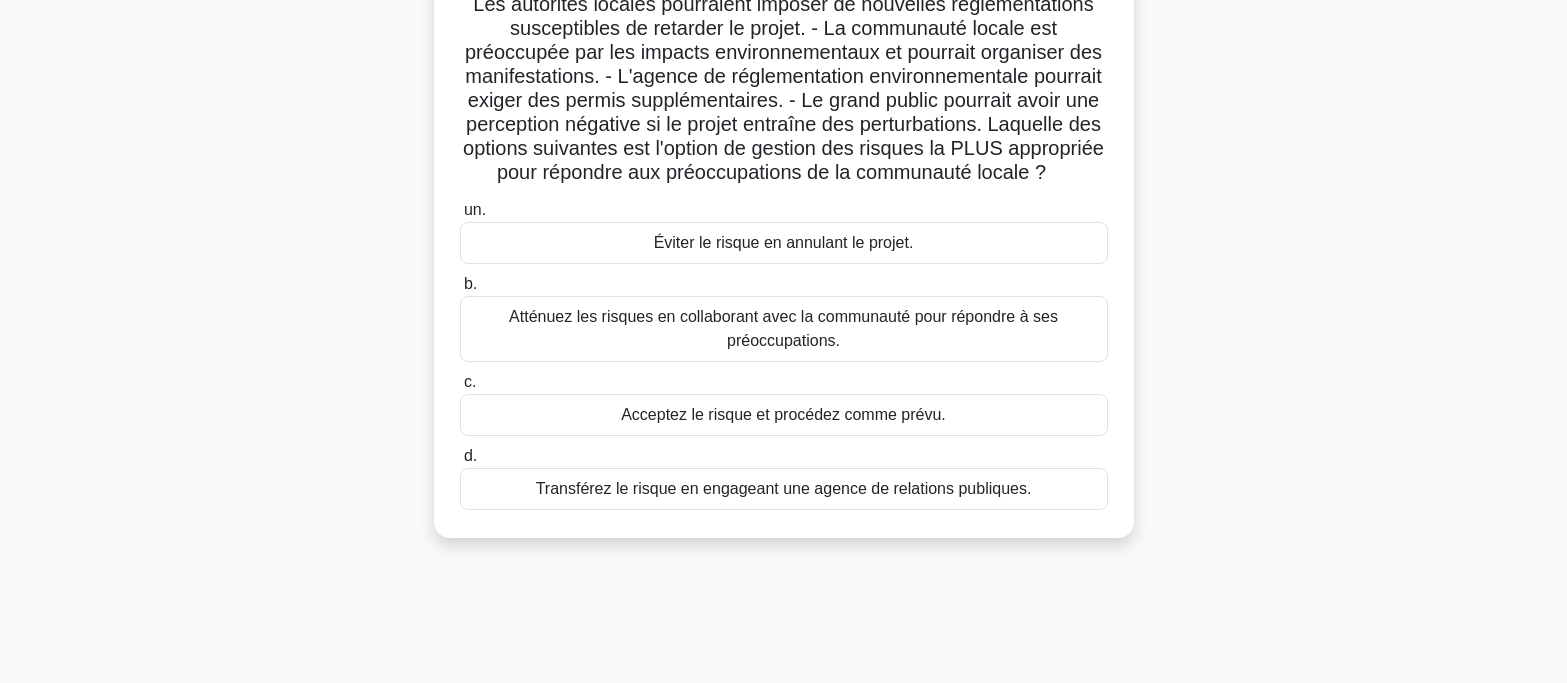 click on "Atténuez les risques en collaborant avec la communauté pour répondre à ses préoccupations." at bounding box center [784, 329] 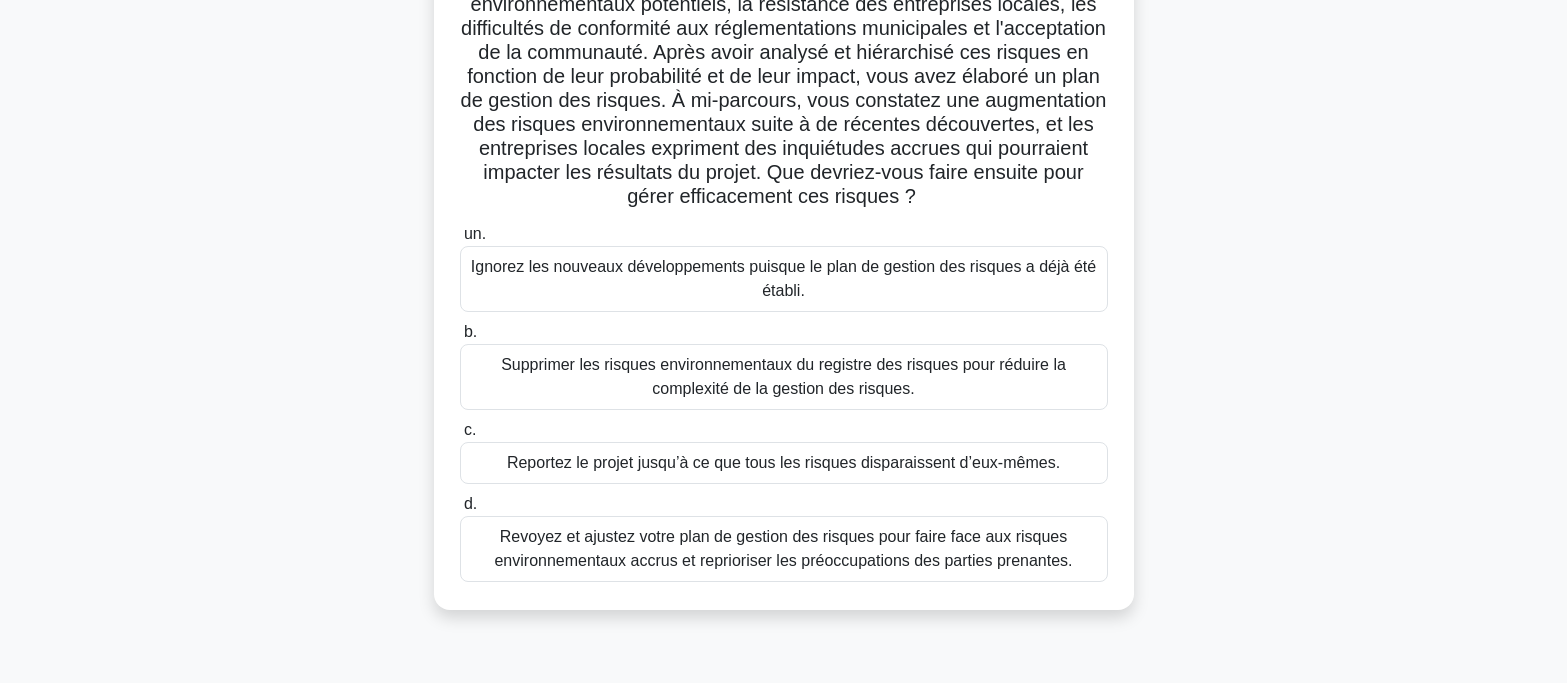 scroll, scrollTop: 300, scrollLeft: 0, axis: vertical 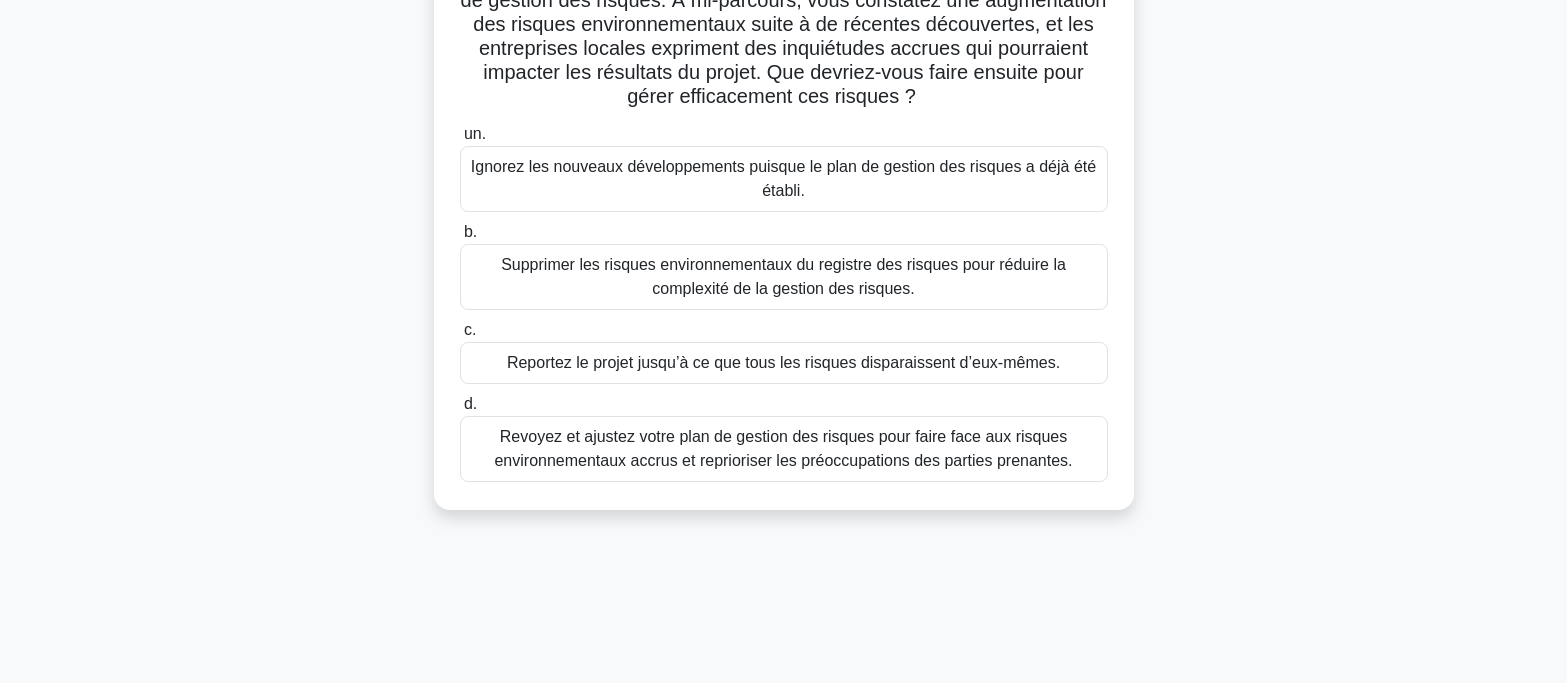 click on "Revoyez et ajustez votre plan de gestion des risques pour faire face aux risques environnementaux accrus et reprioriser les préoccupations des parties prenantes." at bounding box center (783, 448) 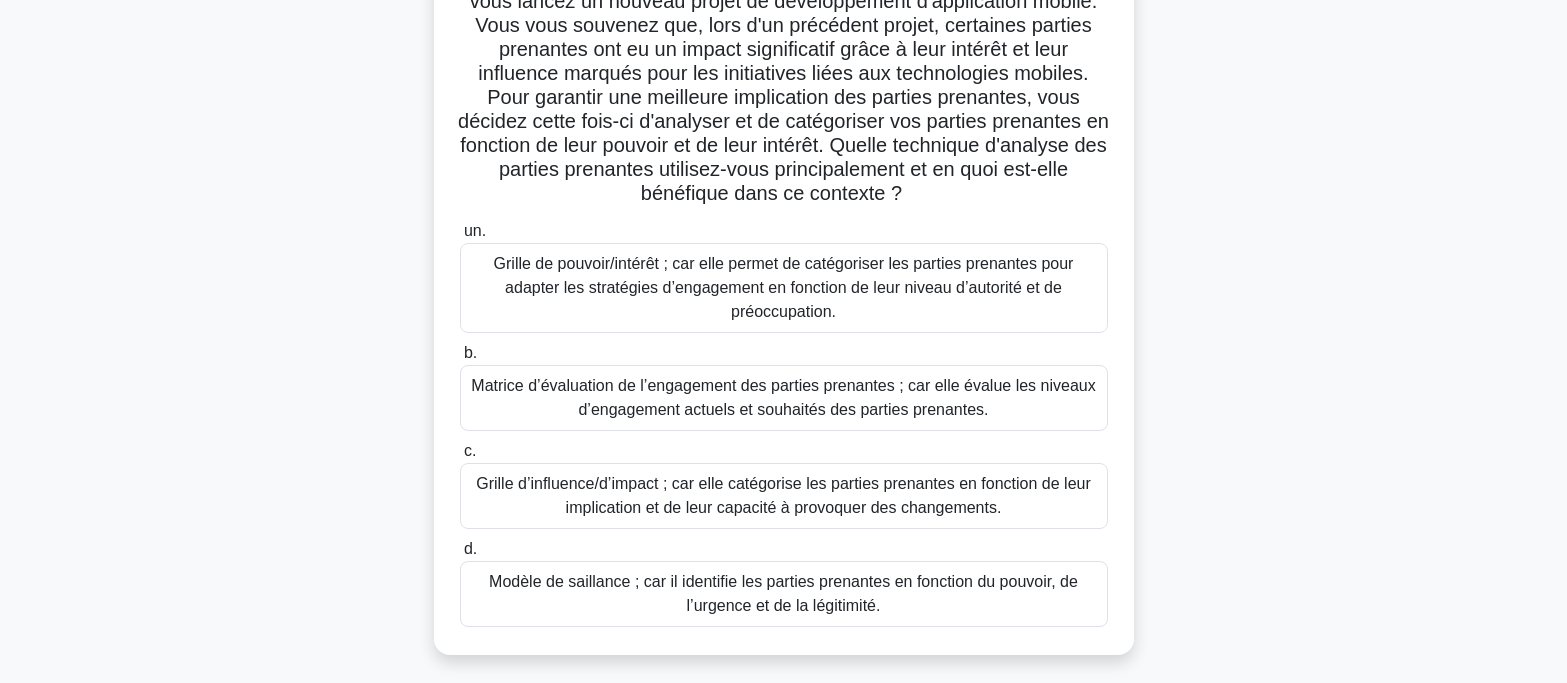 scroll, scrollTop: 200, scrollLeft: 0, axis: vertical 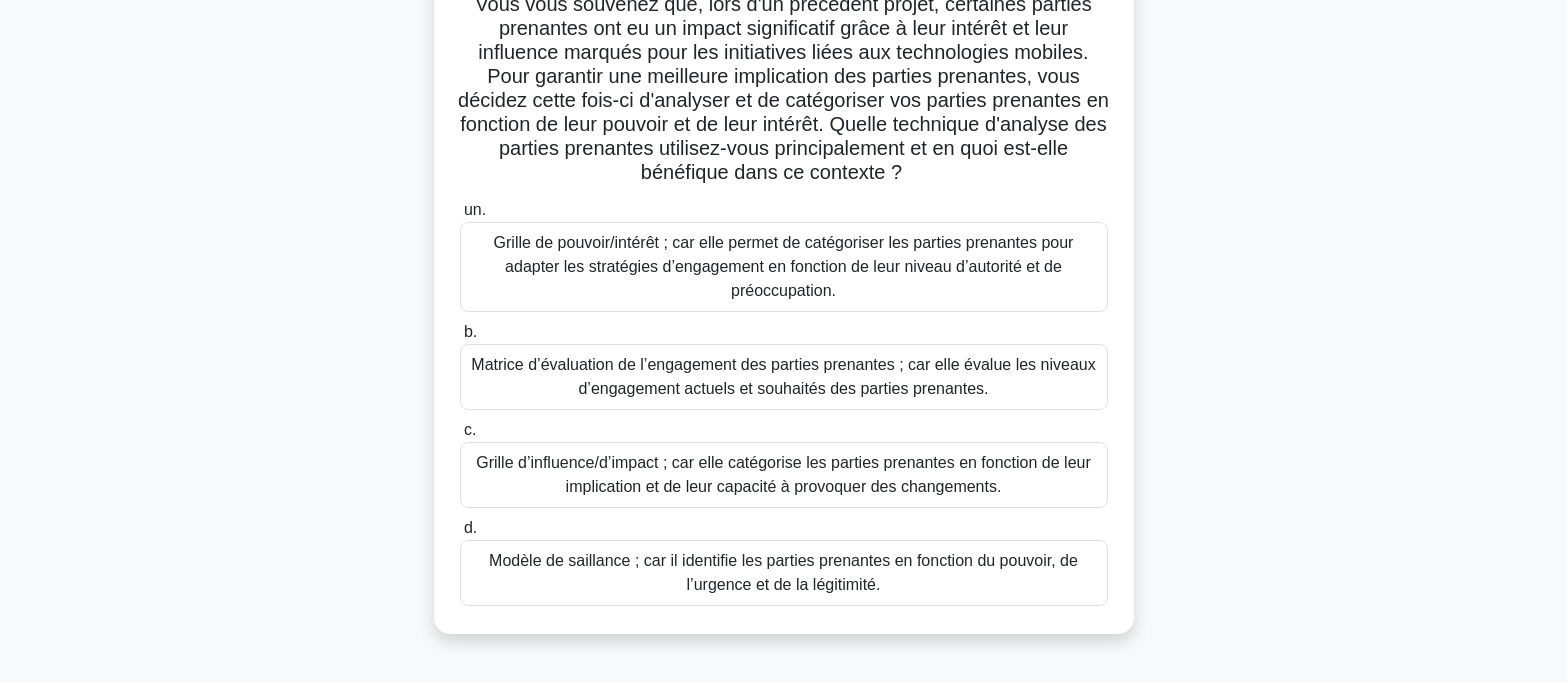 click on "Grille de pouvoir/intérêt ; car elle permet de catégoriser les parties prenantes pour adapter les stratégies d’engagement en fonction de leur niveau d’autorité et de préoccupation." at bounding box center [784, 267] 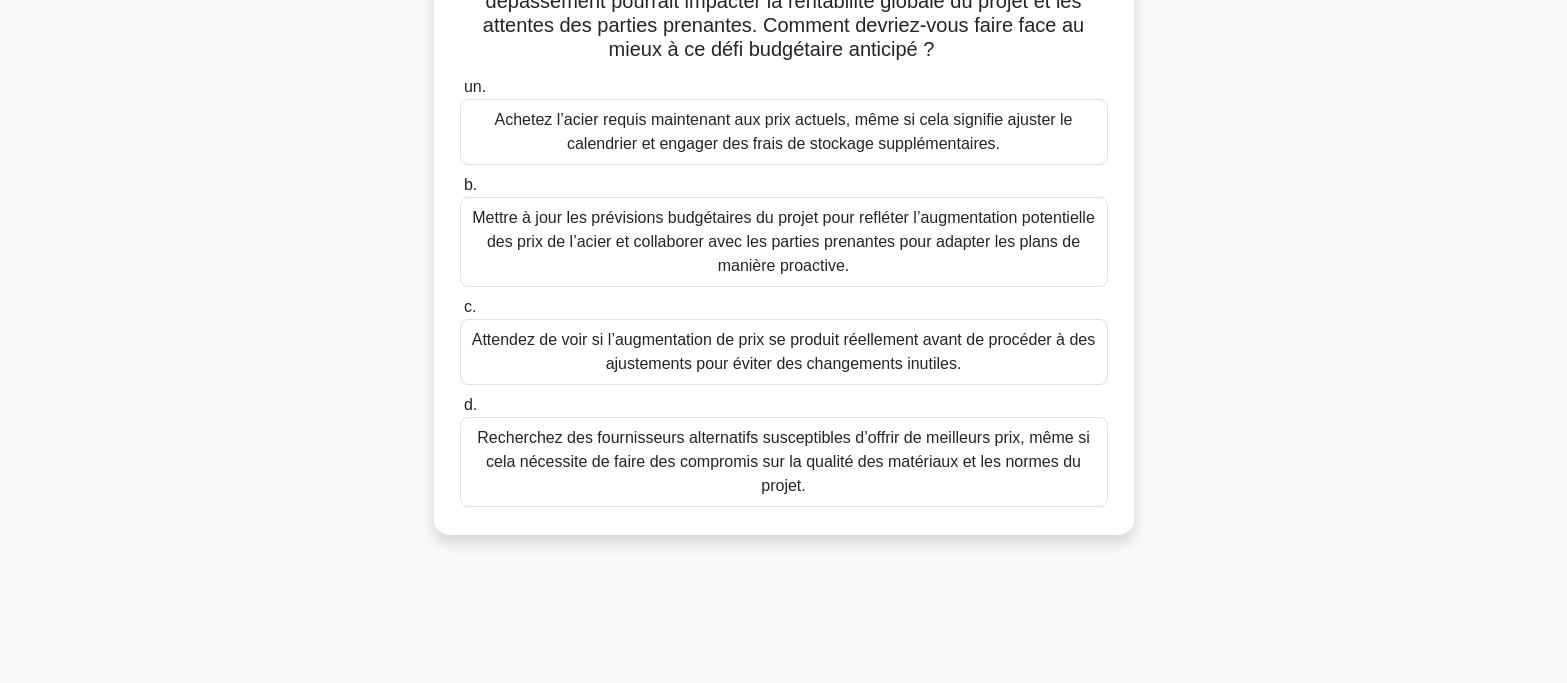 scroll, scrollTop: 300, scrollLeft: 0, axis: vertical 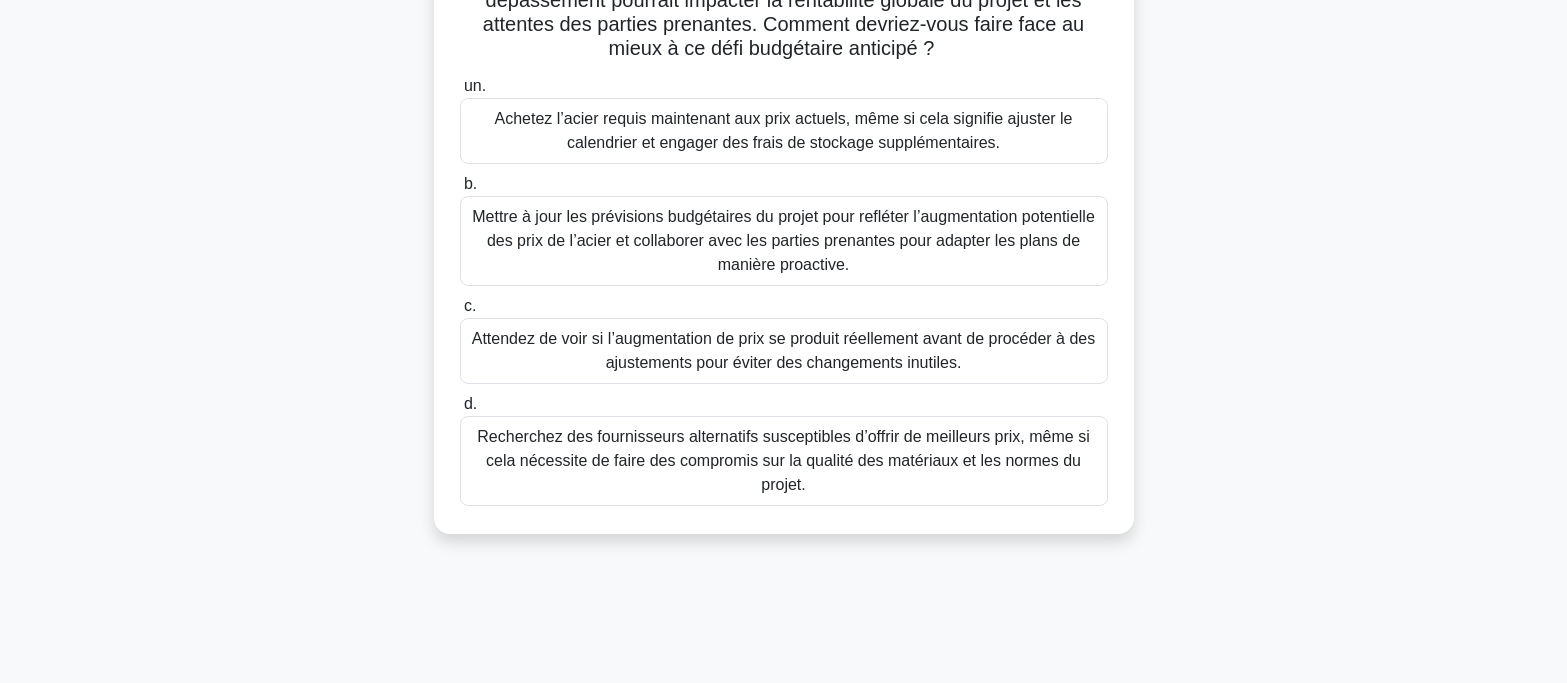 click on "Mettre à jour les prévisions budgétaires du projet pour refléter l’augmentation potentielle des prix de l’acier et collaborer avec les parties prenantes pour adapter les plans de manière proactive." at bounding box center (784, 241) 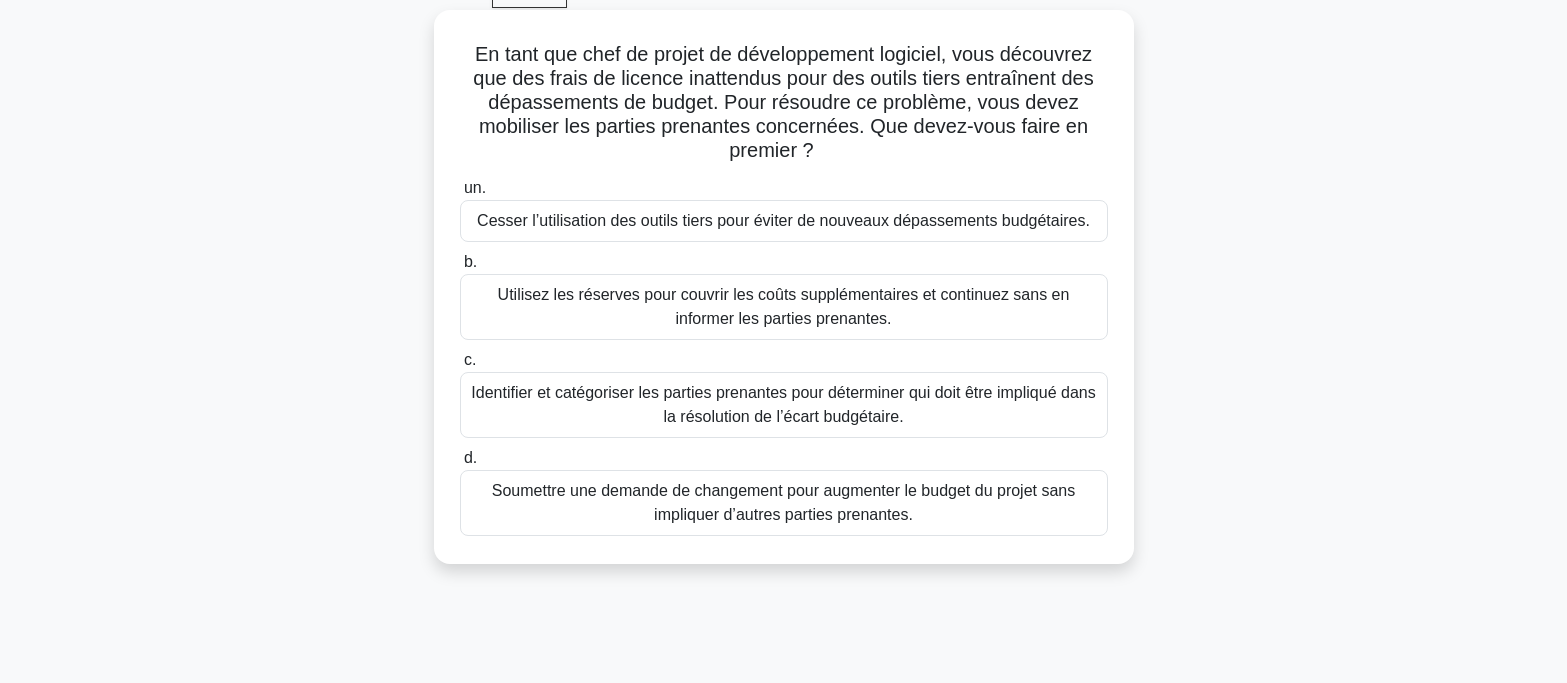scroll, scrollTop: 200, scrollLeft: 0, axis: vertical 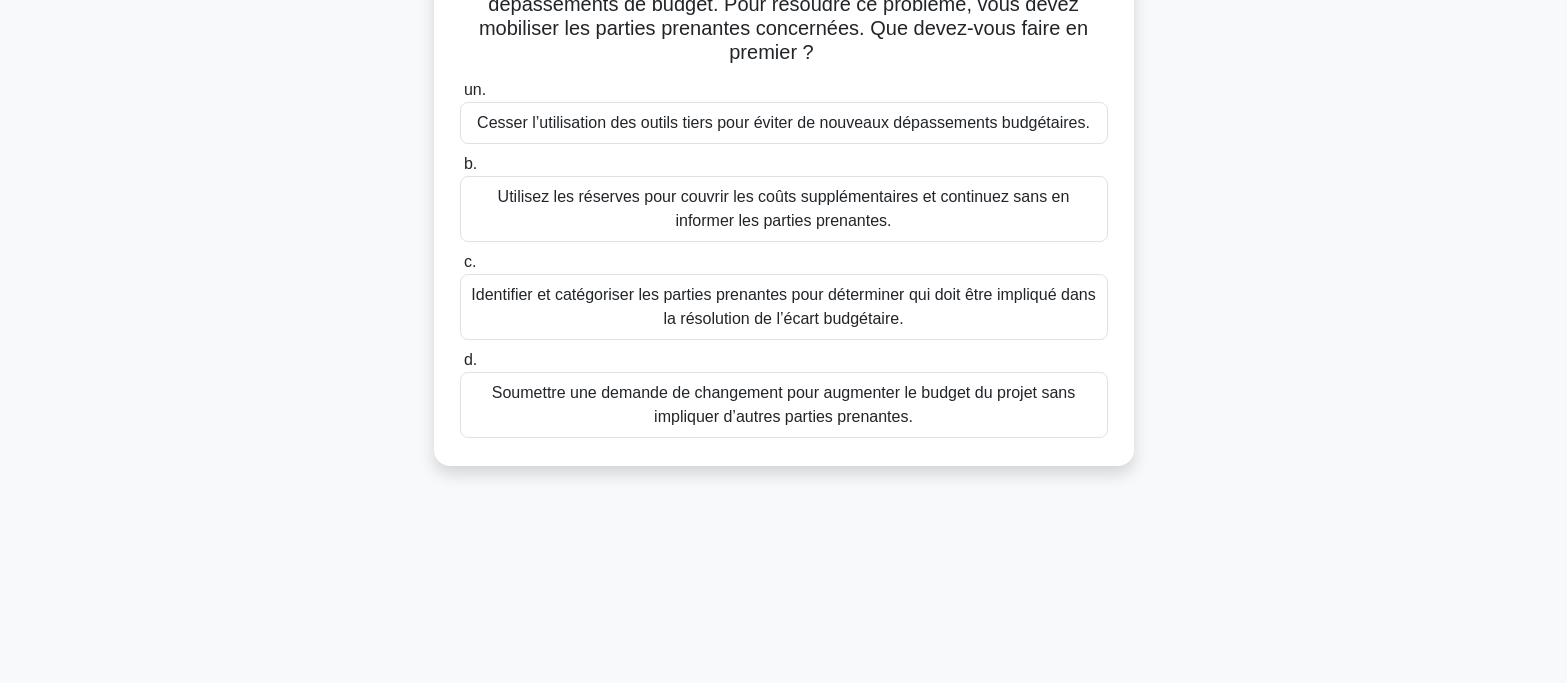 click on "Identifier et catégoriser les parties prenantes pour déterminer qui doit être impliqué dans la résolution de l’écart budgétaire." at bounding box center [784, 307] 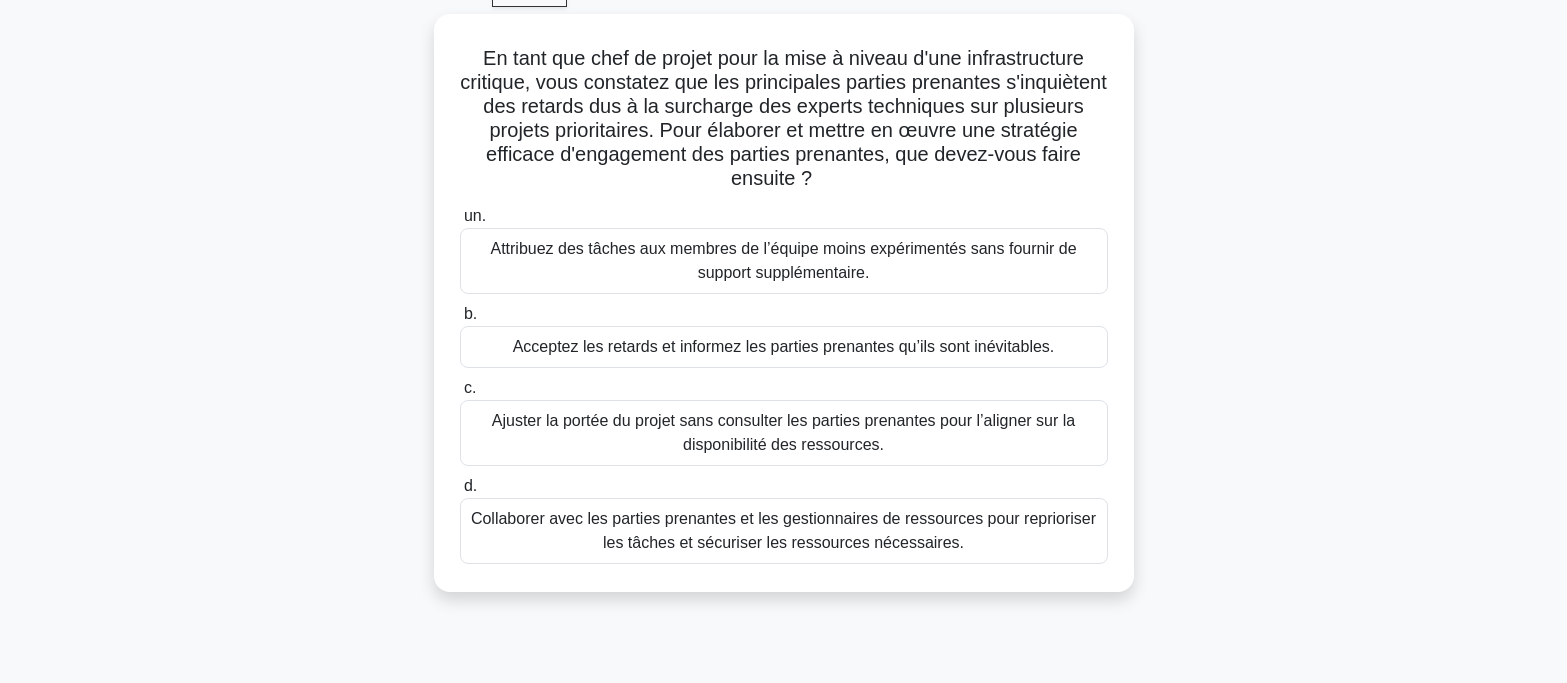scroll, scrollTop: 0, scrollLeft: 0, axis: both 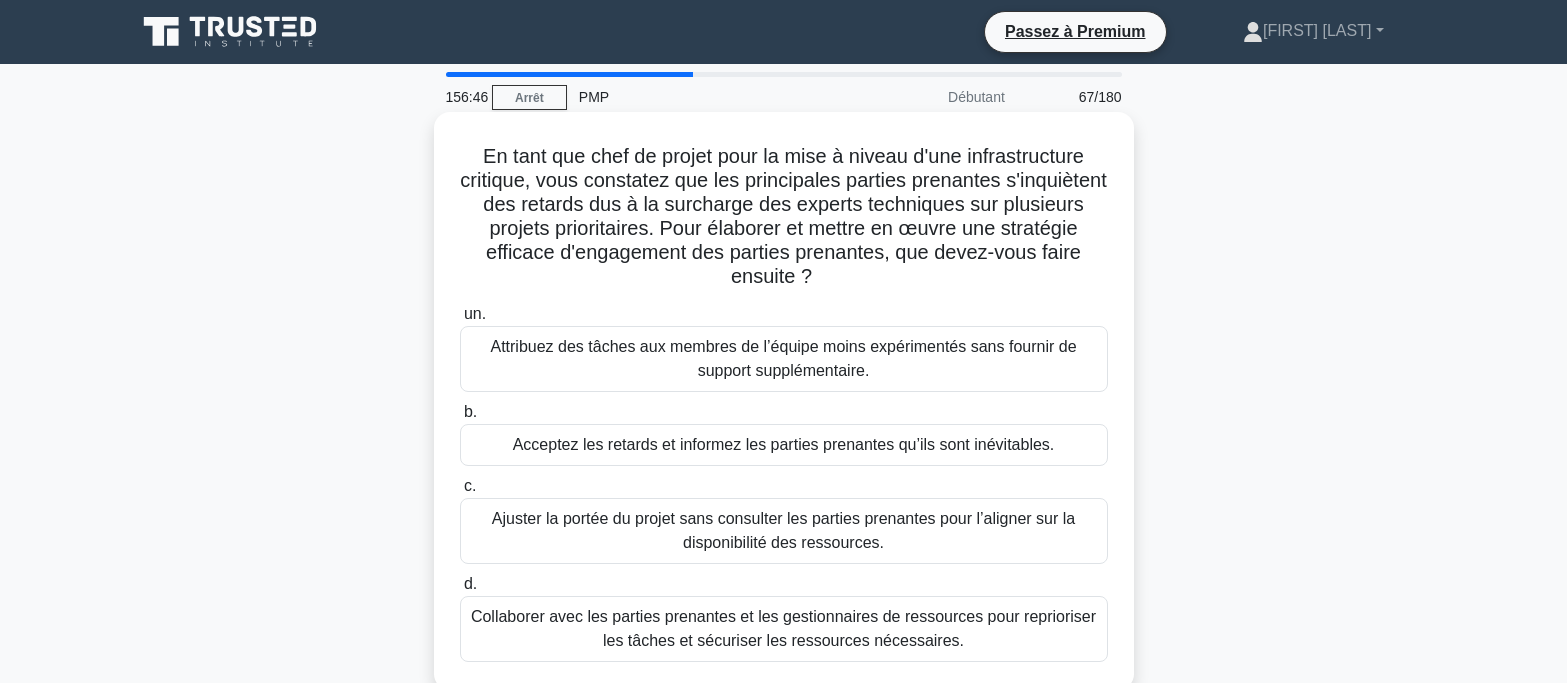 drag, startPoint x: 595, startPoint y: 318, endPoint x: 1068, endPoint y: 297, distance: 473.46594 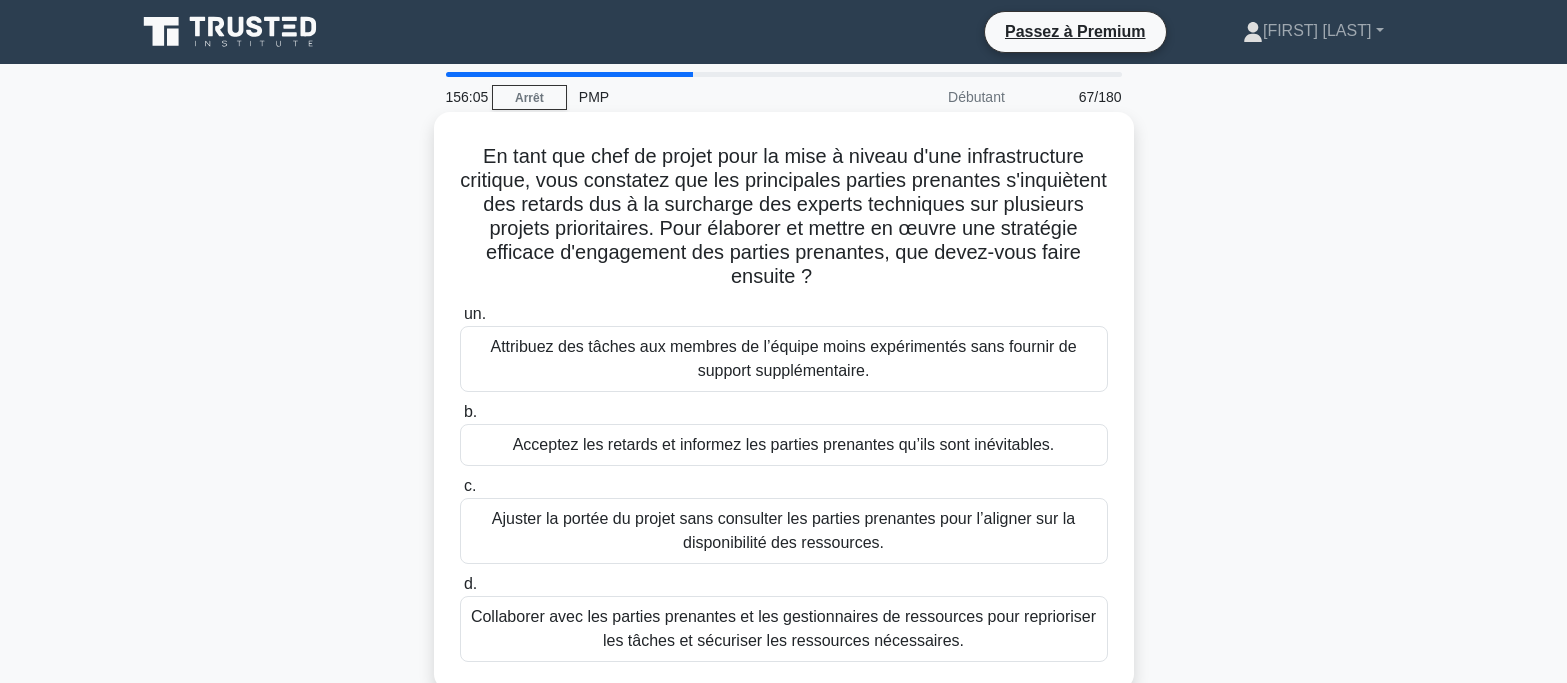 click on "Collaborer avec les parties prenantes et les gestionnaires de ressources pour reprioriser les tâches et sécuriser les ressources nécessaires." at bounding box center (783, 628) 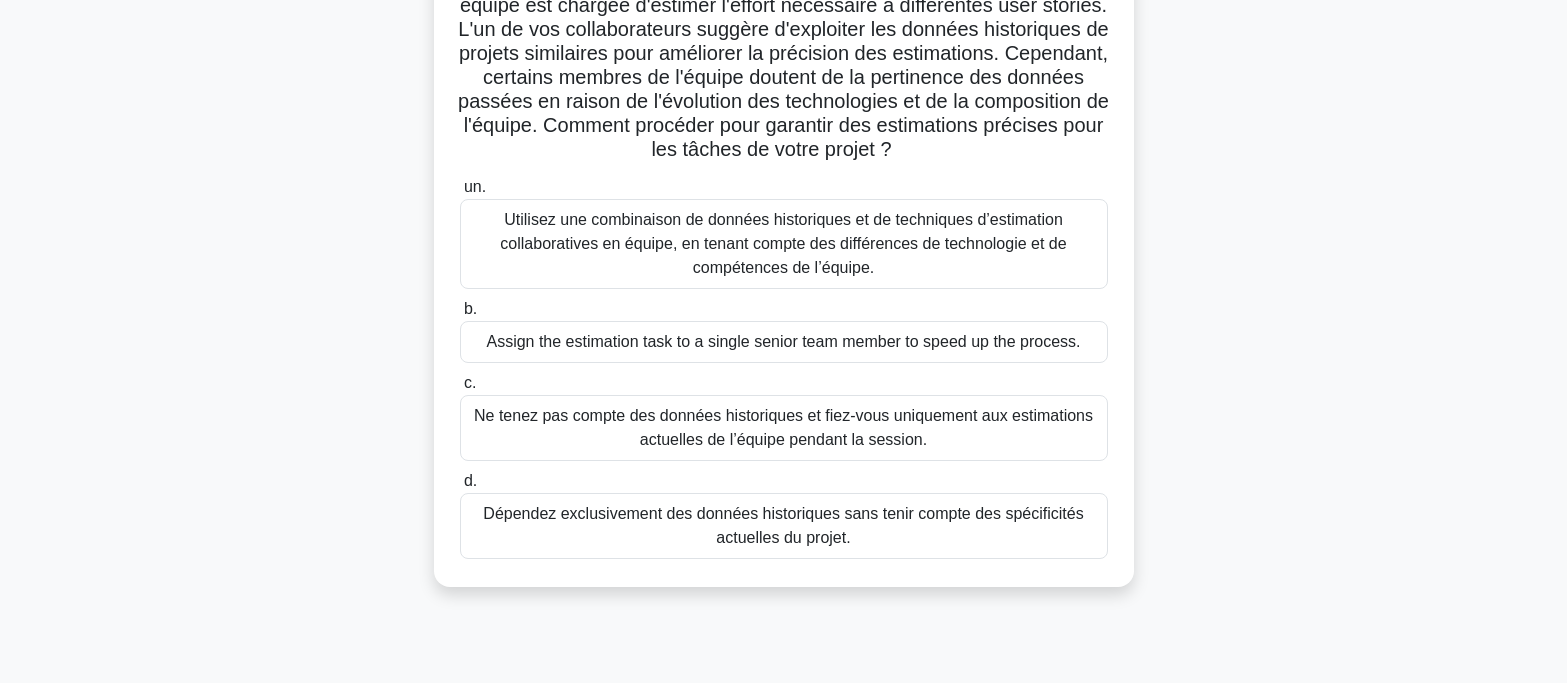 scroll, scrollTop: 200, scrollLeft: 0, axis: vertical 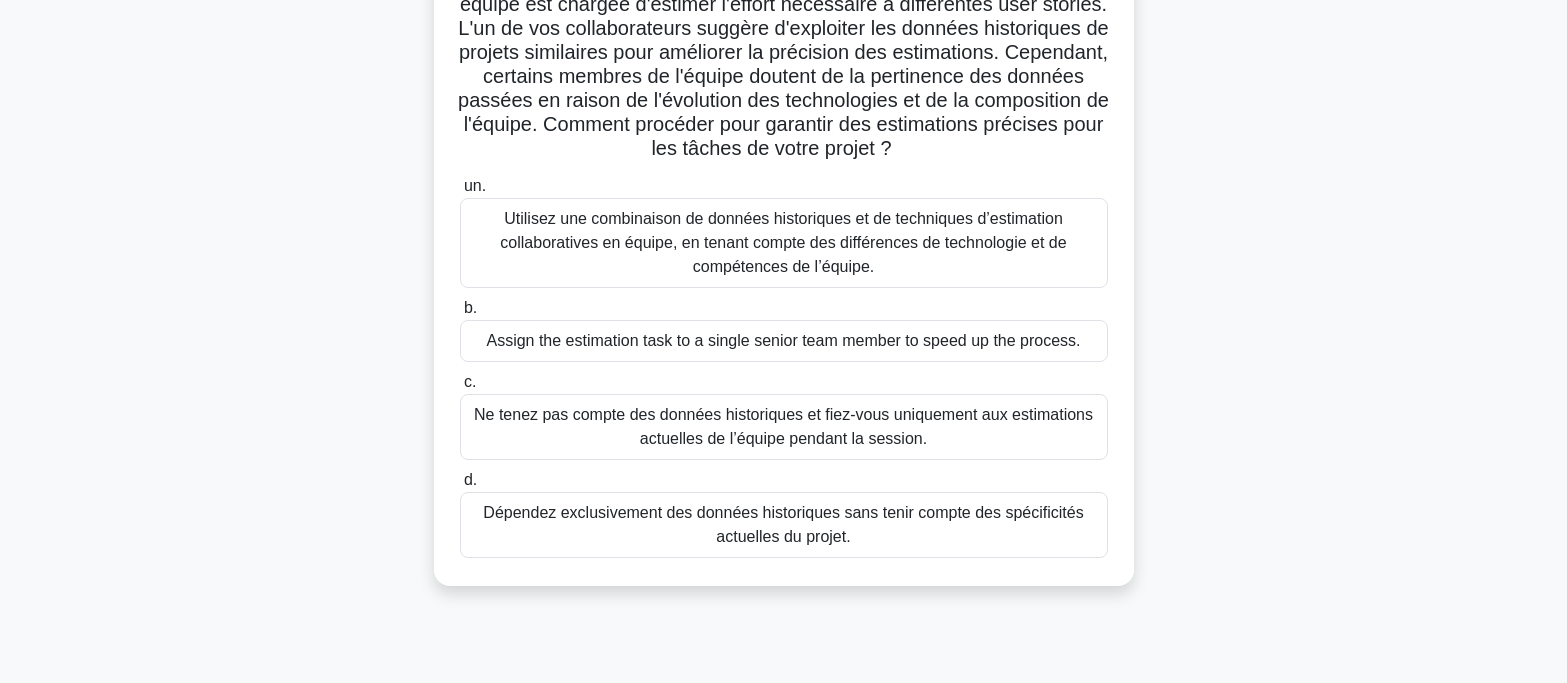 click on "Utilisez une combinaison de données historiques et de techniques d’estimation collaboratives en équipe, en tenant compte des différences de technologie et de compétences de l’équipe." at bounding box center (783, 242) 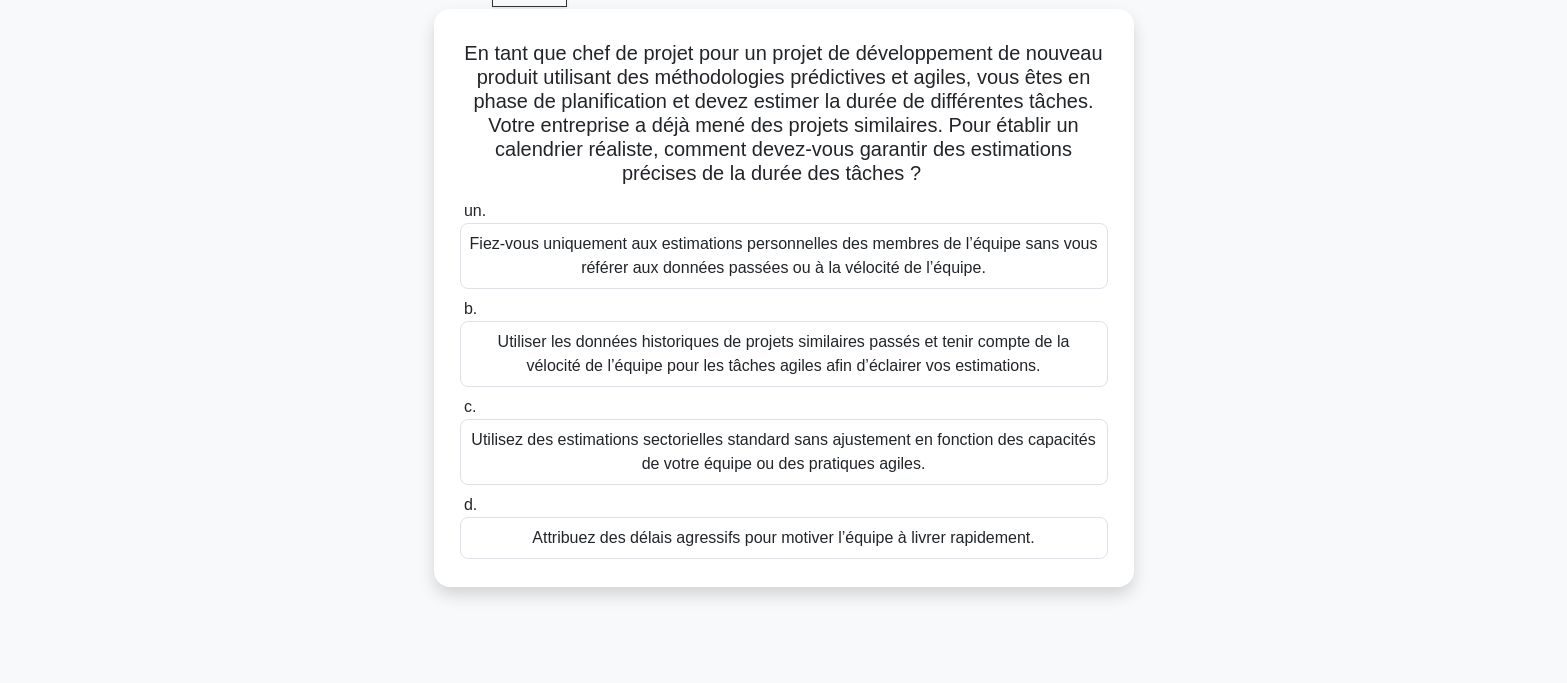 scroll, scrollTop: 0, scrollLeft: 0, axis: both 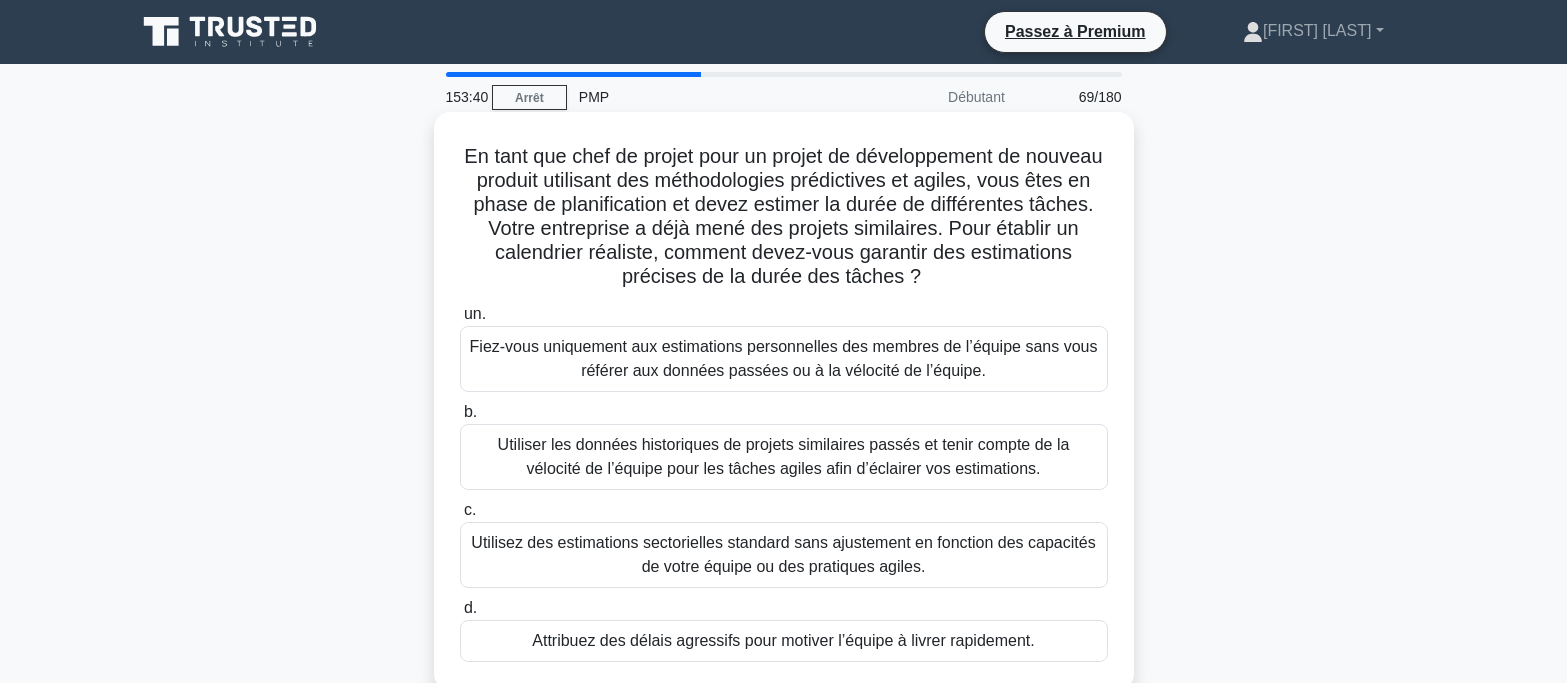 click on "Utiliser les données historiques de projets similaires passés et tenir compte de la vélocité de l’équipe pour les tâches agiles afin d’éclairer vos estimations." at bounding box center (784, 456) 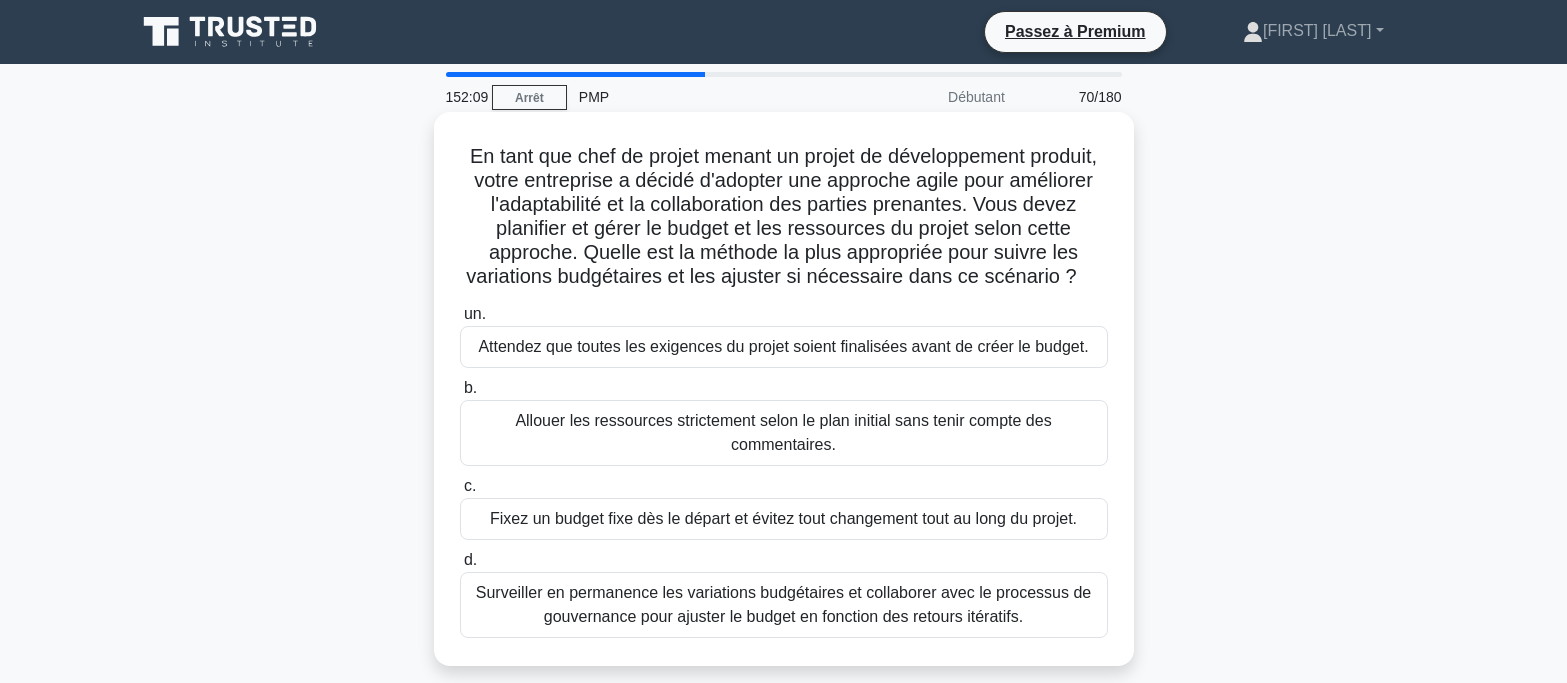 click on "Surveiller en permanence les variations budgétaires et collaborer avec le processus de gouvernance pour ajuster le budget en fonction des retours itératifs." at bounding box center (783, 604) 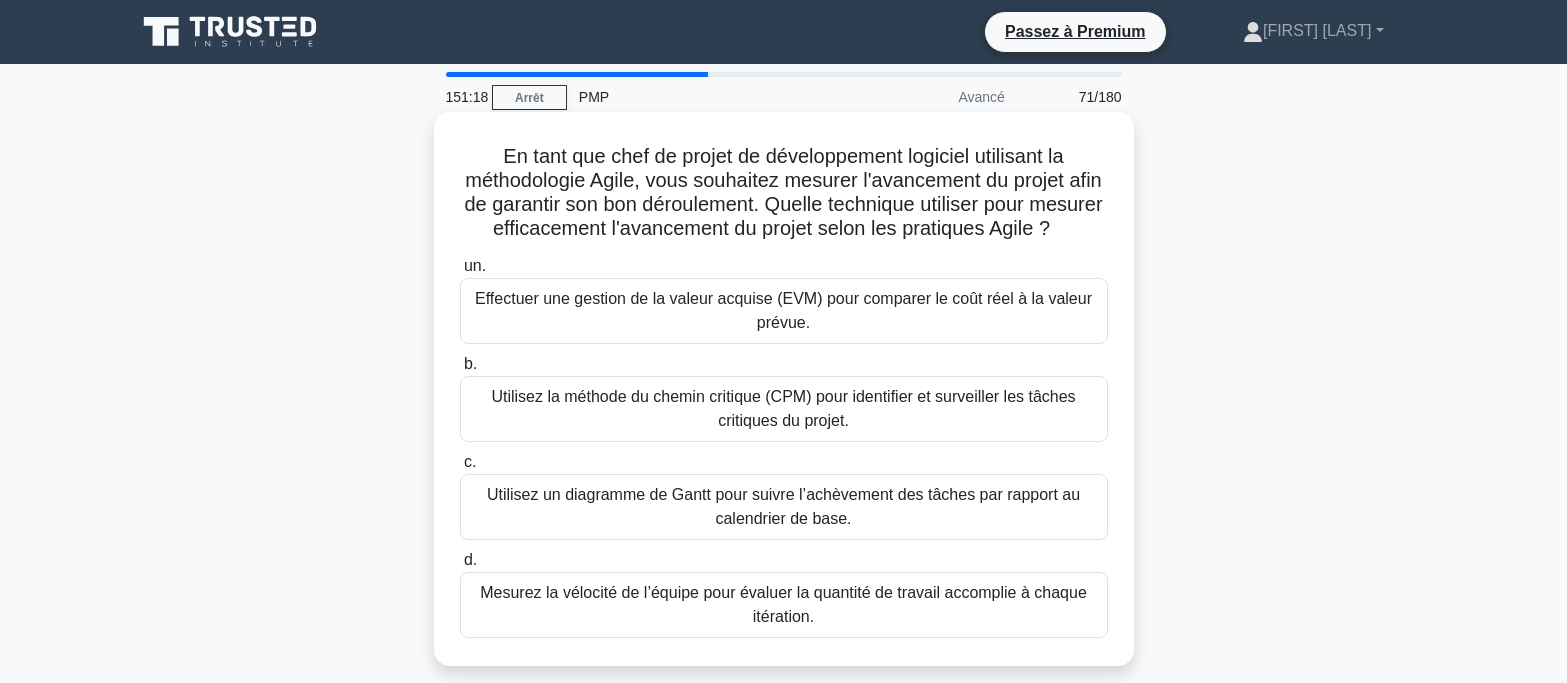 click on "Effectuer une gestion de la valeur acquise (EVM) pour comparer le coût réel à la valeur prévue." at bounding box center (784, 311) 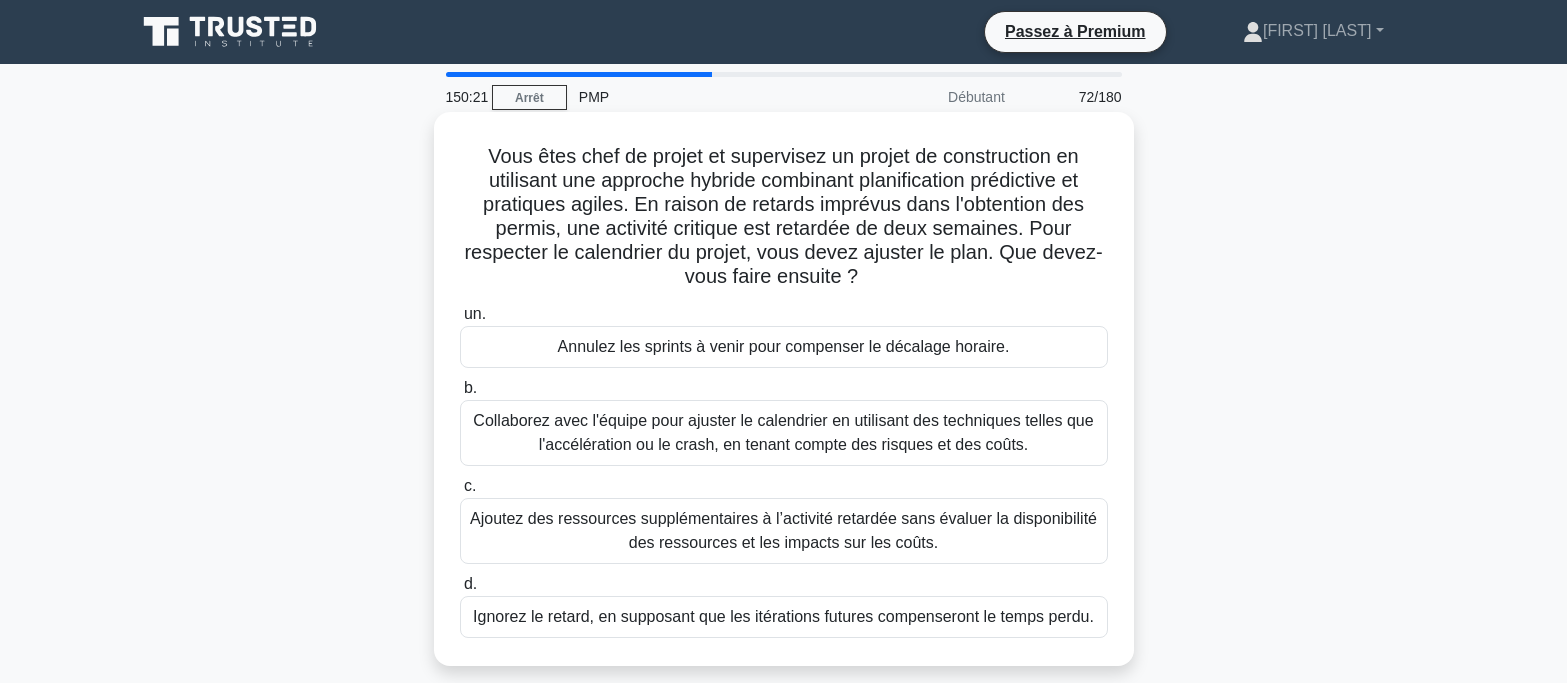 click on "Collaborez avec l'équipe pour ajuster le calendrier en utilisant des techniques telles que l'accélération ou le crash, en tenant compte des risques et des coûts." at bounding box center (783, 432) 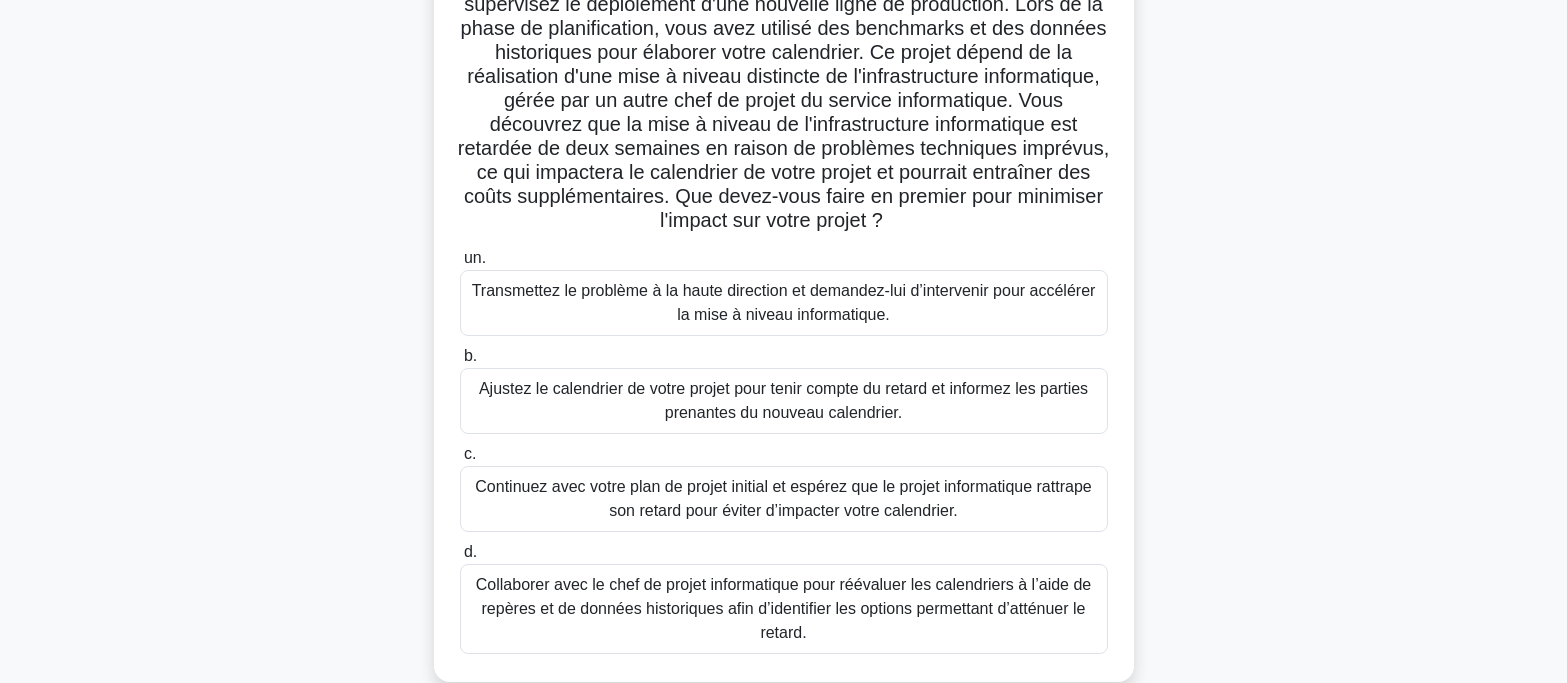 scroll, scrollTop: 200, scrollLeft: 0, axis: vertical 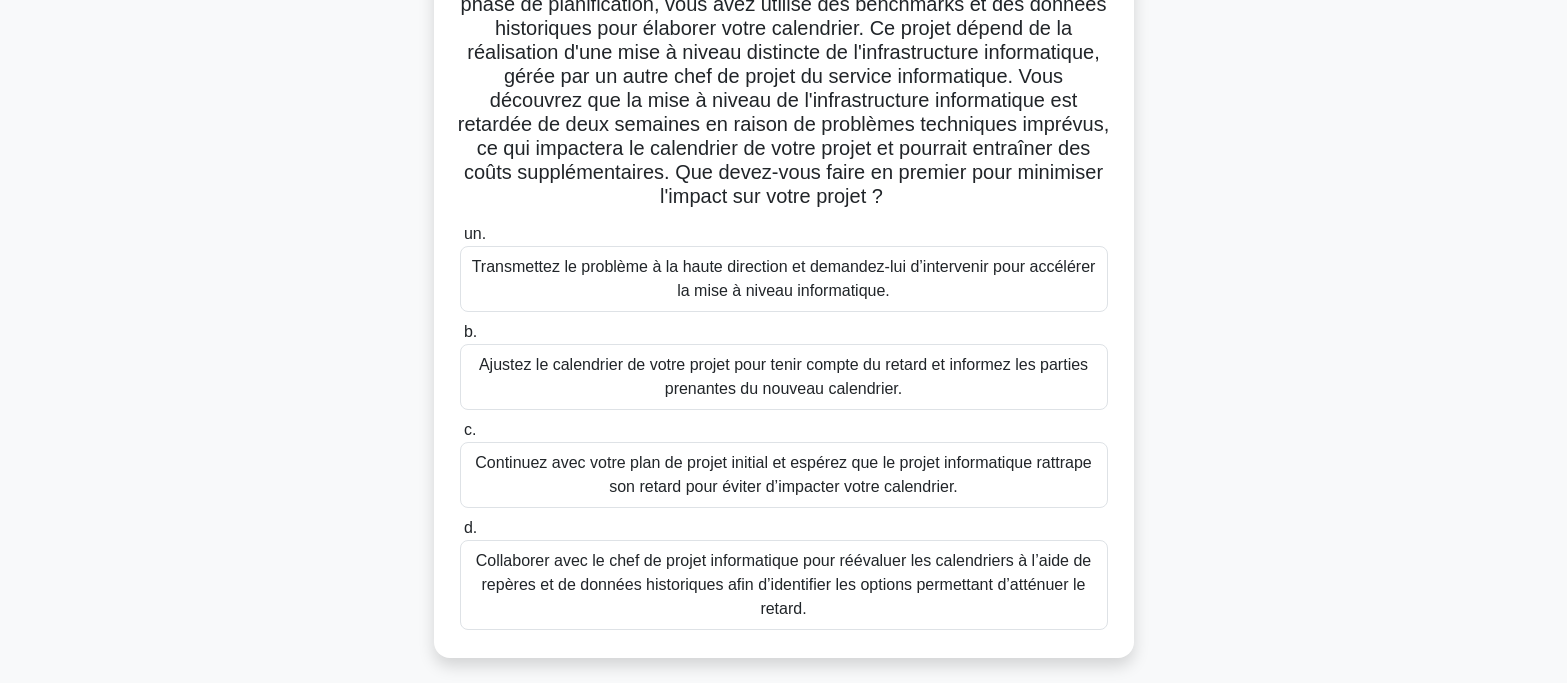 click on "Collaborer avec le chef de projet informatique pour réévaluer les calendriers à l’aide de repères et de données historiques afin d’identifier les options permettant d’atténuer le retard." at bounding box center (783, 584) 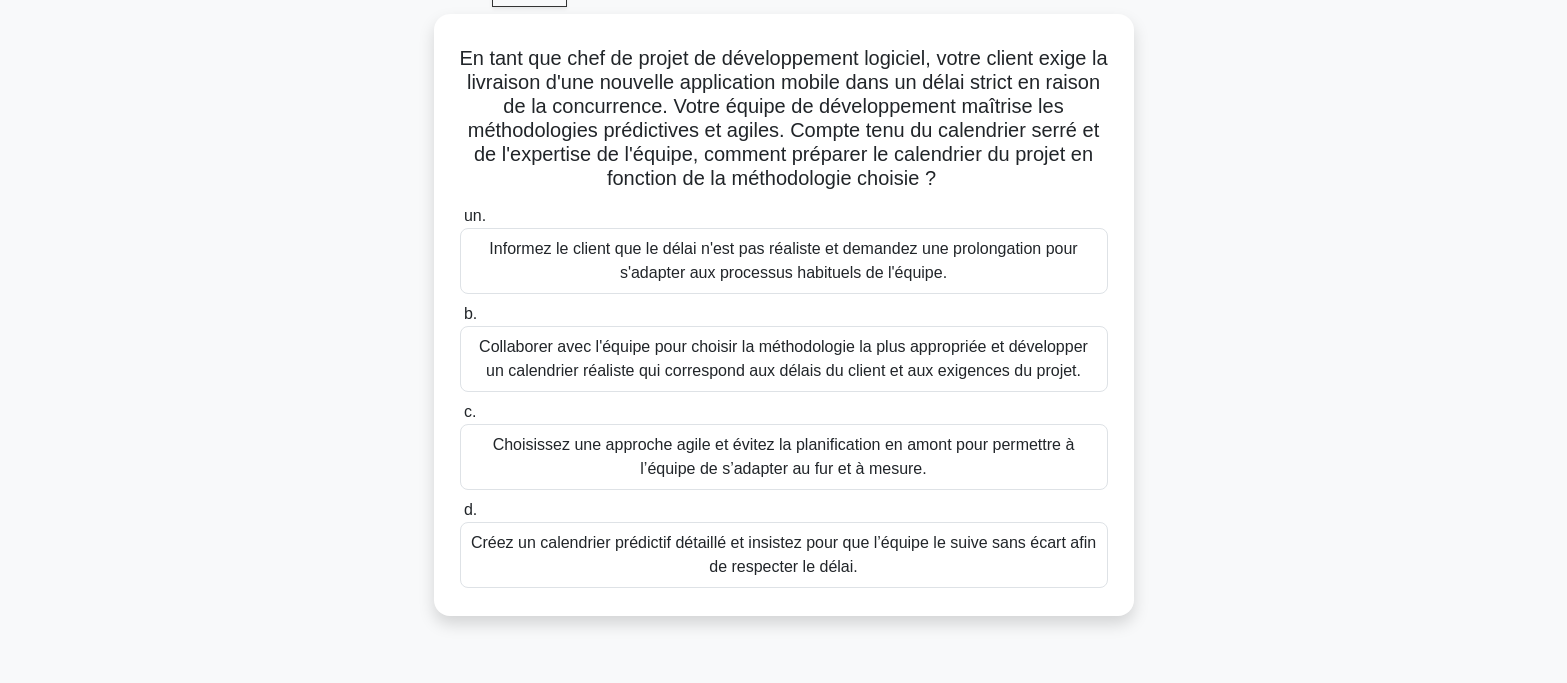 scroll, scrollTop: 0, scrollLeft: 0, axis: both 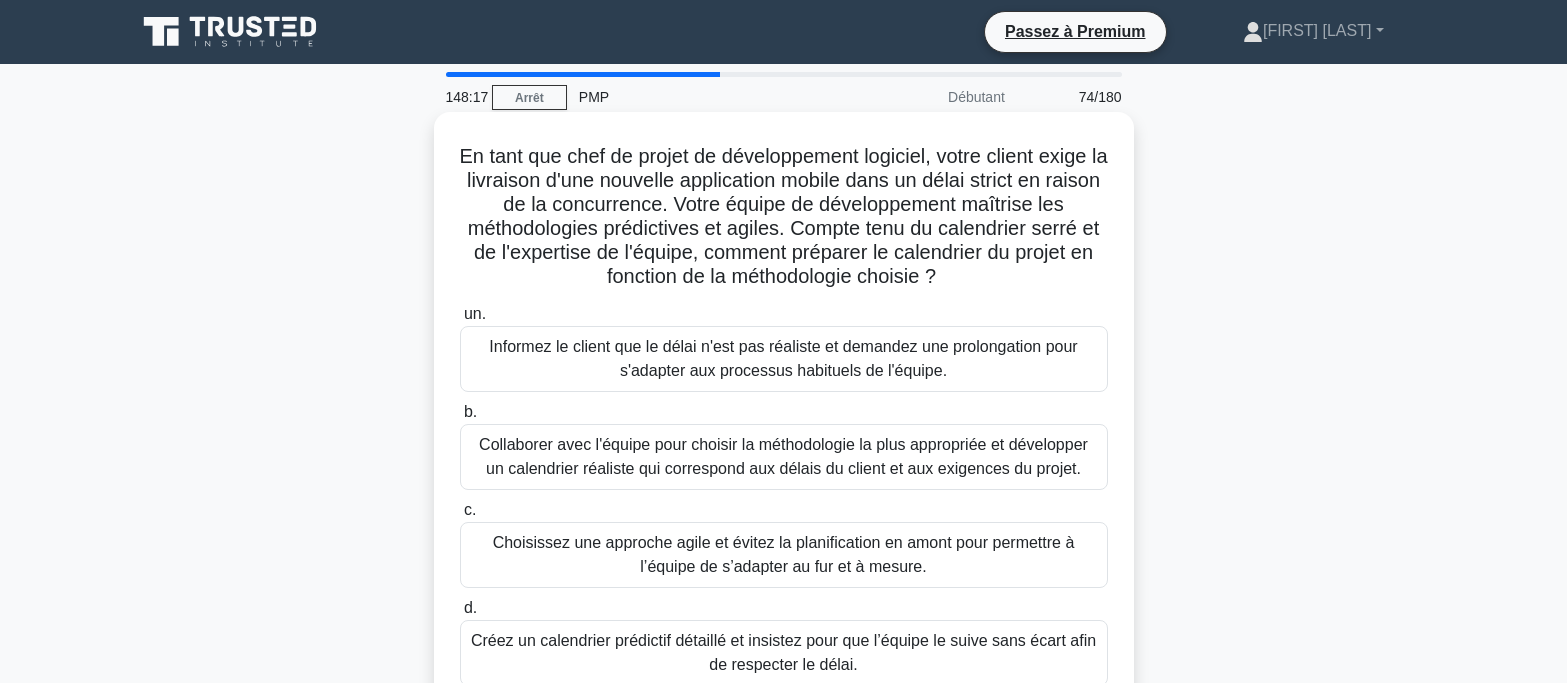 click on "Collaborer avec l'équipe pour choisir la méthodologie la plus appropriée et développer un calendrier réaliste qui correspond aux délais du client et aux exigences du projet." at bounding box center [783, 456] 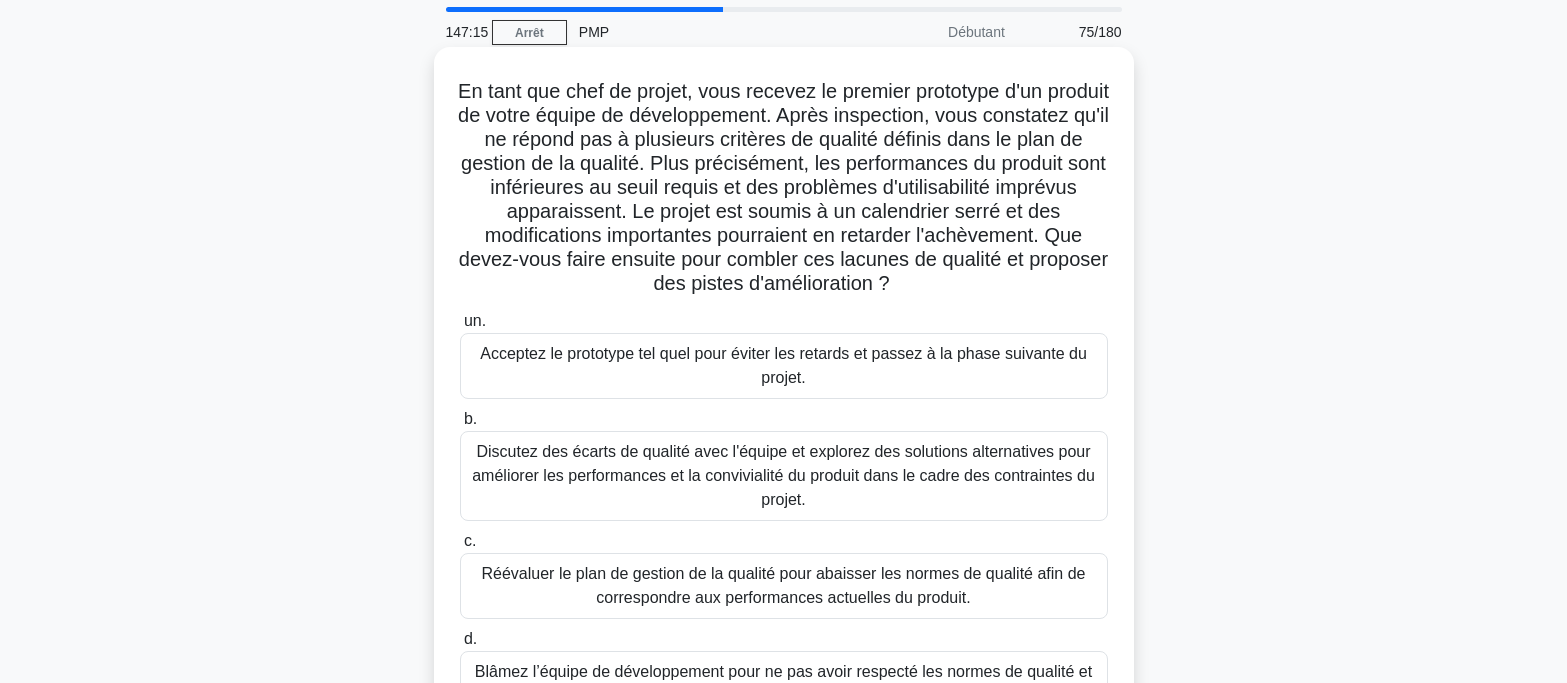 scroll, scrollTop: 200, scrollLeft: 0, axis: vertical 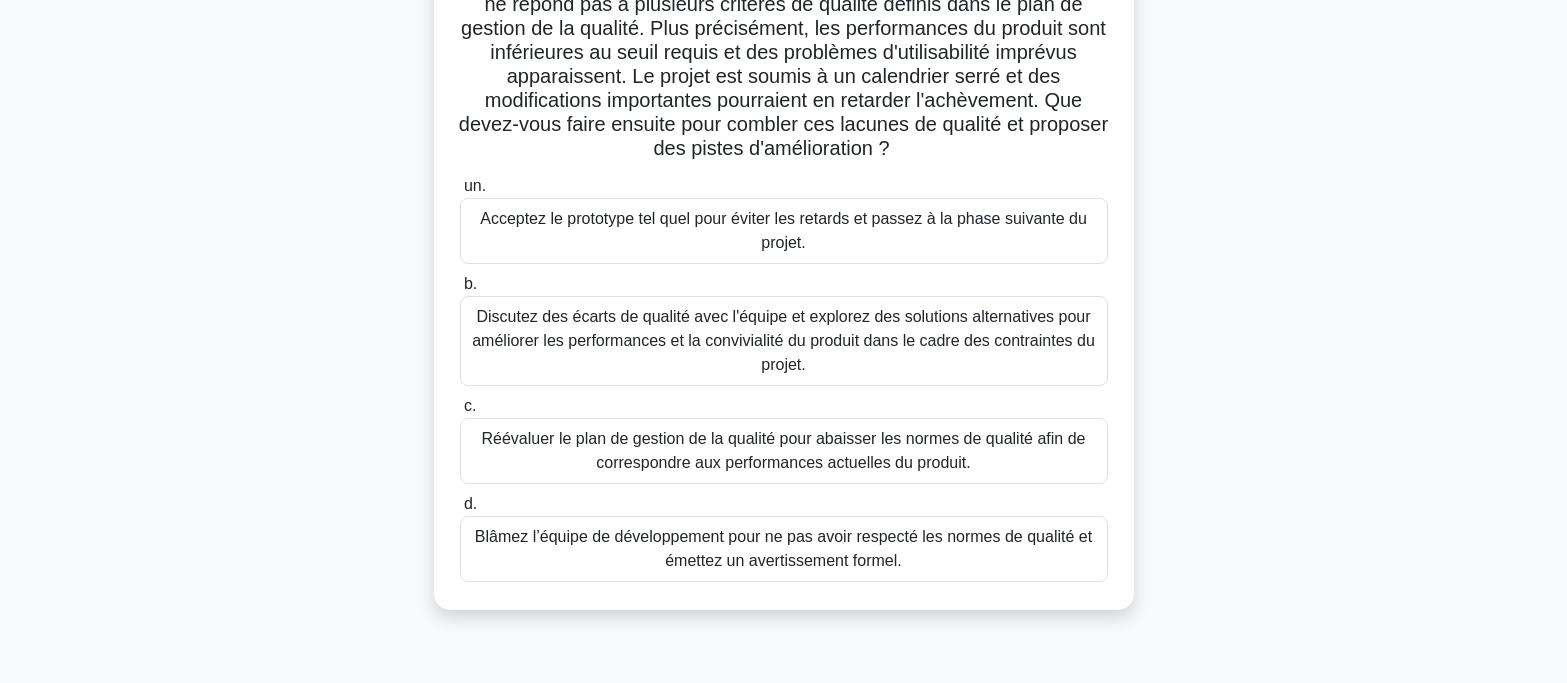 click on "Discutez des écarts de qualité avec l'équipe et explorez des solutions alternatives pour améliorer les performances et la convivialité du produit dans le cadre des contraintes du projet." at bounding box center [784, 341] 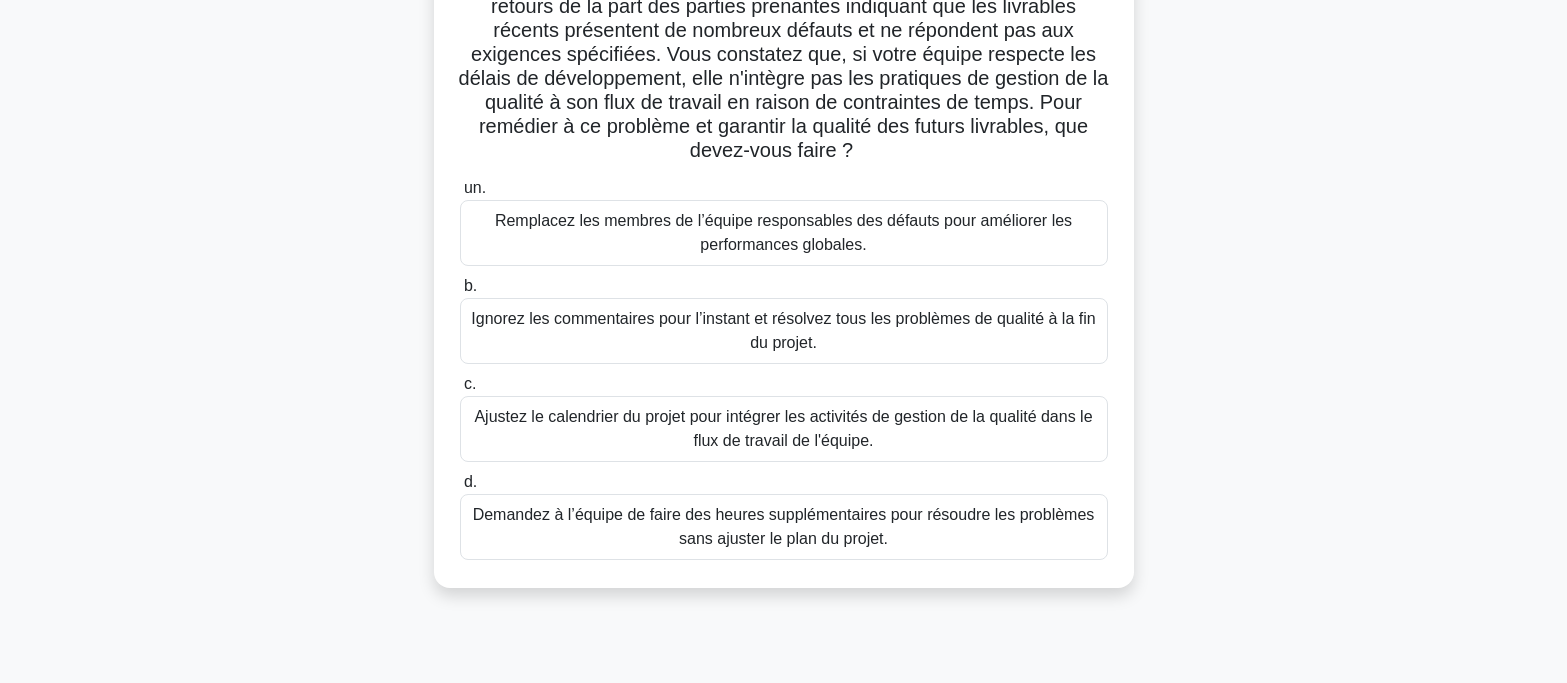 scroll, scrollTop: 200, scrollLeft: 0, axis: vertical 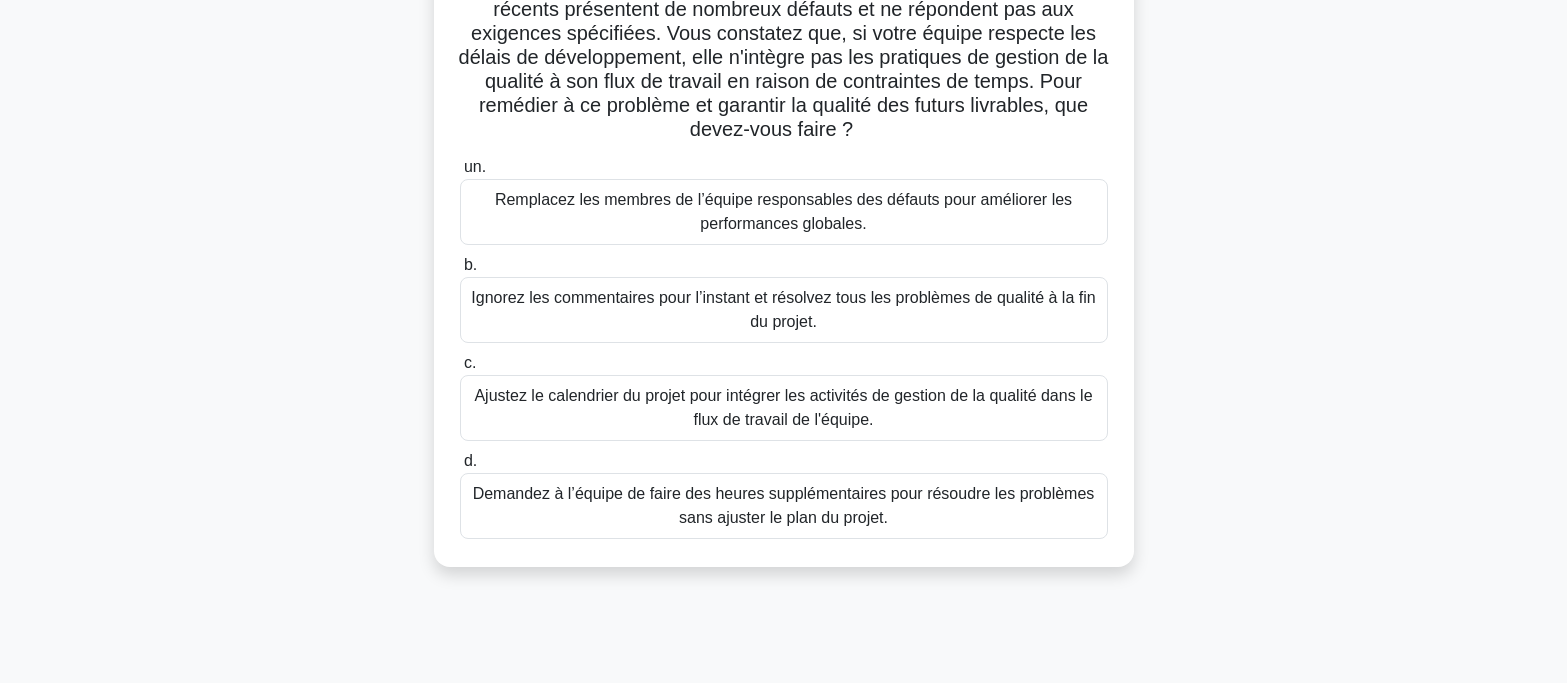 drag, startPoint x: 716, startPoint y: 426, endPoint x: 1235, endPoint y: 420, distance: 519.03467 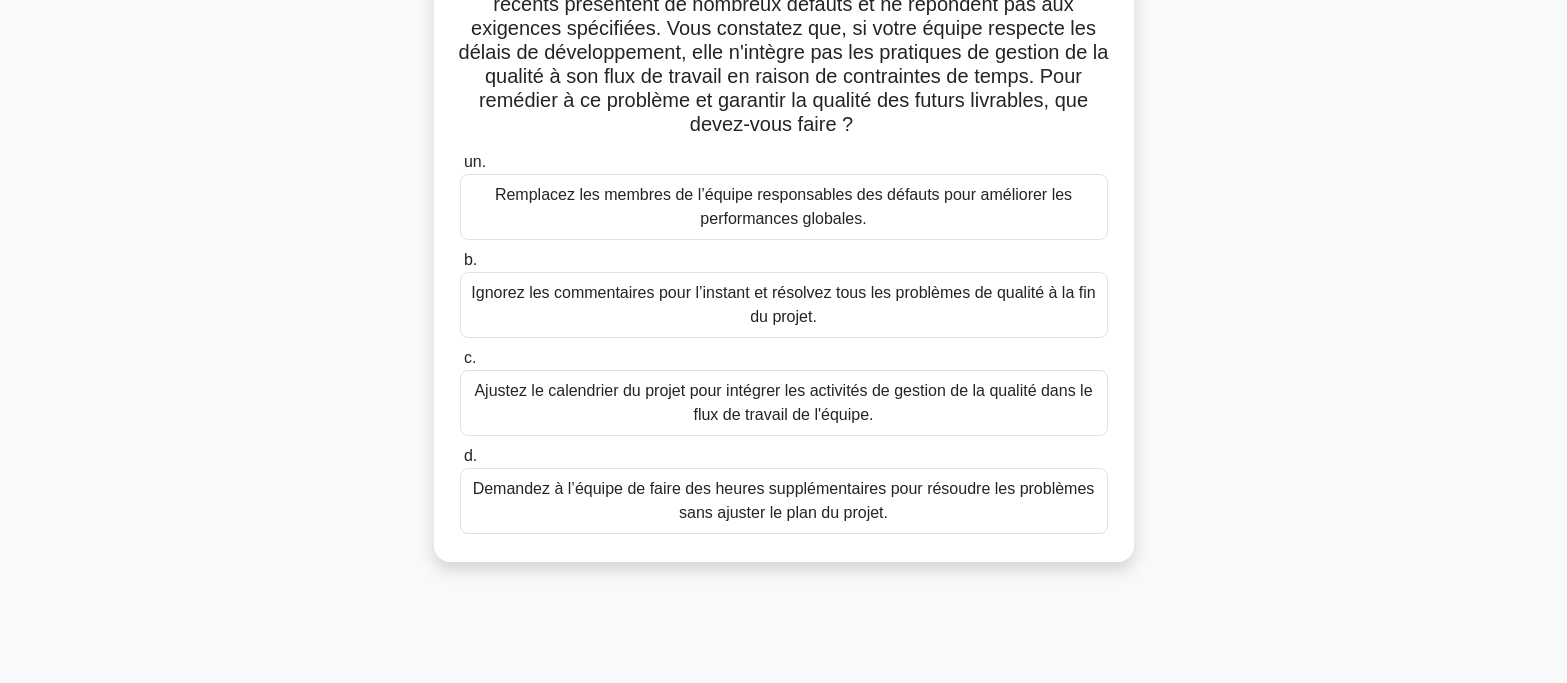 click on "Demandez à l’équipe de faire des heures supplémentaires pour résoudre les problèmes sans ajuster le plan du projet." at bounding box center (784, 500) 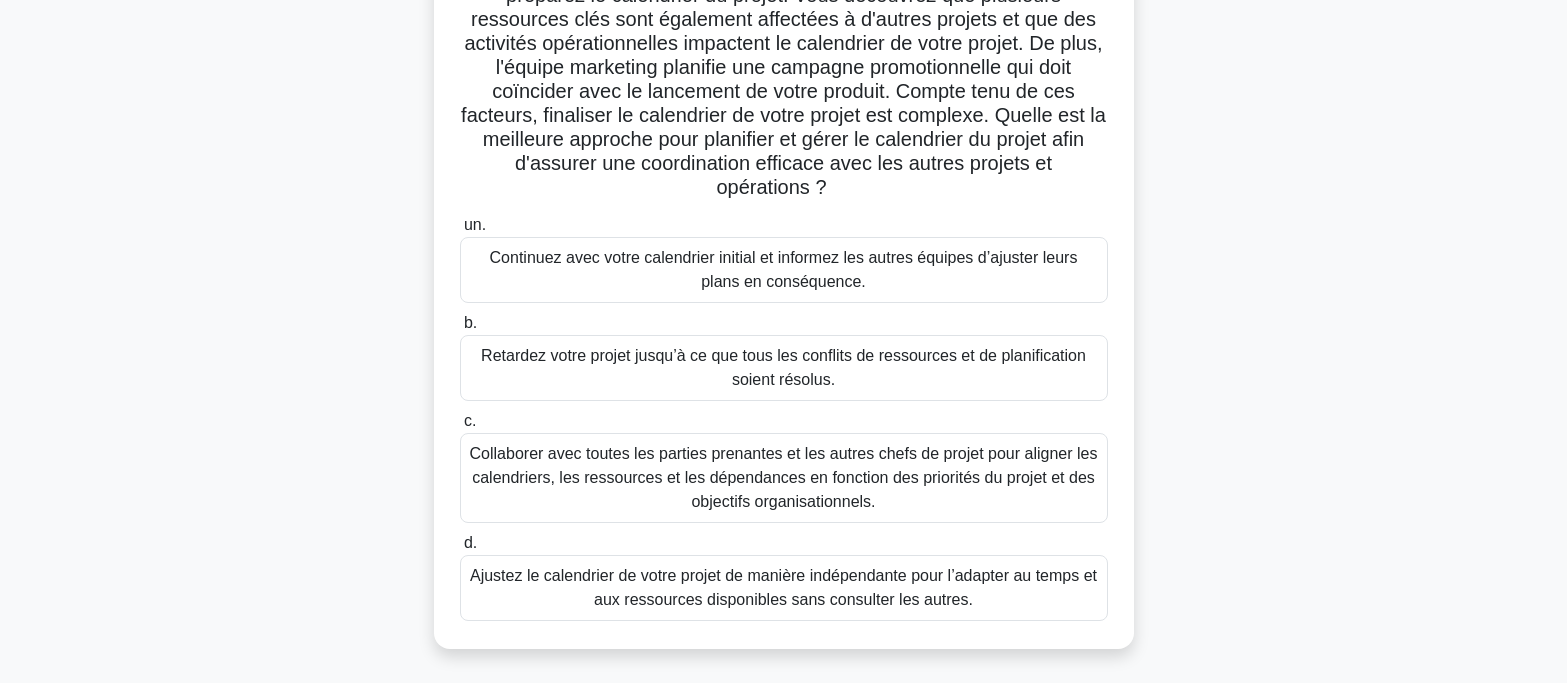 scroll, scrollTop: 200, scrollLeft: 0, axis: vertical 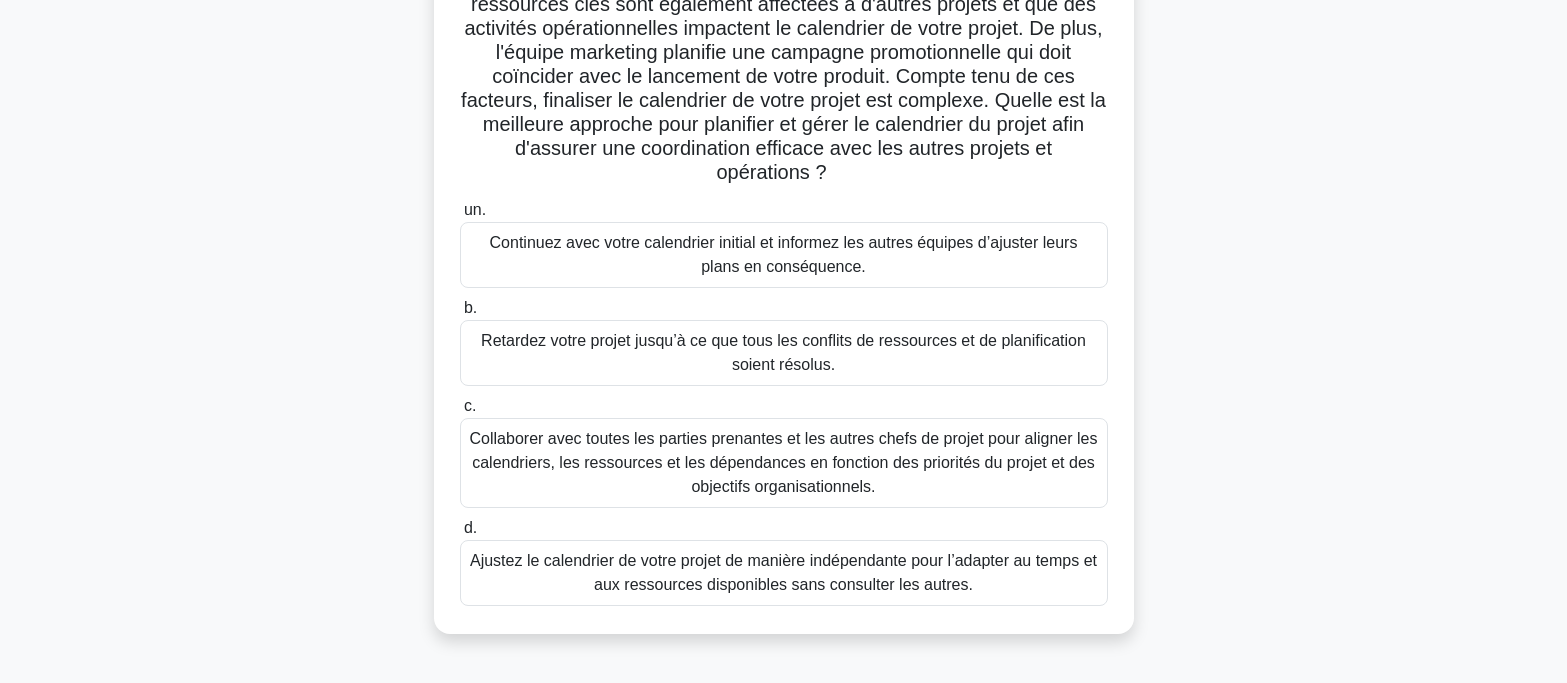 click on "Collaborer avec toutes les parties prenantes et les autres chefs de projet pour aligner les calendriers, les ressources et les dépendances en fonction des priorités du projet et des objectifs organisationnels." at bounding box center (784, 463) 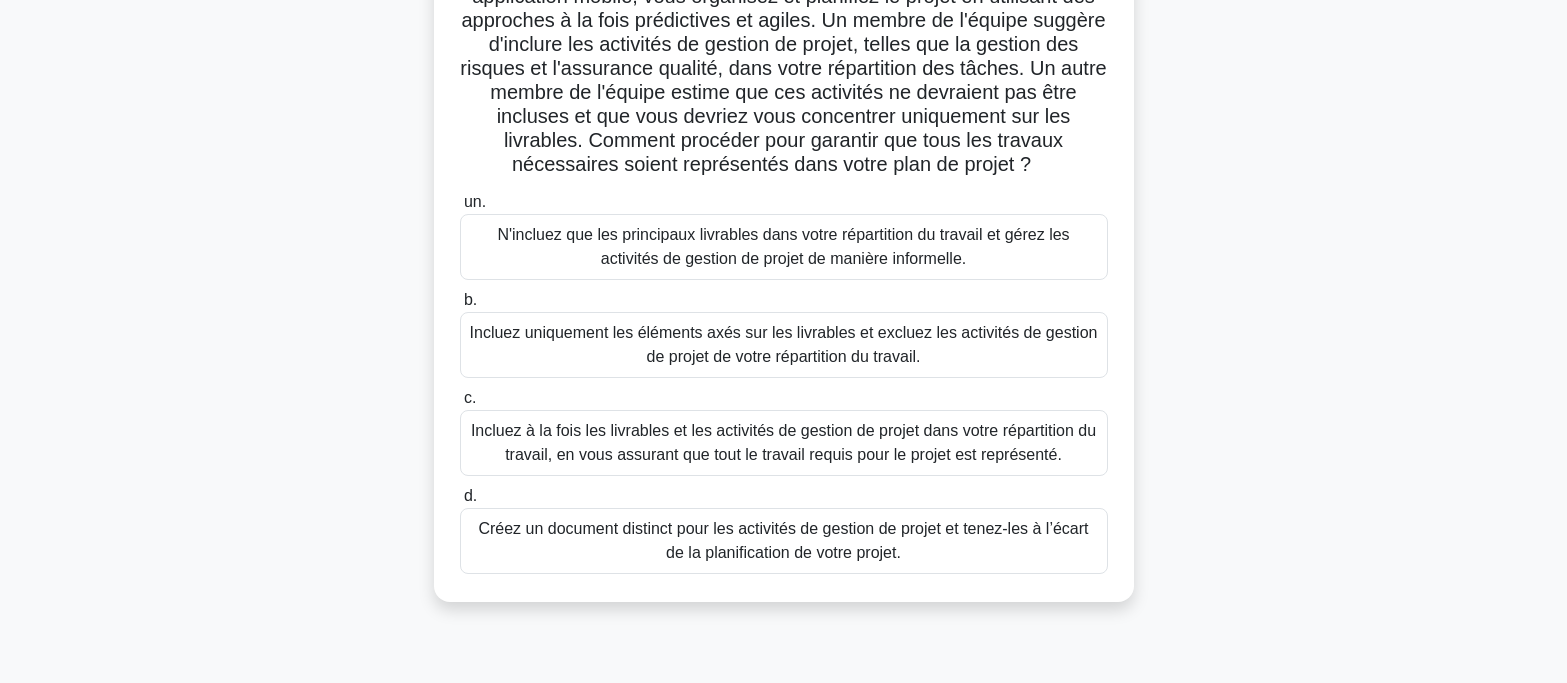 scroll, scrollTop: 200, scrollLeft: 0, axis: vertical 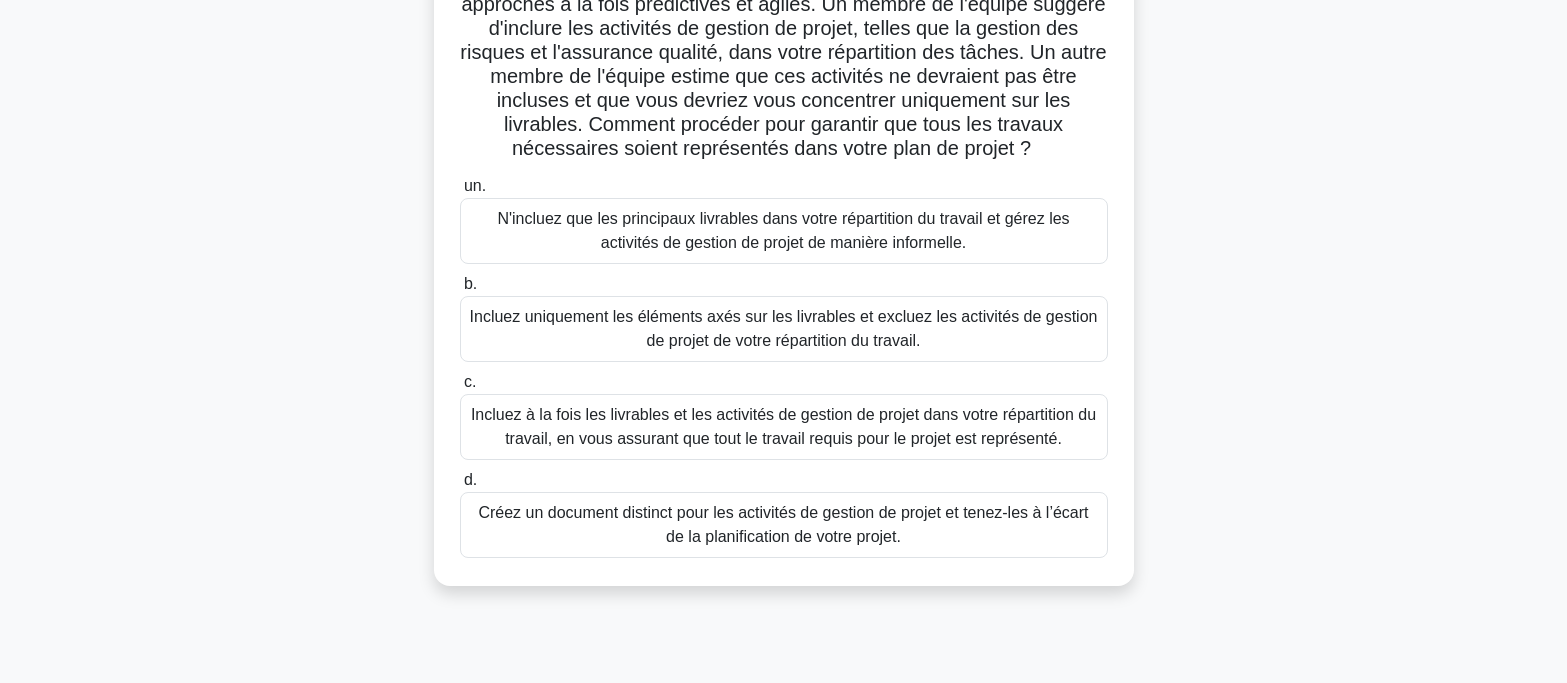 click on "Incluez à la fois les livrables et les activités de gestion de projet dans votre répartition du travail, en vous assurant que tout le travail requis pour le projet est représenté." at bounding box center (783, 426) 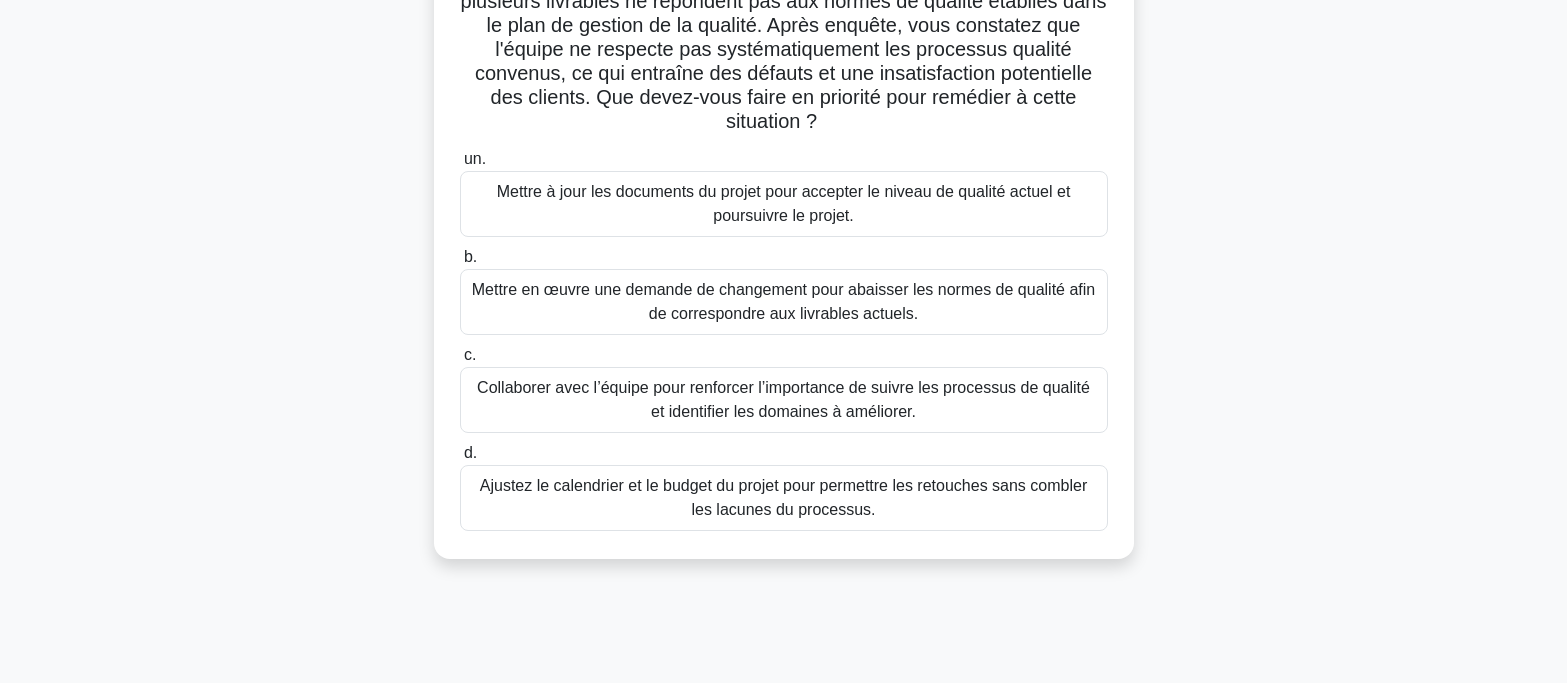 scroll, scrollTop: 200, scrollLeft: 0, axis: vertical 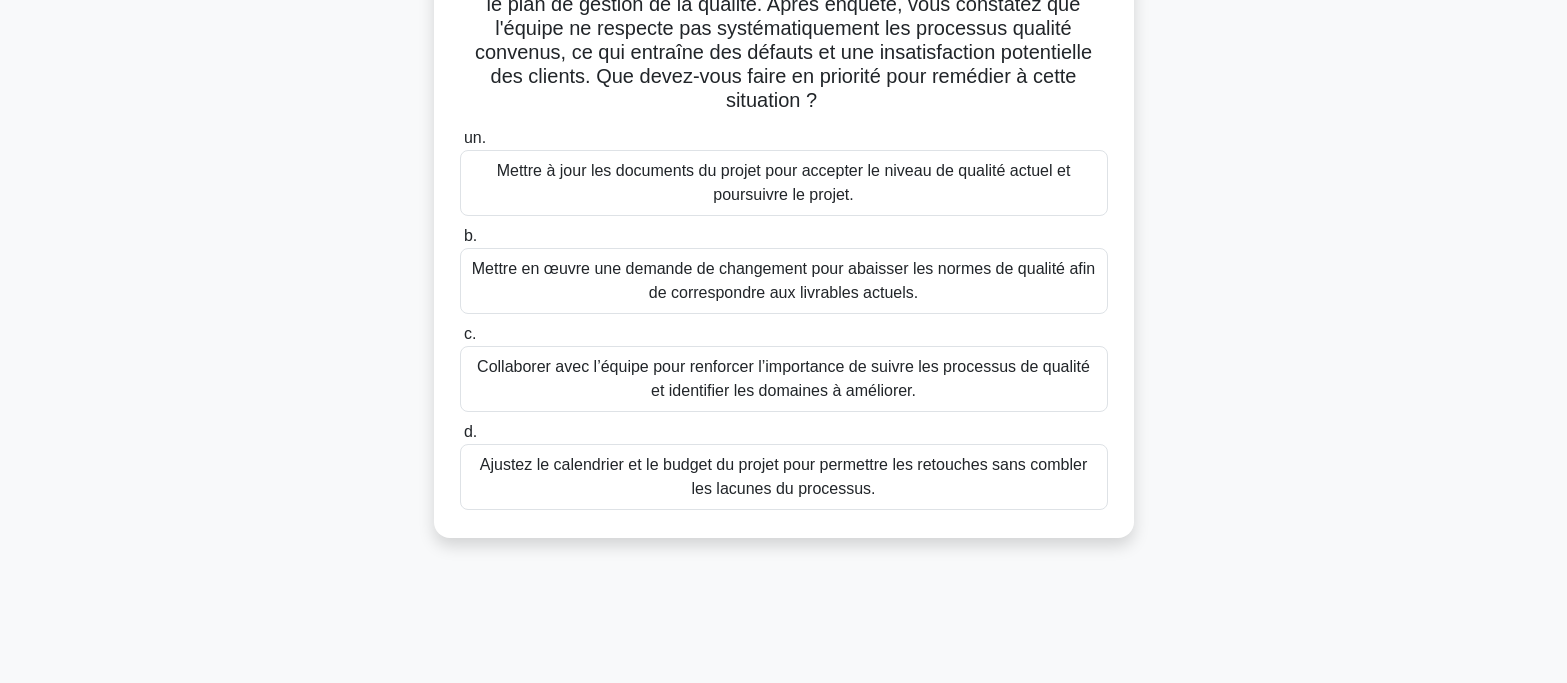 click on "Collaborer avec l’équipe pour renforcer l’importance de suivre les processus de qualité et identifier les domaines à améliorer." at bounding box center [784, 379] 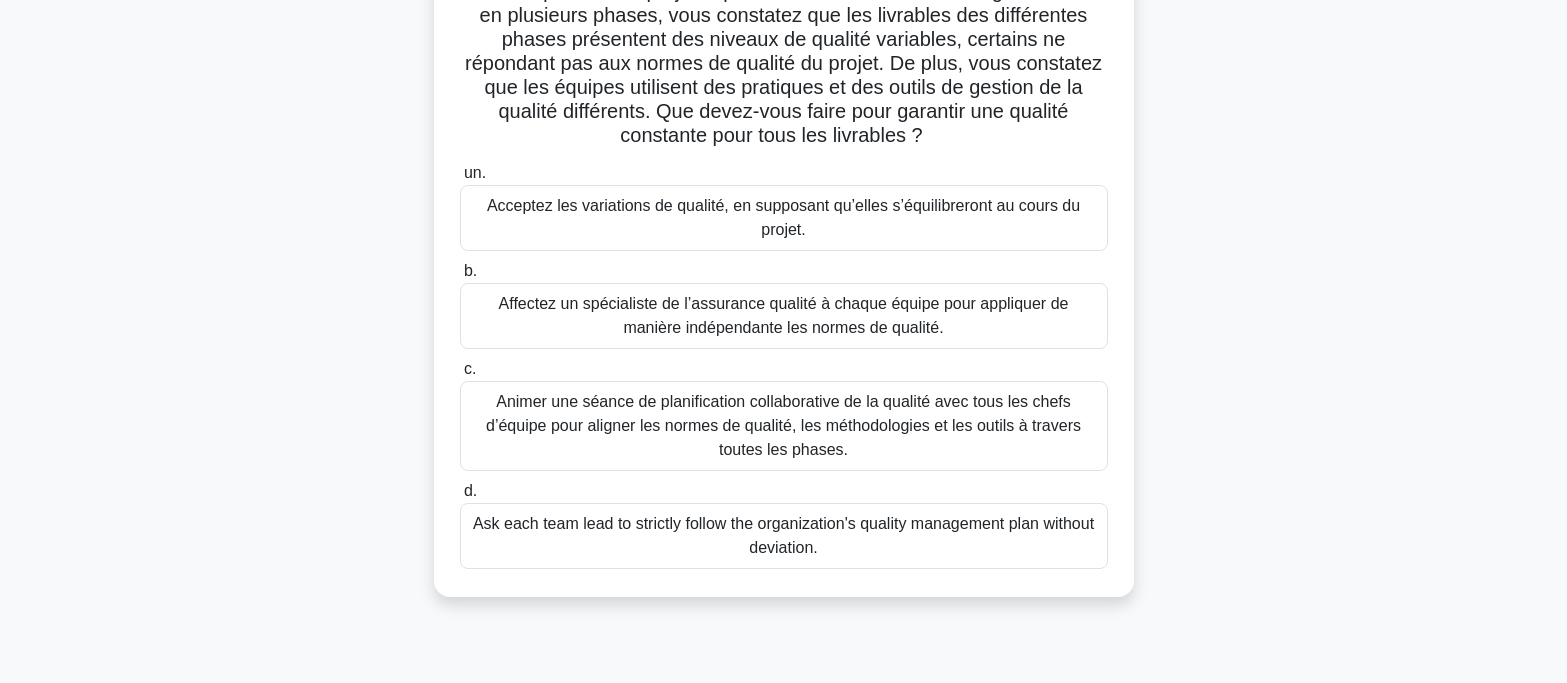 scroll, scrollTop: 200, scrollLeft: 0, axis: vertical 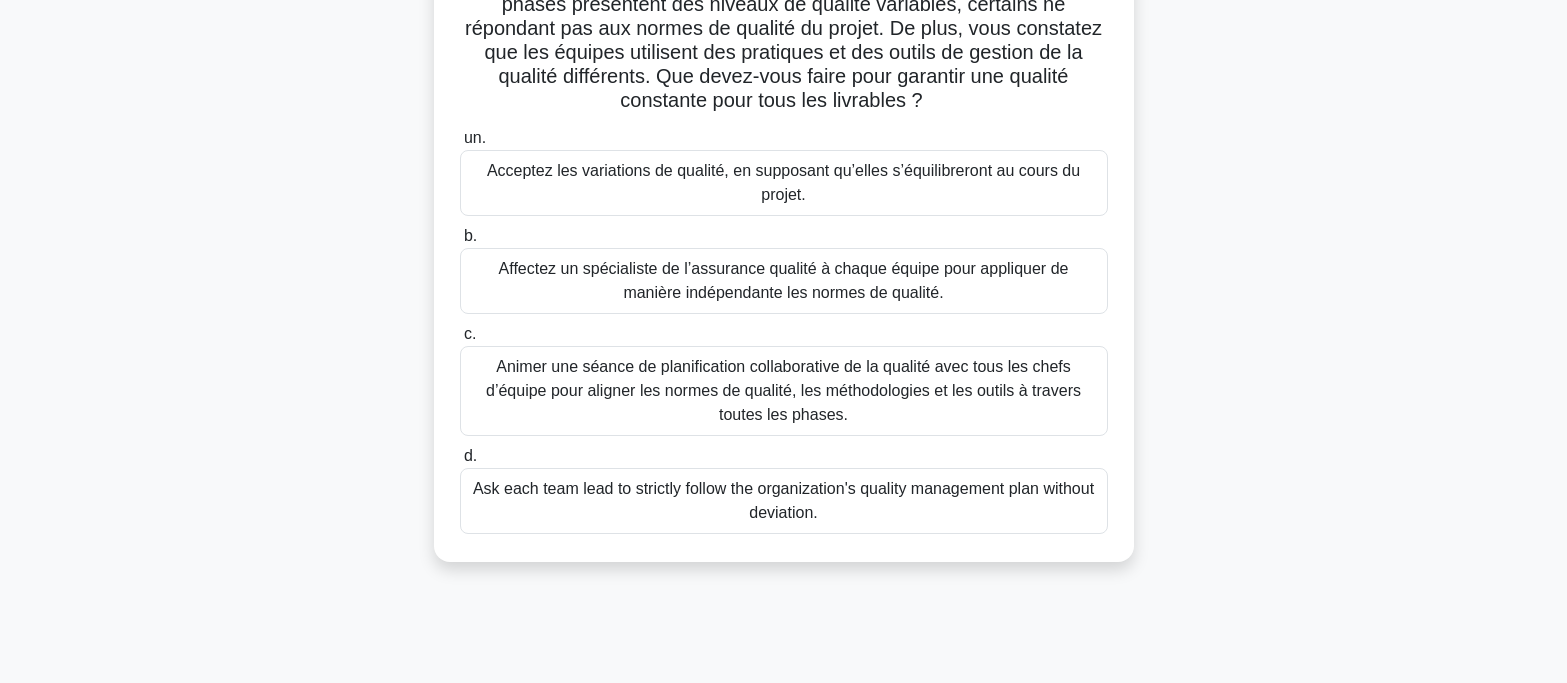 click on "Animer une séance de planification collaborative de la qualité avec tous les chefs d’équipe pour aligner les normes de qualité, les méthodologies et les outils à travers toutes les phases." at bounding box center [783, 390] 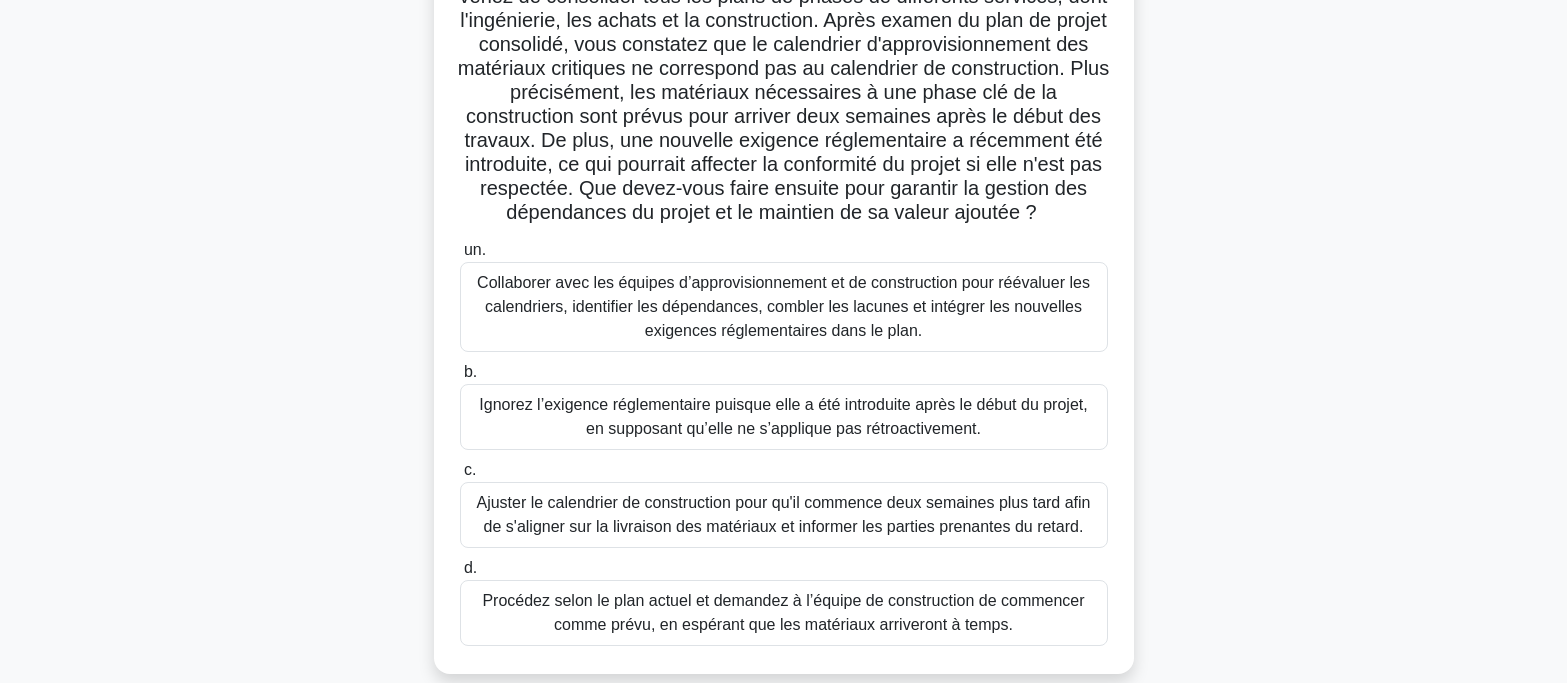 scroll, scrollTop: 200, scrollLeft: 0, axis: vertical 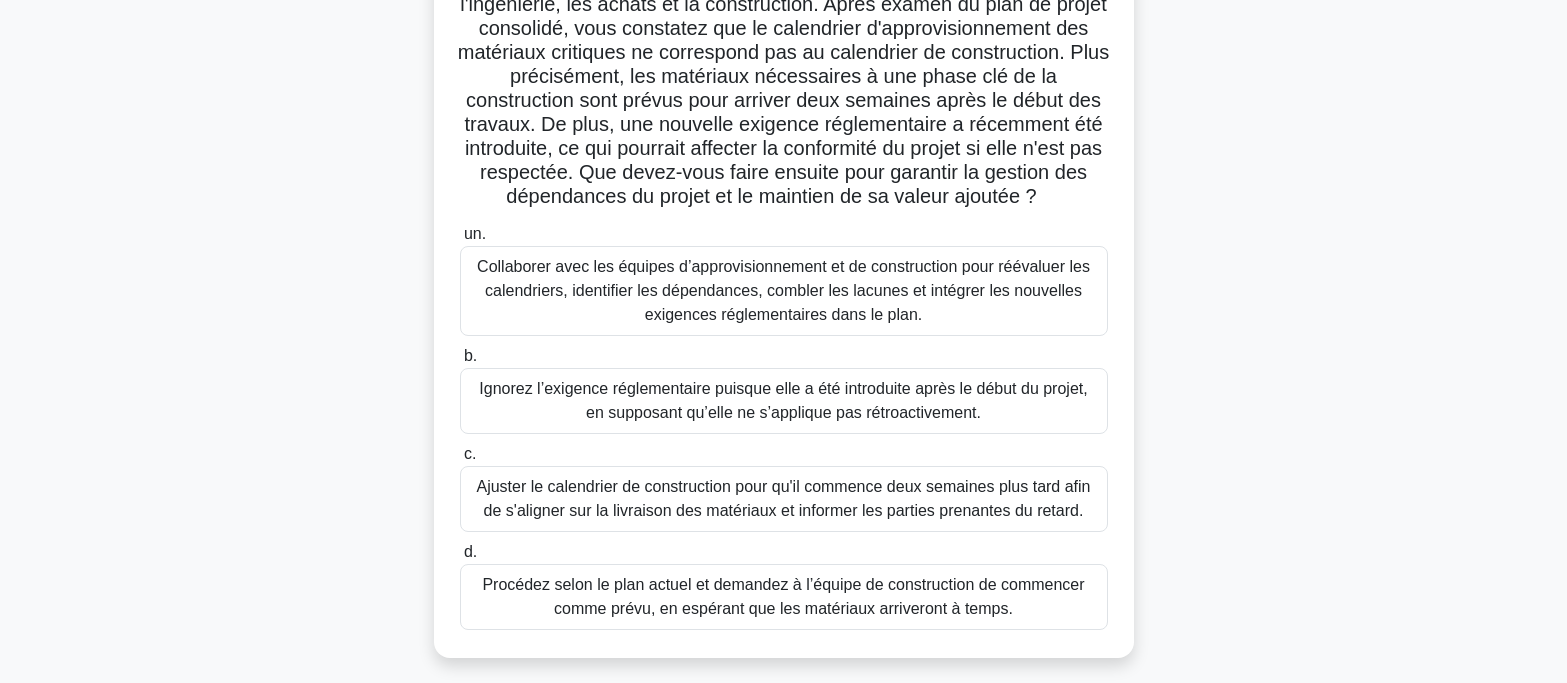 click on "Collaborer avec les équipes d’approvisionnement et de construction pour réévaluer les calendriers, identifier les dépendances, combler les lacunes et intégrer les nouvelles exigences réglementaires dans le plan." at bounding box center [783, 290] 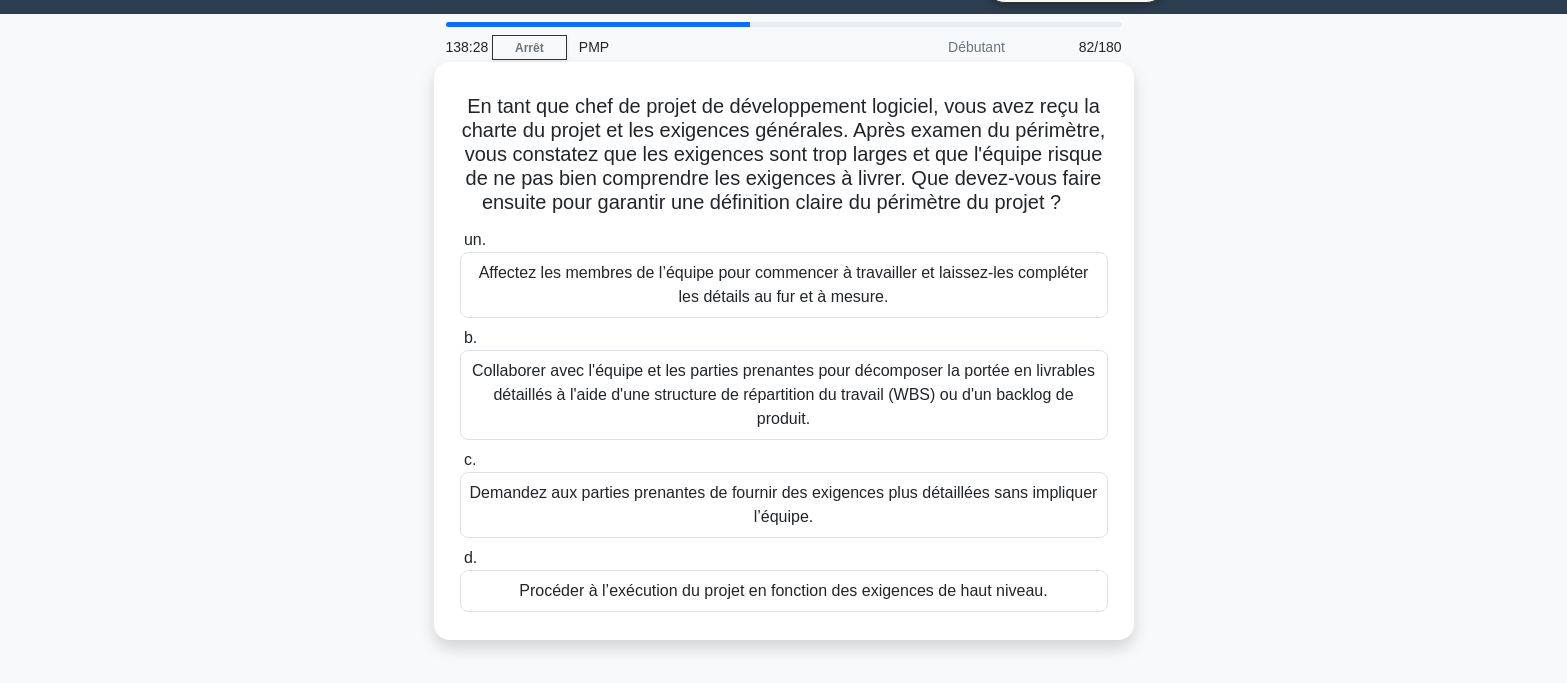 scroll, scrollTop: 100, scrollLeft: 0, axis: vertical 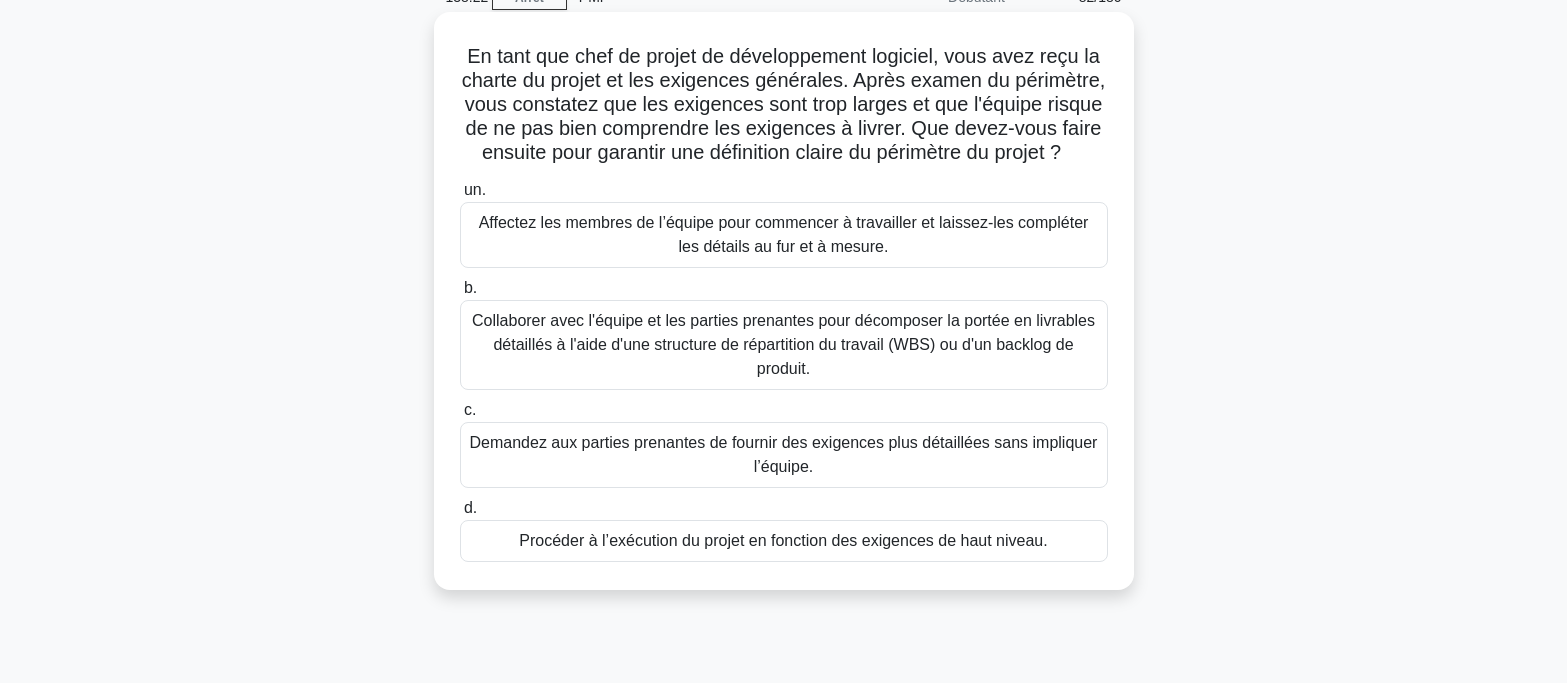 click on "Collaborer avec l'équipe et les parties prenantes pour décomposer la portée en livrables détaillés à l'aide d'une structure de répartition du travail (WBS) ou d'un backlog de produit." at bounding box center [783, 344] 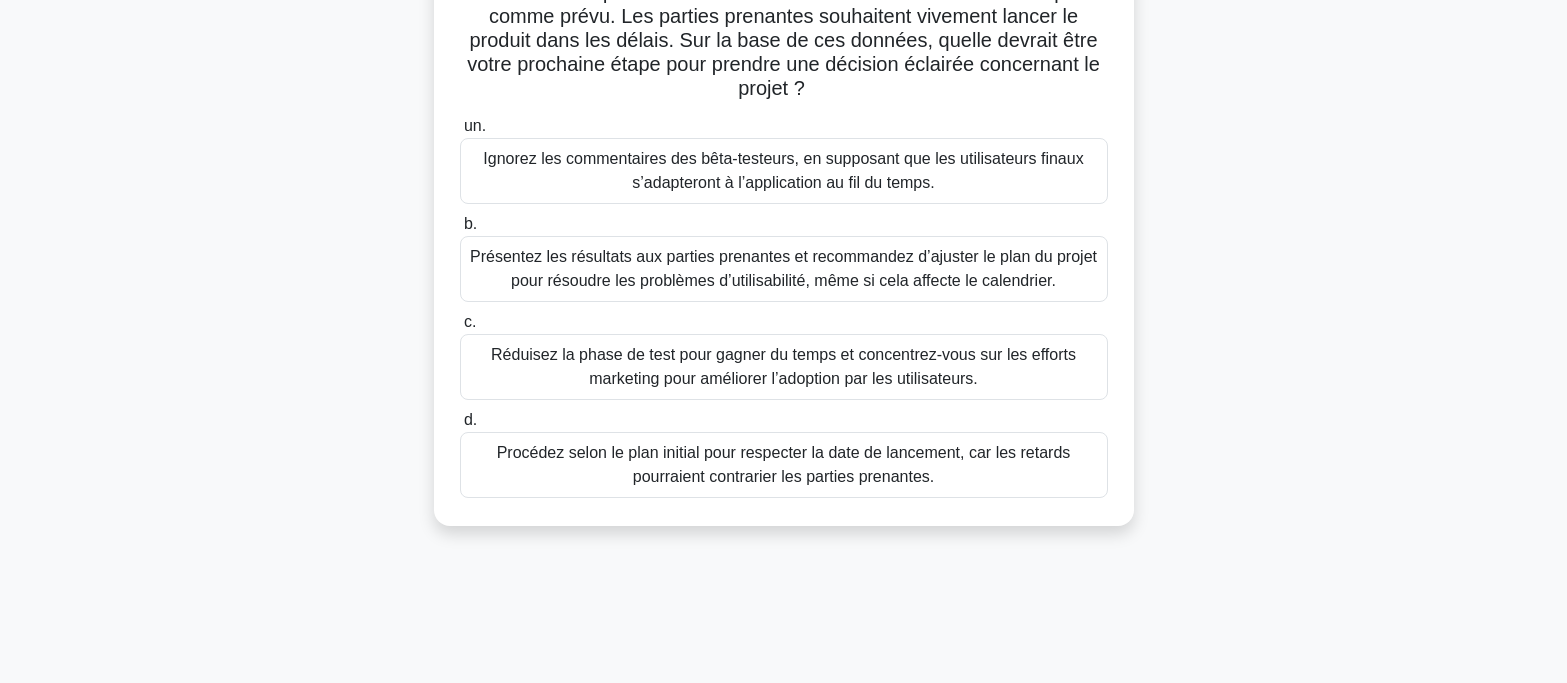 scroll, scrollTop: 300, scrollLeft: 0, axis: vertical 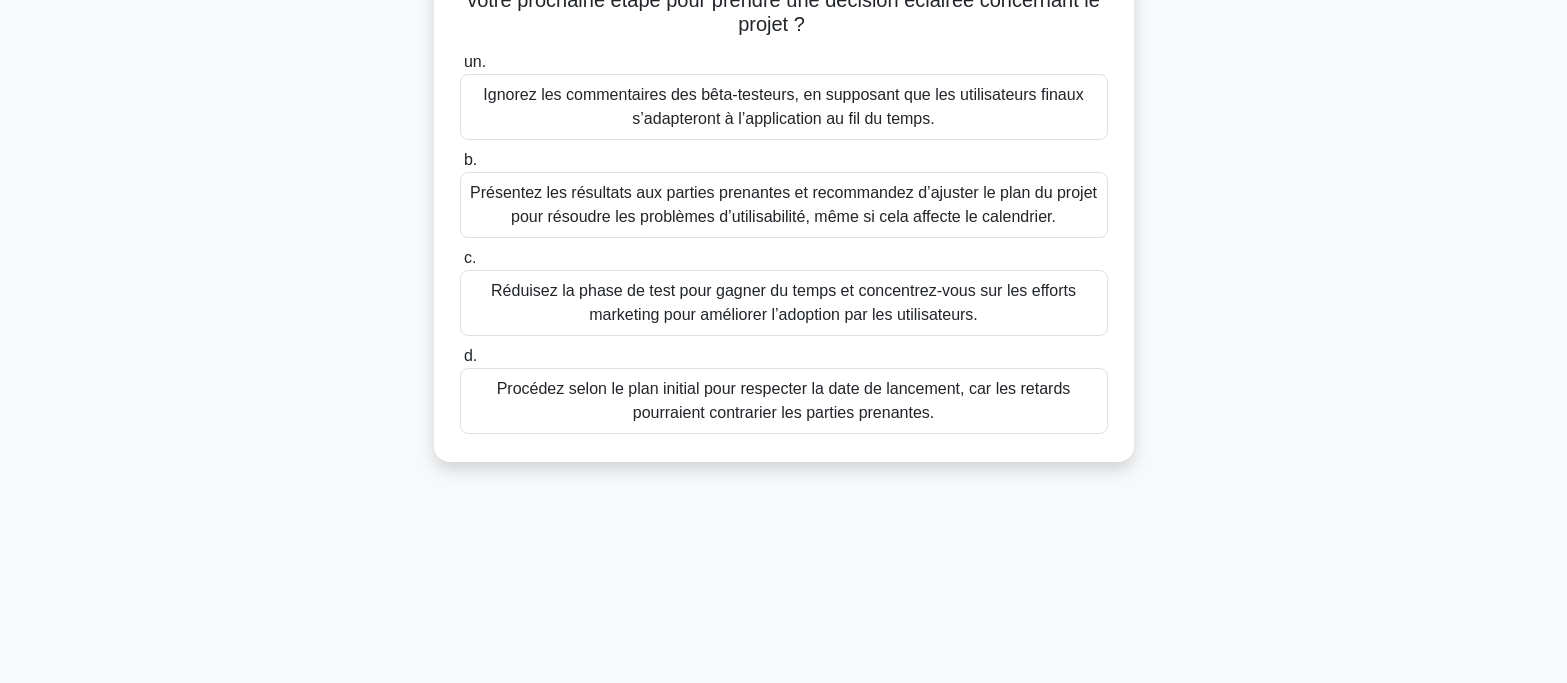 click on "Présentez les résultats aux parties prenantes et recommandez d’ajuster le plan du projet pour résoudre les problèmes d’utilisabilité, même si cela affecte le calendrier." at bounding box center (783, 204) 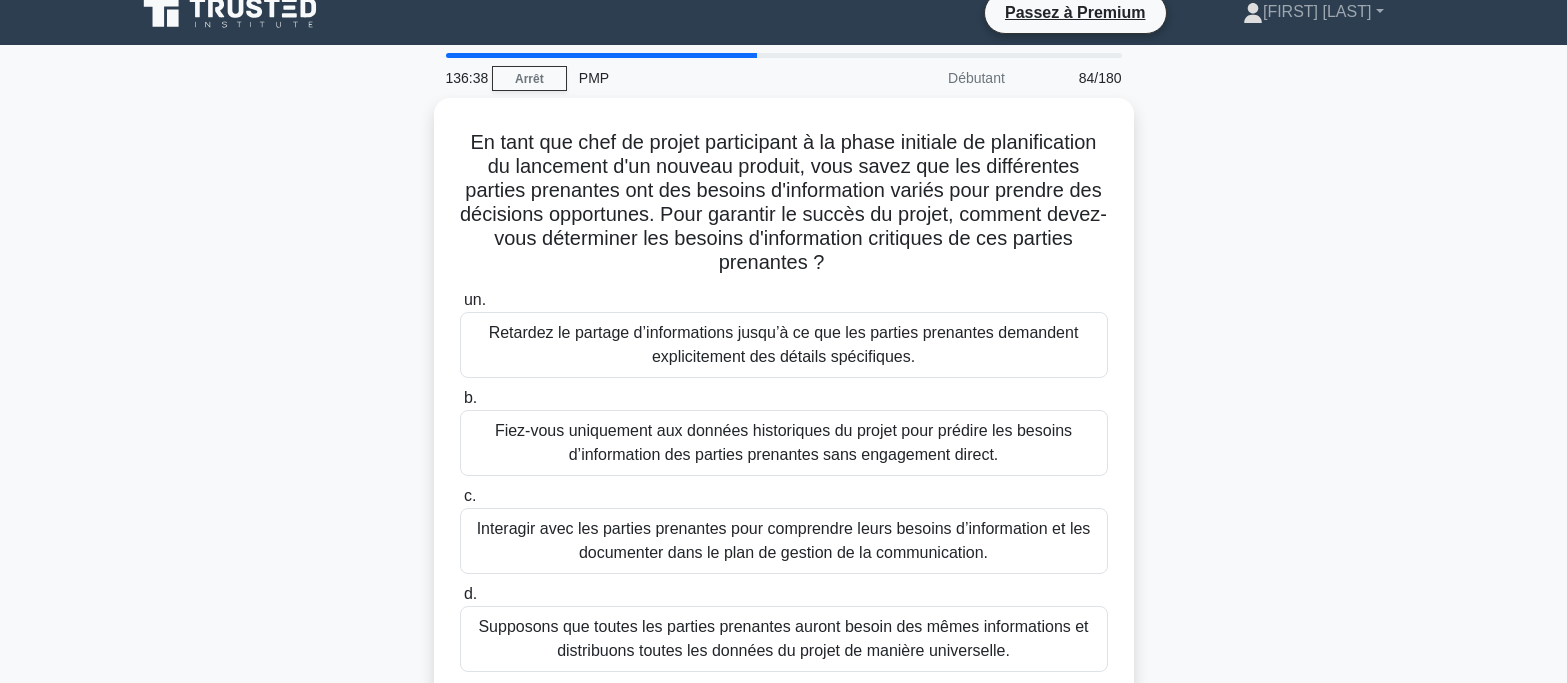 scroll, scrollTop: 0, scrollLeft: 0, axis: both 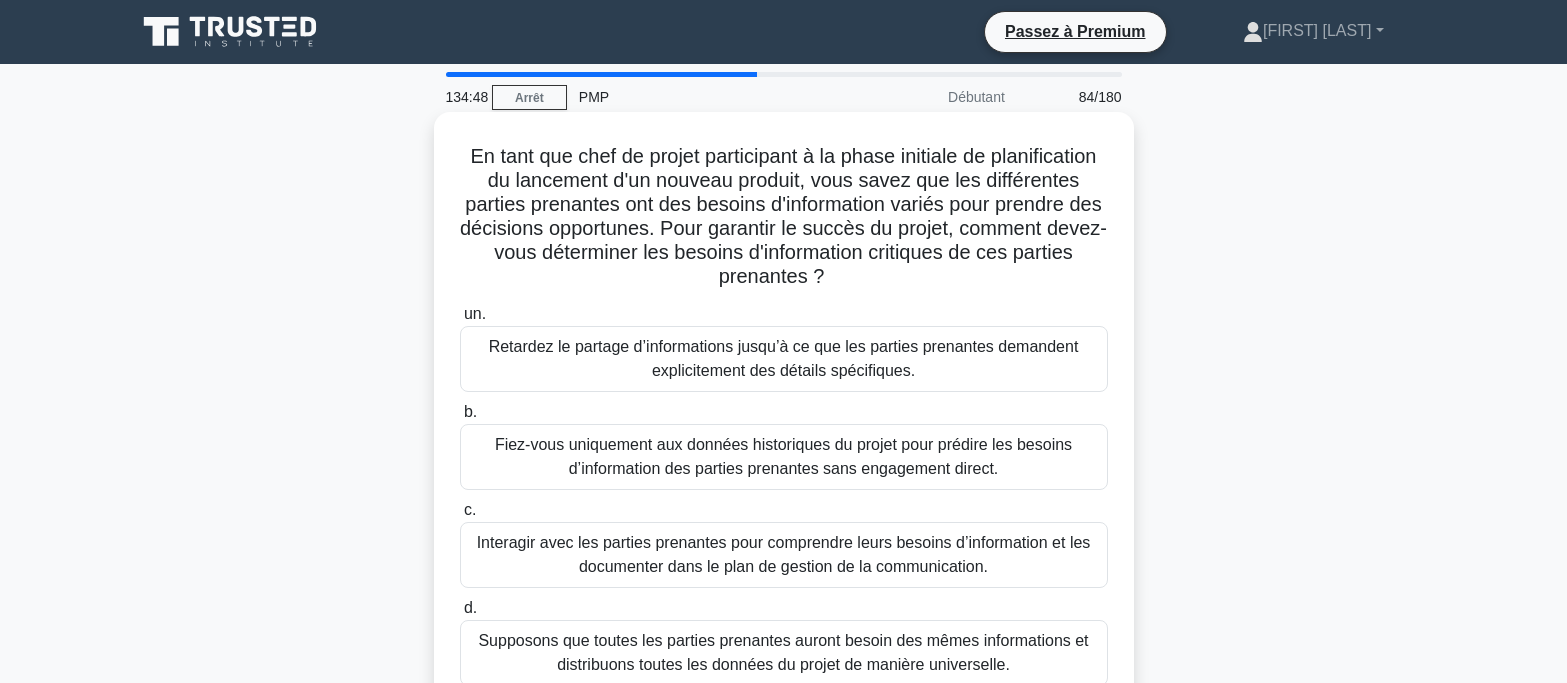 click on "Interagir avec les parties prenantes pour comprendre leurs besoins d’information et les documenter dans le plan de gestion de la communication." at bounding box center (784, 554) 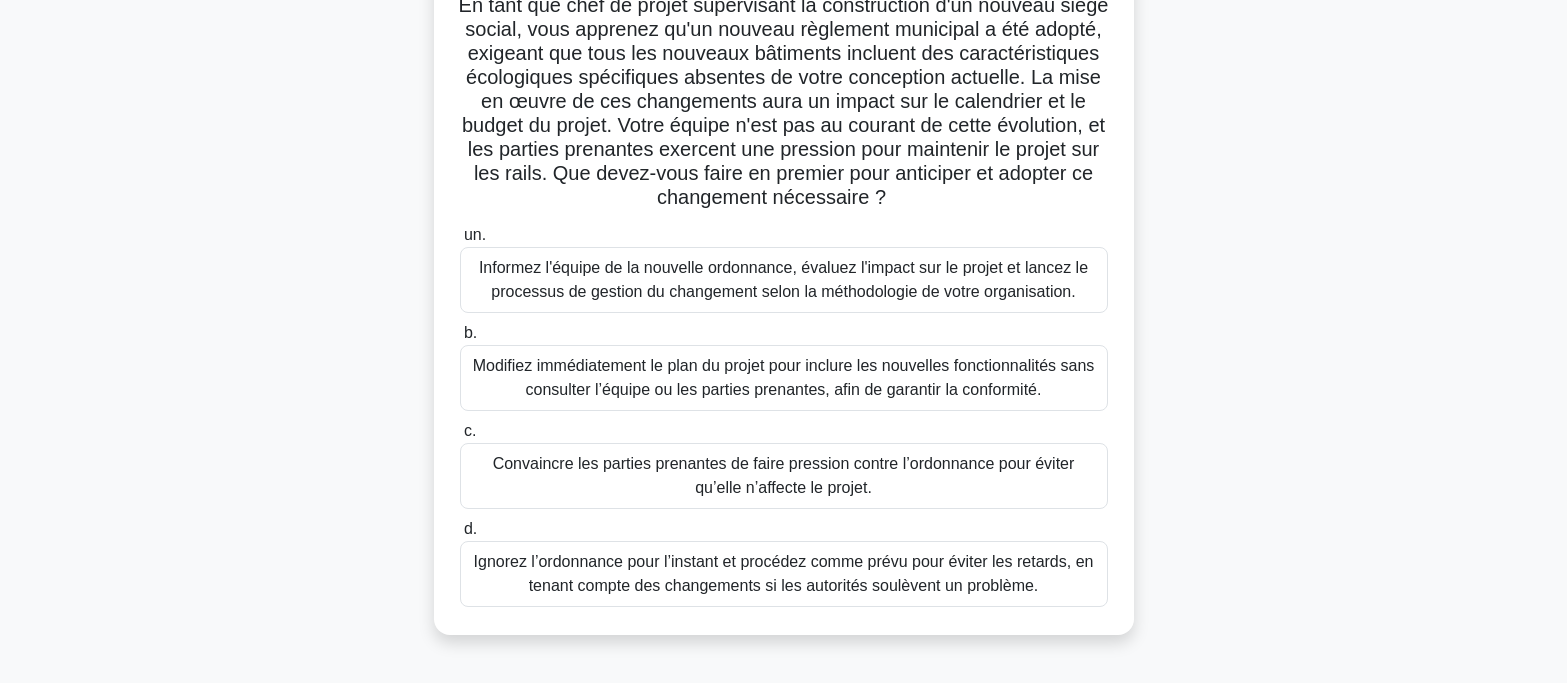 scroll, scrollTop: 200, scrollLeft: 0, axis: vertical 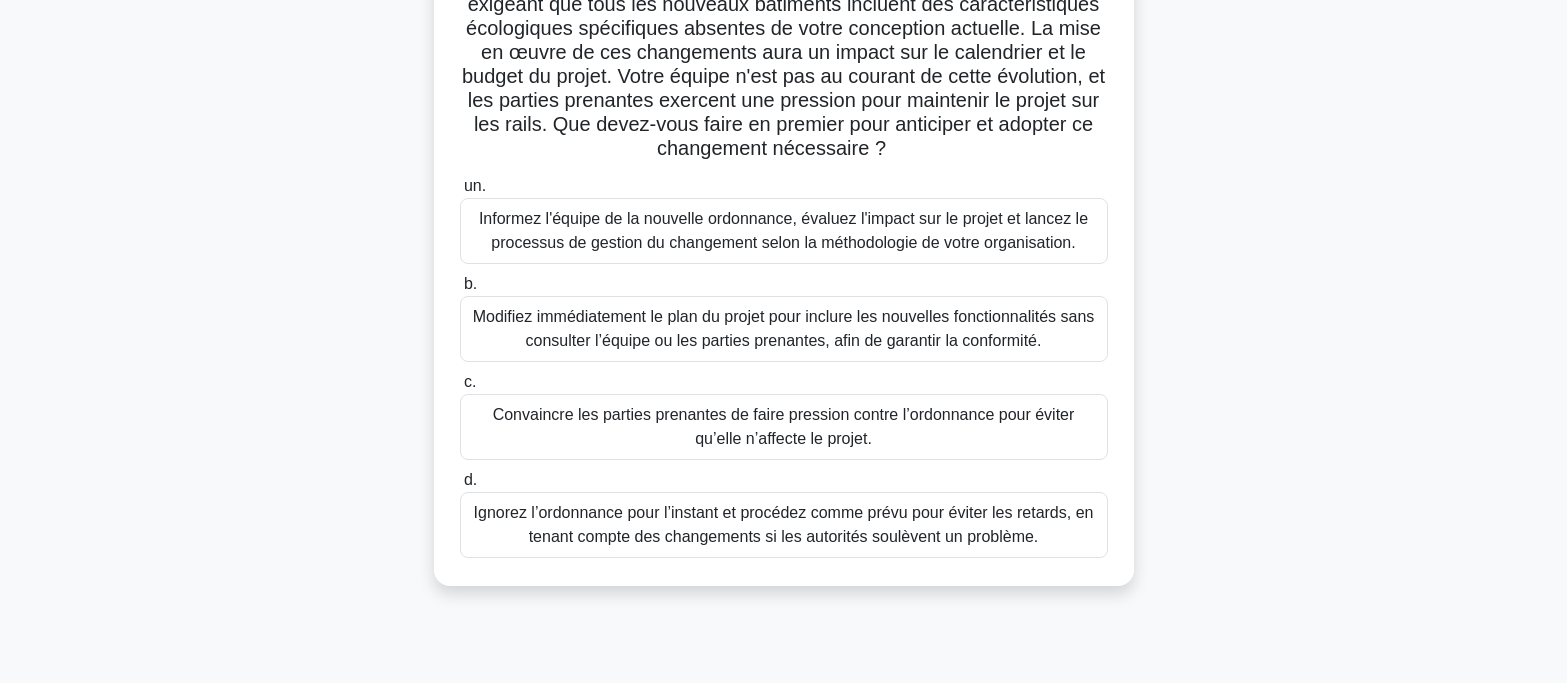 click on "Informez l'équipe de la nouvelle ordonnance, évaluez l'impact sur le projet et lancez le processus de gestion du changement selon la méthodologie de votre organisation." at bounding box center [783, 230] 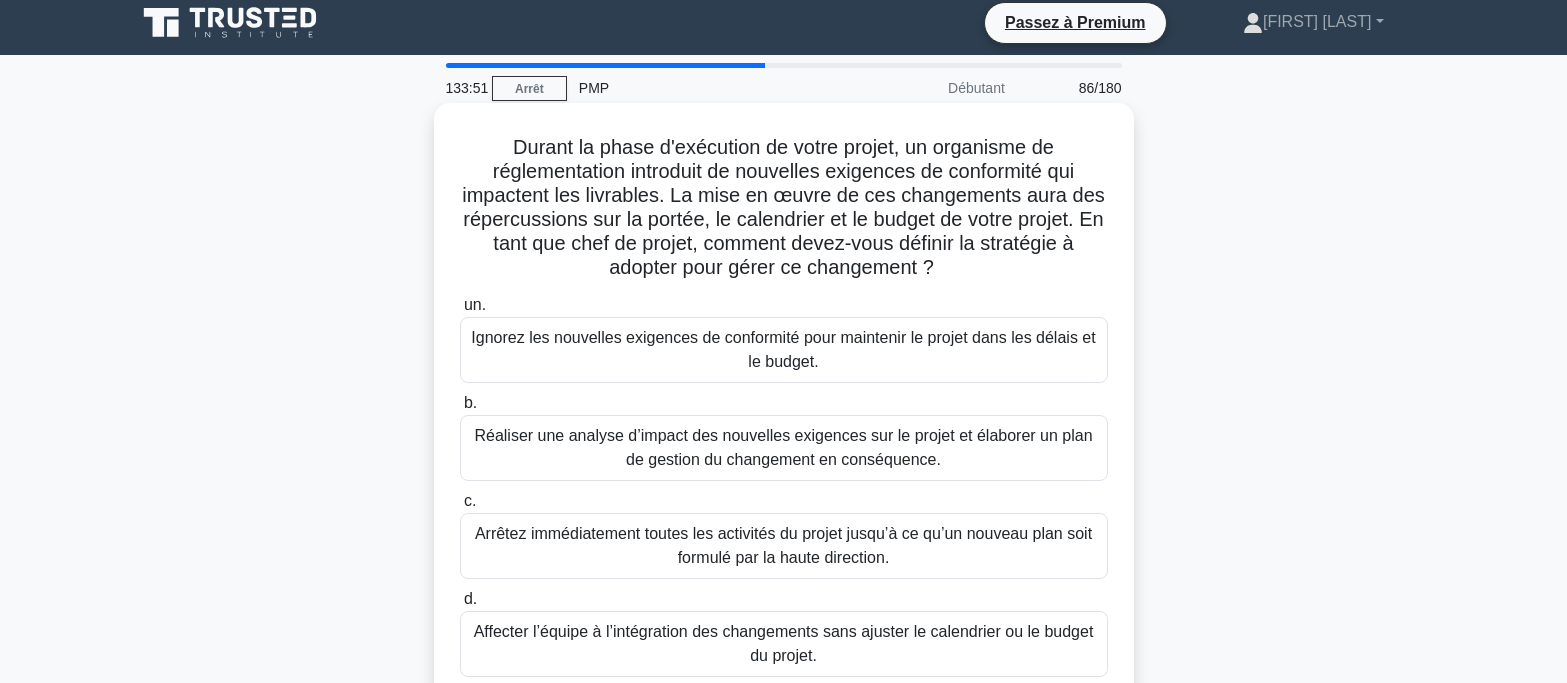 scroll, scrollTop: 0, scrollLeft: 0, axis: both 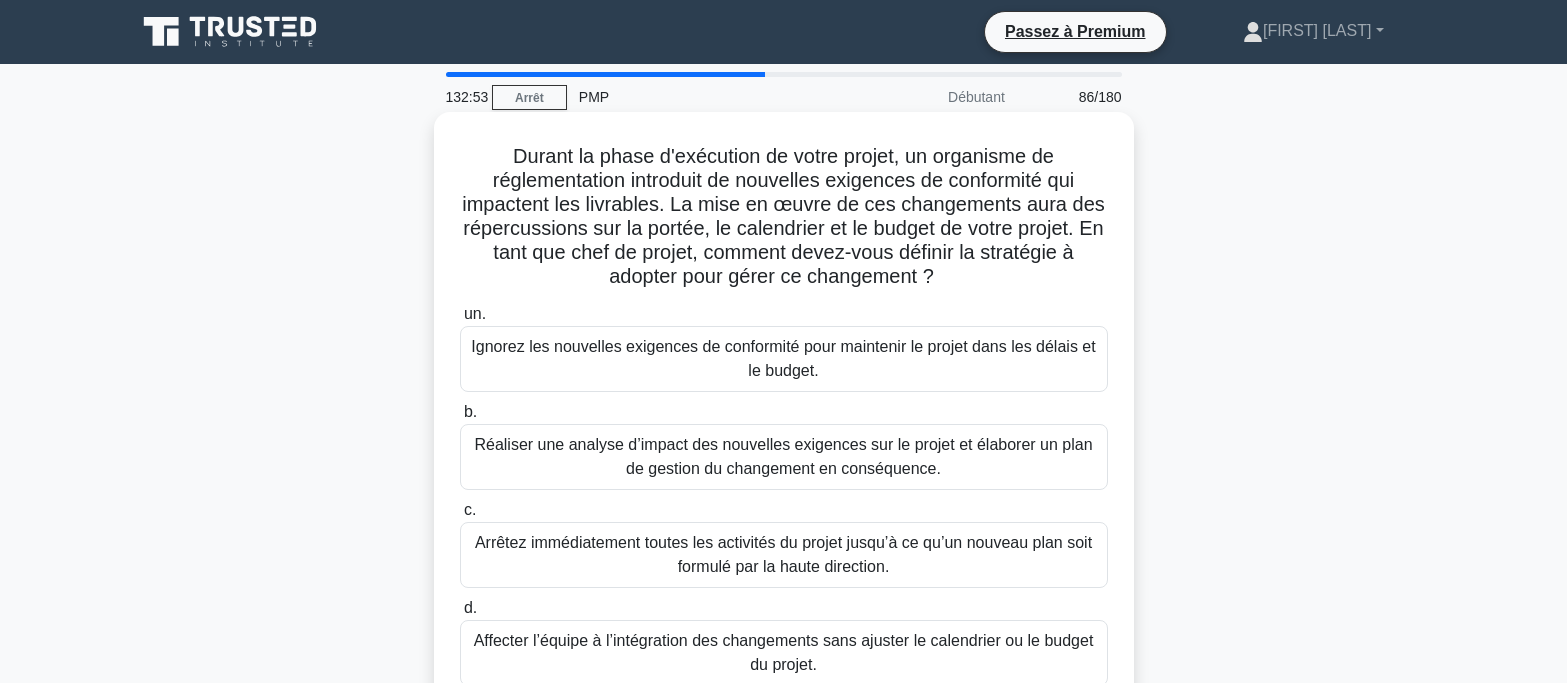 click on "Réaliser une analyse d’impact des nouvelles exigences sur le projet et élaborer un plan de gestion du changement en conséquence." at bounding box center [784, 457] 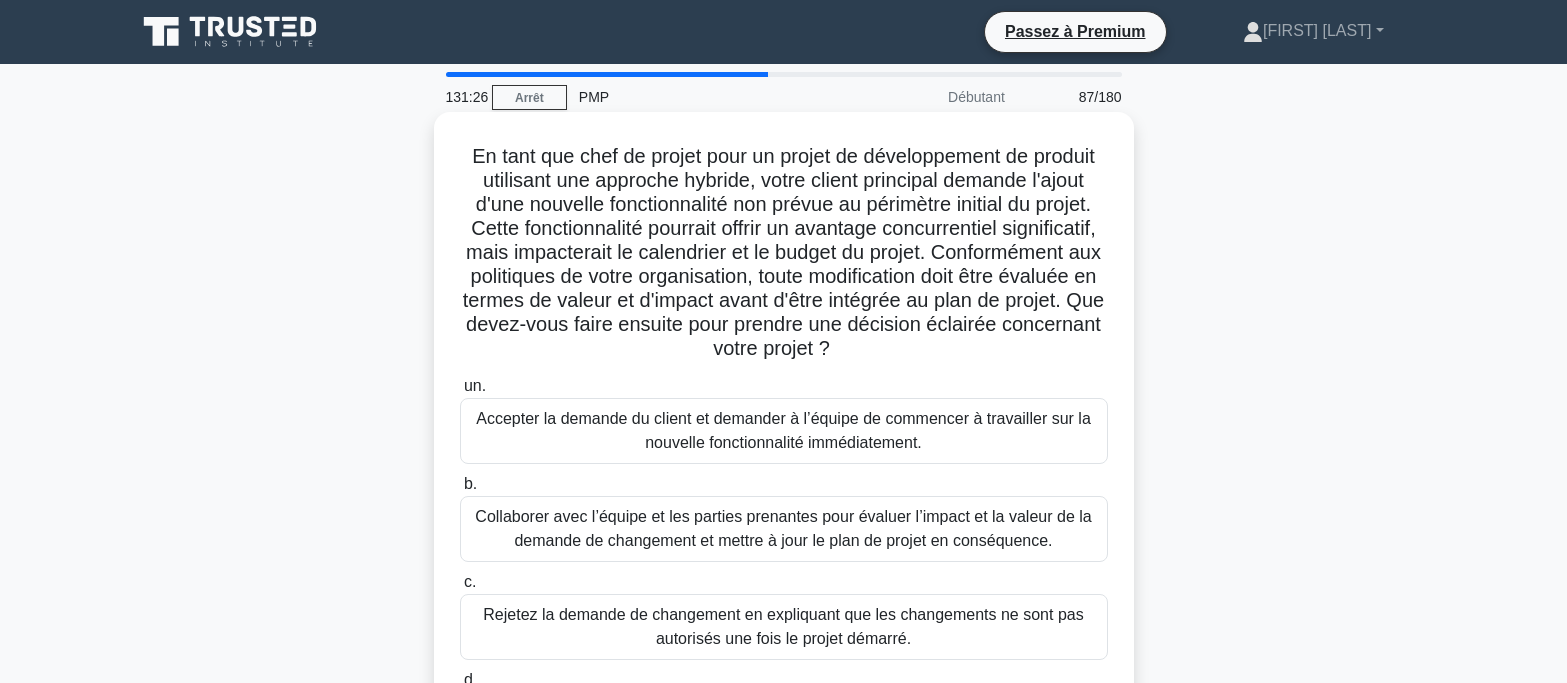 click on "Collaborer avec l’équipe et les parties prenantes pour évaluer l’impact et la valeur de la demande de changement et mettre à jour le plan de projet en conséquence." at bounding box center [784, 529] 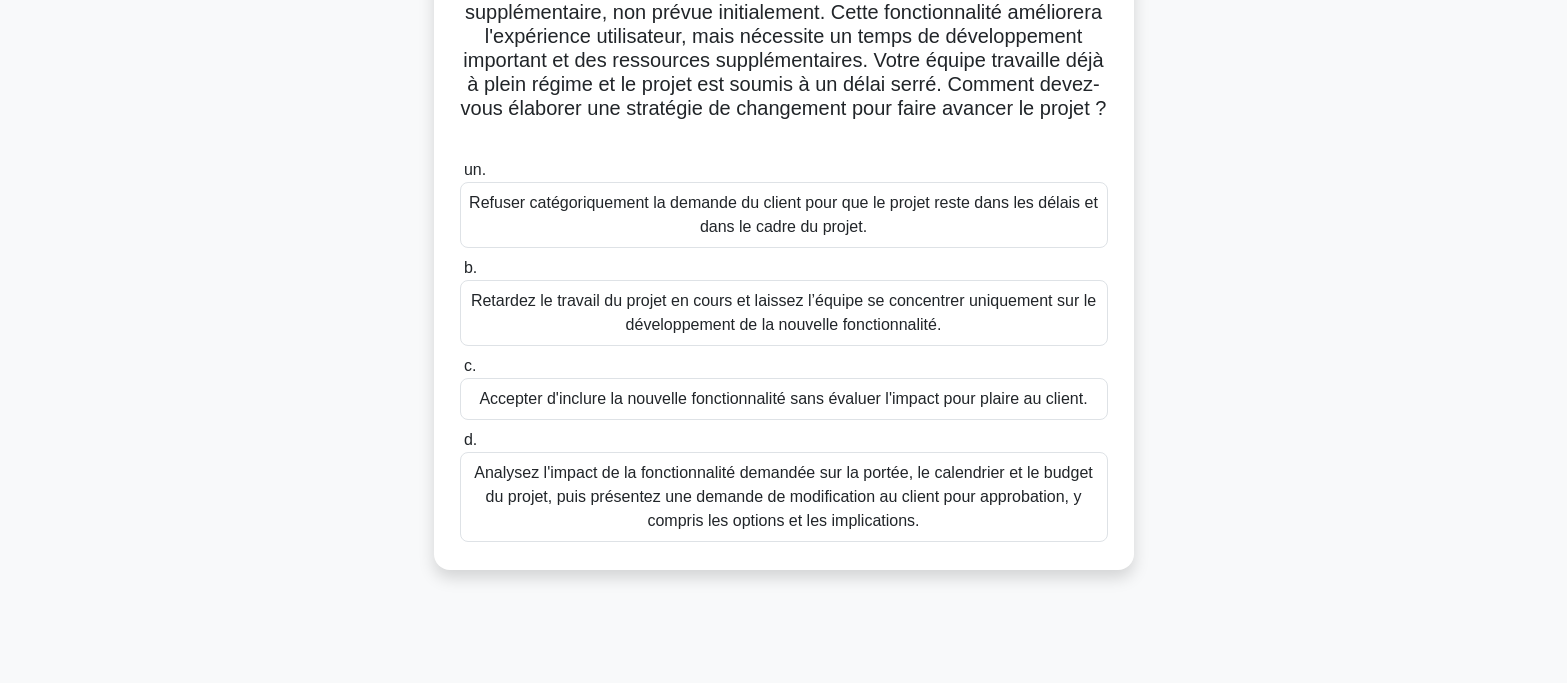 scroll, scrollTop: 200, scrollLeft: 0, axis: vertical 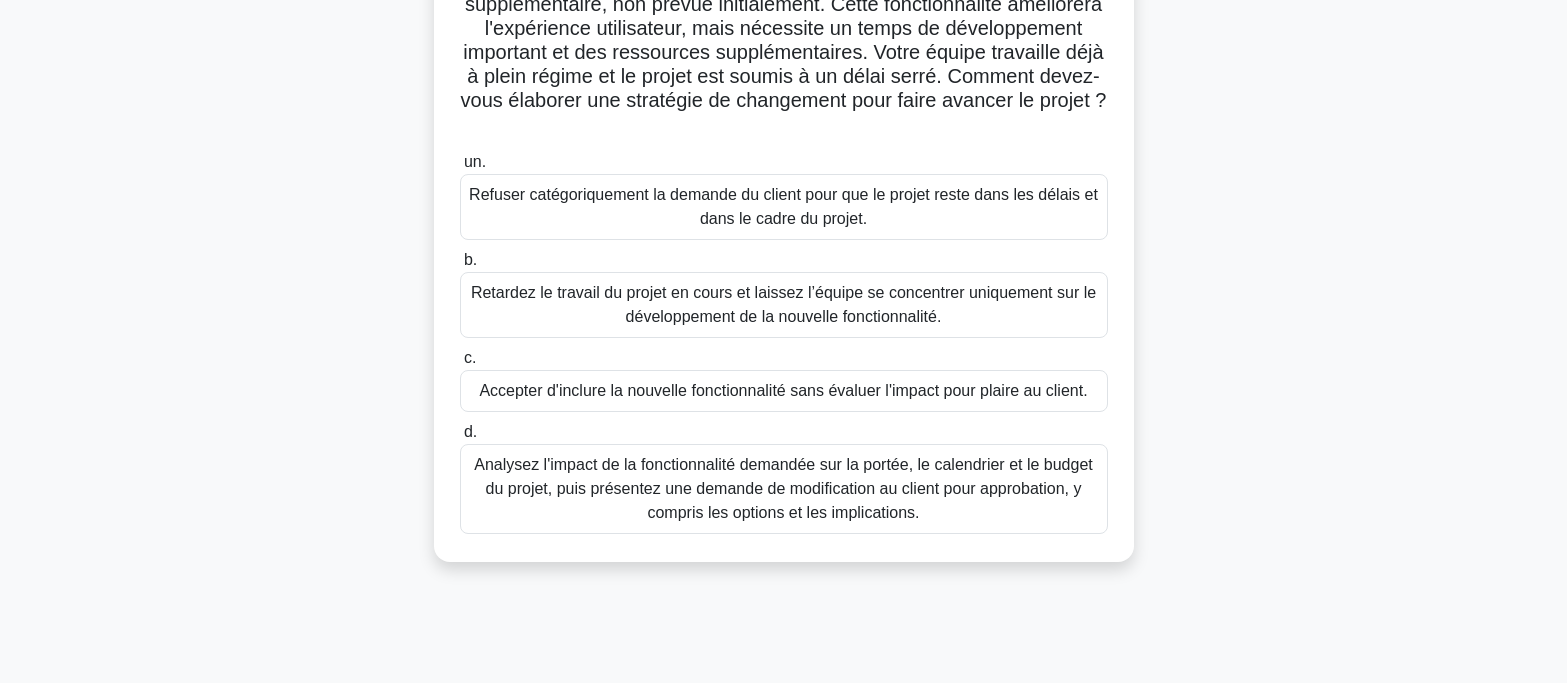 click on "Analysez l'impact de la fonctionnalité demandée sur la portée, le calendrier et le budget du projet, puis présentez une demande de modification au client pour approbation, y compris les options et les implications." at bounding box center [784, 489] 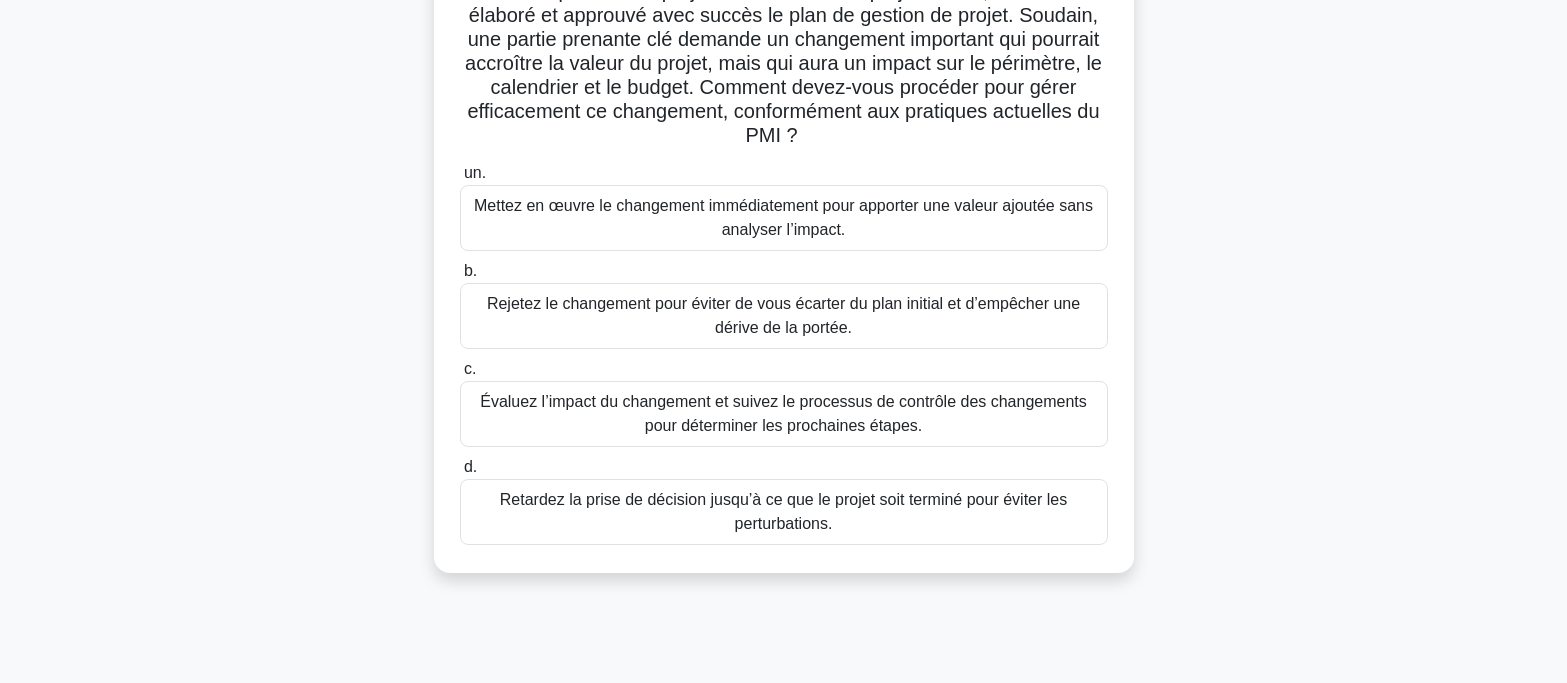 scroll, scrollTop: 200, scrollLeft: 0, axis: vertical 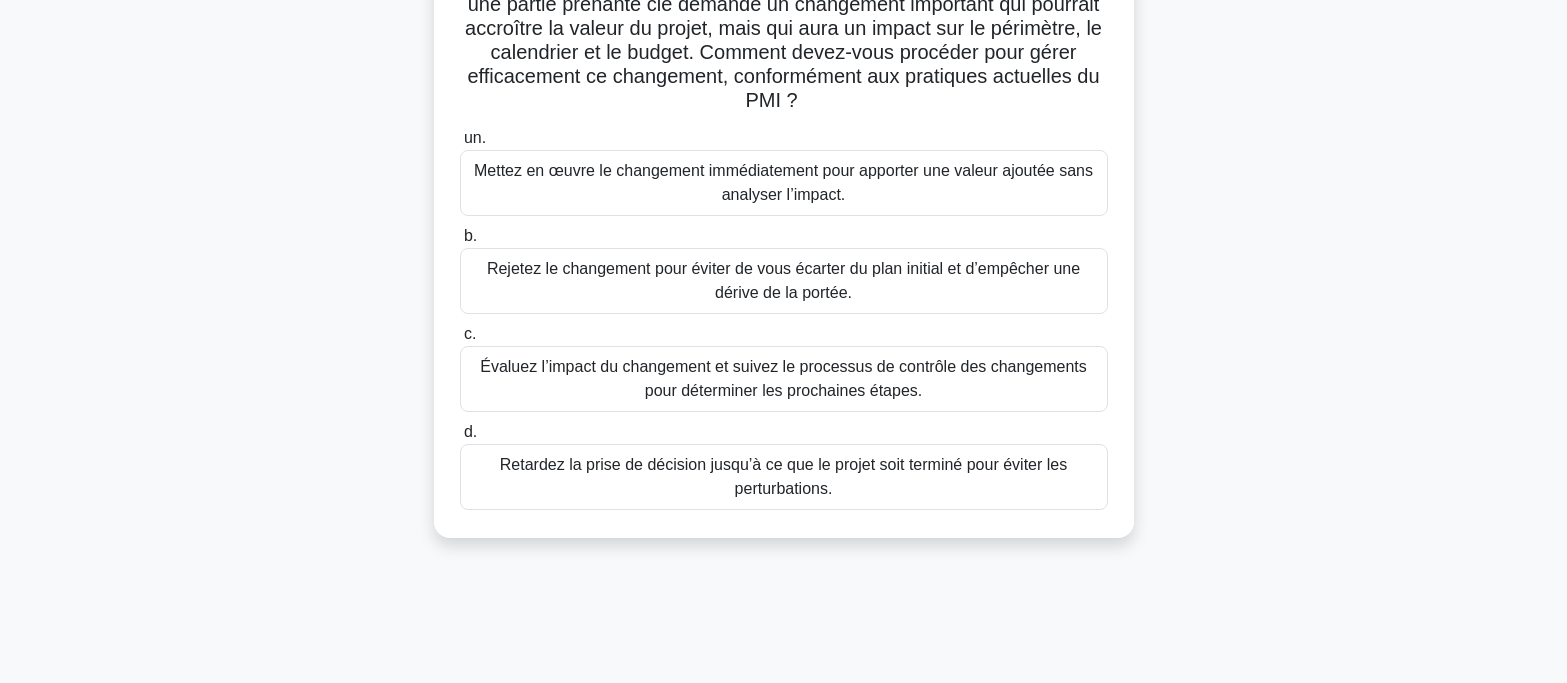 click on "Évaluez l’impact du changement et suivez le processus de contrôle des changements pour déterminer les prochaines étapes." at bounding box center (783, 378) 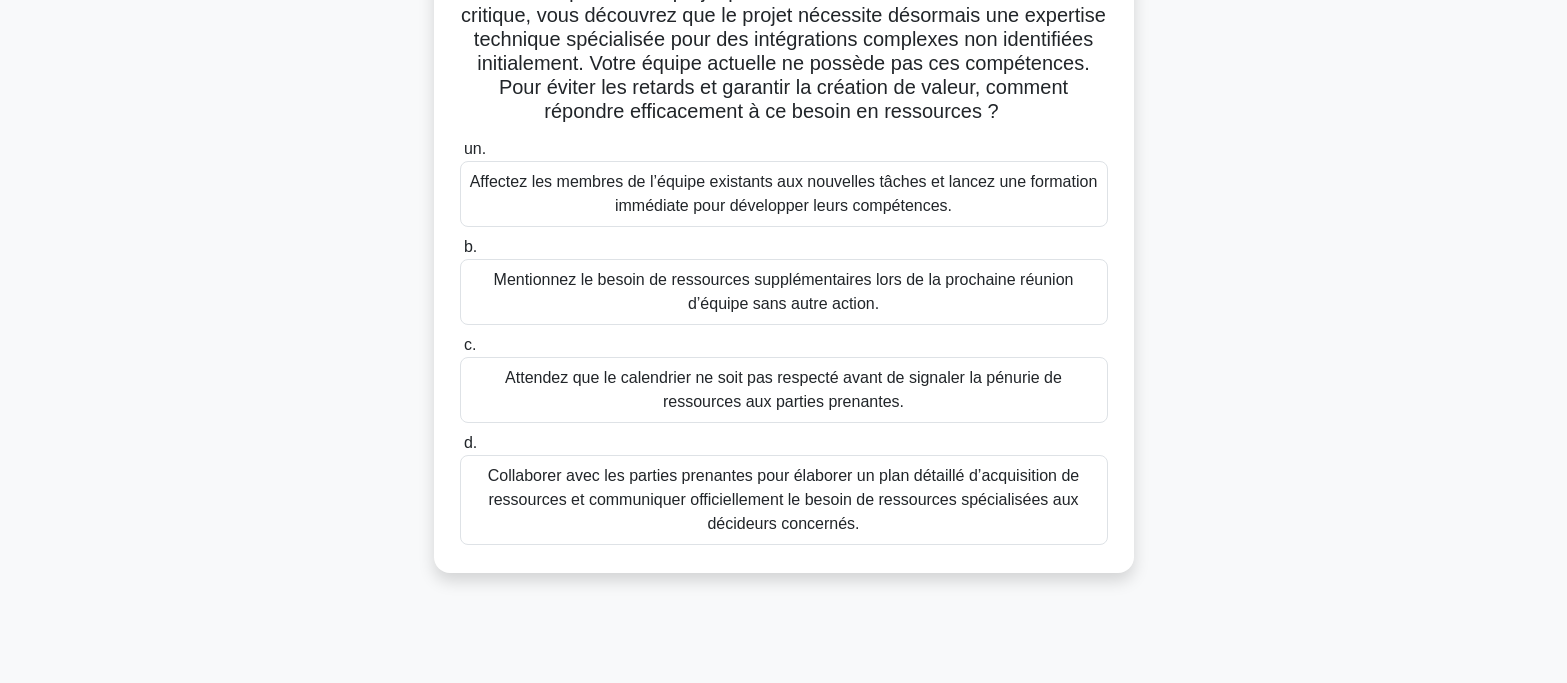 scroll, scrollTop: 200, scrollLeft: 0, axis: vertical 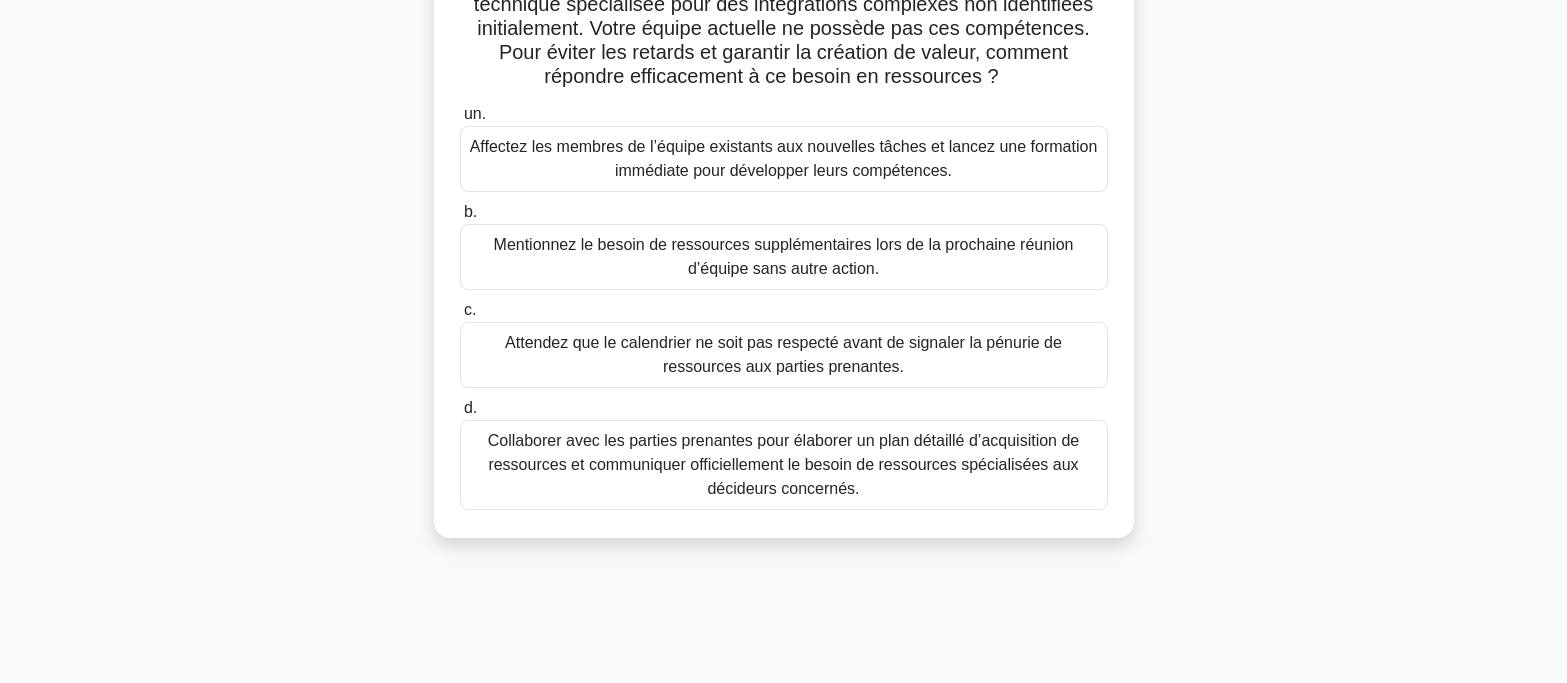 click on "Collaborer avec les parties prenantes pour élaborer un plan détaillé d’acquisition de ressources et communiquer officiellement le besoin de ressources spécialisées aux décideurs concernés." at bounding box center (783, 464) 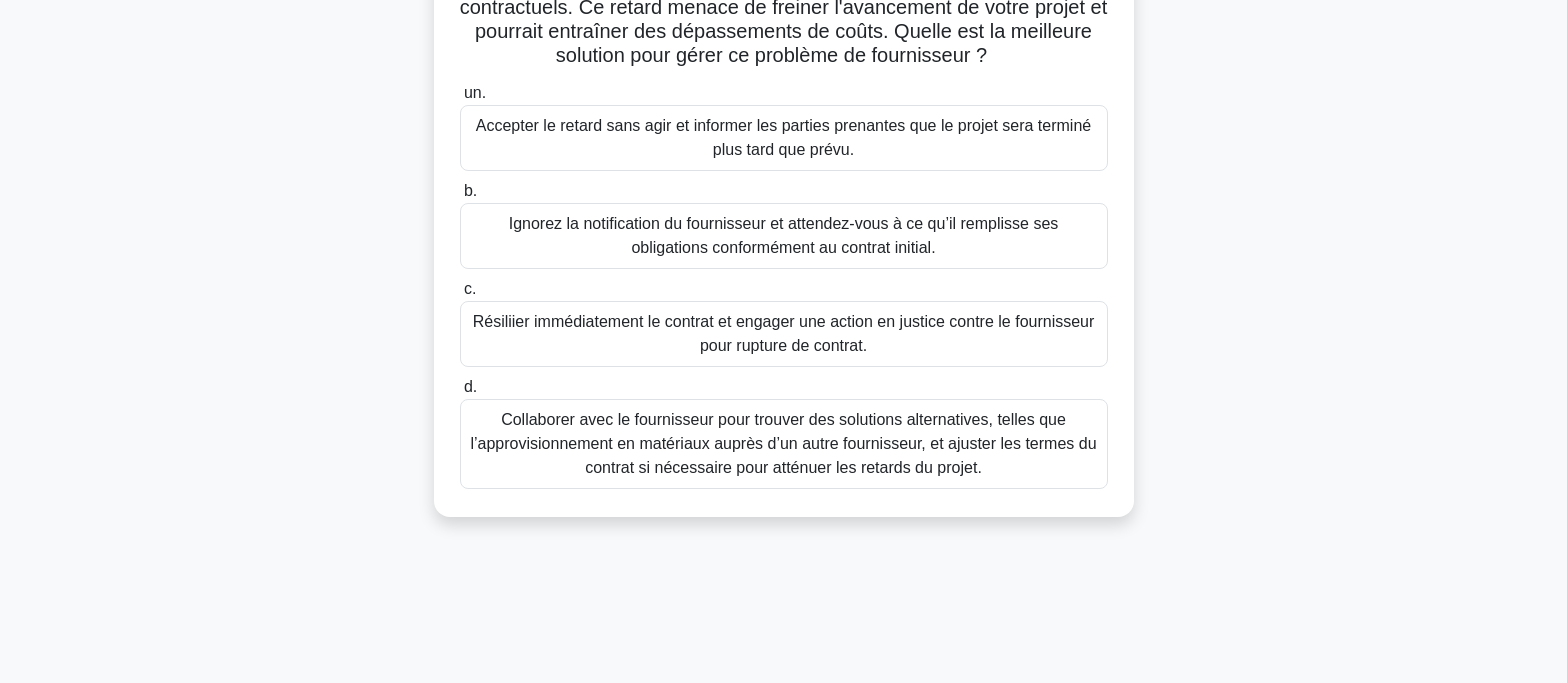 scroll, scrollTop: 300, scrollLeft: 0, axis: vertical 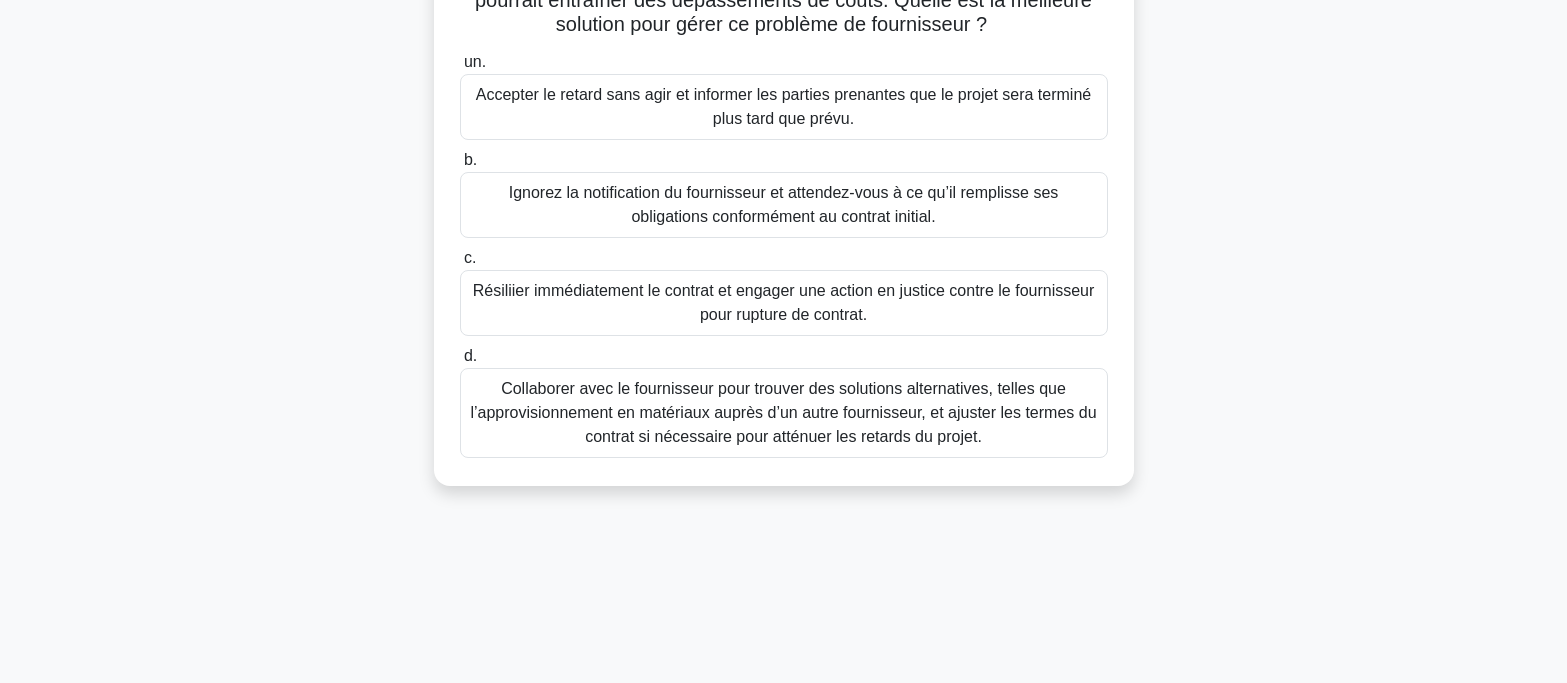 click on "Collaborer avec le fournisseur pour trouver des solutions alternatives, telles que l’approvisionnement en matériaux auprès d’un autre fournisseur, et ajuster les termes du contrat si nécessaire pour atténuer les retards du projet." at bounding box center [783, 412] 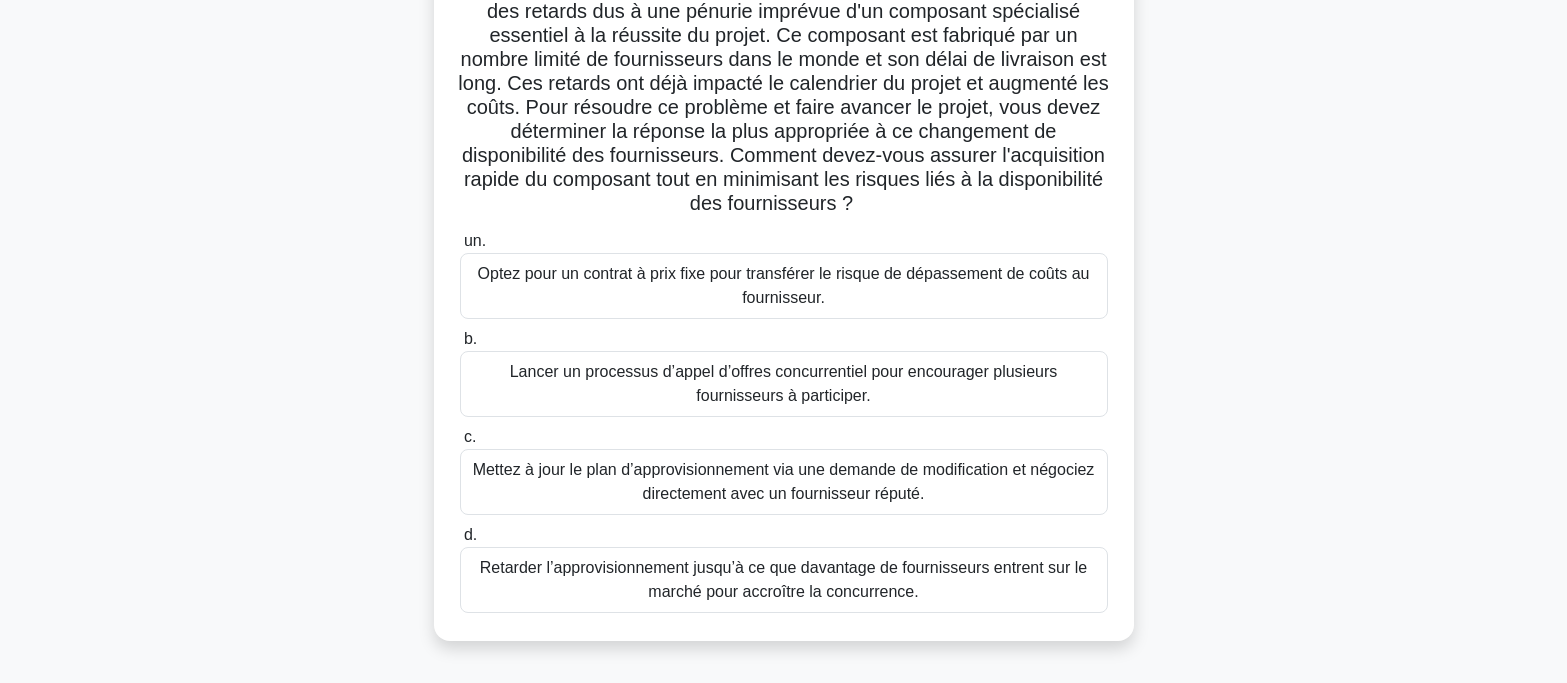 scroll, scrollTop: 200, scrollLeft: 0, axis: vertical 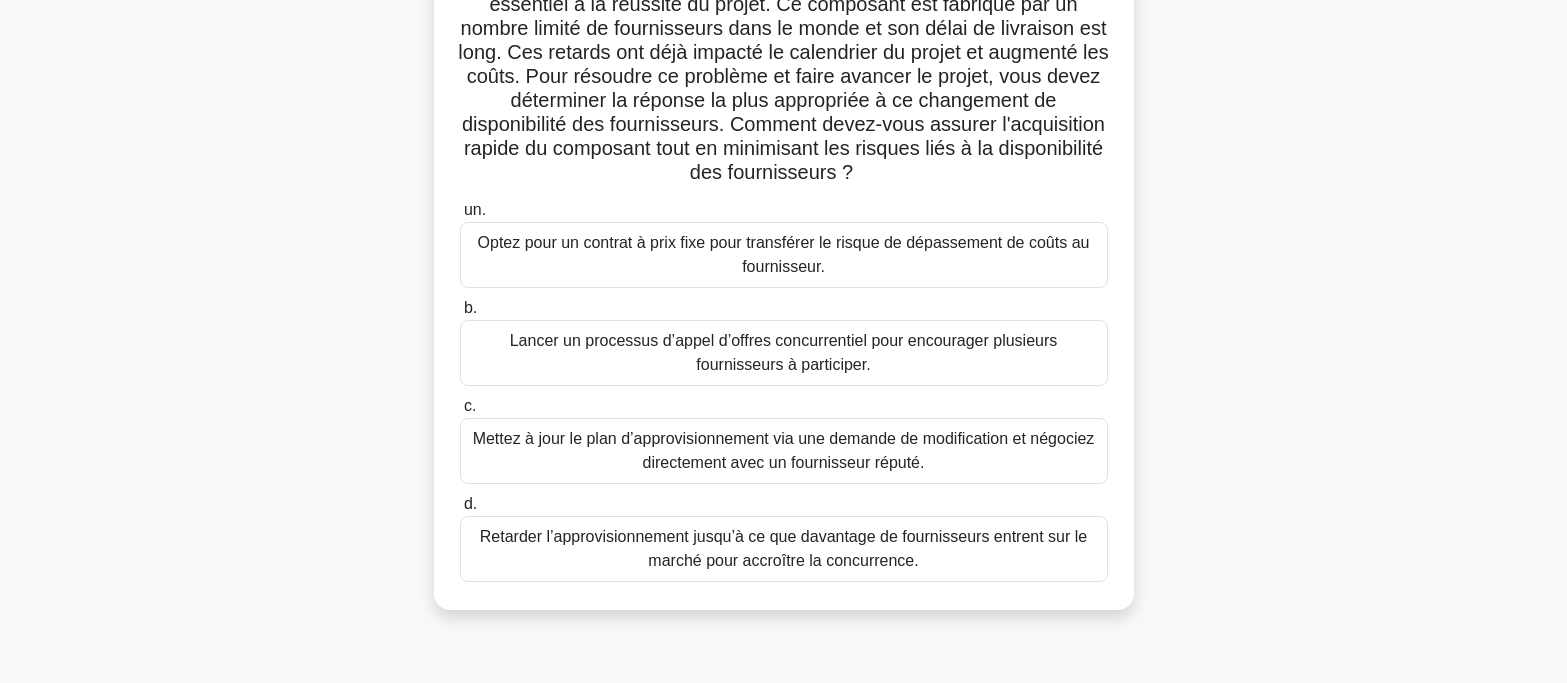 click on "Mettez à jour le plan d’approvisionnement via une demande de modification et négociez directement avec un fournisseur réputé." at bounding box center [784, 450] 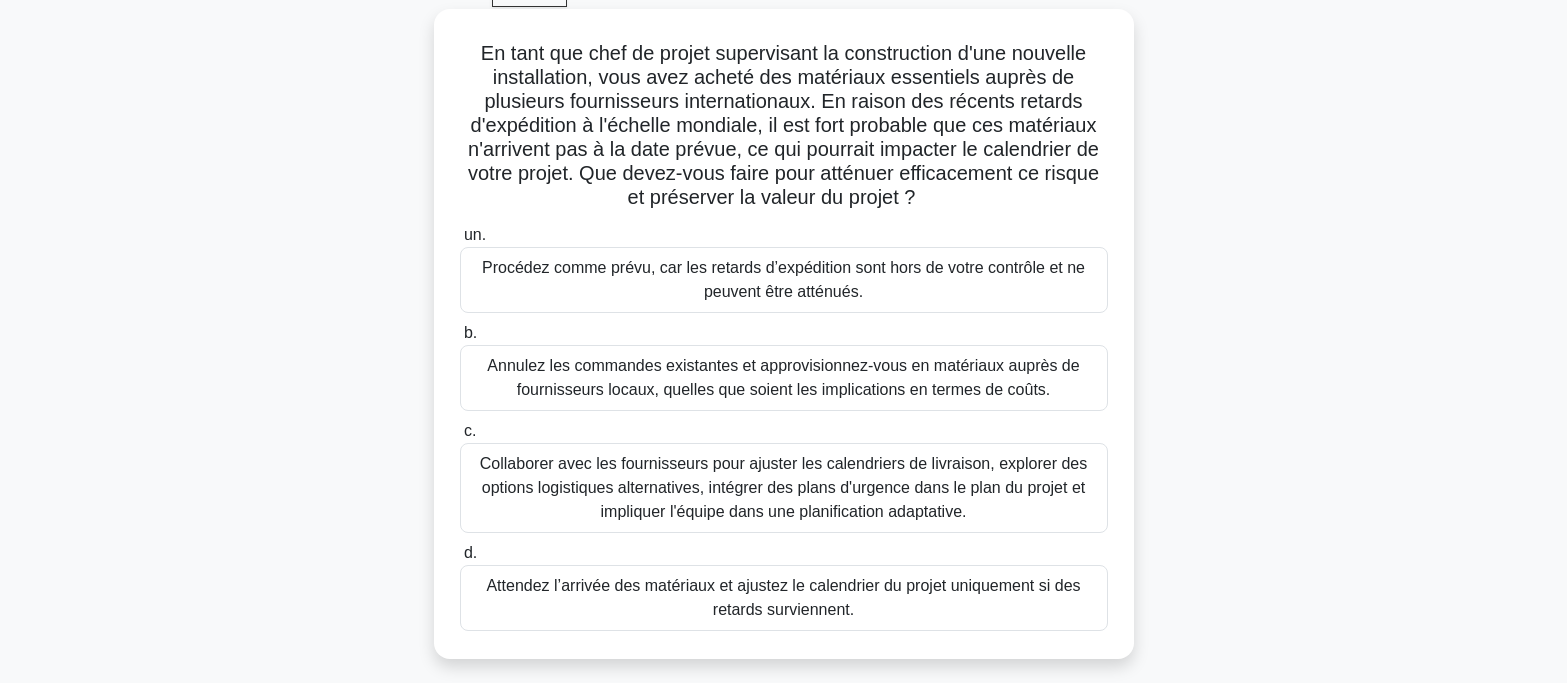scroll, scrollTop: 0, scrollLeft: 0, axis: both 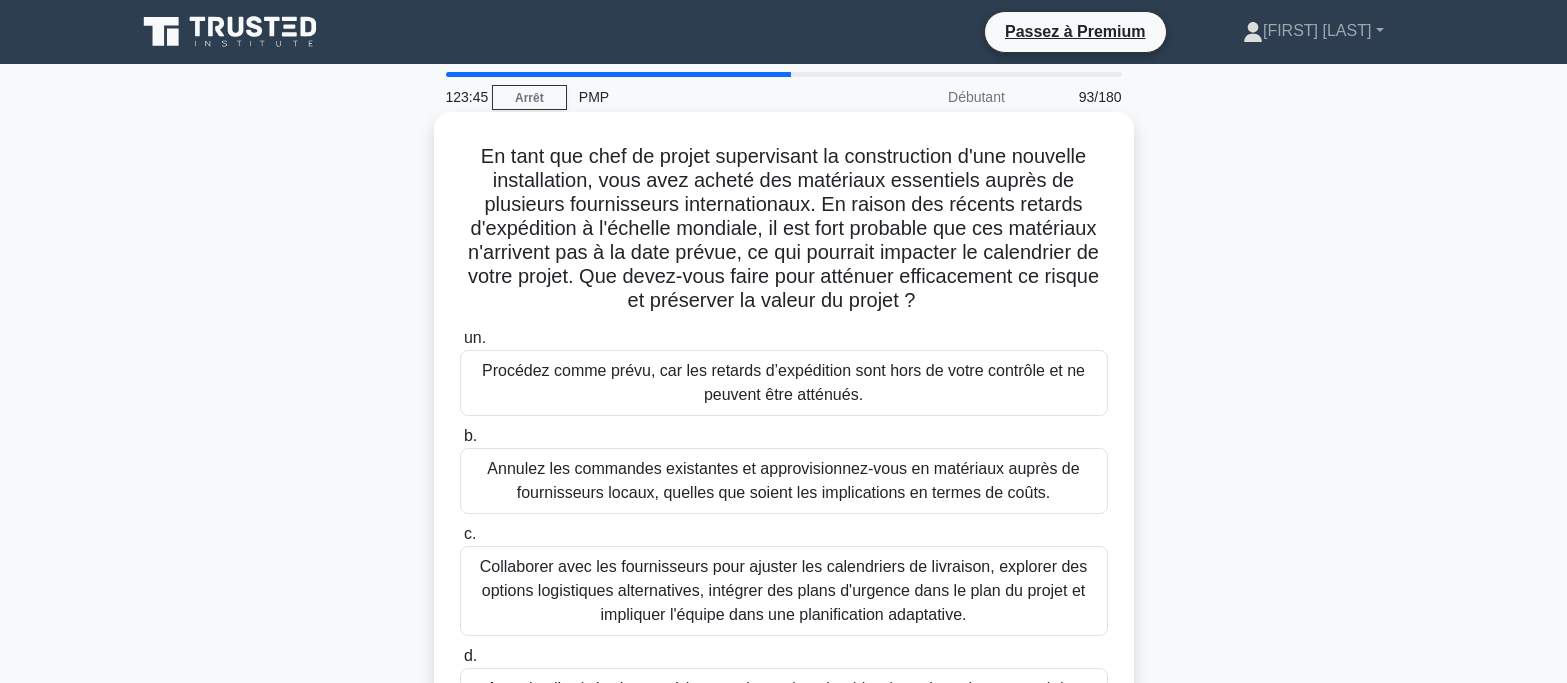 click on "Collaborer avec les fournisseurs pour ajuster les calendriers de livraison, explorer des options logistiques alternatives, intégrer des plans d'urgence dans le plan du projet et impliquer l'équipe dans une planification adaptative." at bounding box center (783, 590) 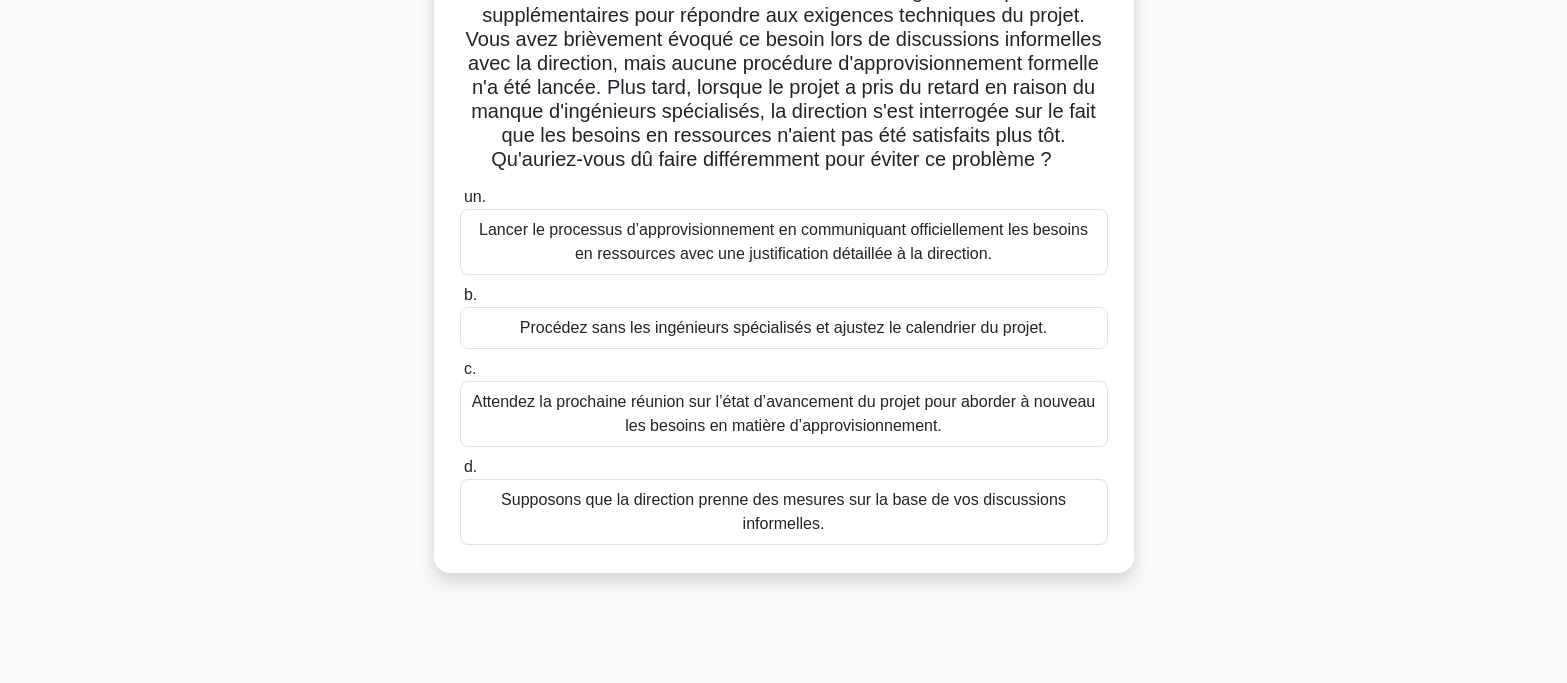 scroll, scrollTop: 200, scrollLeft: 0, axis: vertical 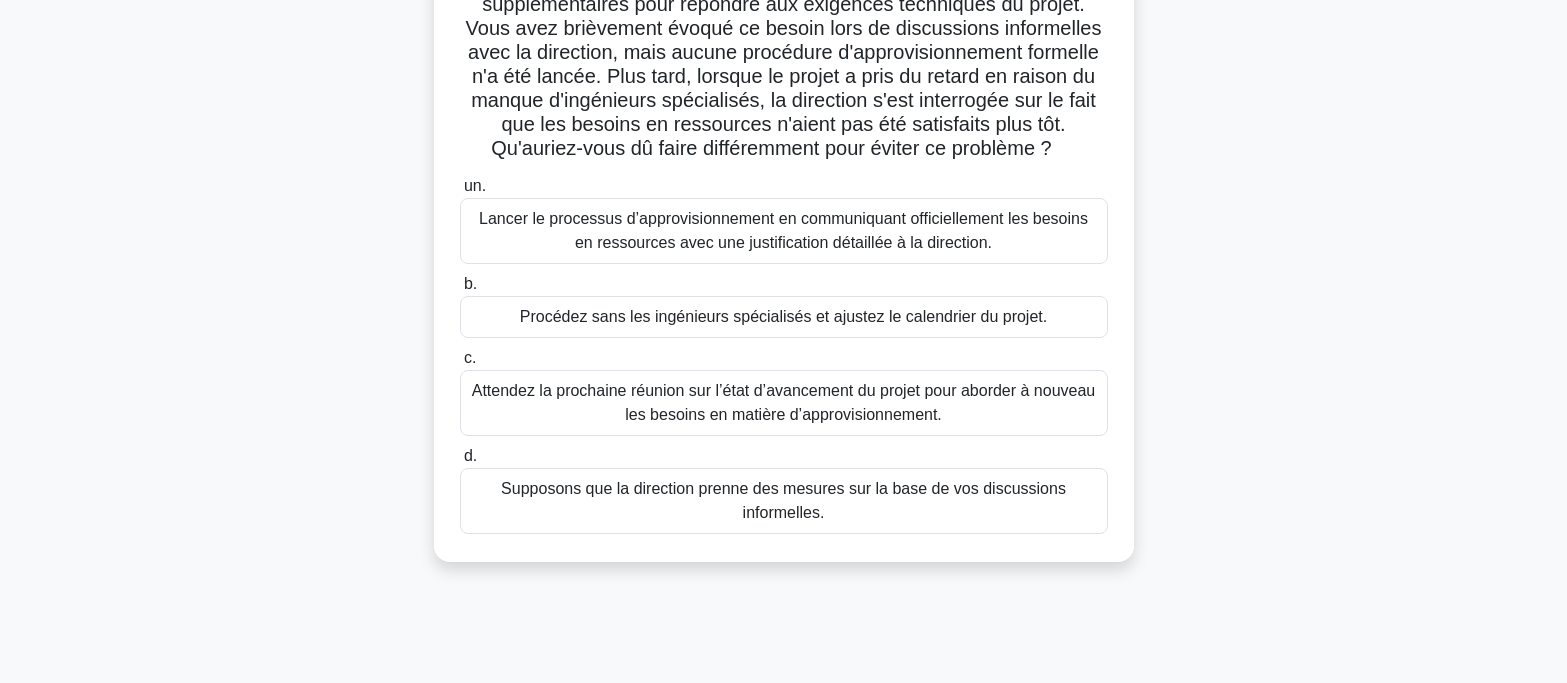 click on "Lancer le processus d’approvisionnement en communiquant officiellement les besoins en ressources avec une justification détaillée à la direction." at bounding box center (783, 230) 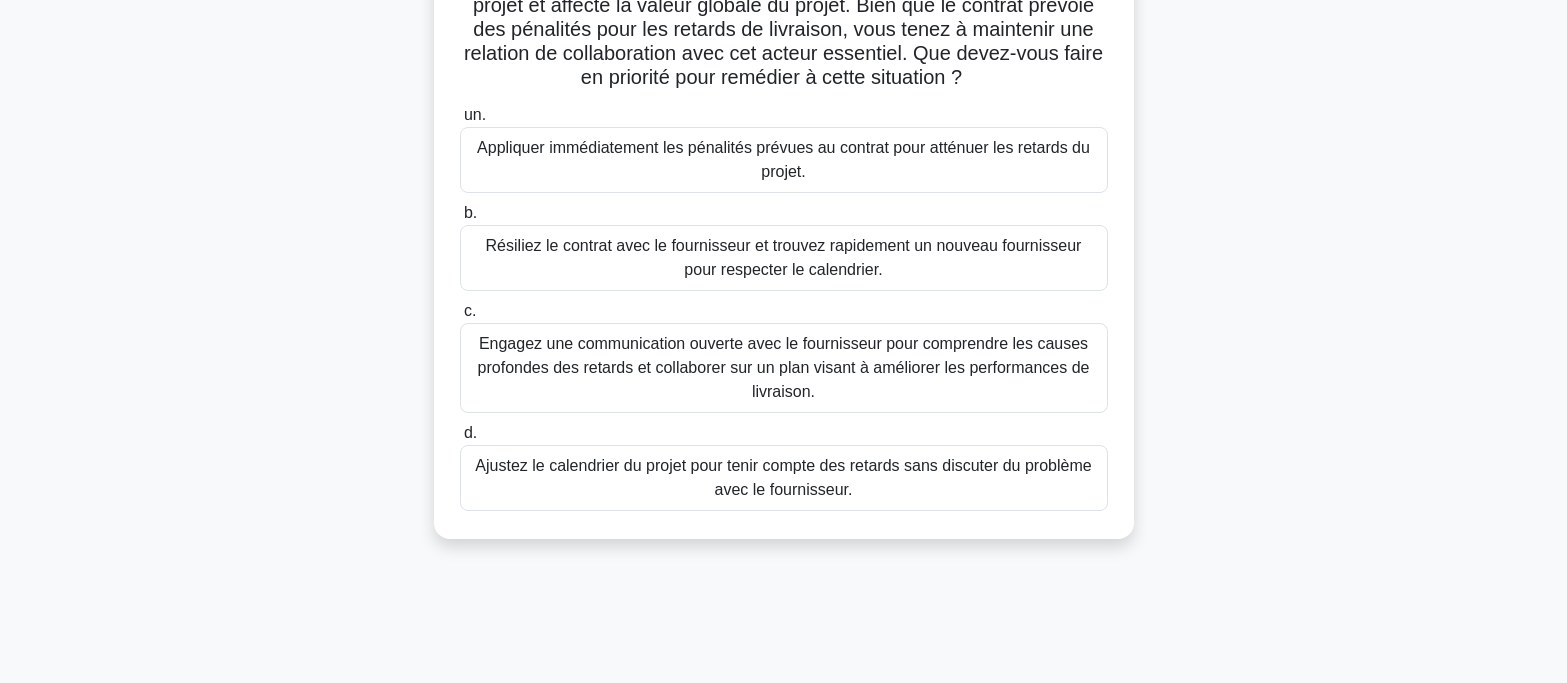 scroll, scrollTop: 300, scrollLeft: 0, axis: vertical 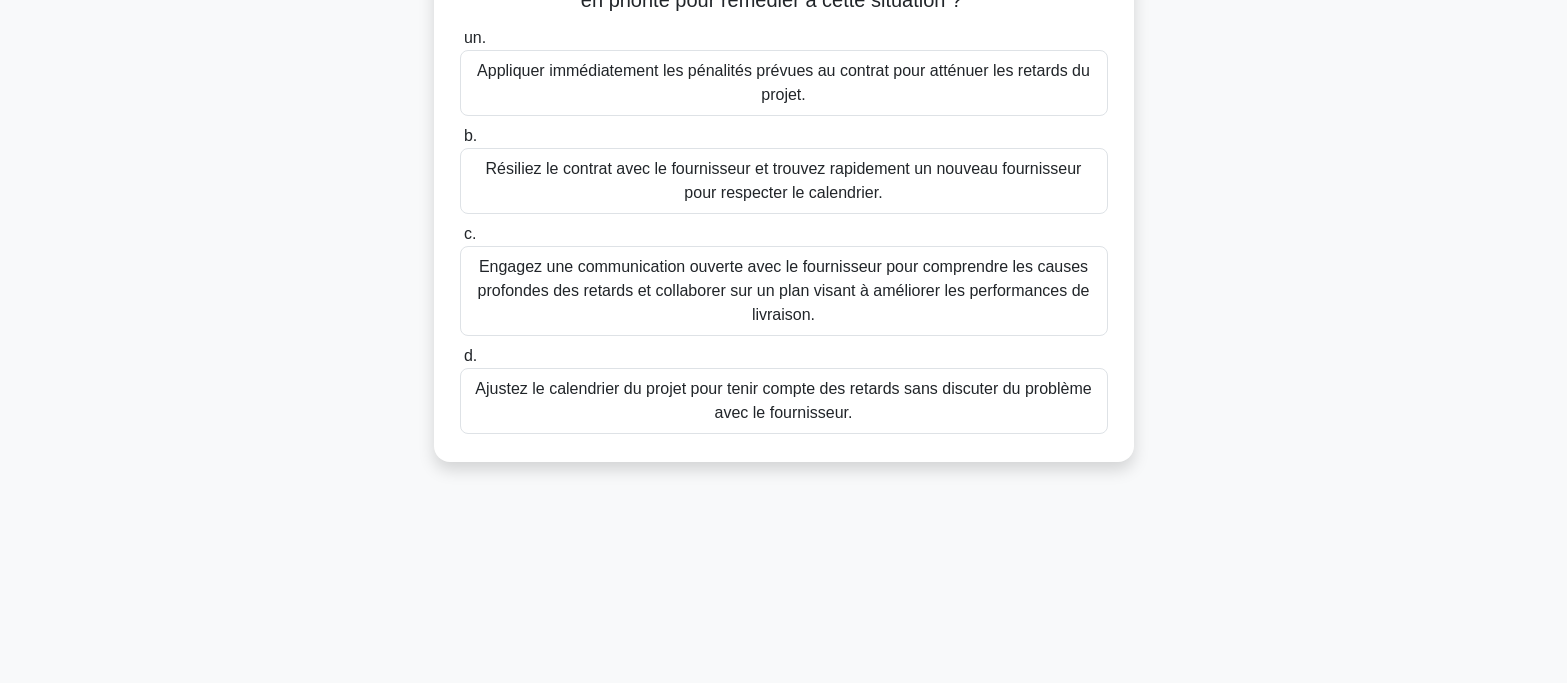 click on "Engagez une communication ouverte avec le fournisseur pour comprendre les causes profondes des retards et collaborer sur un plan visant à améliorer les performances de livraison." at bounding box center [784, 291] 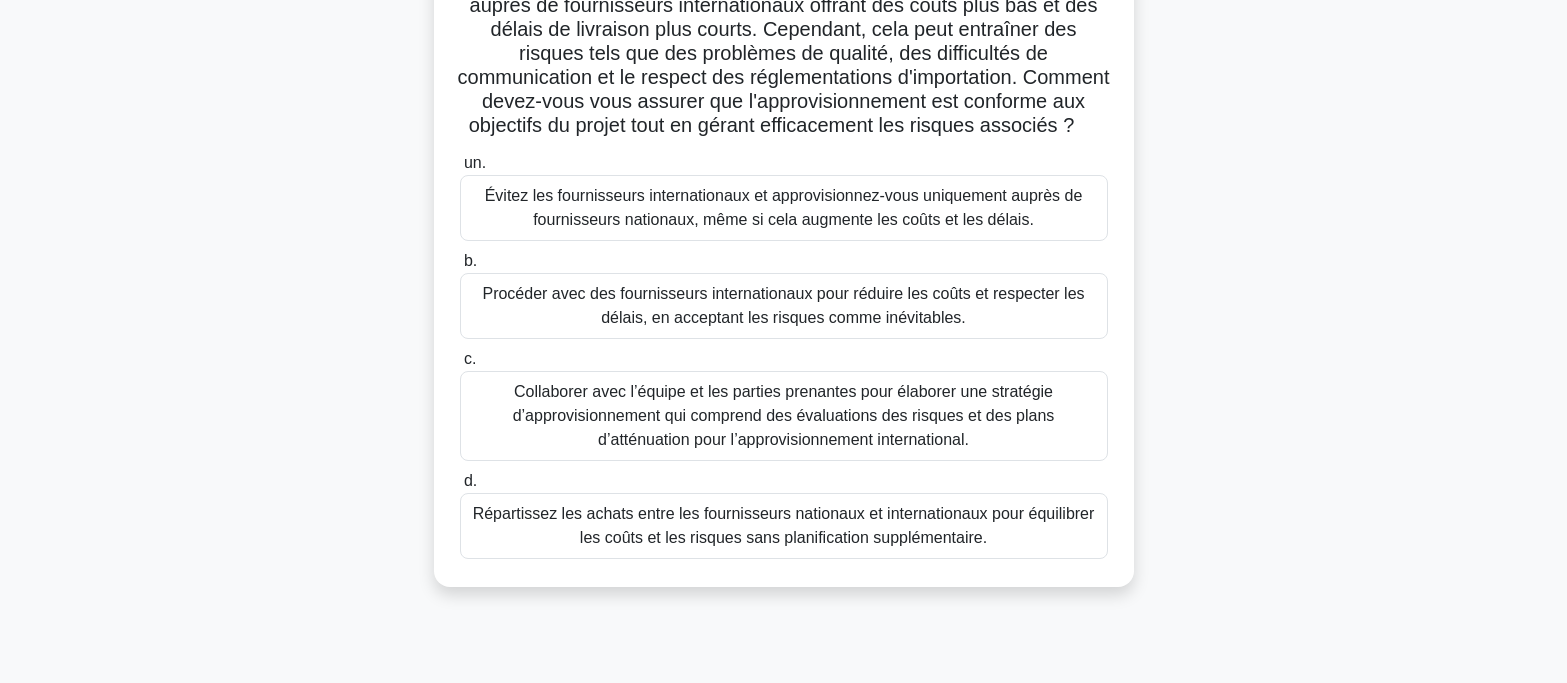 scroll, scrollTop: 300, scrollLeft: 0, axis: vertical 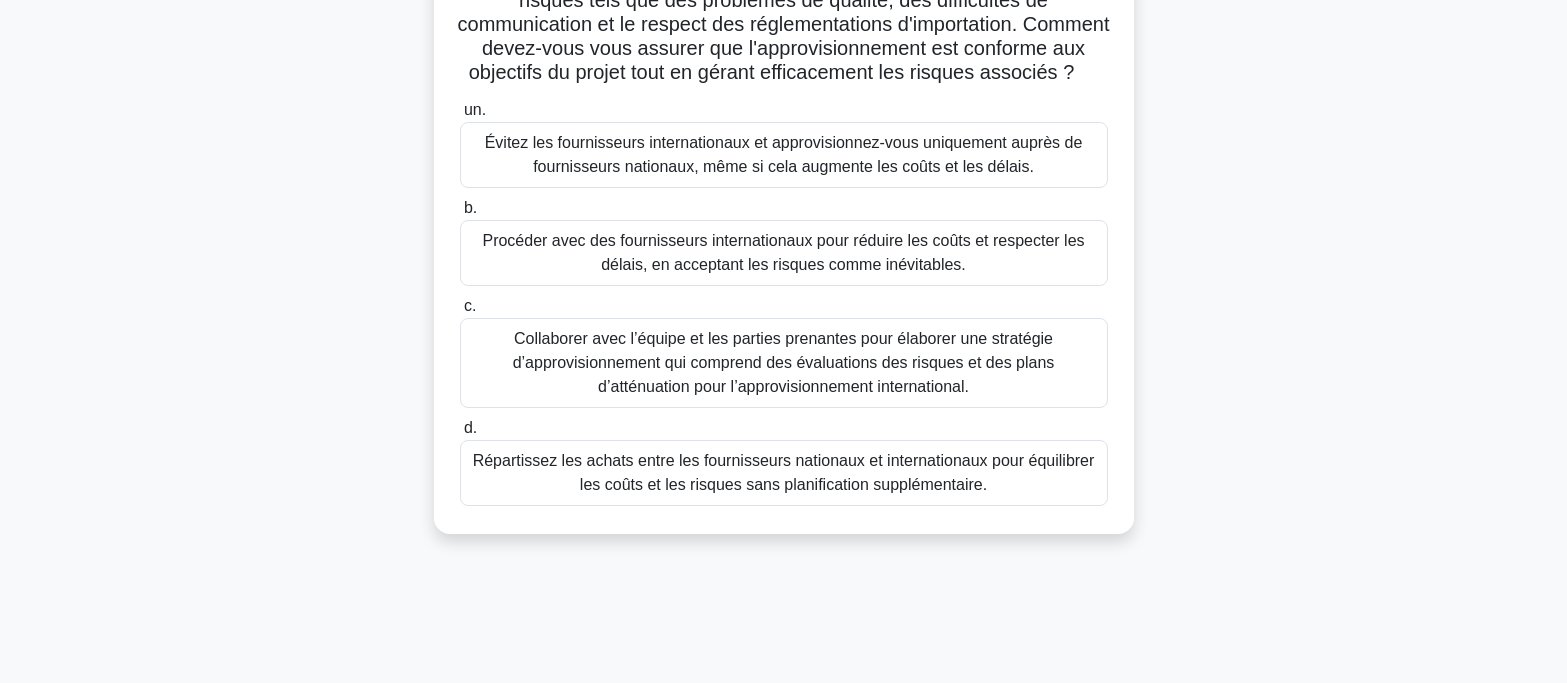 click on "Collaborer avec l’équipe et les parties prenantes pour élaborer une stratégie d’approvisionnement qui comprend des évaluations des risques et des plans d’atténuation pour l’approvisionnement international." at bounding box center [784, 362] 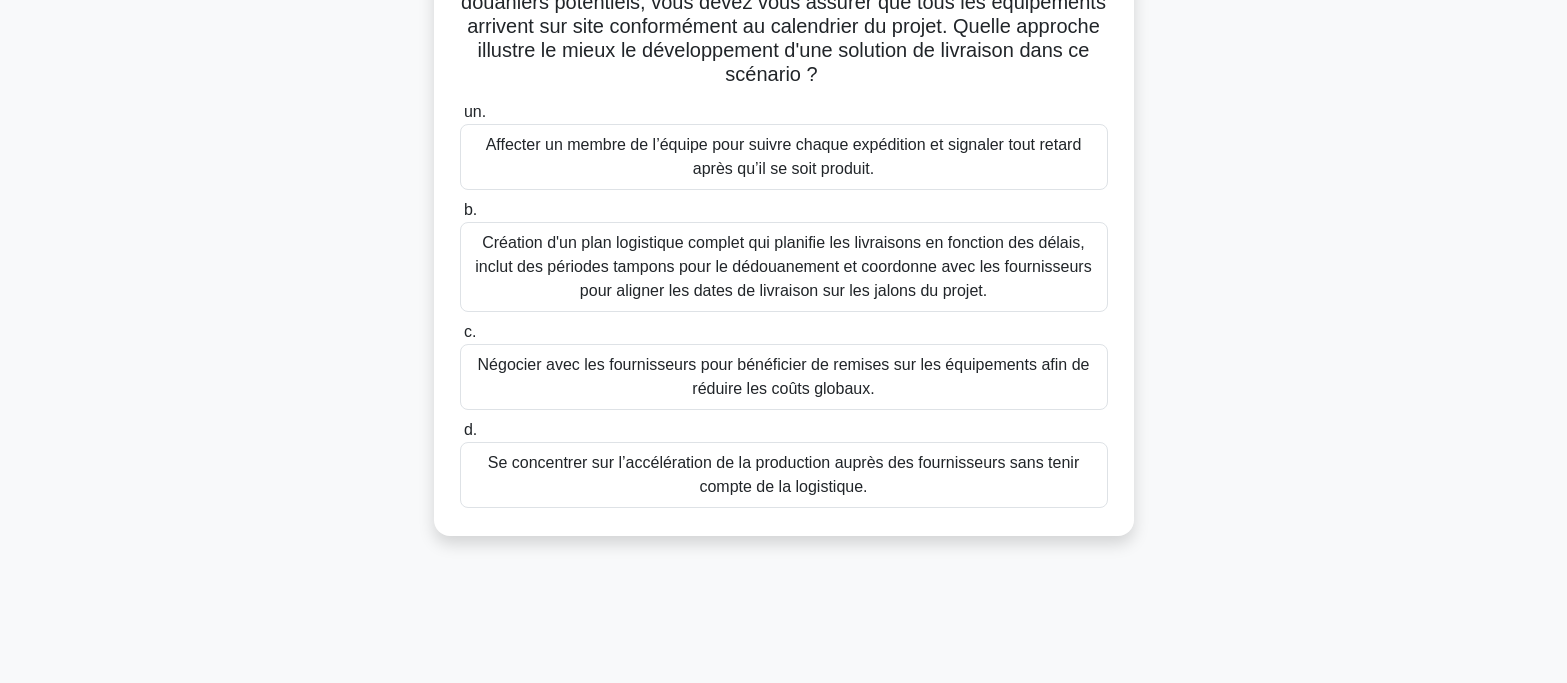 scroll, scrollTop: 300, scrollLeft: 0, axis: vertical 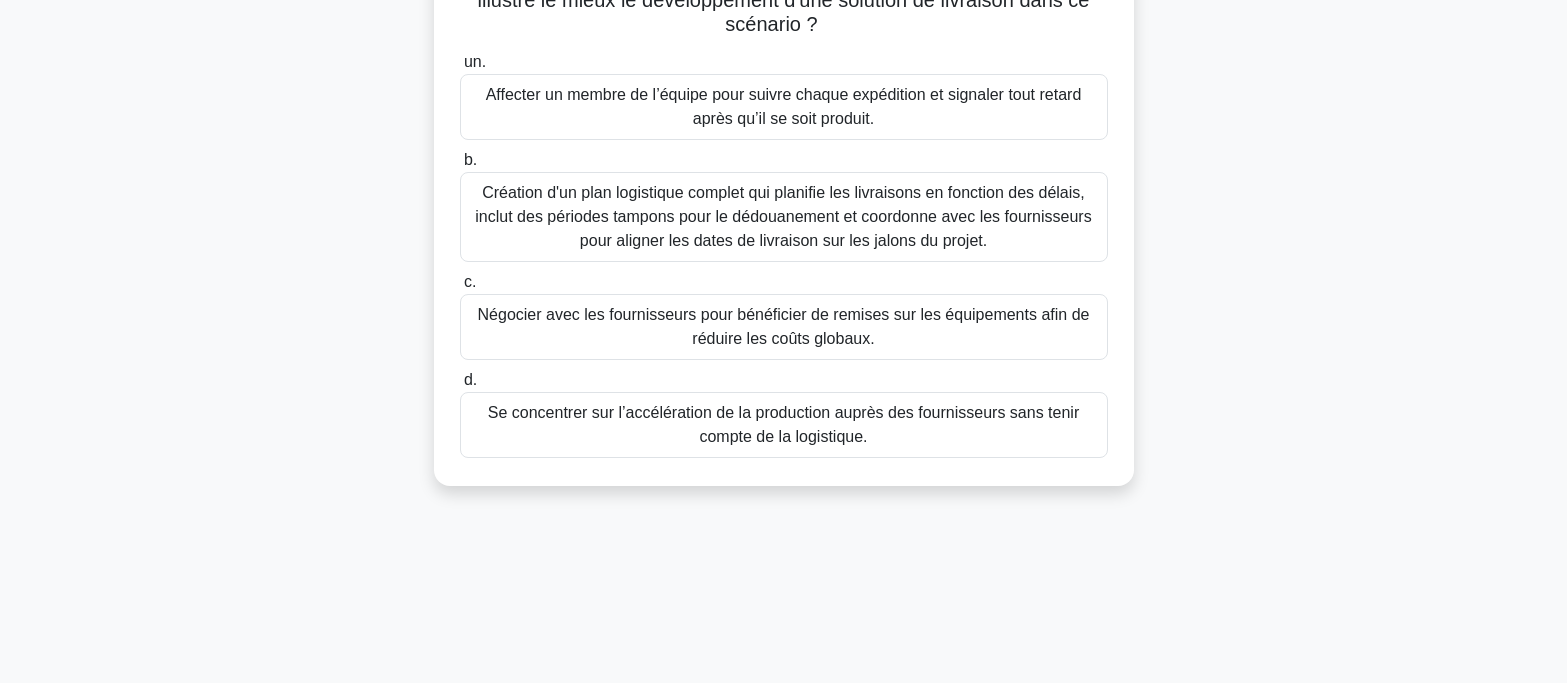 click on "Négocier avec les fournisseurs pour bénéficier de remises sur les équipements afin de réduire les coûts globaux." at bounding box center (784, 326) 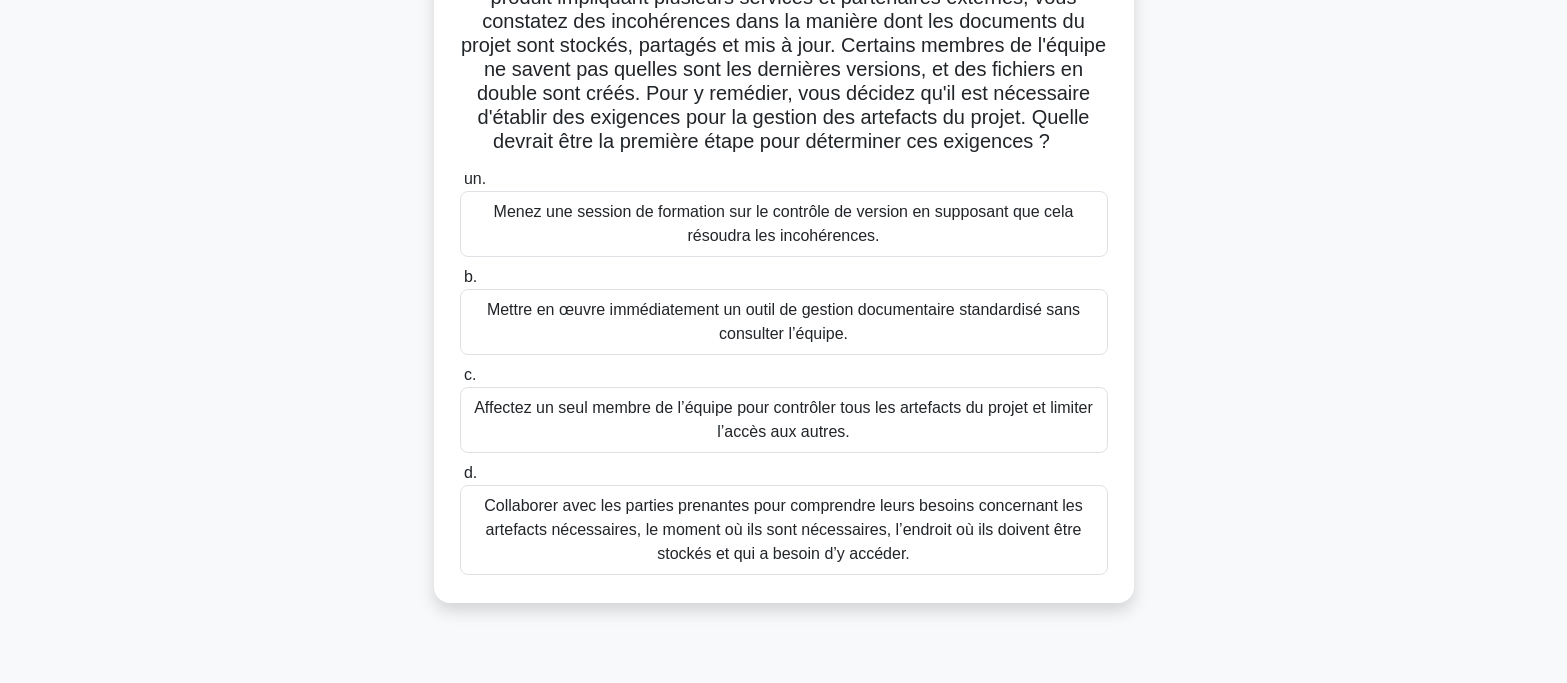 scroll, scrollTop: 200, scrollLeft: 0, axis: vertical 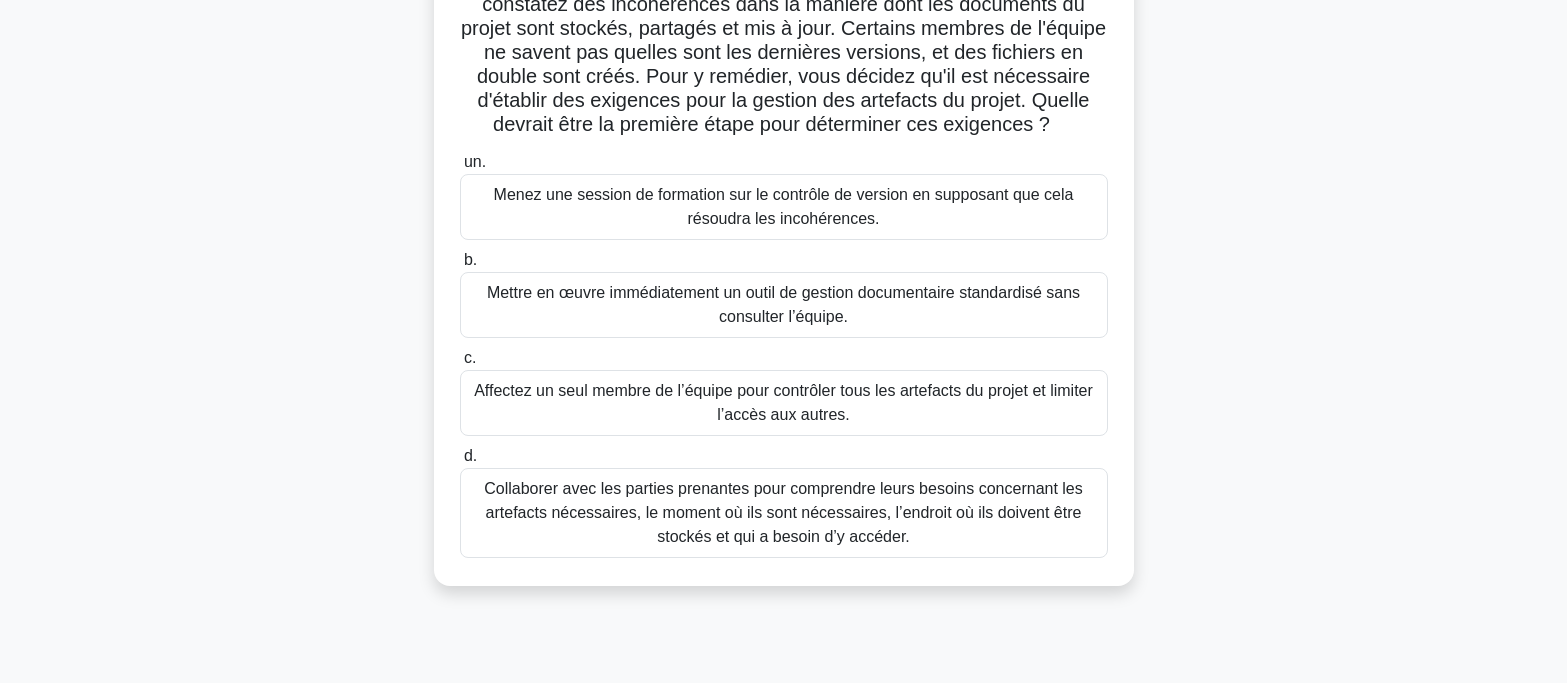 click on "Collaborer avec les parties prenantes pour comprendre leurs besoins concernant les artefacts nécessaires, le moment où ils sont nécessaires, l’endroit où ils doivent être stockés et qui a besoin d’y accéder." at bounding box center [783, 512] 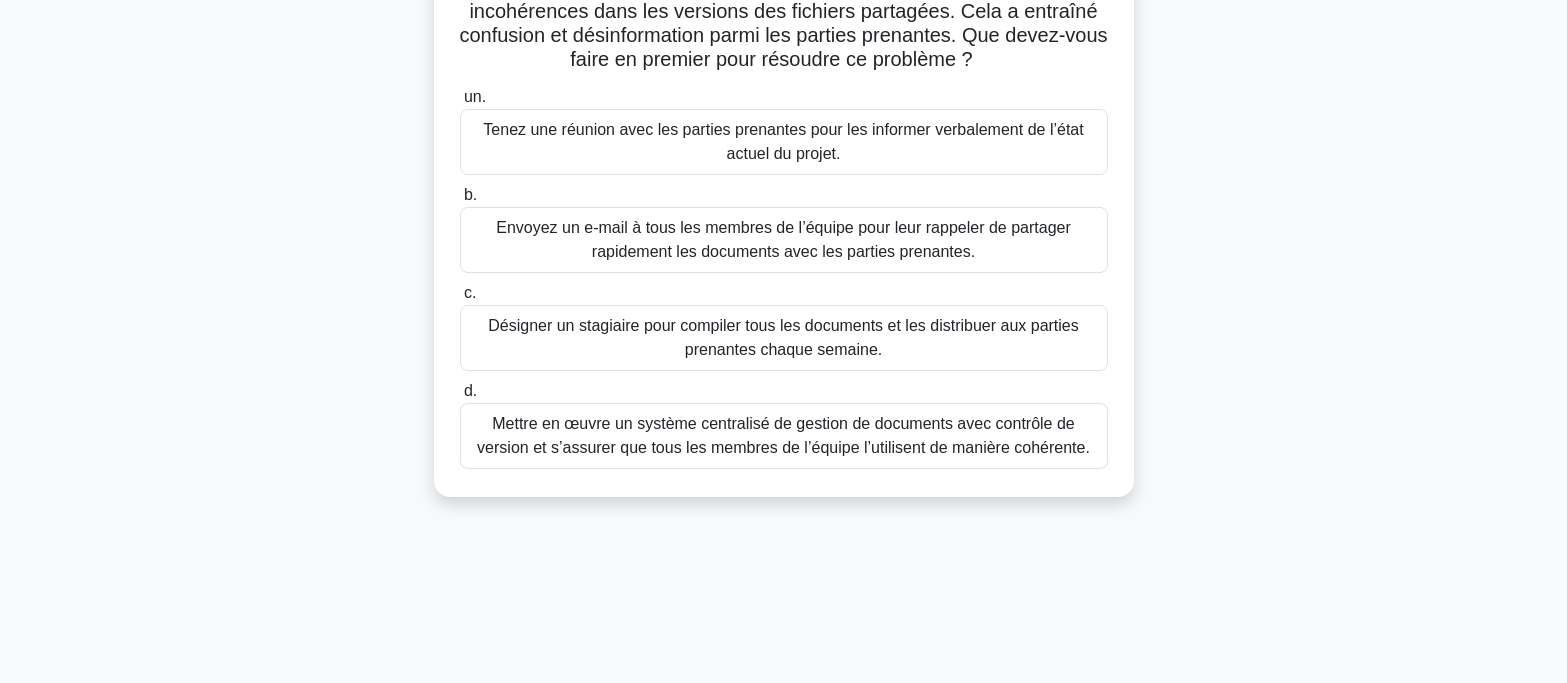 scroll, scrollTop: 300, scrollLeft: 0, axis: vertical 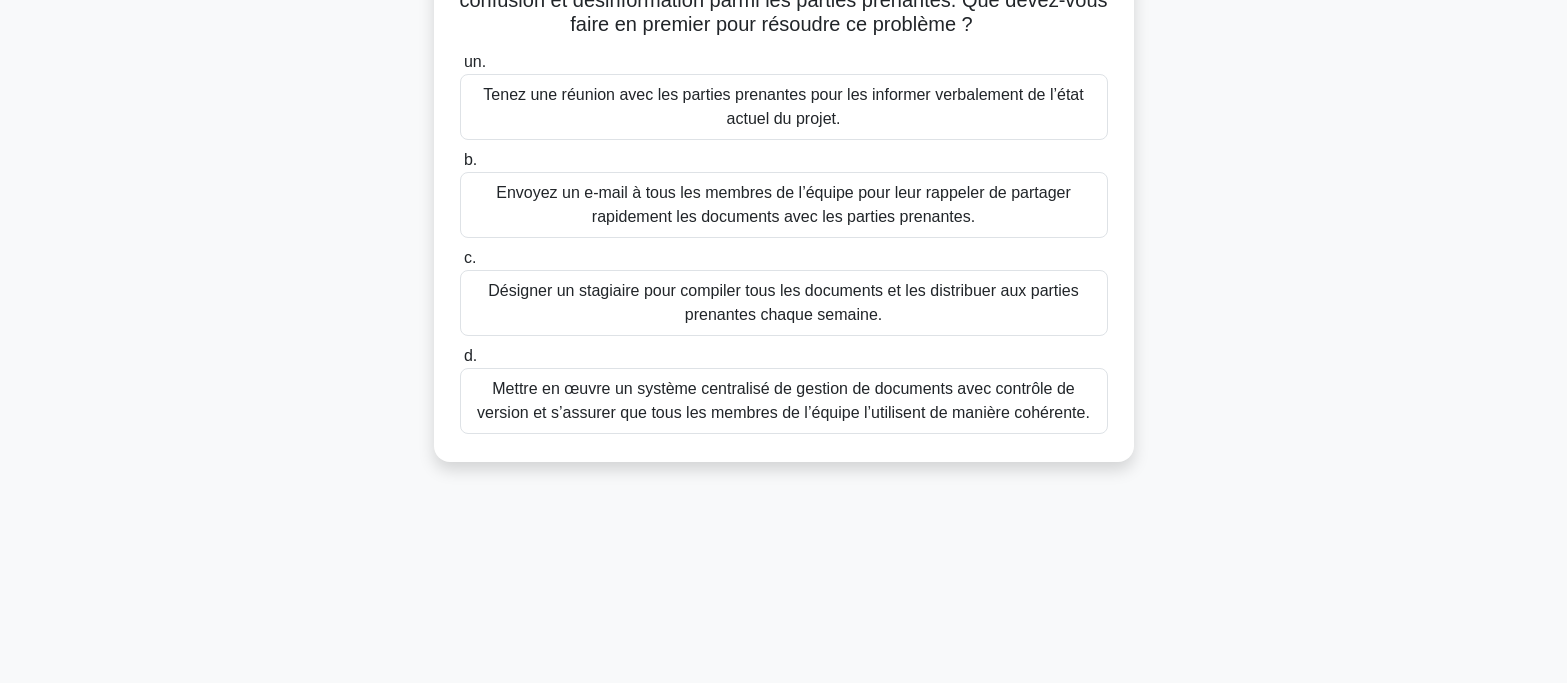click on "Envoyez un e-mail à tous les membres de l’équipe pour leur rappeler de partager rapidement les documents avec les parties prenantes." at bounding box center [783, 204] 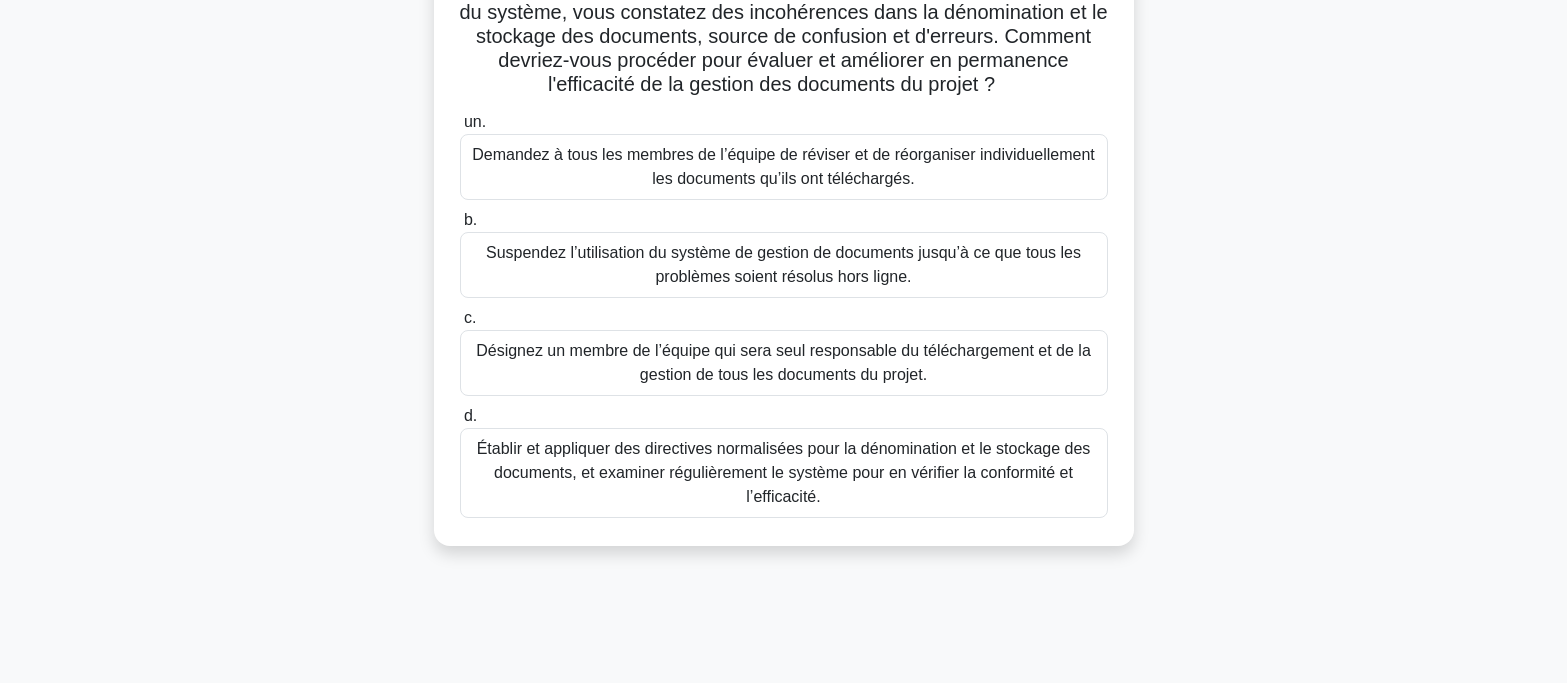 scroll, scrollTop: 300, scrollLeft: 0, axis: vertical 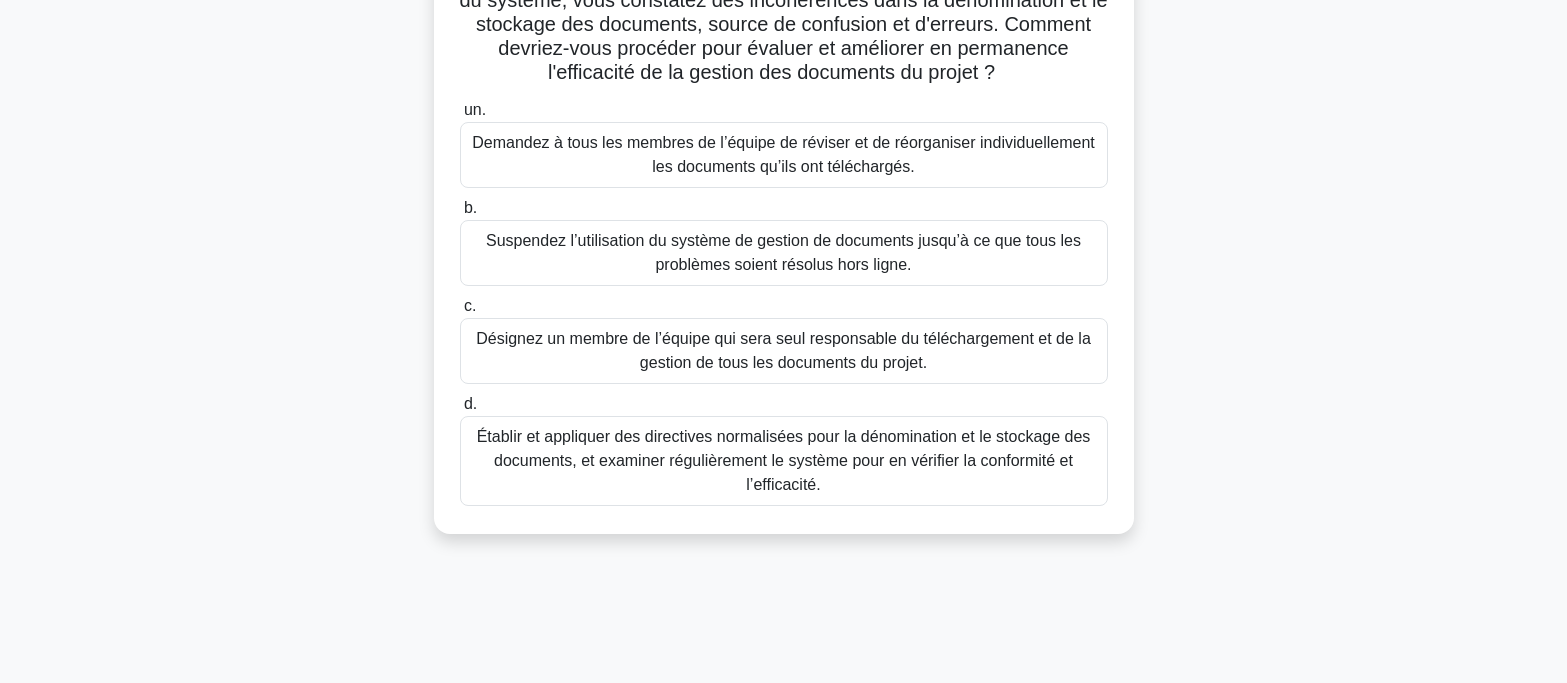 click on "Établir et appliquer des directives normalisées pour la dénomination et le stockage des documents, et examiner régulièrement le système pour en vérifier la conformité et l’efficacité." at bounding box center (784, 460) 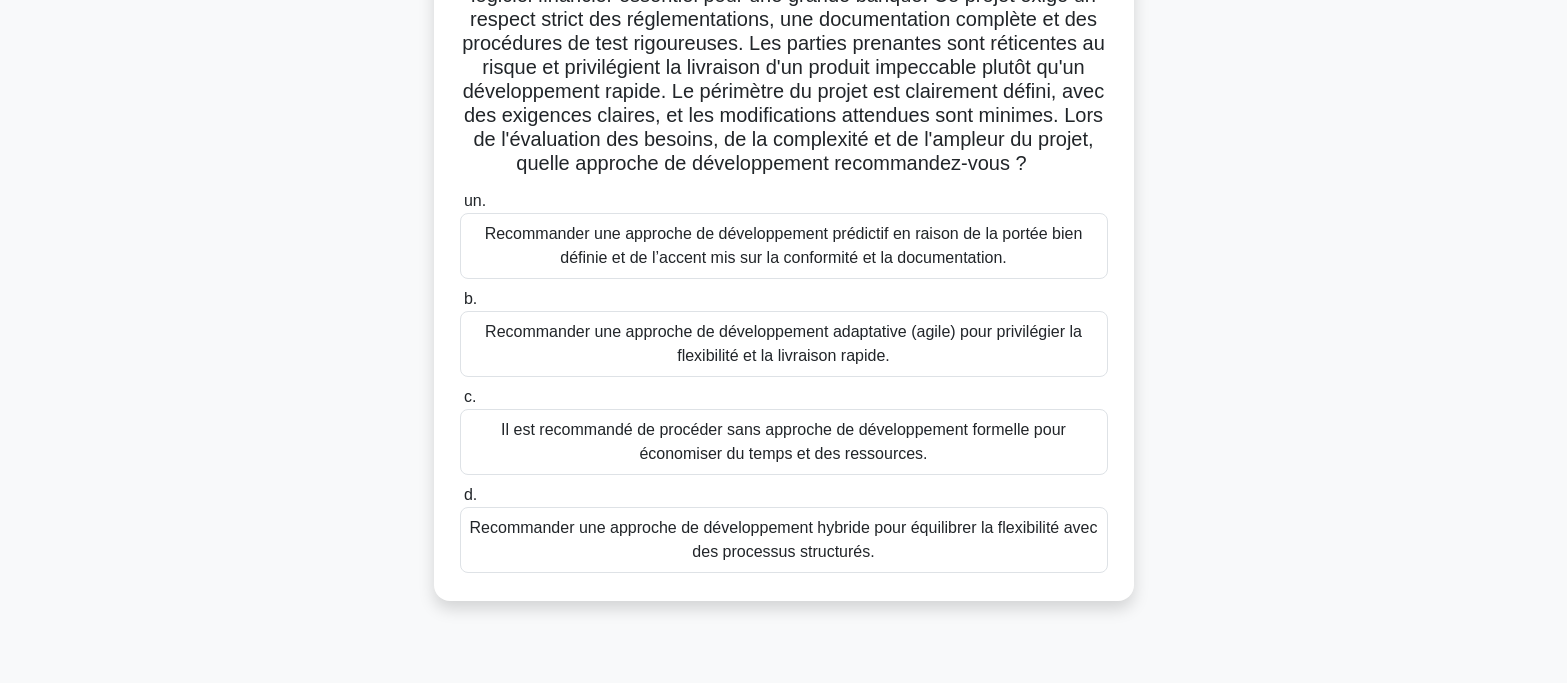 scroll, scrollTop: 200, scrollLeft: 0, axis: vertical 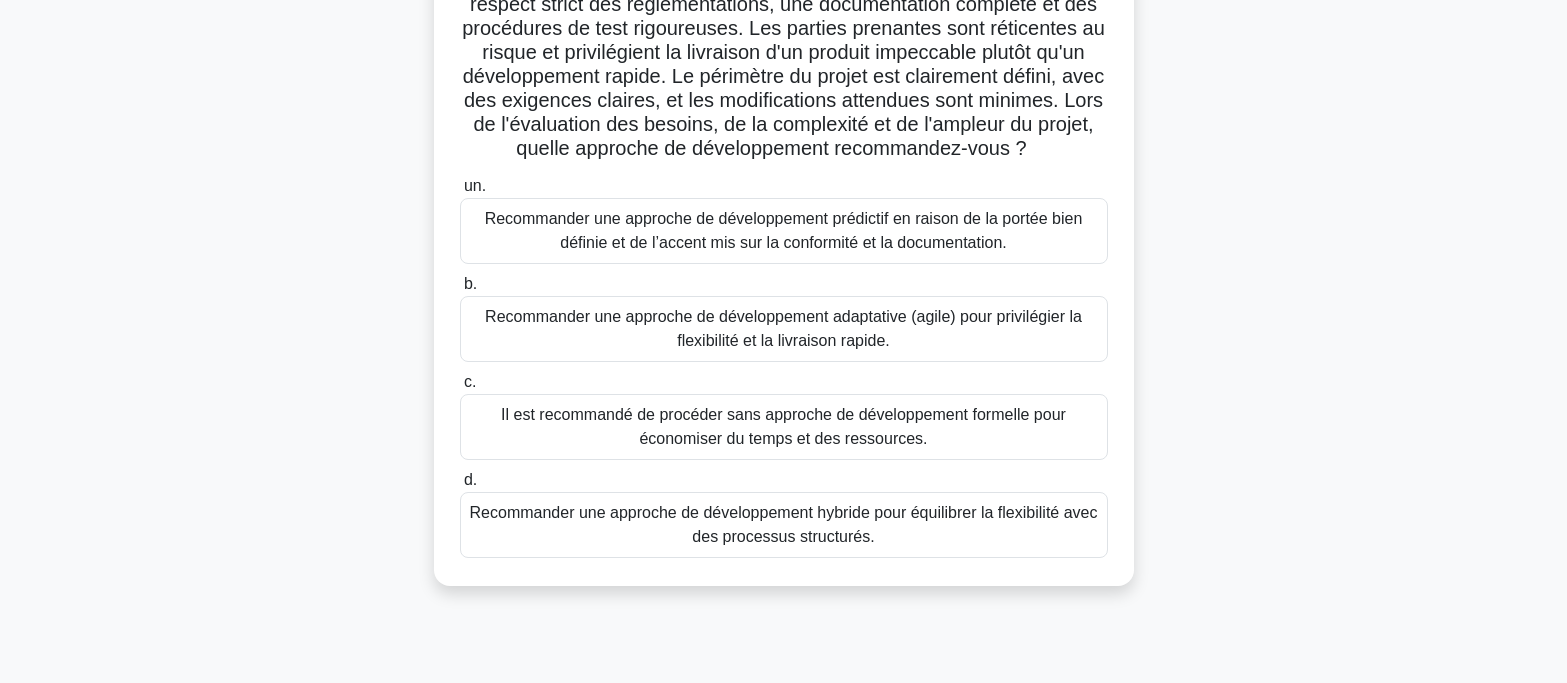 click on "Recommander une approche de développement prédictif en raison de la portée bien définie et de l’accent mis sur la conformité et la documentation." at bounding box center [784, 230] 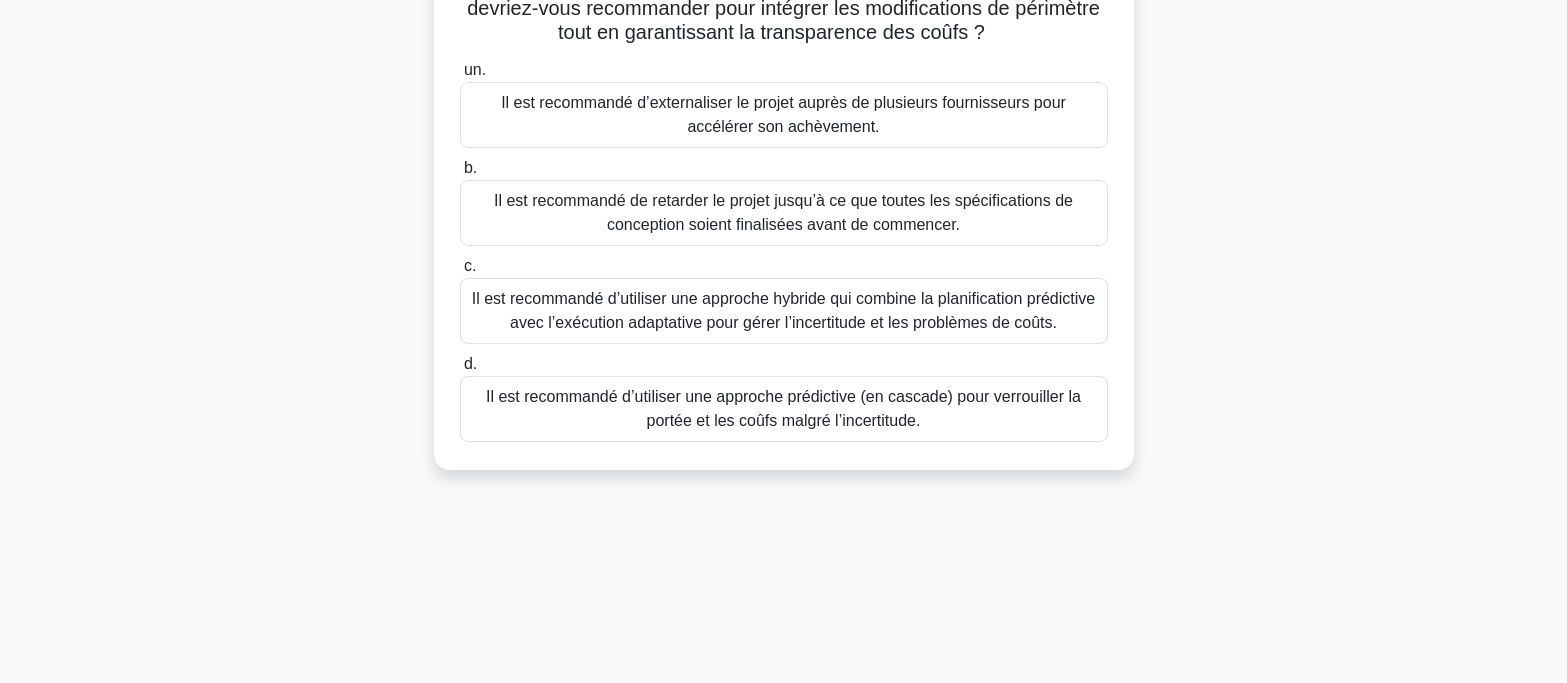 scroll, scrollTop: 300, scrollLeft: 0, axis: vertical 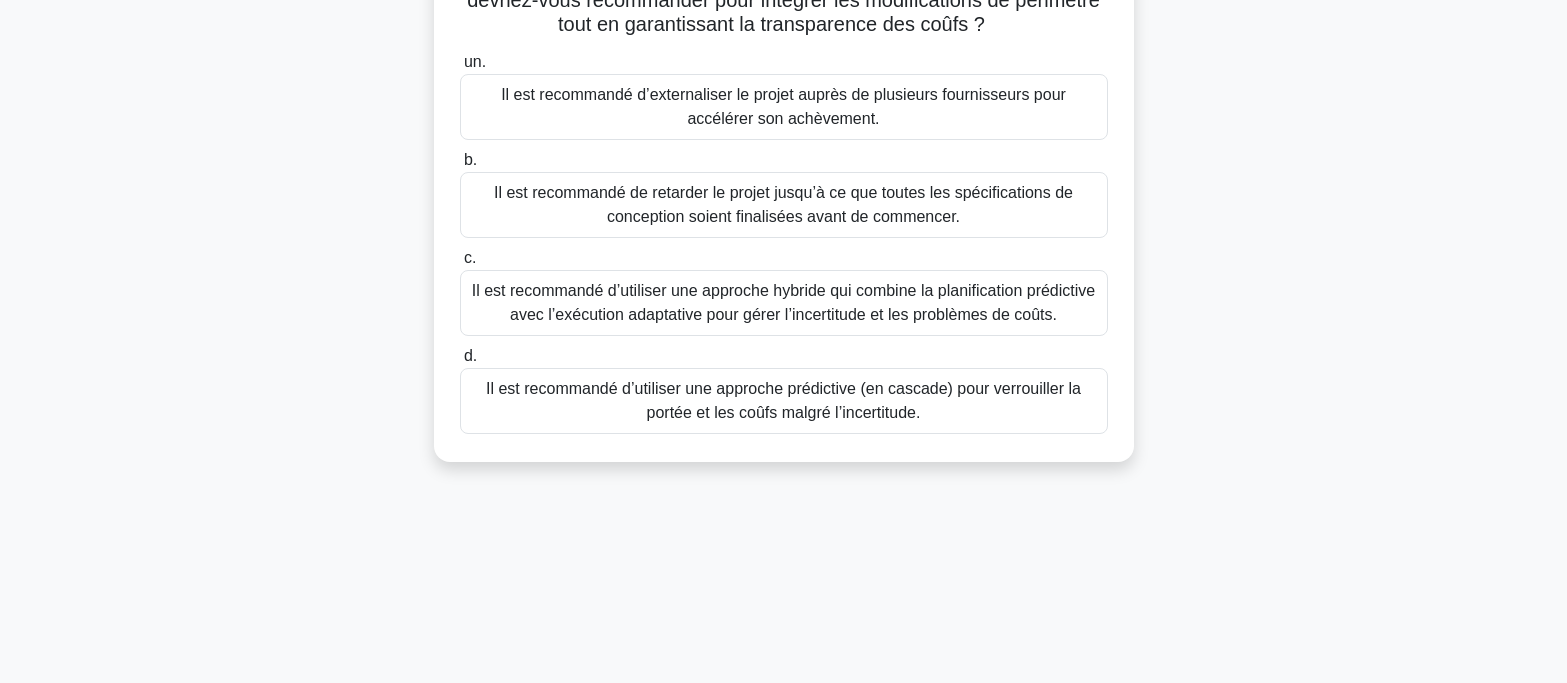 click on "Il est recommandé d’utiliser une approche hybride qui combine la planification prédictive avec l’exécution adaptative pour gérer l’incertitude et les problèmes de coûts." at bounding box center [783, 302] 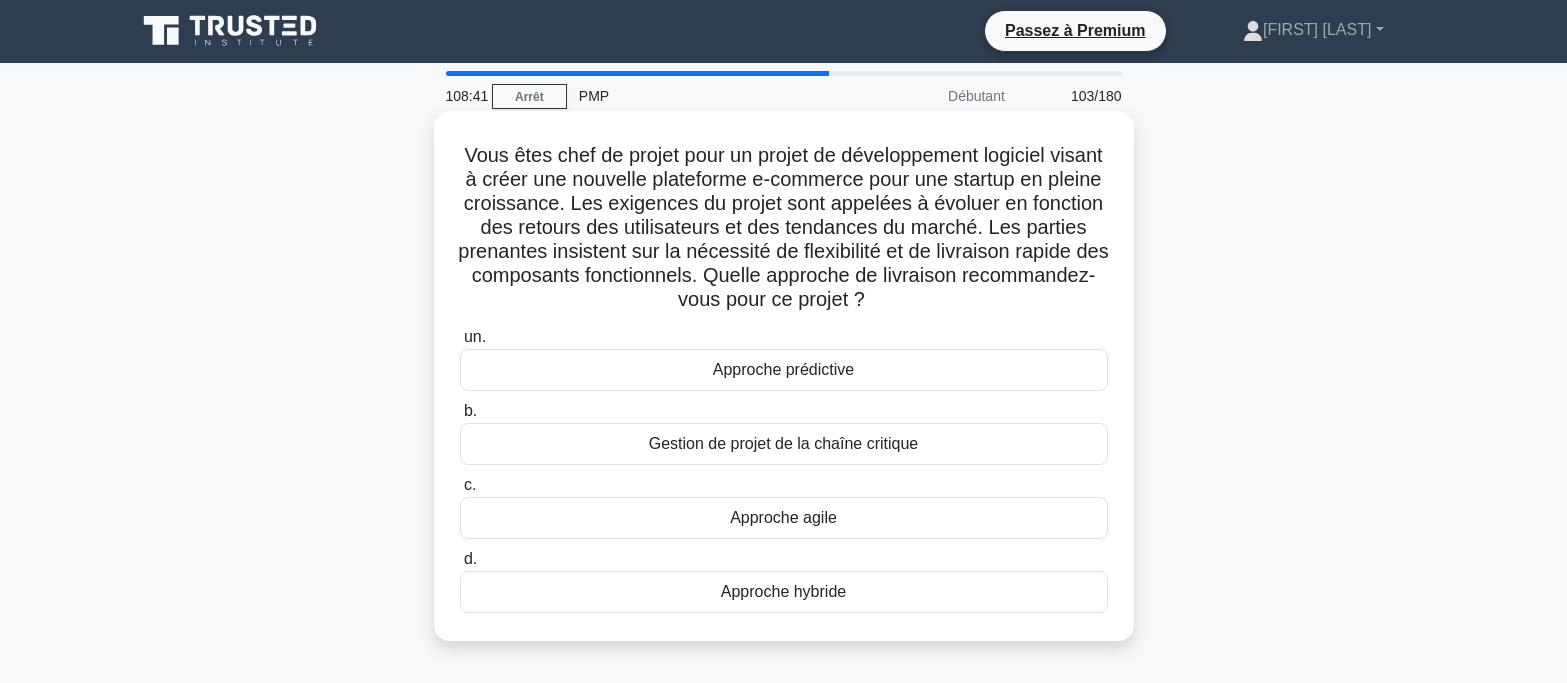 scroll, scrollTop: 0, scrollLeft: 0, axis: both 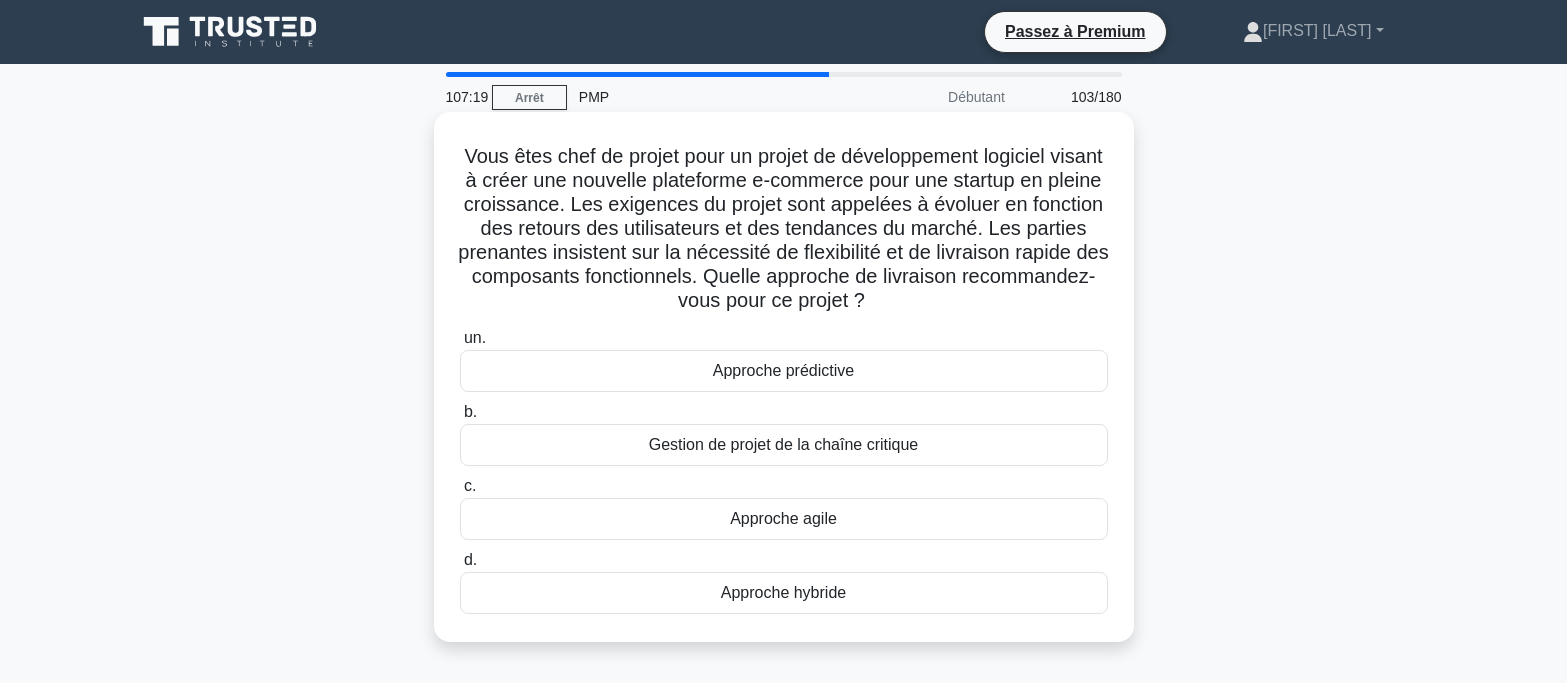 click on "Approche agile" at bounding box center [784, 519] 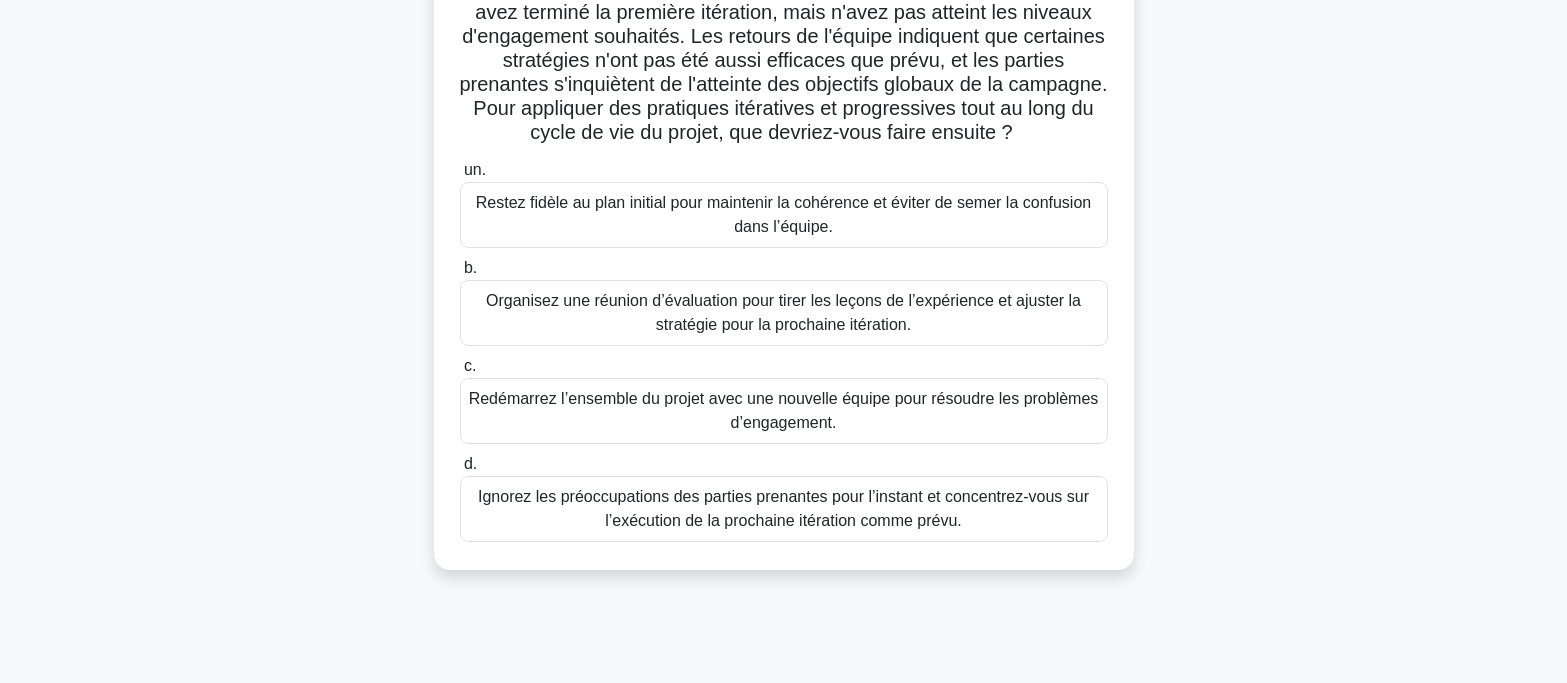 scroll, scrollTop: 200, scrollLeft: 0, axis: vertical 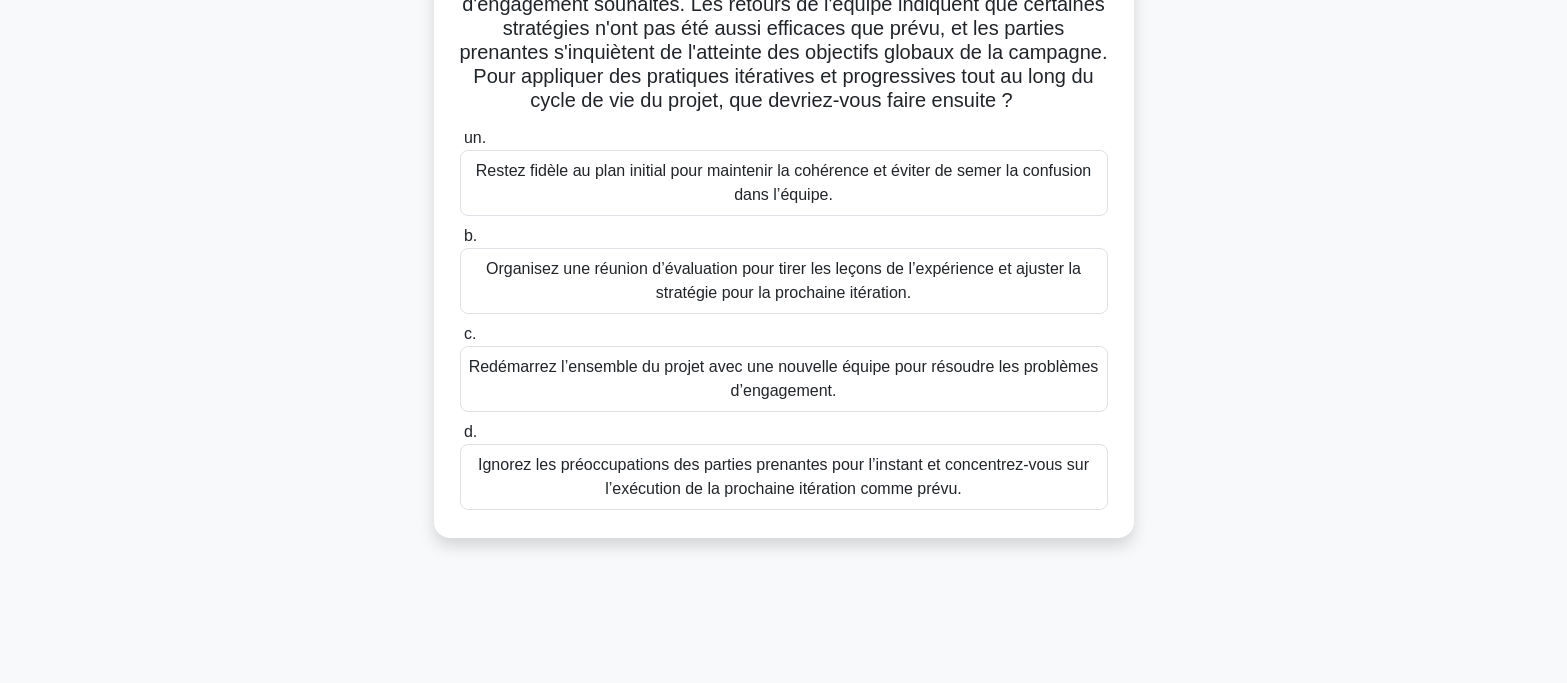 click on "Organisez une réunion d’évaluation pour tirer les leçons de l’expérience et ajuster la stratégie pour la prochaine itération." at bounding box center [783, 280] 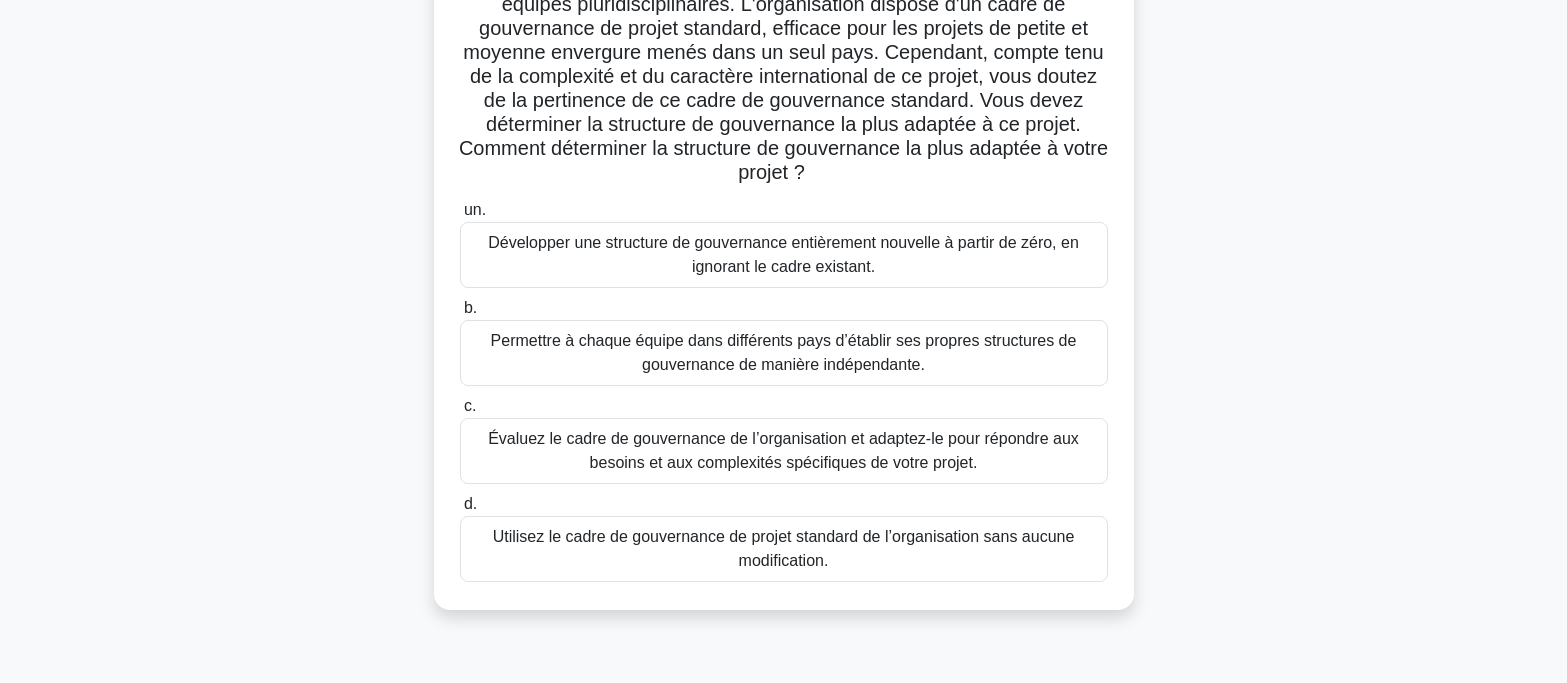 scroll, scrollTop: 300, scrollLeft: 0, axis: vertical 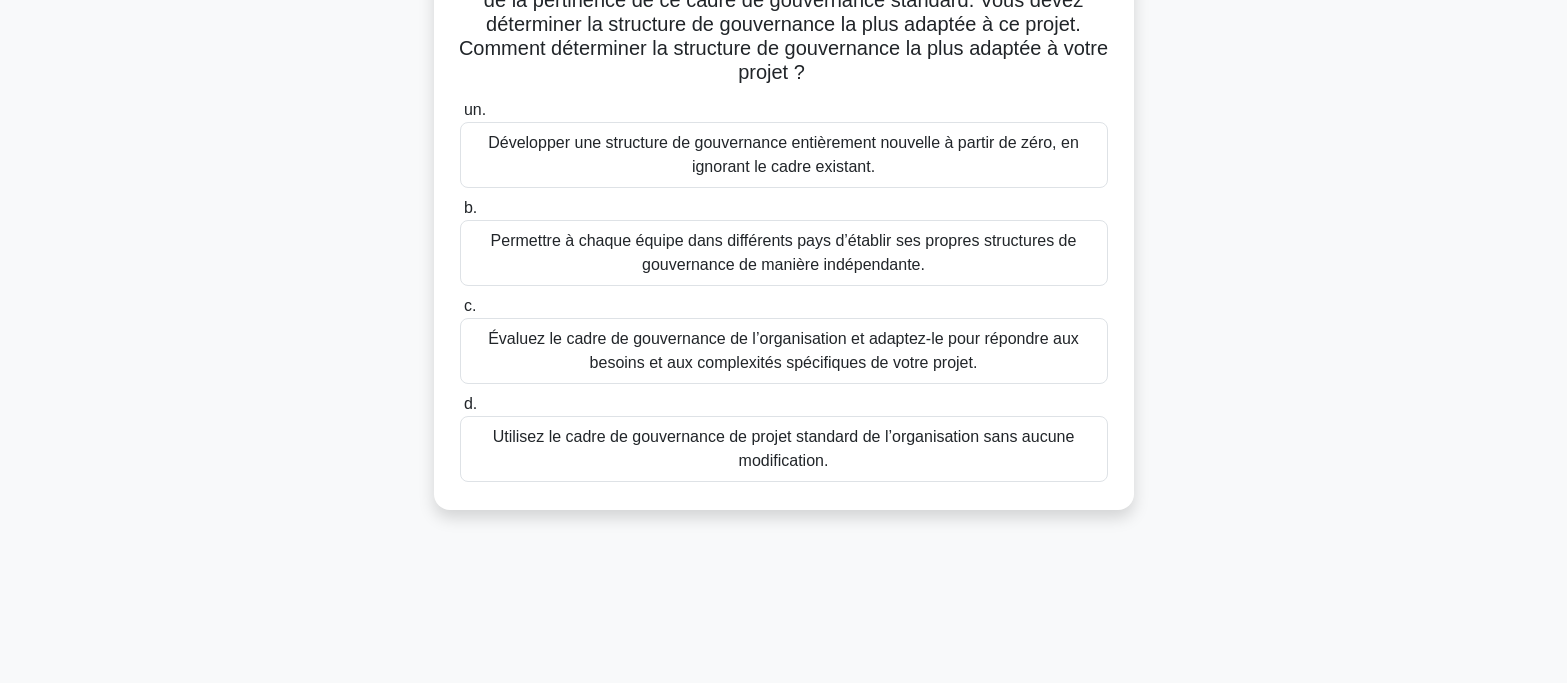 click on "Évaluez le cadre de gouvernance de l’organisation et adaptez-le pour répondre aux besoins et aux complexités spécifiques de votre projet." at bounding box center (783, 350) 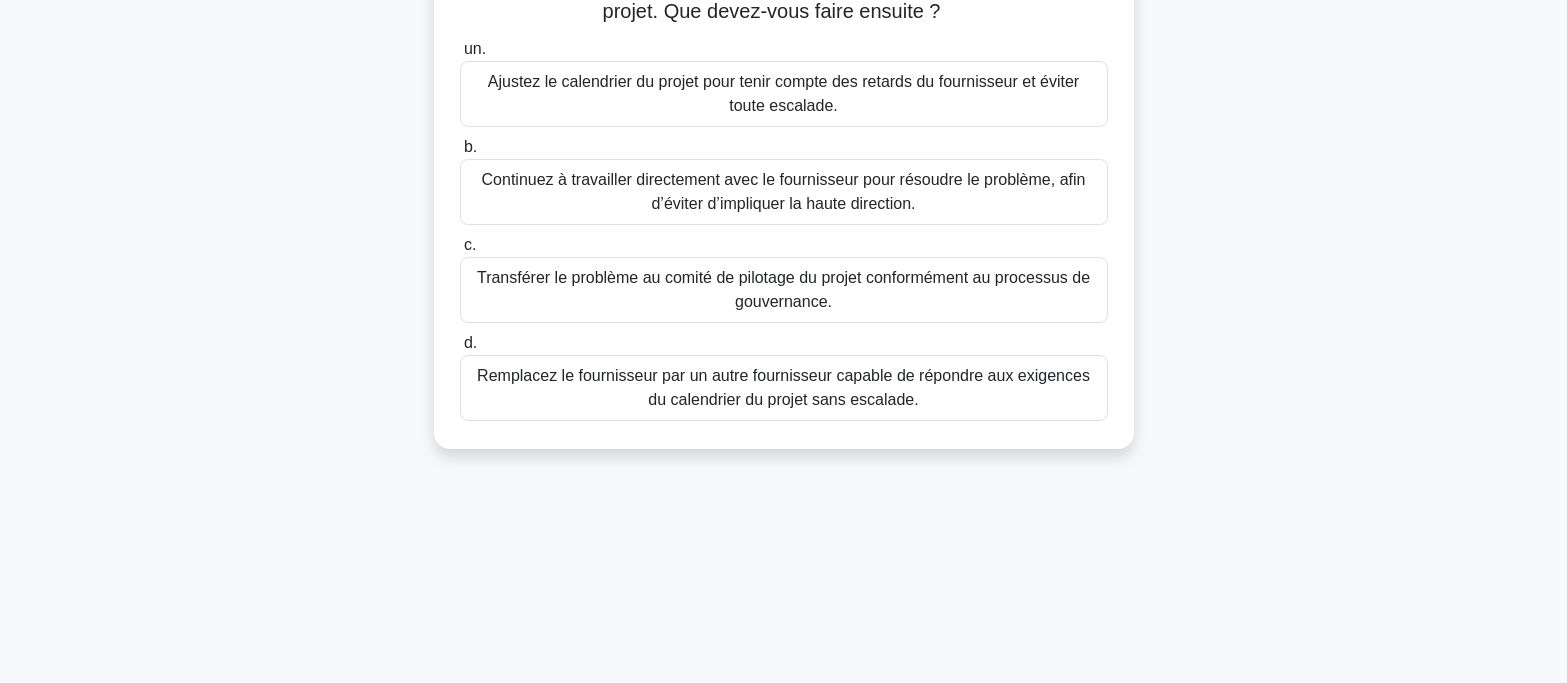 scroll, scrollTop: 397, scrollLeft: 0, axis: vertical 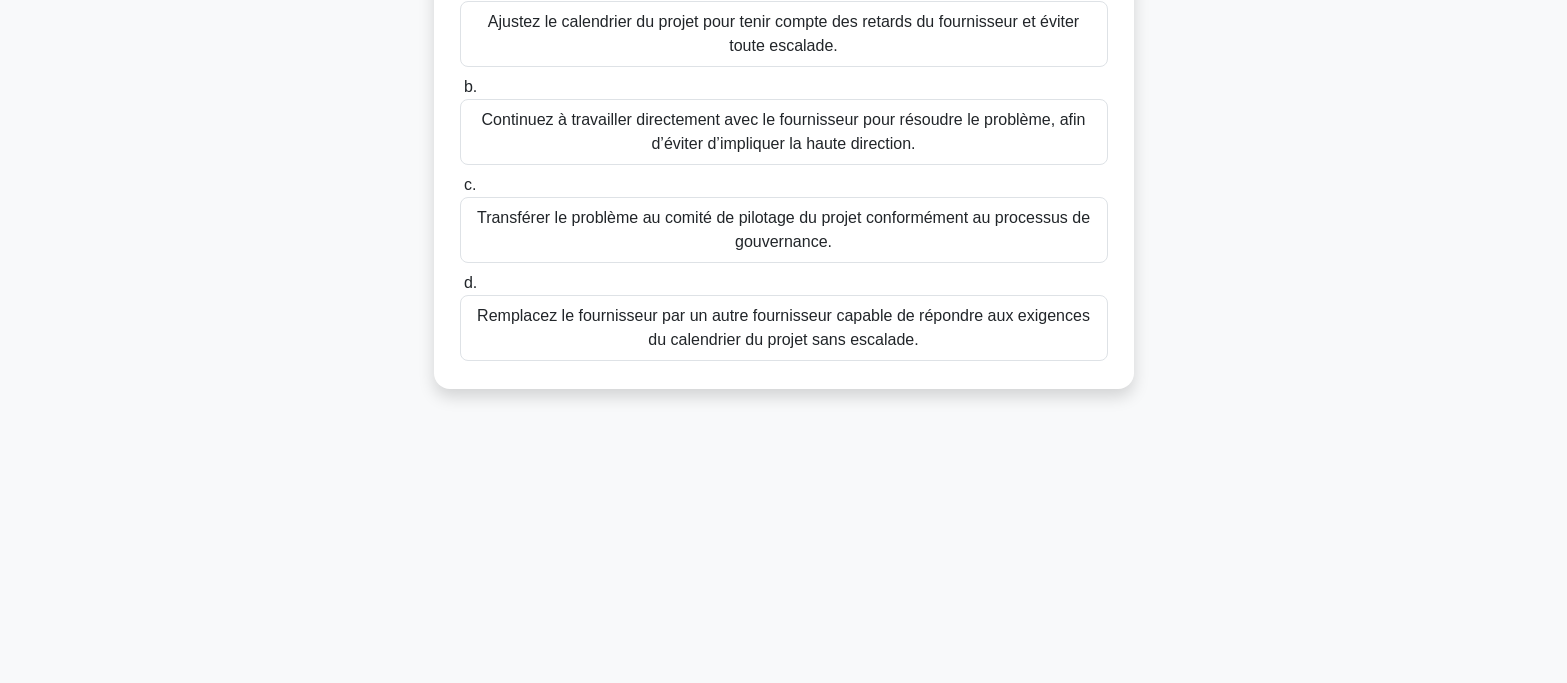 click on "Continuez à travailler directement avec le fournisseur pour résoudre le problème, afin d’éviter d’impliquer la haute direction." at bounding box center [784, 131] 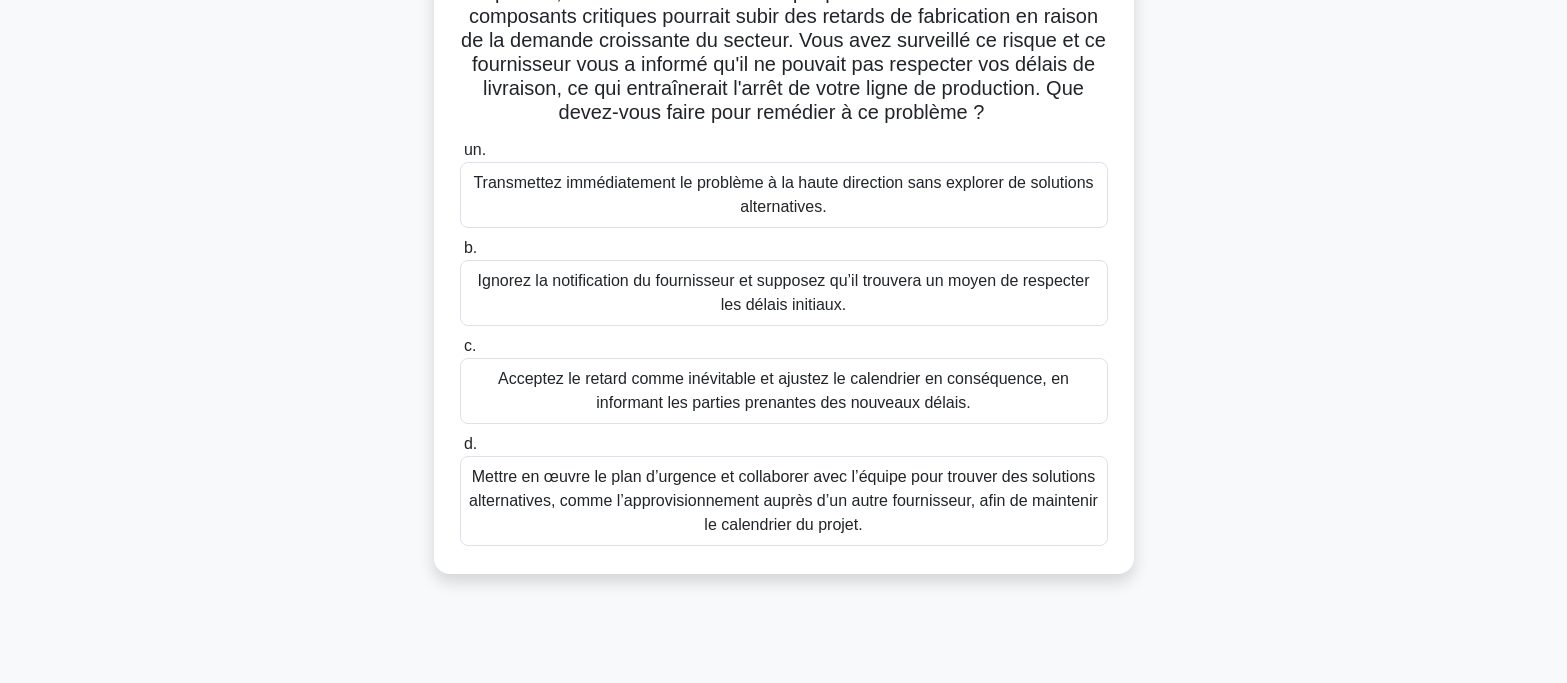 scroll, scrollTop: 200, scrollLeft: 0, axis: vertical 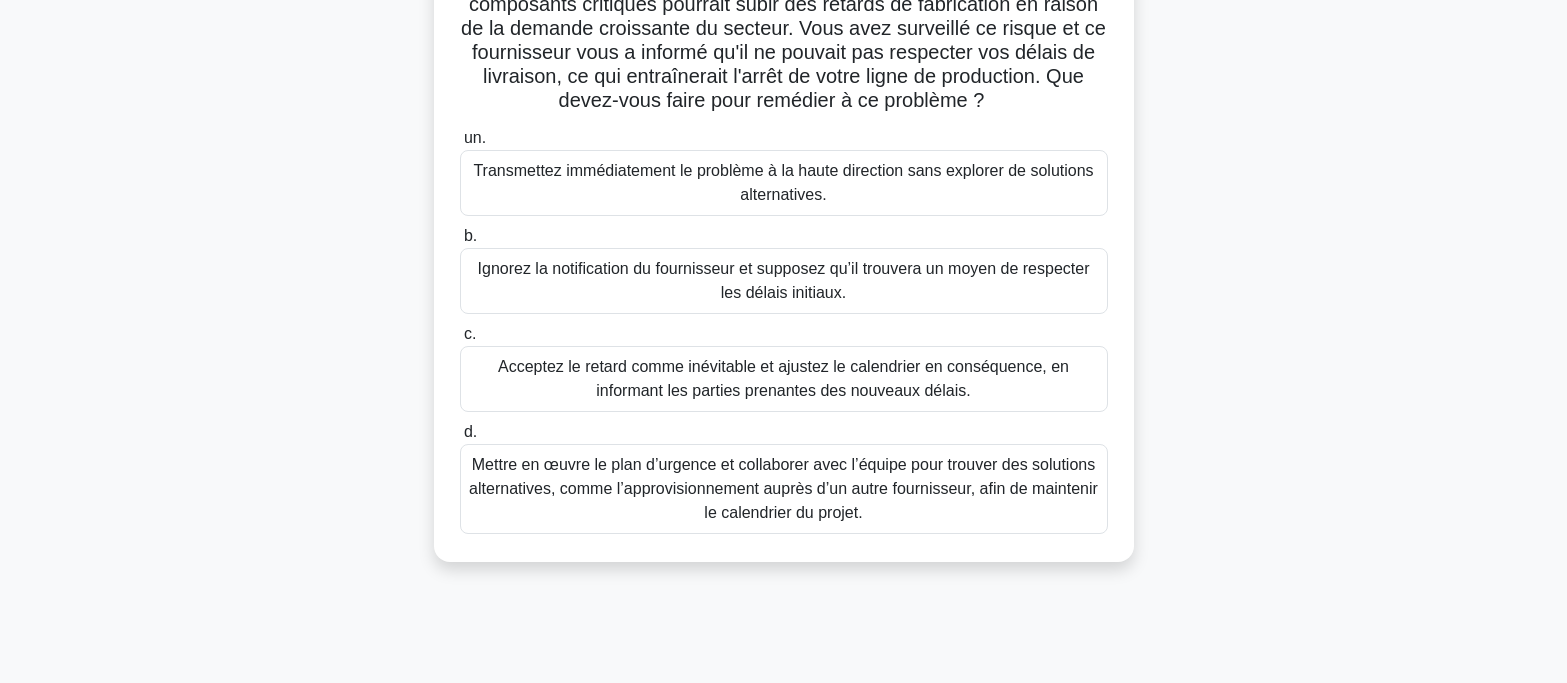 click on "Mettre en œuvre le plan d’urgence et collaborer avec l’équipe pour trouver des solutions alternatives, comme l’approvisionnement auprès d’un autre fournisseur, afin de maintenir le calendrier du projet." at bounding box center [783, 488] 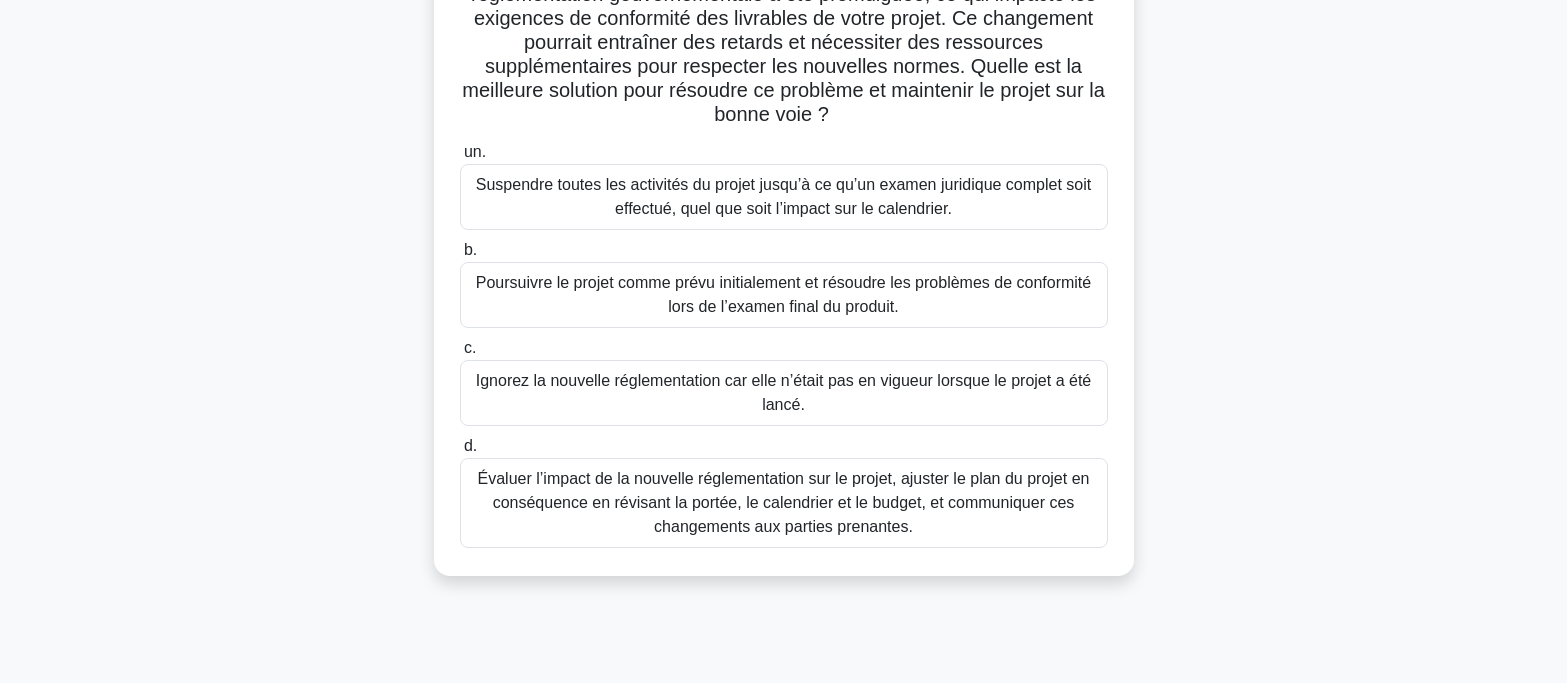 scroll, scrollTop: 200, scrollLeft: 0, axis: vertical 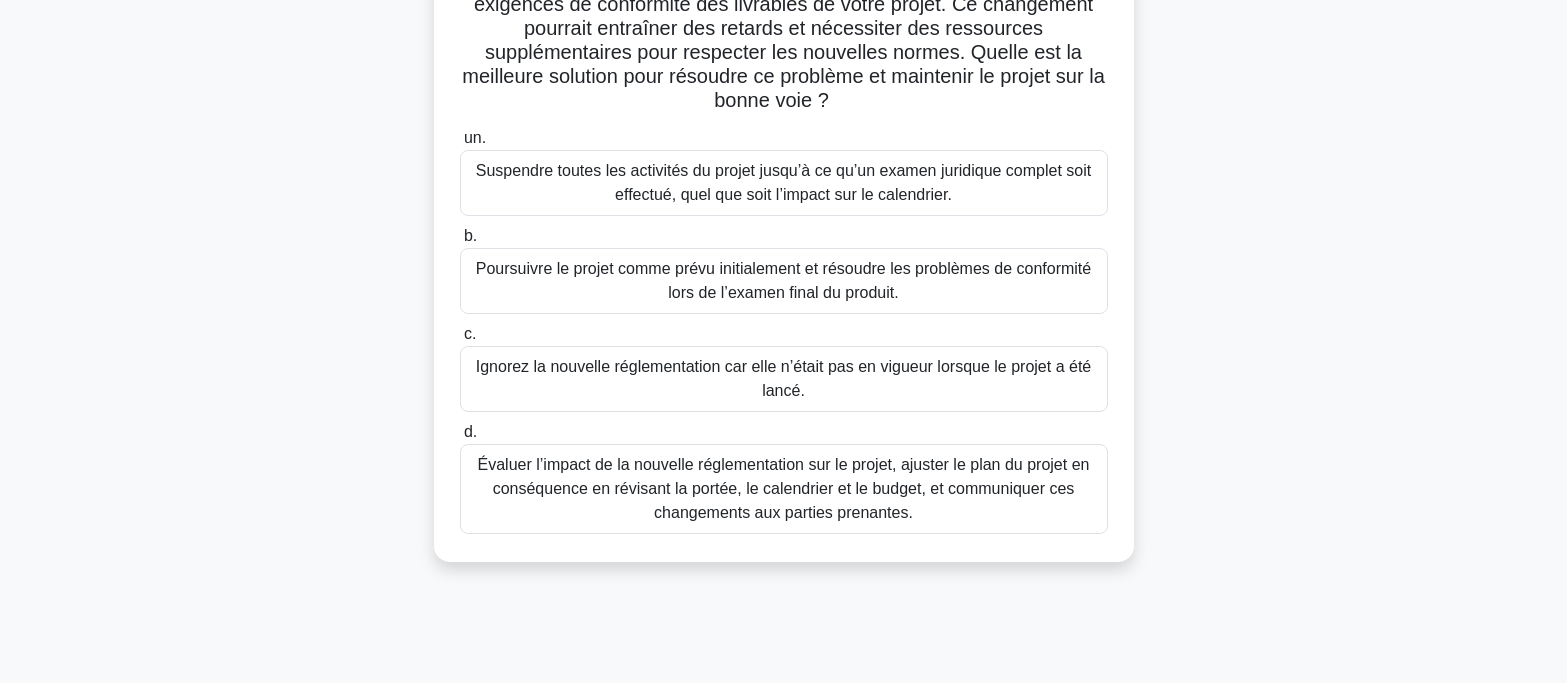 click on "Évaluer l’impact de la nouvelle réglementation sur le projet, ajuster le plan du projet en conséquence en révisant la portée, le calendrier et le budget, et communiquer ces changements aux parties prenantes." at bounding box center (784, 488) 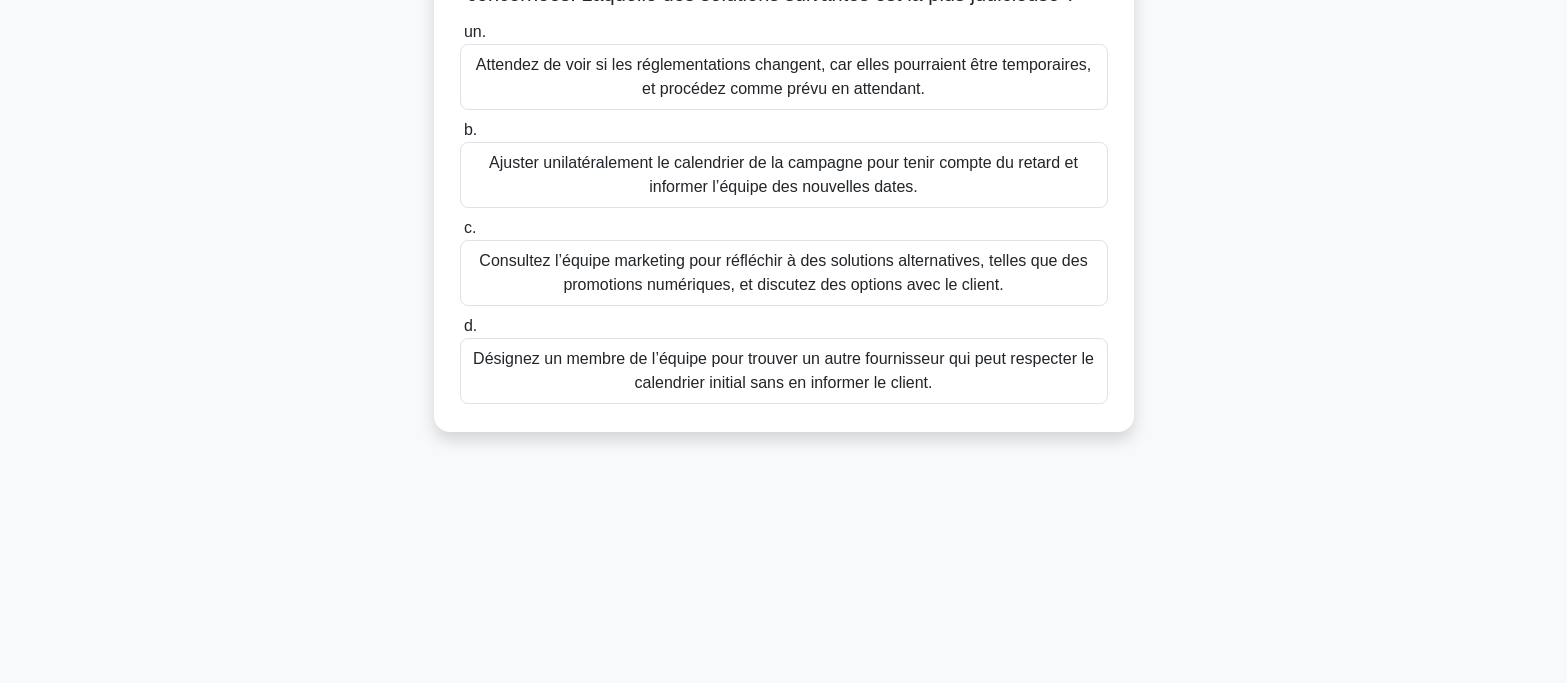 scroll, scrollTop: 300, scrollLeft: 0, axis: vertical 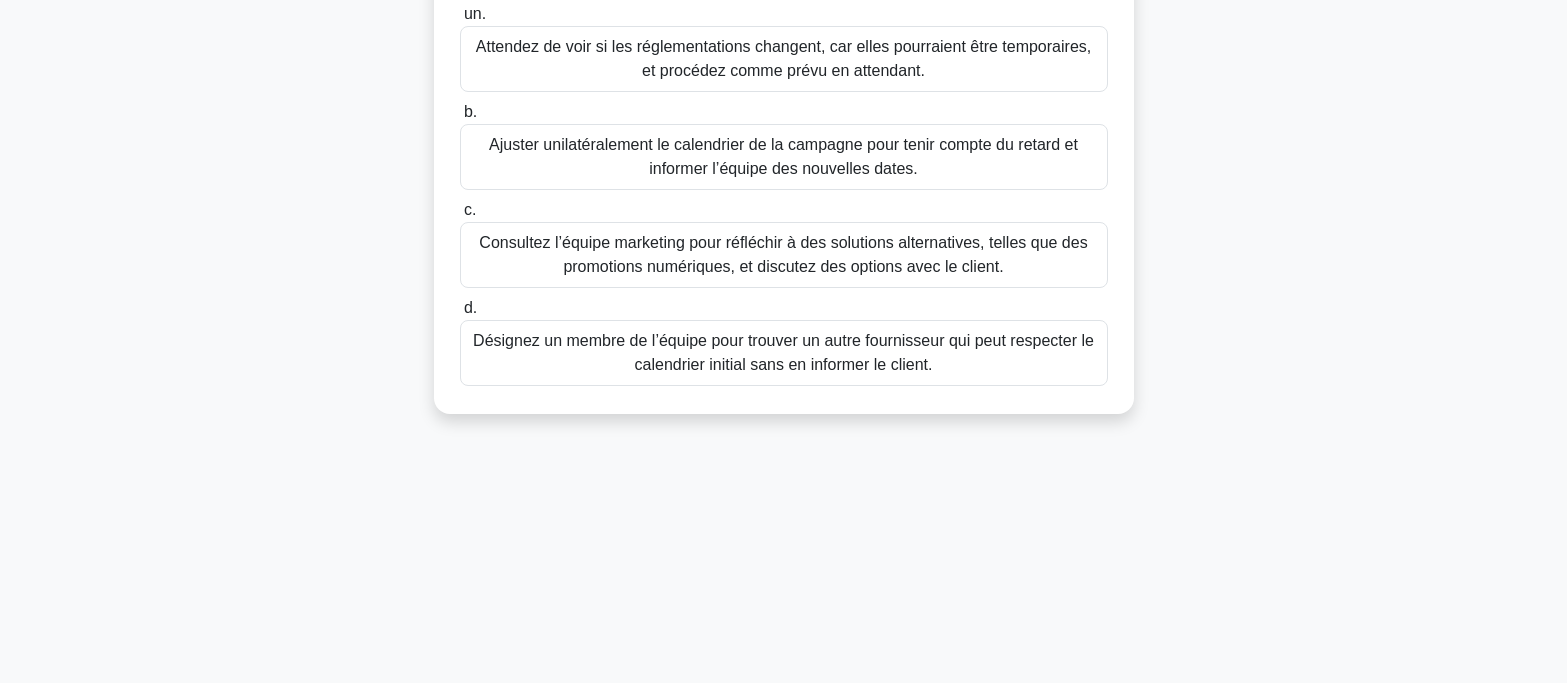 click on "Consultez l’équipe marketing pour réfléchir à des solutions alternatives, telles que des promotions numériques, et discutez des options avec le client." at bounding box center [783, 254] 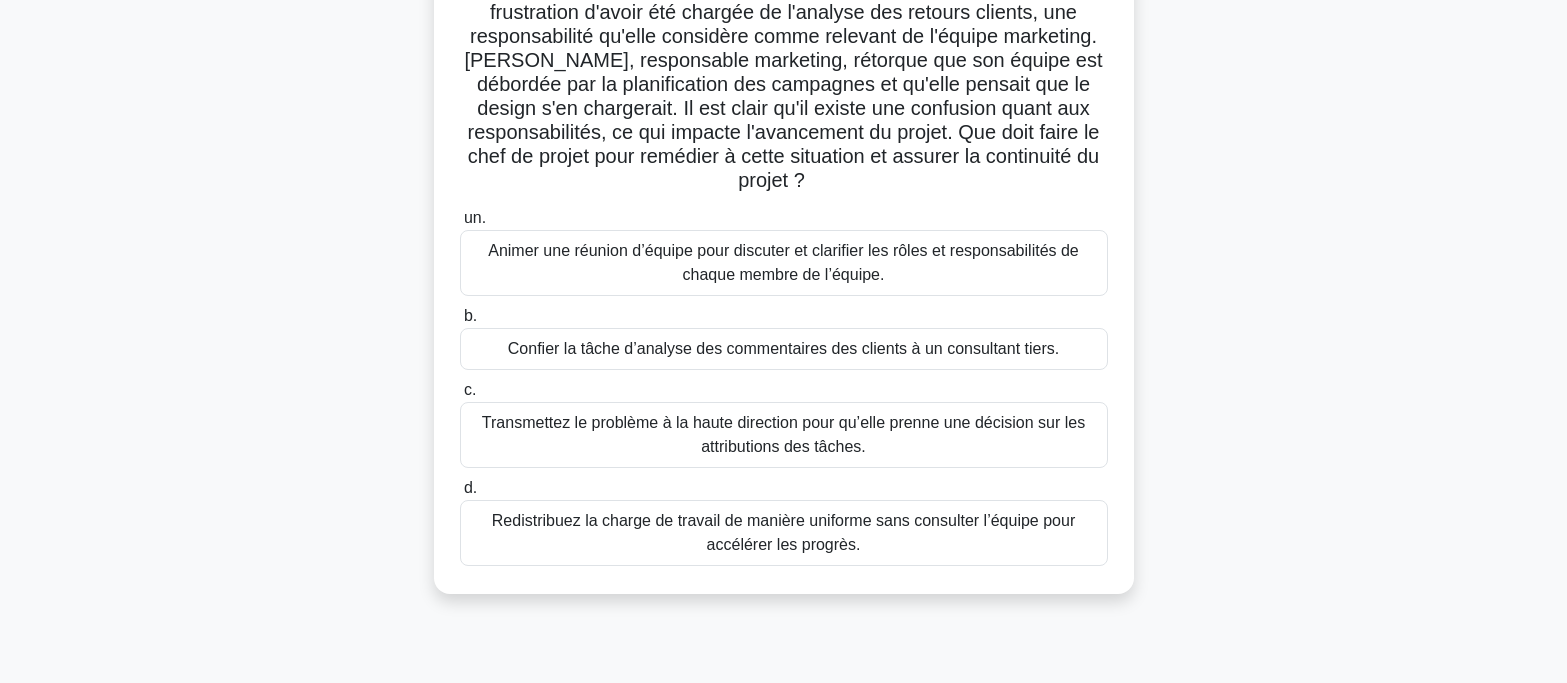 scroll, scrollTop: 300, scrollLeft: 0, axis: vertical 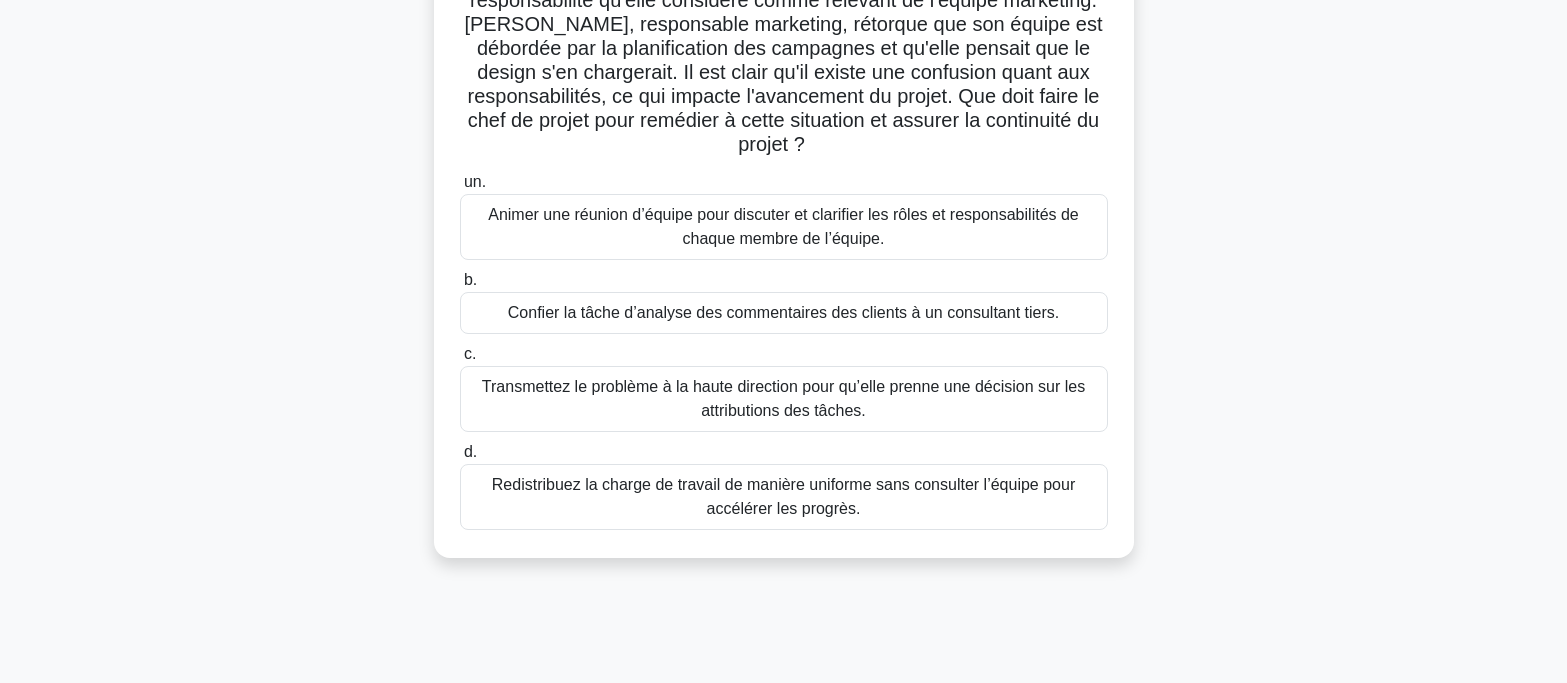 click on "Animer une réunion d’équipe pour discuter et clarifier les rôles et responsabilités de chaque membre de l’équipe." at bounding box center (783, 226) 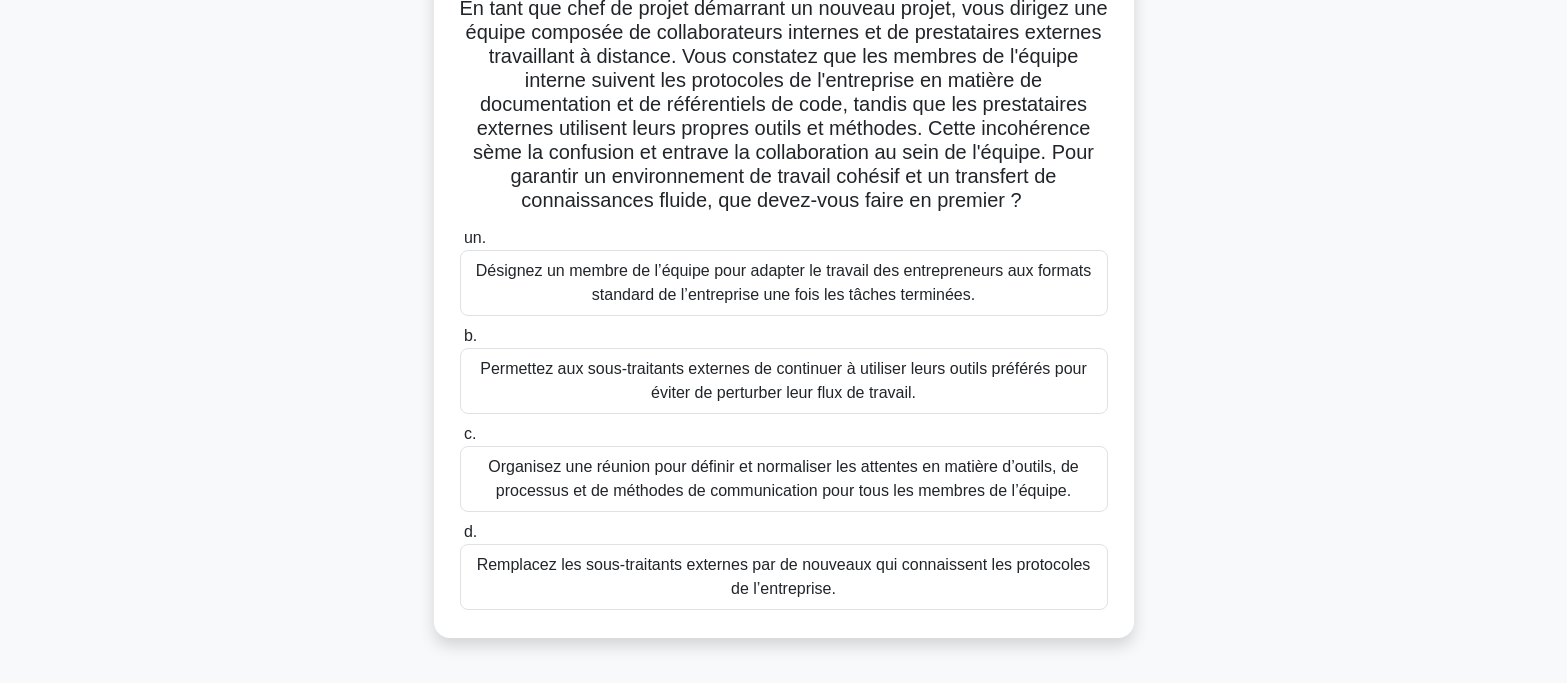 scroll, scrollTop: 200, scrollLeft: 0, axis: vertical 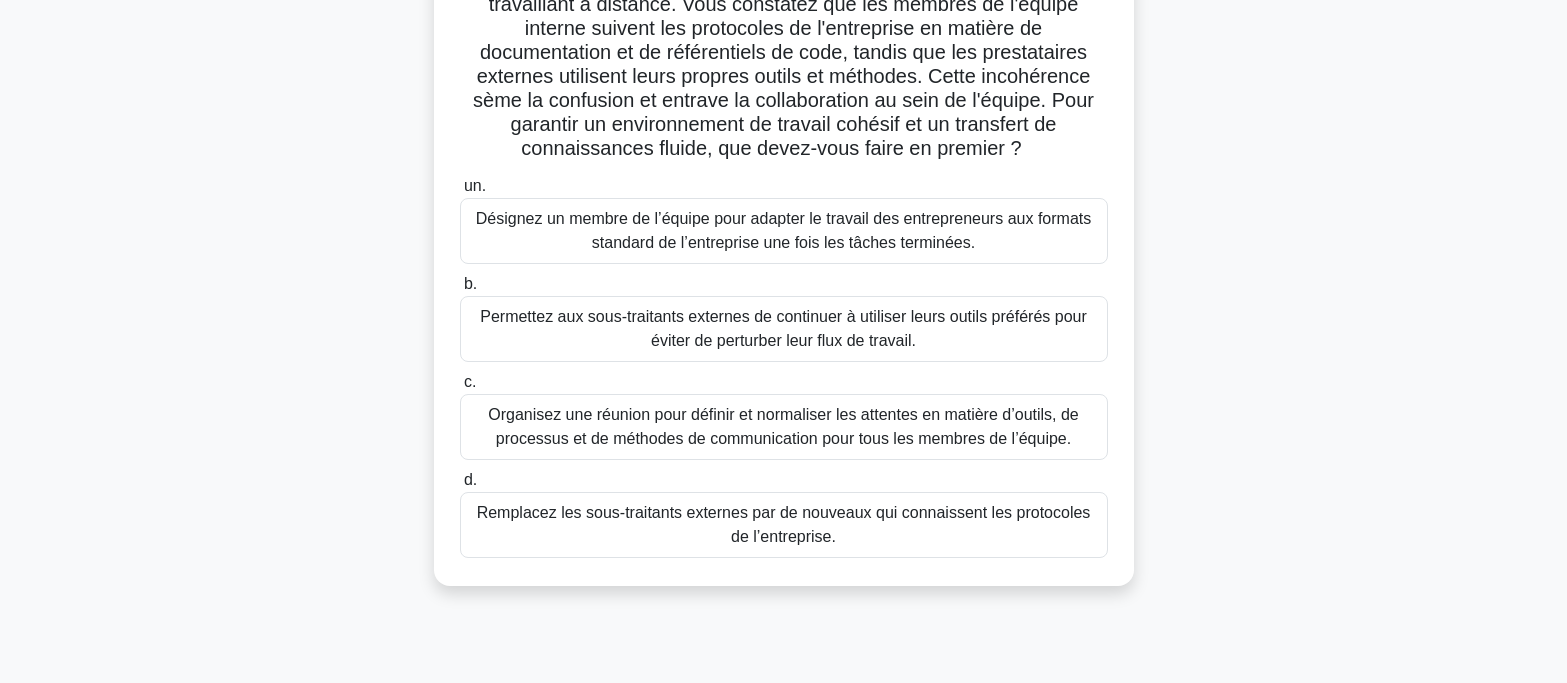 click on "Organisez une réunion pour définir et normaliser les attentes en matière d’outils, de processus et de méthodes de communication pour tous les membres de l’équipe." at bounding box center [783, 426] 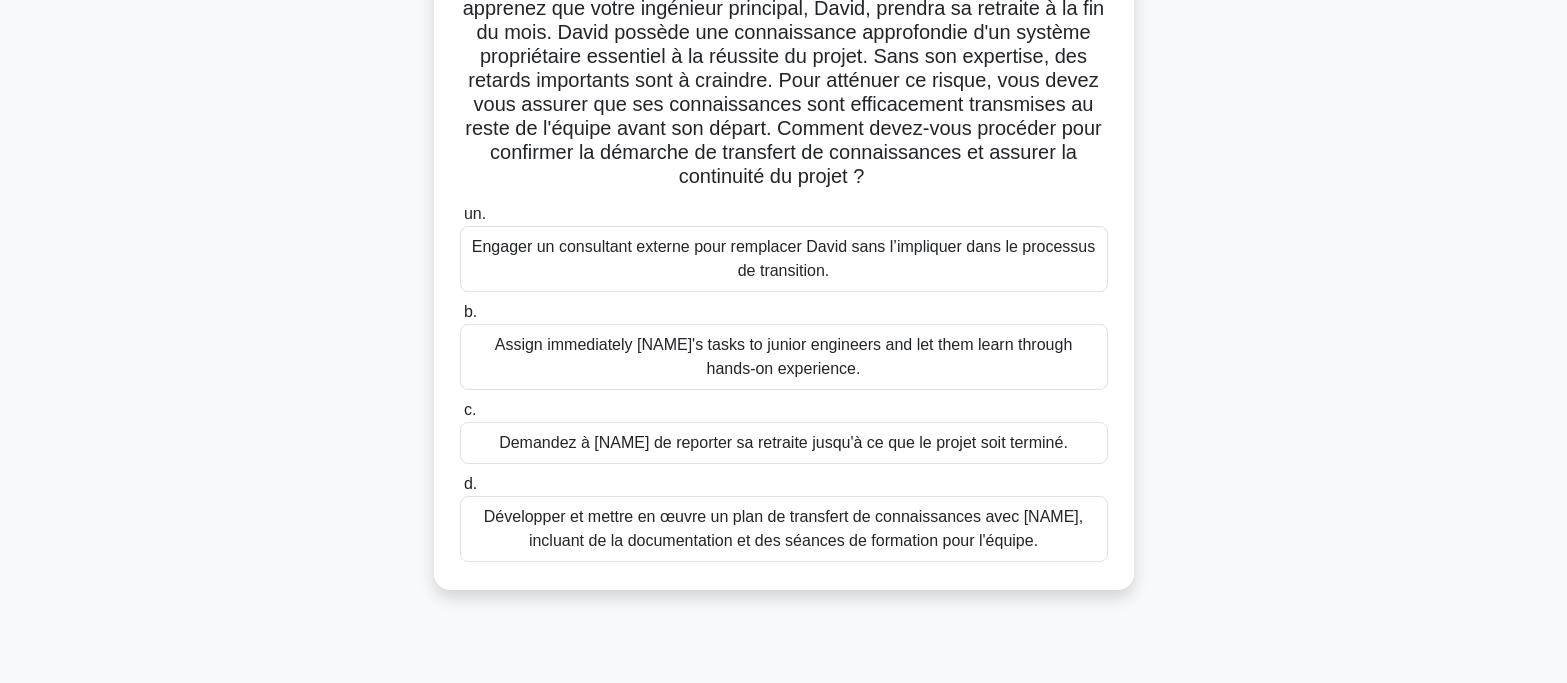 scroll, scrollTop: 200, scrollLeft: 0, axis: vertical 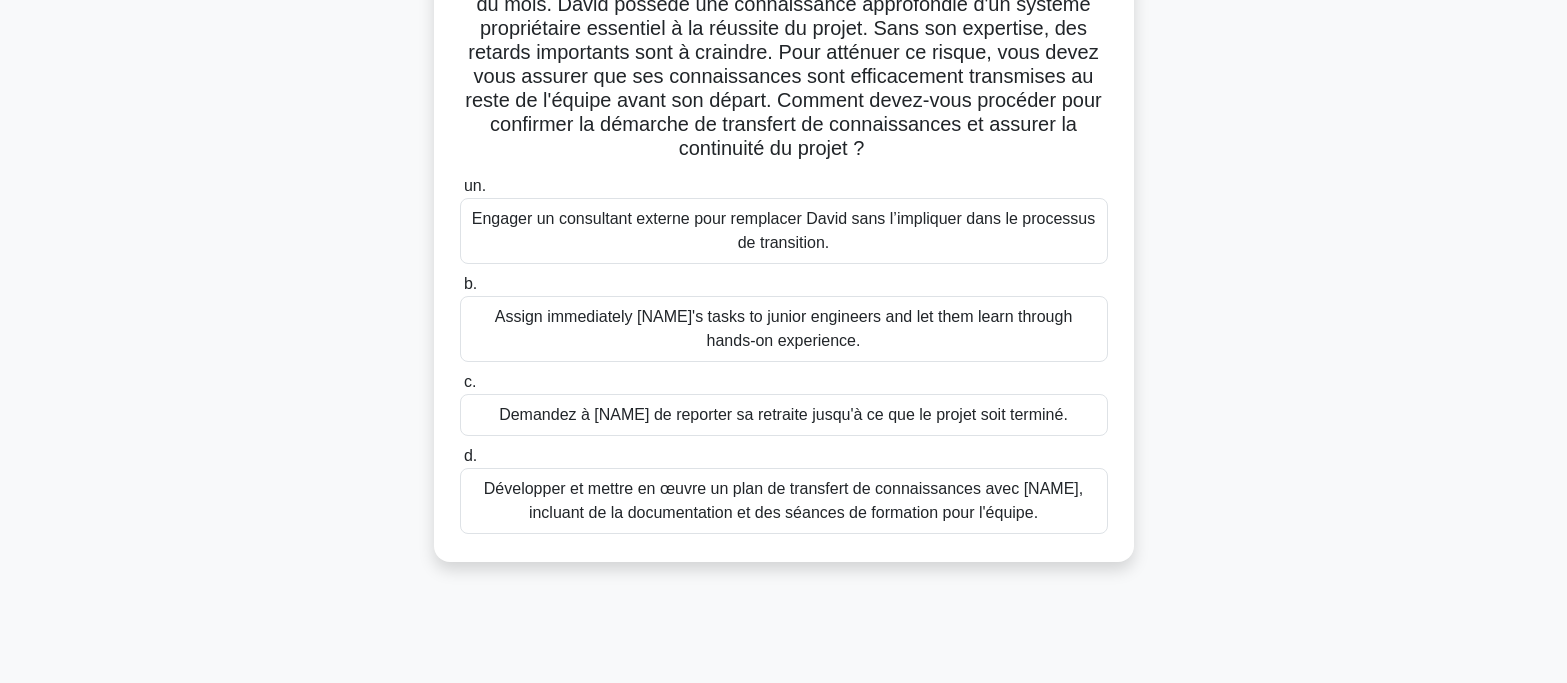click on "Développer et mettre en œuvre un plan de transfert de connaissances avec [NAME], incluant de la documentation et des séances de formation pour l'équipe." at bounding box center (783, 500) 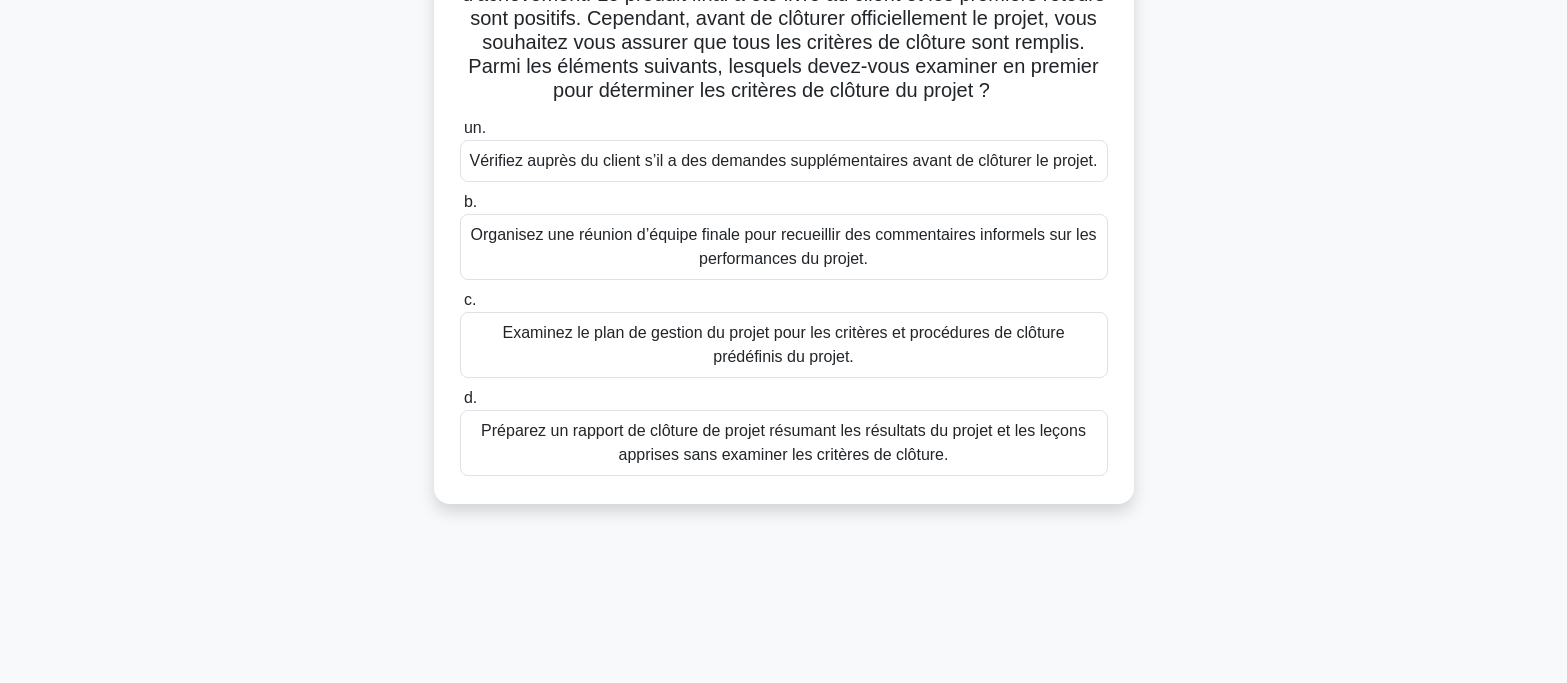 scroll, scrollTop: 200, scrollLeft: 0, axis: vertical 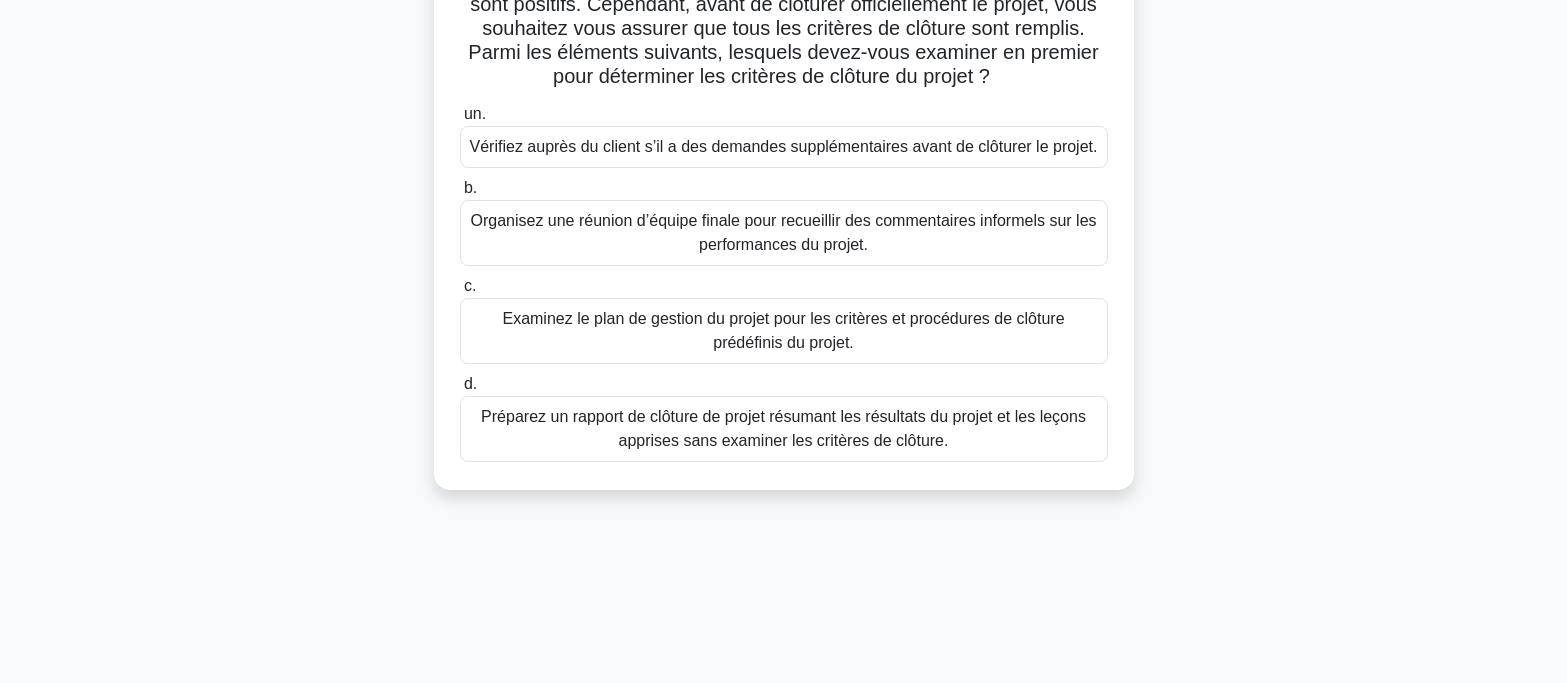 click on "Examinez le plan de gestion du projet pour les critères et procédures de clôture prédéfinis du projet." at bounding box center (784, 331) 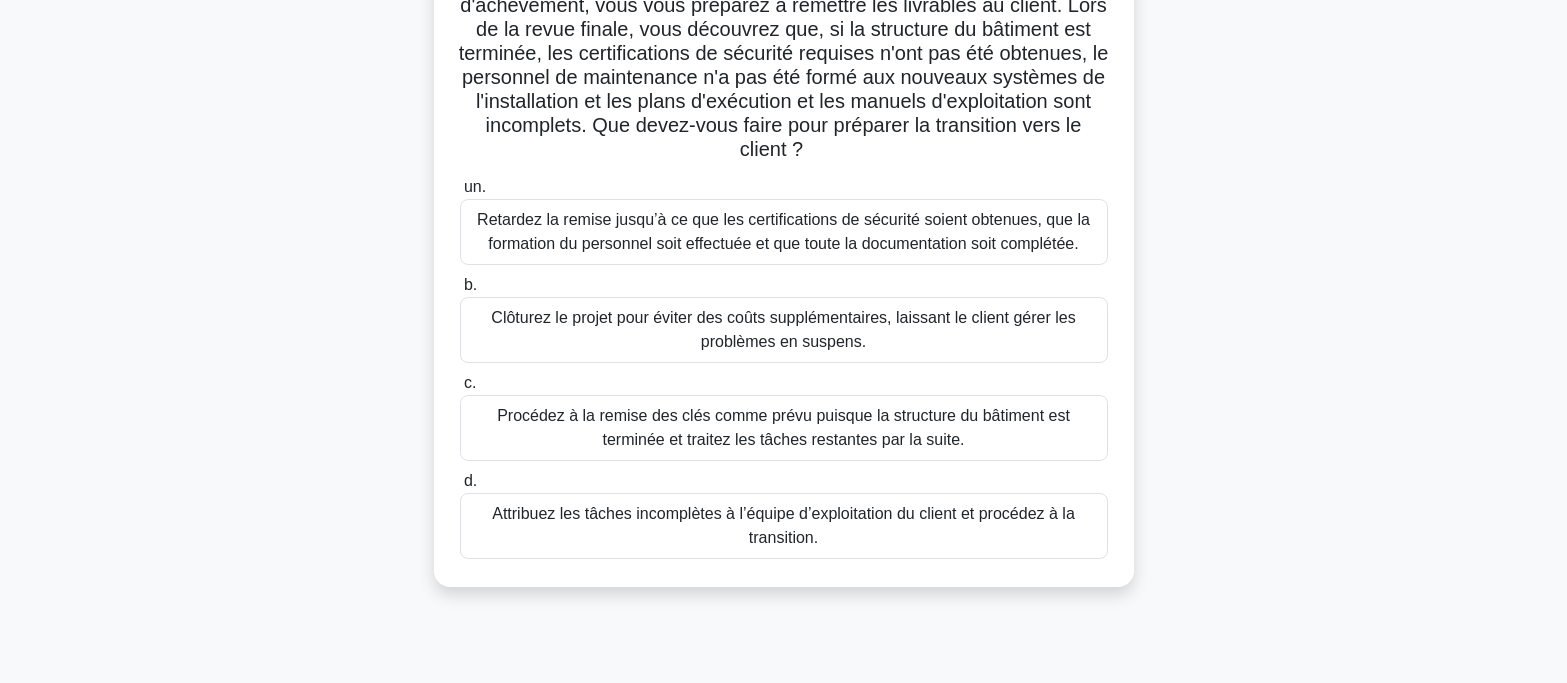 scroll, scrollTop: 200, scrollLeft: 0, axis: vertical 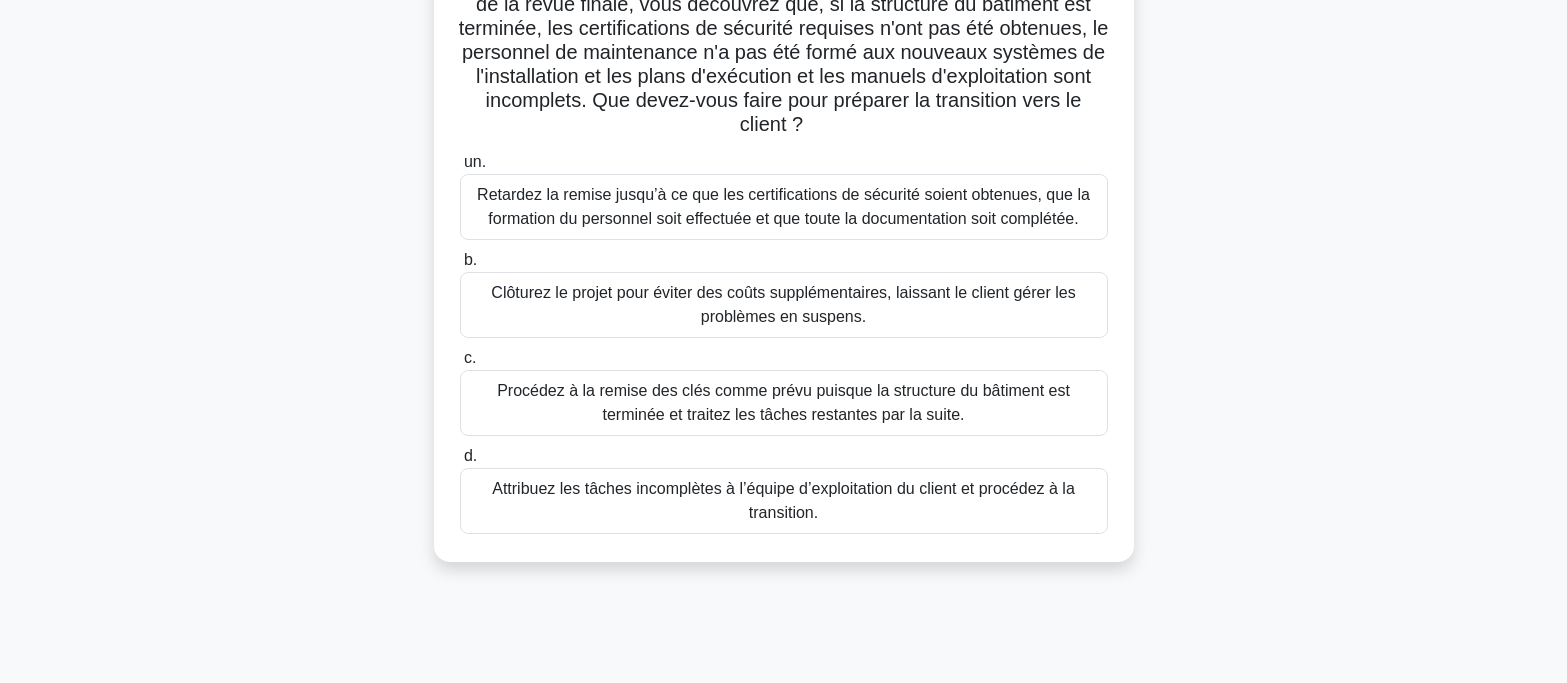 click on "Retardez la remise jusqu’à ce que les certifications de sécurité soient obtenues, que la formation du personnel soit effectuée et que toute la documentation soit complétée." at bounding box center [783, 206] 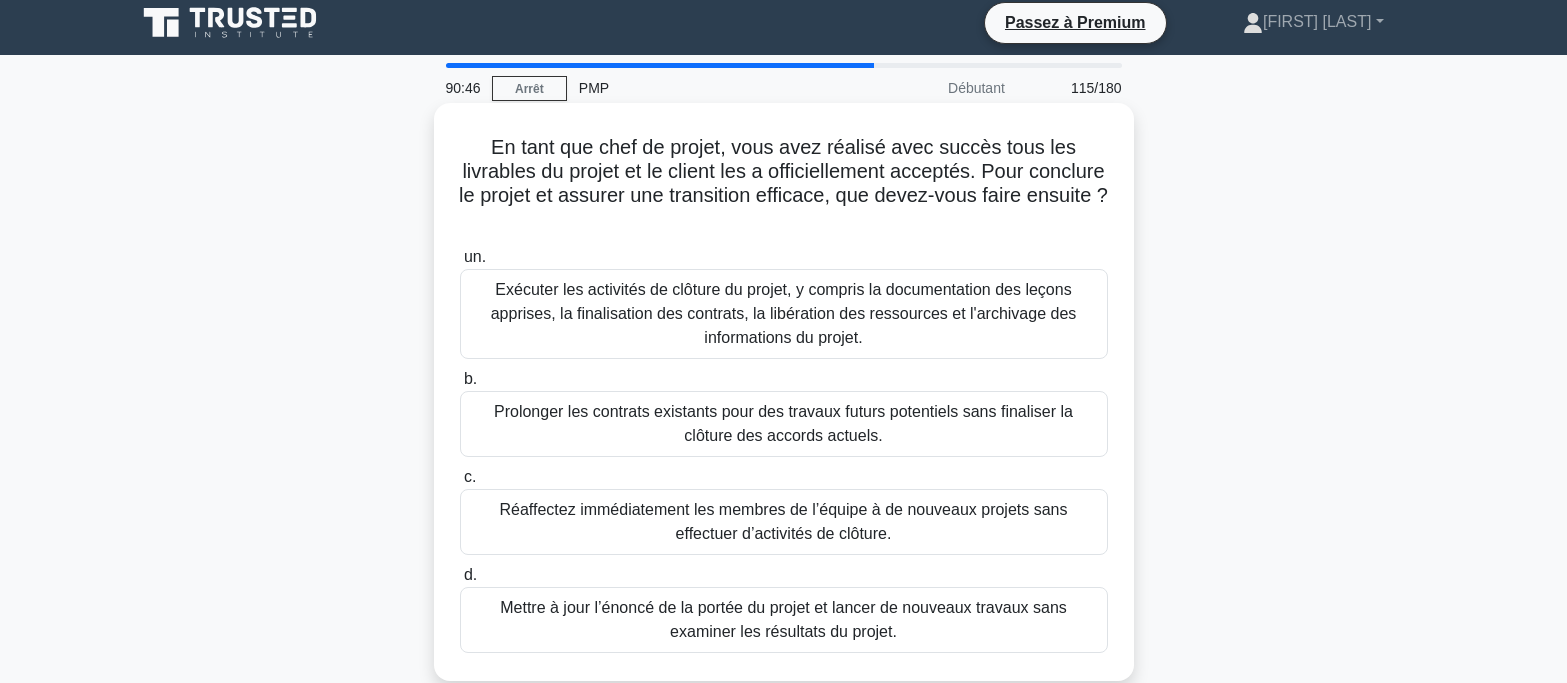 scroll, scrollTop: 0, scrollLeft: 0, axis: both 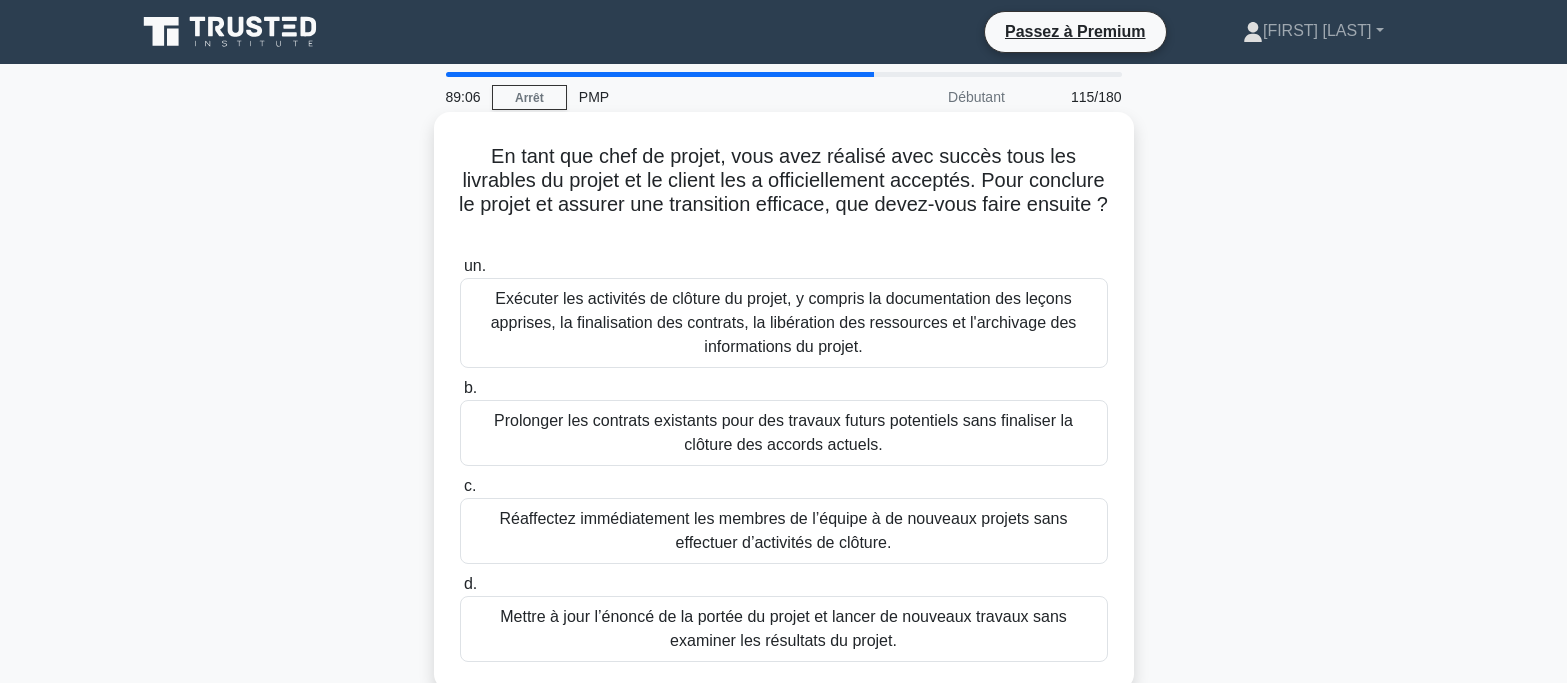 click on "Exécuter les activités de clôture du projet, y compris la documentation des leçons apprises, la finalisation des contrats, la libération des ressources et l'archivage des informations du projet." at bounding box center (784, 322) 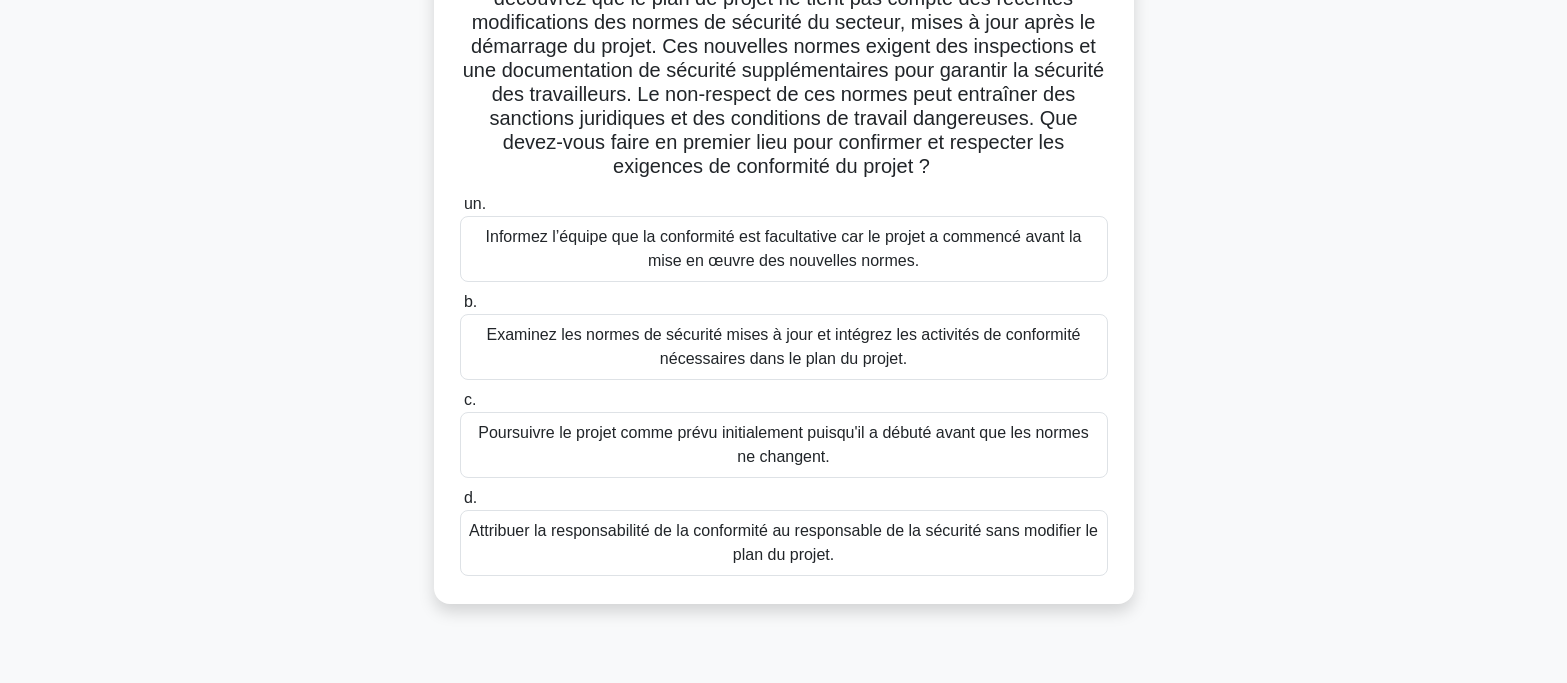 scroll, scrollTop: 200, scrollLeft: 0, axis: vertical 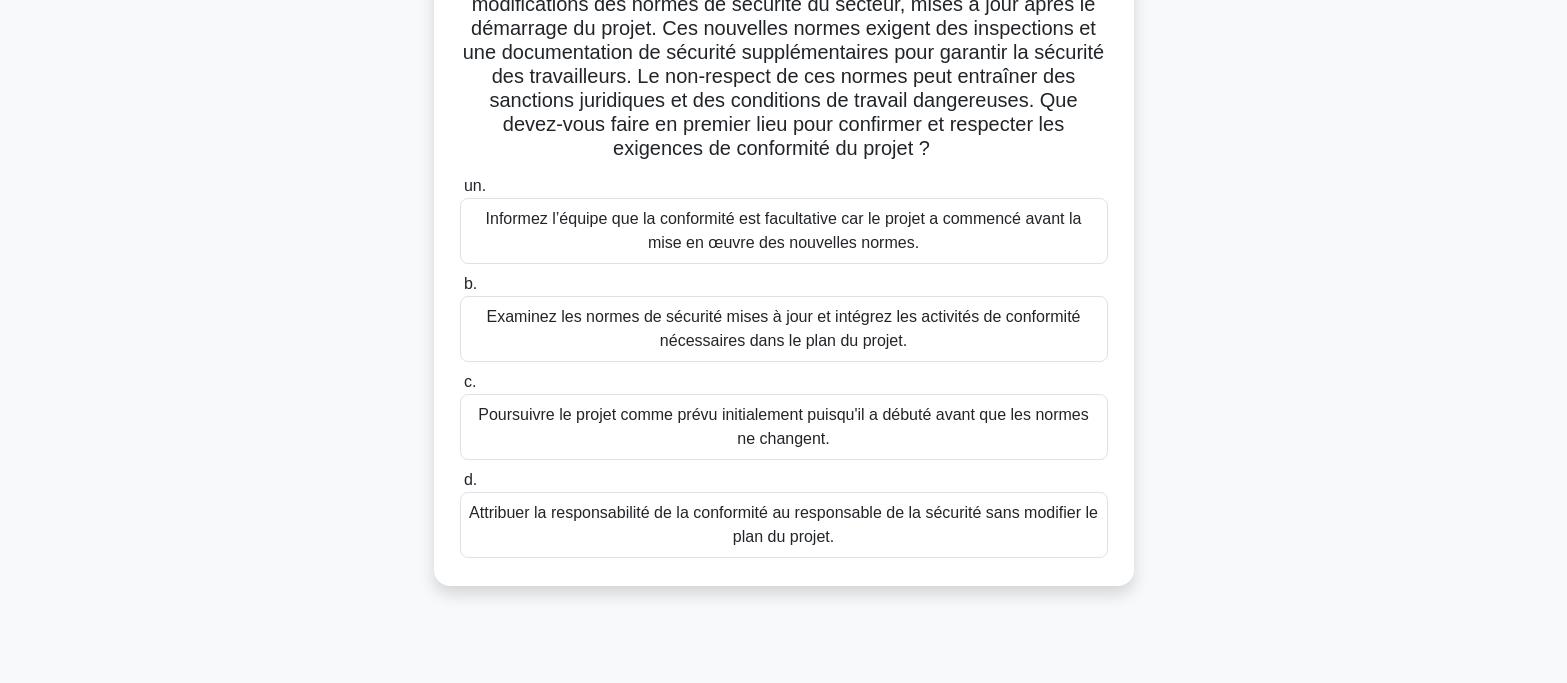 click on "Examinez les normes de sécurité mises à jour et intégrez les activités de conformité nécessaires dans le plan du projet." at bounding box center [783, 328] 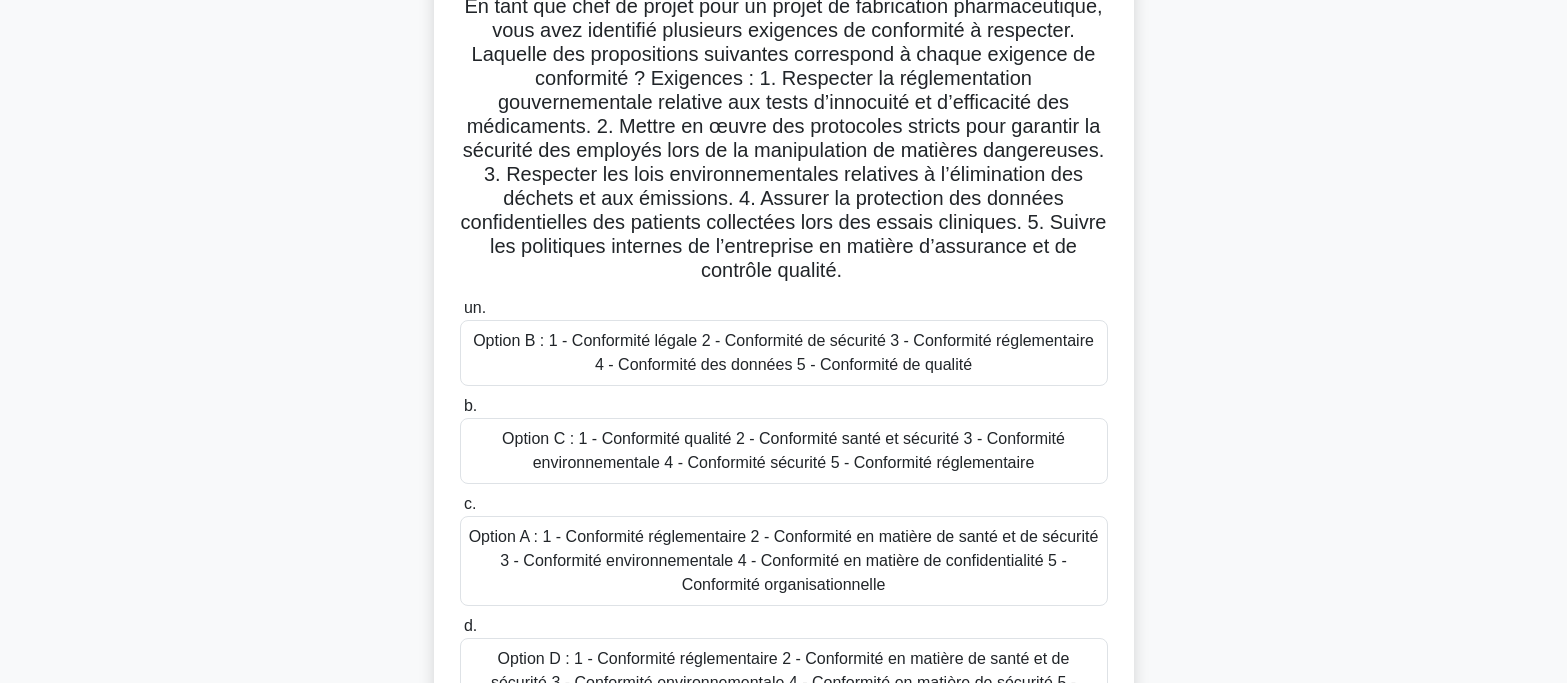 scroll, scrollTop: 200, scrollLeft: 0, axis: vertical 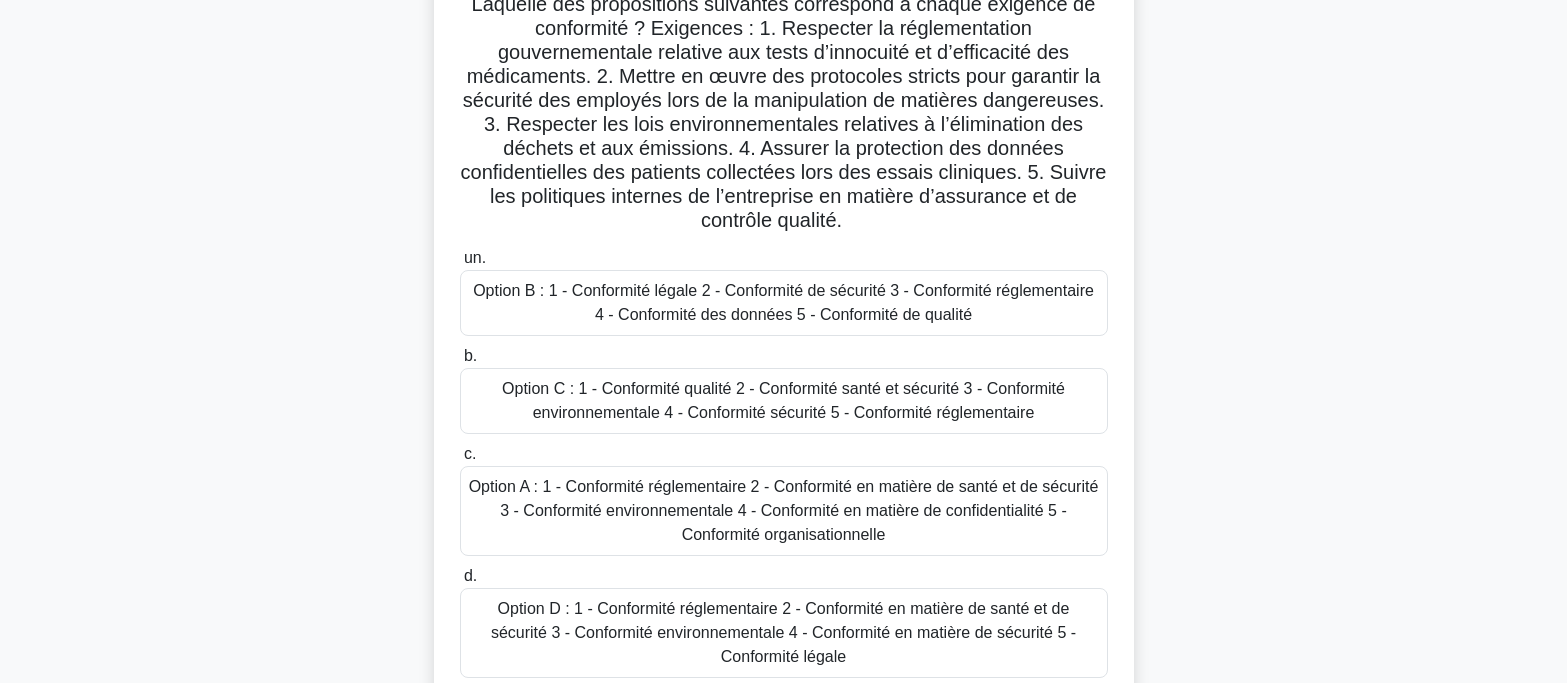click on "Option D : 1 - Conformité réglementaire 2 - Conformité en matière de santé et de sécurité 3 - Conformité environnementale 4 - Conformité en matière de sécurité 5 - Conformité légale" at bounding box center [783, 632] 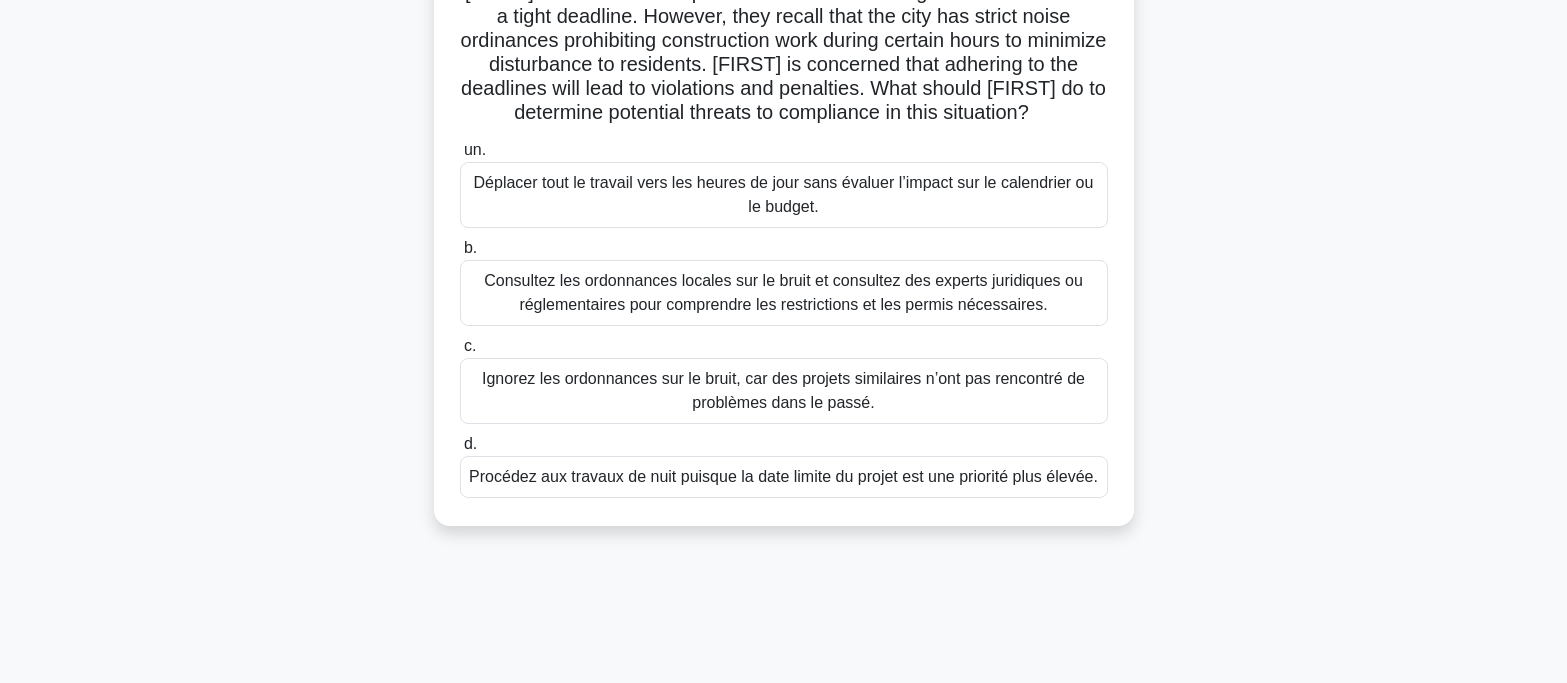 scroll, scrollTop: 200, scrollLeft: 0, axis: vertical 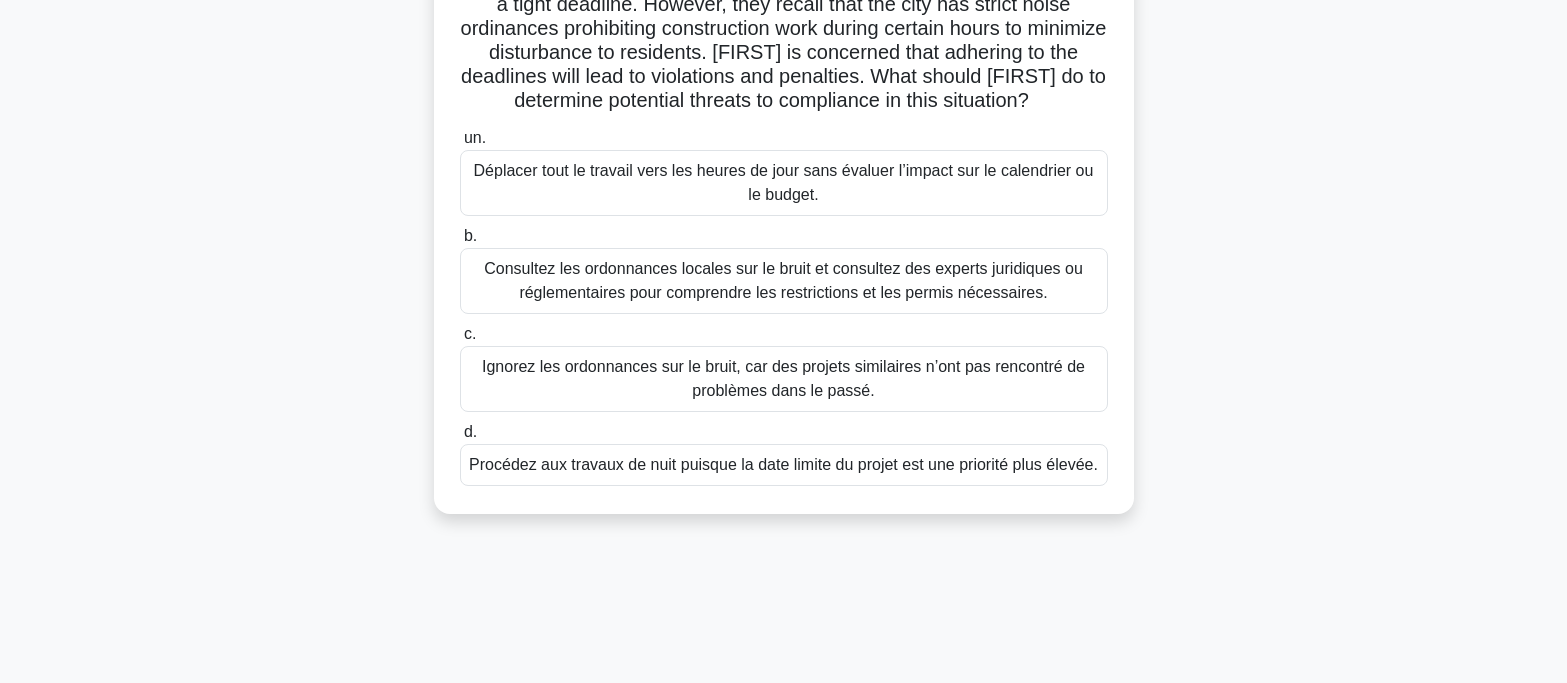 click on "Consultez les ordonnances locales sur le bruit et consultez des experts juridiques ou réglementaires pour comprendre les restrictions et les permis nécessaires." at bounding box center [783, 280] 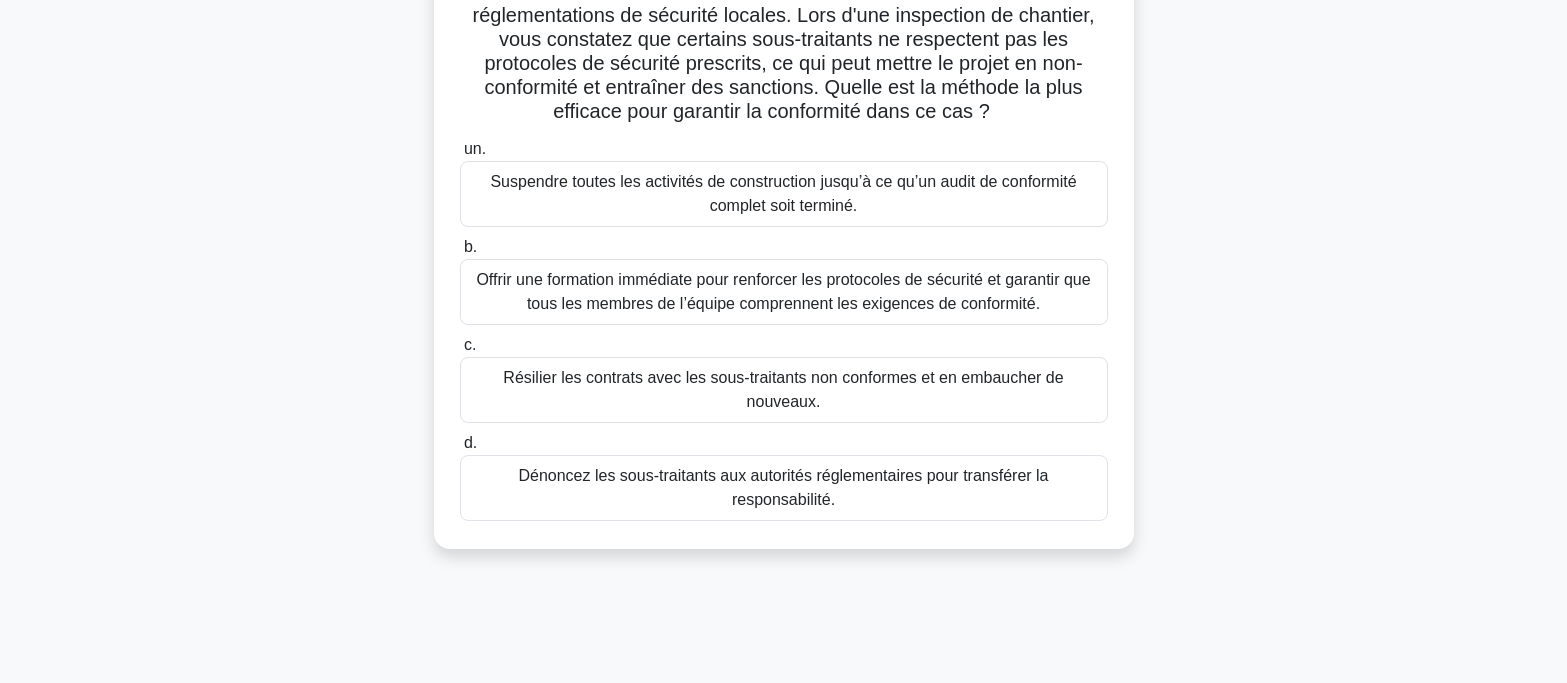 scroll, scrollTop: 200, scrollLeft: 0, axis: vertical 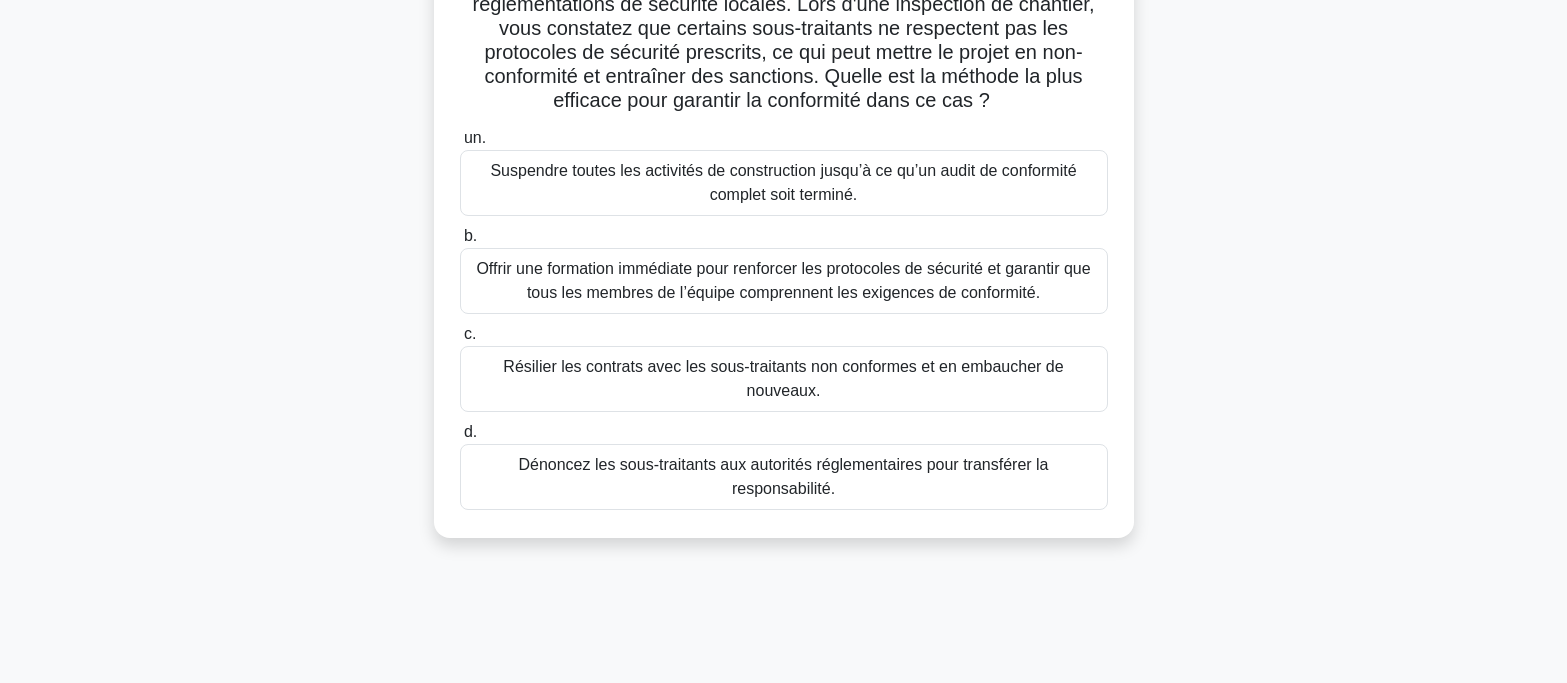 click on "Offrir une formation immédiate pour renforcer les protocoles de sécurité et garantir que tous les membres de l’équipe comprennent les exigences de conformité." at bounding box center [783, 280] 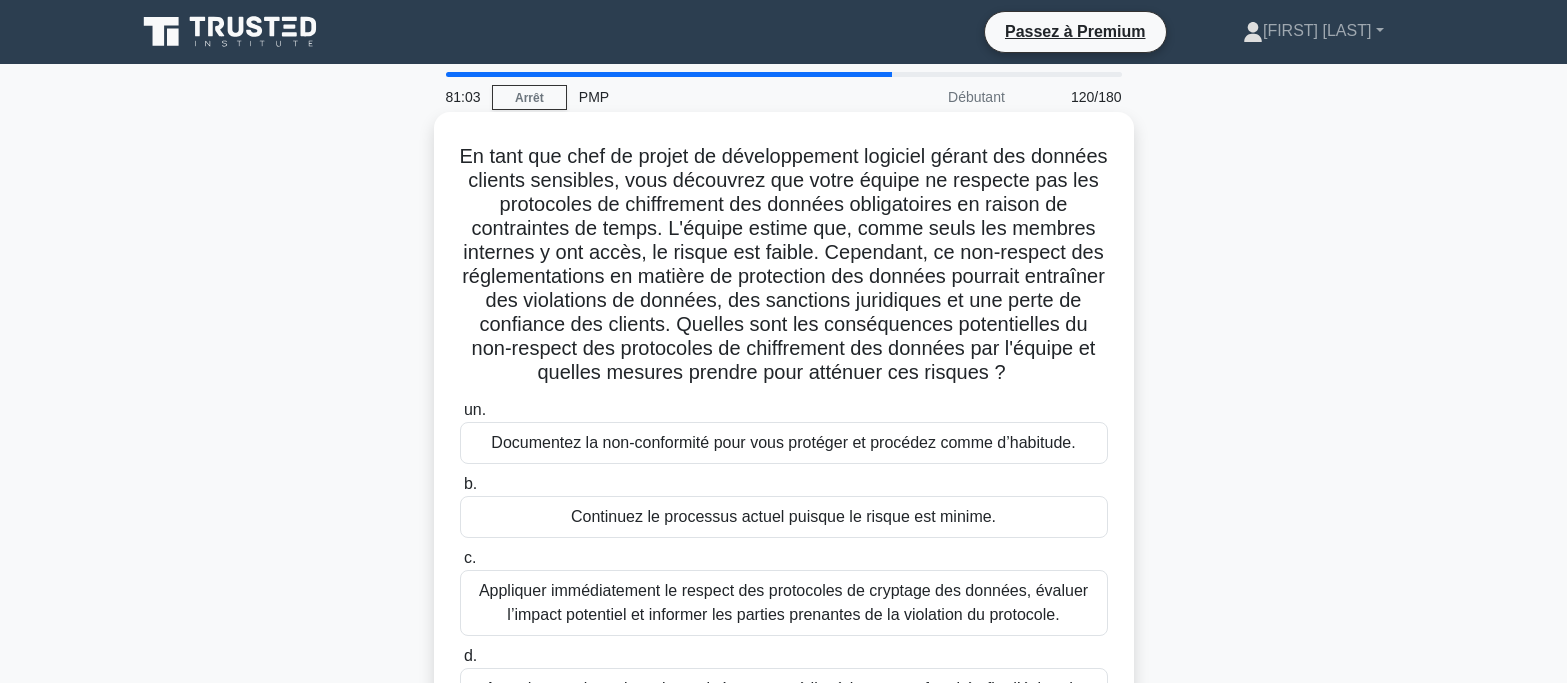 scroll, scrollTop: 200, scrollLeft: 0, axis: vertical 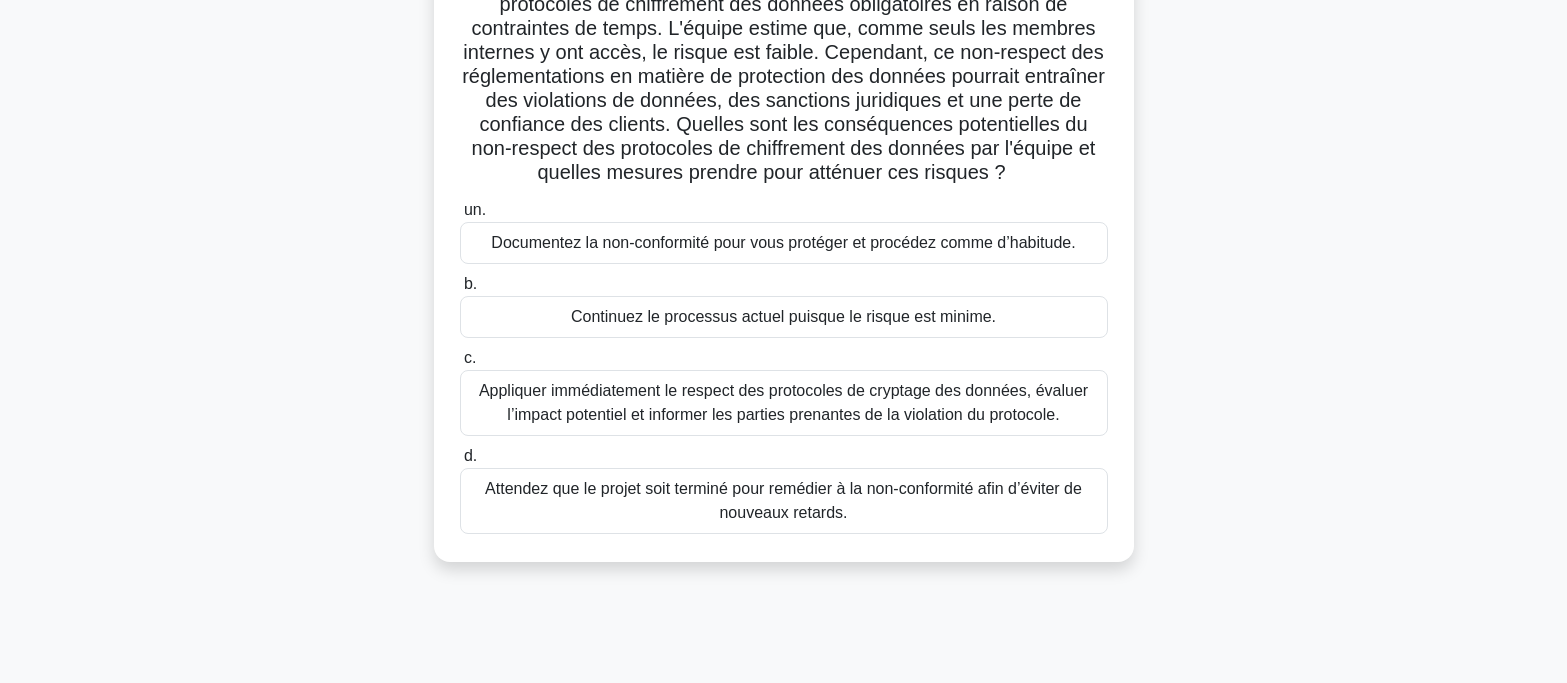 click on "Appliquer immédiatement le respect des protocoles de cryptage des données, évaluer l’impact potentiel et informer les parties prenantes de la violation du protocole." at bounding box center (783, 402) 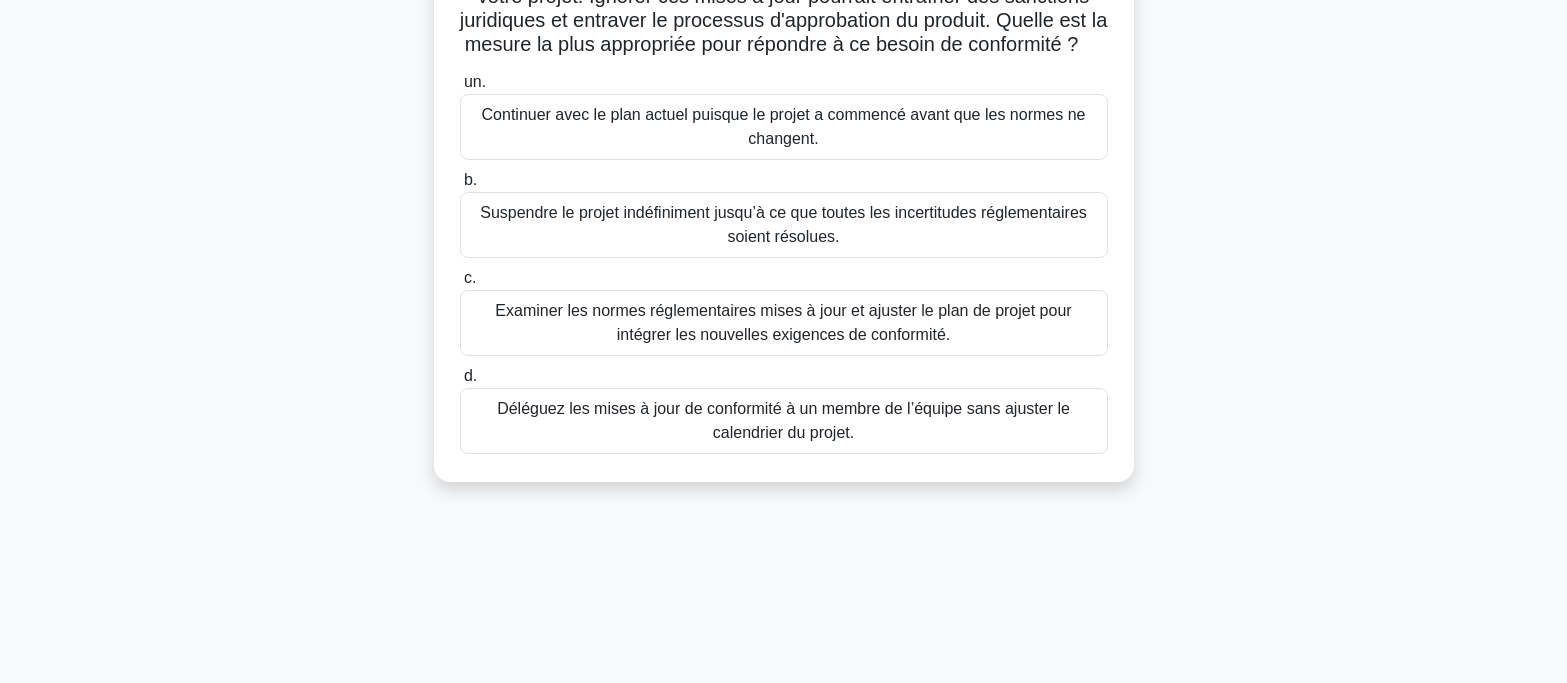 scroll, scrollTop: 300, scrollLeft: 0, axis: vertical 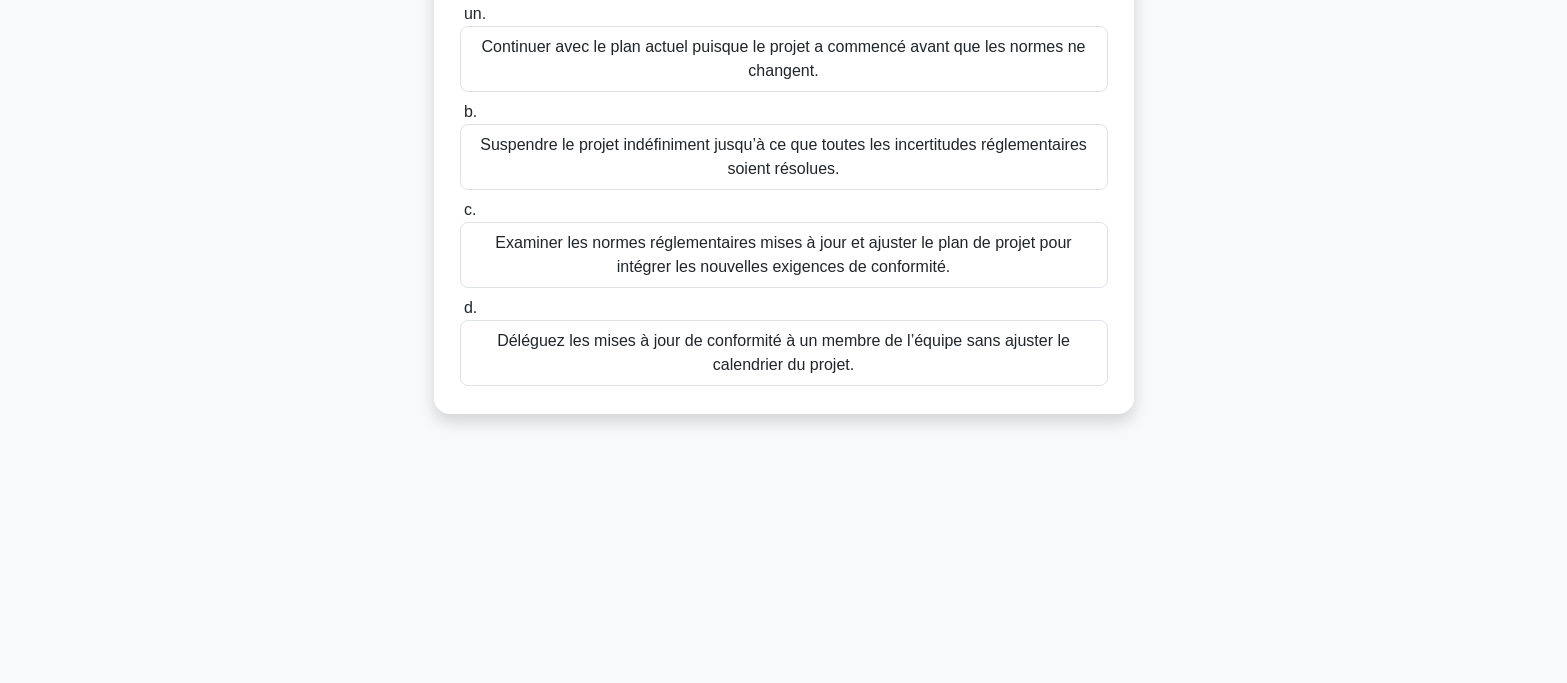 click on "Examiner les normes réglementaires mises à jour et ajuster le plan de projet pour intégrer les nouvelles exigences de conformité." at bounding box center [783, 254] 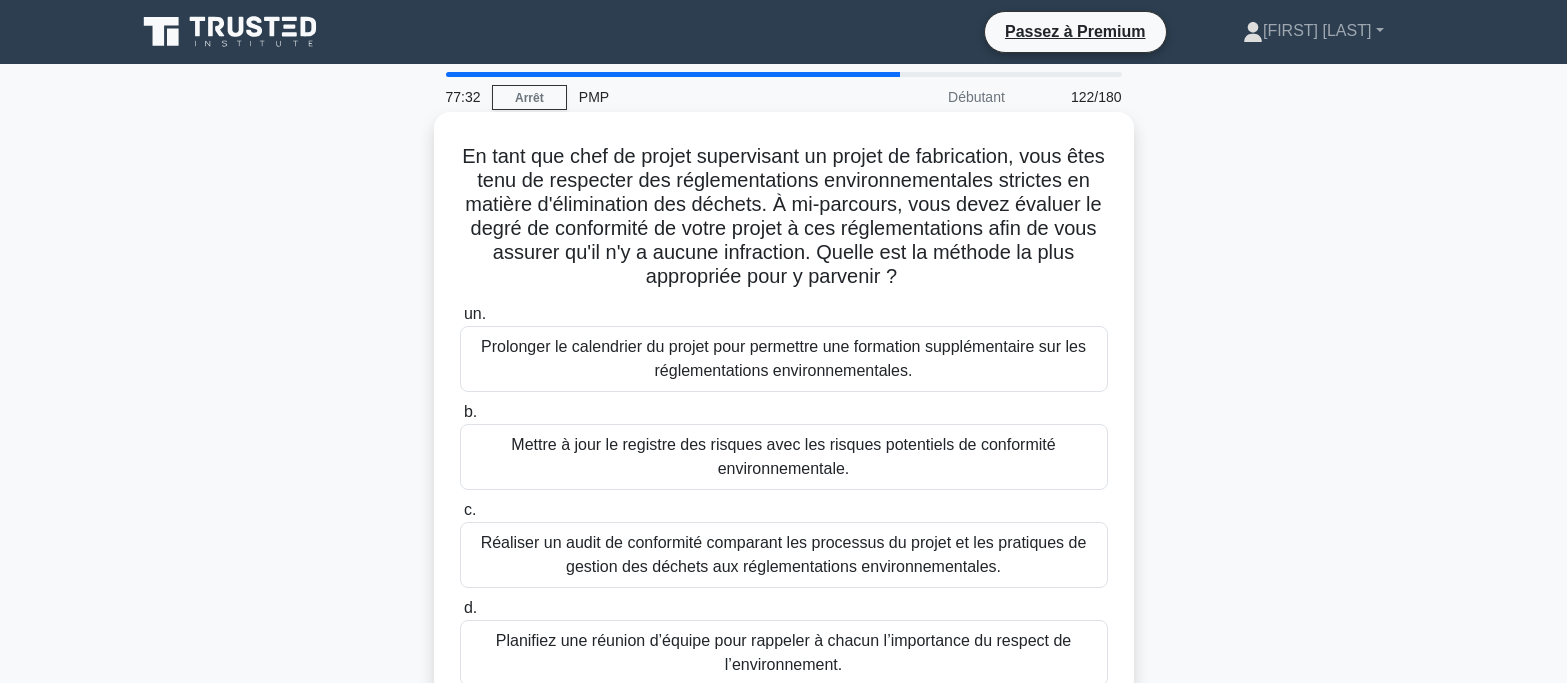 scroll, scrollTop: 100, scrollLeft: 0, axis: vertical 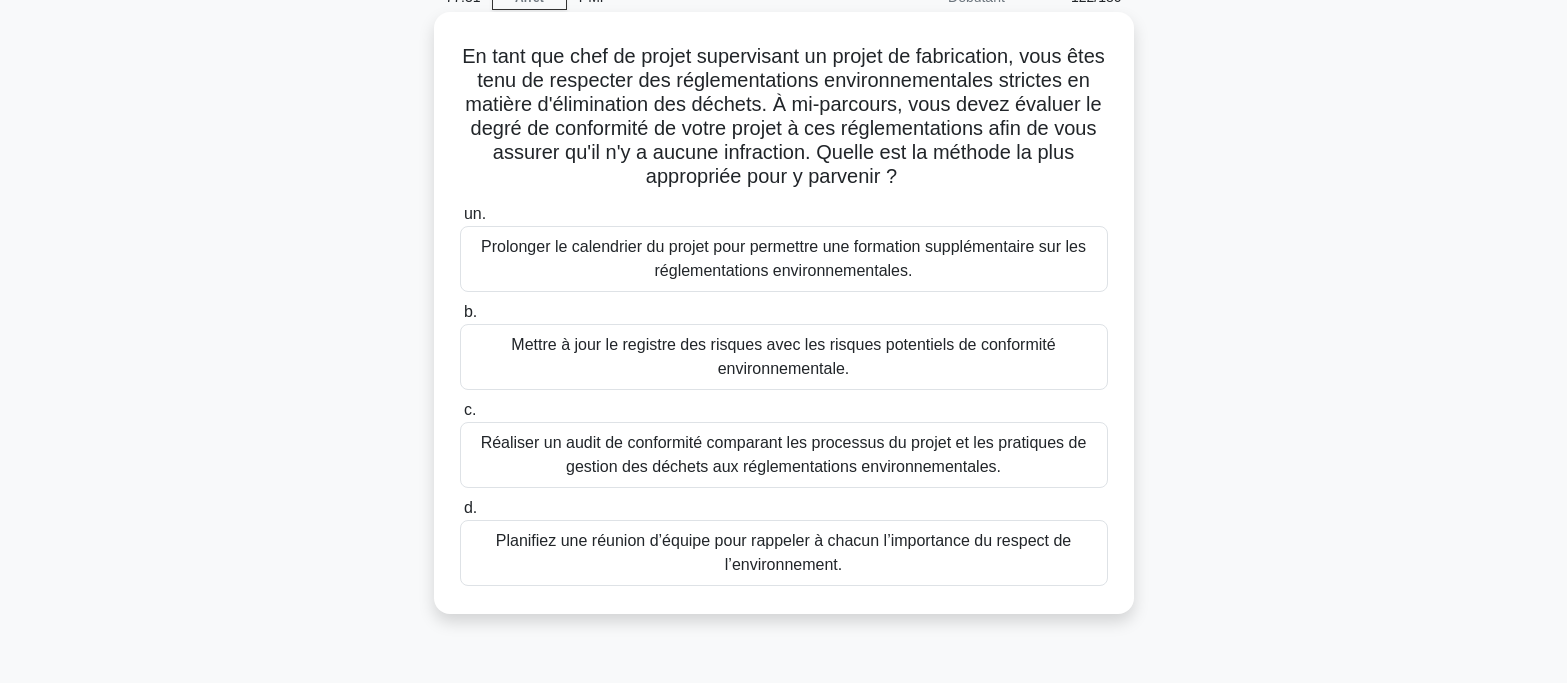 click on "Réaliser un audit de conformité comparant les processus du projet et les pratiques de gestion des déchets aux réglementations environnementales." at bounding box center (784, 454) 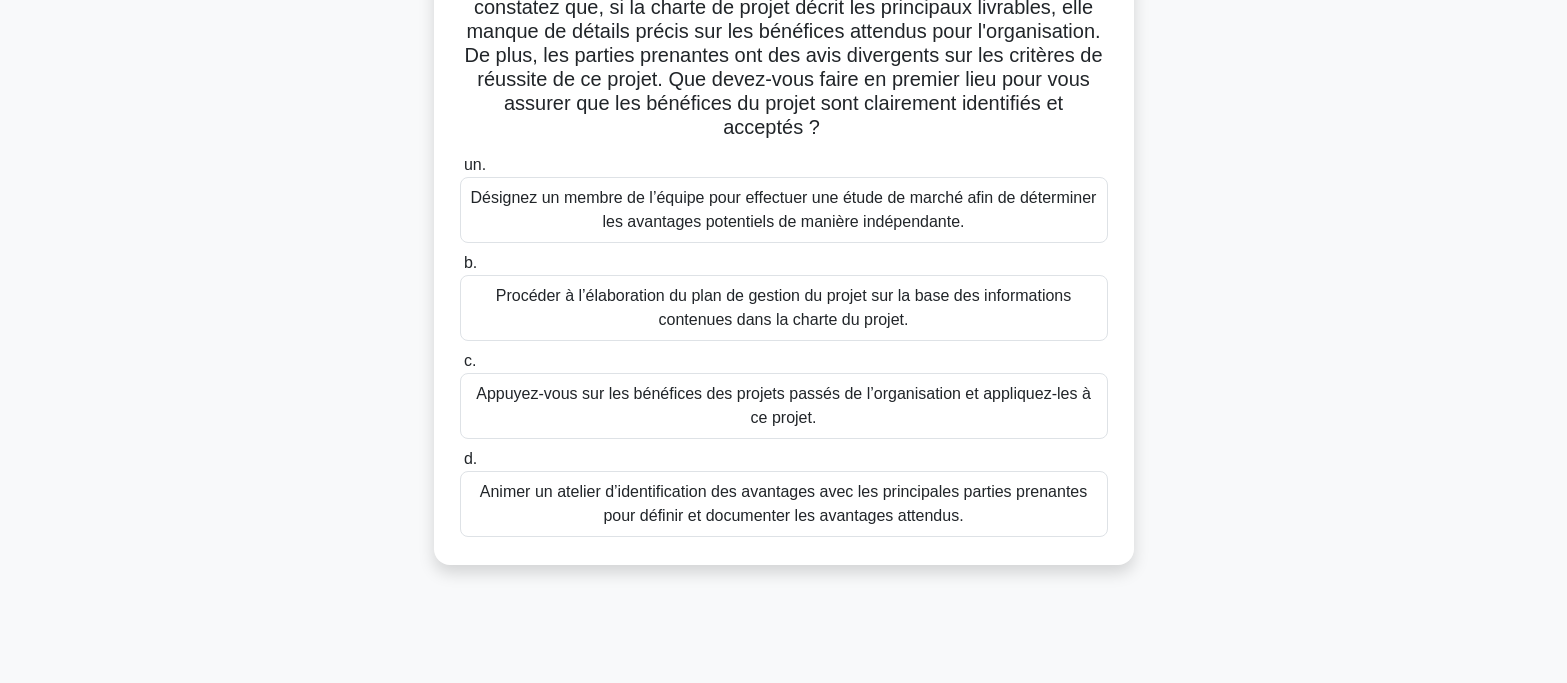 scroll, scrollTop: 200, scrollLeft: 0, axis: vertical 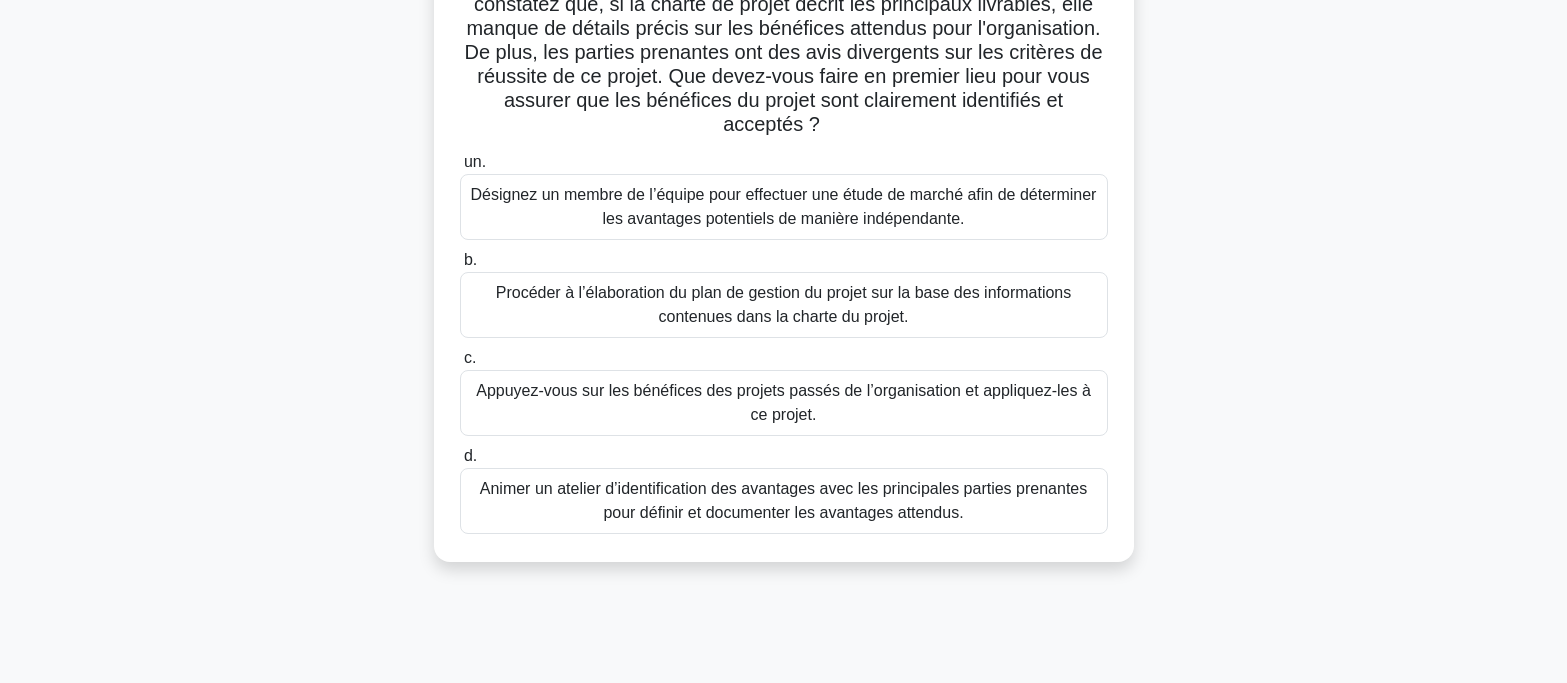 click on "Animer un atelier d’identification des avantages avec les principales parties prenantes pour définir et documenter les avantages attendus." at bounding box center [783, 500] 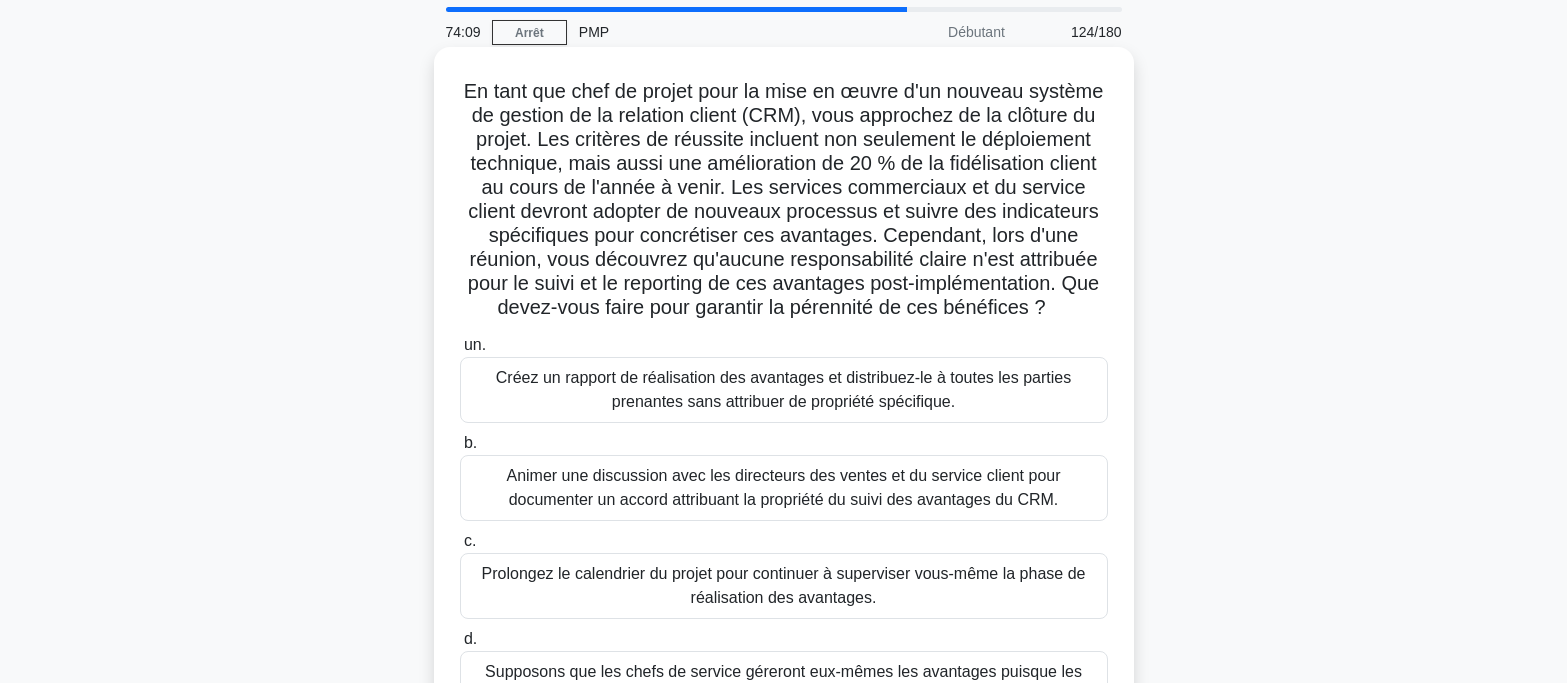 scroll, scrollTop: 200, scrollLeft: 0, axis: vertical 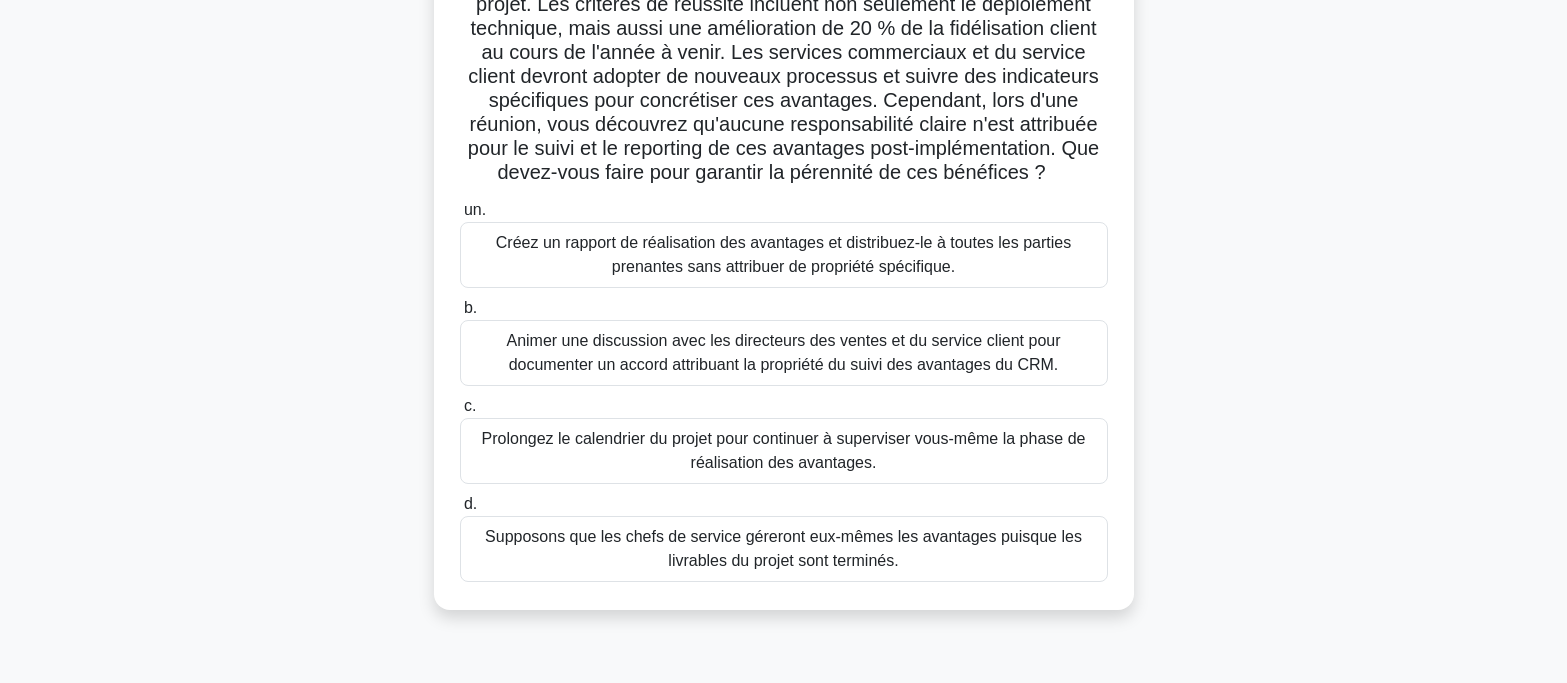 click on "Animer une discussion avec les directeurs des ventes et du service client pour documenter un accord attribuant la propriété du suivi des avantages du CRM." at bounding box center (783, 352) 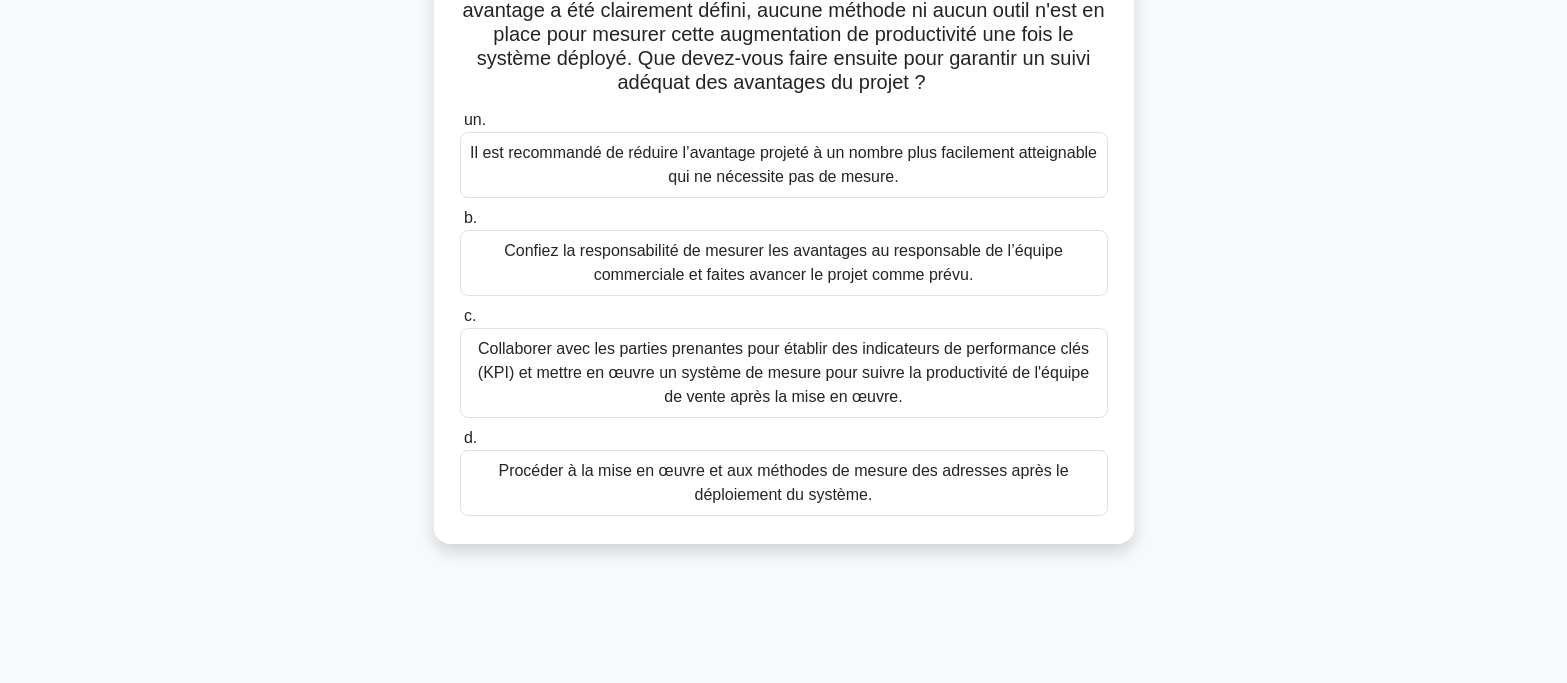scroll, scrollTop: 300, scrollLeft: 0, axis: vertical 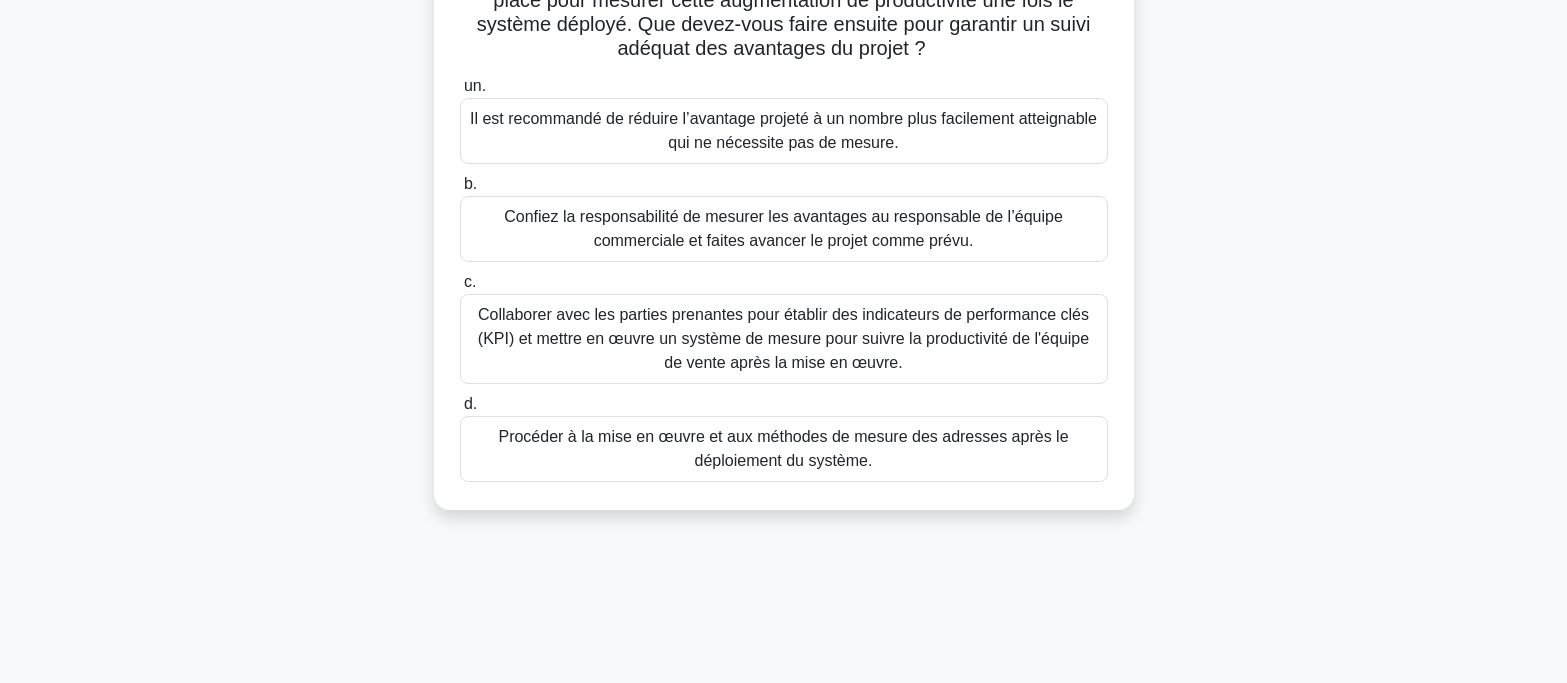 click on "Collaborer avec les parties prenantes pour établir des indicateurs de performance clés (KPI) et mettre en œuvre un système de mesure pour suivre la productivité de l'équipe de vente après la mise en œuvre." at bounding box center [783, 338] 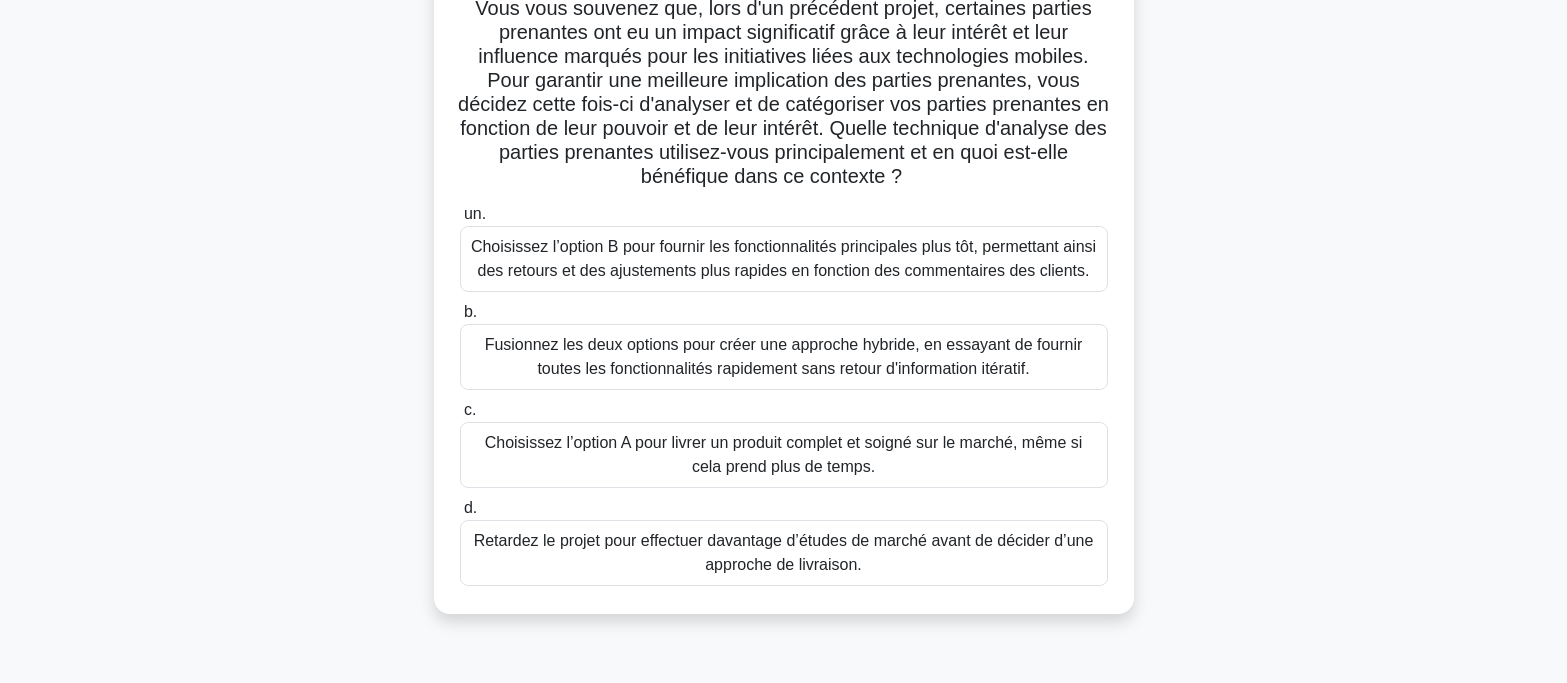 scroll, scrollTop: 200, scrollLeft: 0, axis: vertical 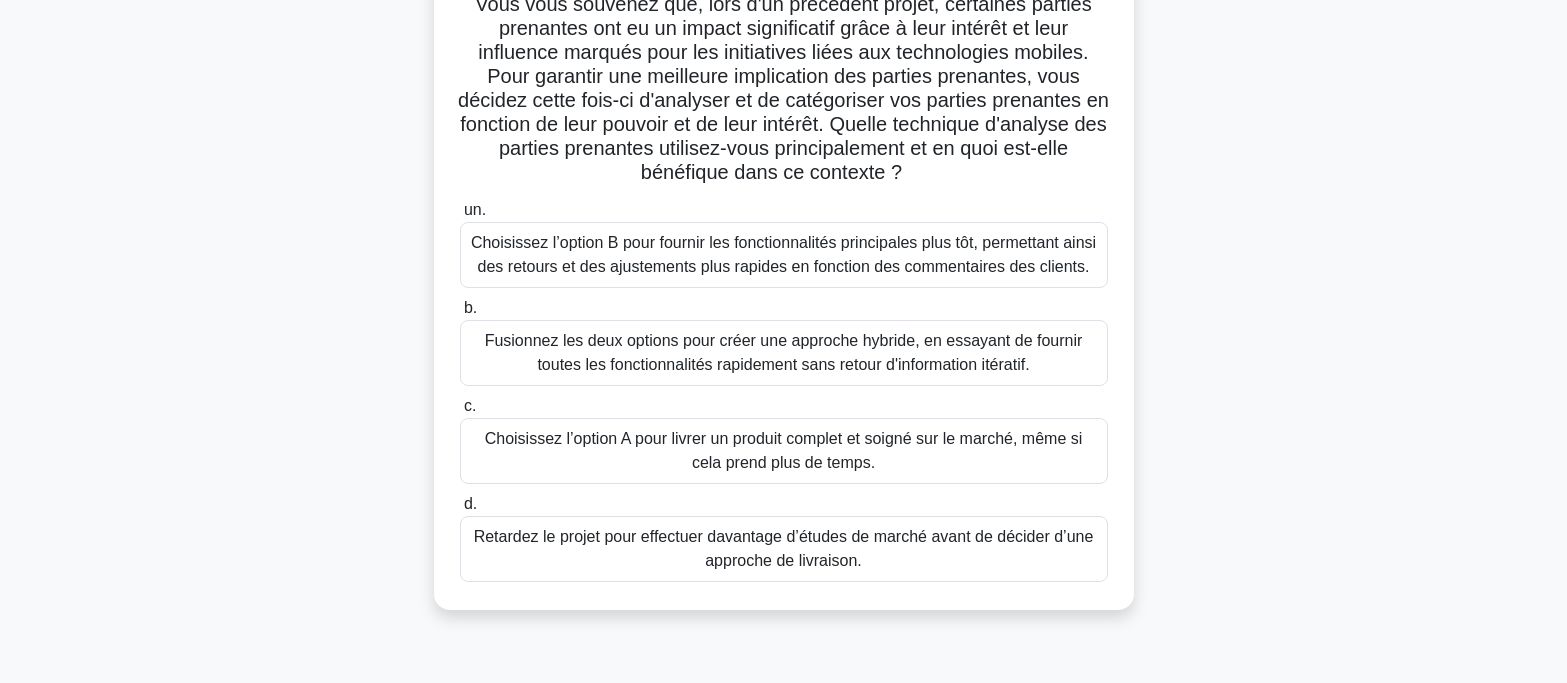 click on "Choisissez l’option B pour fournir les fonctionnalités principales plus tôt, permettant ainsi des retours et des ajustements plus rapides en fonction des commentaires des clients." at bounding box center (783, 254) 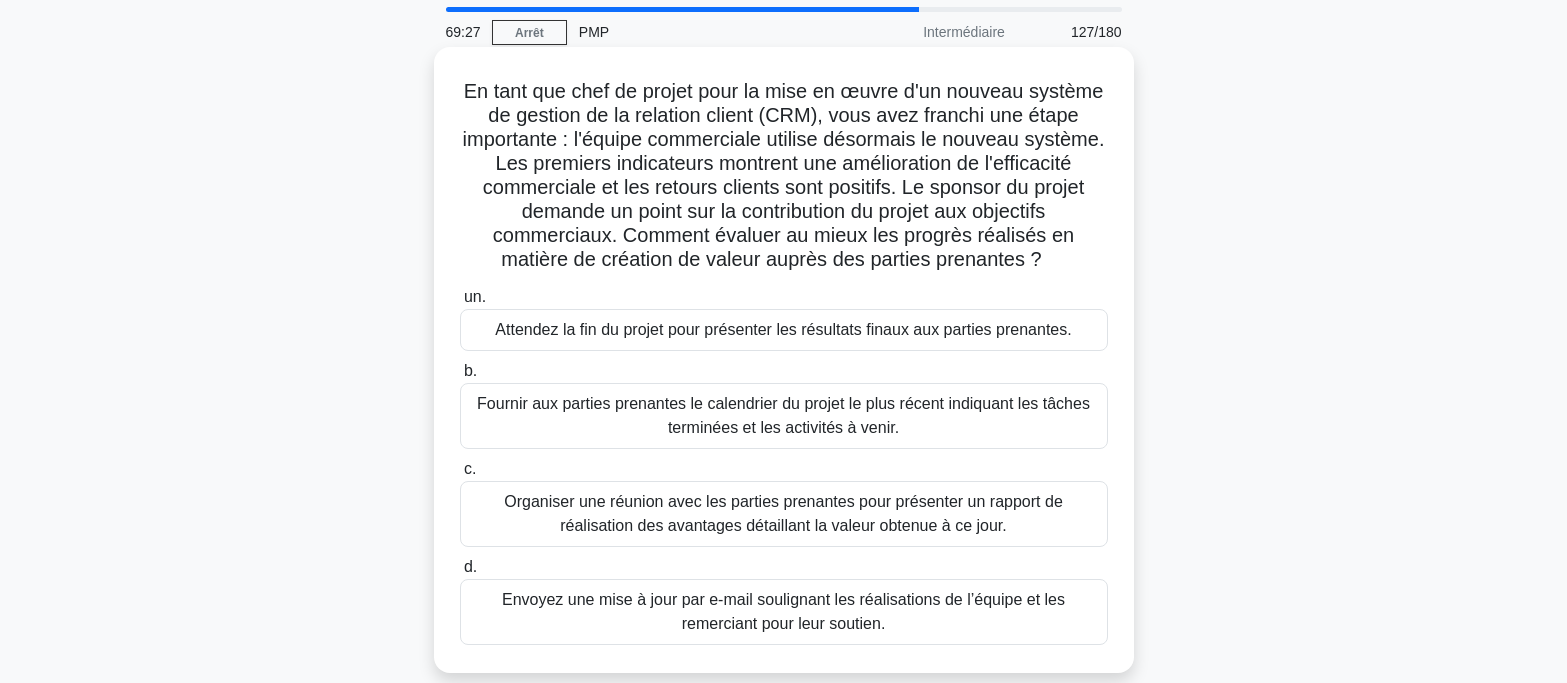 scroll, scrollTop: 100, scrollLeft: 0, axis: vertical 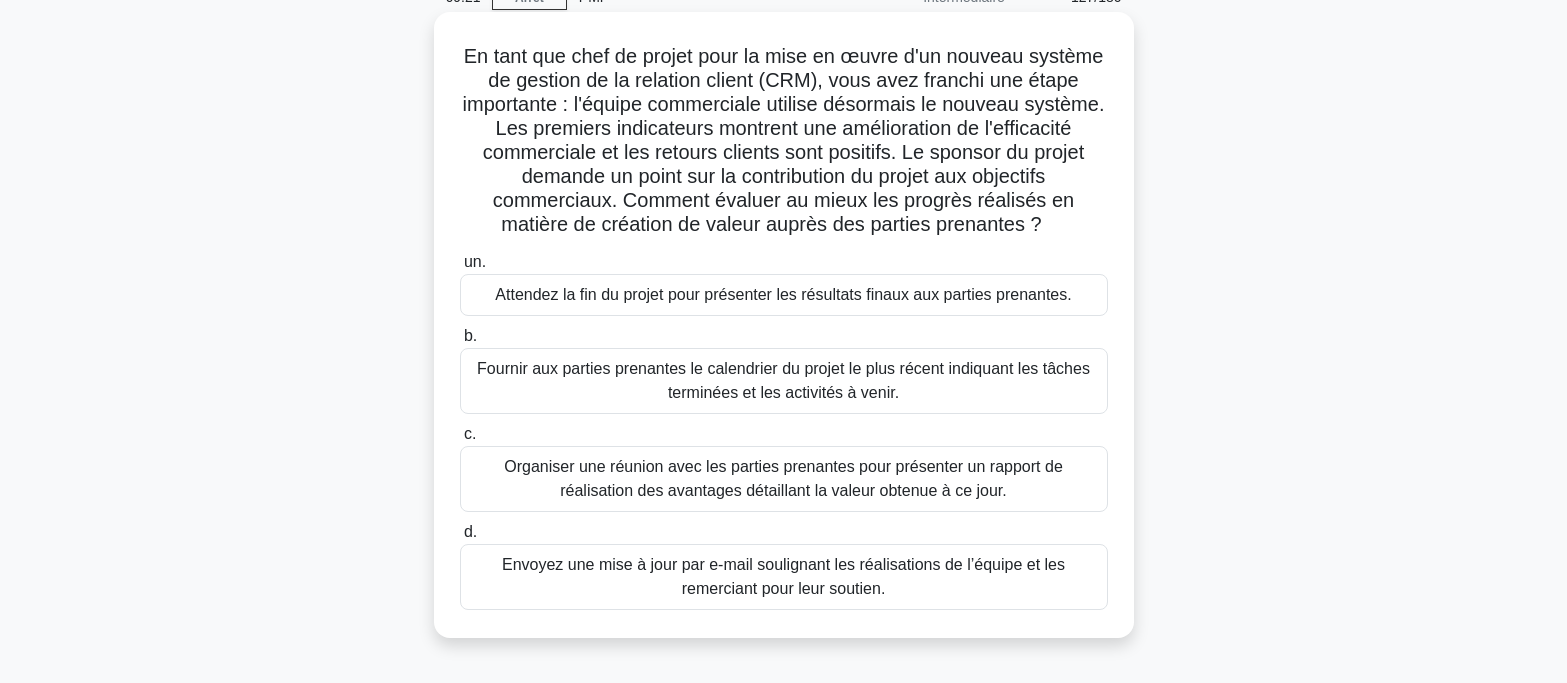 click on "Organiser une réunion avec les parties prenantes pour présenter un rapport de réalisation des avantages détaillant la valeur obtenue à ce jour." at bounding box center [783, 478] 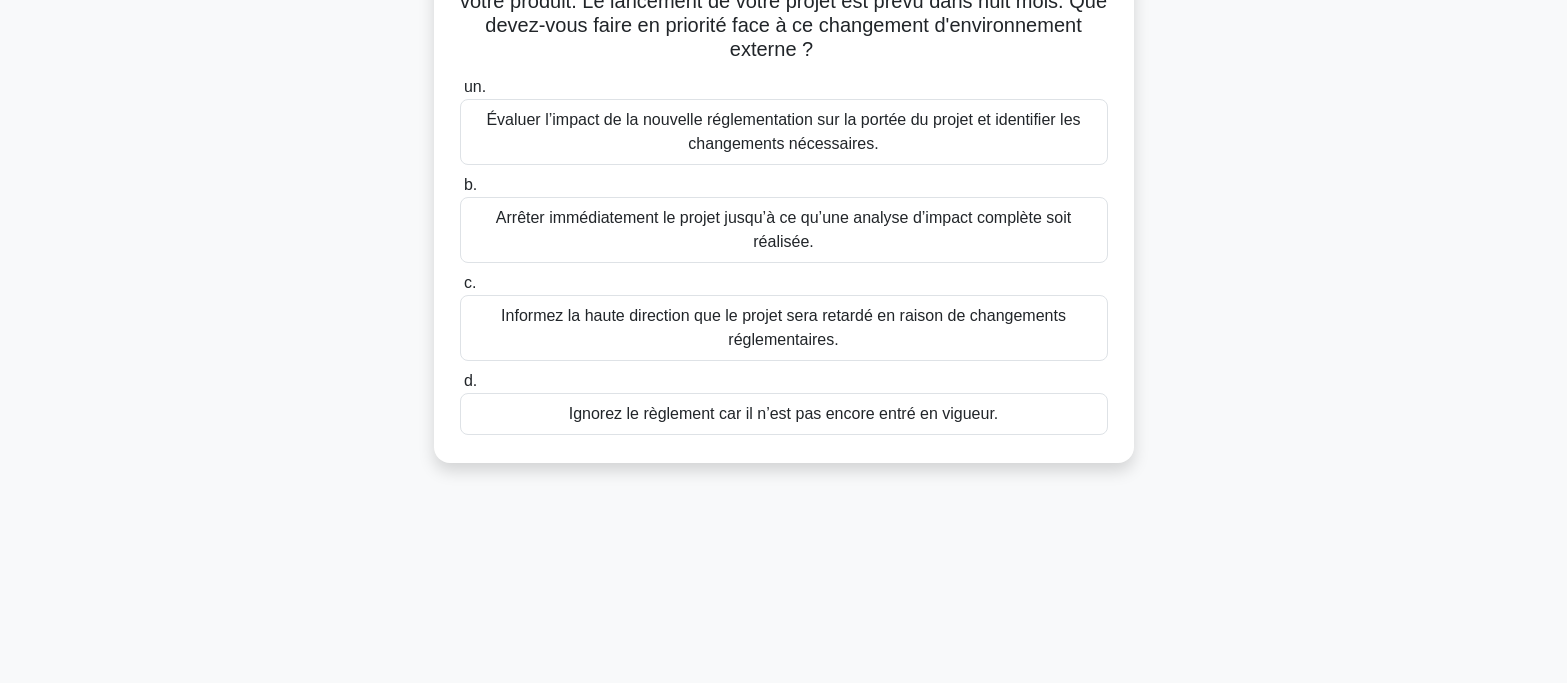 scroll, scrollTop: 300, scrollLeft: 0, axis: vertical 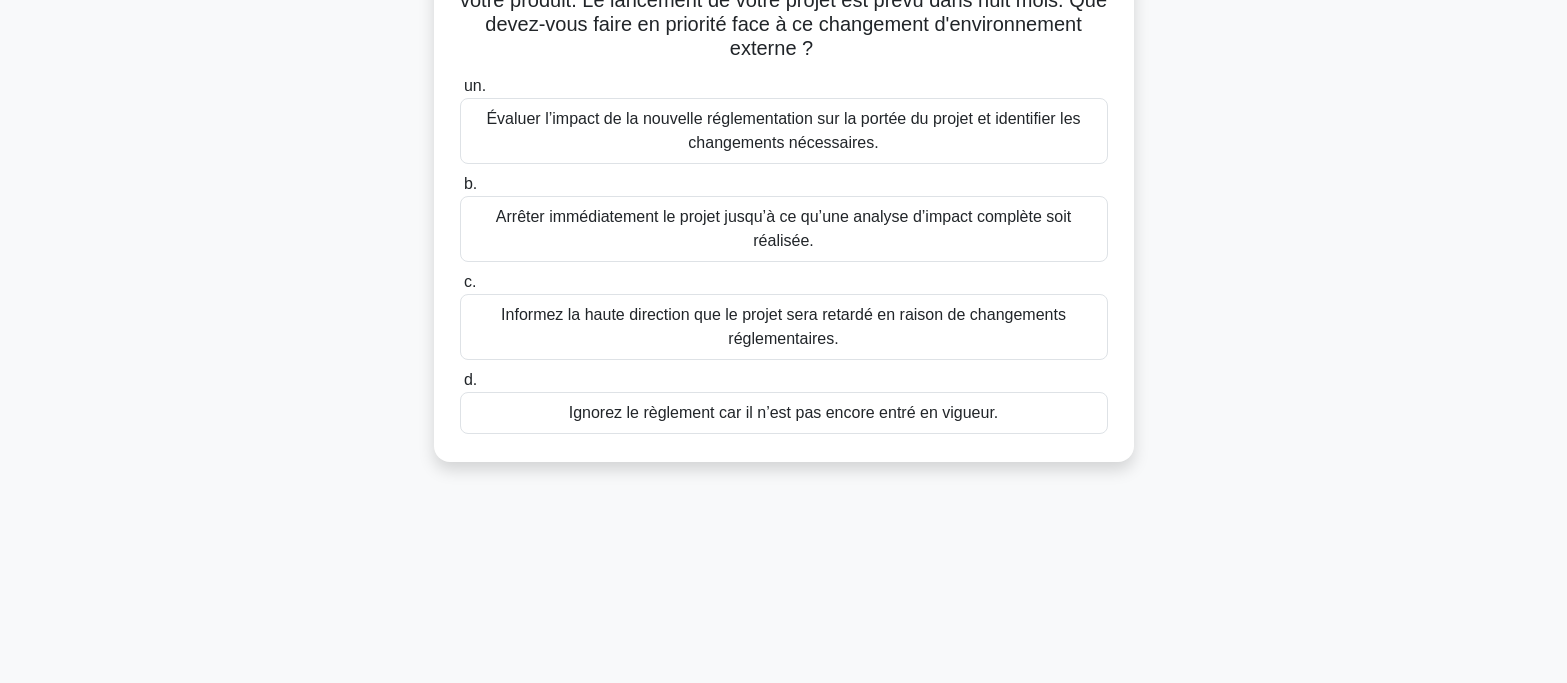 click on "Évaluer l’impact de la nouvelle réglementation sur la portée du projet et identifier les changements nécessaires." at bounding box center (783, 130) 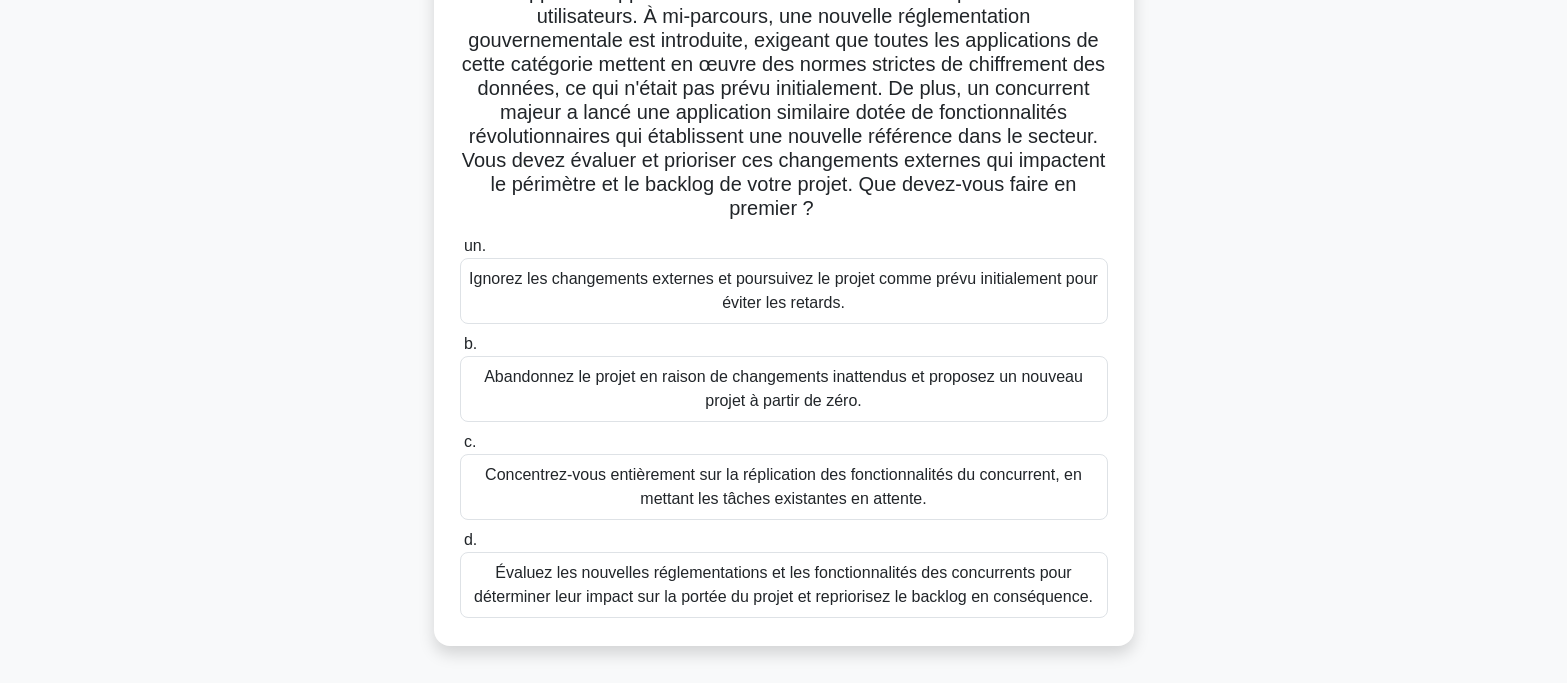 scroll, scrollTop: 200, scrollLeft: 0, axis: vertical 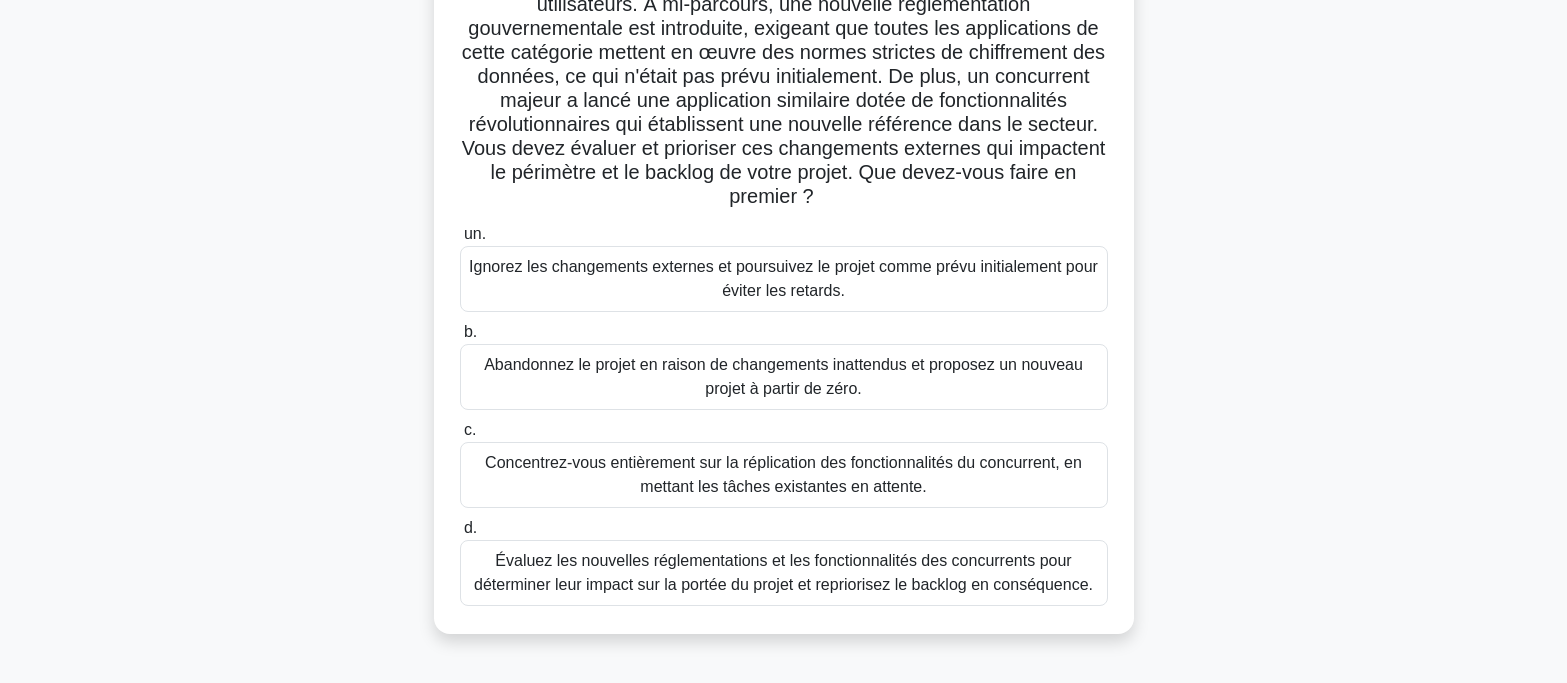 click on "Évaluez les nouvelles réglementations et les fonctionnalités des concurrents pour déterminer leur impact sur la portée du projet et repriorisez le backlog en conséquence." at bounding box center (783, 572) 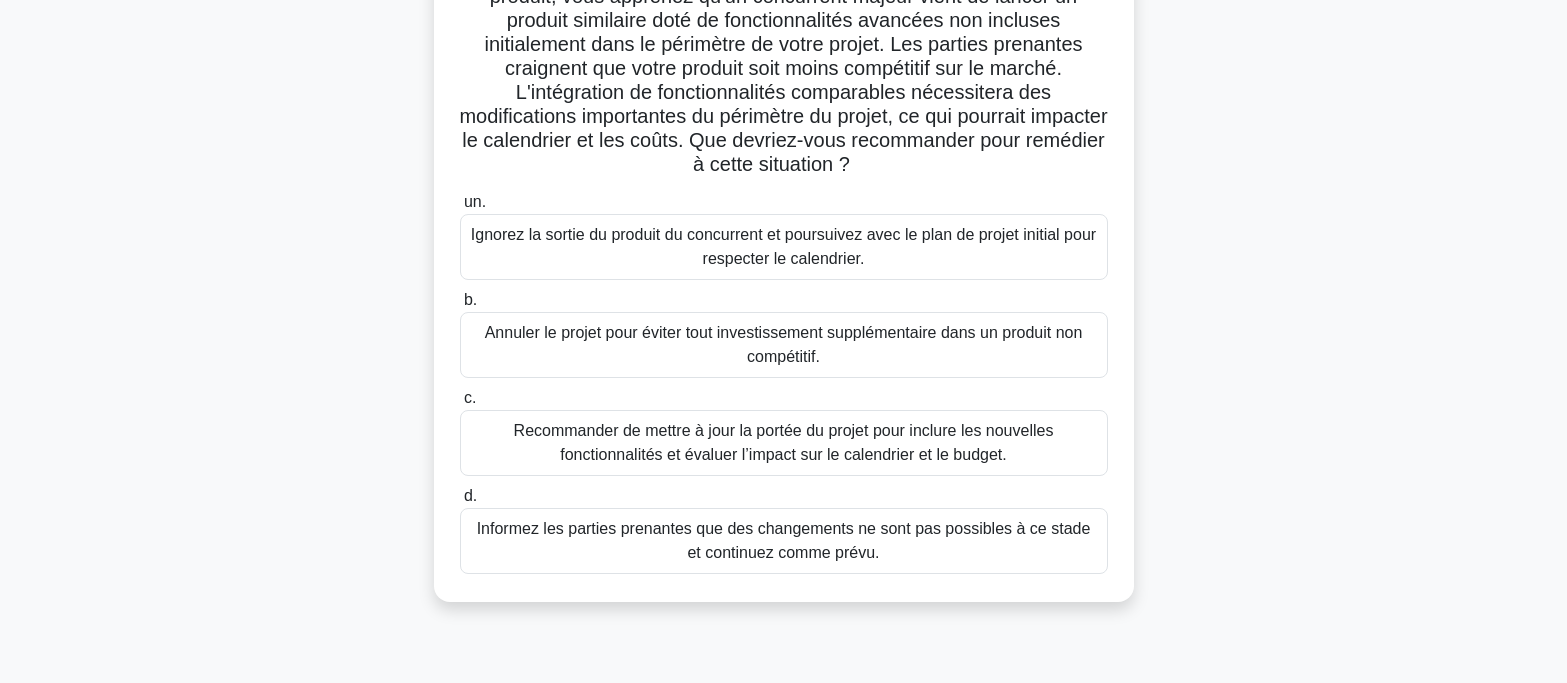 scroll, scrollTop: 200, scrollLeft: 0, axis: vertical 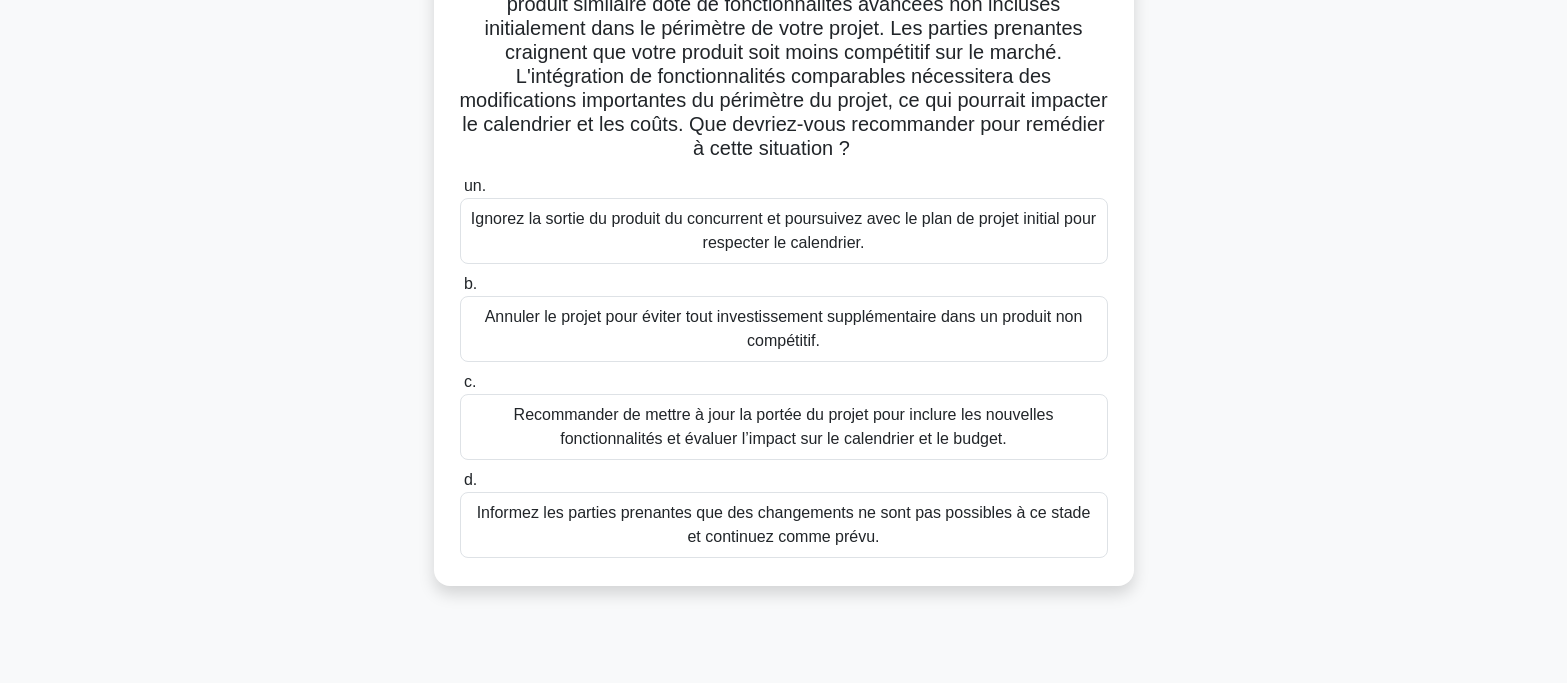 click on "Informez les parties prenantes que des changements ne sont pas possibles à ce stade et continuez comme prévu." at bounding box center [784, 524] 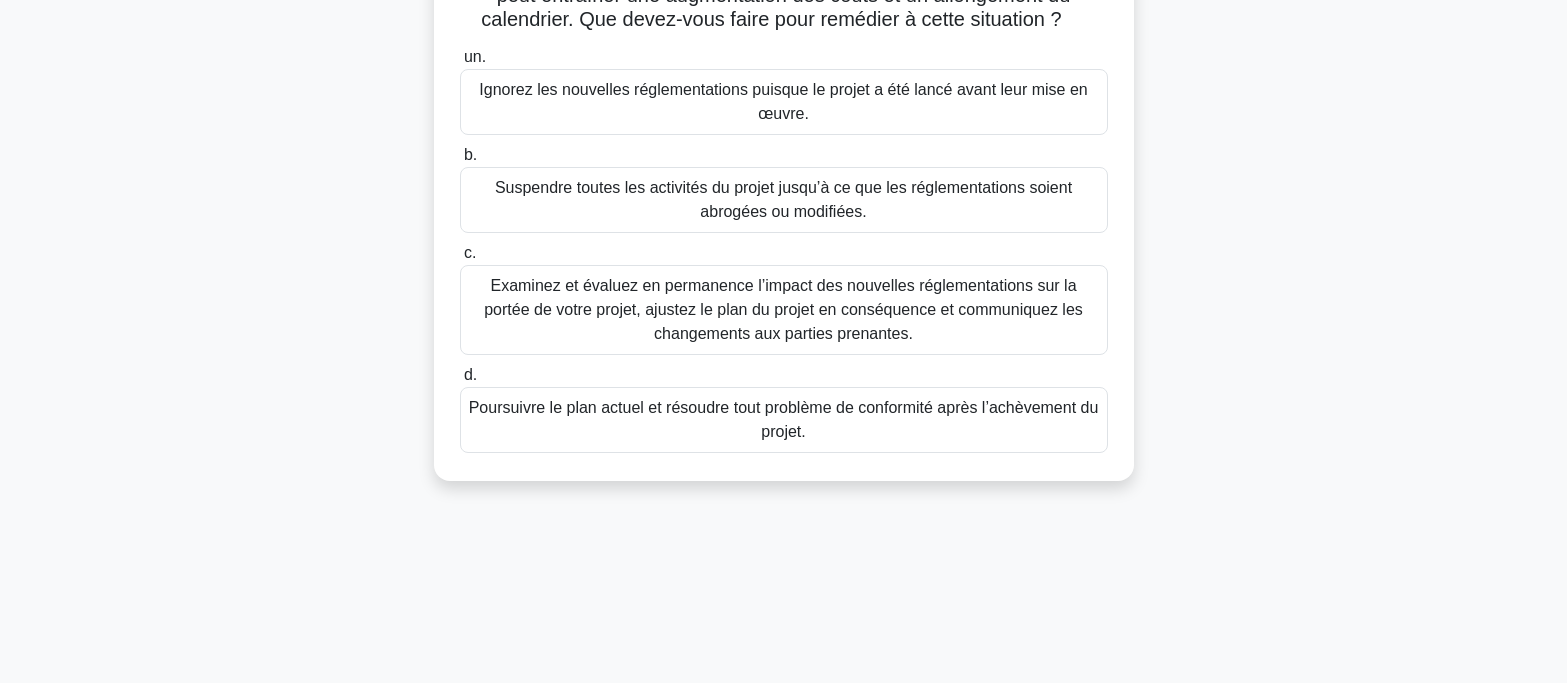 scroll, scrollTop: 300, scrollLeft: 0, axis: vertical 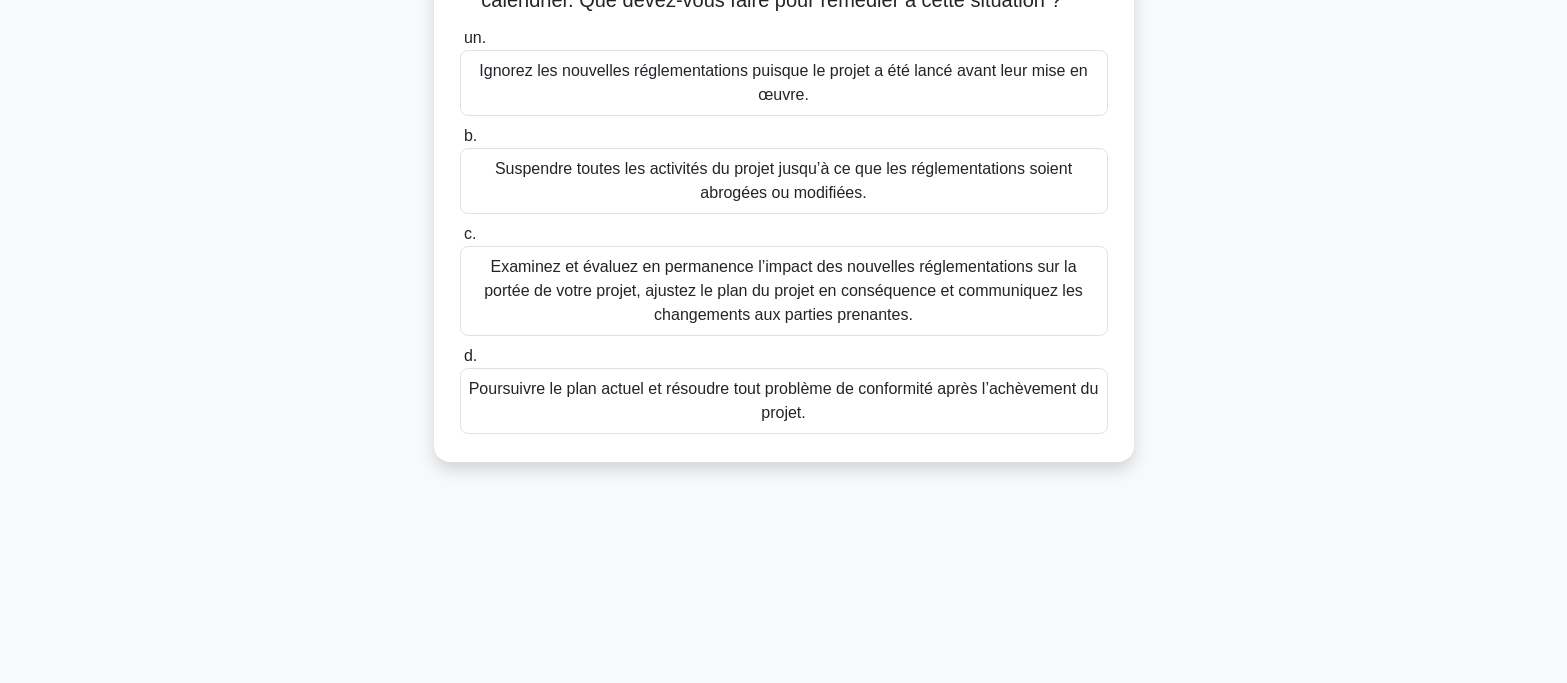 click on "Examinez et évaluez en permanence l’impact des nouvelles réglementations sur la portée de votre projet, ajustez le plan du projet en conséquence et communiquez les changements aux parties prenantes." at bounding box center [783, 290] 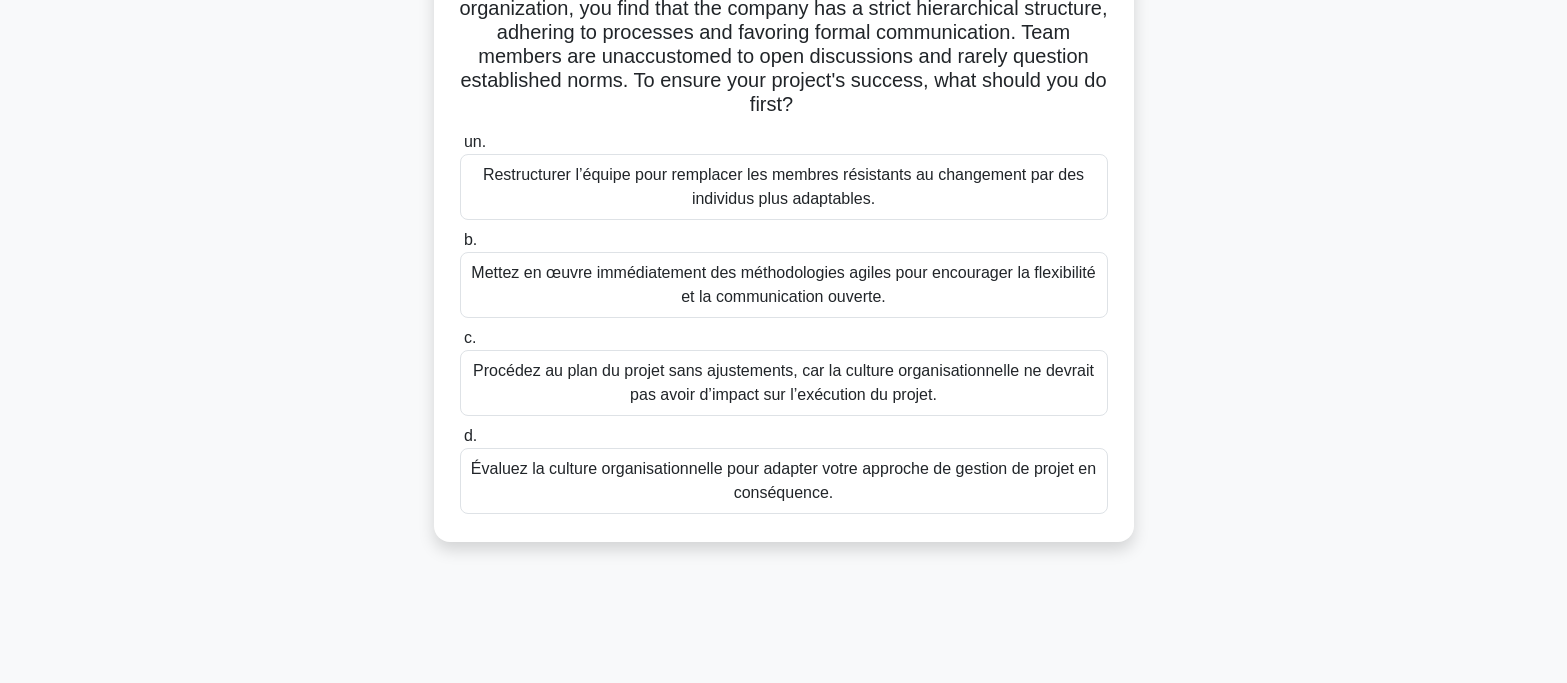 scroll, scrollTop: 200, scrollLeft: 0, axis: vertical 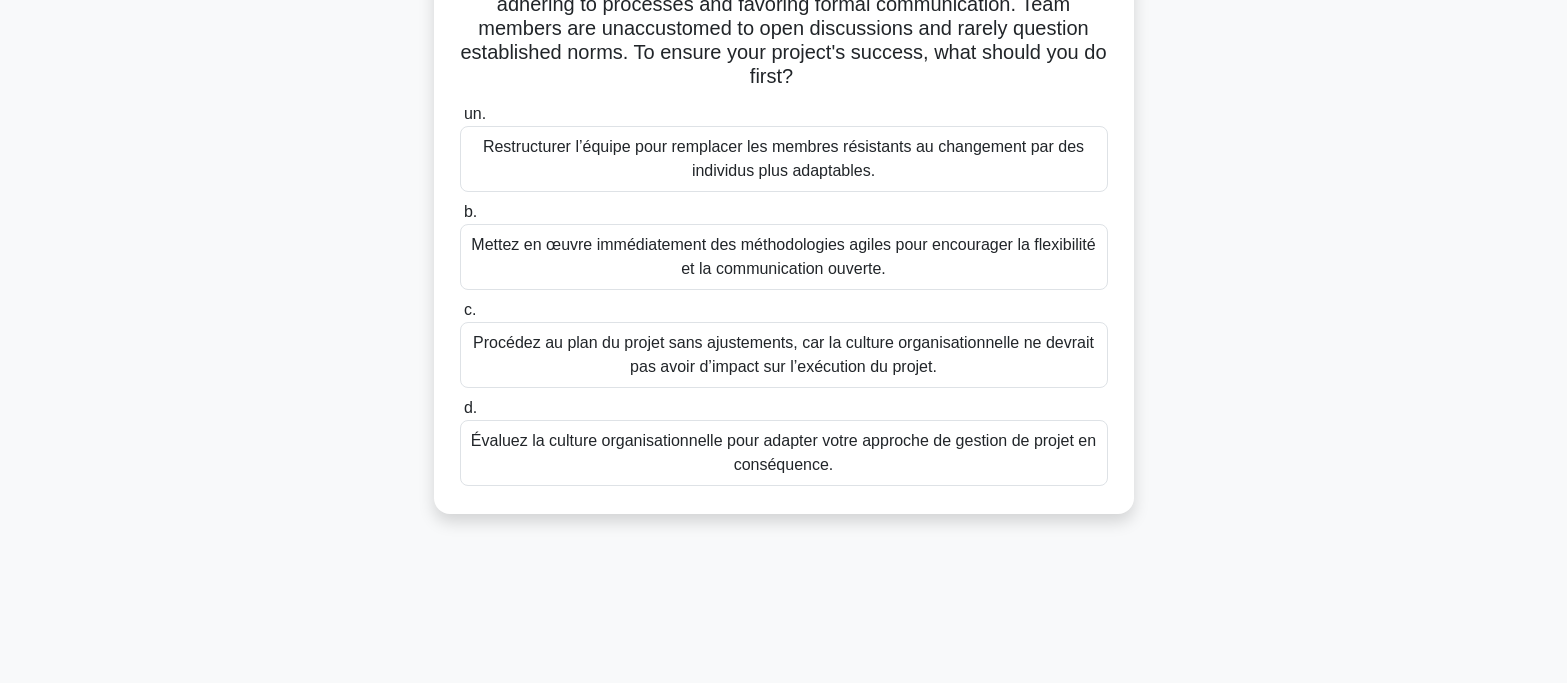 click on "Mettez en œuvre immédiatement des méthodologies agiles pour encourager la flexibilité et la communication ouverte." at bounding box center (783, 256) 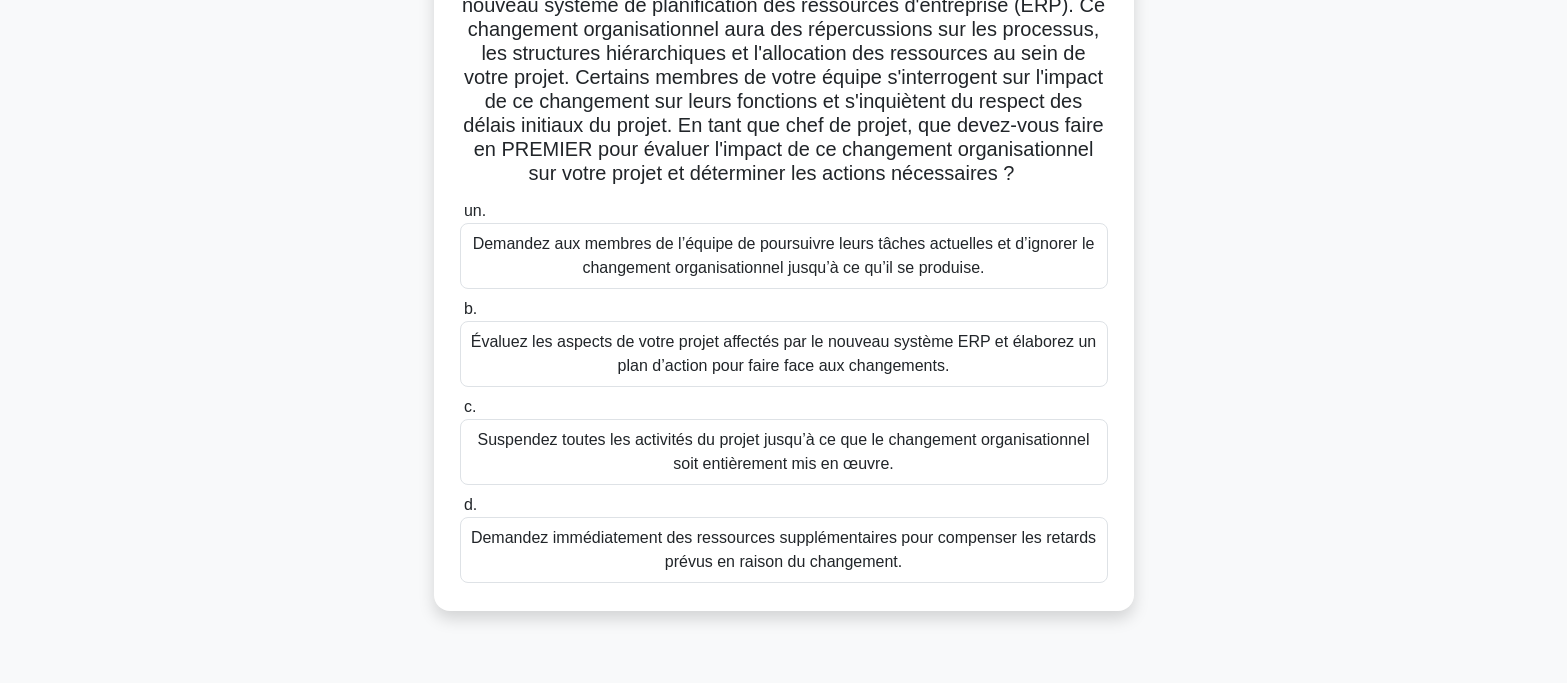 scroll, scrollTop: 300, scrollLeft: 0, axis: vertical 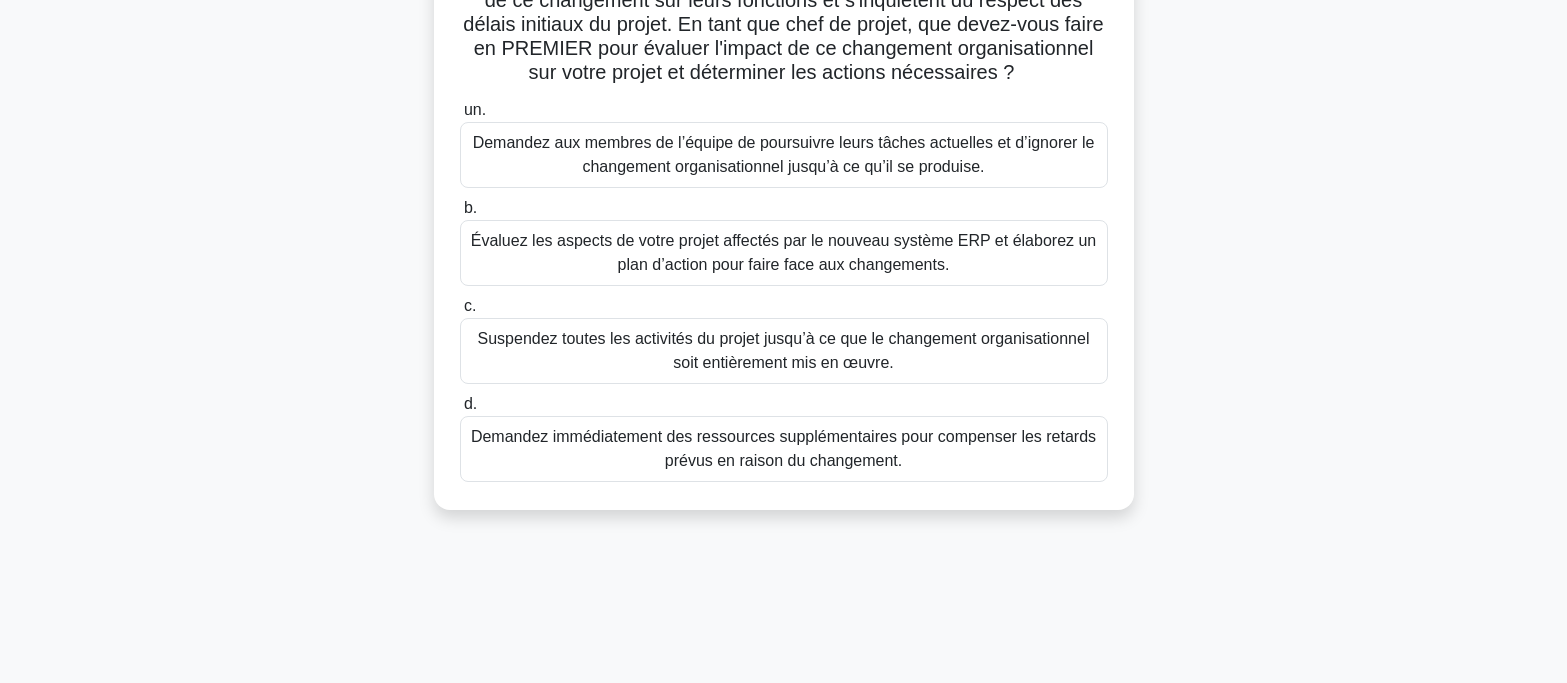 click on "Évaluez les aspects de votre projet affectés par le nouveau système ERP et élaborez un plan d’action pour faire face aux changements." at bounding box center [784, 252] 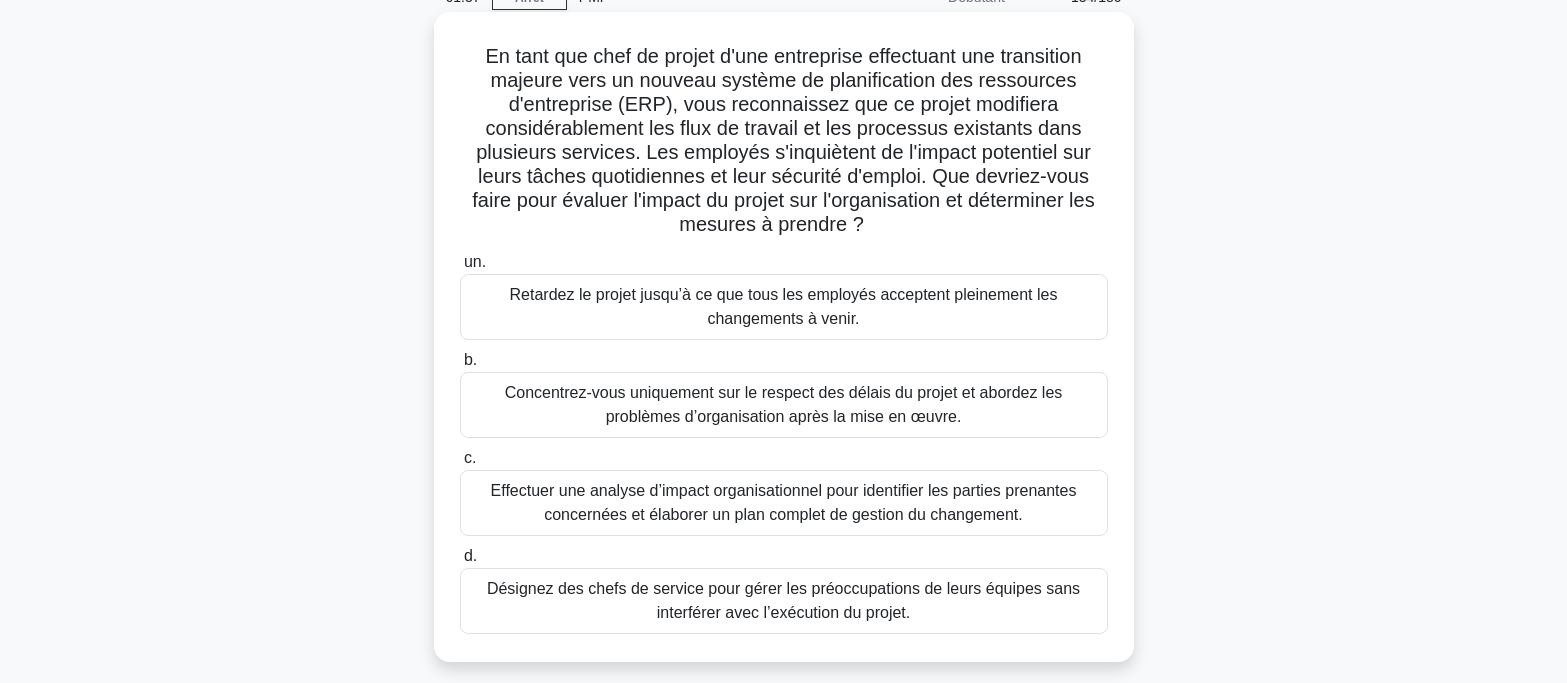 scroll, scrollTop: 200, scrollLeft: 0, axis: vertical 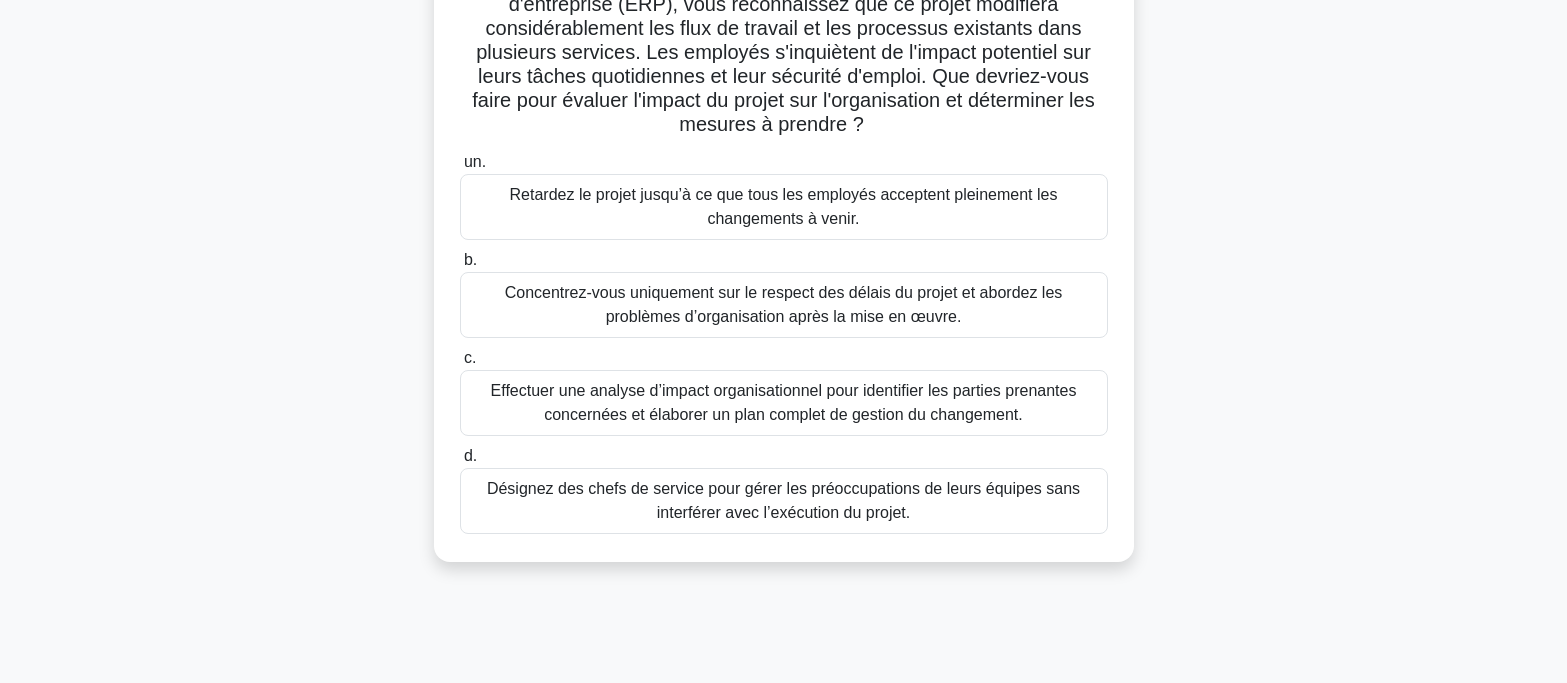 click on "Effectuer une analyse d’impact organisationnel pour identifier les parties prenantes concernées et élaborer un plan complet de gestion du changement." at bounding box center (784, 402) 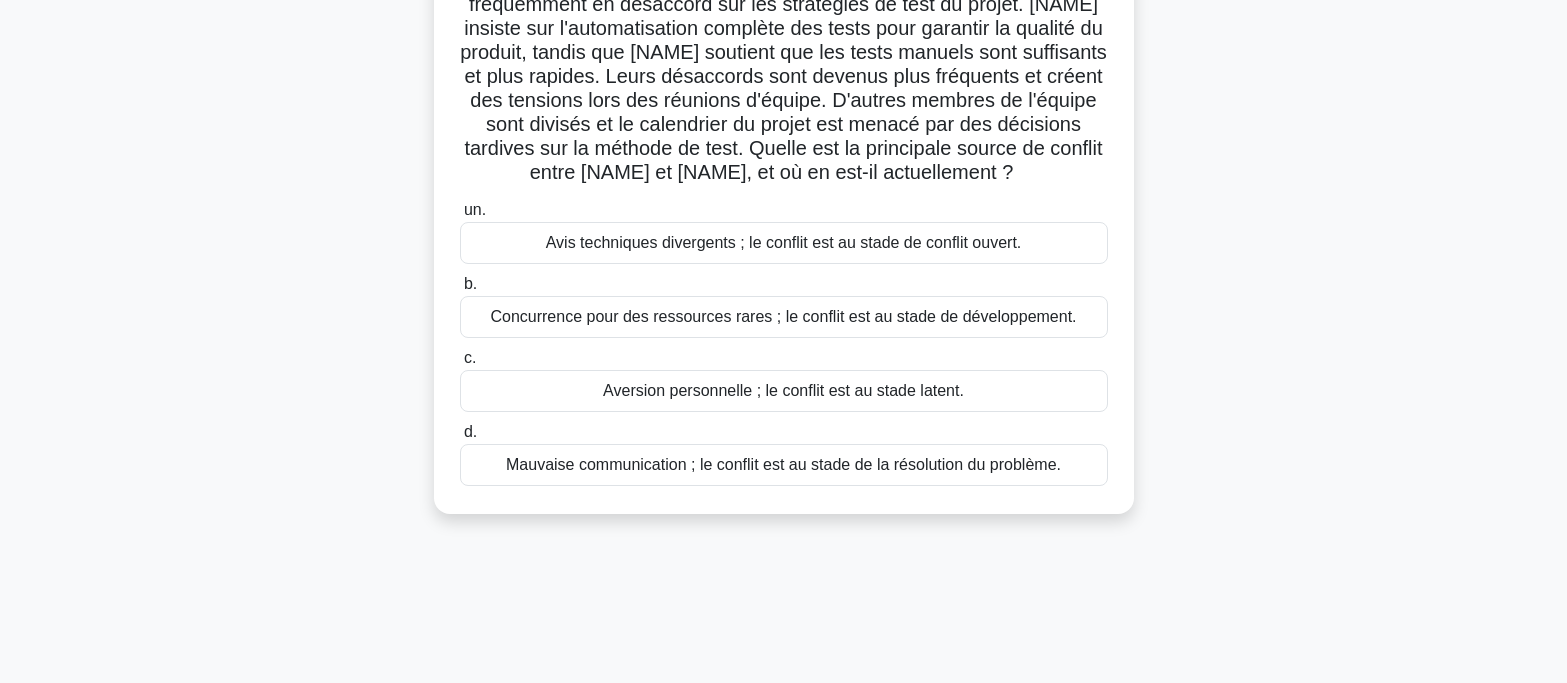 scroll, scrollTop: 100, scrollLeft: 0, axis: vertical 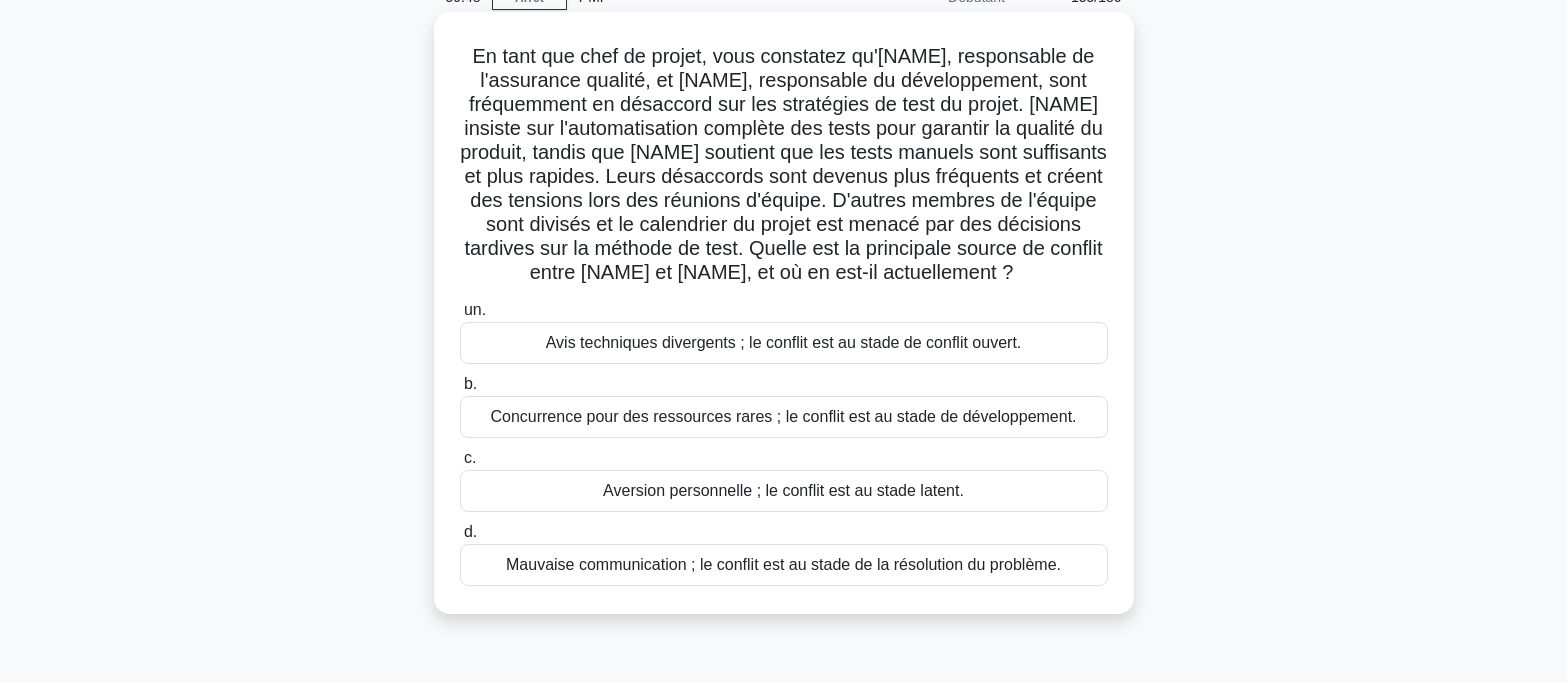 click on "Avis techniques divergents ; le conflit est au stade de conflit ouvert." at bounding box center [784, 342] 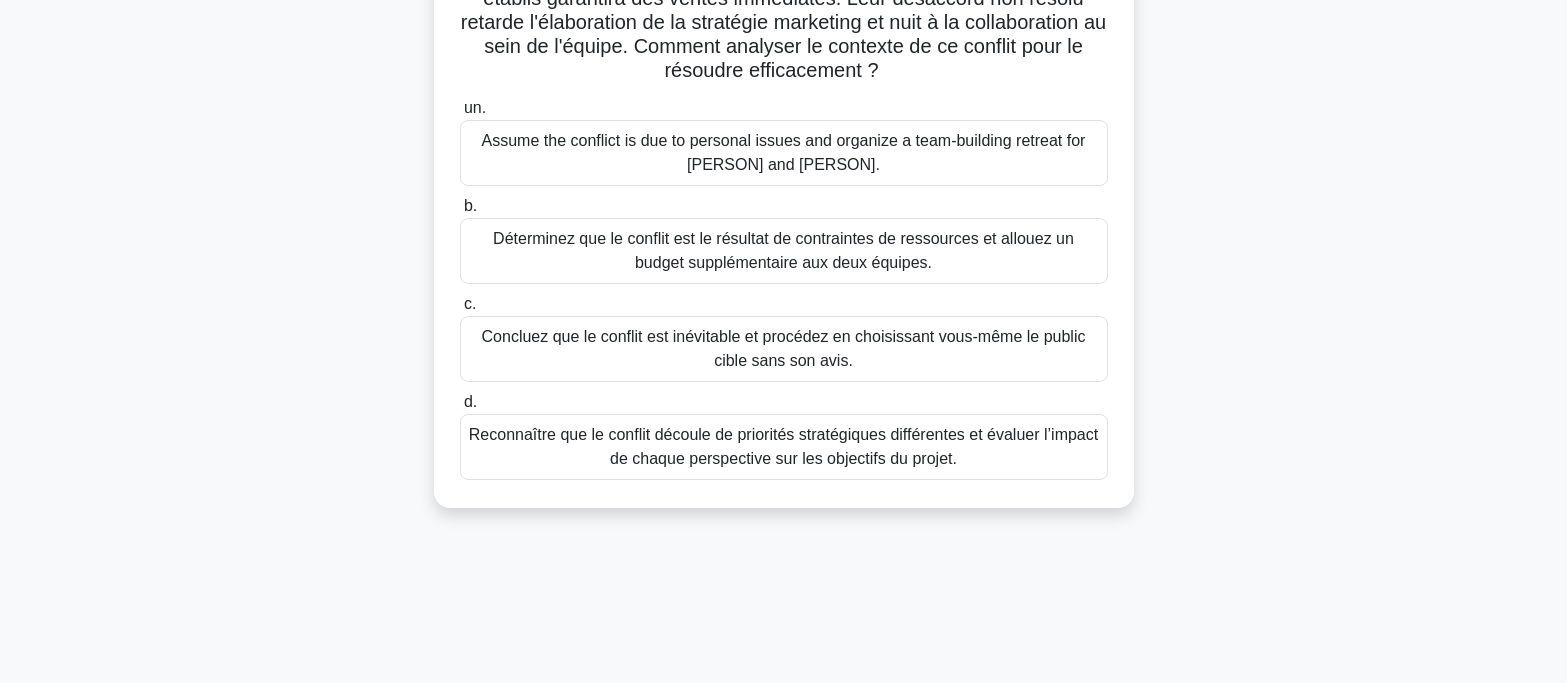 scroll, scrollTop: 300, scrollLeft: 0, axis: vertical 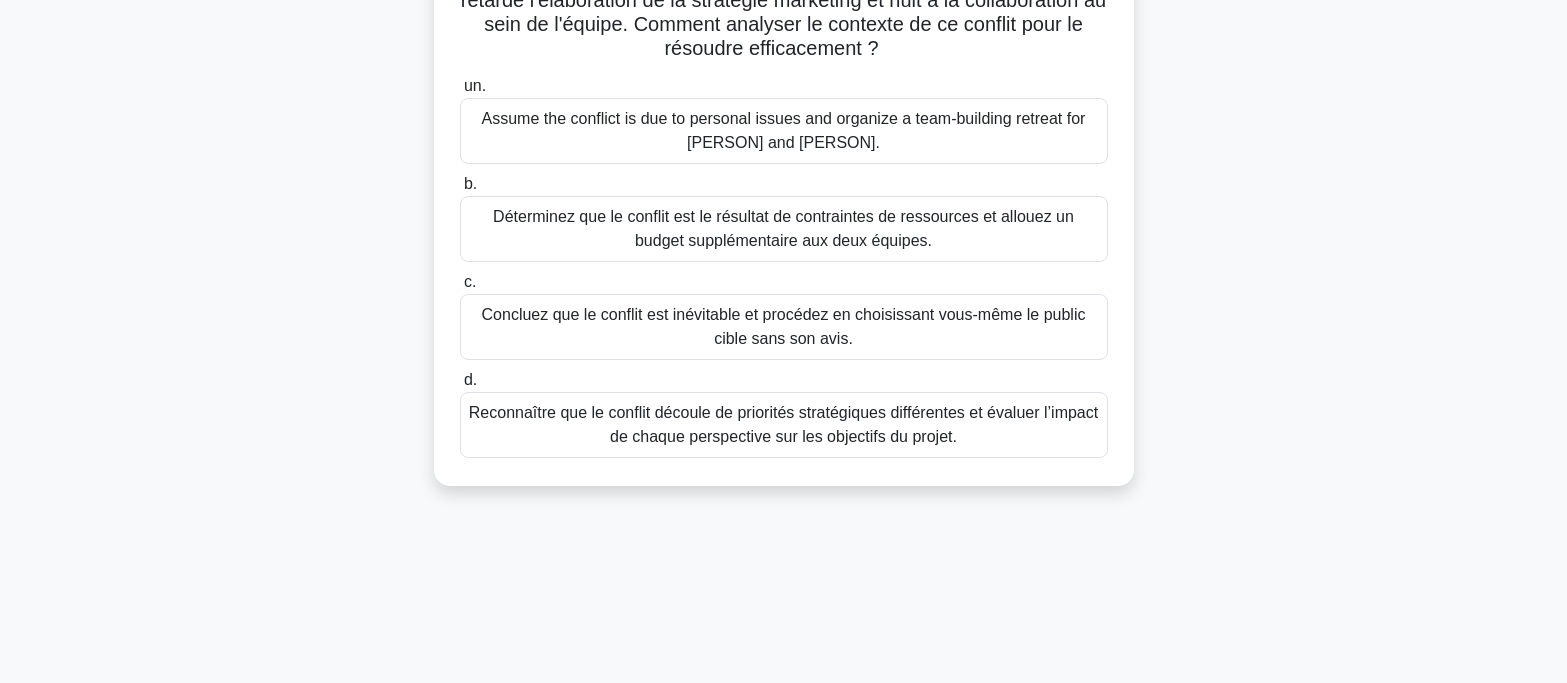 click on "Reconnaître que le conflit découle de priorités stratégiques différentes et évaluer l’impact de chaque perspective sur les objectifs du projet." at bounding box center (783, 424) 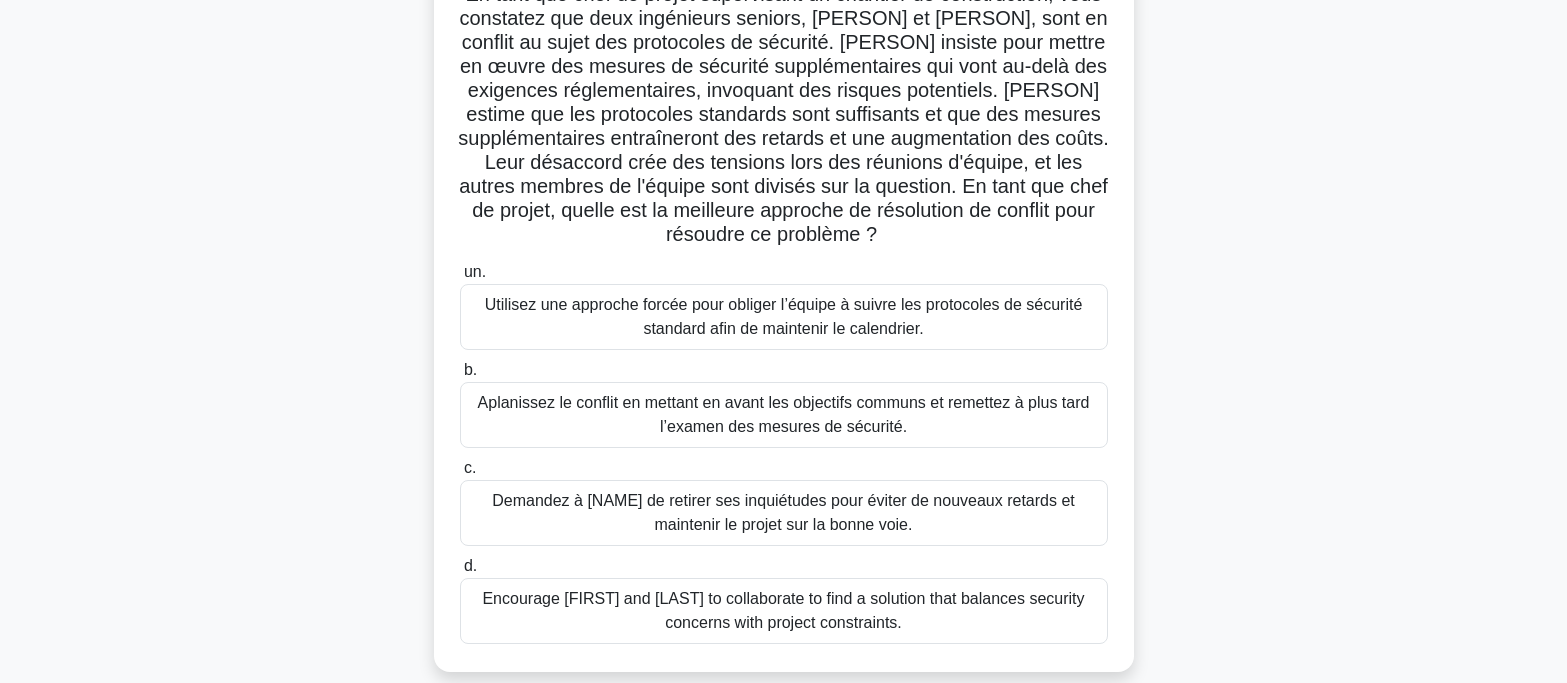 scroll, scrollTop: 200, scrollLeft: 0, axis: vertical 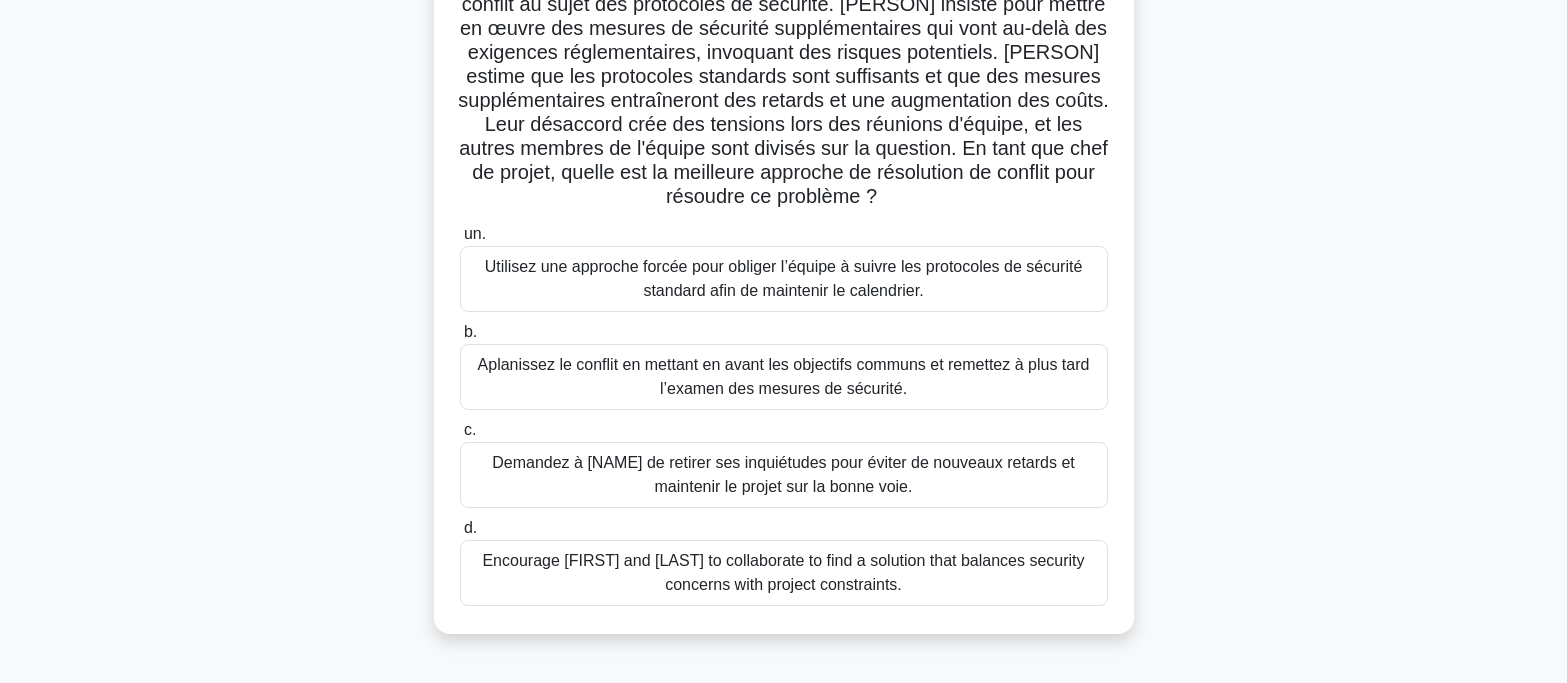click on "Encourage [FIRST] and [LAST] to collaborate to find a solution that balances security concerns with project constraints." at bounding box center [783, 572] 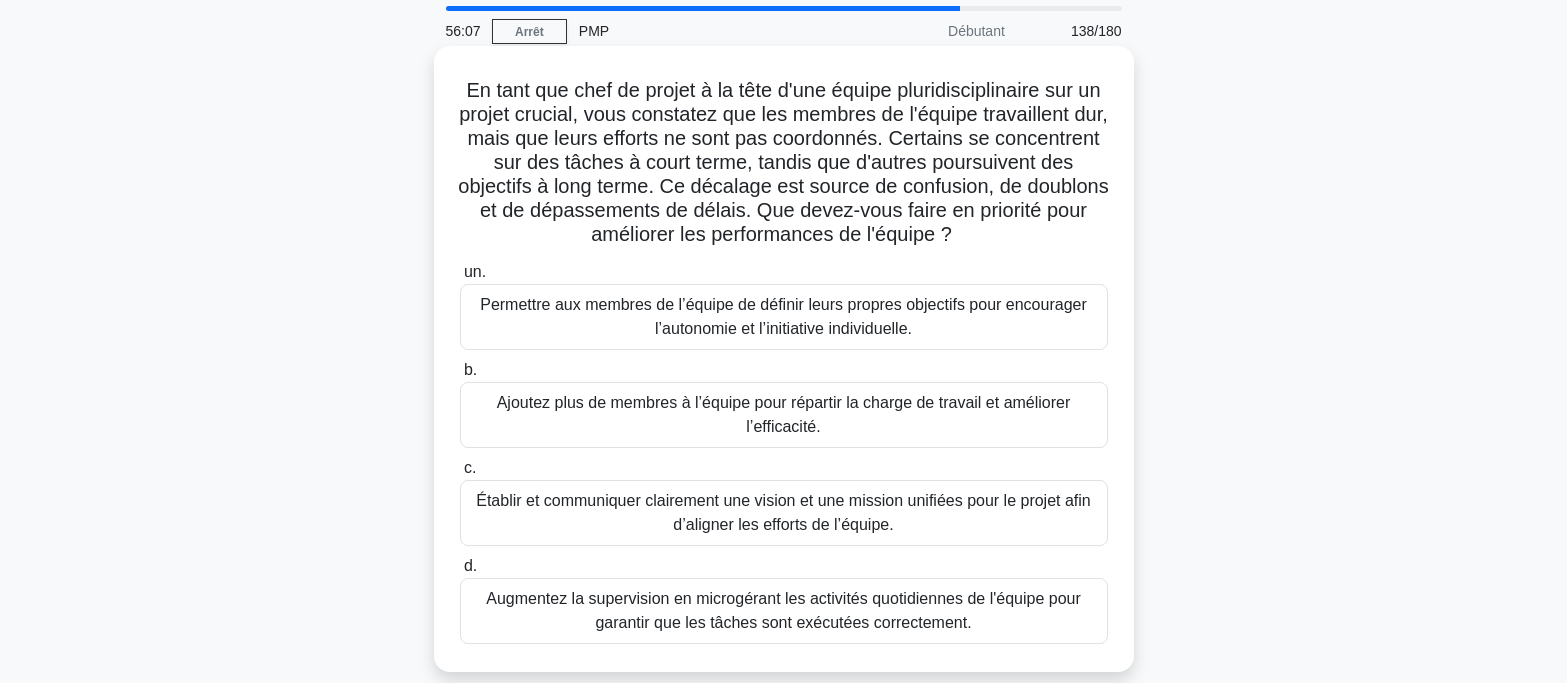 scroll, scrollTop: 100, scrollLeft: 0, axis: vertical 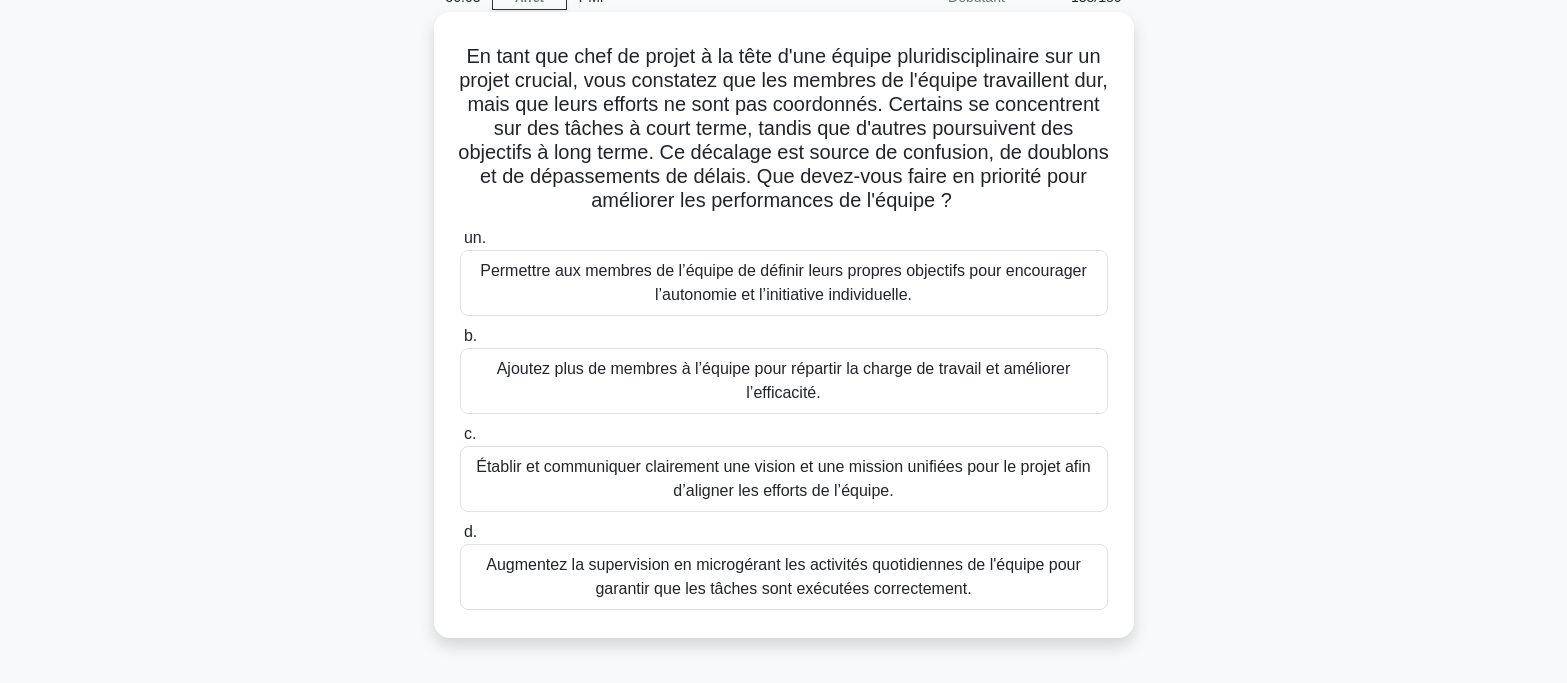 click on "Permettre aux membres de l’équipe de définir leurs propres objectifs pour encourager l’autonomie et l’initiative individuelle." at bounding box center (783, 282) 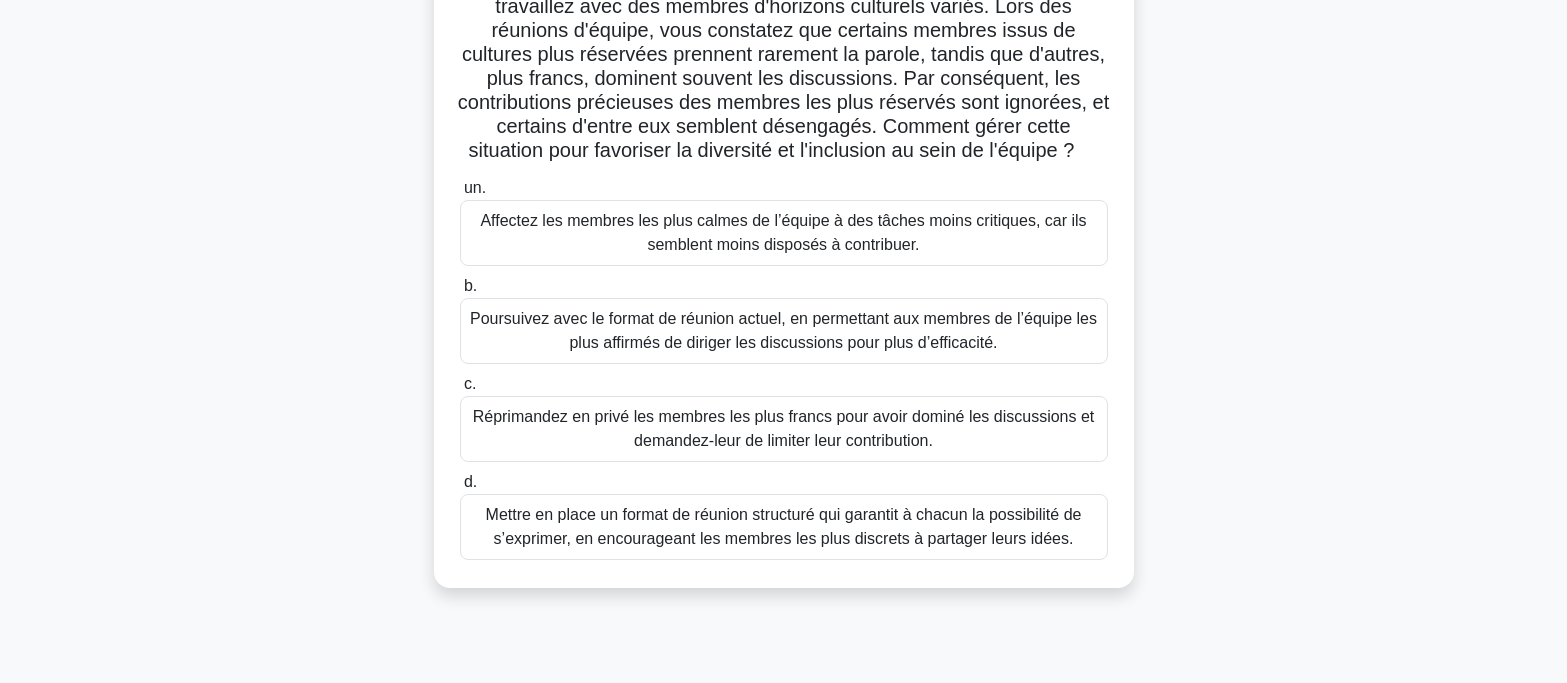 scroll, scrollTop: 300, scrollLeft: 0, axis: vertical 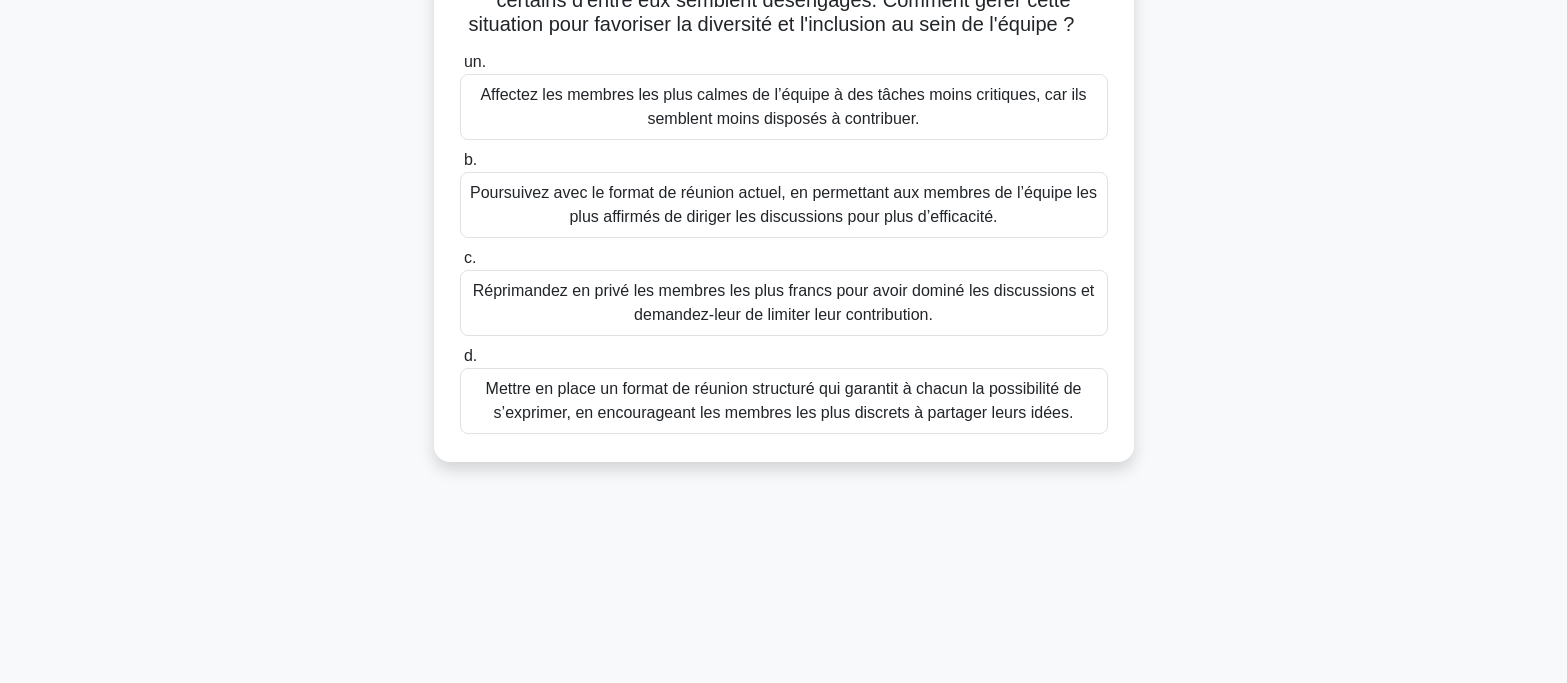 click on "Mettre en place un format de réunion structuré qui garantit à chacun la possibilité de s’exprimer, en encourageant les membres les plus discrets à partager leurs idées." at bounding box center (784, 401) 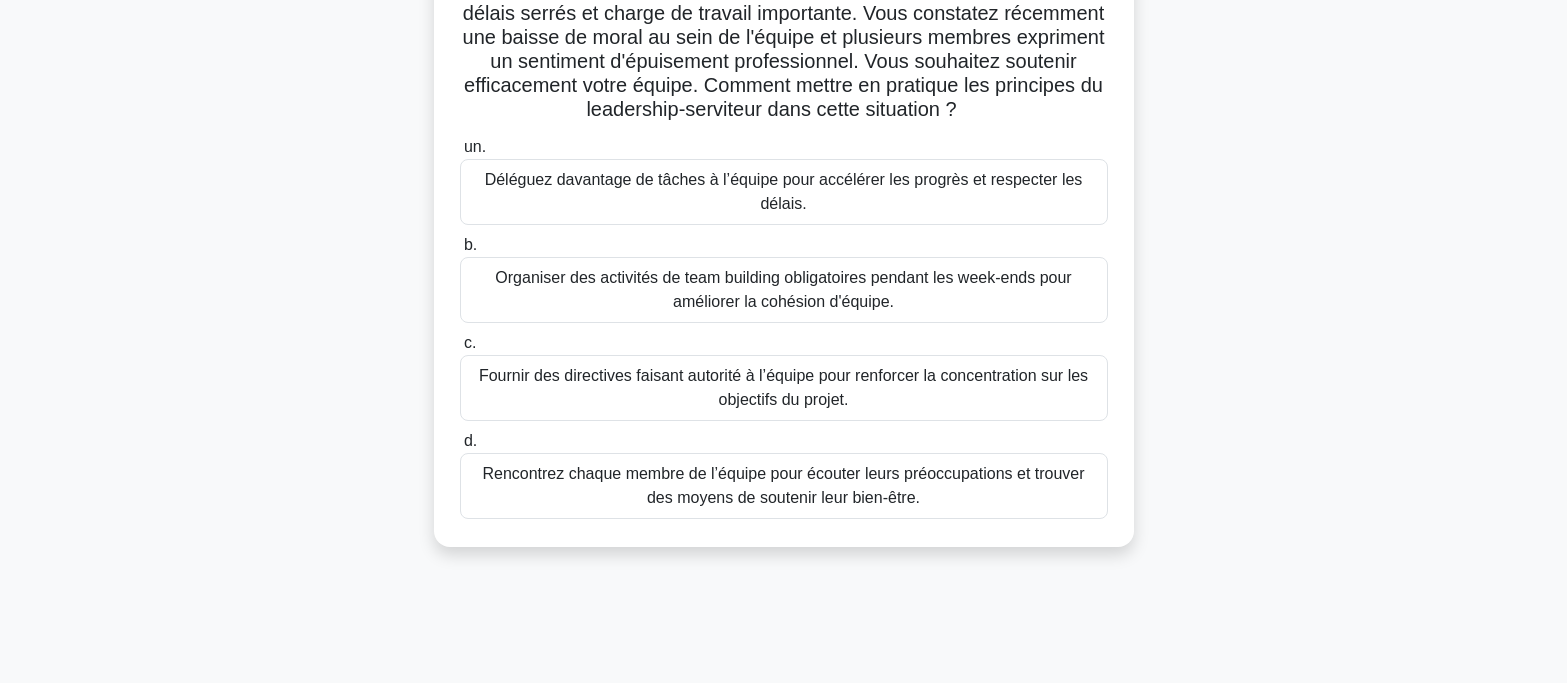 scroll, scrollTop: 200, scrollLeft: 0, axis: vertical 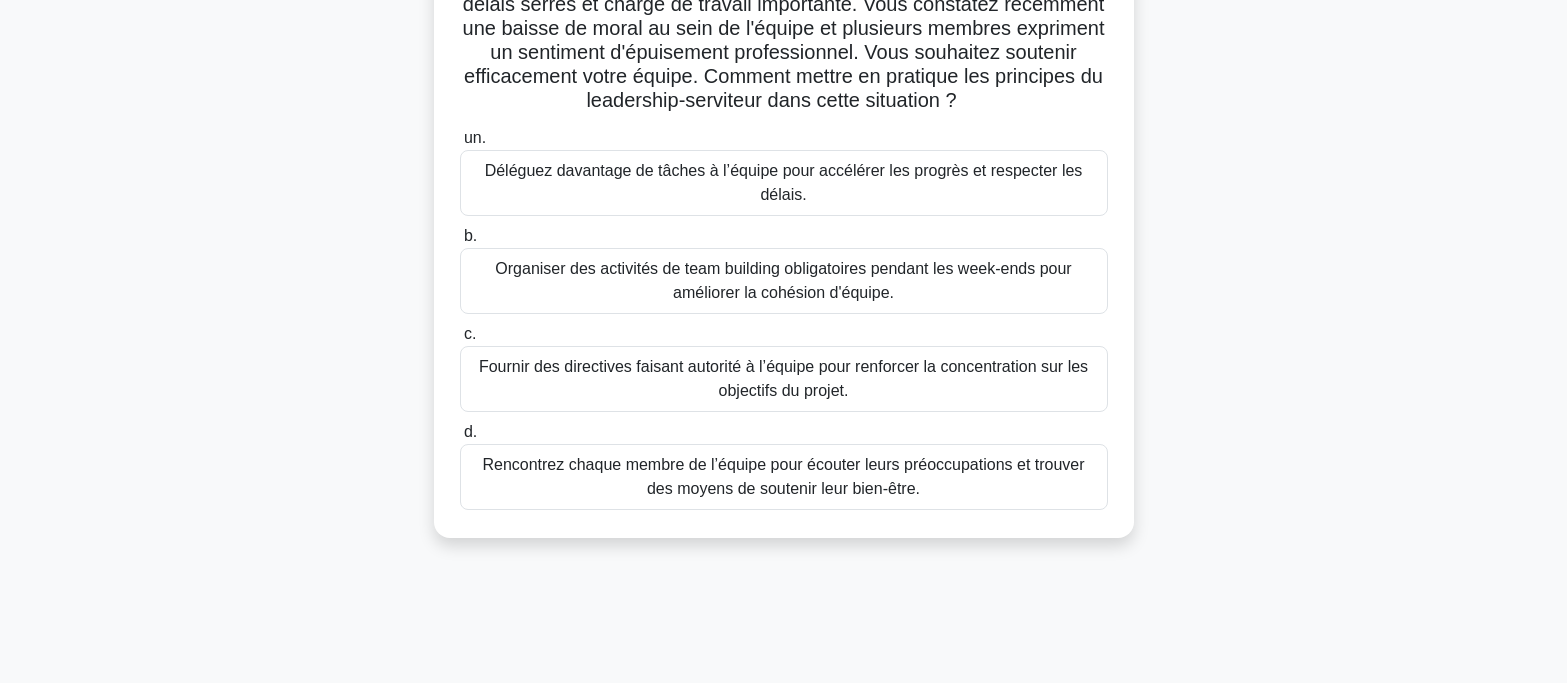 click on "Rencontrez chaque membre de l’équipe pour écouter leurs préoccupations et trouver des moyens de soutenir leur bien-être." at bounding box center (783, 476) 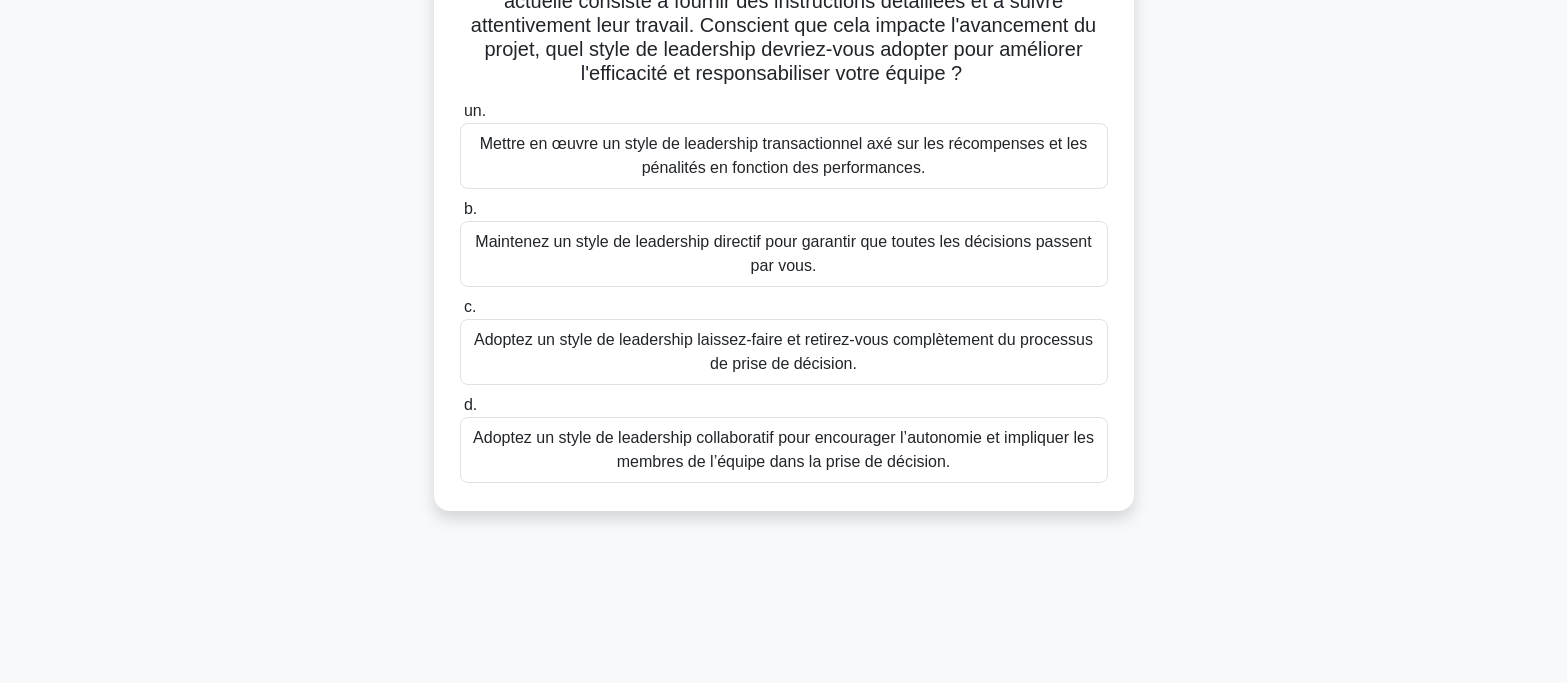 scroll, scrollTop: 300, scrollLeft: 0, axis: vertical 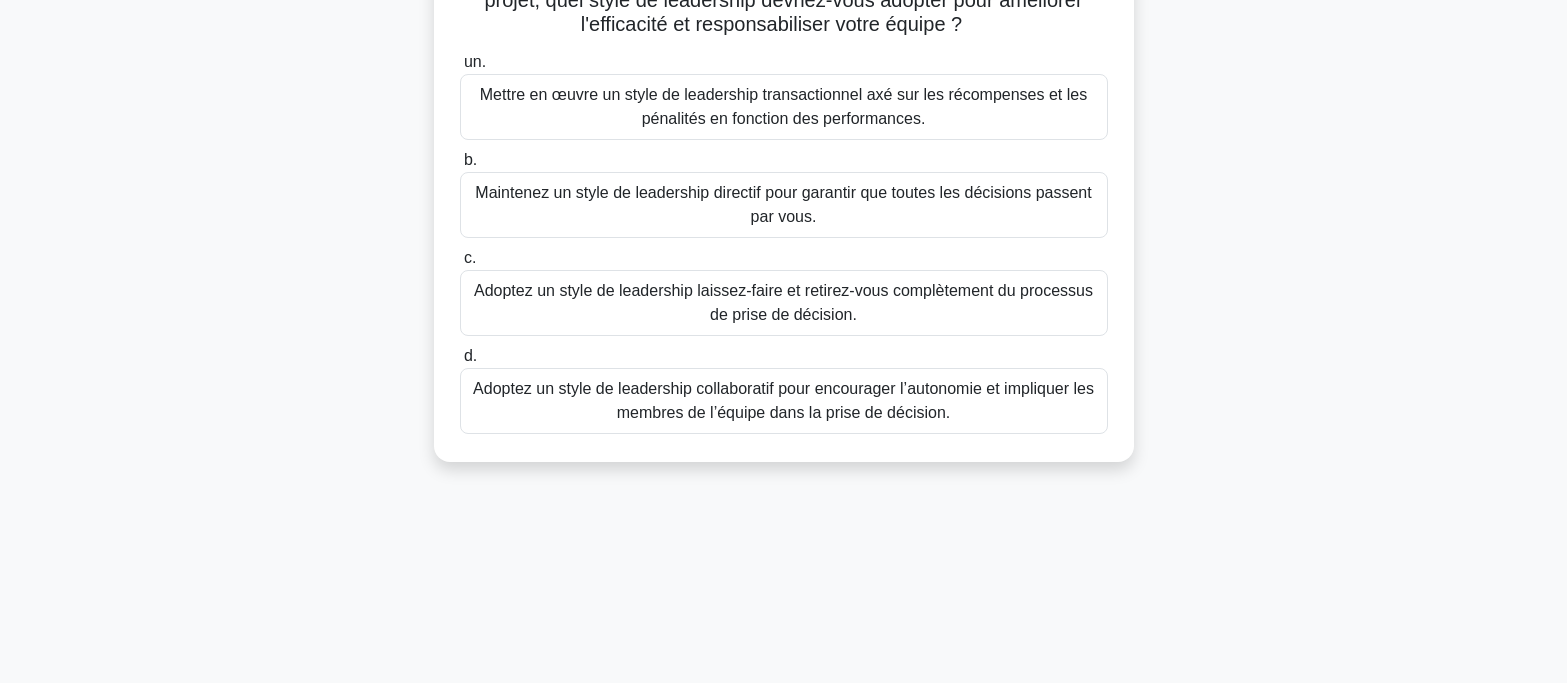 click on "Adoptez un style de leadership collaboratif pour encourager l’autonomie et impliquer les membres de l’équipe dans la prise de décision." at bounding box center (783, 400) 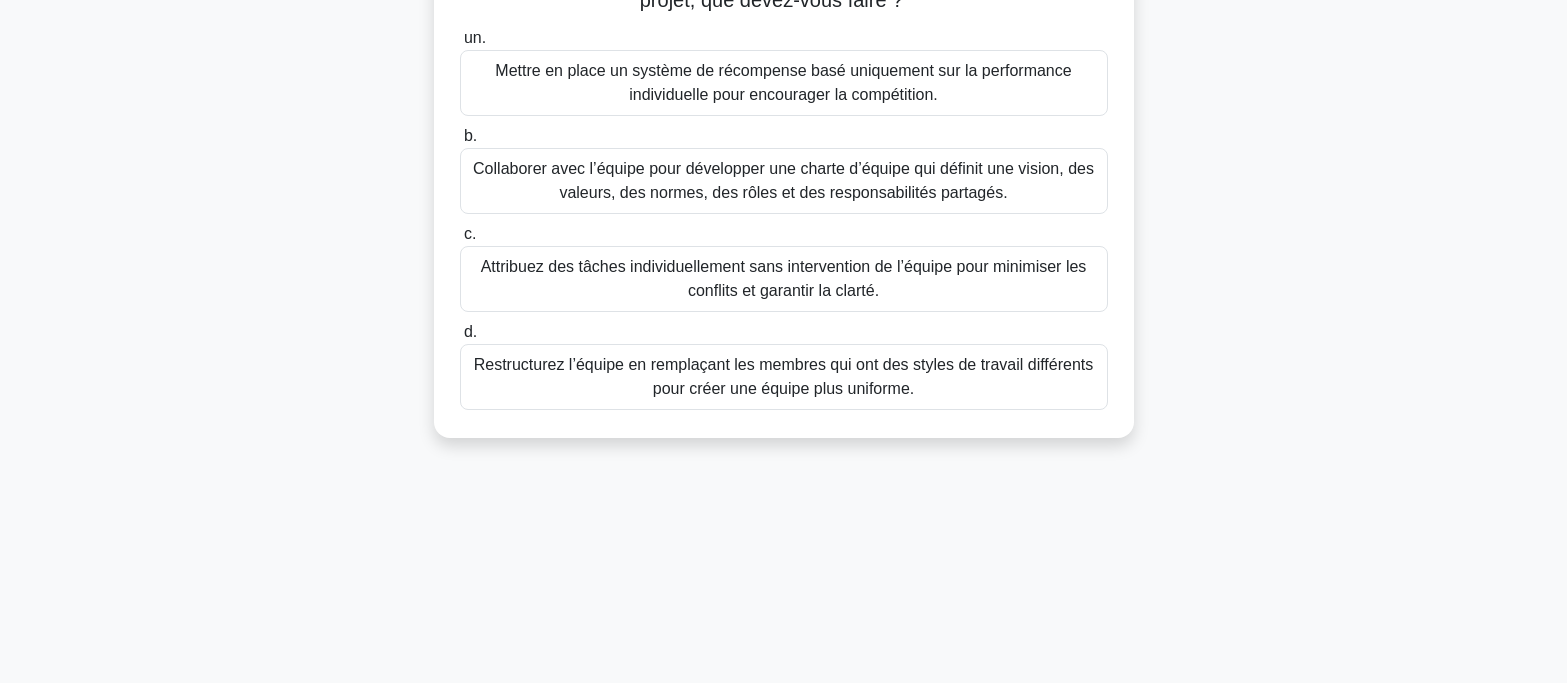 scroll, scrollTop: 0, scrollLeft: 0, axis: both 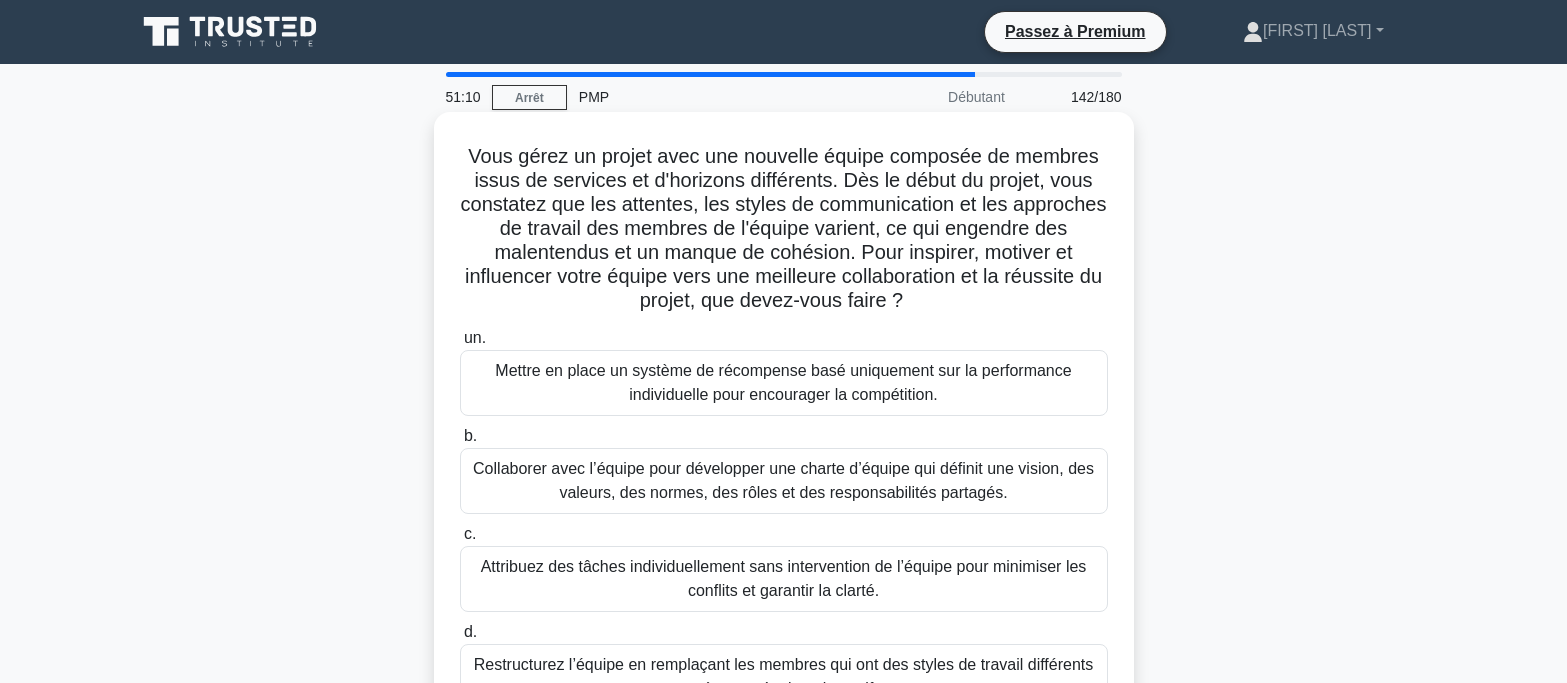click on "Collaborer avec l’équipe pour développer une charte d’équipe qui définit une vision, des valeurs, des normes, des rôles et des responsabilités partagés." at bounding box center [784, 481] 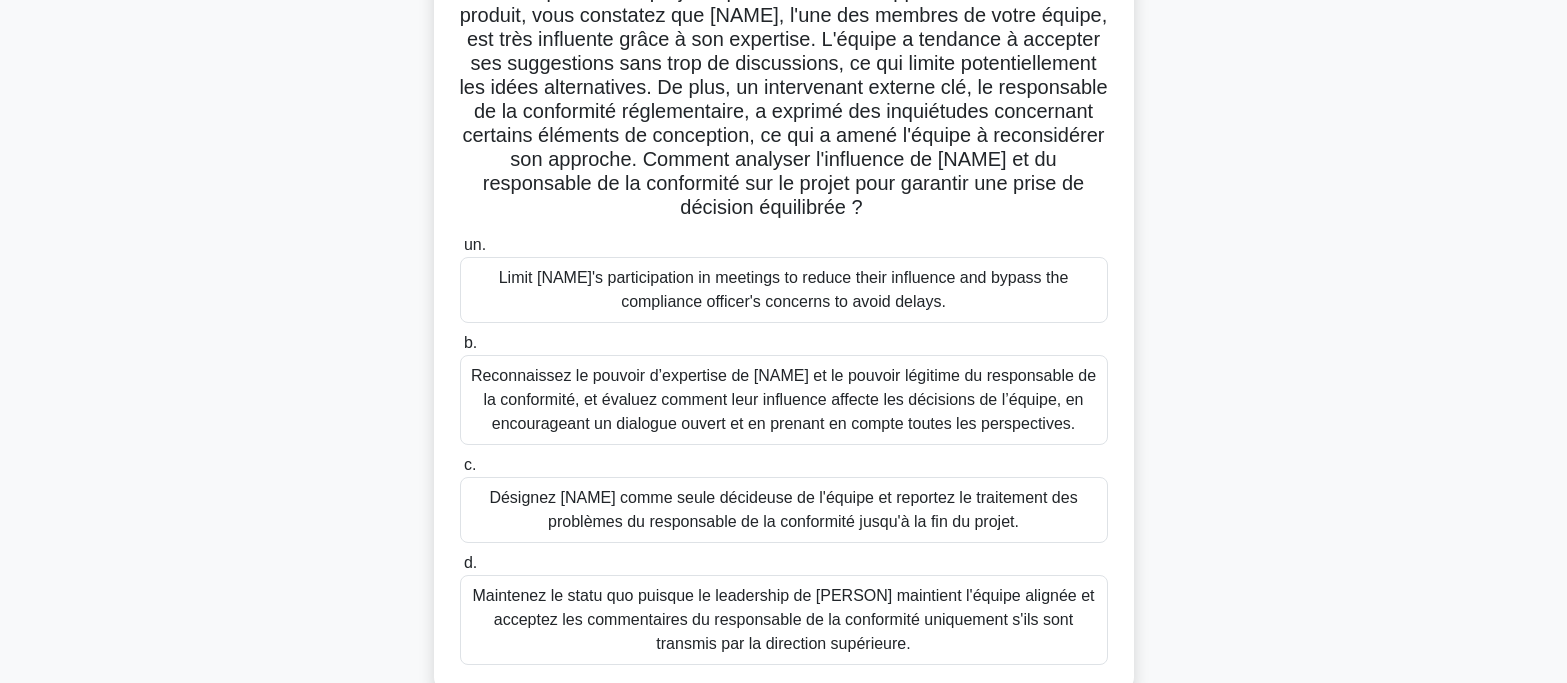scroll, scrollTop: 200, scrollLeft: 0, axis: vertical 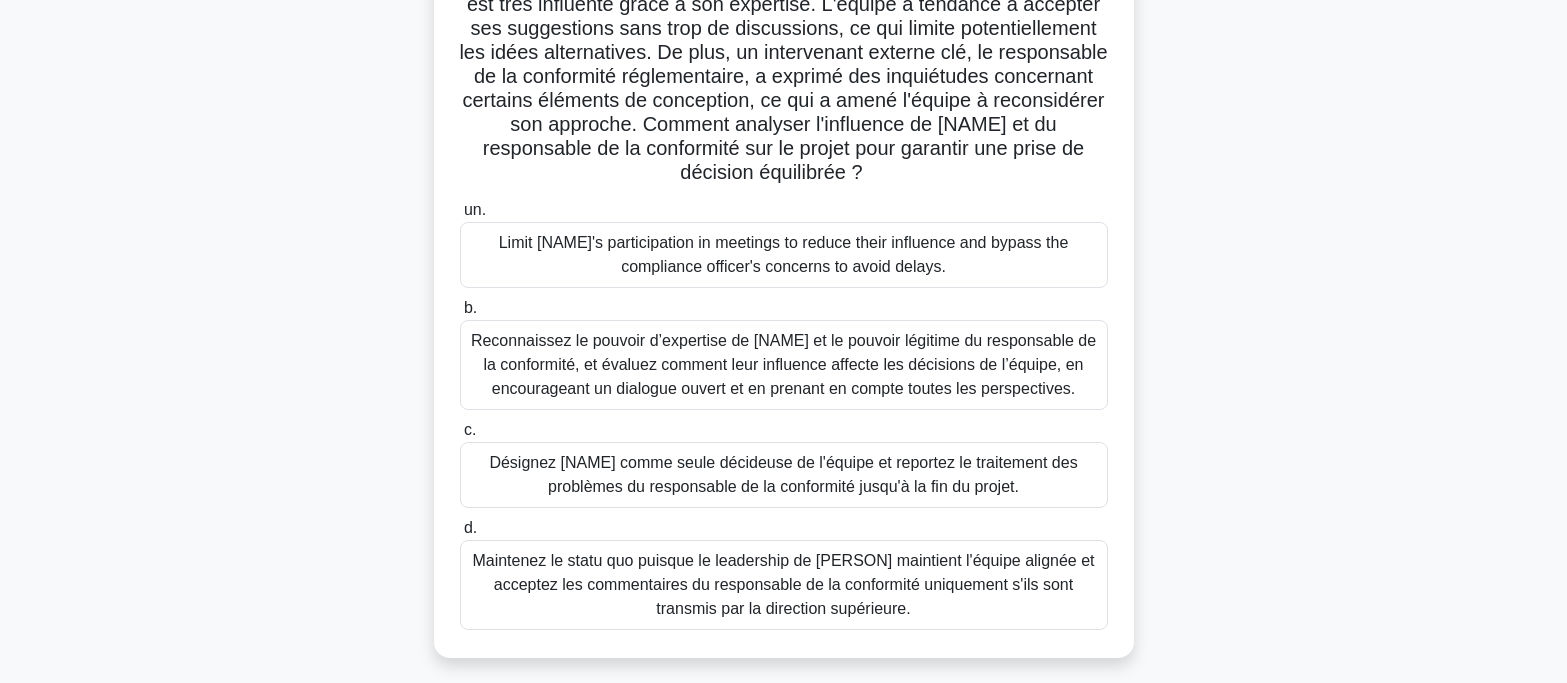 click on "Reconnaissez le pouvoir d’expertise de [NAME] et le pouvoir légitime du responsable de la conformité, et évaluez comment leur influence affecte les décisions de l’équipe, en encourageant un dialogue ouvert et en prenant en compte toutes les perspectives." at bounding box center [783, 364] 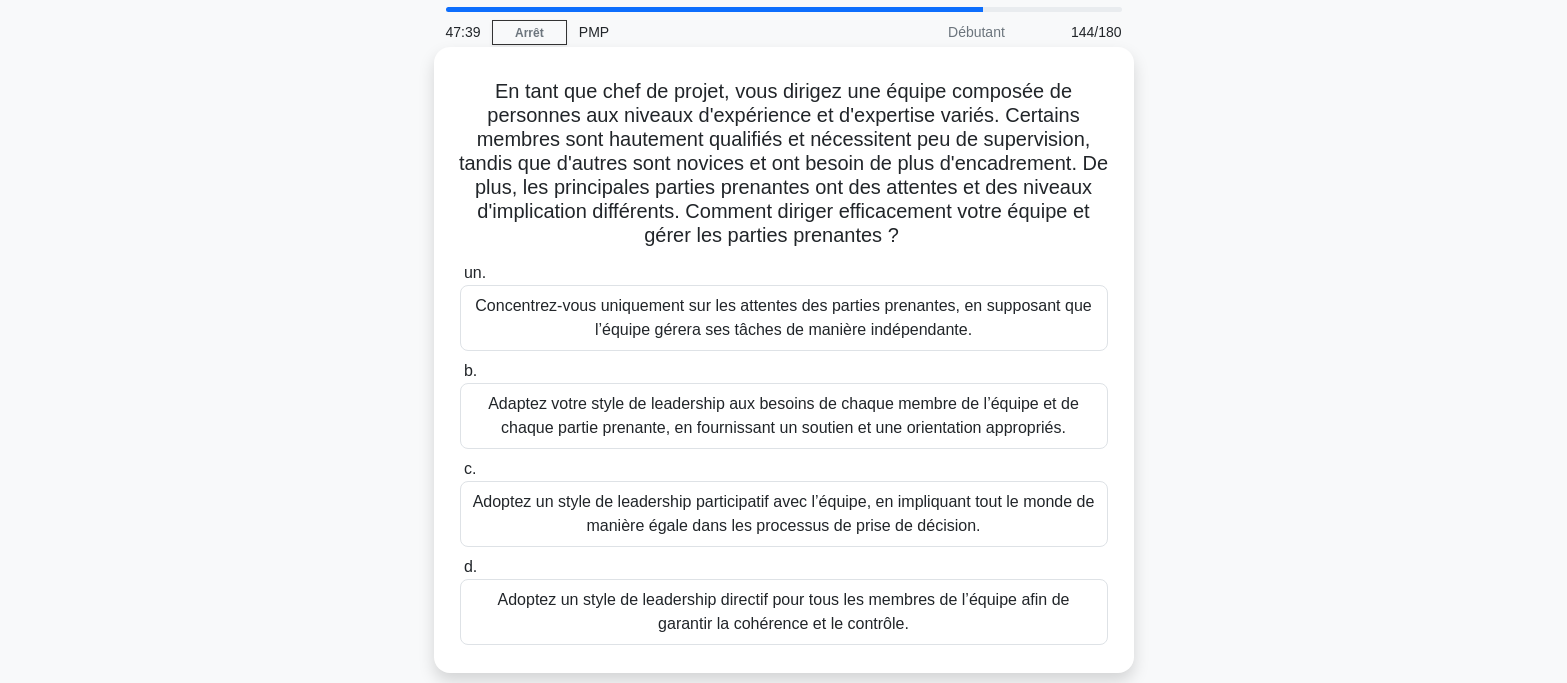 scroll, scrollTop: 100, scrollLeft: 0, axis: vertical 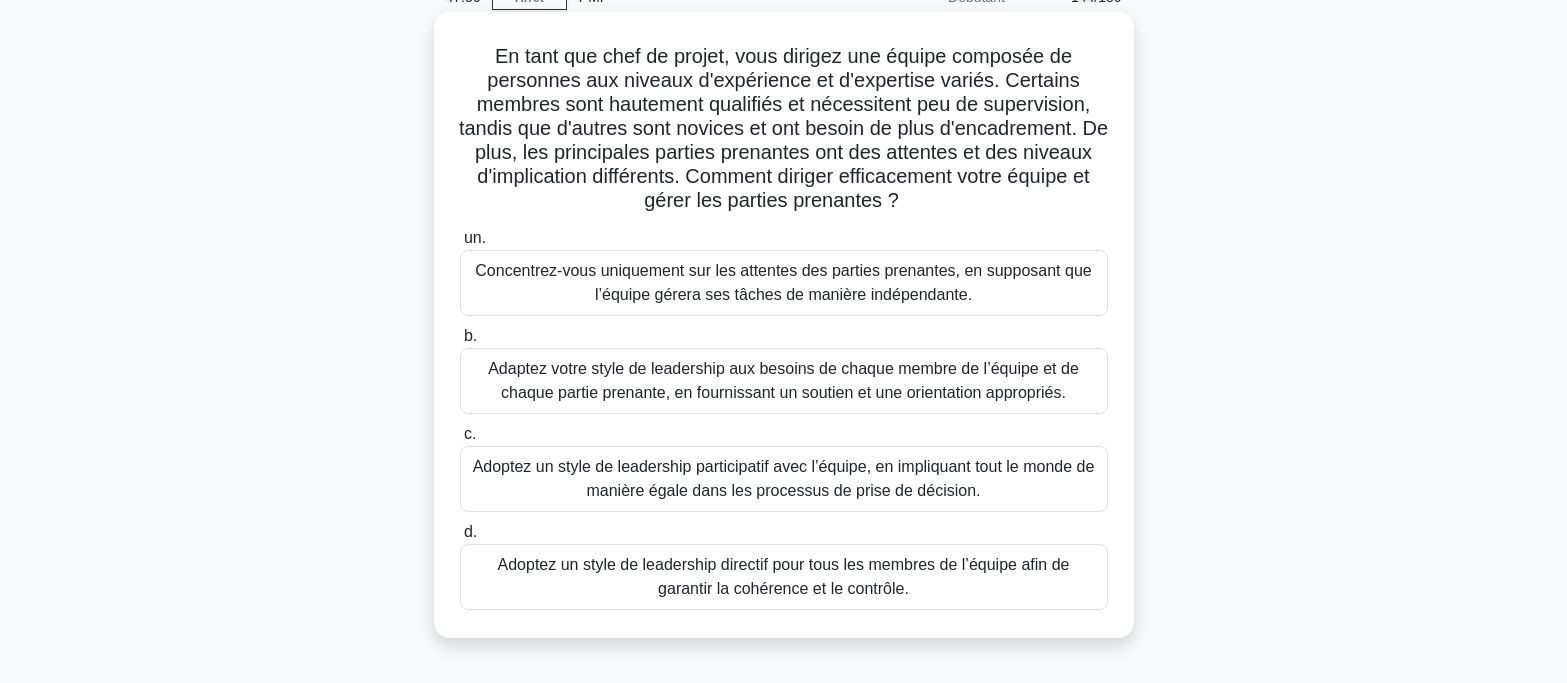 click on "Adaptez votre style de leadership aux besoins de chaque membre de l’équipe et de chaque partie prenante, en fournissant un soutien et une orientation appropriés." at bounding box center [783, 380] 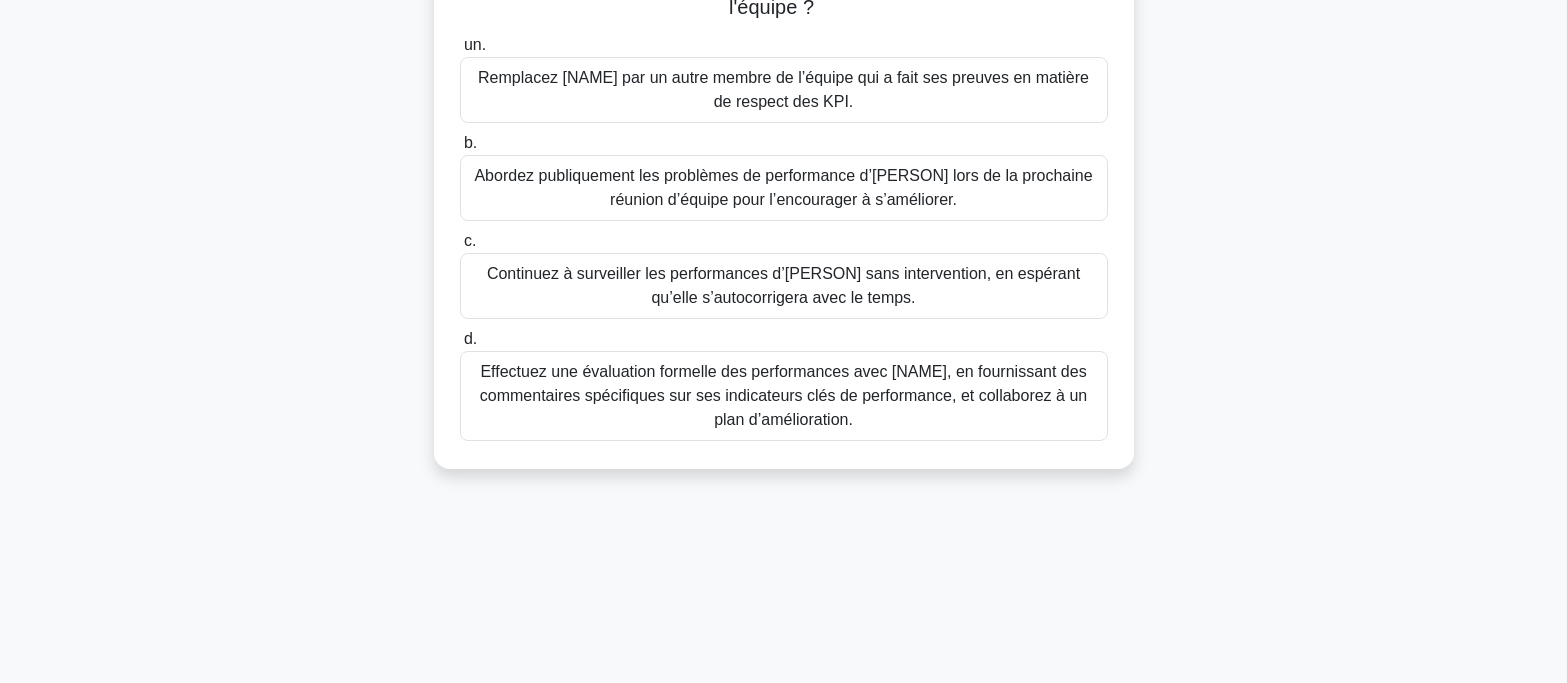 scroll, scrollTop: 397, scrollLeft: 0, axis: vertical 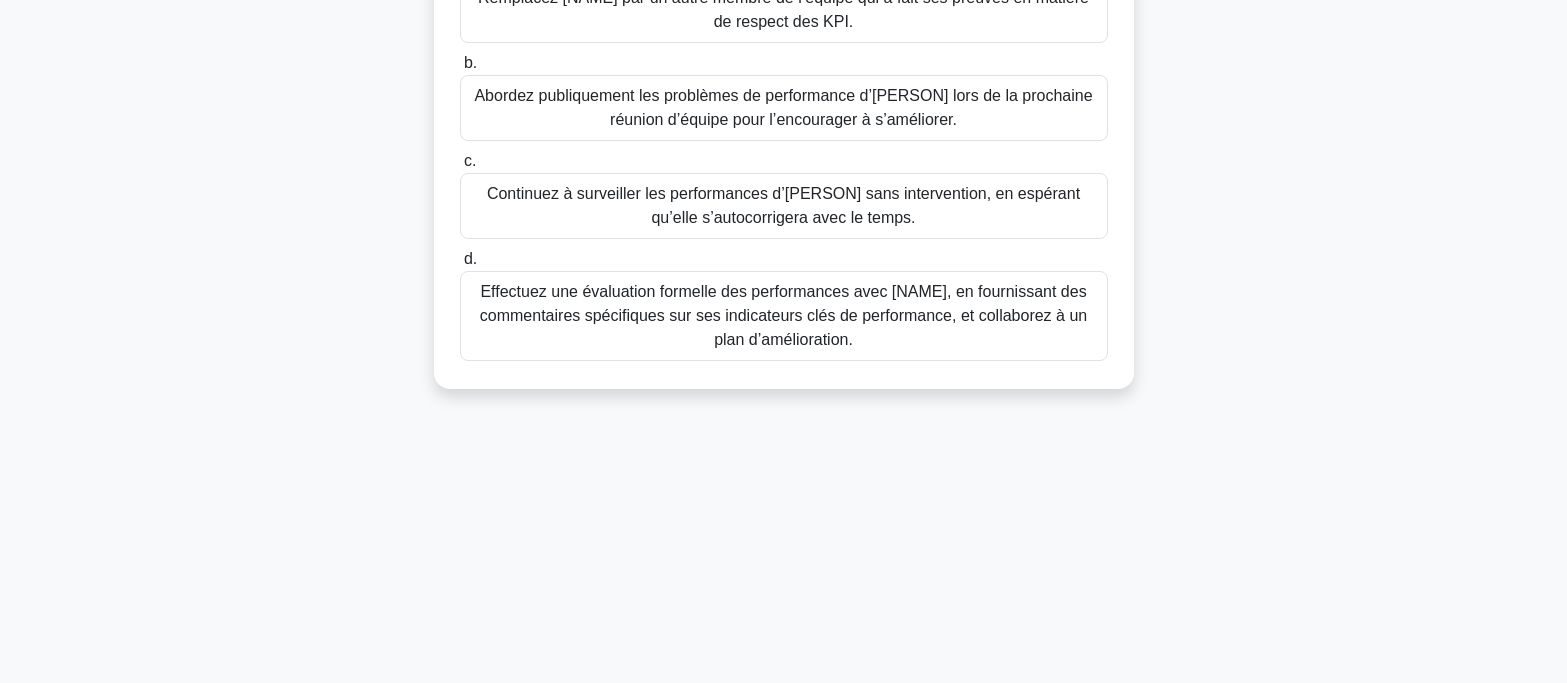 click on "Effectuez une évaluation formelle des performances avec [NAME], en fournissant des commentaires spécifiques sur ses indicateurs clés de performance, et collaborez à un plan d’amélioration." at bounding box center (784, 316) 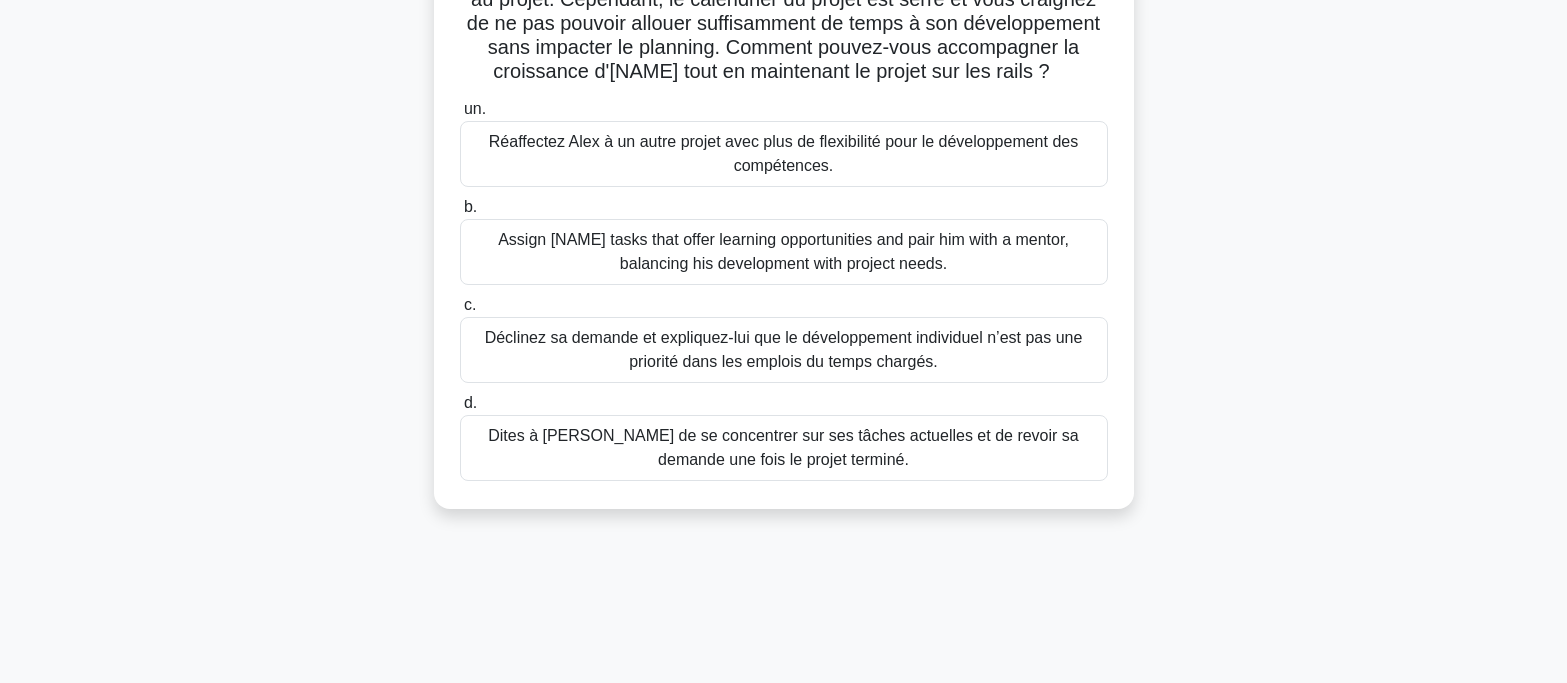 scroll, scrollTop: 300, scrollLeft: 0, axis: vertical 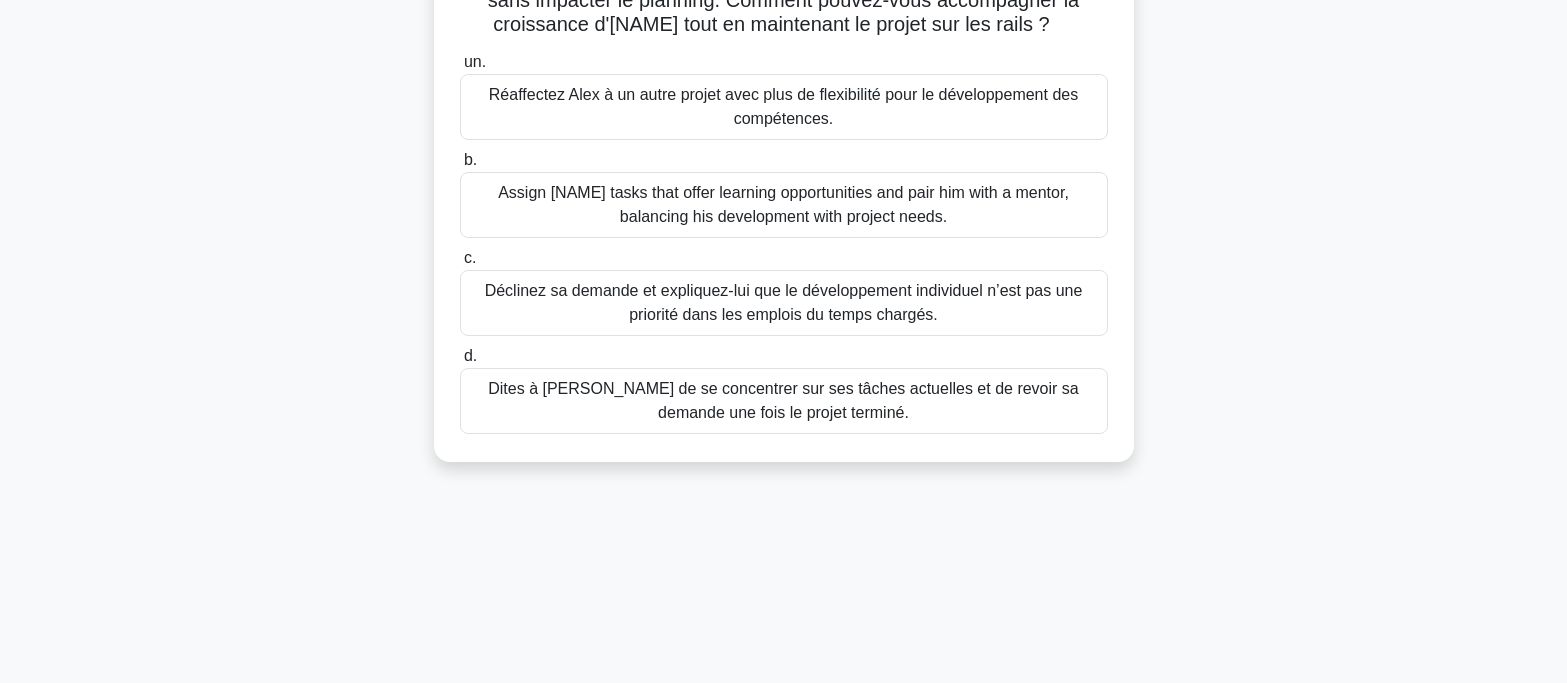 click on "Assign [NAME] tasks that offer learning opportunities and pair him with a mentor, balancing his development with project needs." at bounding box center (783, 204) 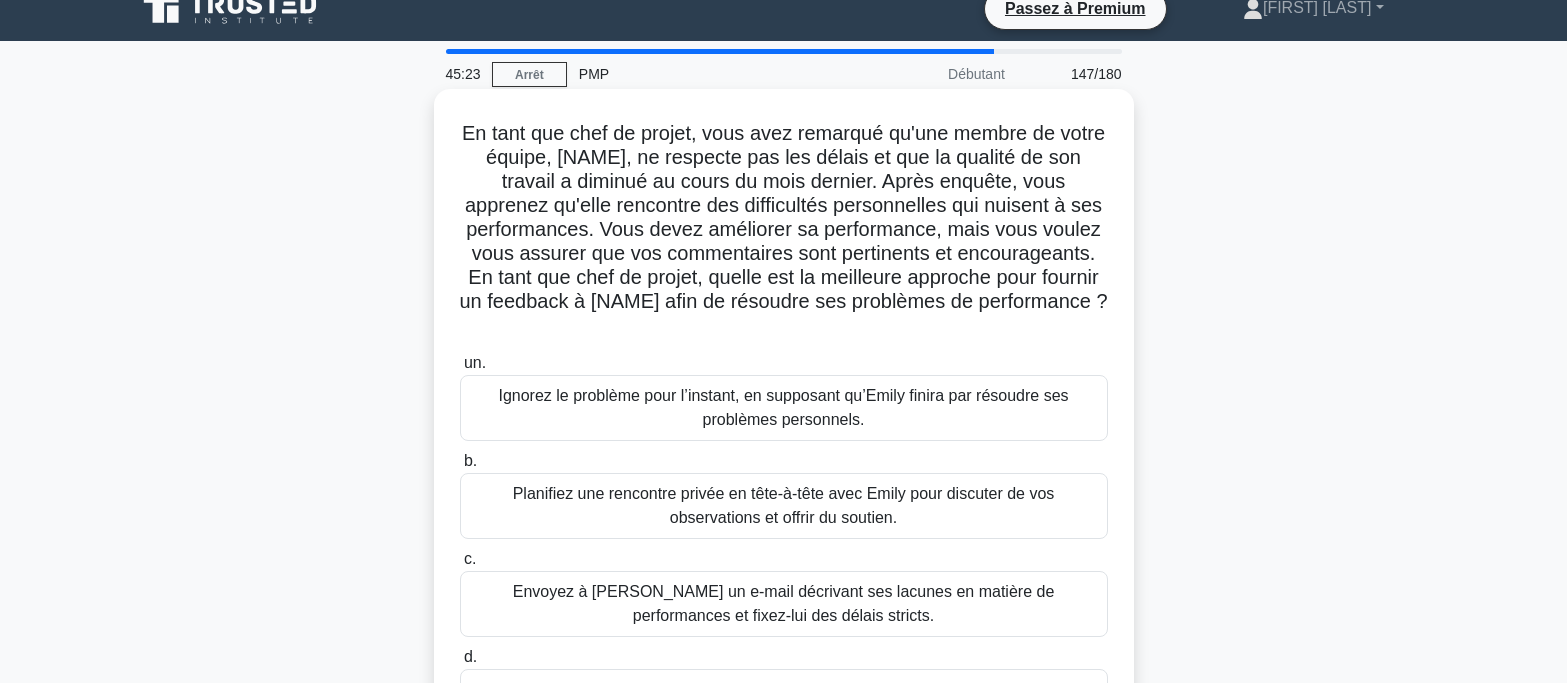 scroll, scrollTop: 0, scrollLeft: 0, axis: both 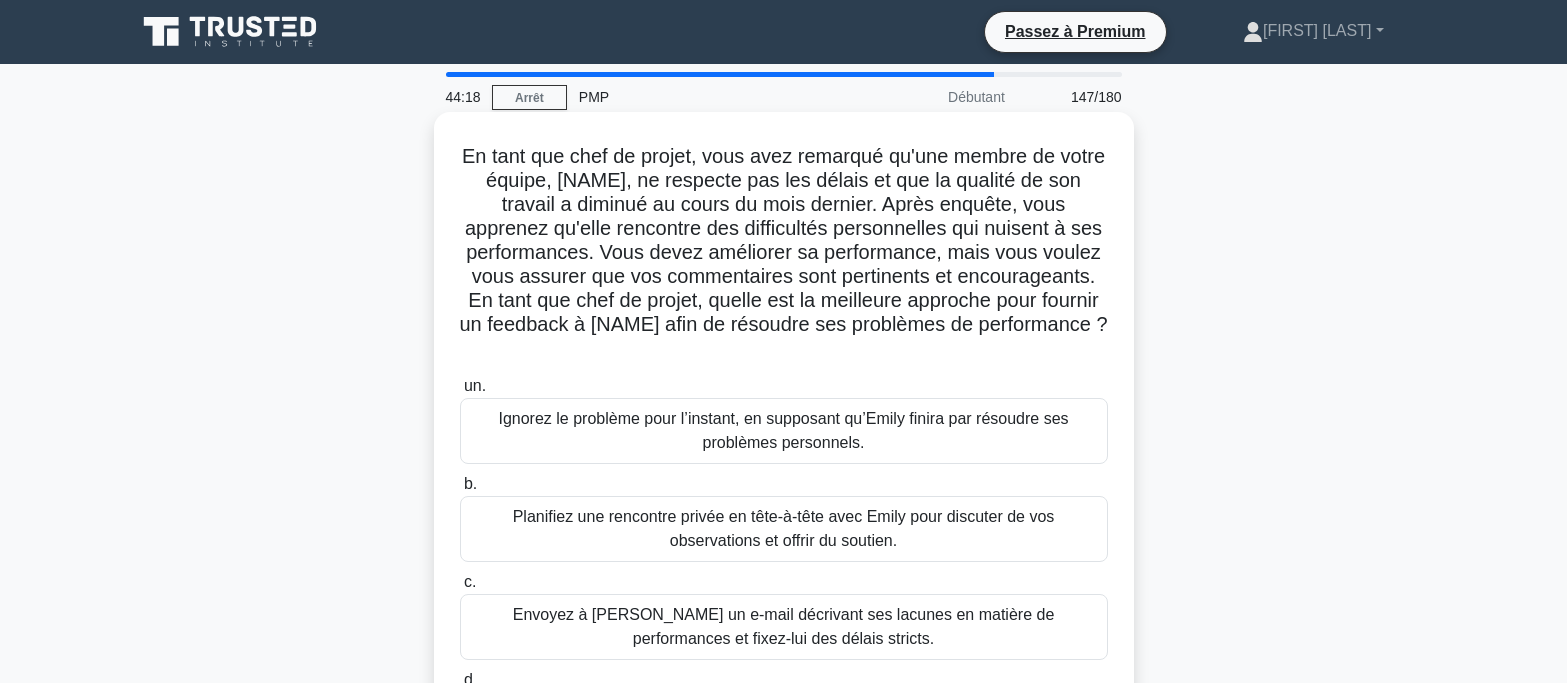 click on "Planifiez une rencontre privée en tête-à-tête avec Emily pour discuter de vos observations et offrir du soutien." at bounding box center [784, 529] 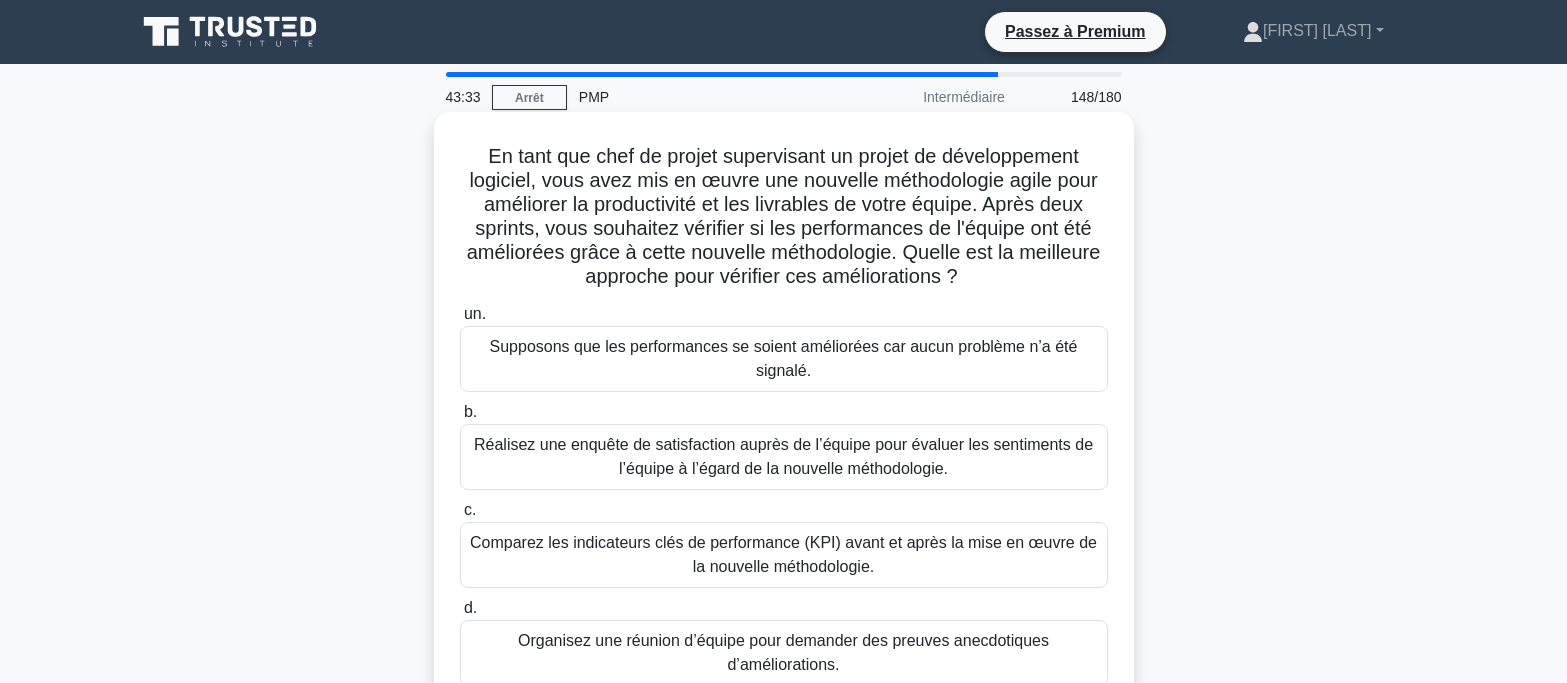 click on "Comparez les indicateurs clés de performance (KPI) avant et après la mise en œuvre de la nouvelle méthodologie." at bounding box center (784, 555) 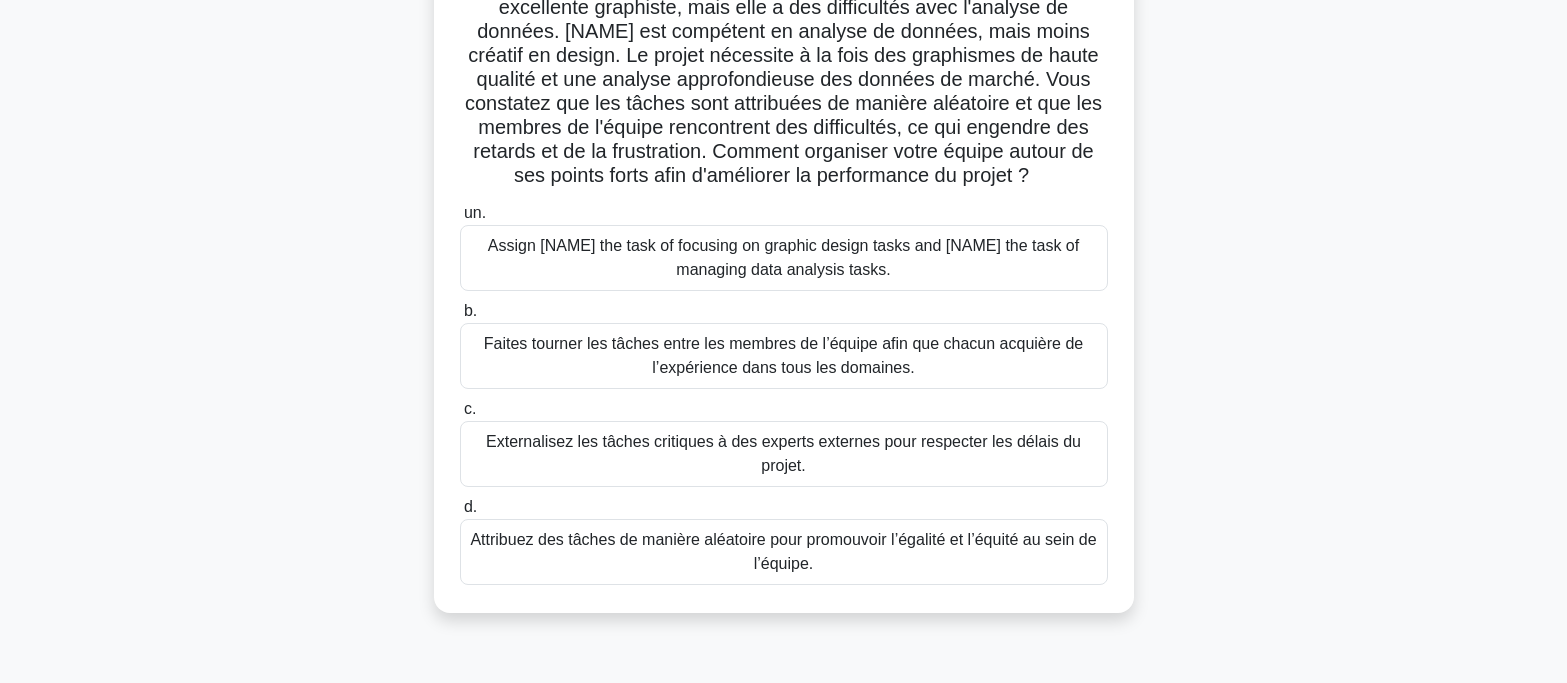 scroll, scrollTop: 200, scrollLeft: 0, axis: vertical 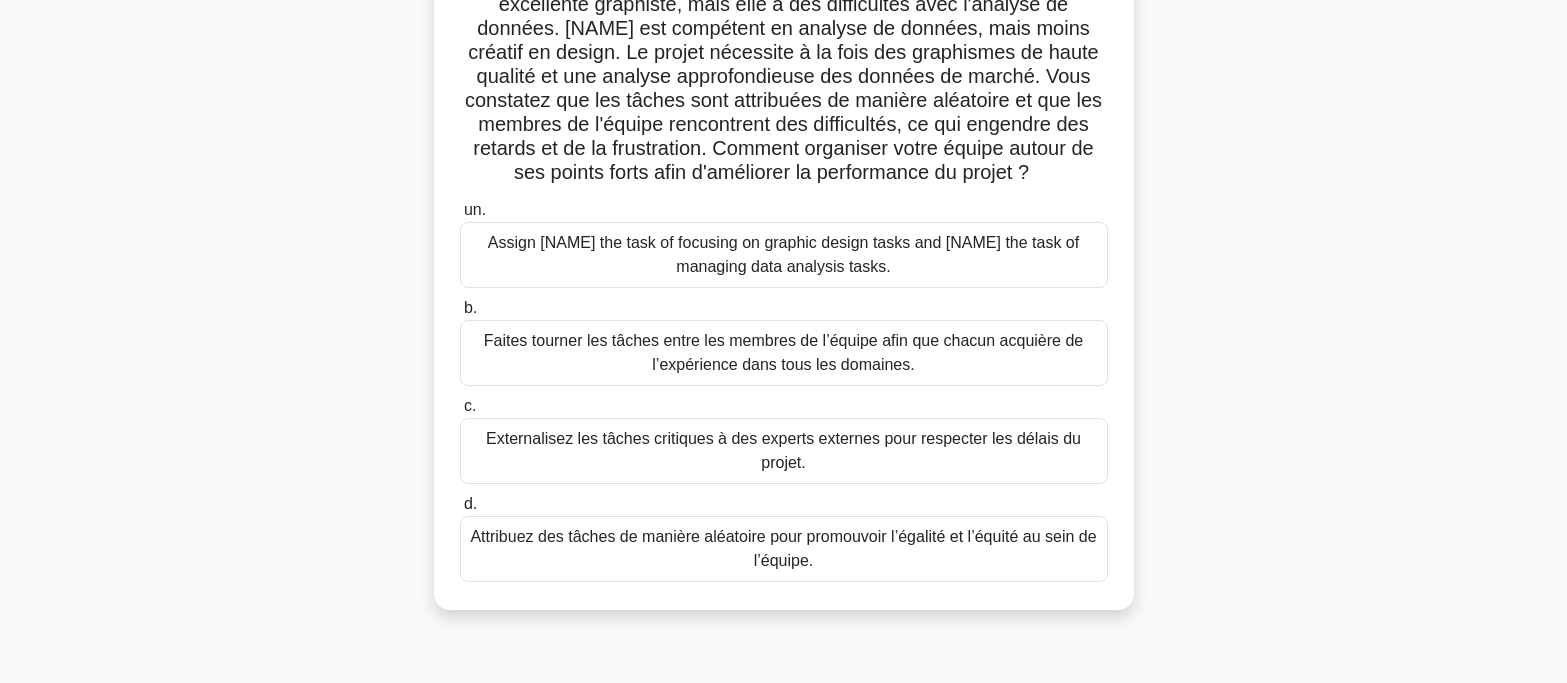 click on "Faites tourner les tâches entre les membres de l’équipe afin que chacun acquière de l’expérience dans tous les domaines." at bounding box center (784, 353) 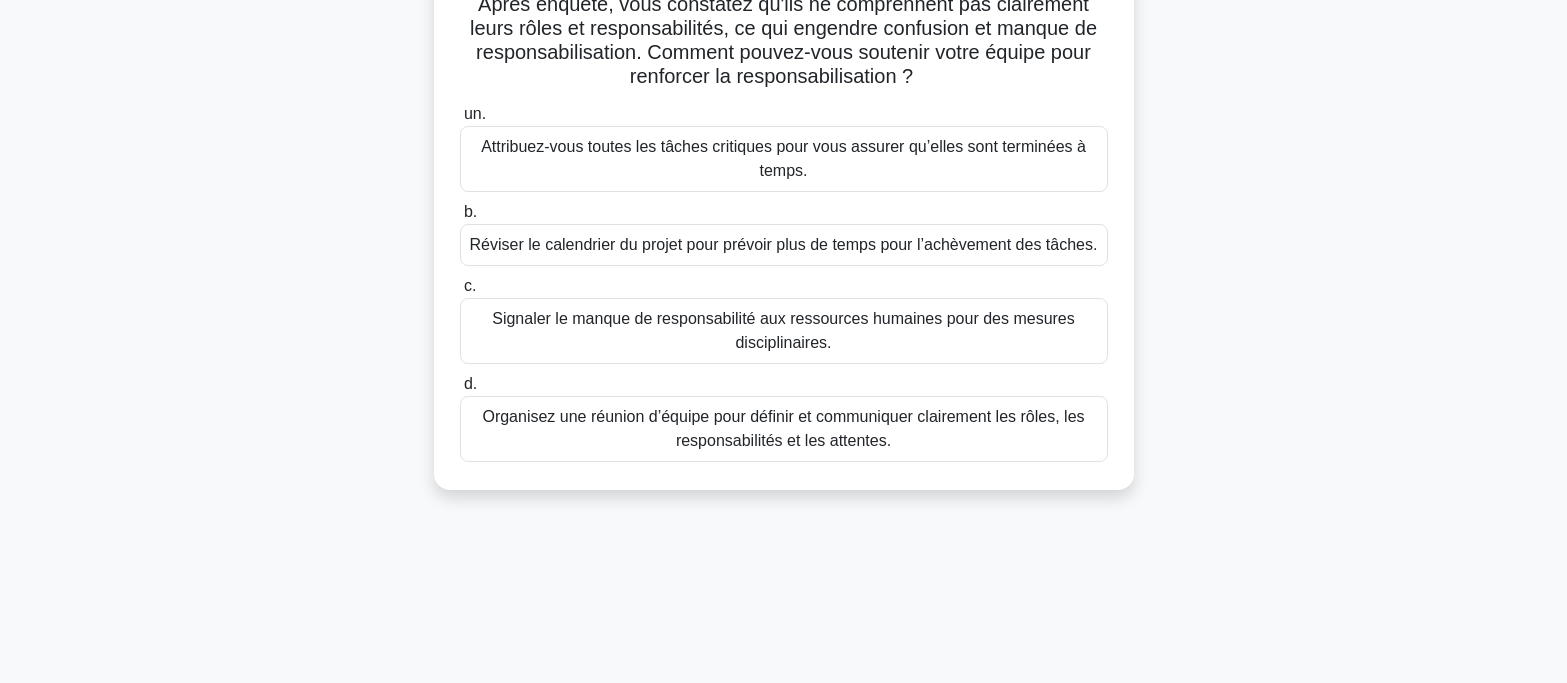 scroll, scrollTop: 0, scrollLeft: 0, axis: both 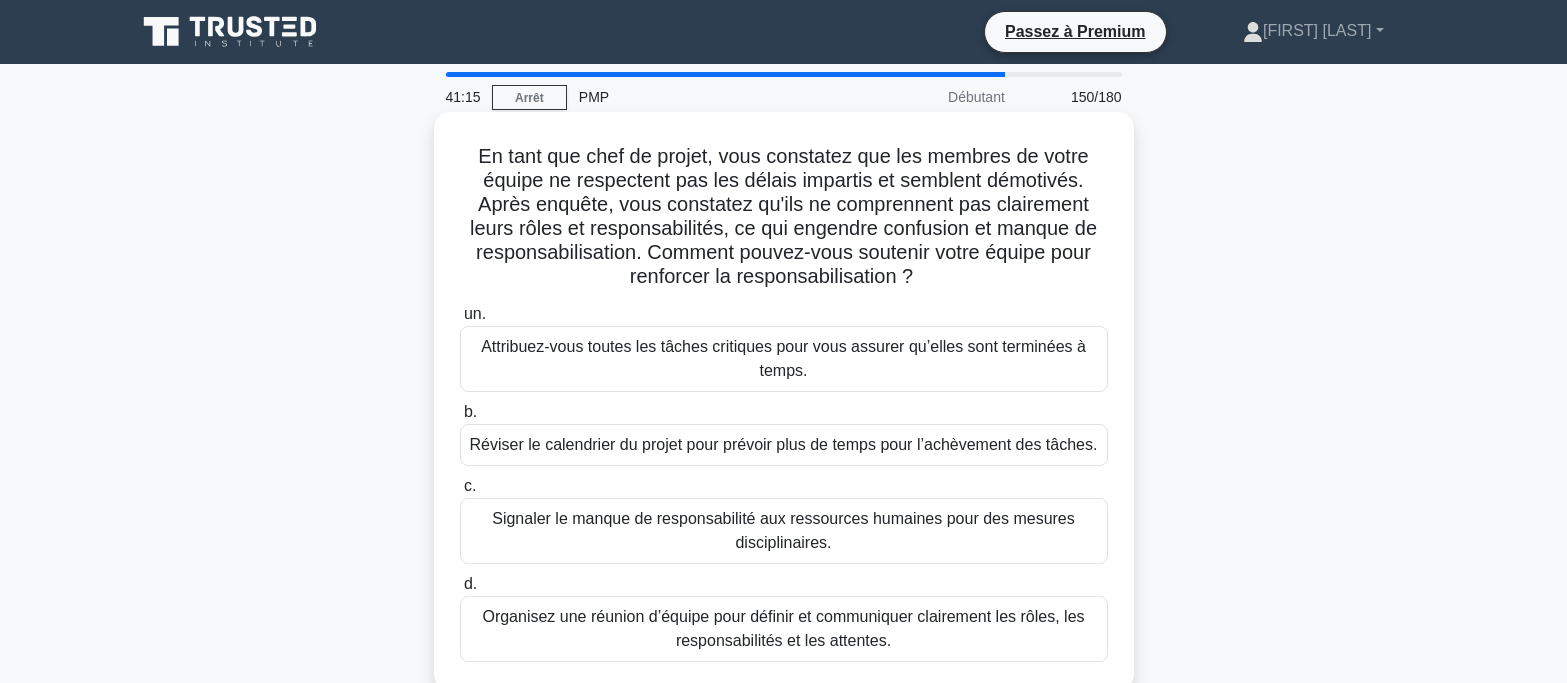 click on "Organisez une réunion d’équipe pour définir et communiquer clairement les rôles, les responsabilités et les attentes." at bounding box center [783, 628] 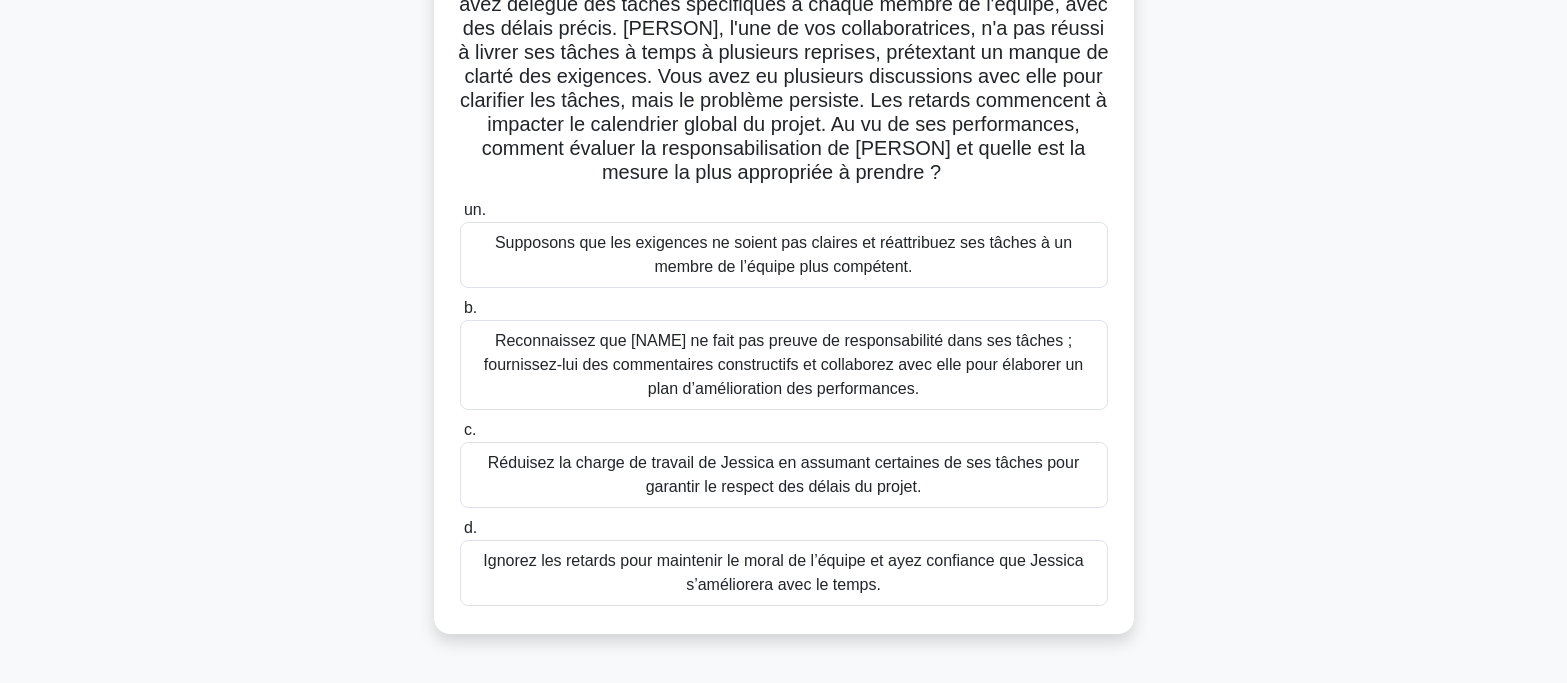 scroll, scrollTop: 200, scrollLeft: 0, axis: vertical 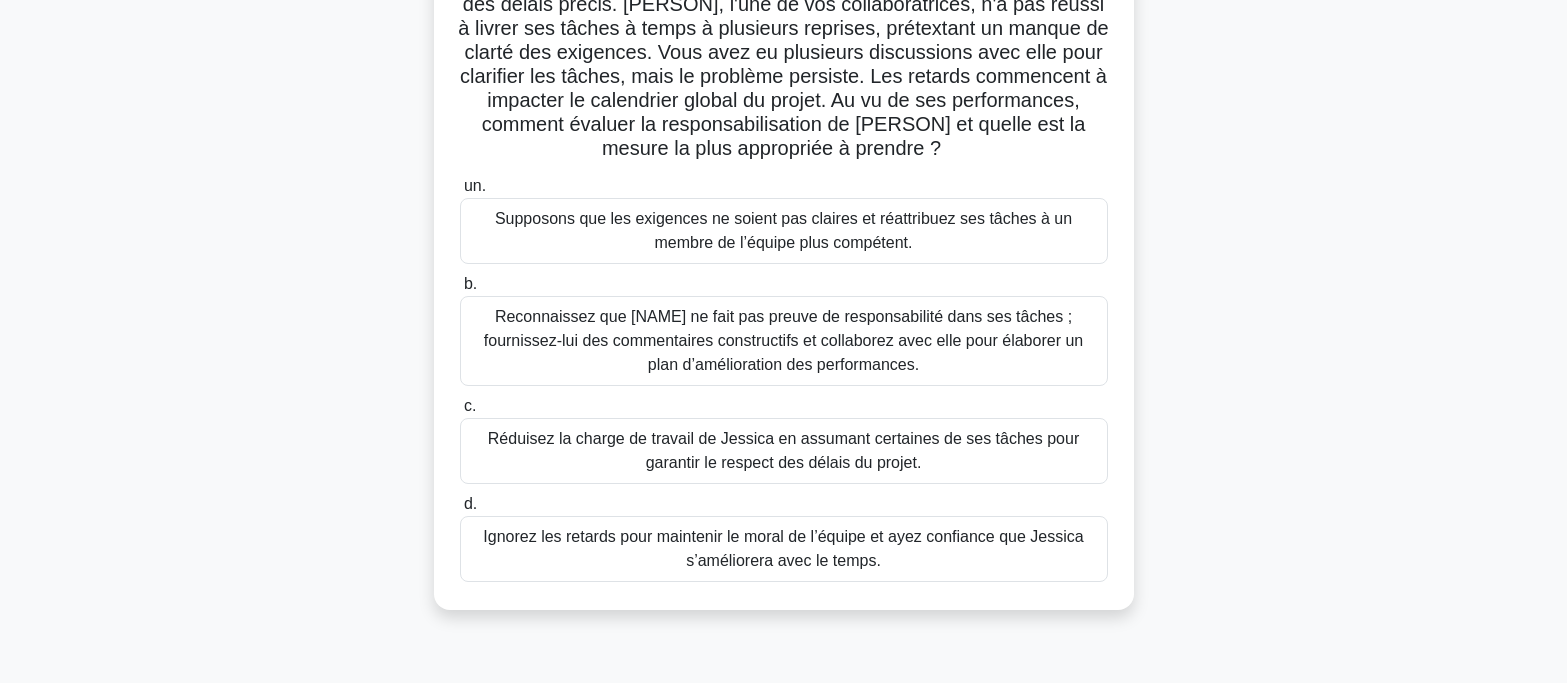 click on "Reconnaissez que [NAME] ne fait pas preuve de responsabilité dans ses tâches ; fournissez-lui des commentaires constructifs et collaborez avec elle pour élaborer un plan d’amélioration des performances." at bounding box center [783, 340] 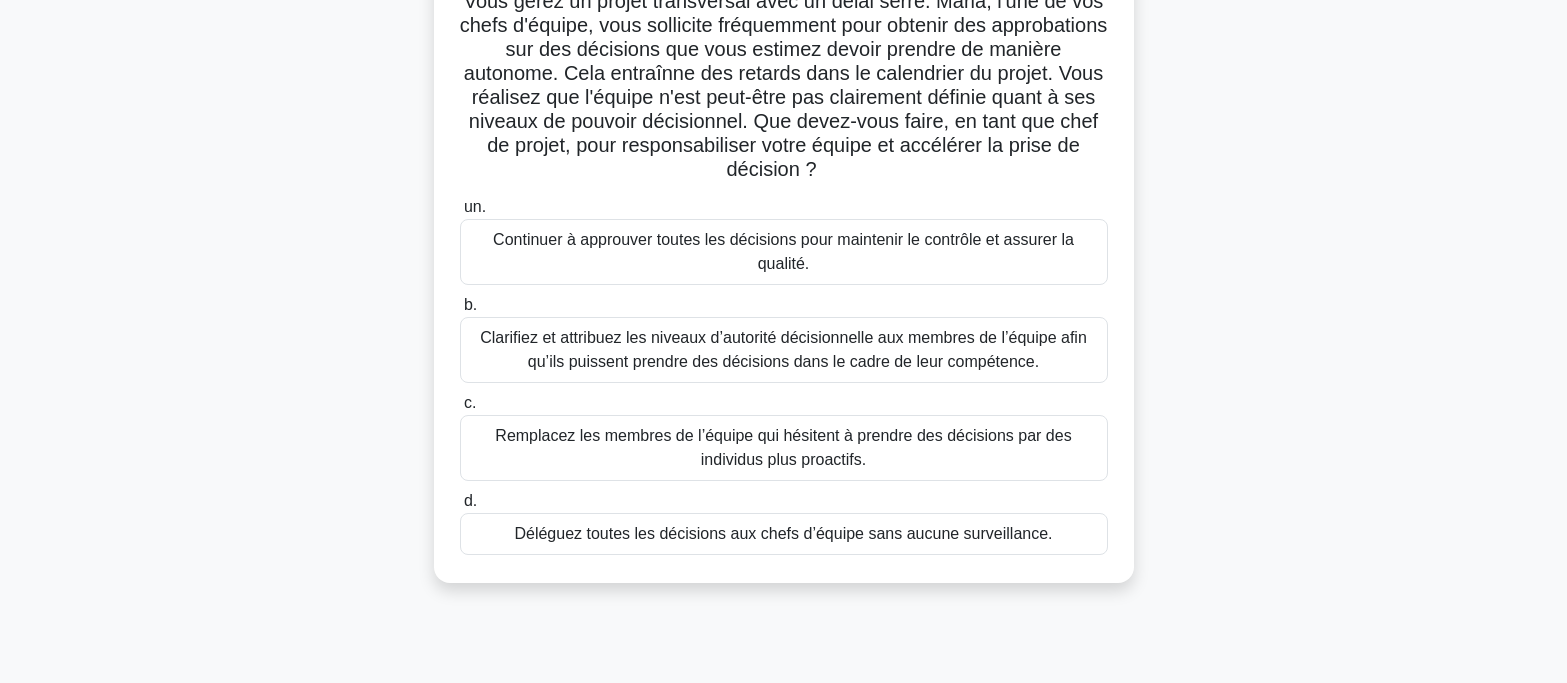 scroll, scrollTop: 200, scrollLeft: 0, axis: vertical 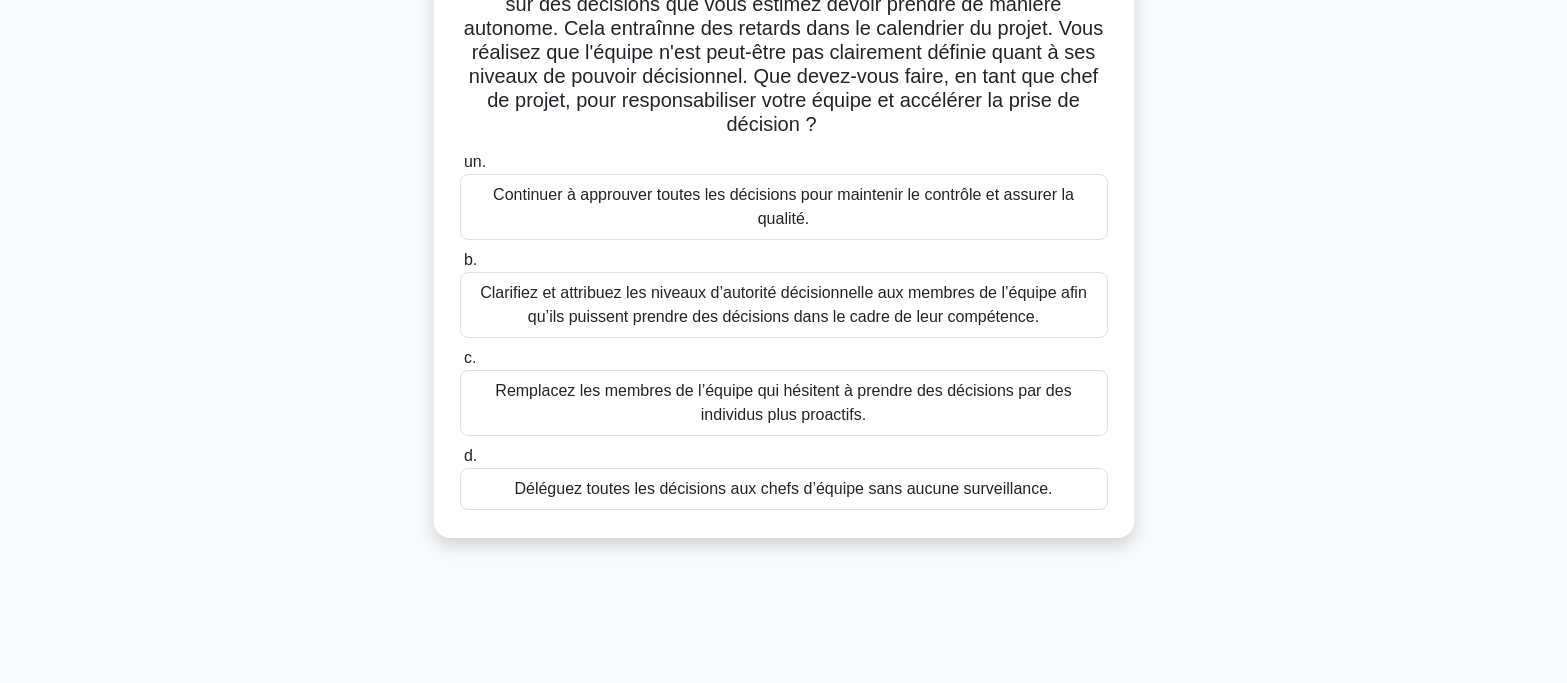 click on "Clarifiez et attribuez les niveaux d’autorité décisionnelle aux membres de l’équipe afin qu’ils puissent prendre des décisions dans le cadre de leur compétence." at bounding box center (783, 304) 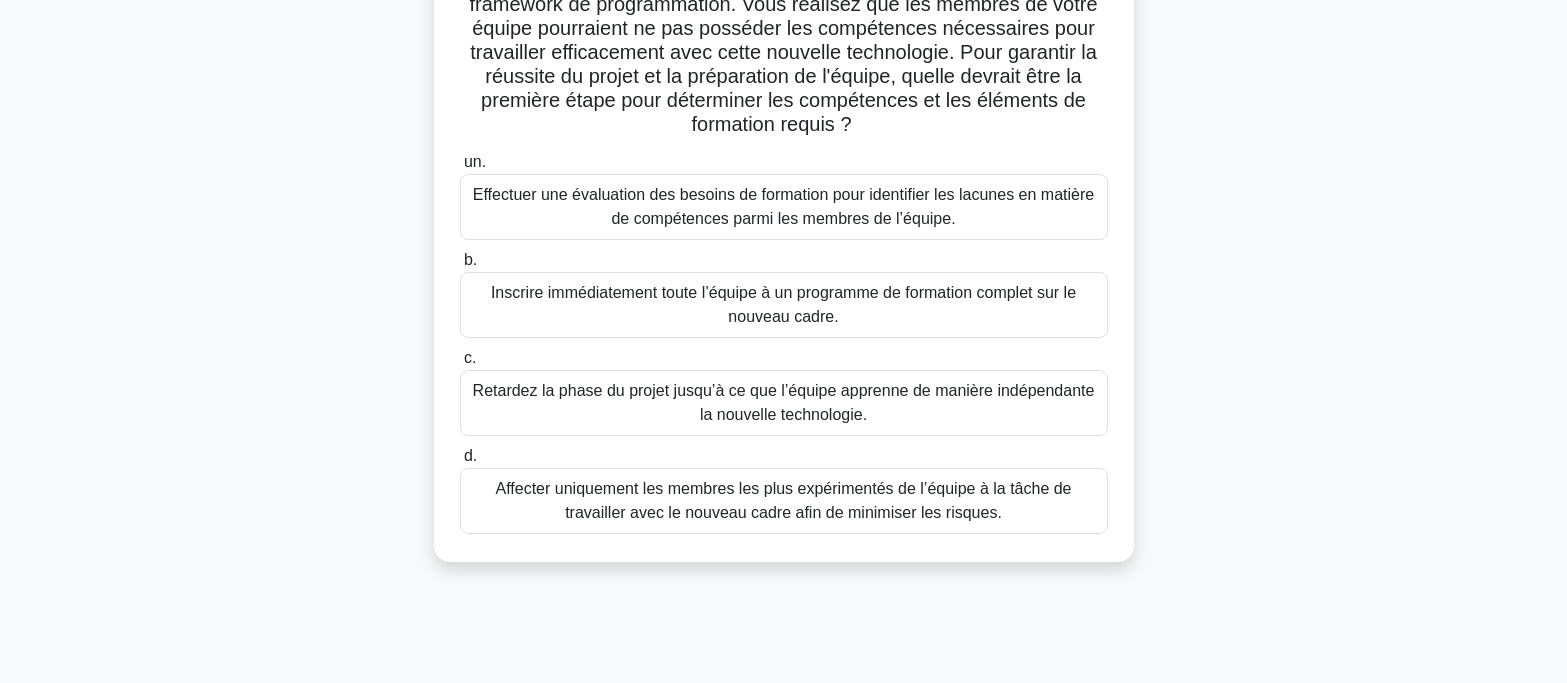 scroll, scrollTop: 100, scrollLeft: 0, axis: vertical 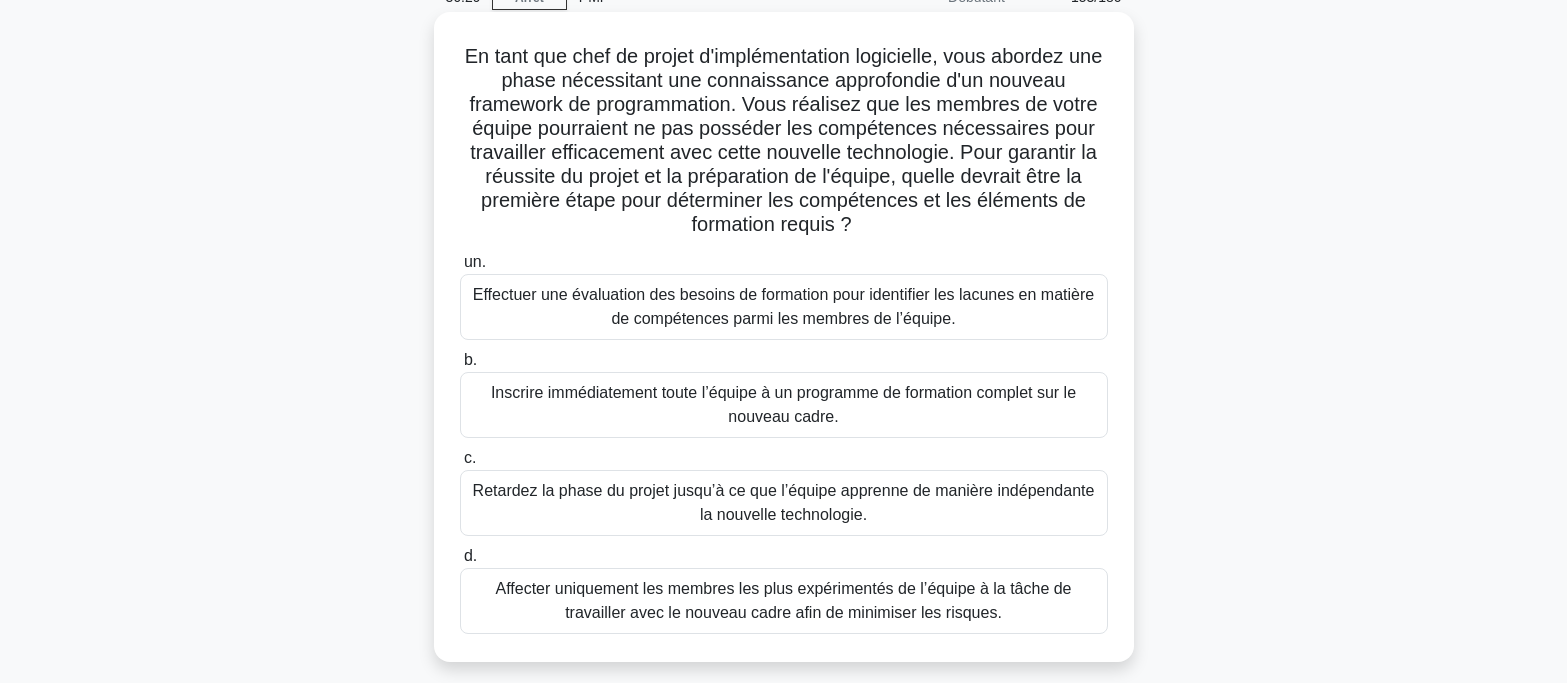 click on "Effectuer une évaluation des besoins de formation pour identifier les lacunes en matière de compétences parmi les membres de l’équipe." at bounding box center (783, 306) 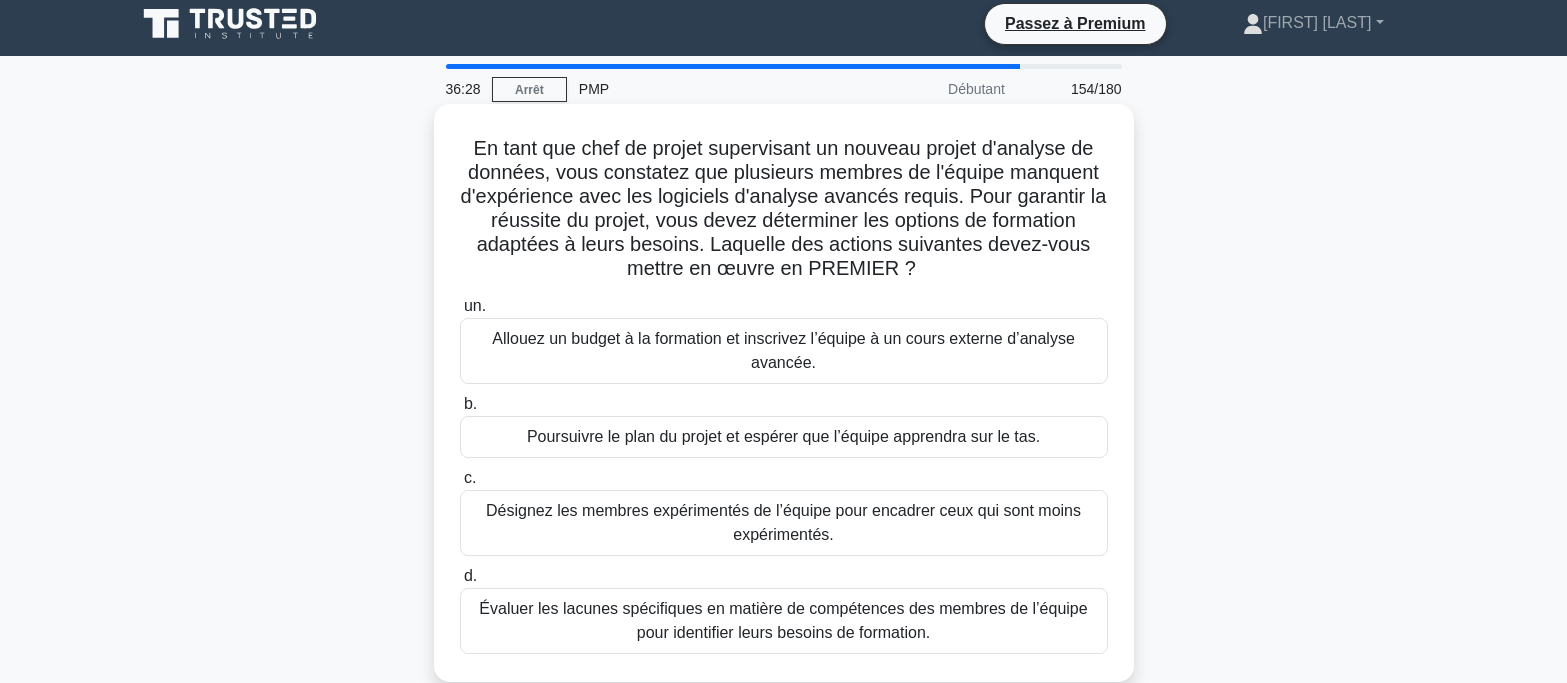 scroll, scrollTop: 0, scrollLeft: 0, axis: both 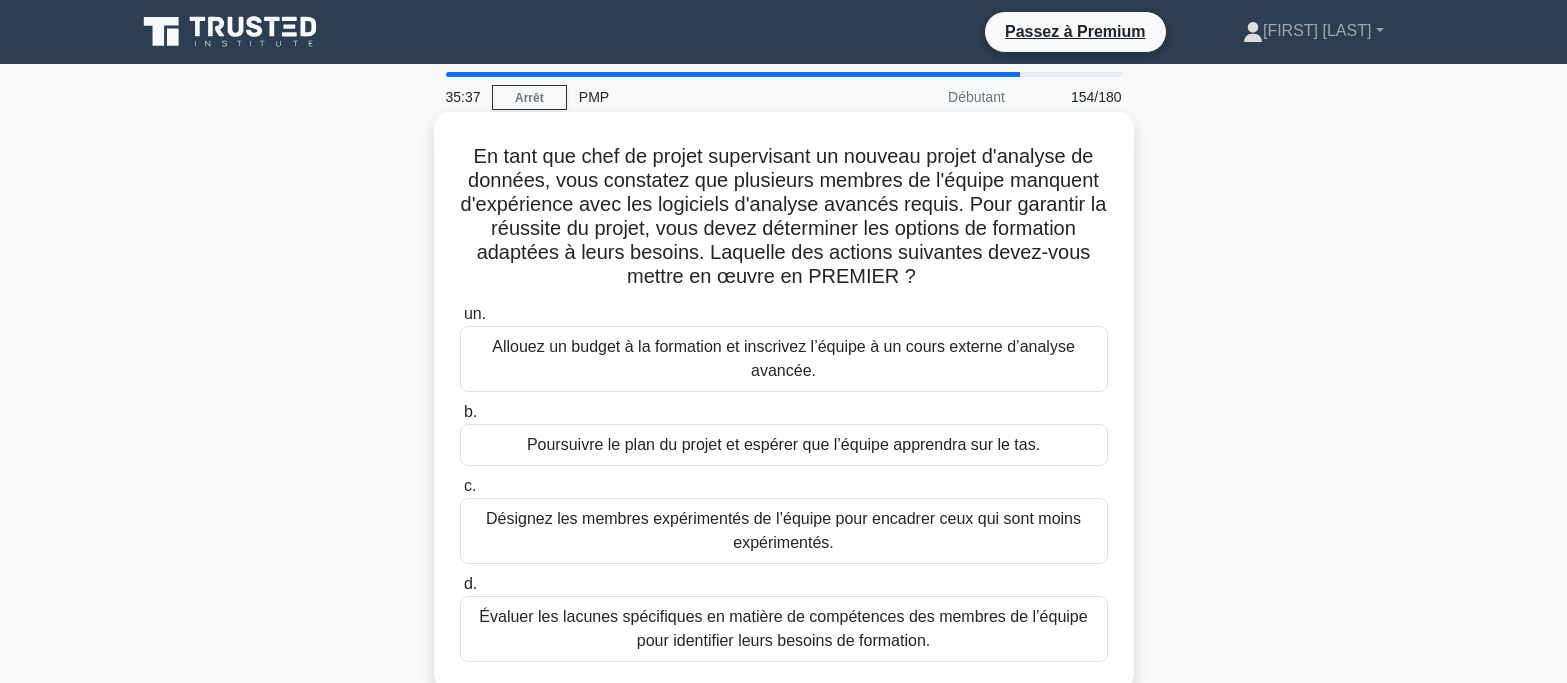 click on "Évaluer les lacunes spécifiques en matière de compétences des membres de l’équipe pour identifier leurs besoins de formation." at bounding box center (783, 628) 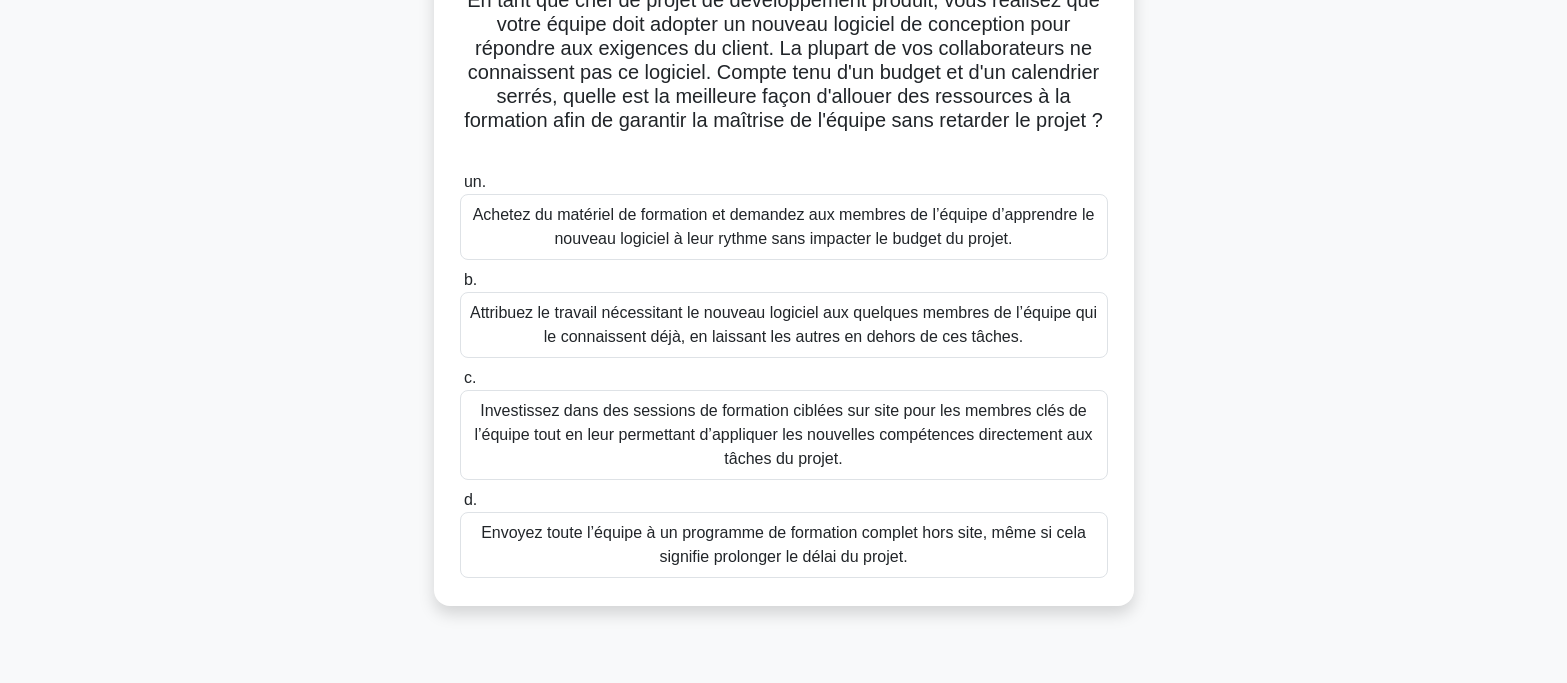 scroll, scrollTop: 100, scrollLeft: 0, axis: vertical 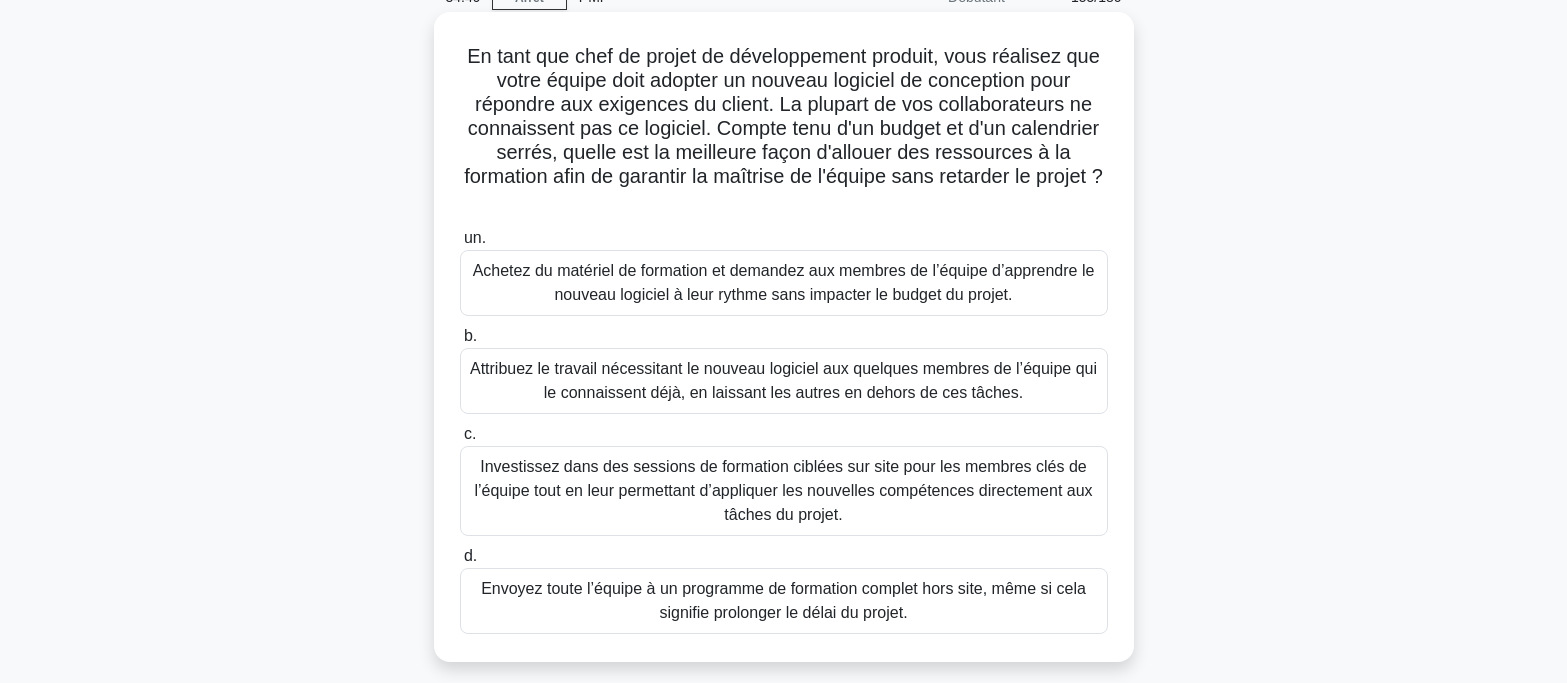 click on "Investissez dans des sessions de formation ciblées sur site pour les membres clés de l’équipe tout en leur permettant d’appliquer les nouvelles compétences directement aux tâches du projet." at bounding box center [784, 491] 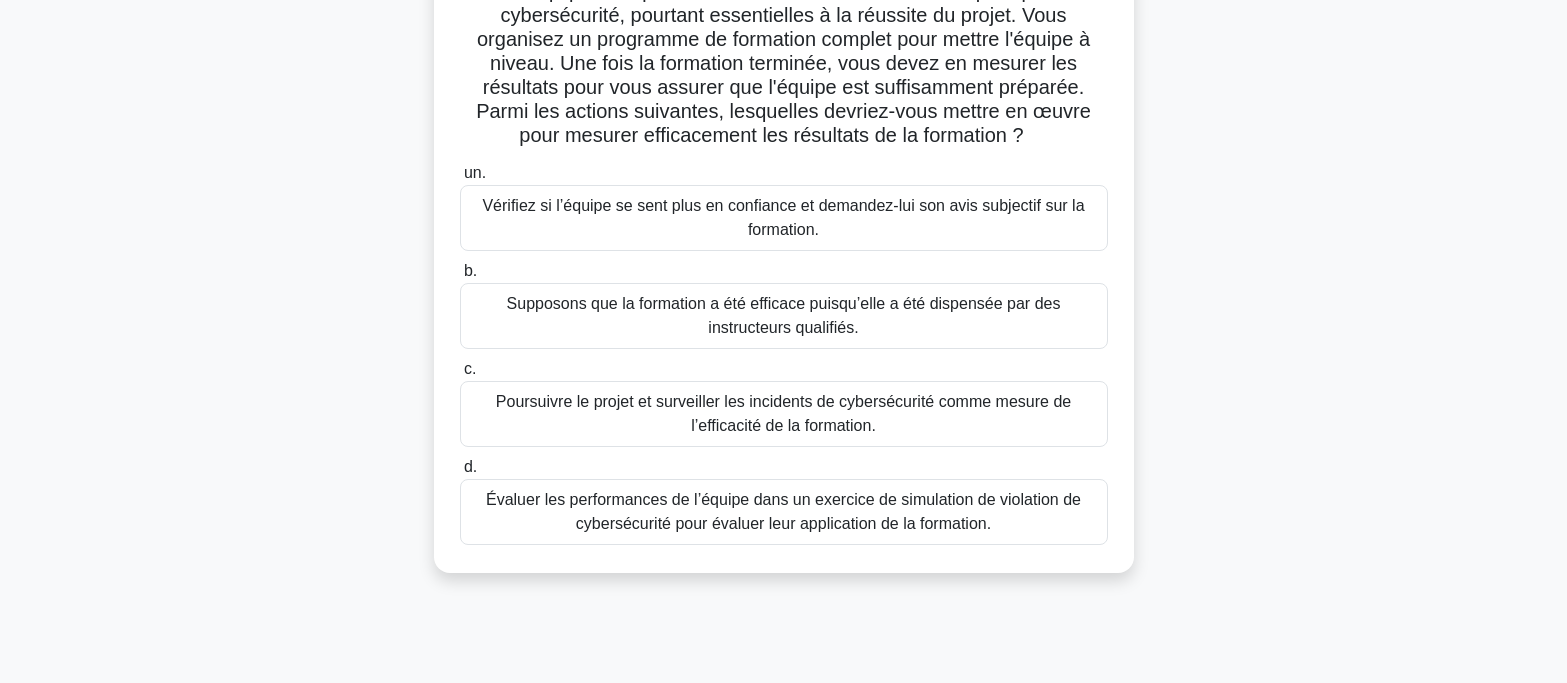 scroll, scrollTop: 200, scrollLeft: 0, axis: vertical 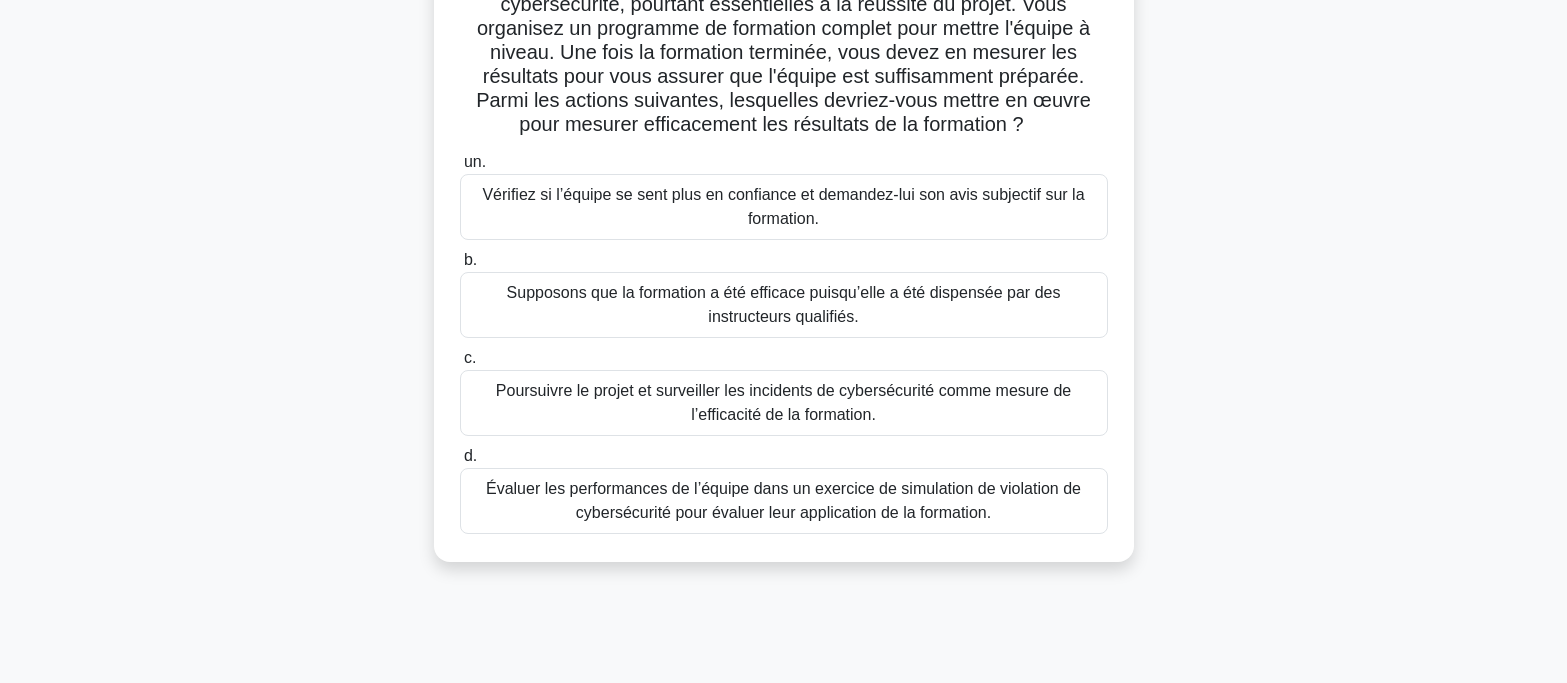 click on "Évaluer les performances de l’équipe dans un exercice de simulation de violation de cybersécurité pour évaluer leur application de la formation." at bounding box center (783, 500) 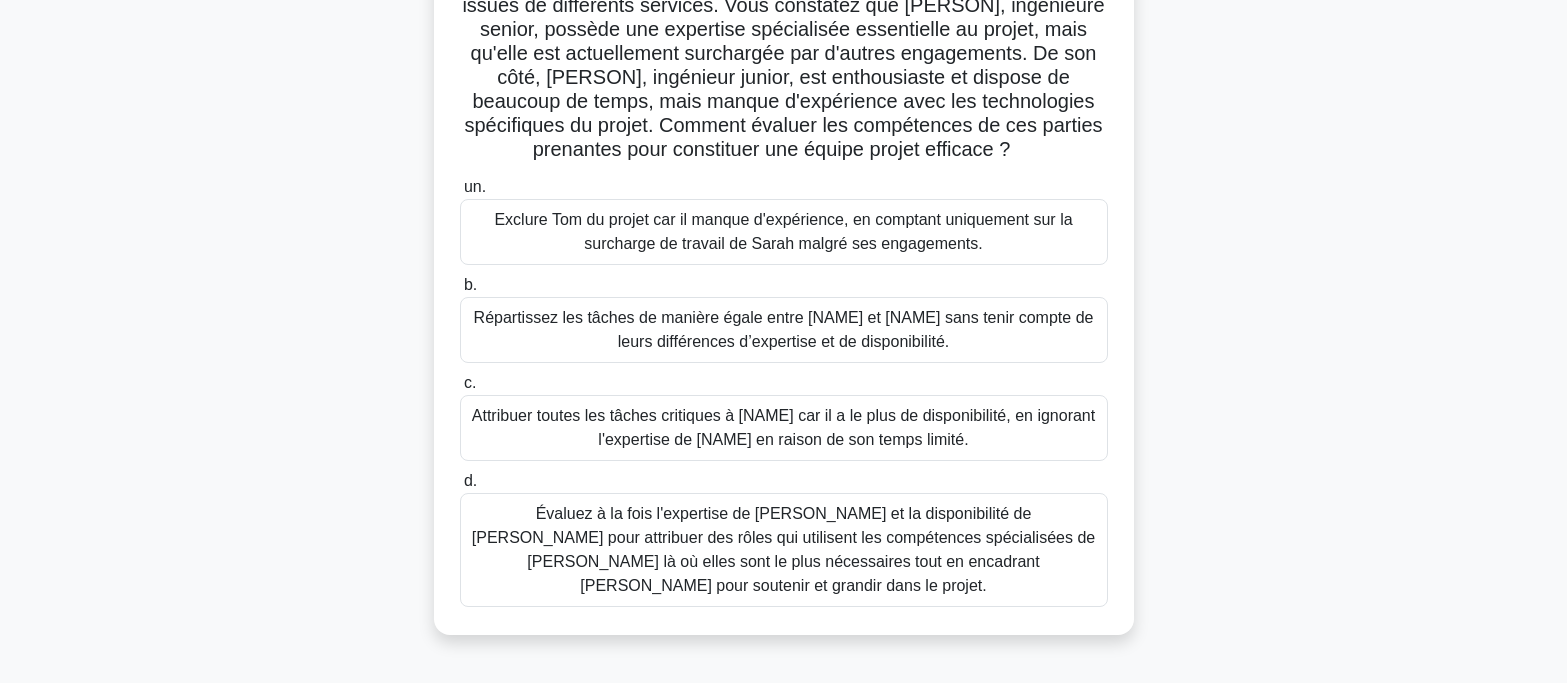 scroll, scrollTop: 200, scrollLeft: 0, axis: vertical 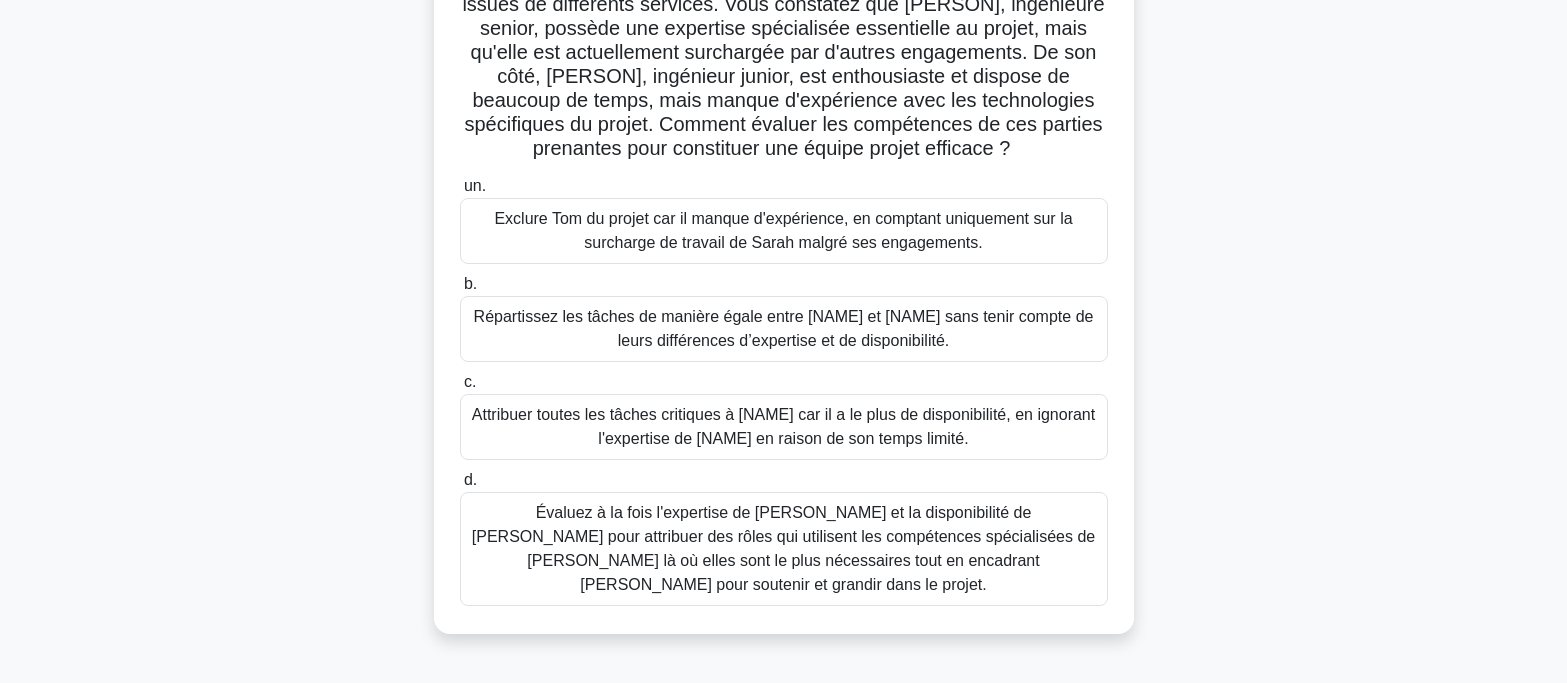 click on "Évaluez à la fois l'expertise de [PERSON_NAME] et la disponibilité de [PERSON_NAME] pour attribuer des rôles qui utilisent les compétences spécialisées de [PERSON_NAME] là où elles sont le plus nécessaires tout en encadrant [PERSON_NAME] pour soutenir et grandir dans le projet." at bounding box center (783, 548) 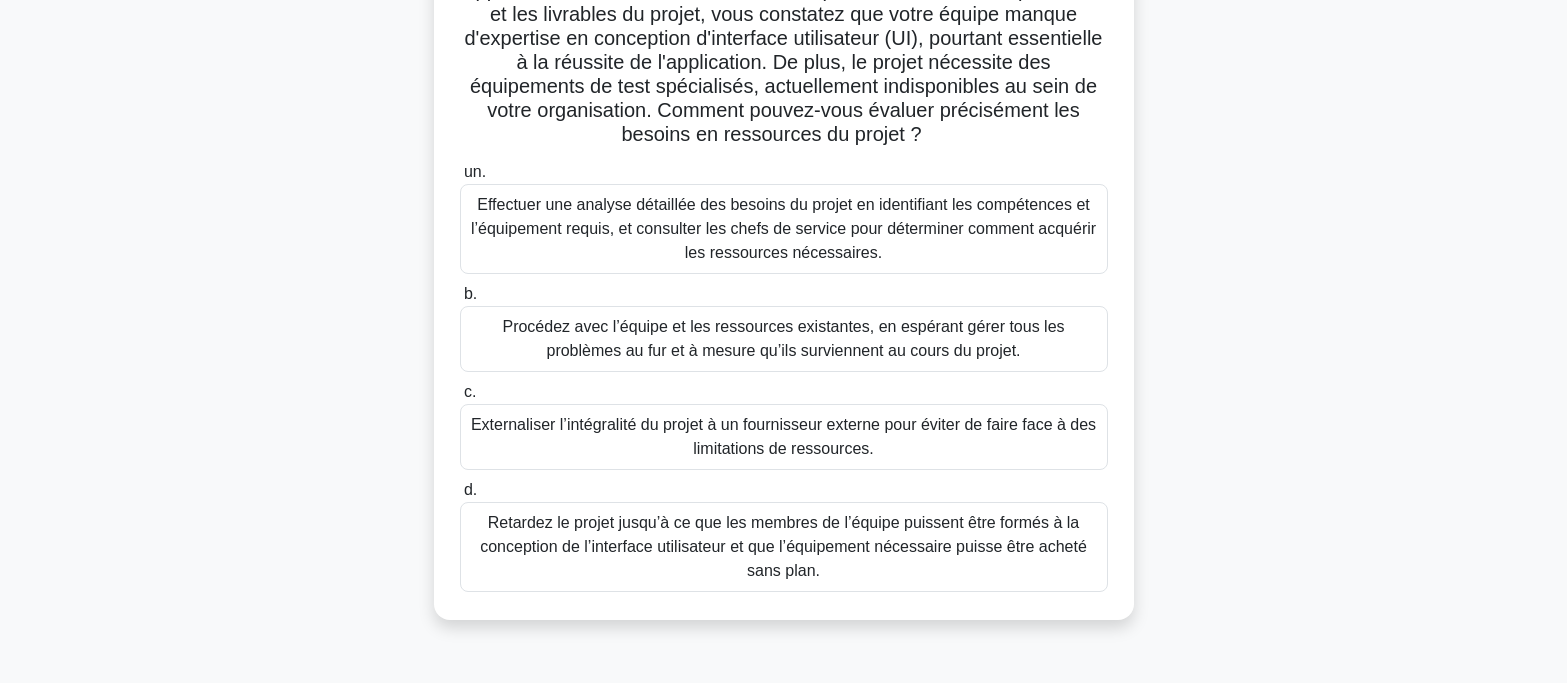 scroll, scrollTop: 200, scrollLeft: 0, axis: vertical 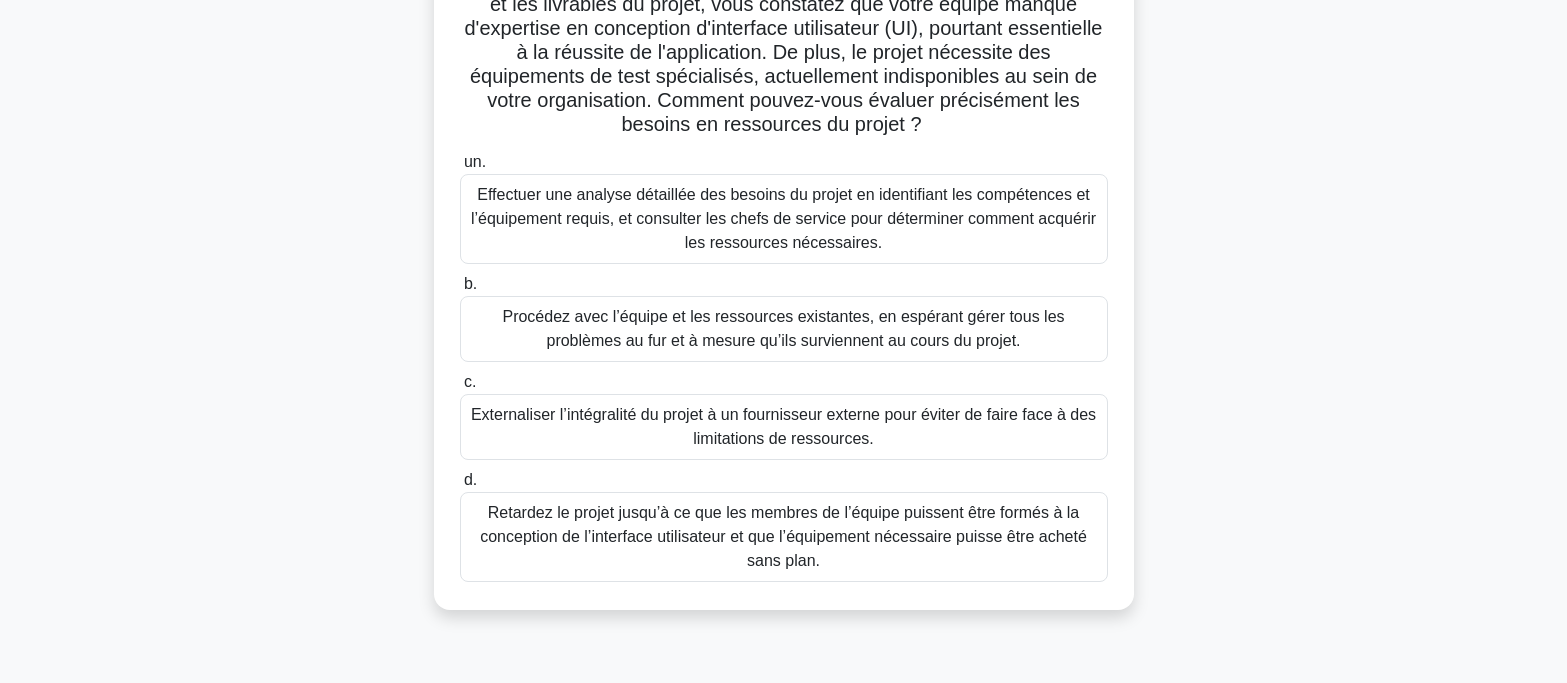 click on "Effectuer une analyse détaillée des besoins du projet en identifiant les compétences et l’équipement requis, et consulter les chefs de service pour déterminer comment acquérir les ressources nécessaires." at bounding box center (783, 218) 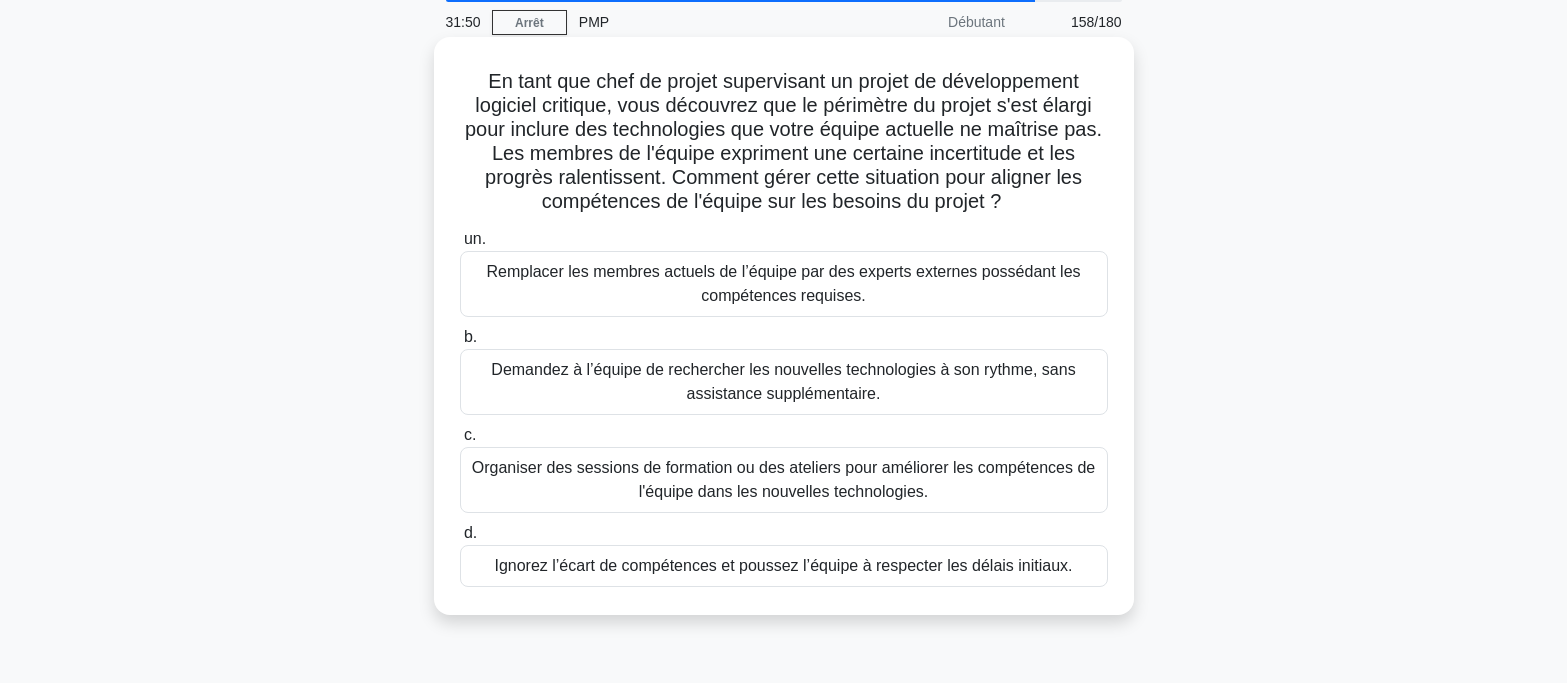 scroll, scrollTop: 0, scrollLeft: 0, axis: both 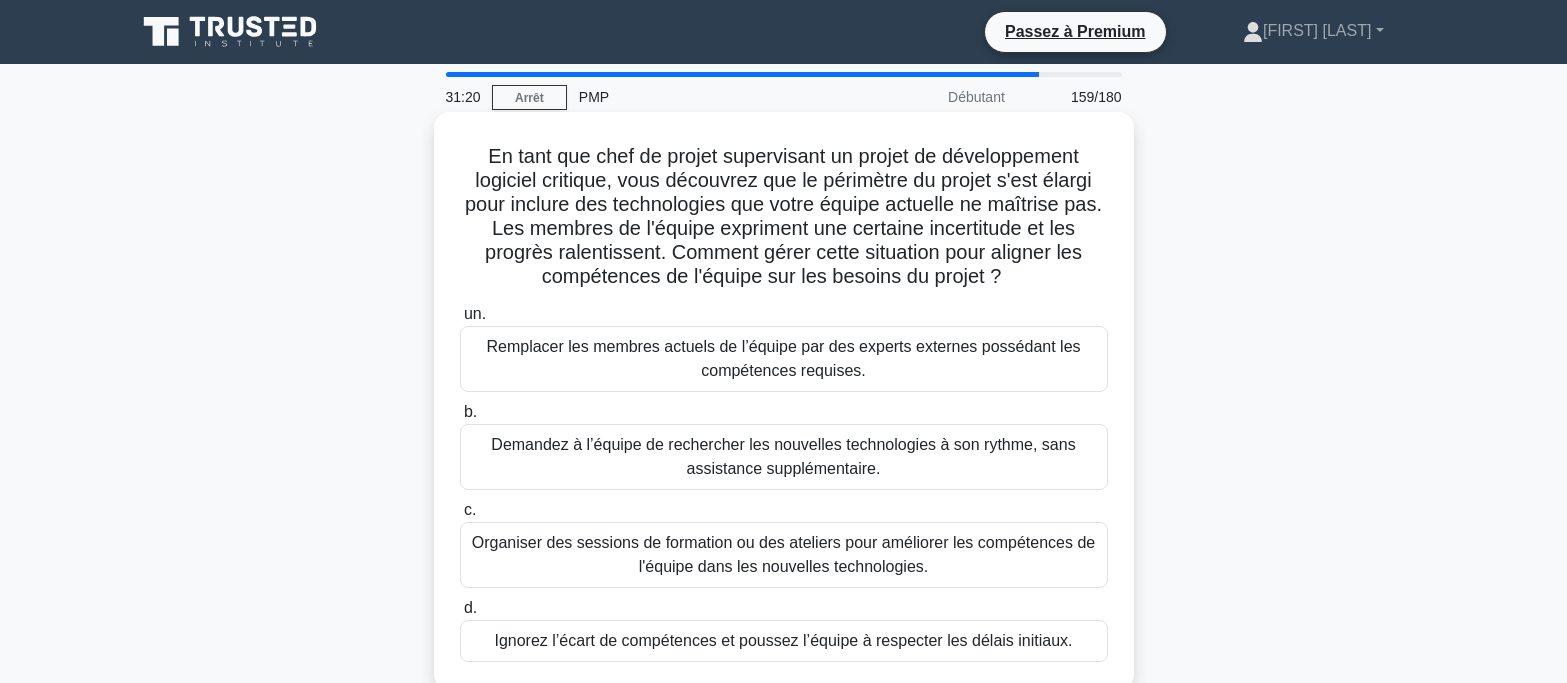 click on "Organiser des sessions de formation ou des ateliers pour améliorer les compétences de l'équipe dans les nouvelles technologies." at bounding box center [783, 554] 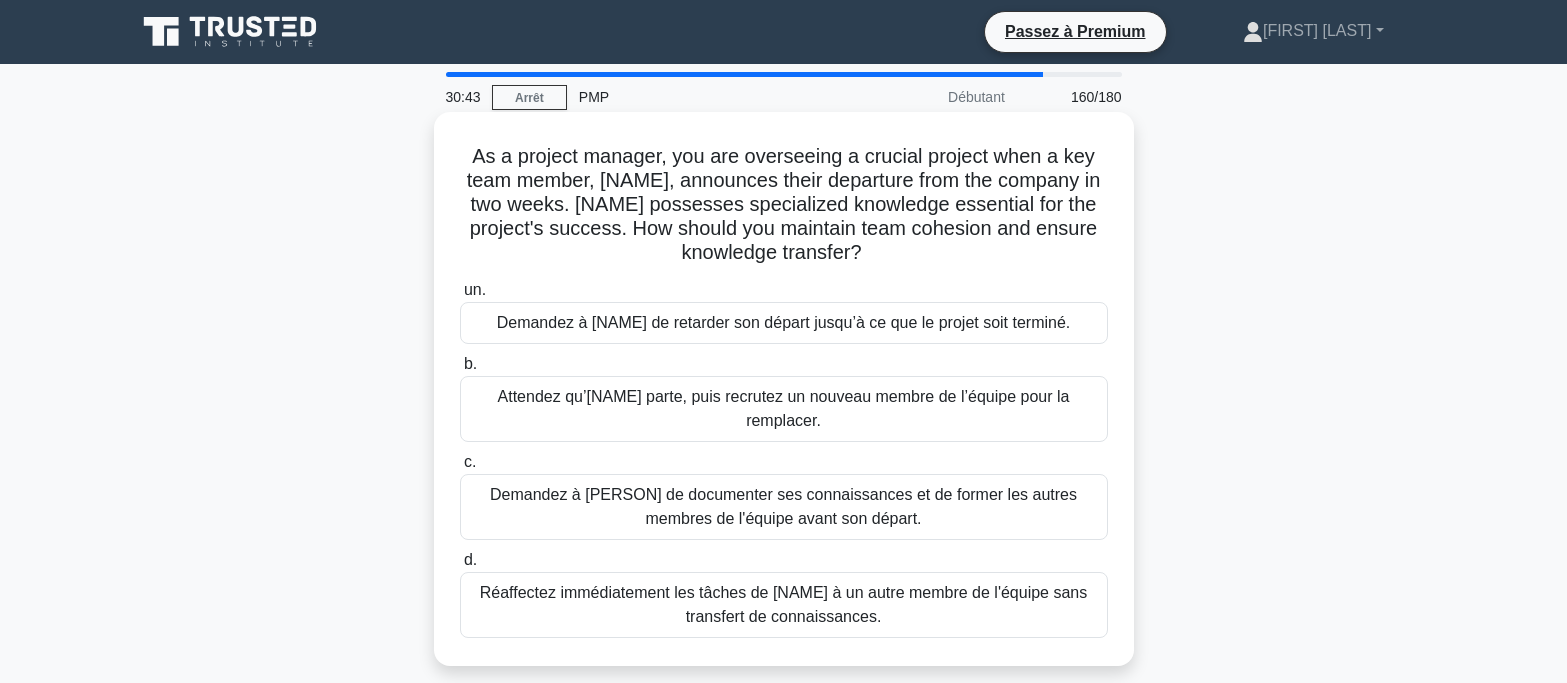 click on "Demandez à [PERSON] de documenter ses connaissances et de former les autres membres de l'équipe avant son départ." at bounding box center (783, 506) 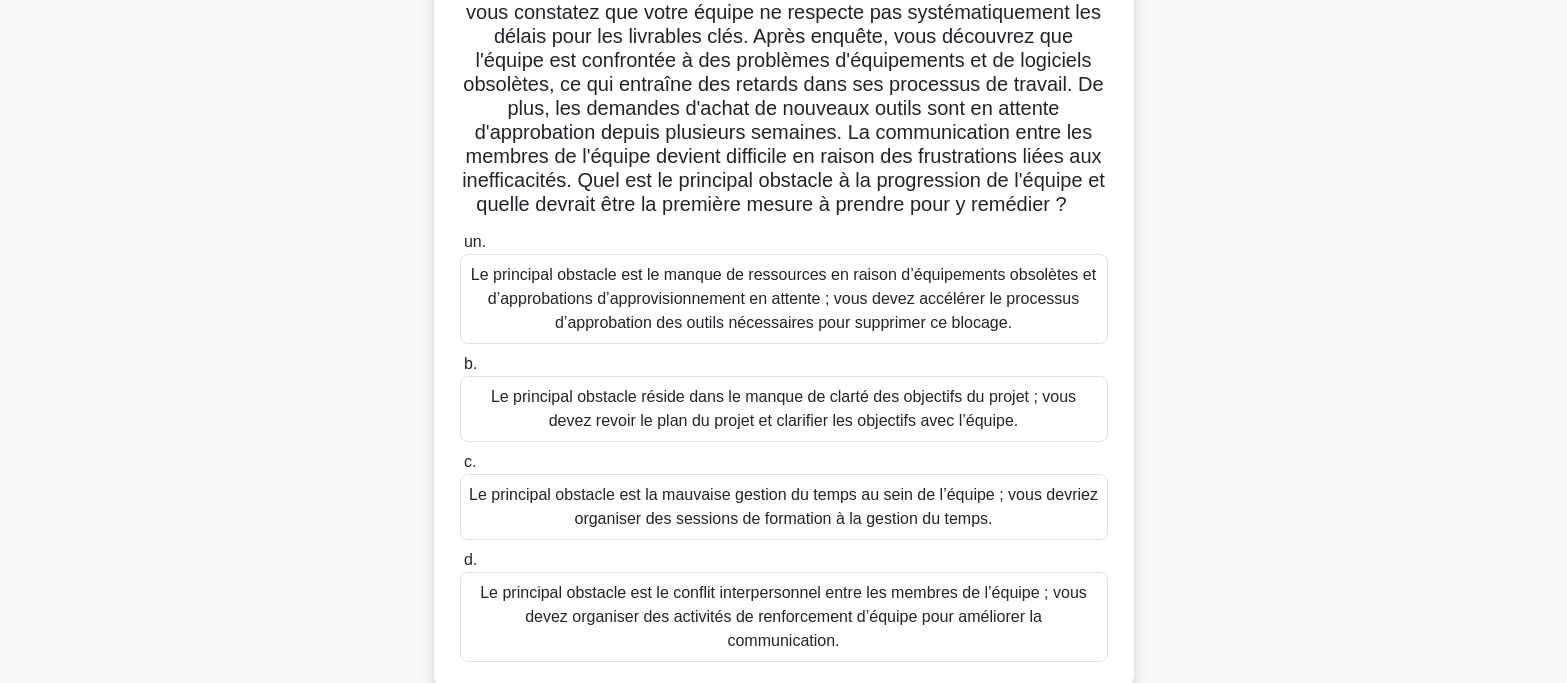 scroll, scrollTop: 200, scrollLeft: 0, axis: vertical 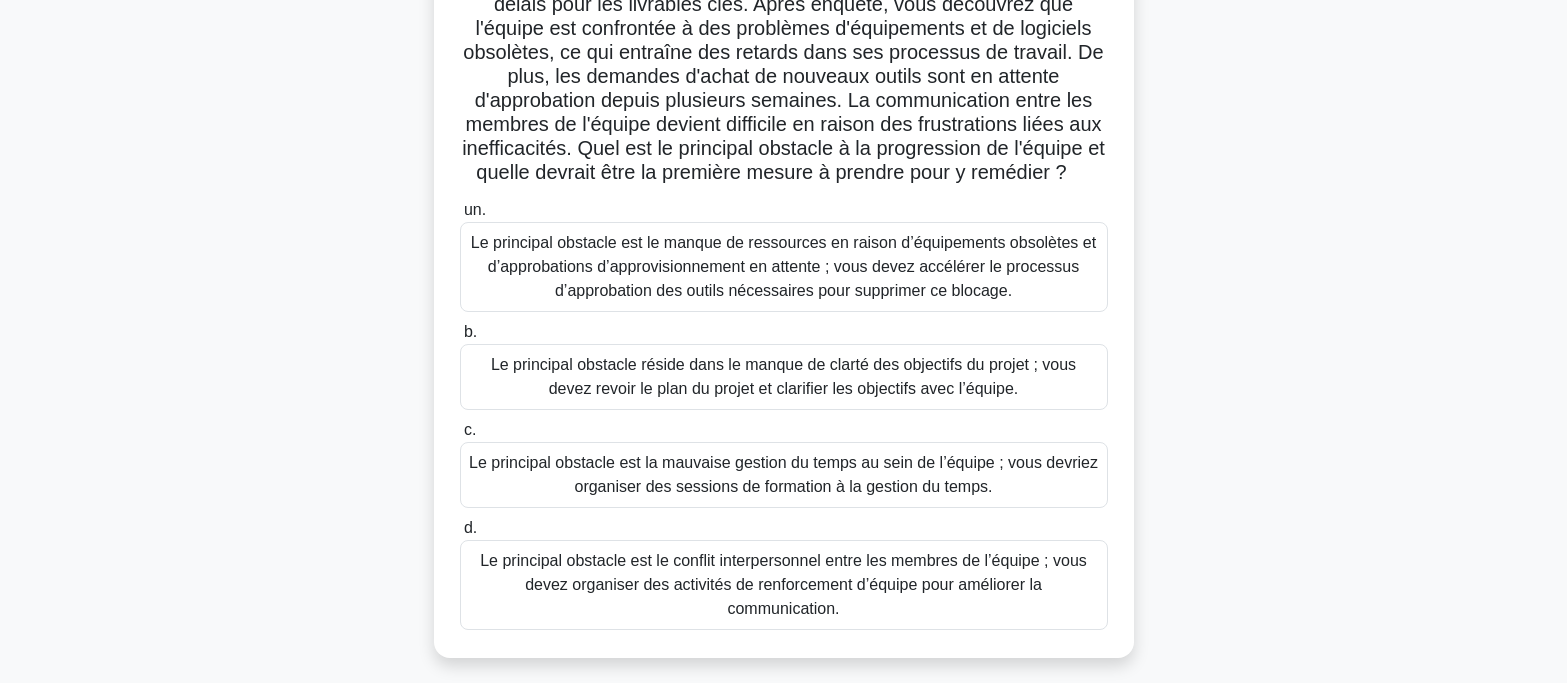 click on "Le principal obstacle est le manque de ressources en raison d’équipements obsolètes et d’approbations d’approvisionnement en attente ; vous devez accélérer le processus d’approbation des outils nécessaires pour supprimer ce blocage." at bounding box center [783, 266] 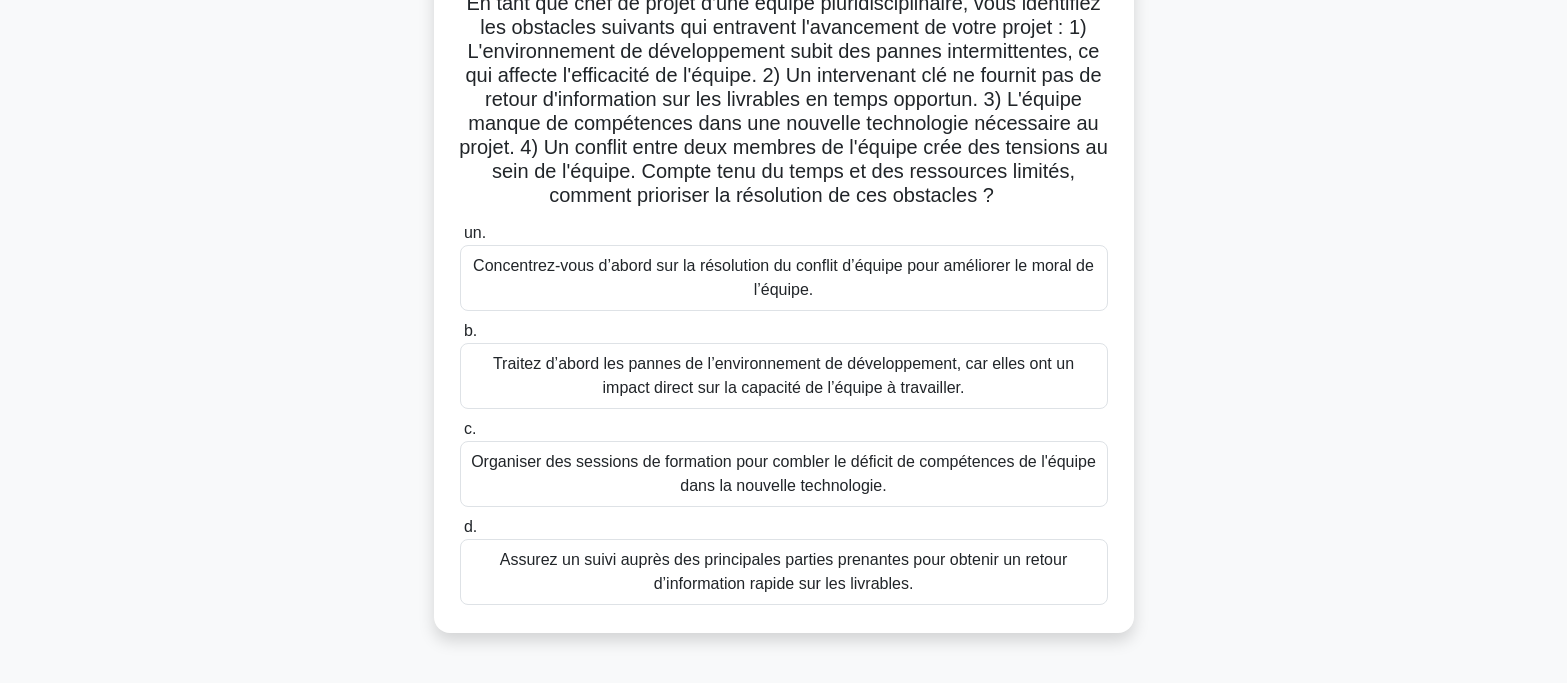 scroll, scrollTop: 200, scrollLeft: 0, axis: vertical 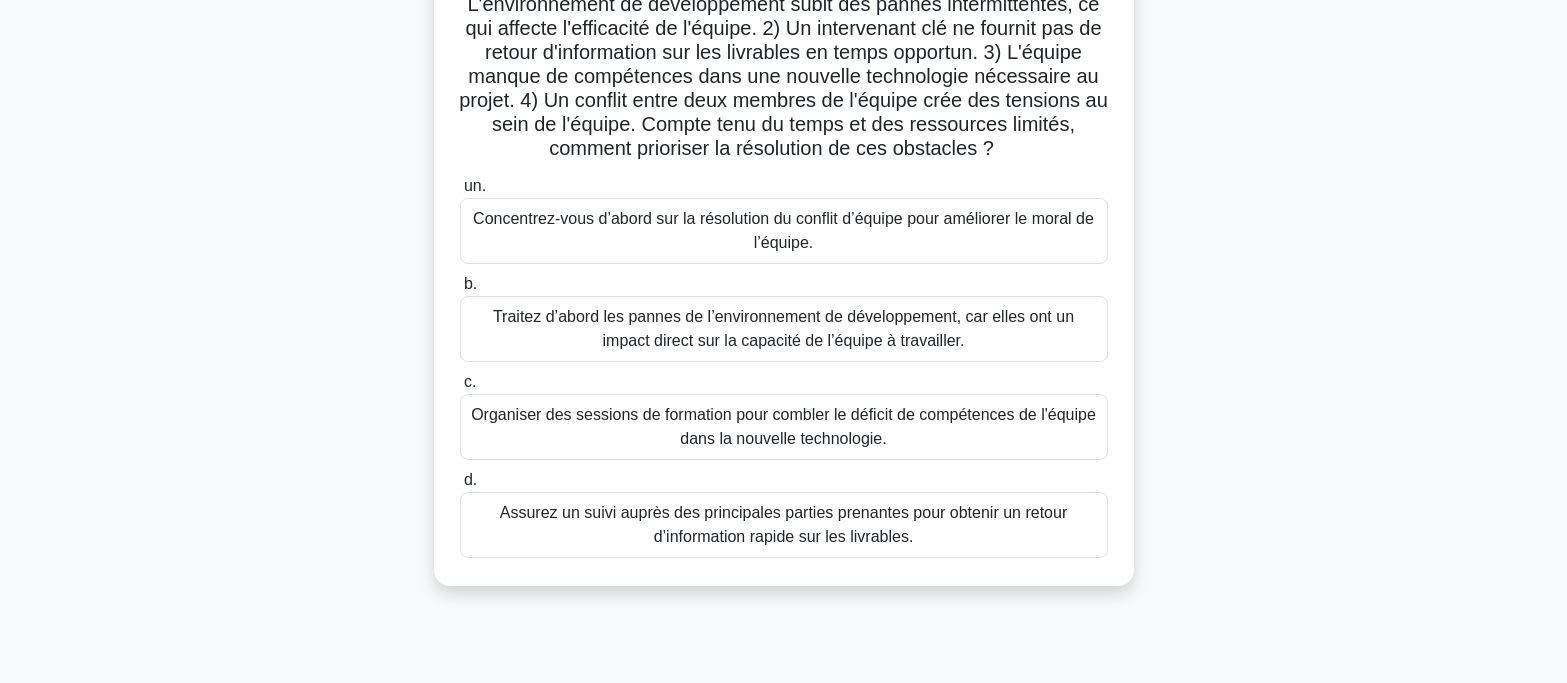 click on "Organiser des sessions de formation pour combler le déficit de compétences de l'équipe dans la nouvelle technologie." at bounding box center [784, 427] 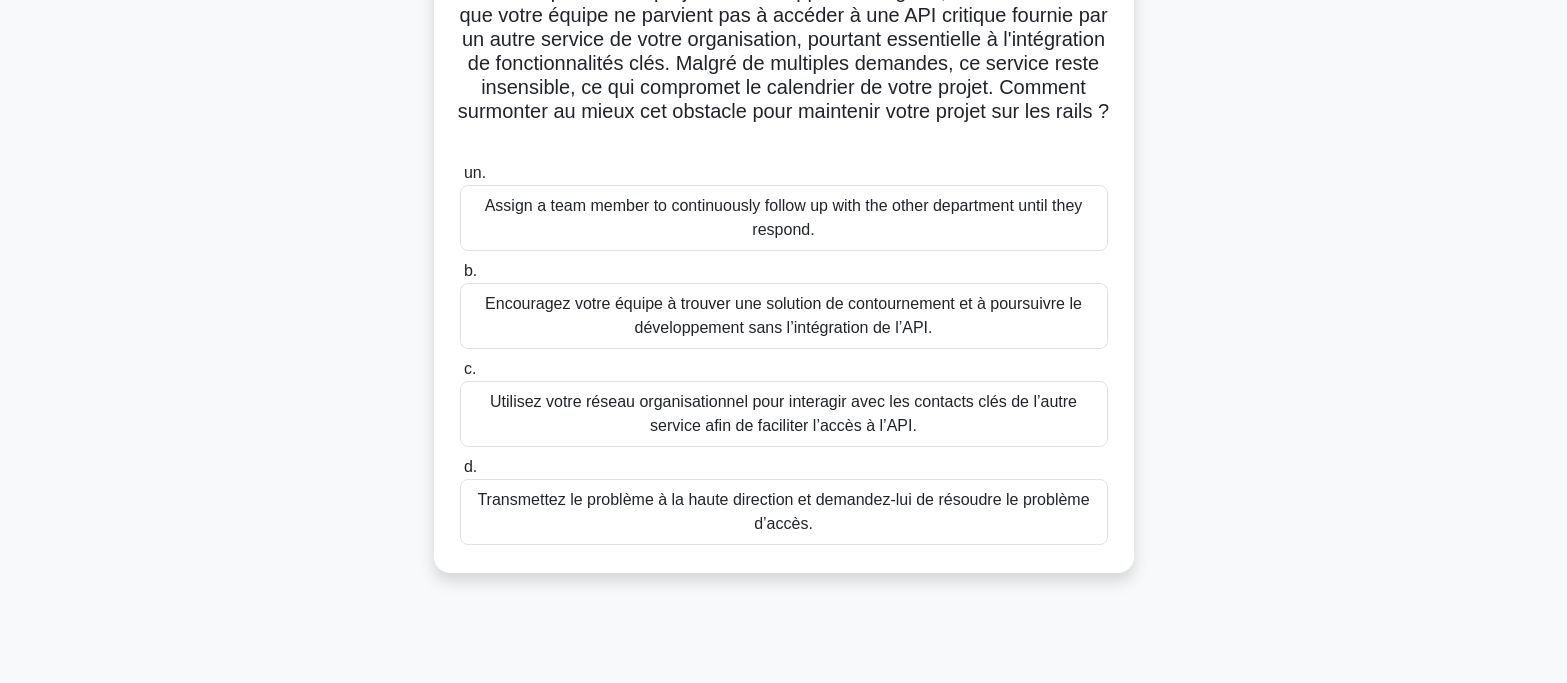 scroll, scrollTop: 200, scrollLeft: 0, axis: vertical 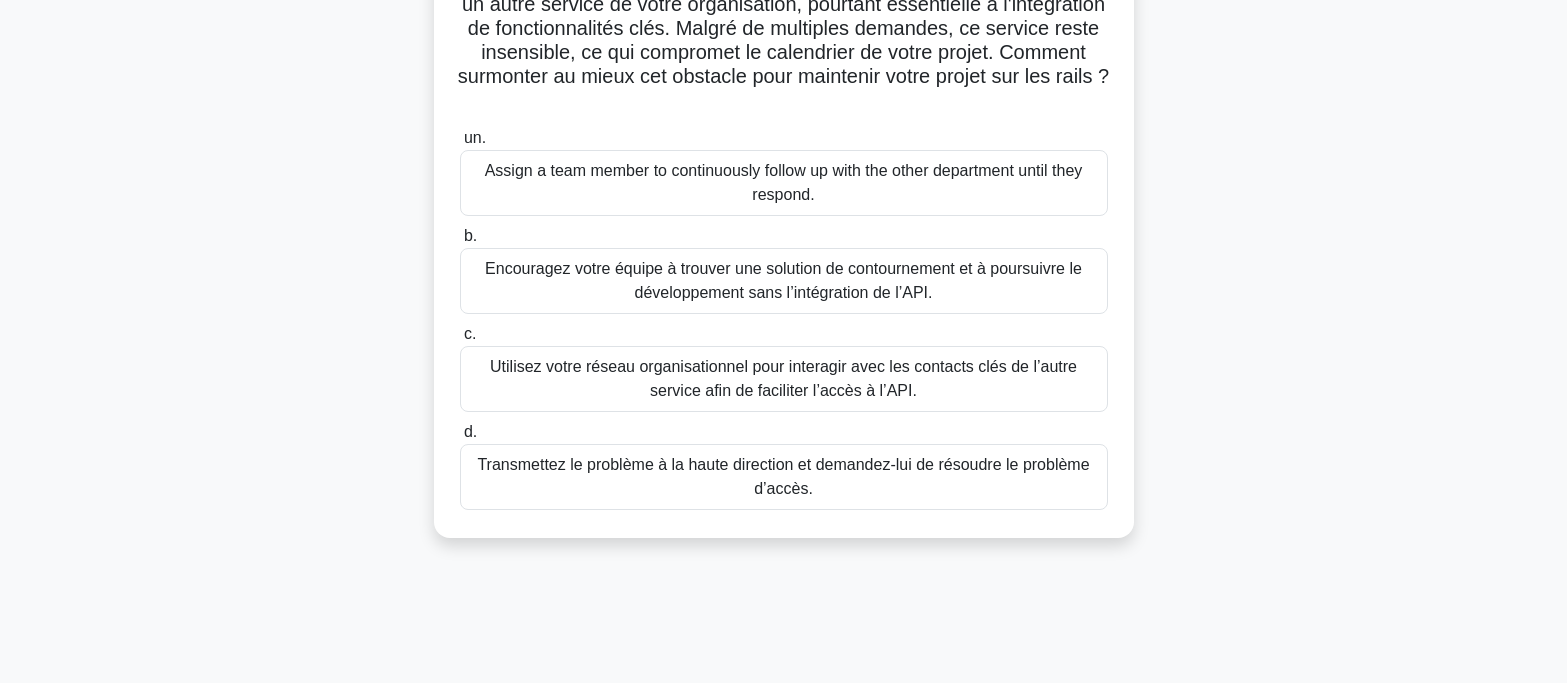 click on "Utilisez votre réseau organisationnel pour interagir avec les contacts clés de l’autre service afin de faciliter l’accès à l’API." at bounding box center [783, 378] 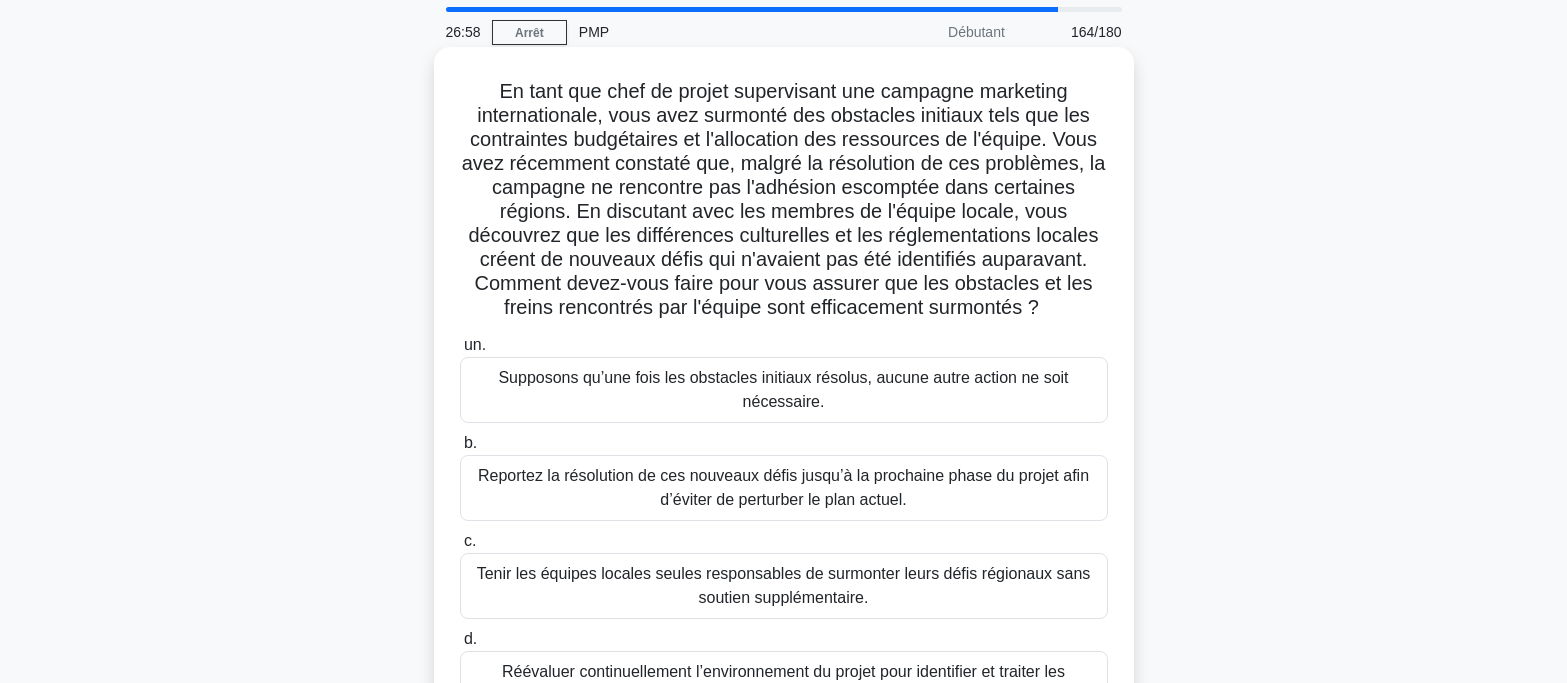scroll, scrollTop: 200, scrollLeft: 0, axis: vertical 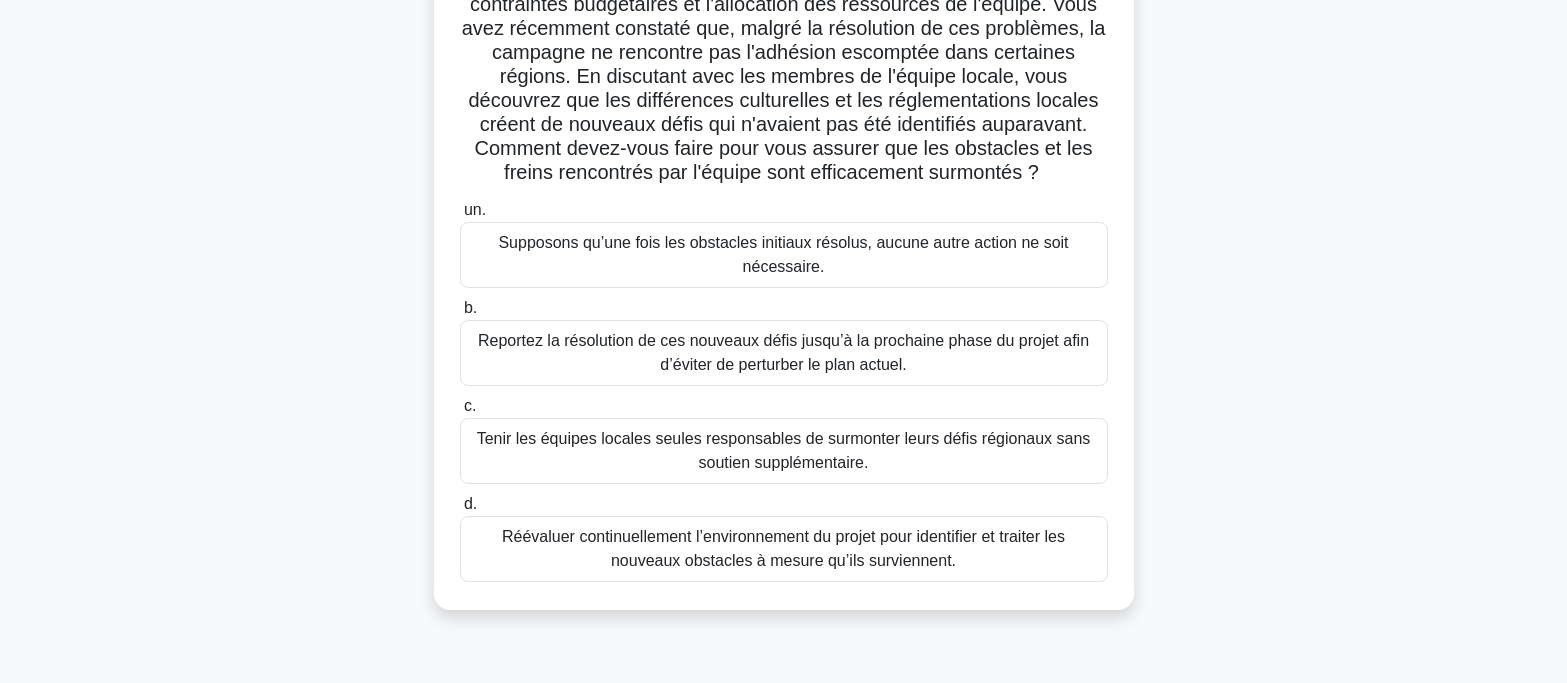 click on "Réévaluer continuellement l’environnement du projet pour identifier et traiter les nouveaux obstacles à mesure qu’ils surviennent." at bounding box center [784, 549] 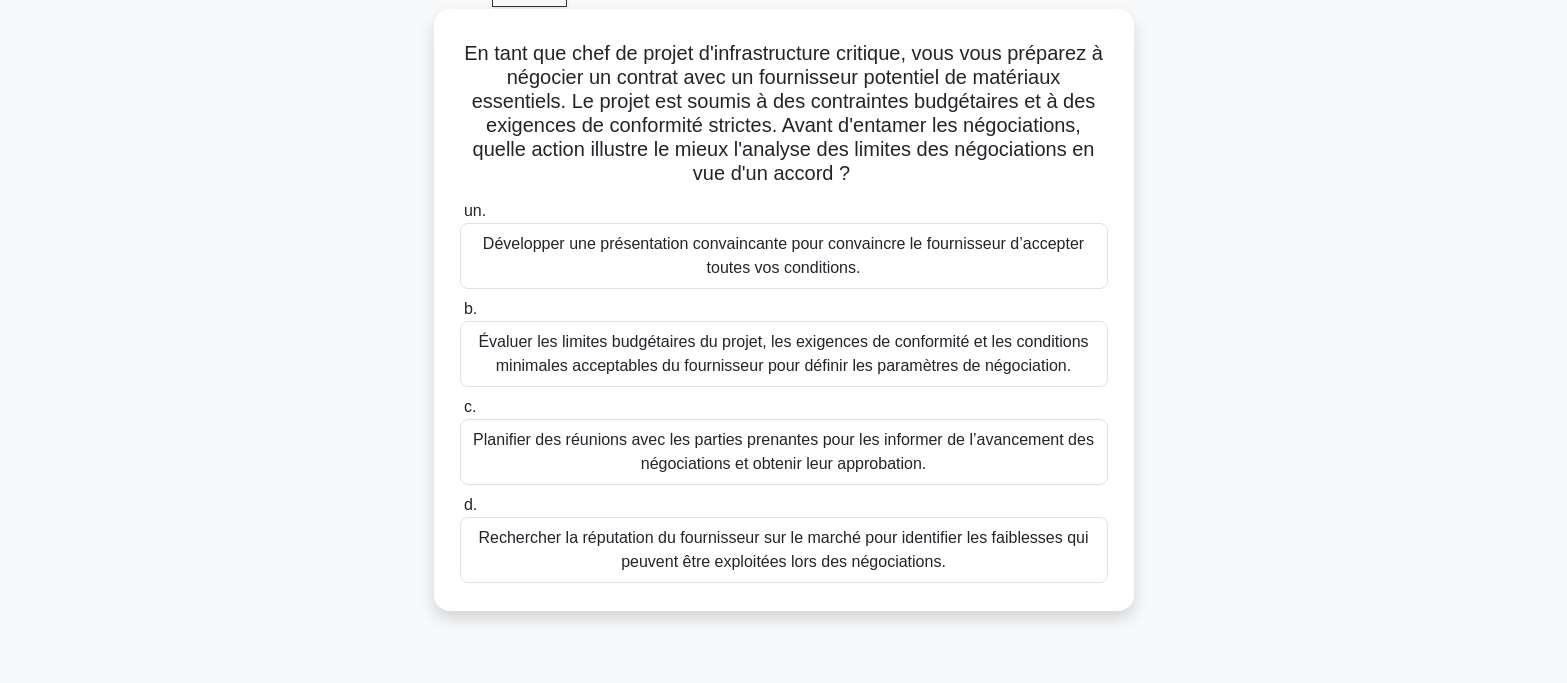 scroll, scrollTop: 200, scrollLeft: 0, axis: vertical 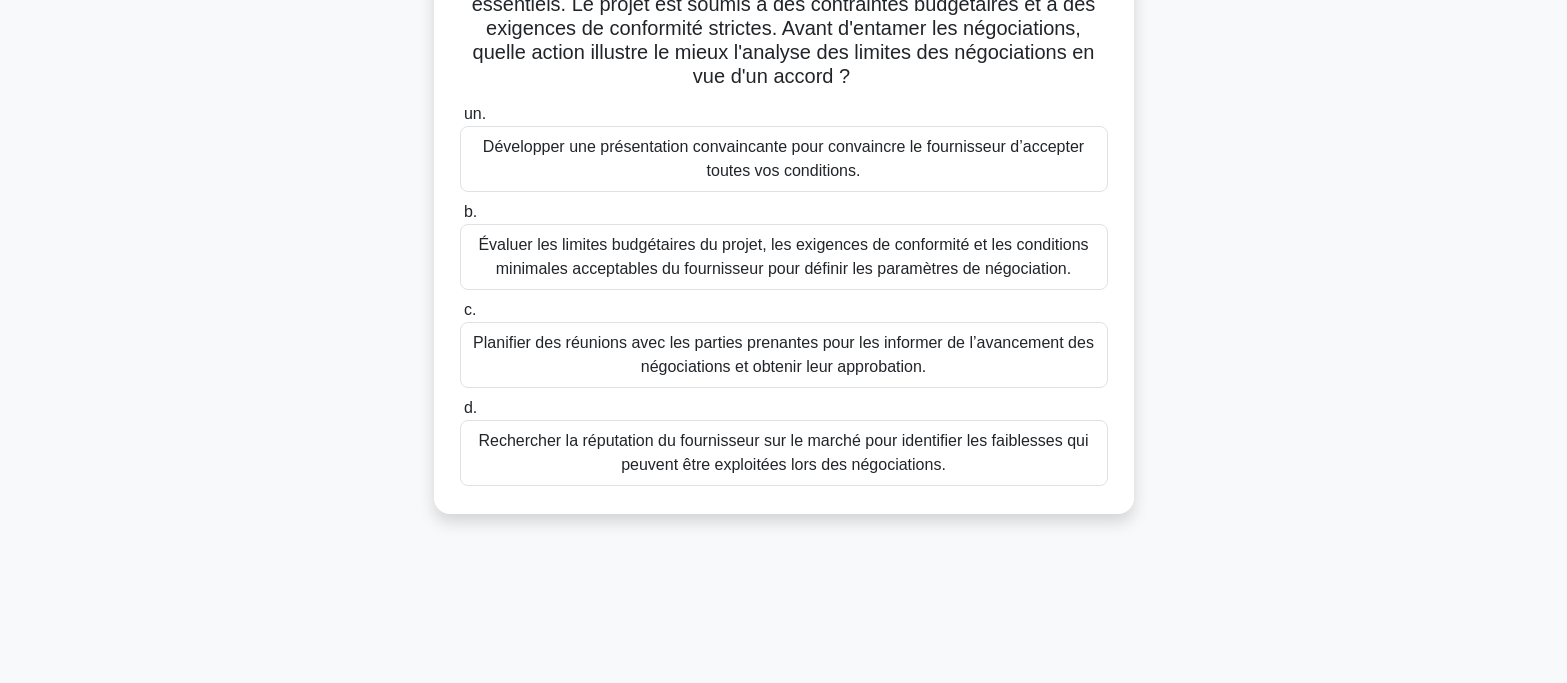 click on "Planifier des réunions avec les parties prenantes pour les informer de l’avancement des négociations et obtenir leur approbation." at bounding box center [784, 355] 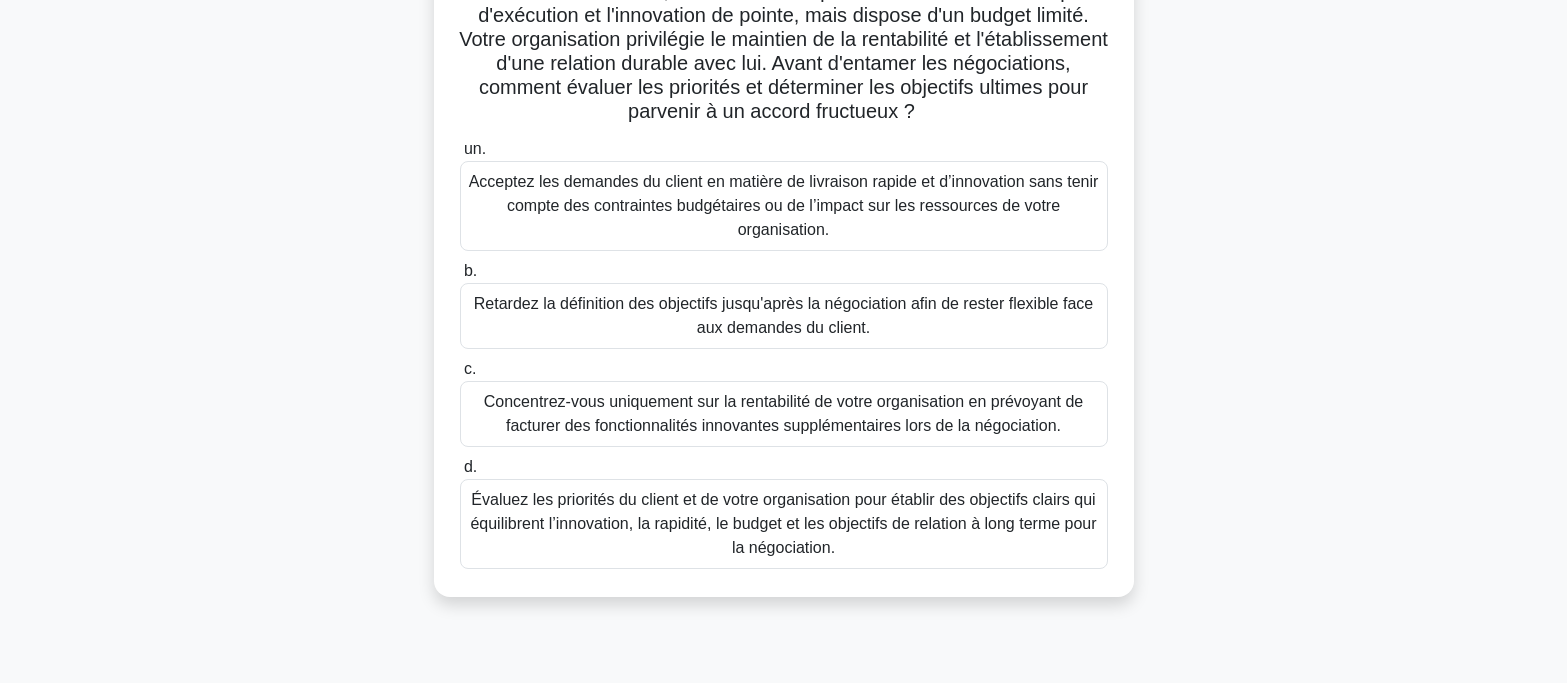 scroll, scrollTop: 300, scrollLeft: 0, axis: vertical 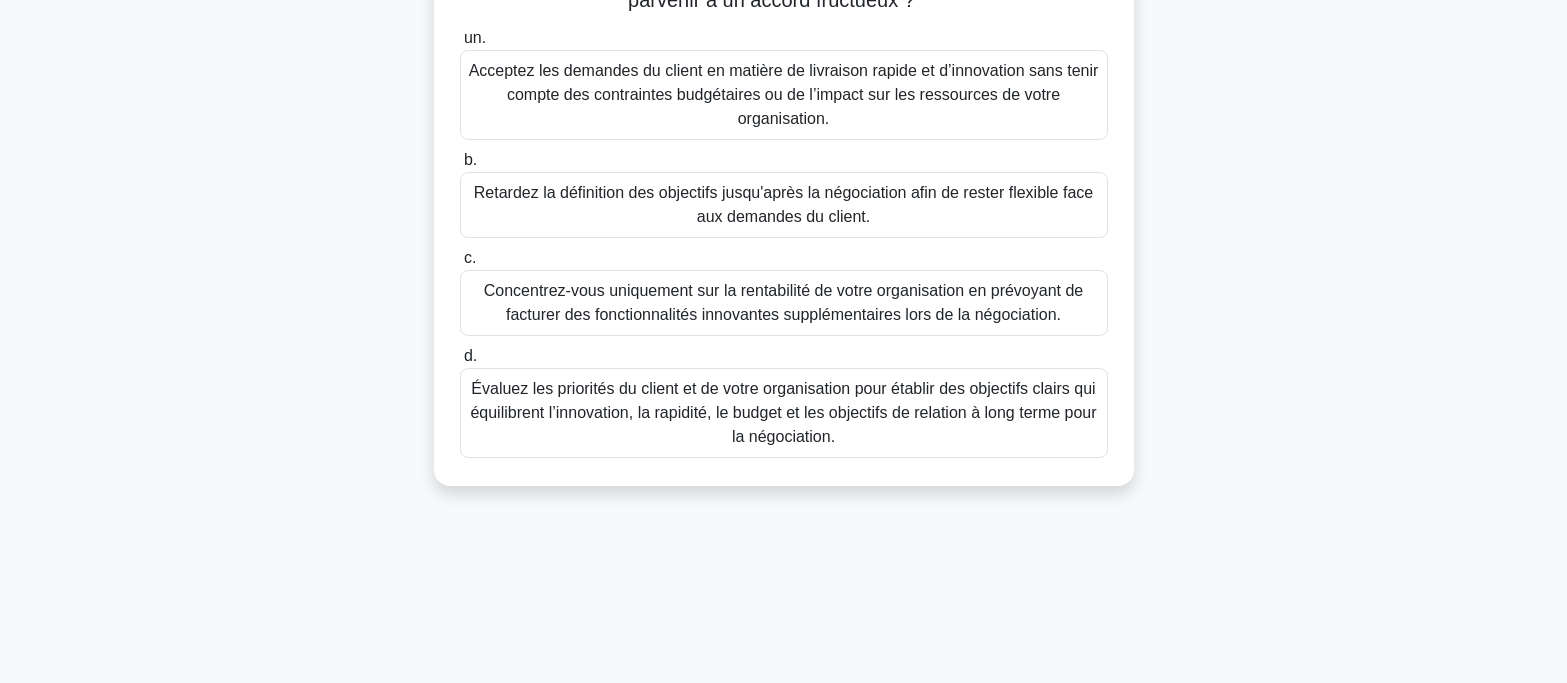 click on "Évaluez les priorités du client et de votre organisation pour établir des objectifs clairs qui équilibrent l’innovation, la rapidité, le budget et les objectifs de relation à long terme pour la négociation." at bounding box center [784, 413] 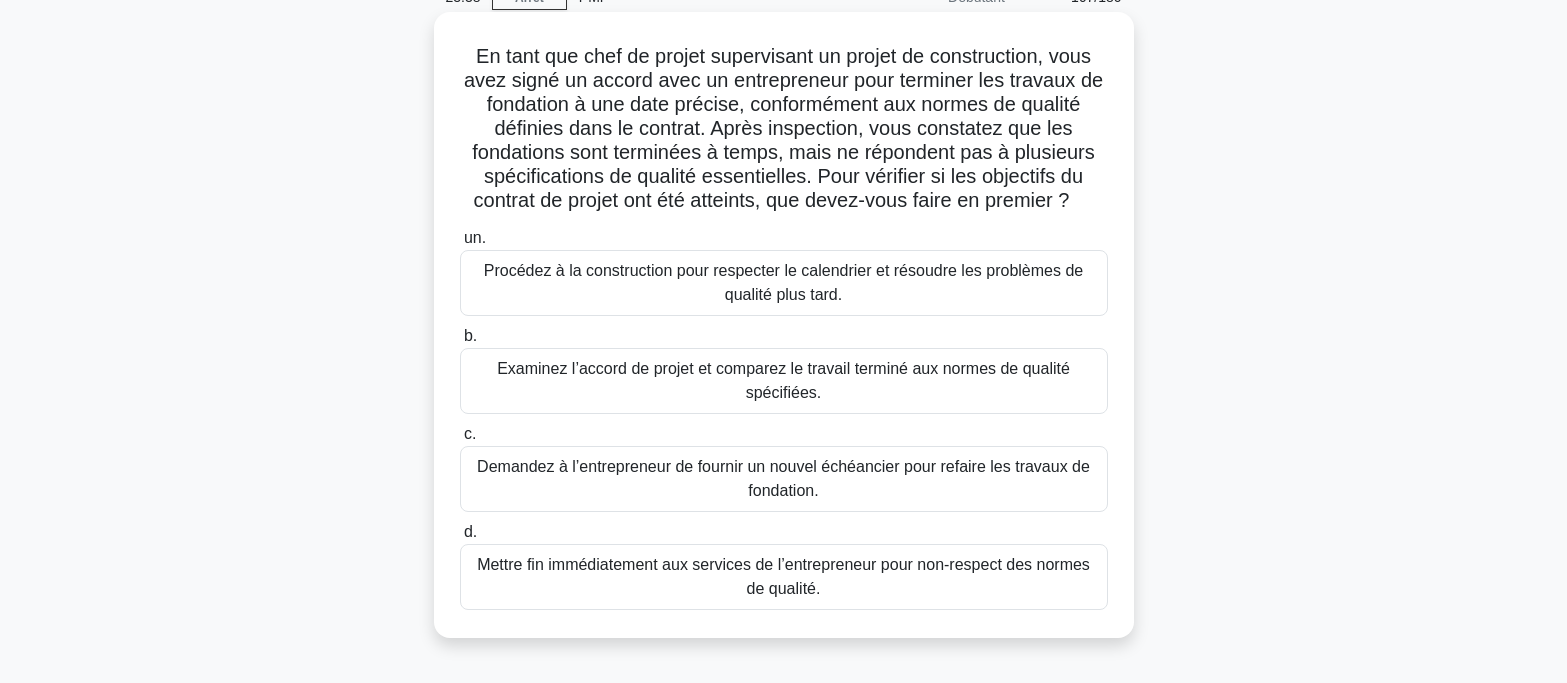 scroll, scrollTop: 200, scrollLeft: 0, axis: vertical 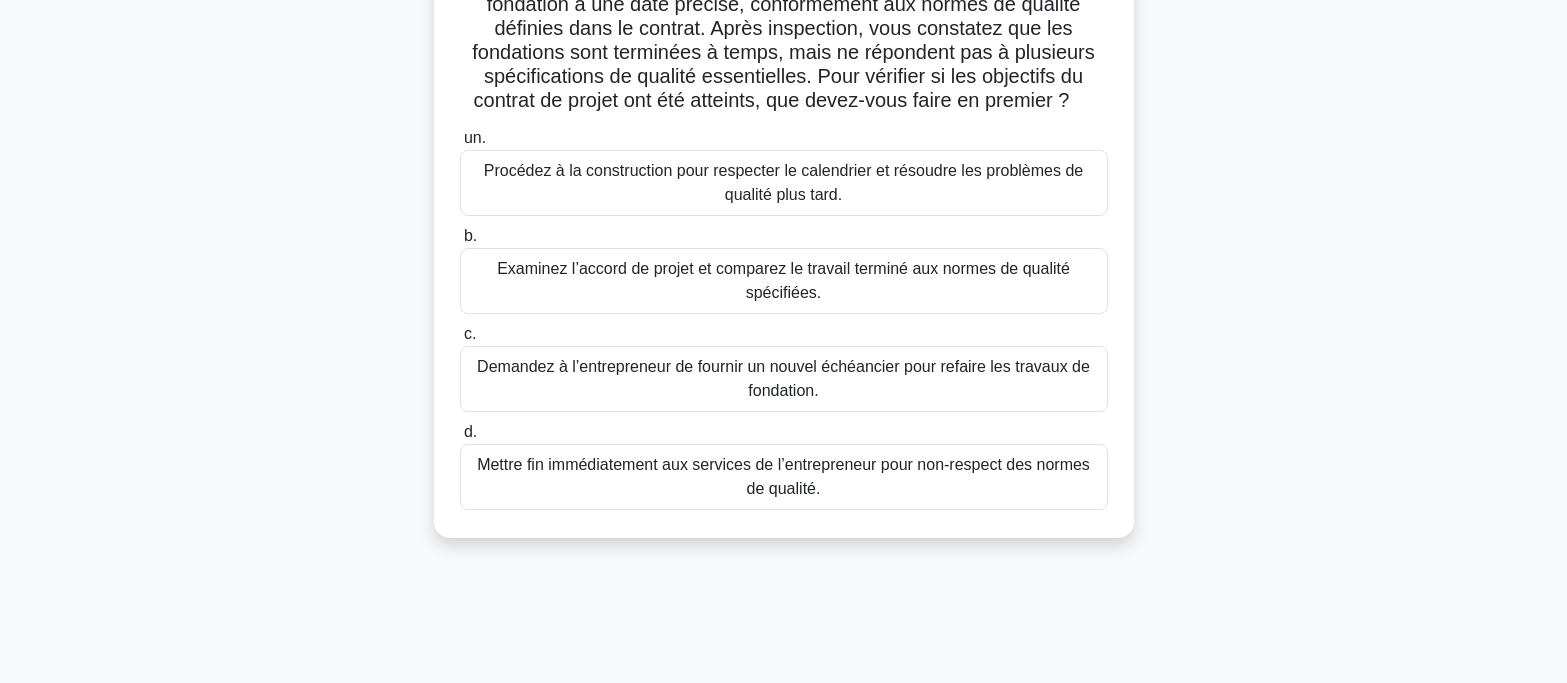 click on "Examinez l’accord de projet et comparez le travail terminé aux normes de qualité spécifiées." at bounding box center [784, 281] 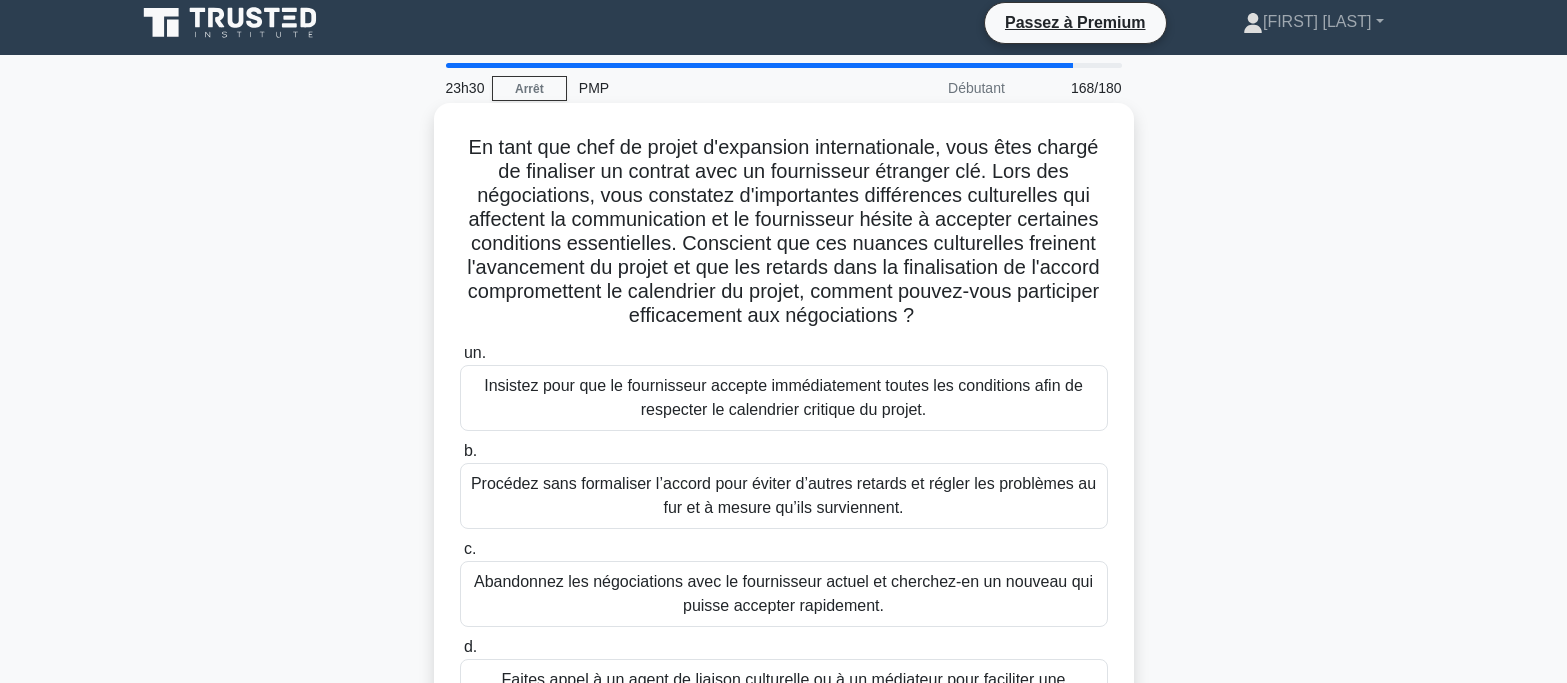 scroll, scrollTop: 0, scrollLeft: 0, axis: both 